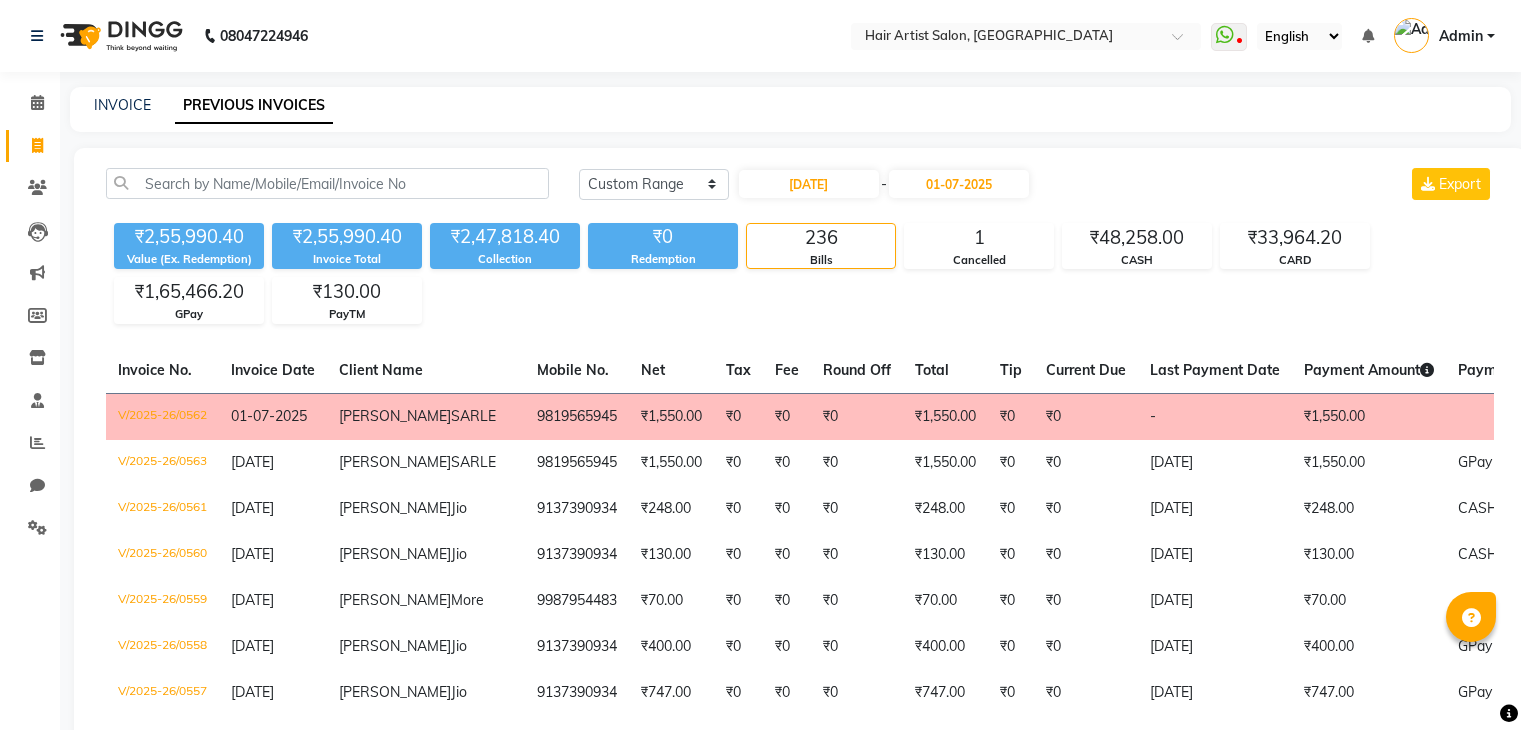 select on "range" 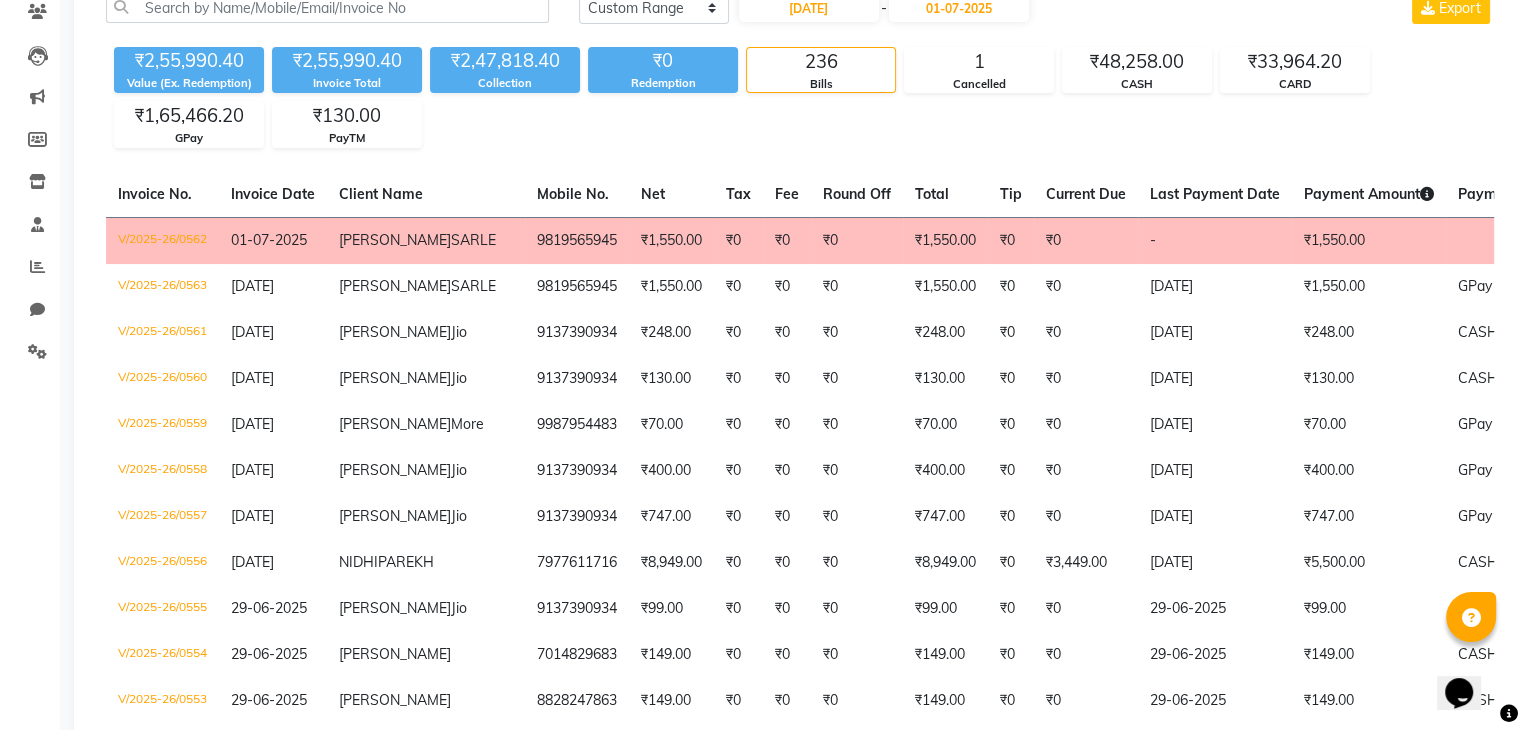 scroll, scrollTop: 0, scrollLeft: 0, axis: both 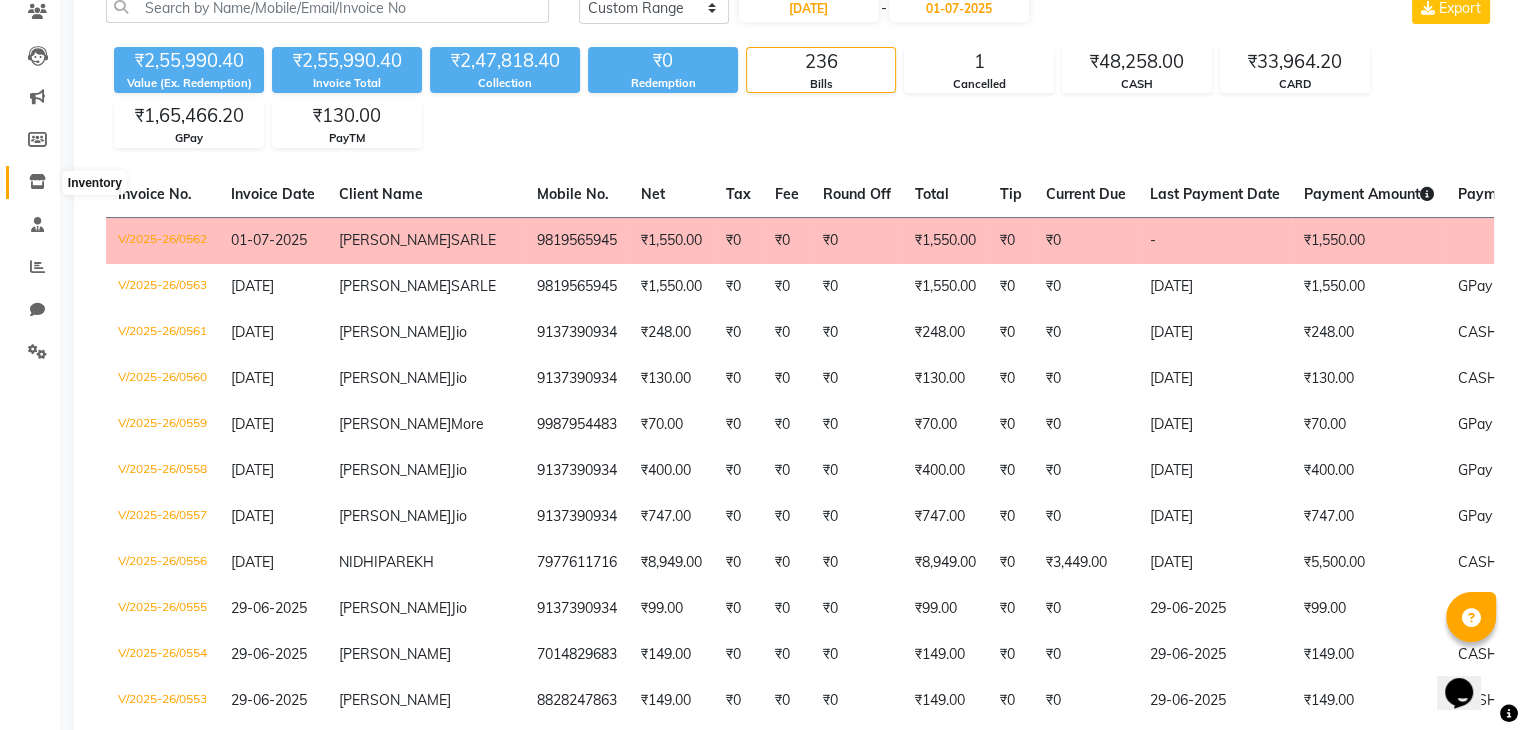 click 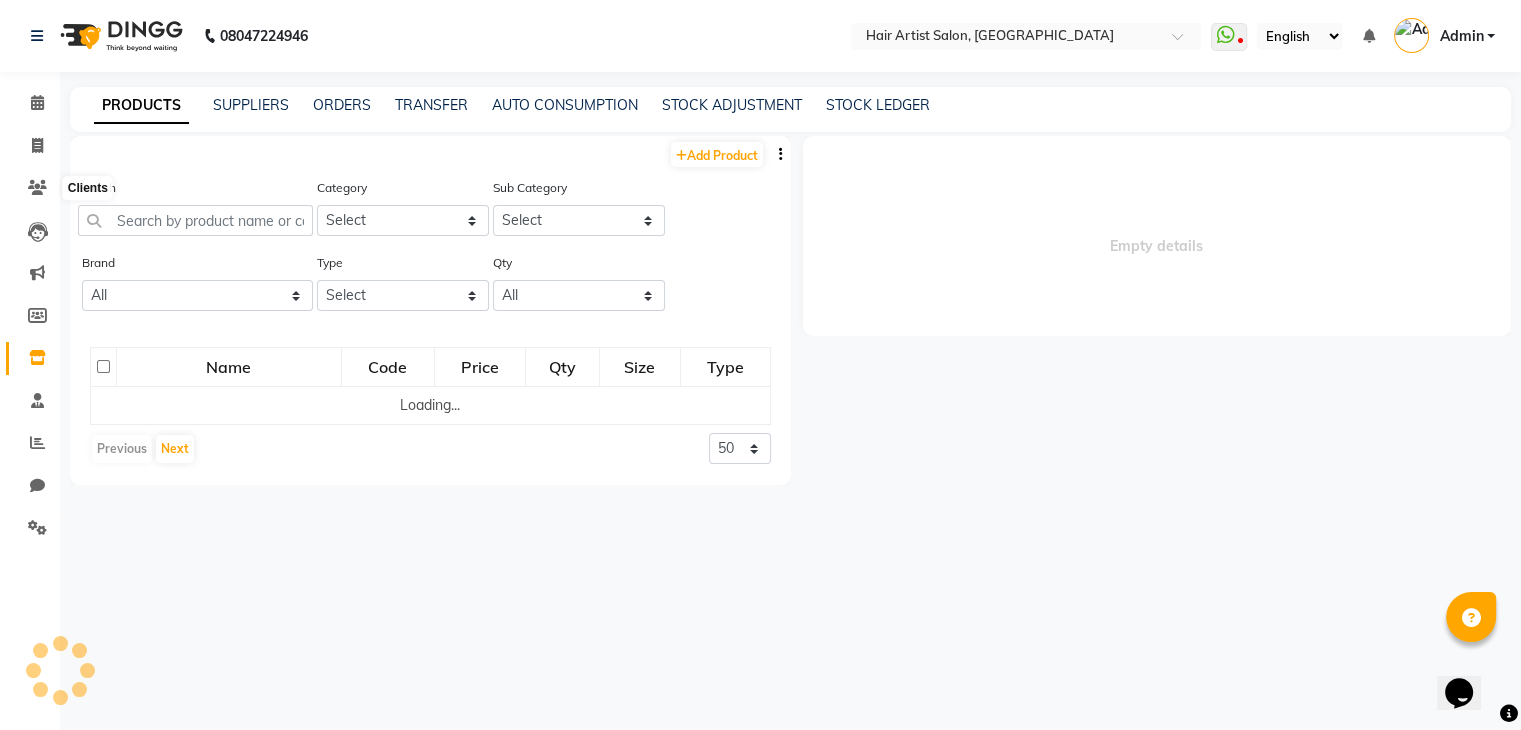 scroll, scrollTop: 0, scrollLeft: 0, axis: both 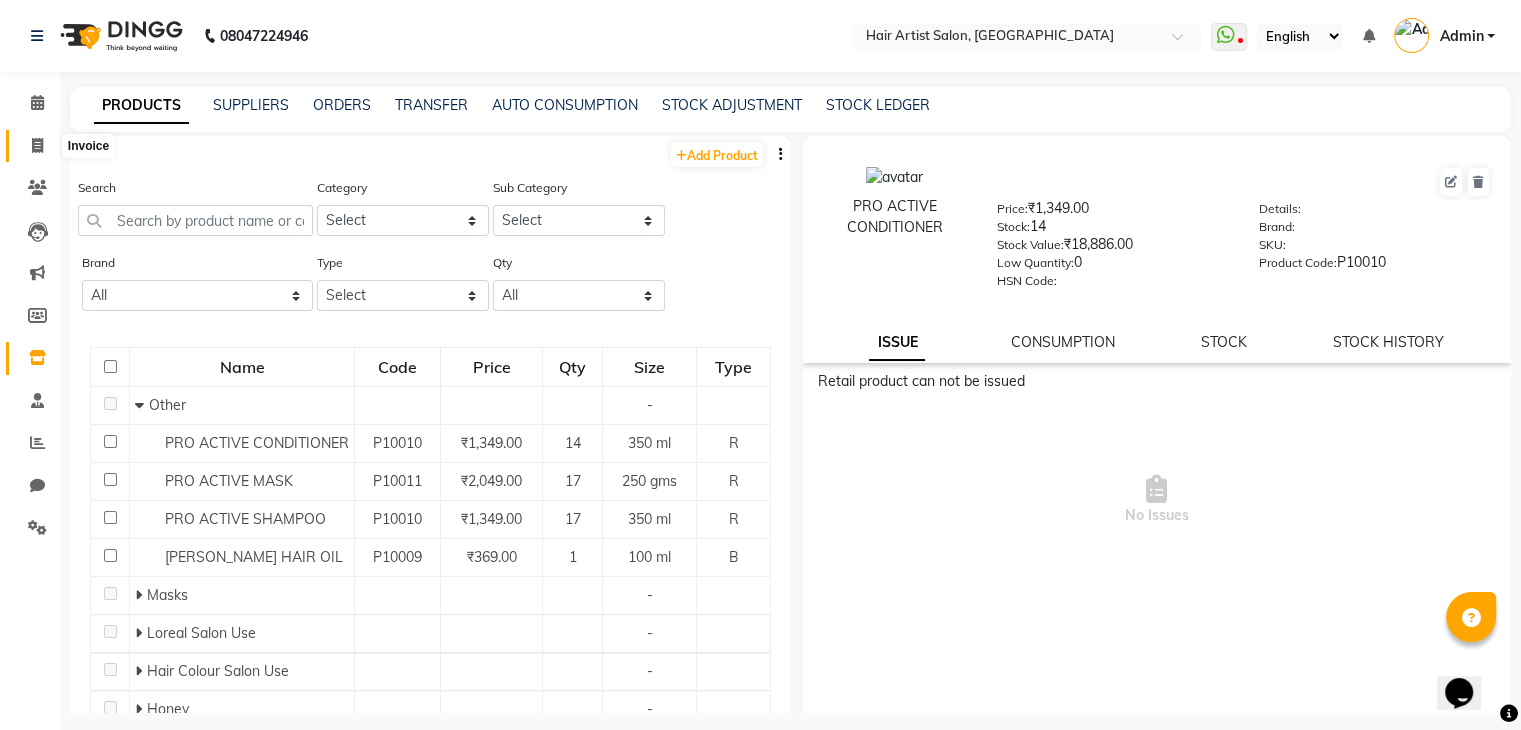 click 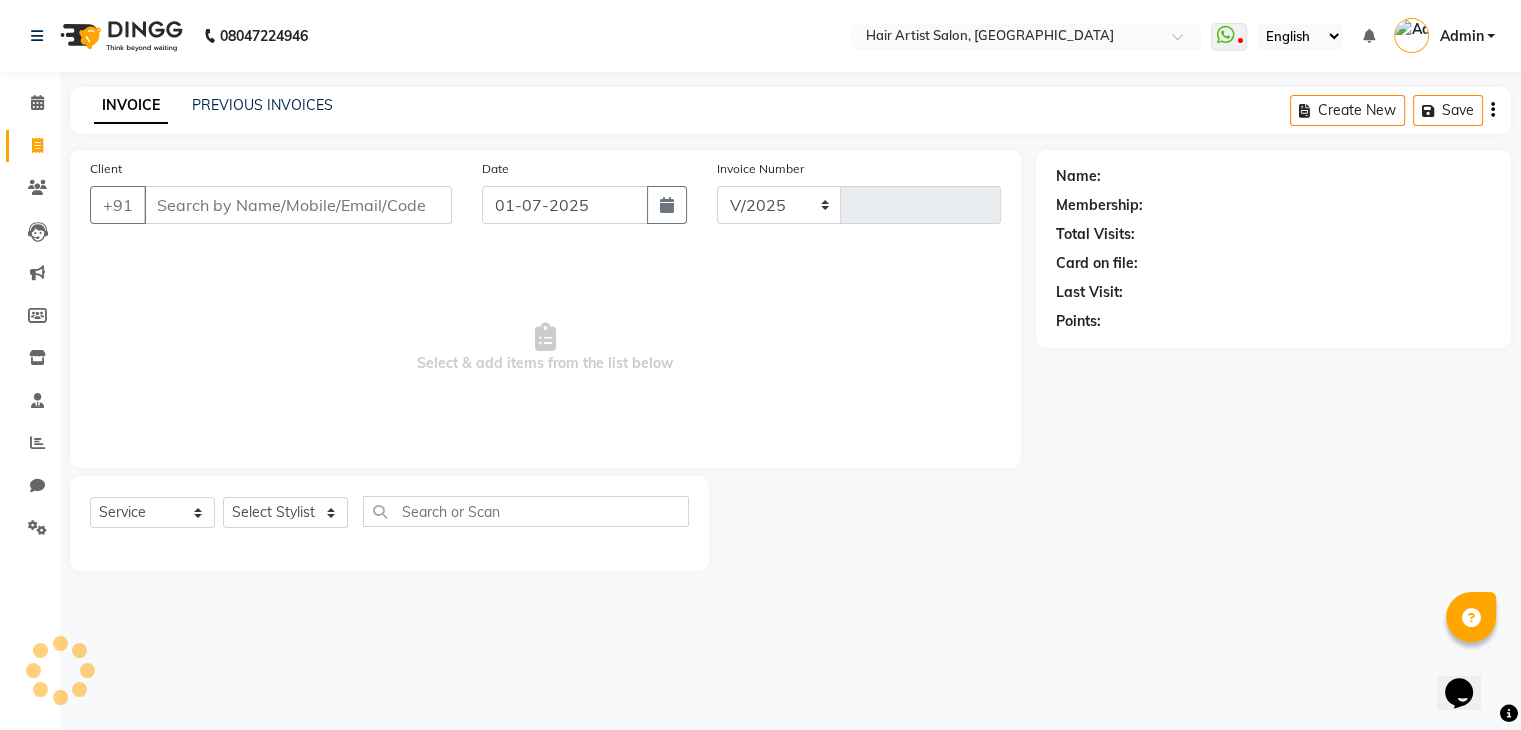 select on "7809" 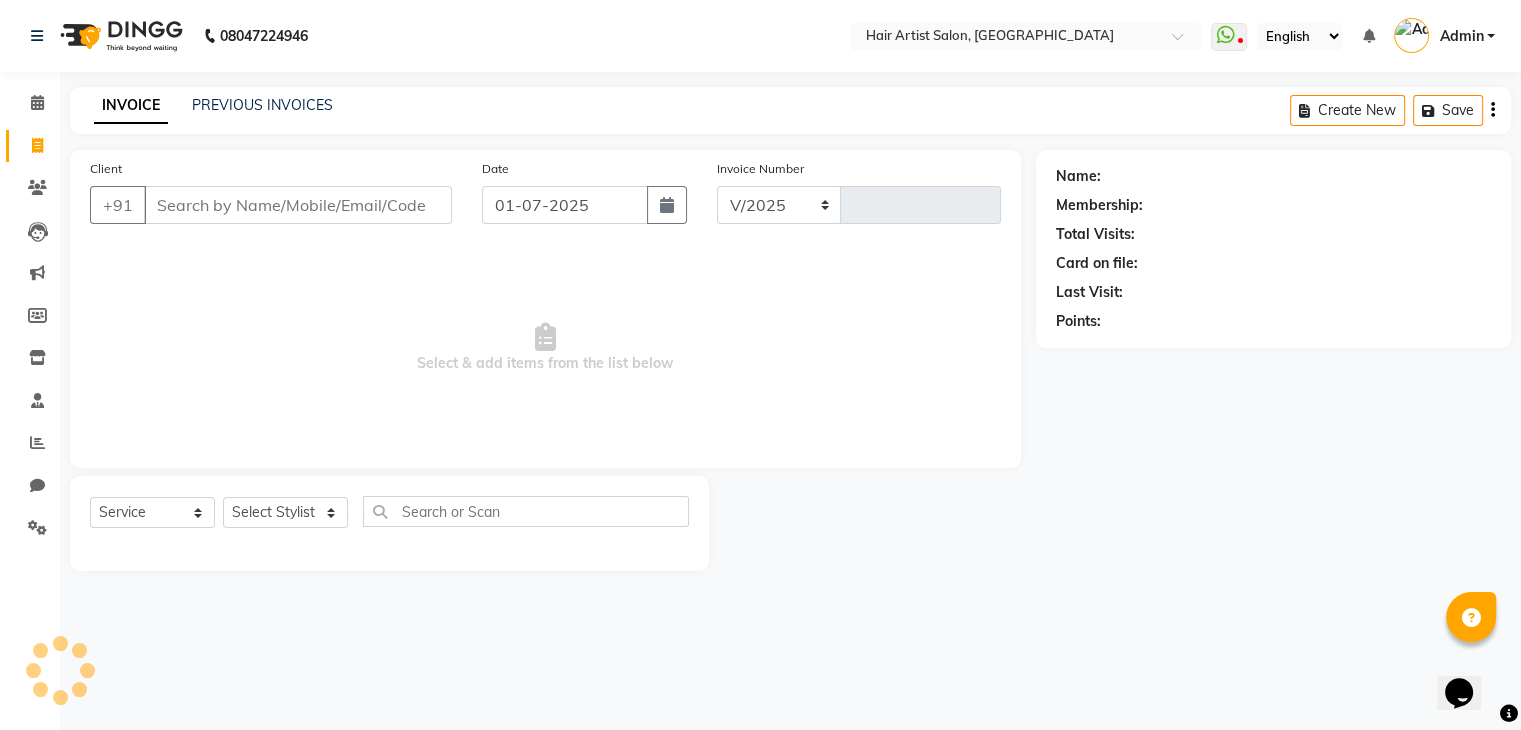 type on "0564" 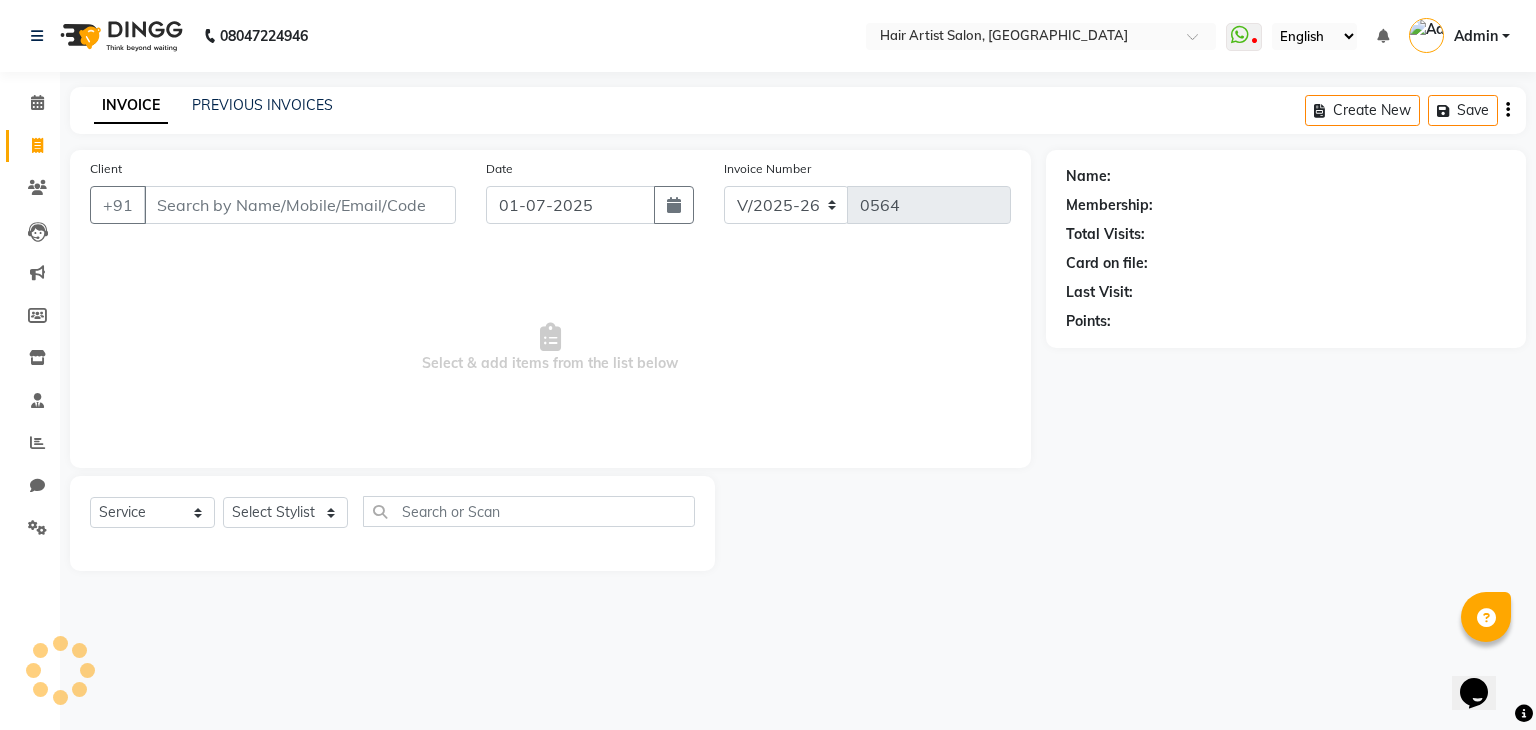 select on "package" 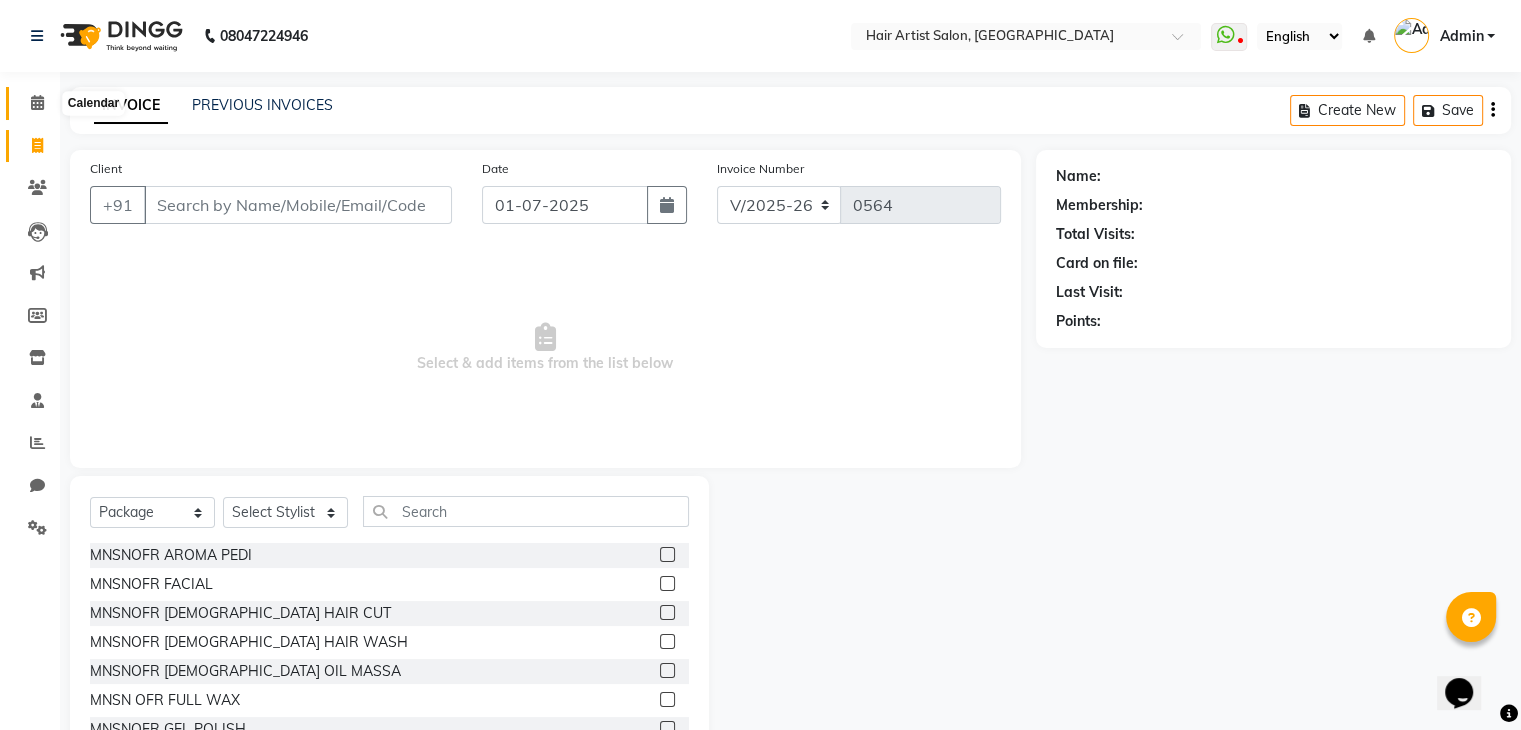 click 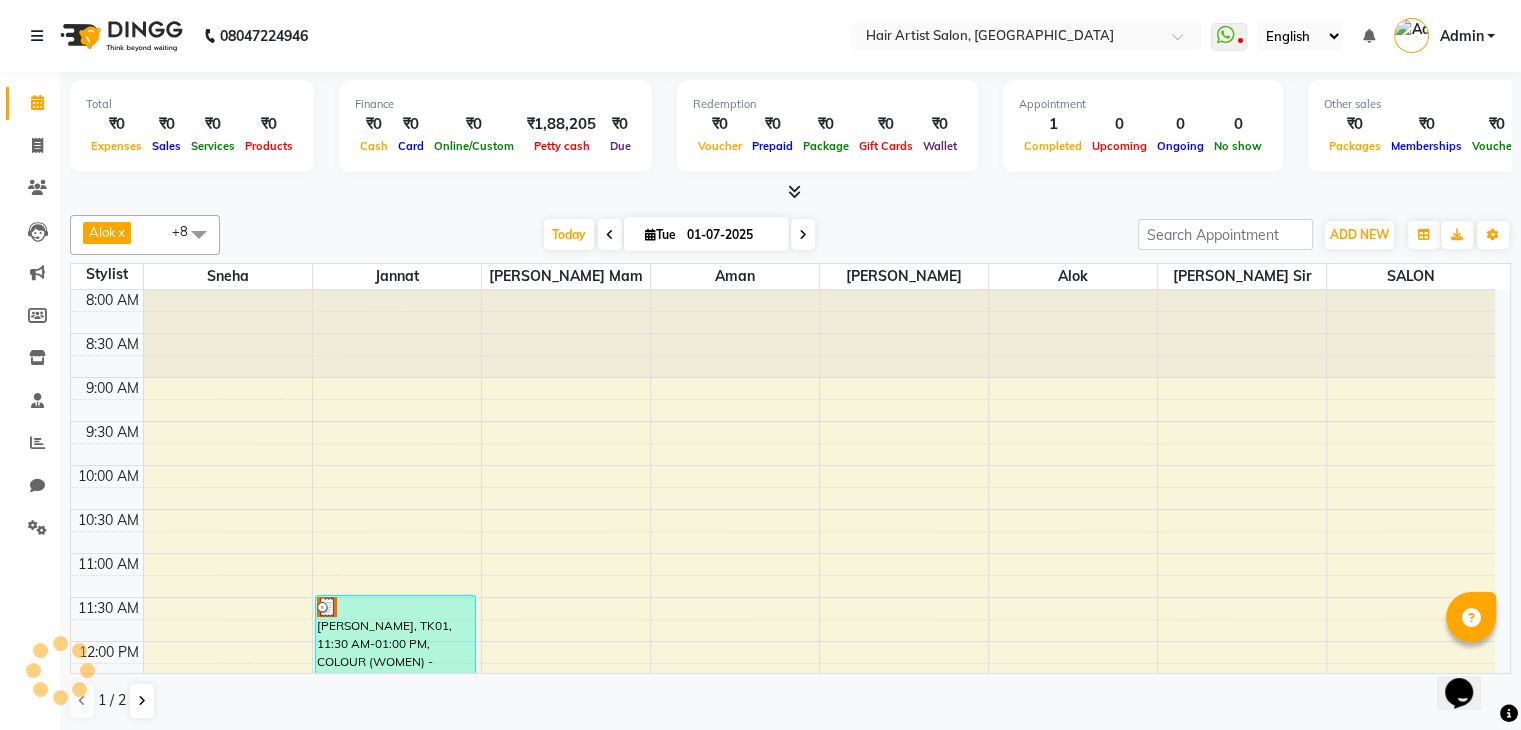 scroll, scrollTop: 0, scrollLeft: 0, axis: both 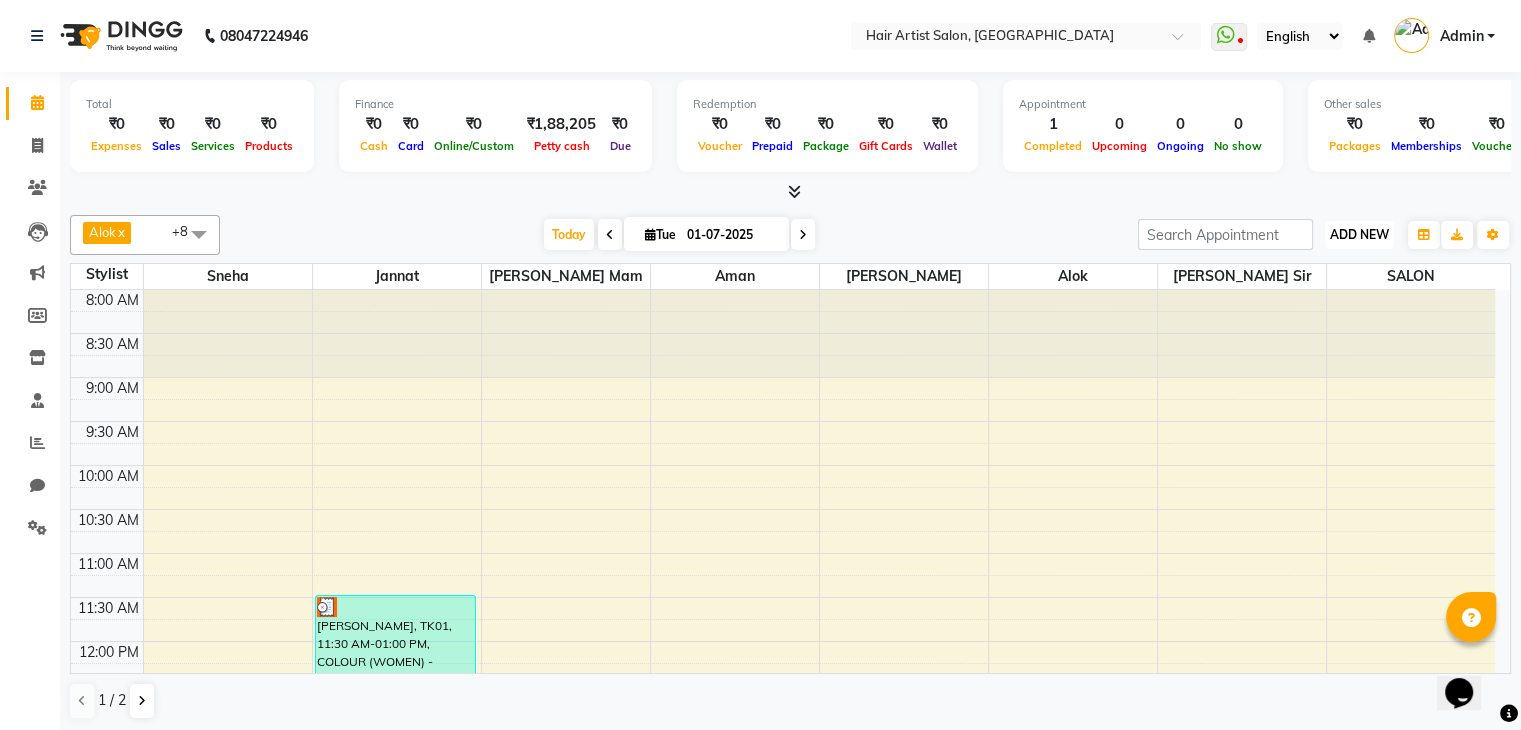click on "ADD NEW Toggle Dropdown" at bounding box center (1359, 235) 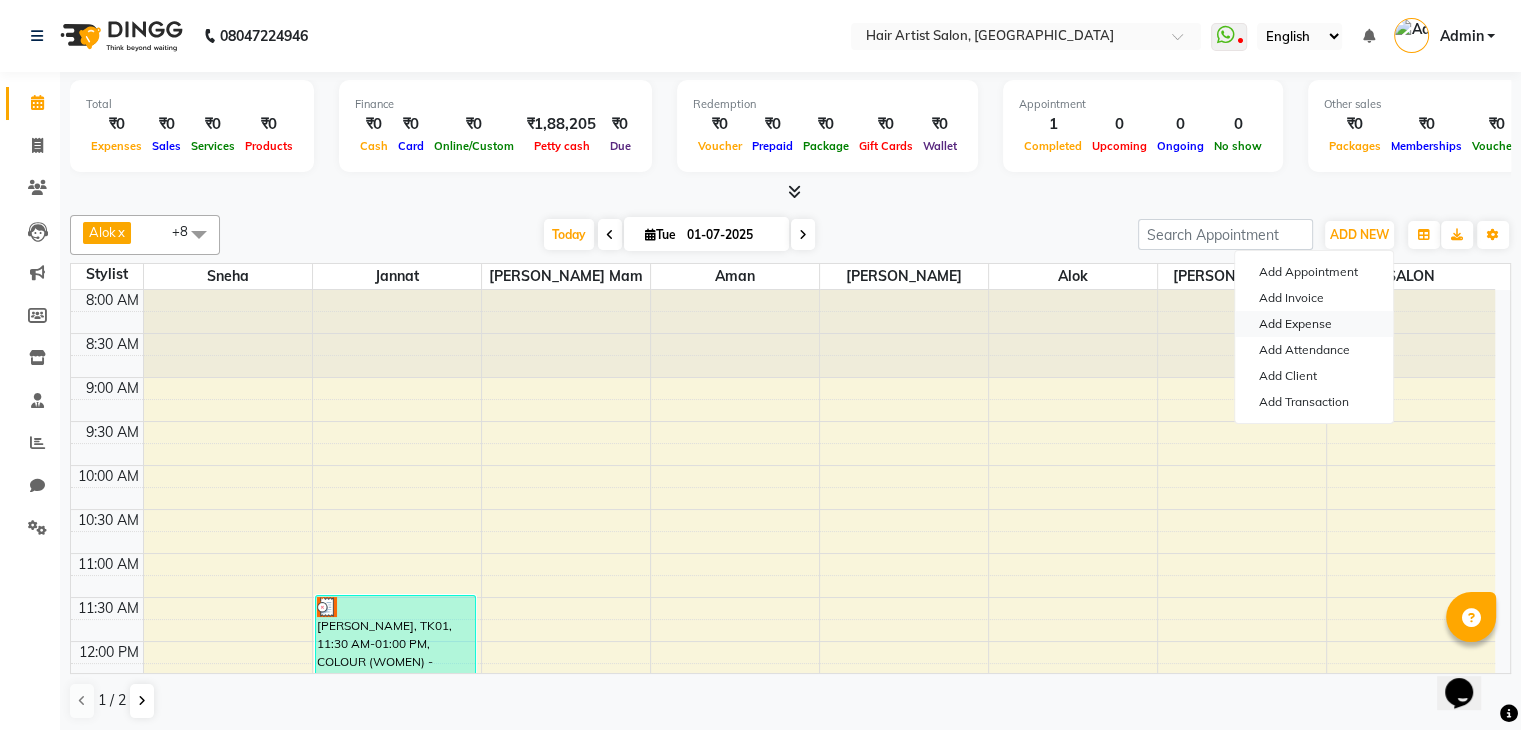 click on "Add Expense" at bounding box center (1314, 324) 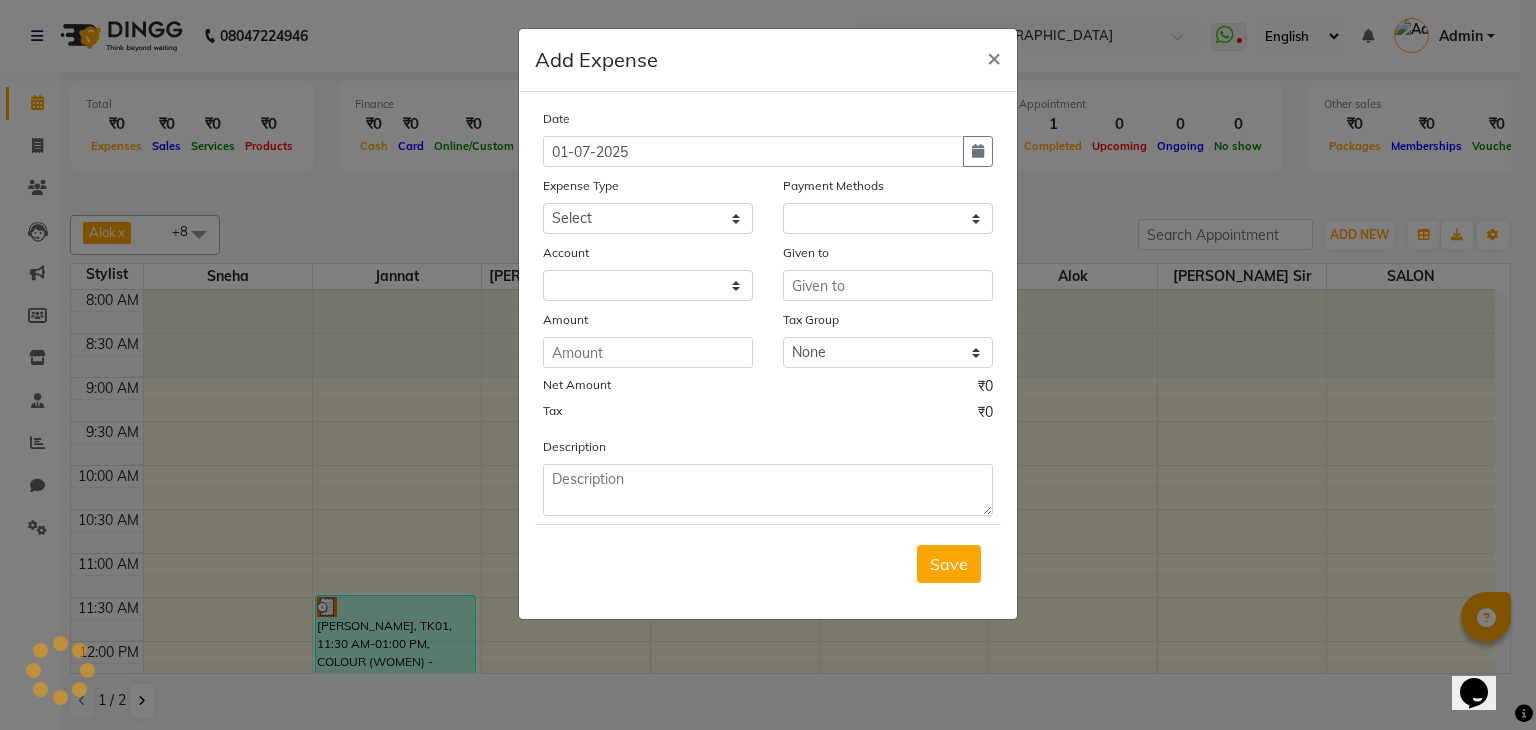 select on "1" 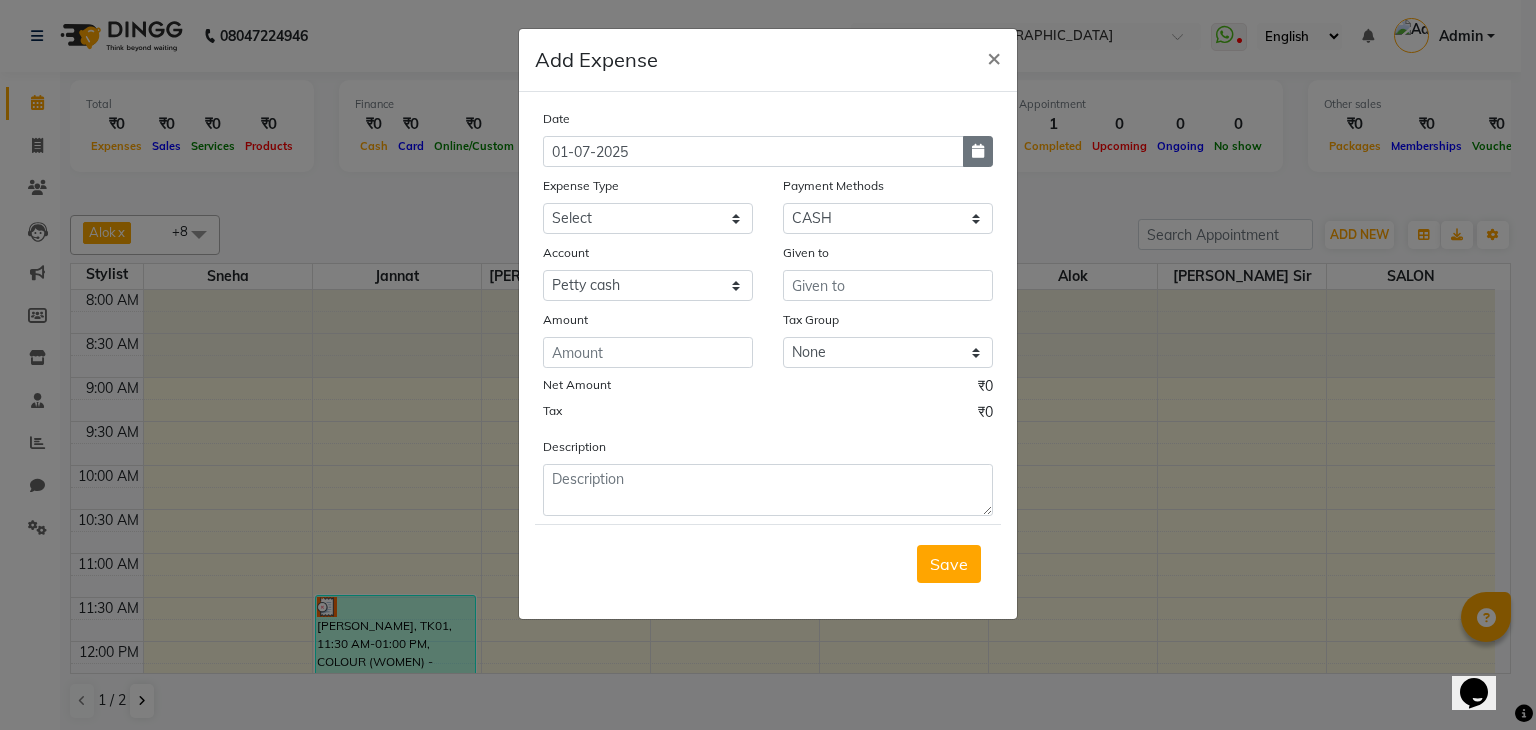 click 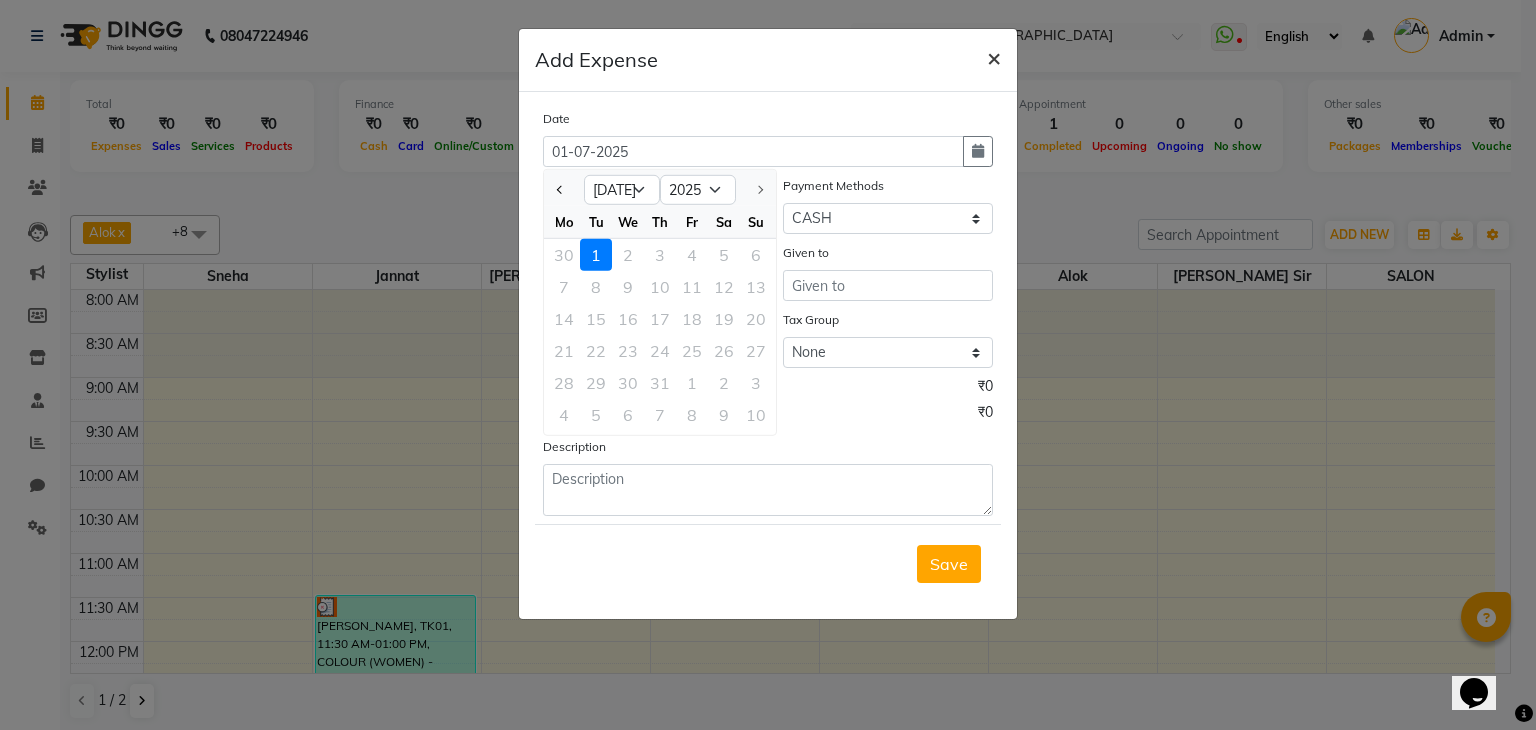 click on "×" 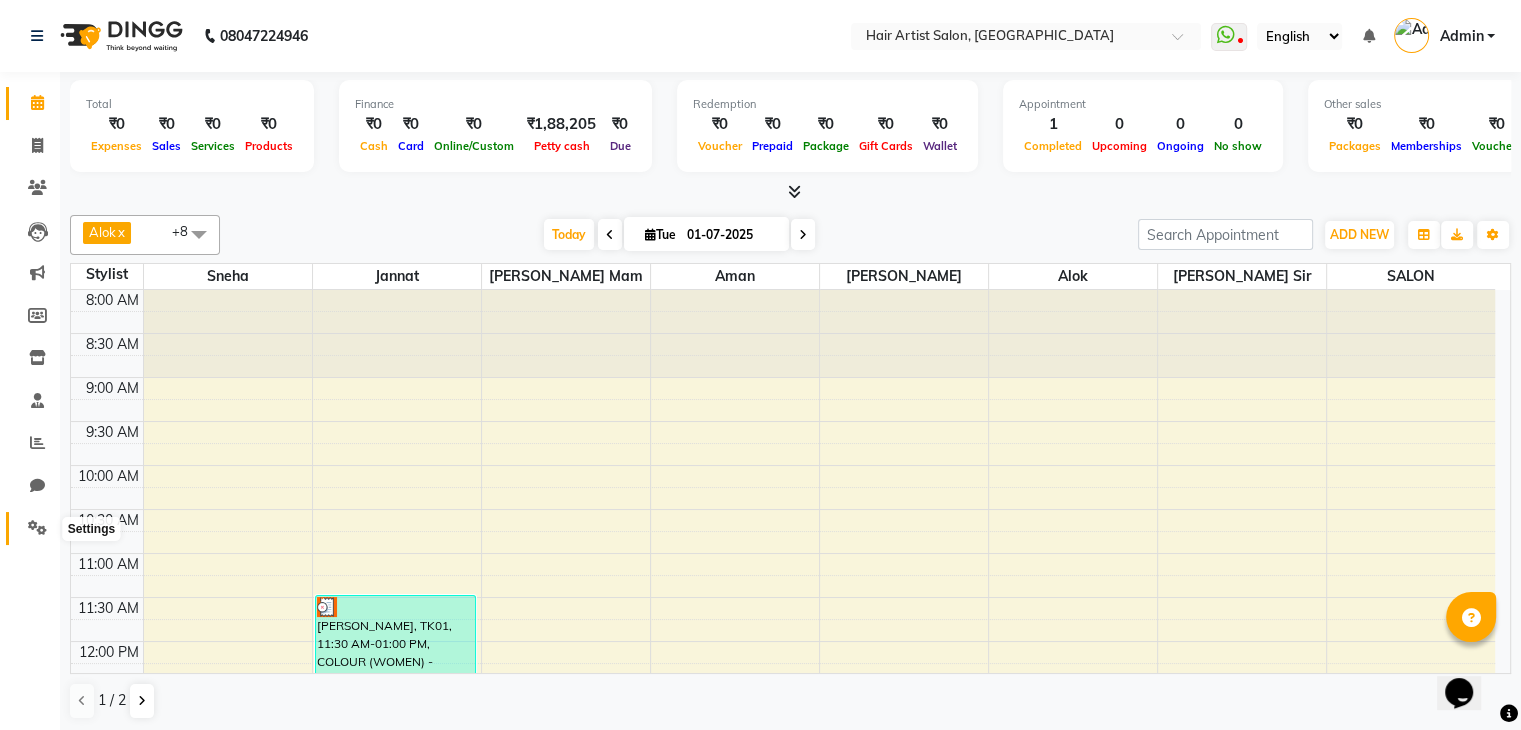 click 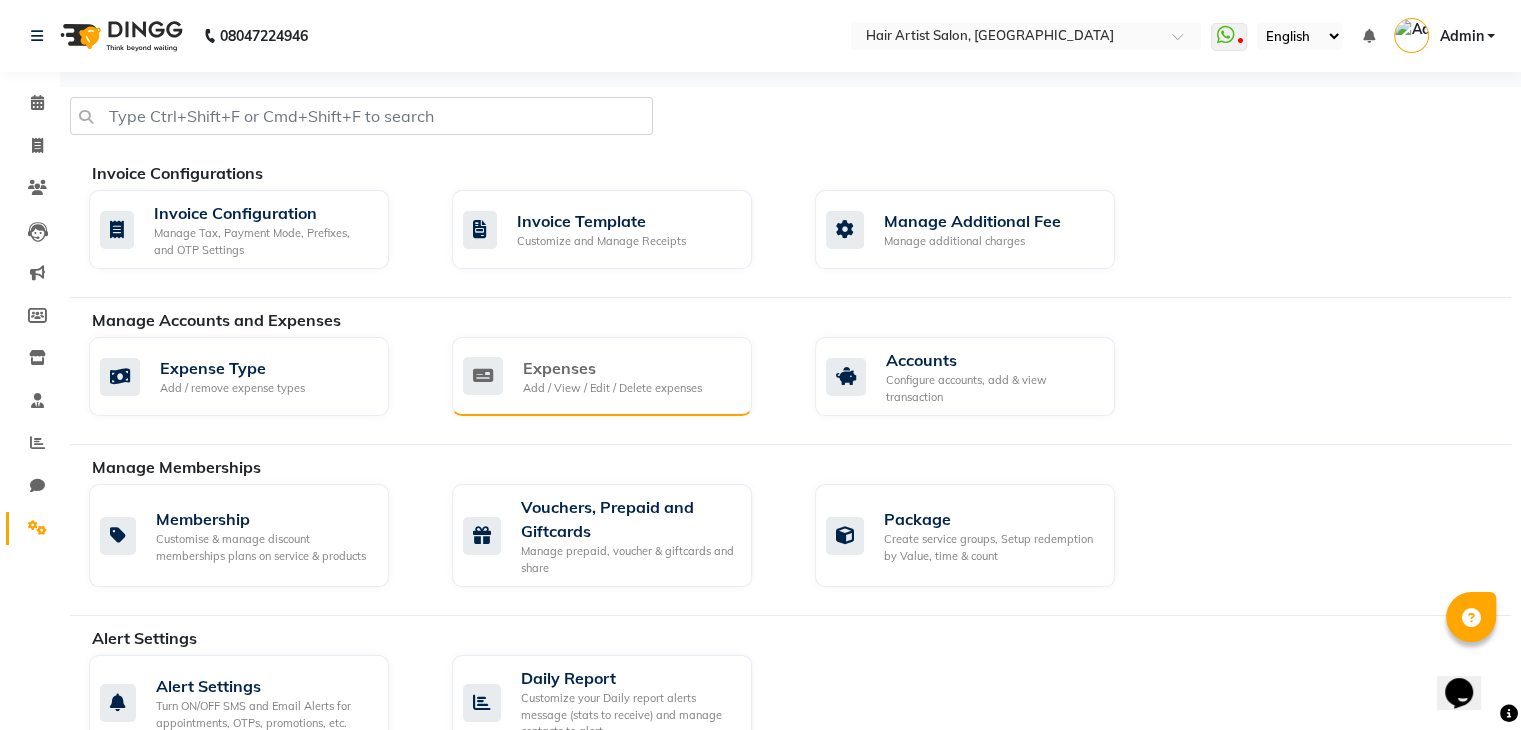 click on "Expenses Add / View / Edit / Delete expenses" 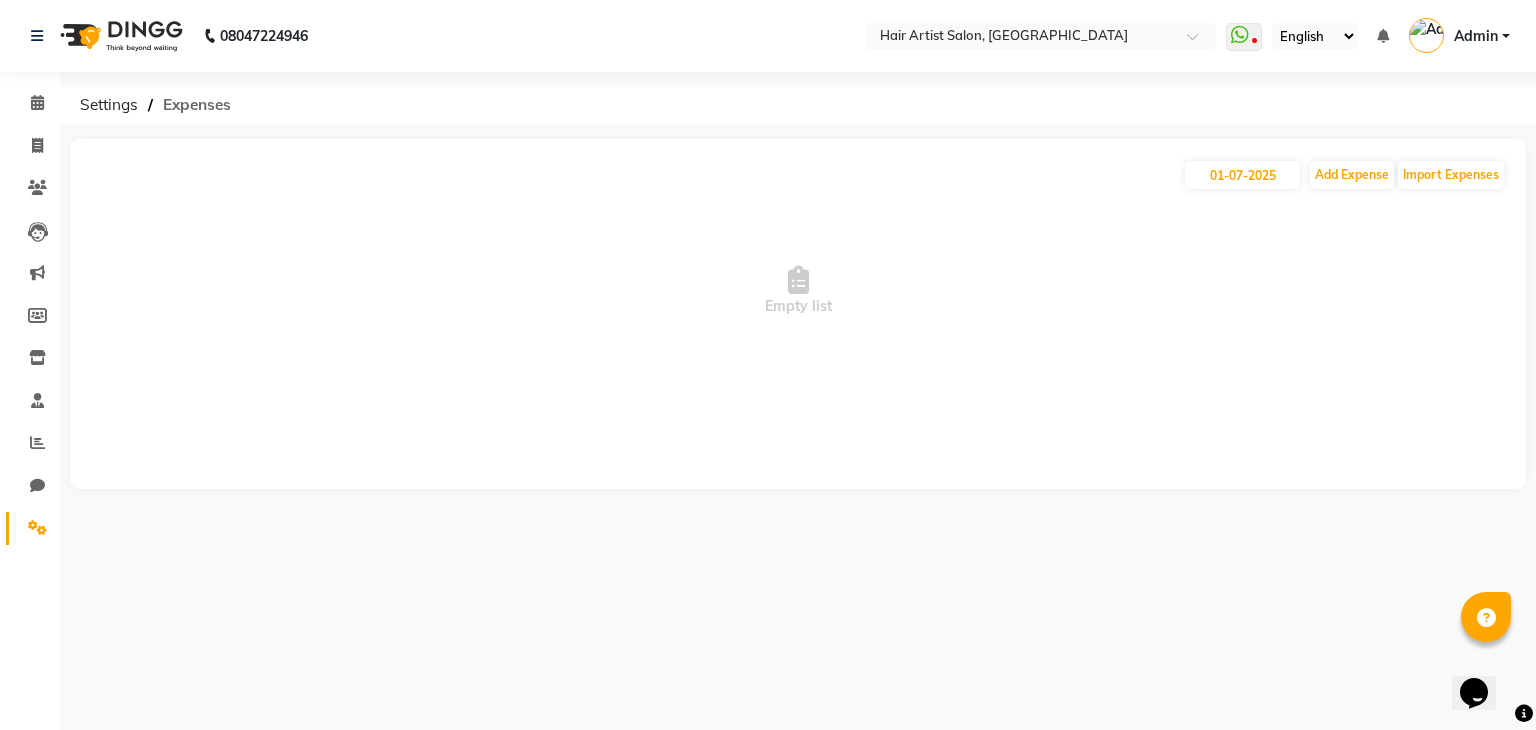 click on "Expenses" 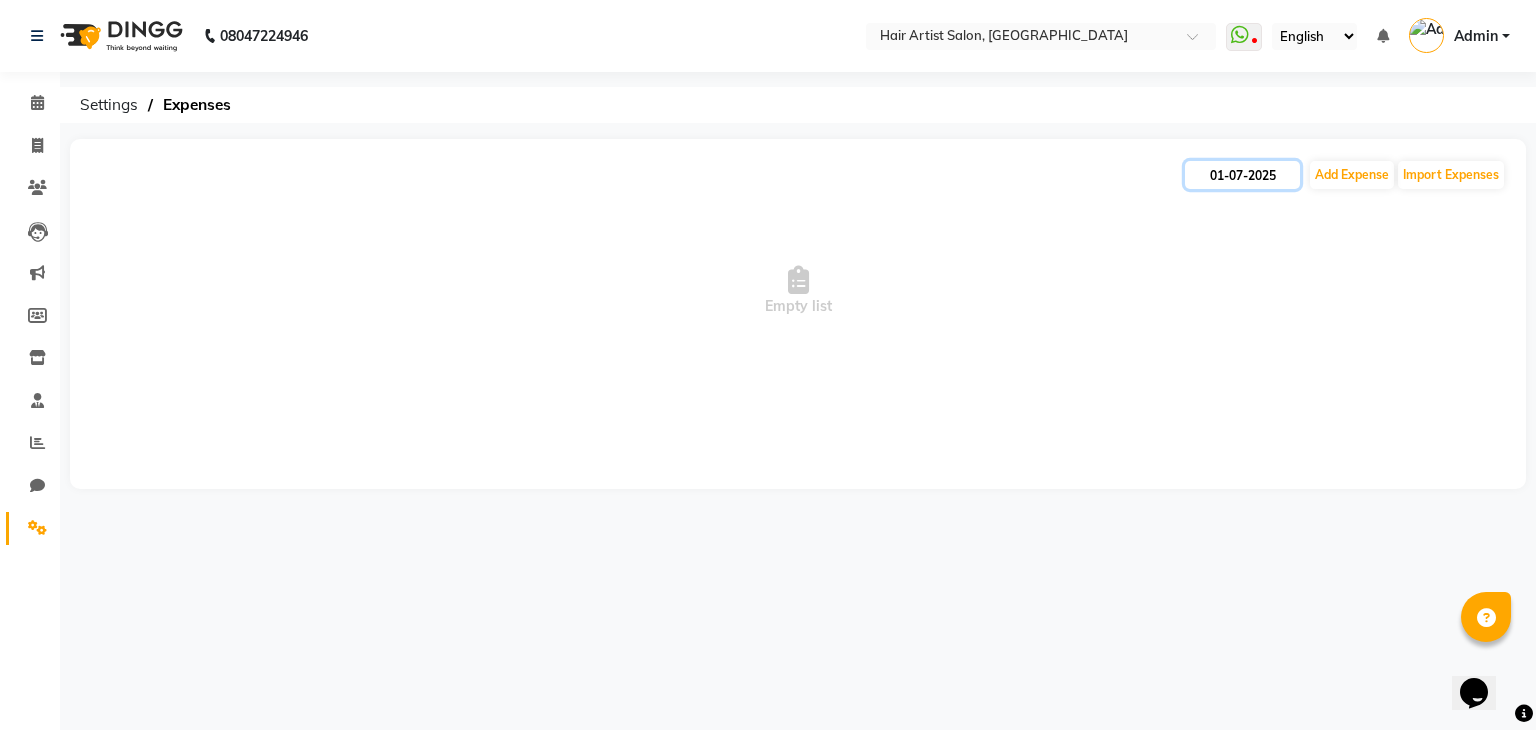 click on "01-07-2025" 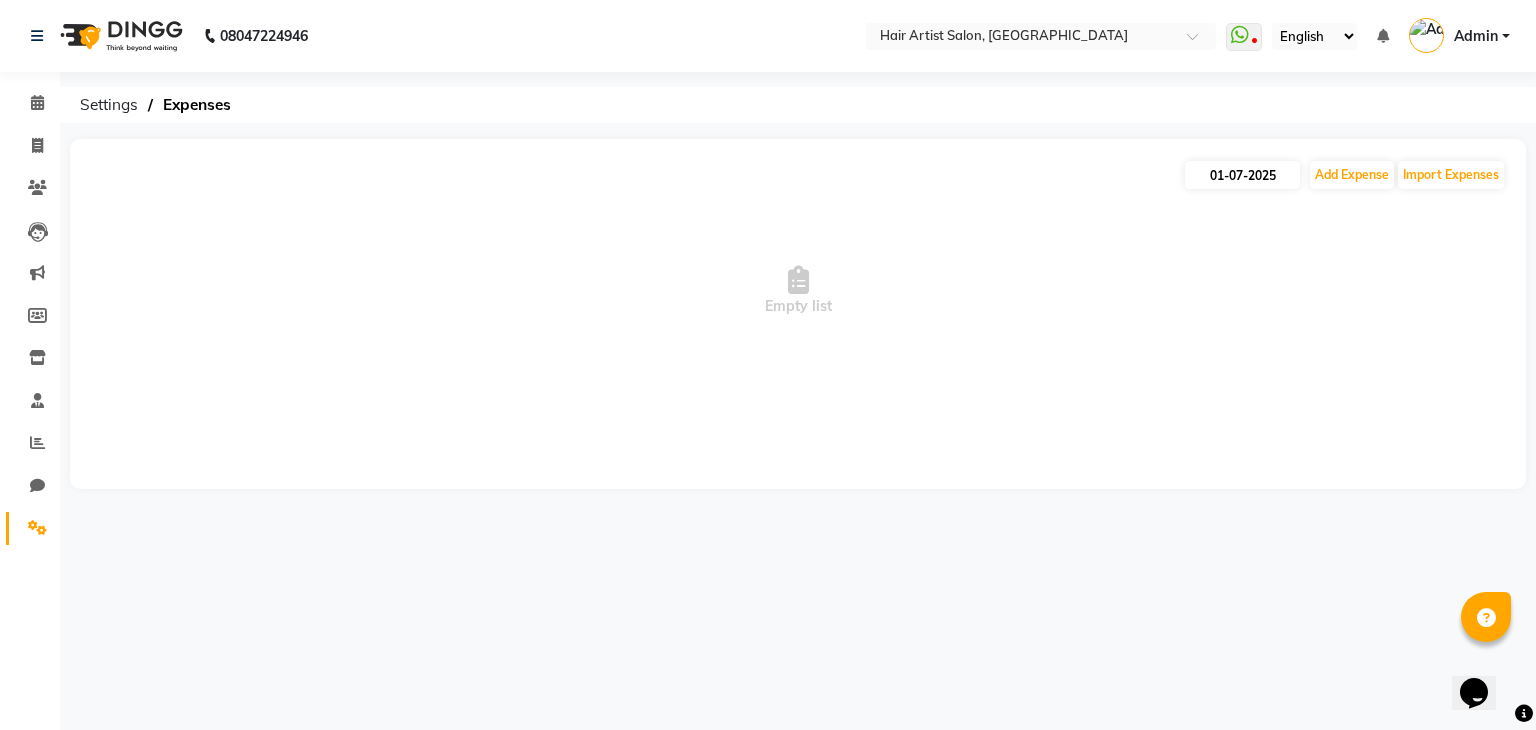 select on "7" 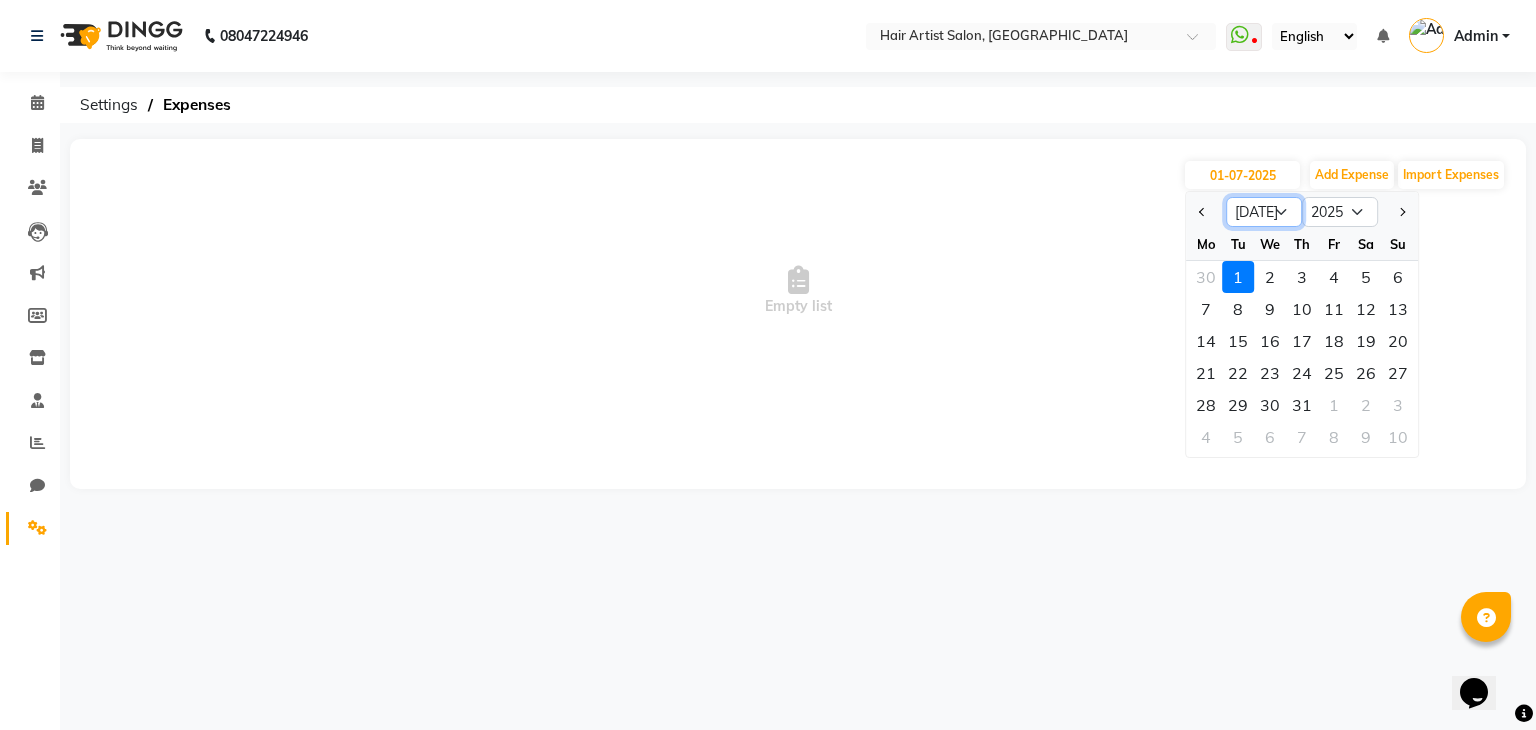 click on "Jan Feb Mar Apr May Jun [DATE] Aug Sep Oct Nov Dec" 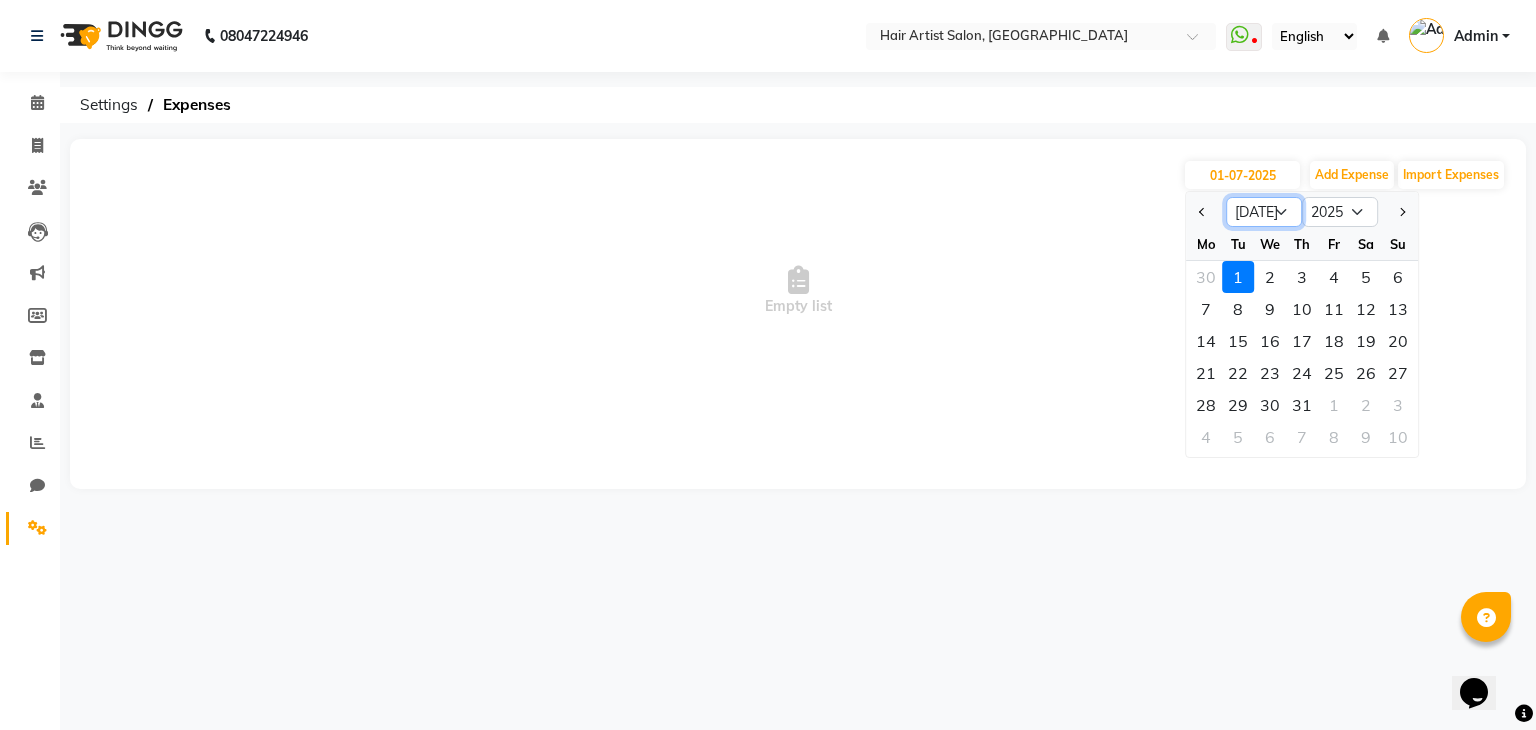 select on "6" 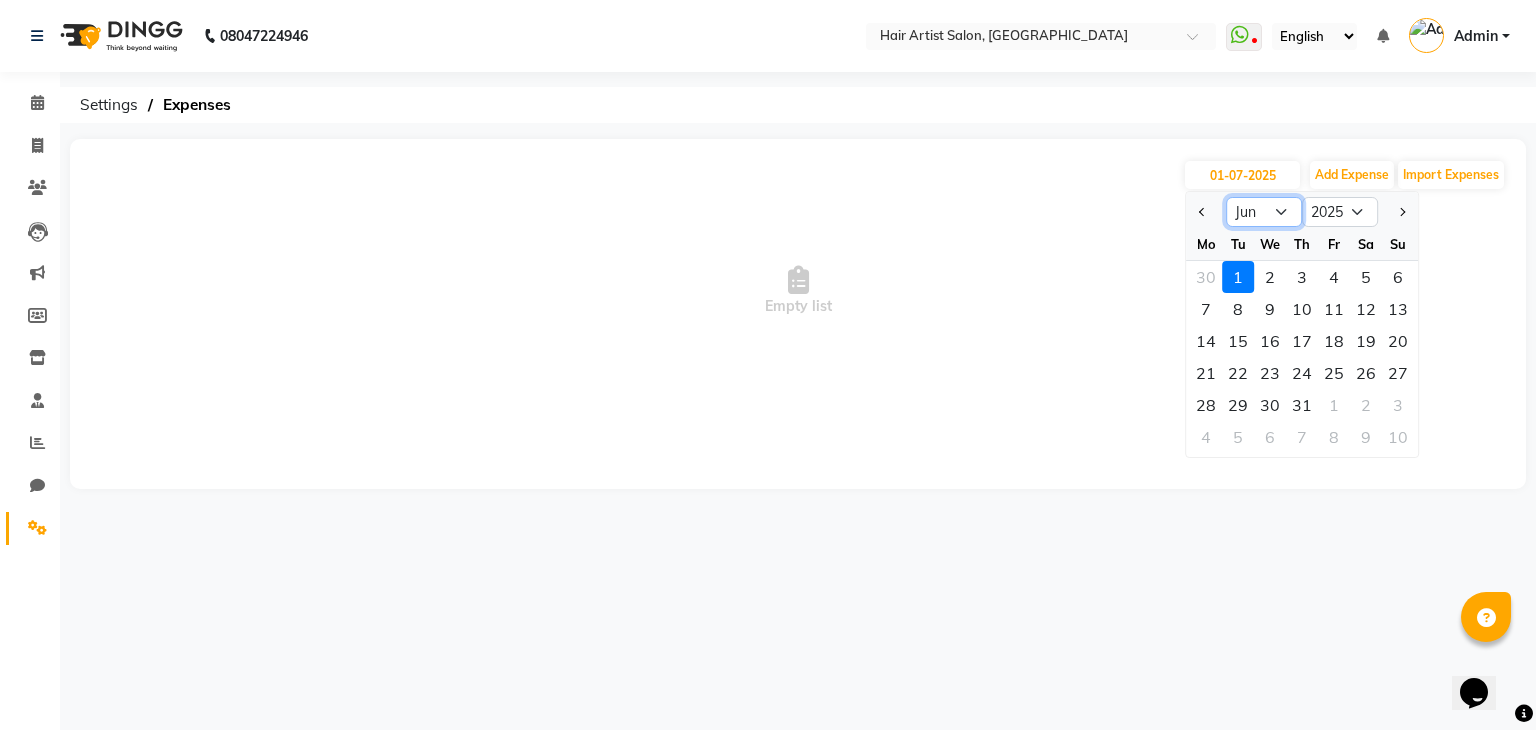 click on "Jan Feb Mar Apr May Jun [DATE] Aug Sep Oct Nov Dec" 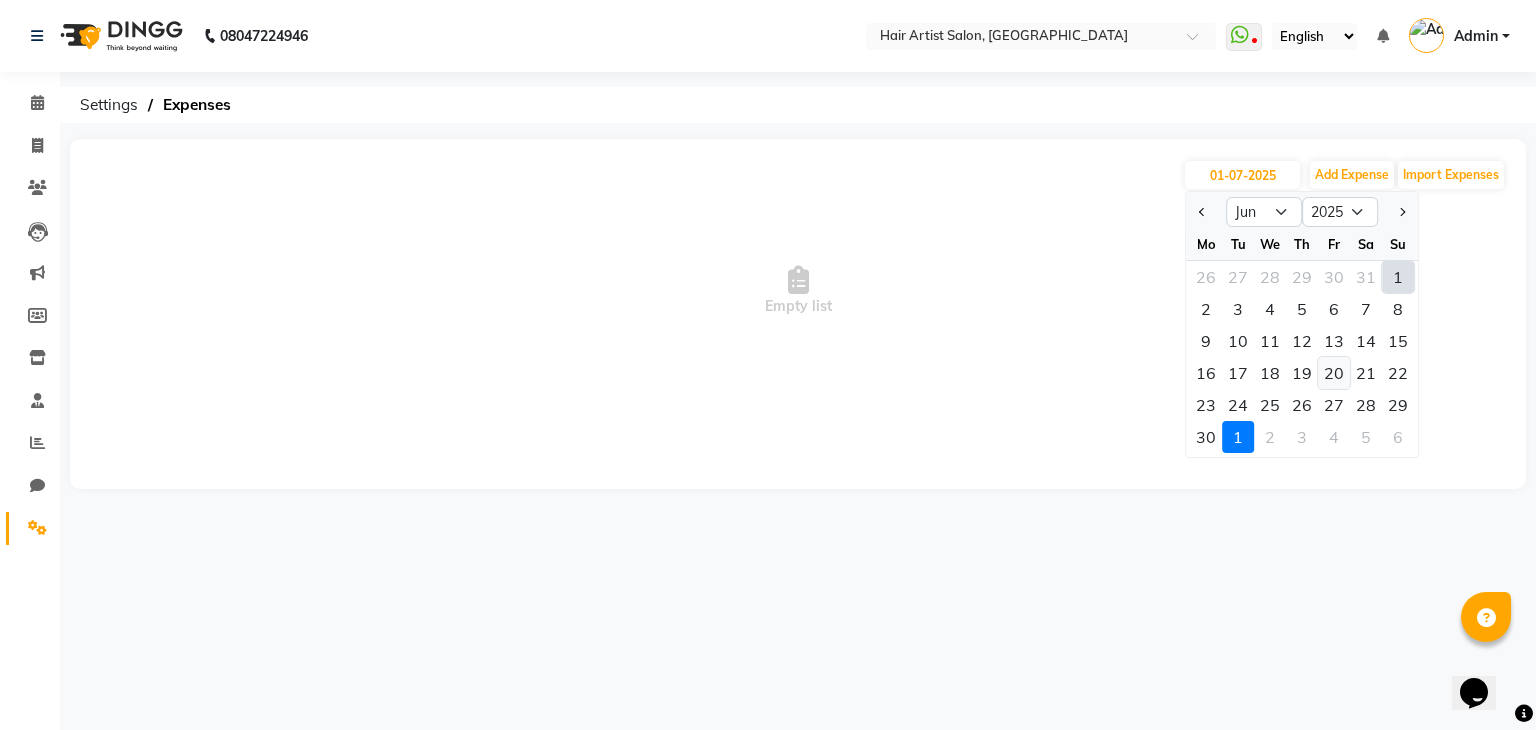click on "20" 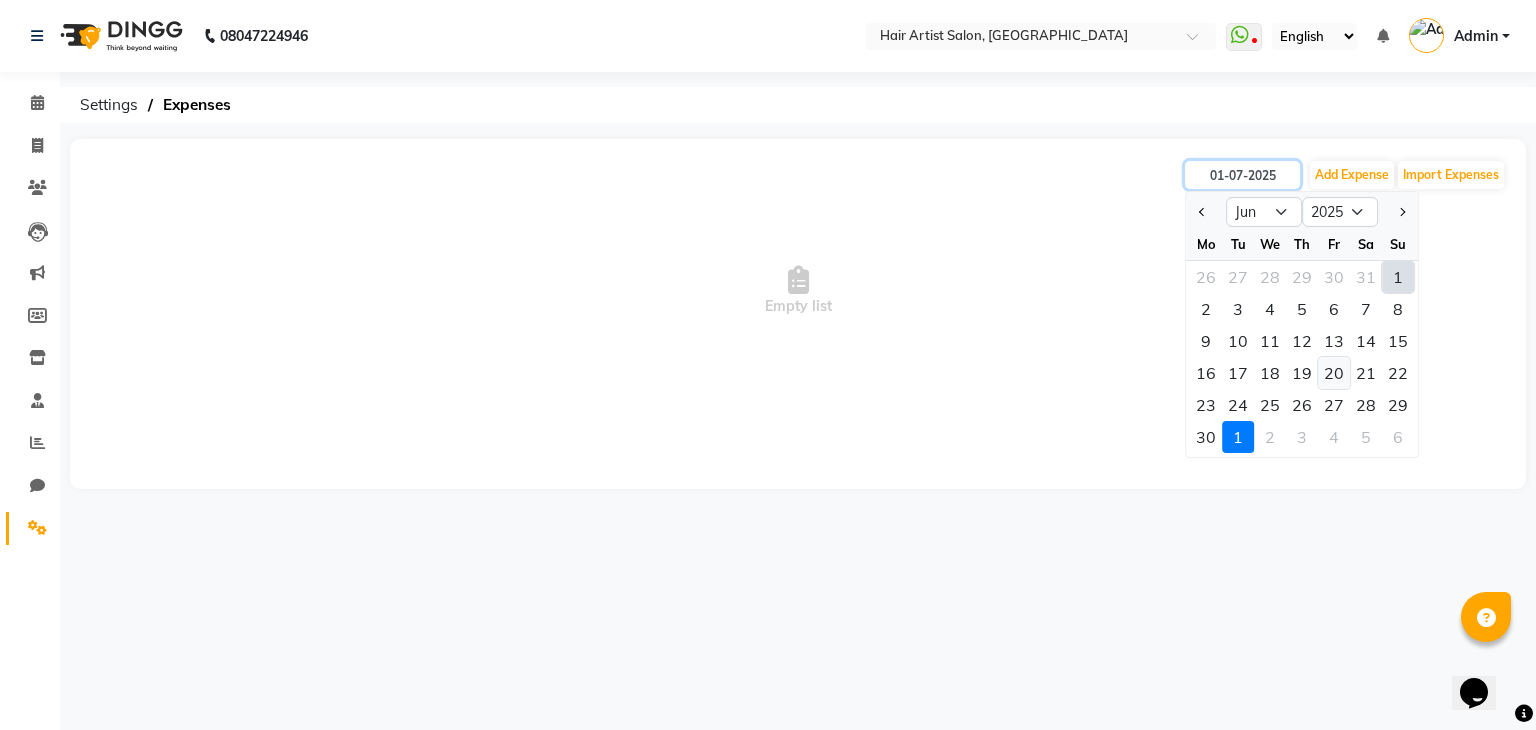 type on "[DATE]" 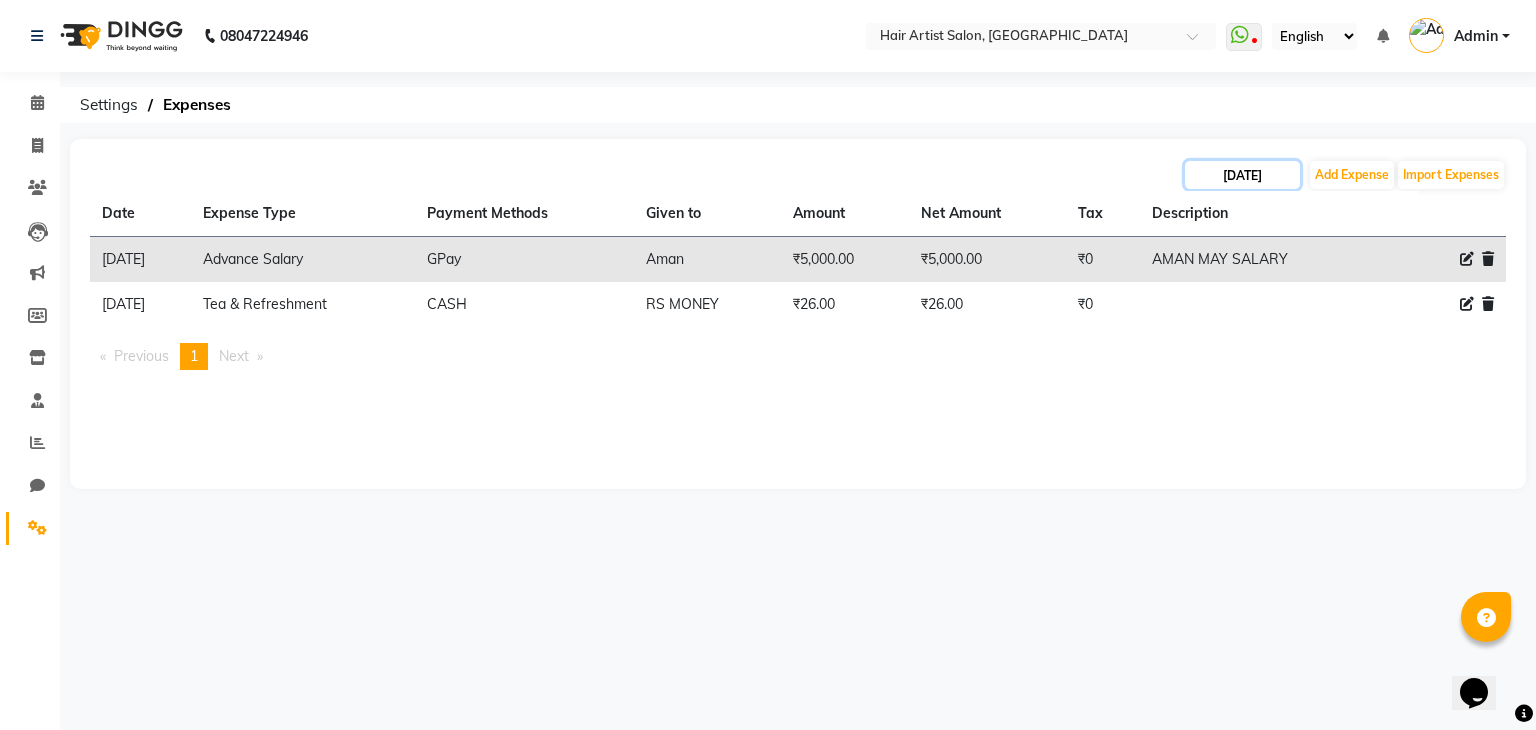 click on "[DATE]" 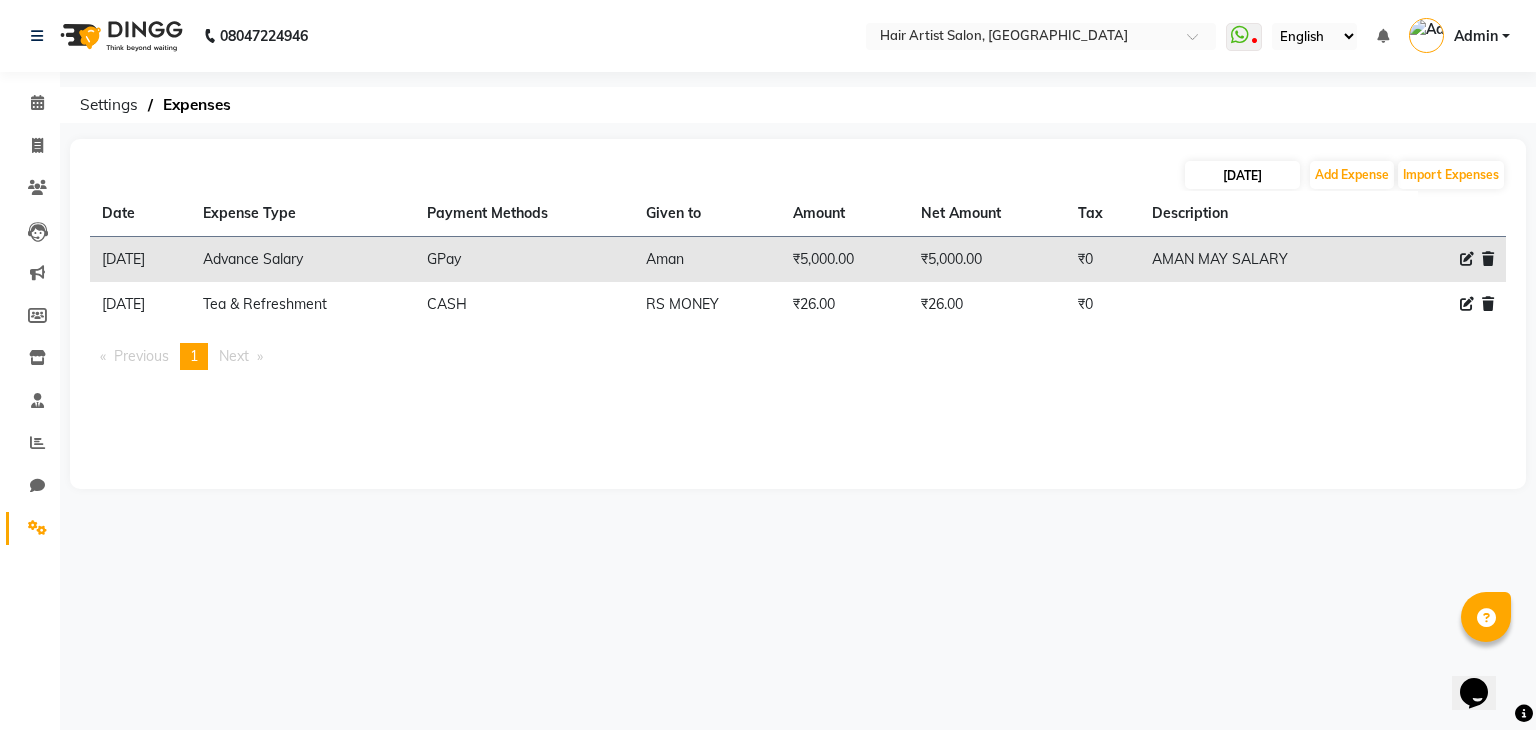 select on "6" 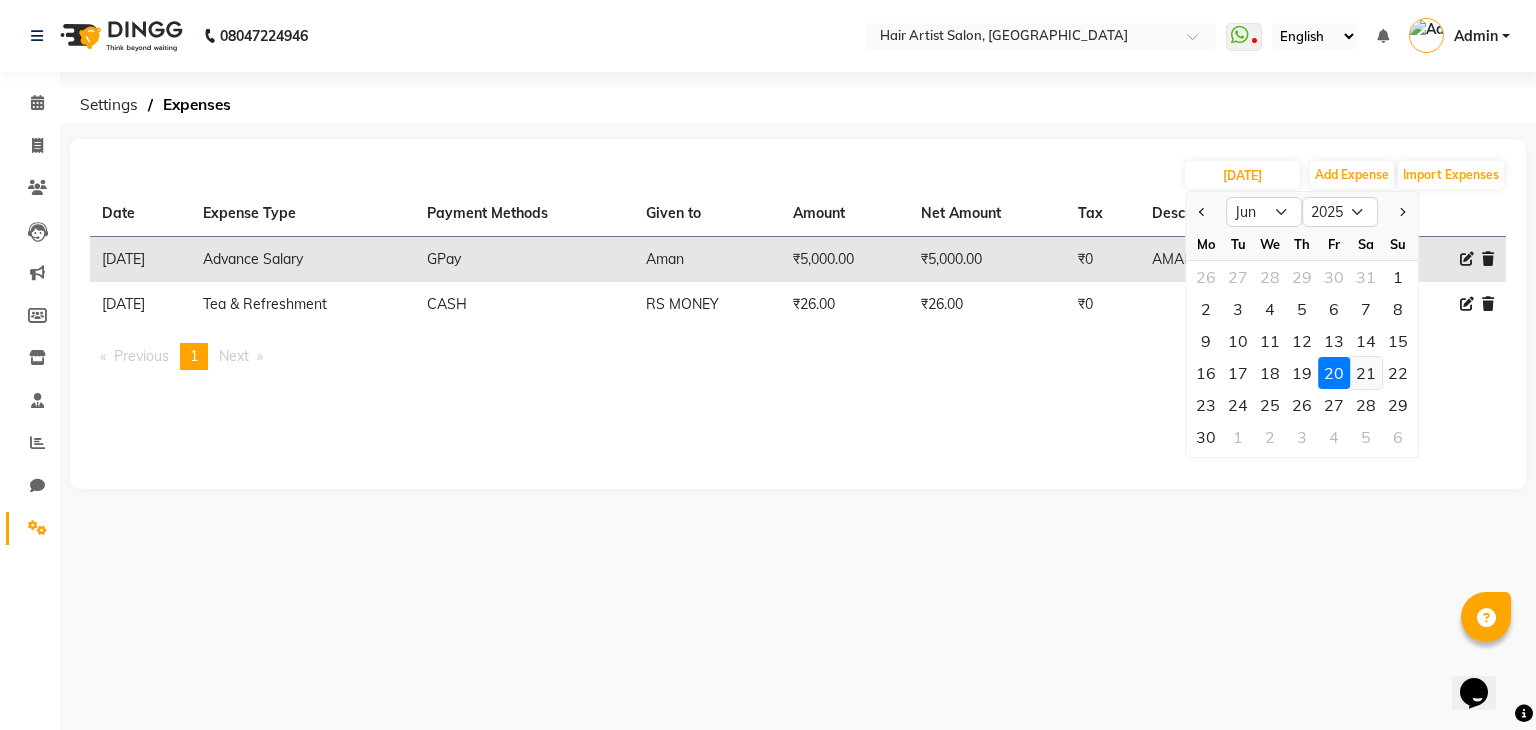 click on "21" 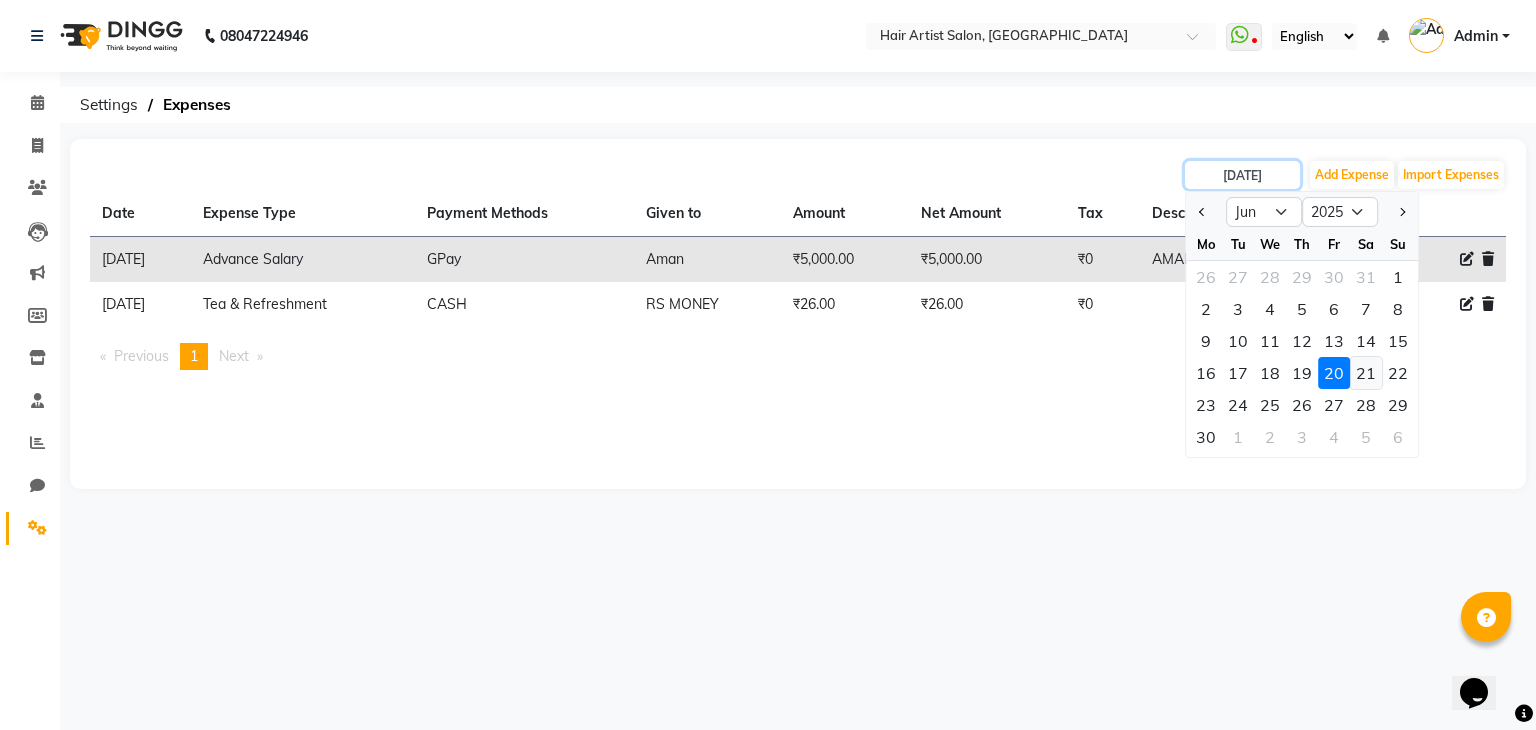 type on "[DATE]" 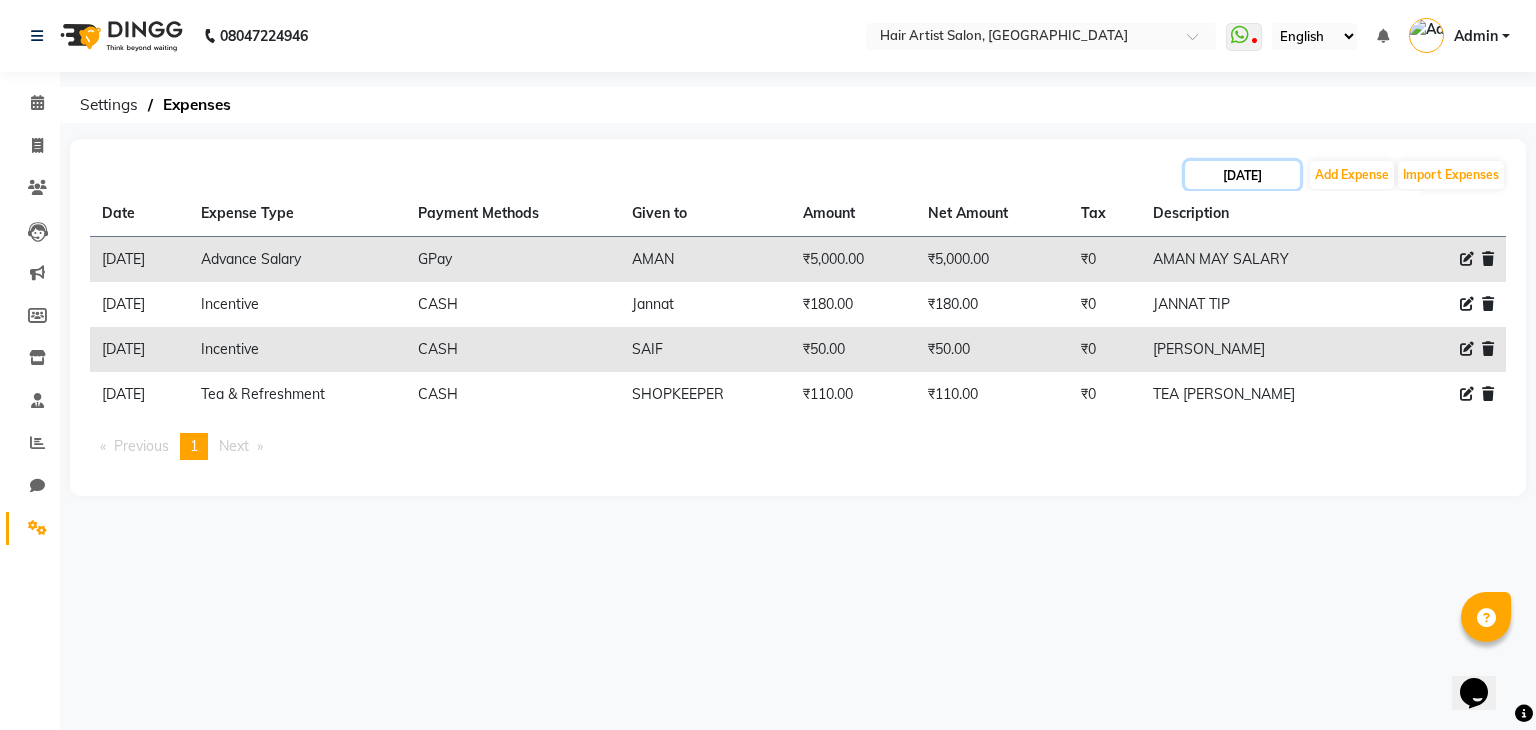 click on "[DATE]" 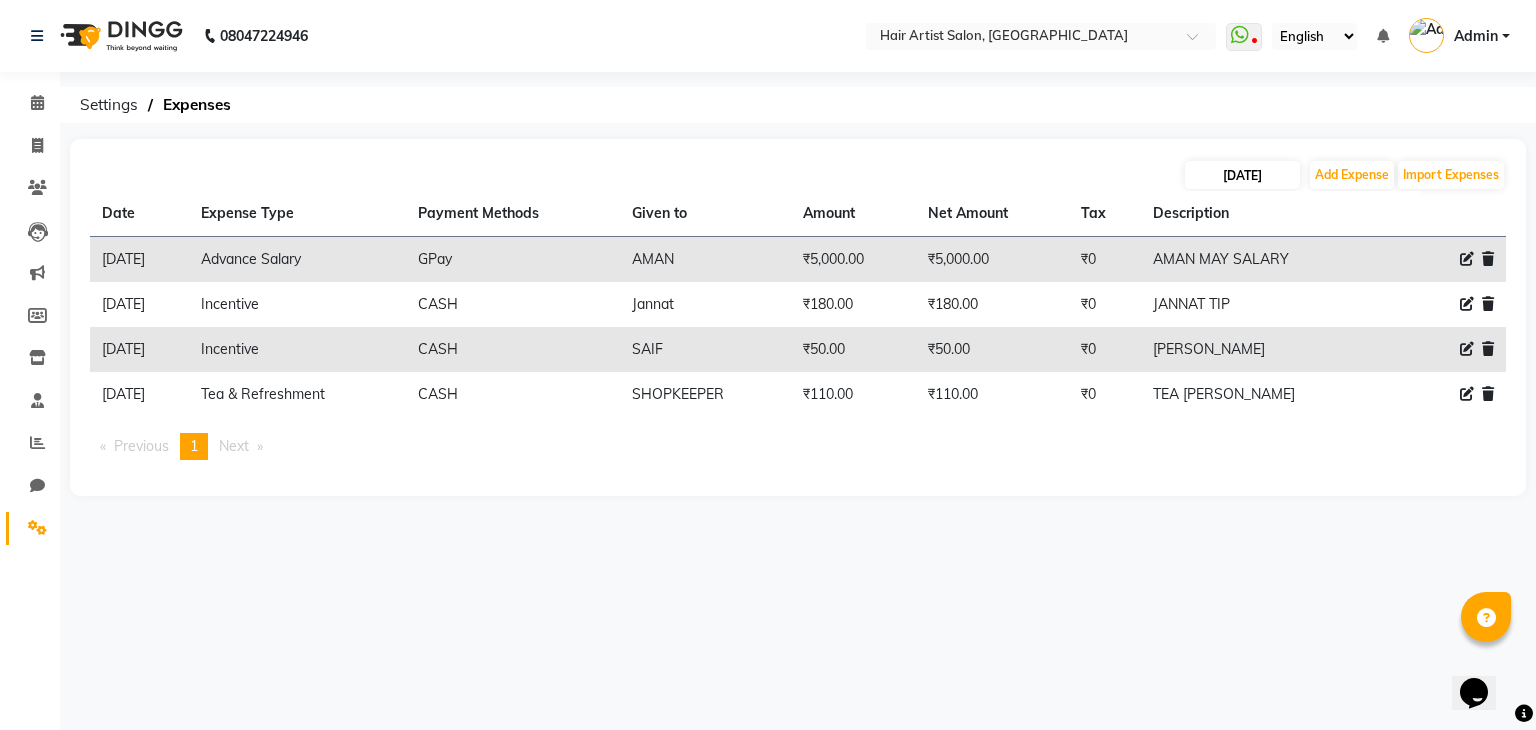 select on "6" 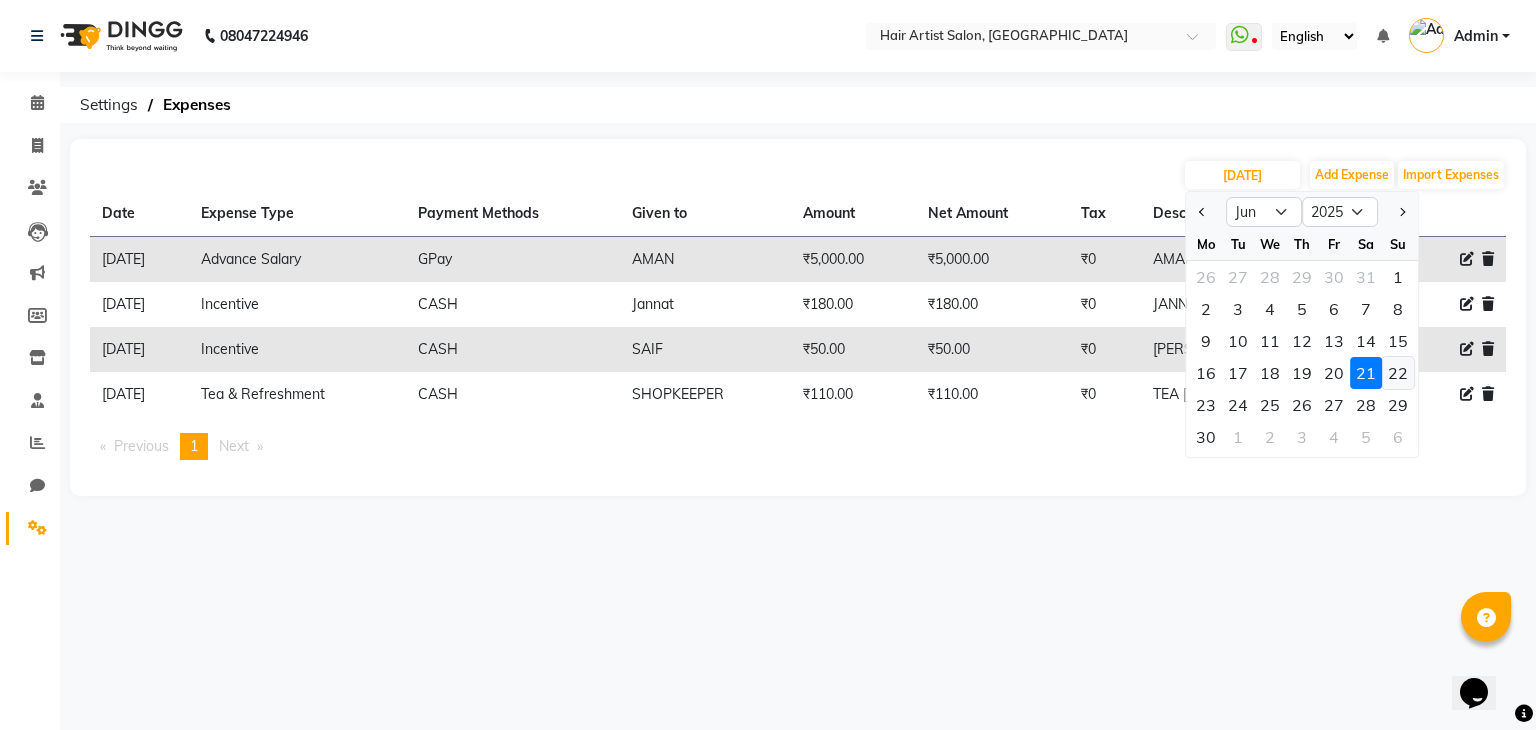 click on "22" 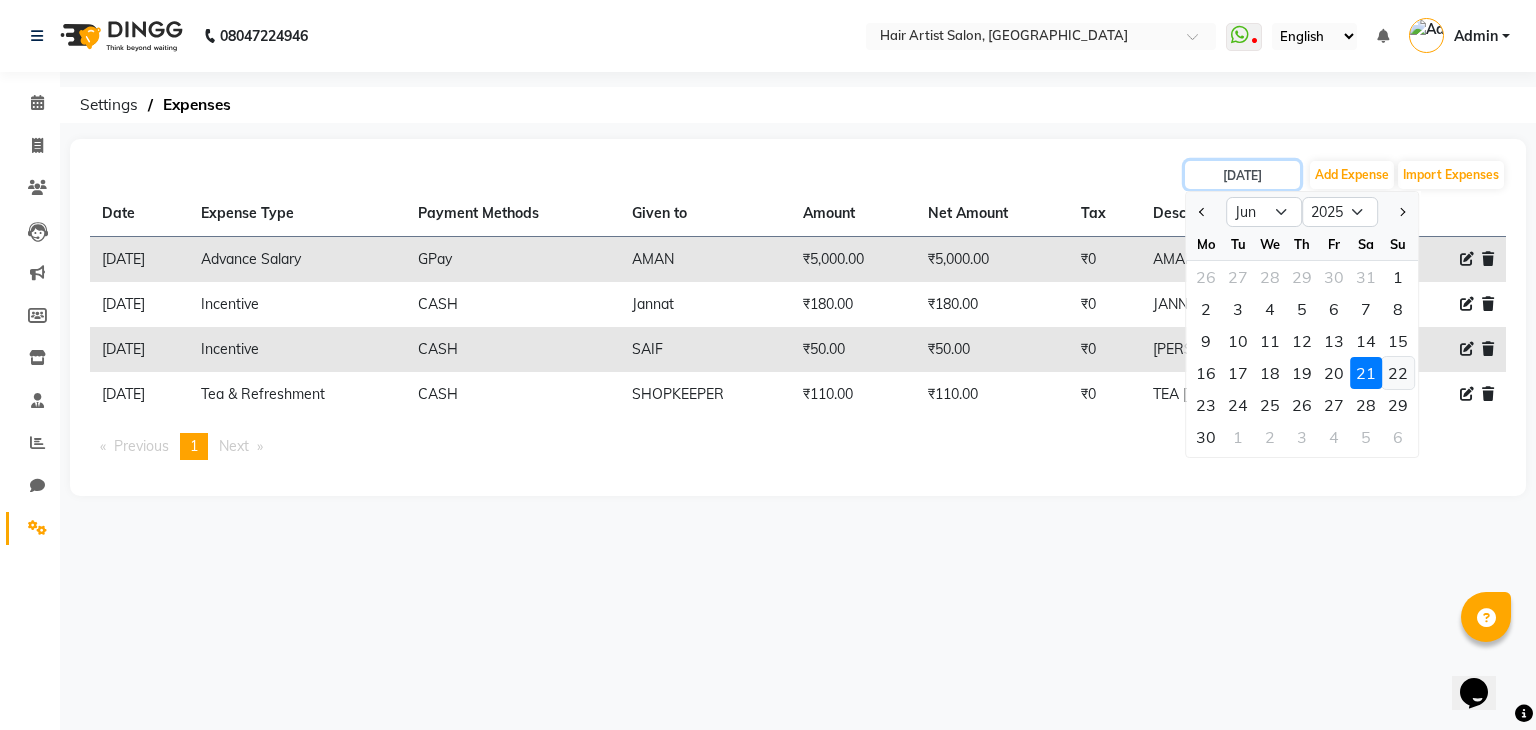 type on "[DATE]" 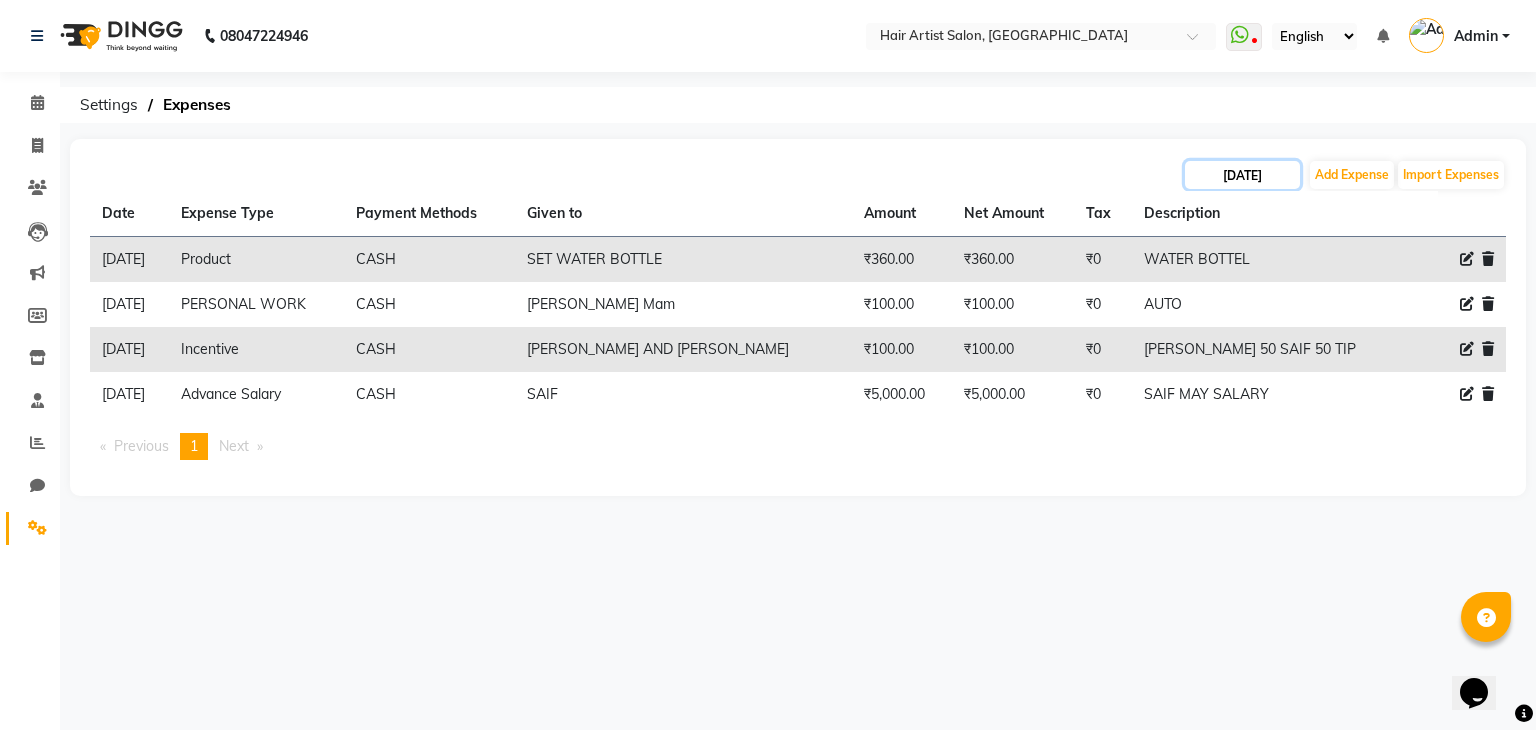 click on "[DATE]" 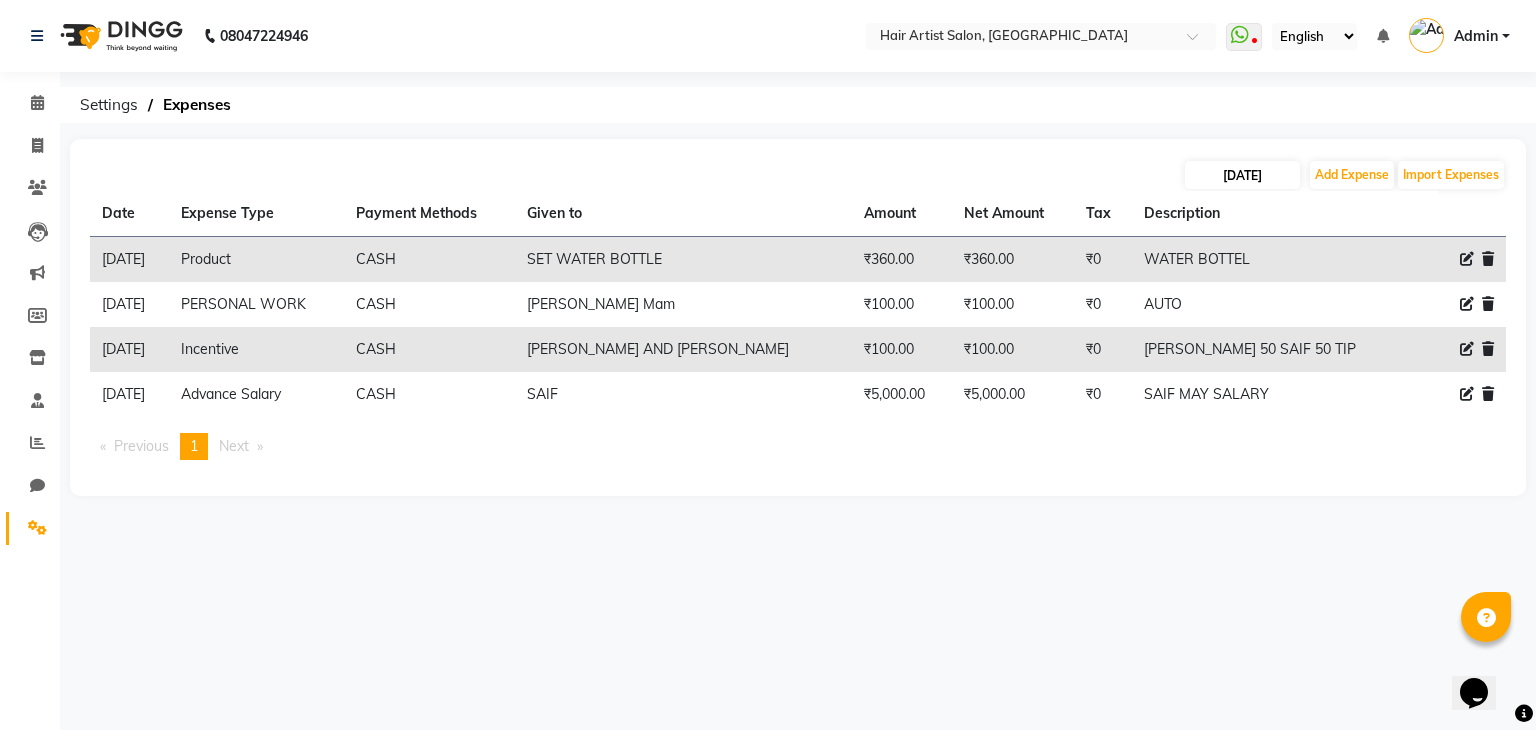select on "6" 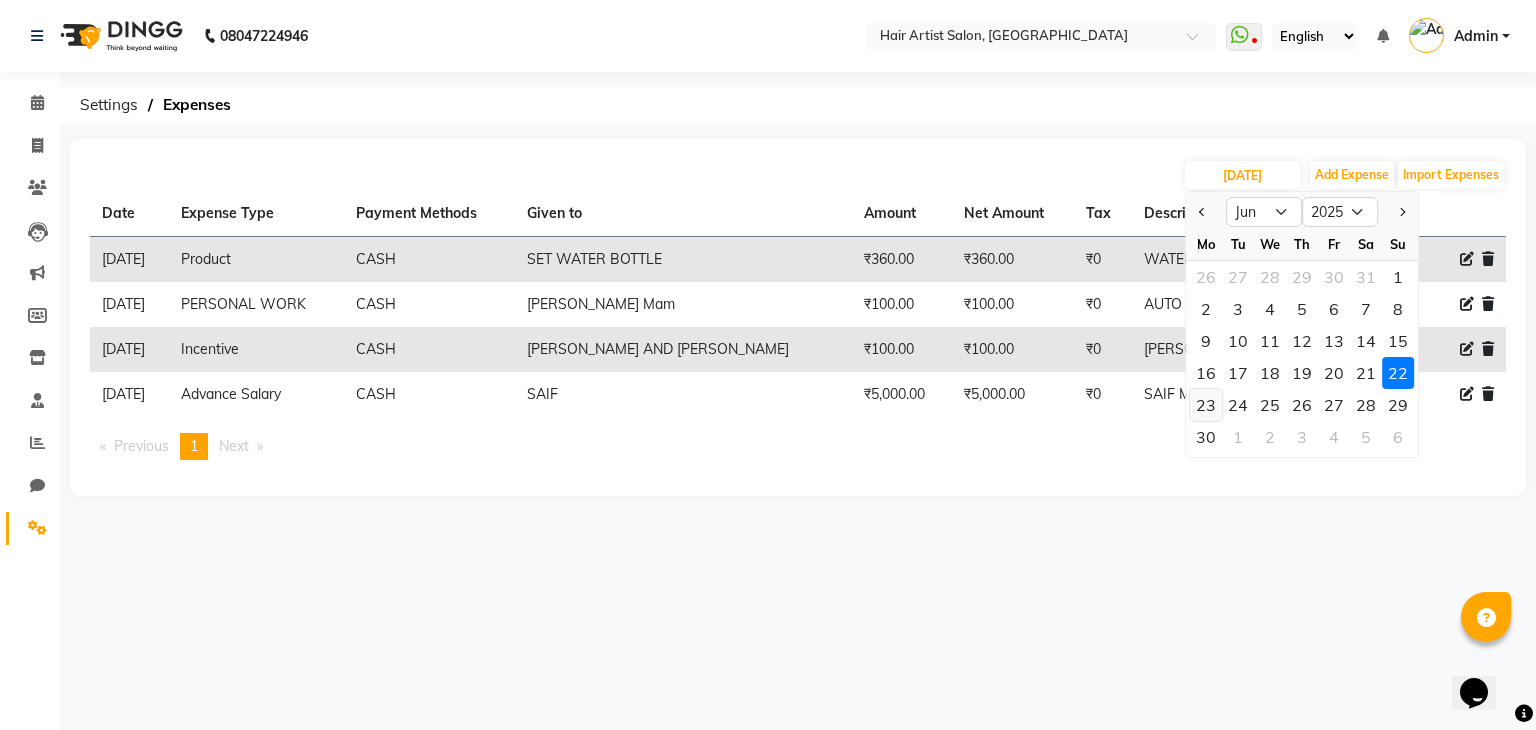 click on "23" 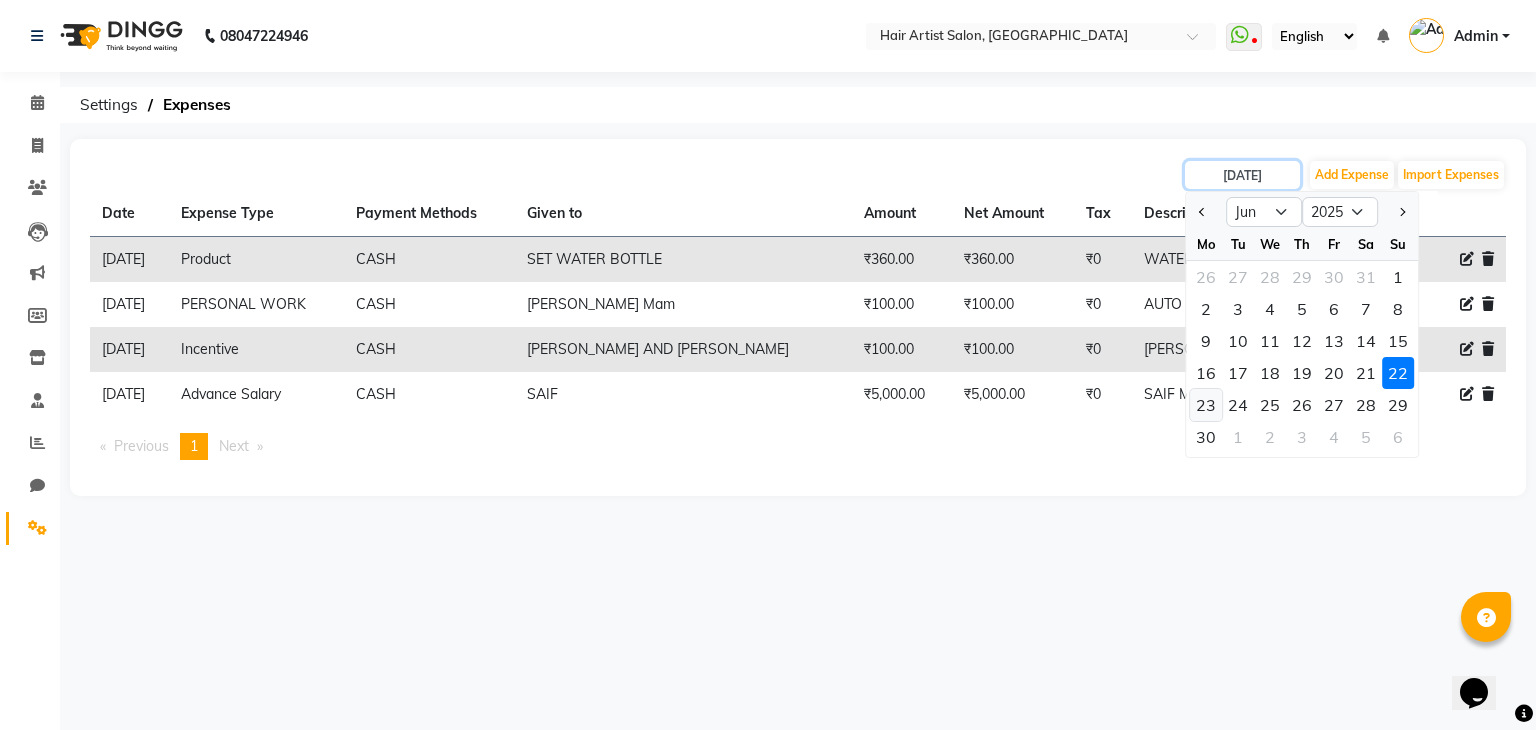 type on "[DATE]" 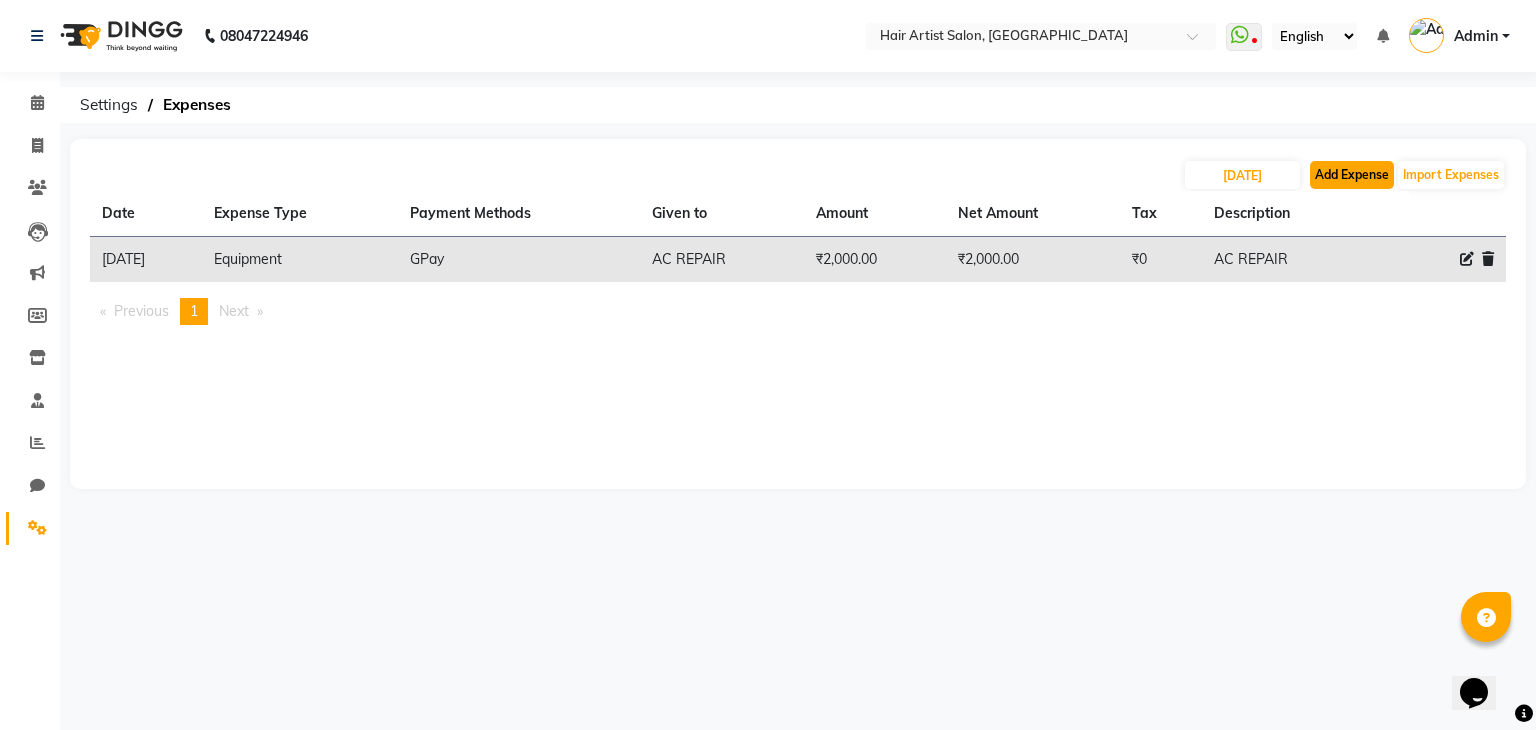 click on "Add Expense" 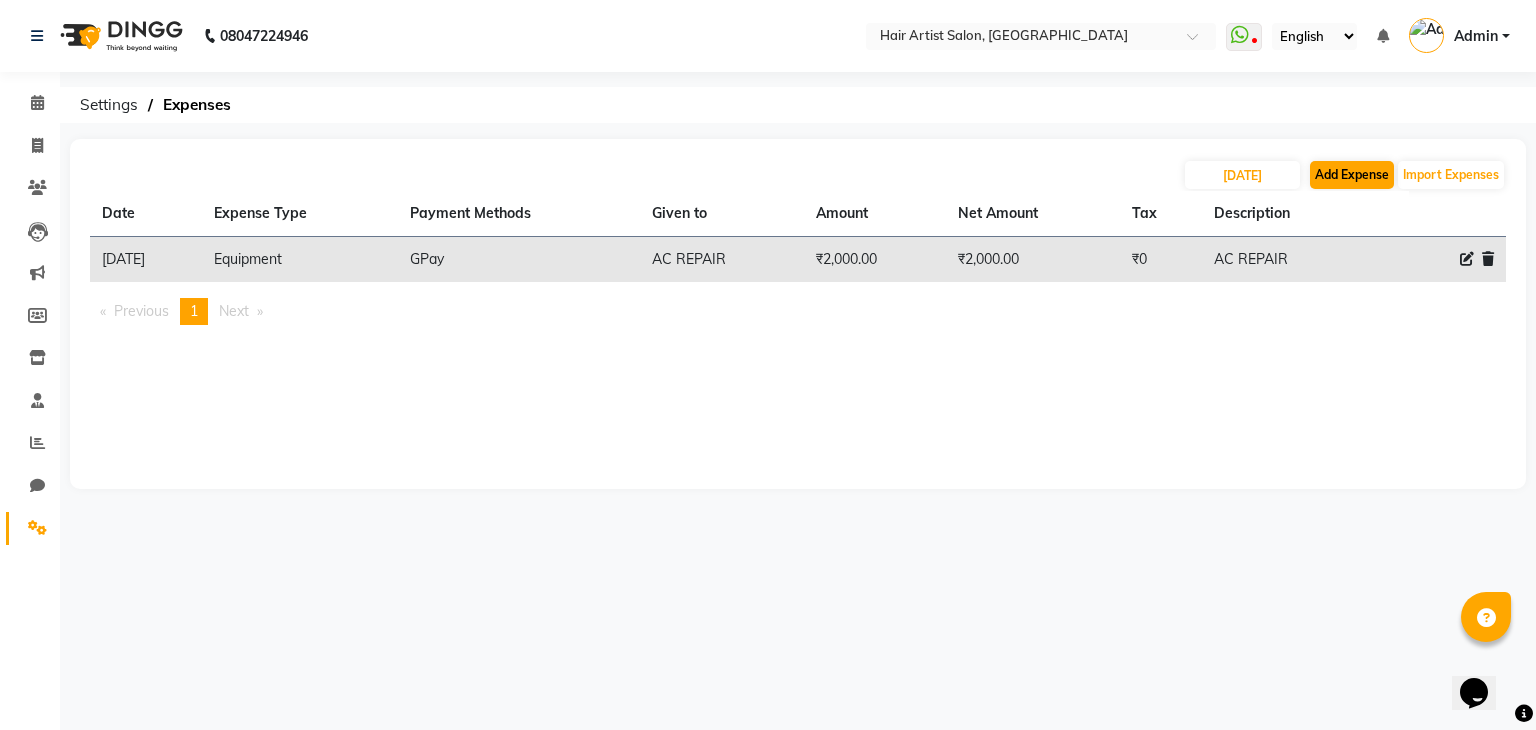select on "1" 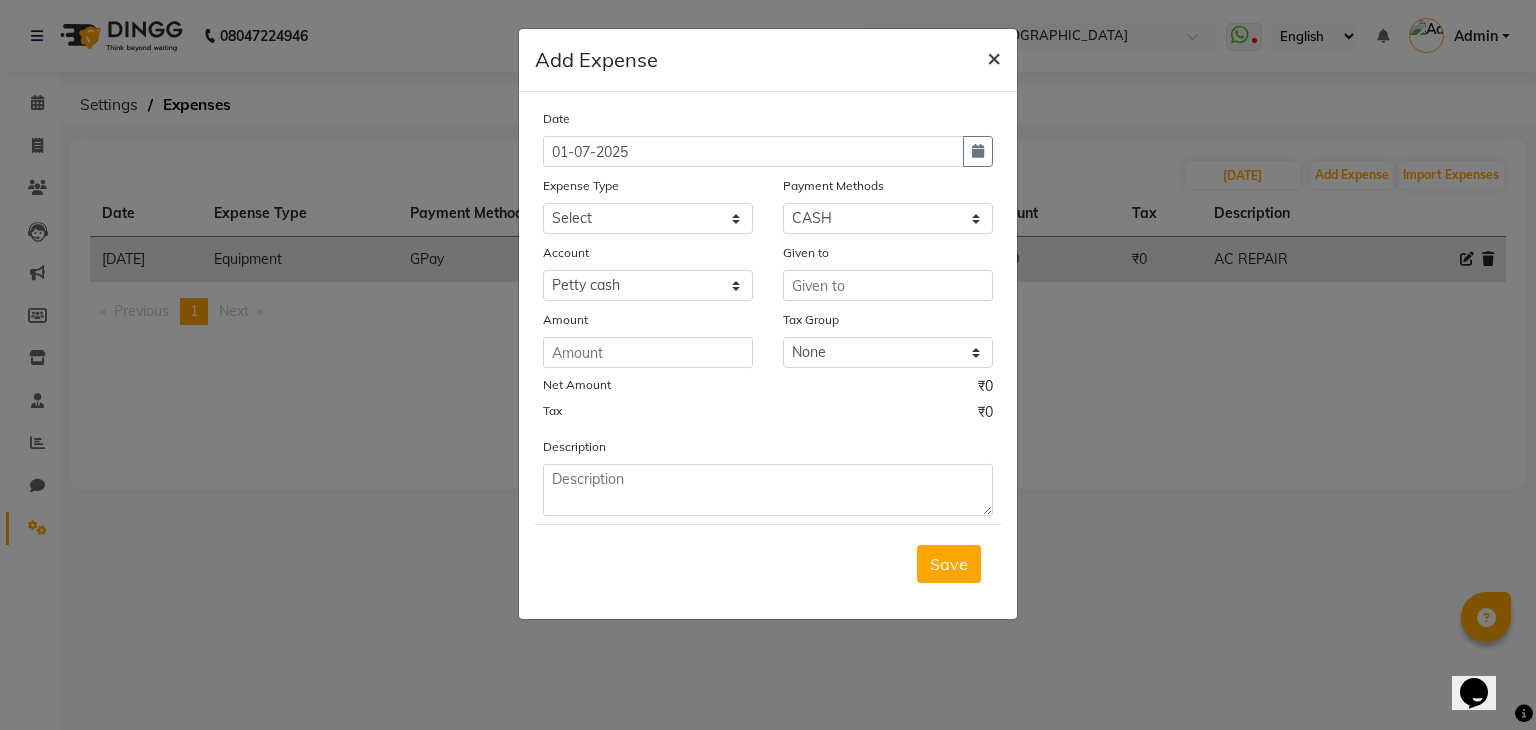 click on "×" 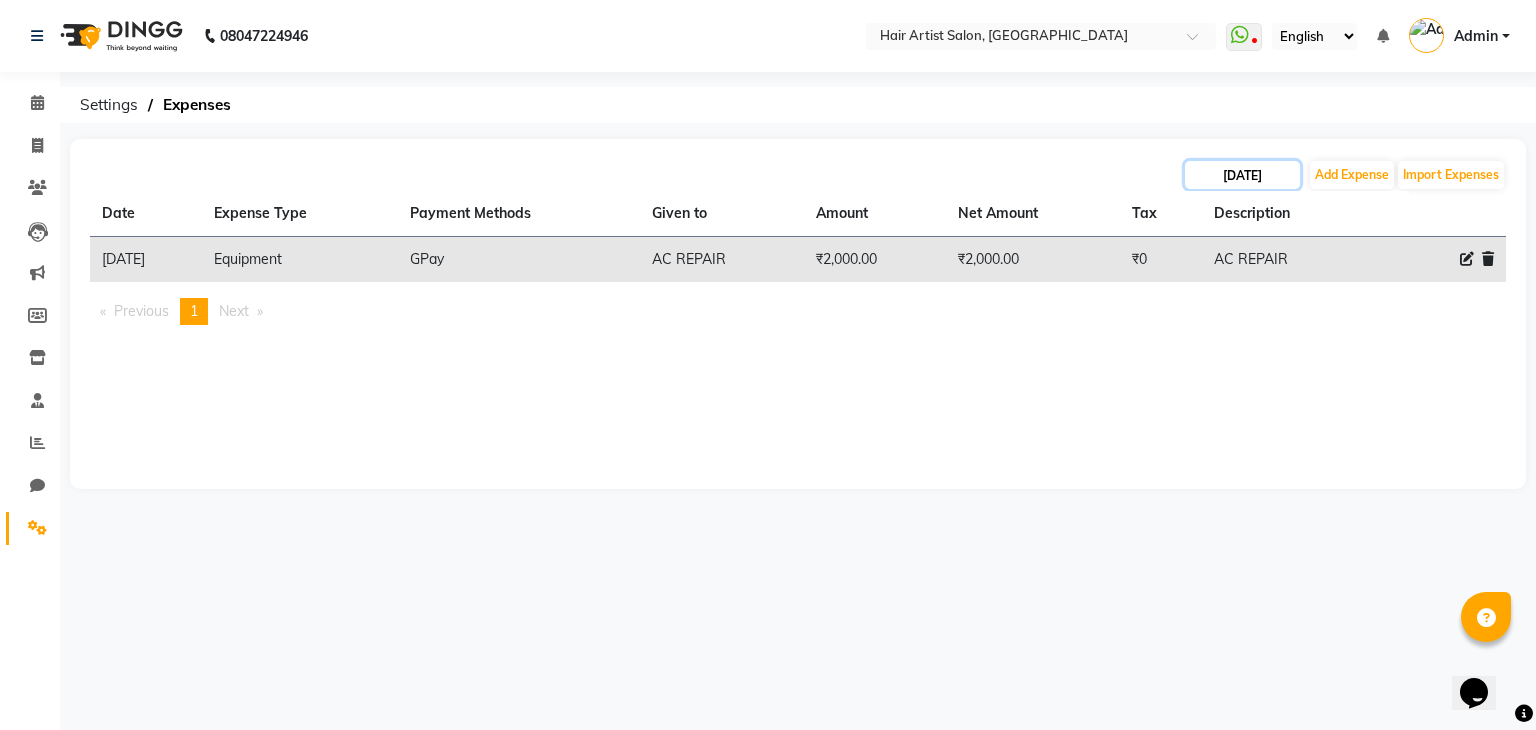 click on "[DATE]" 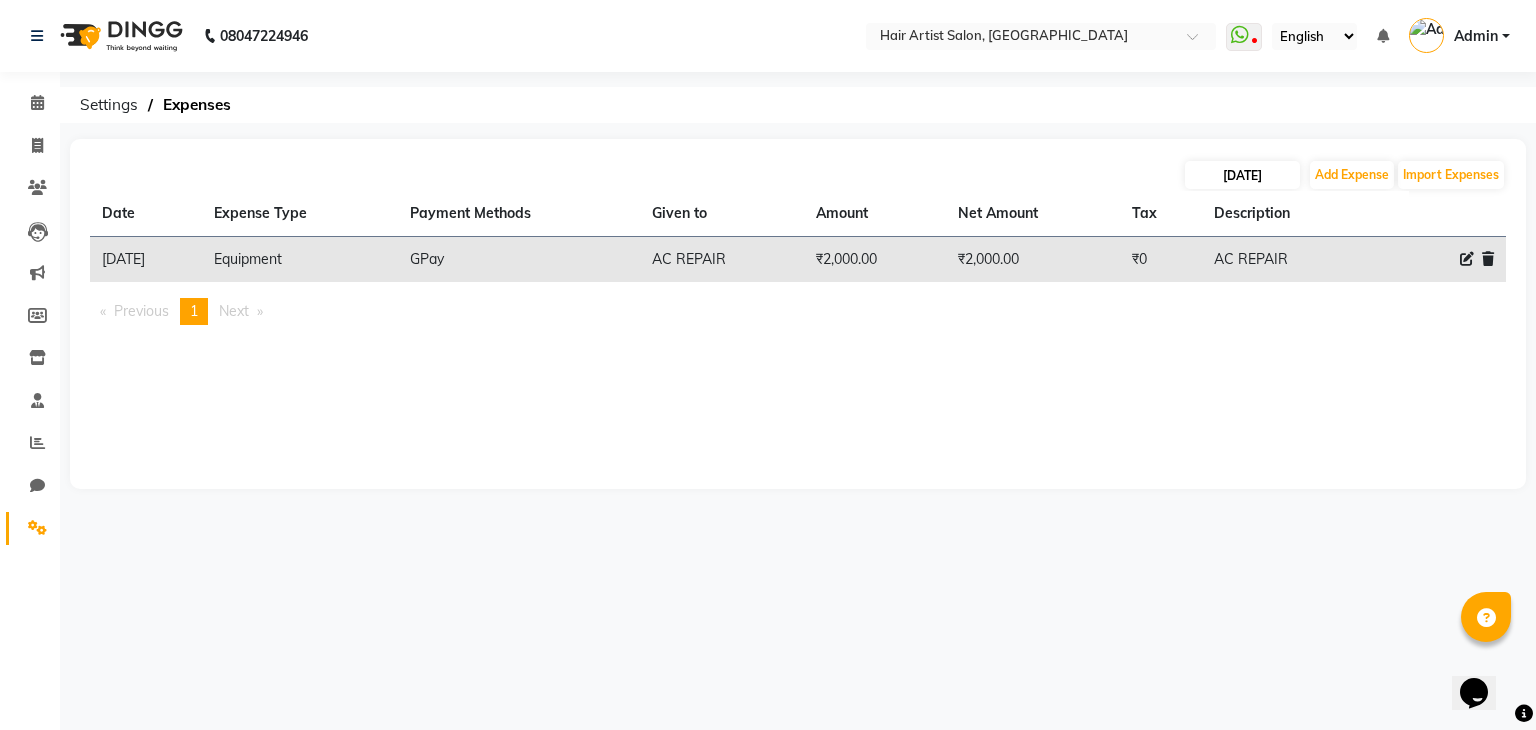 select on "6" 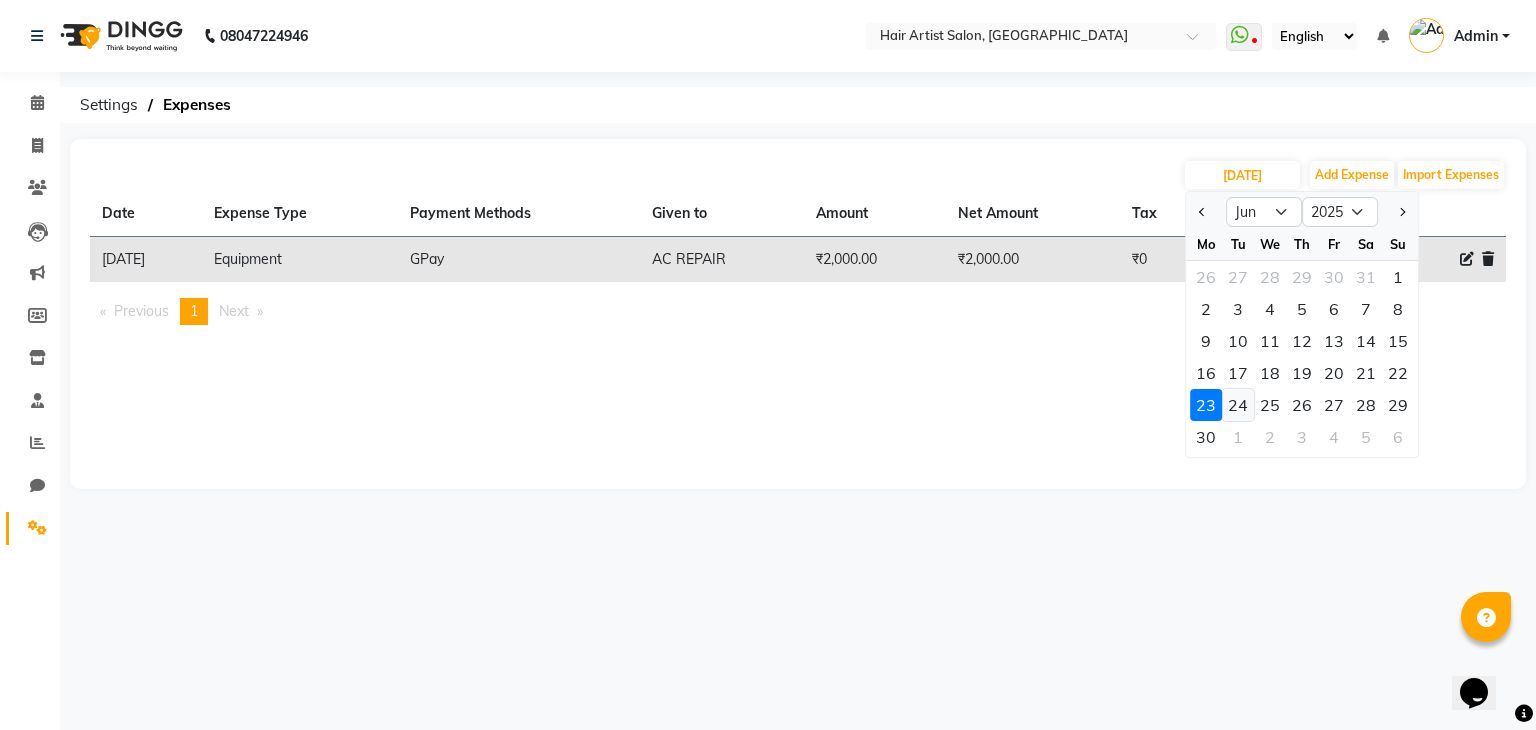 click on "24" 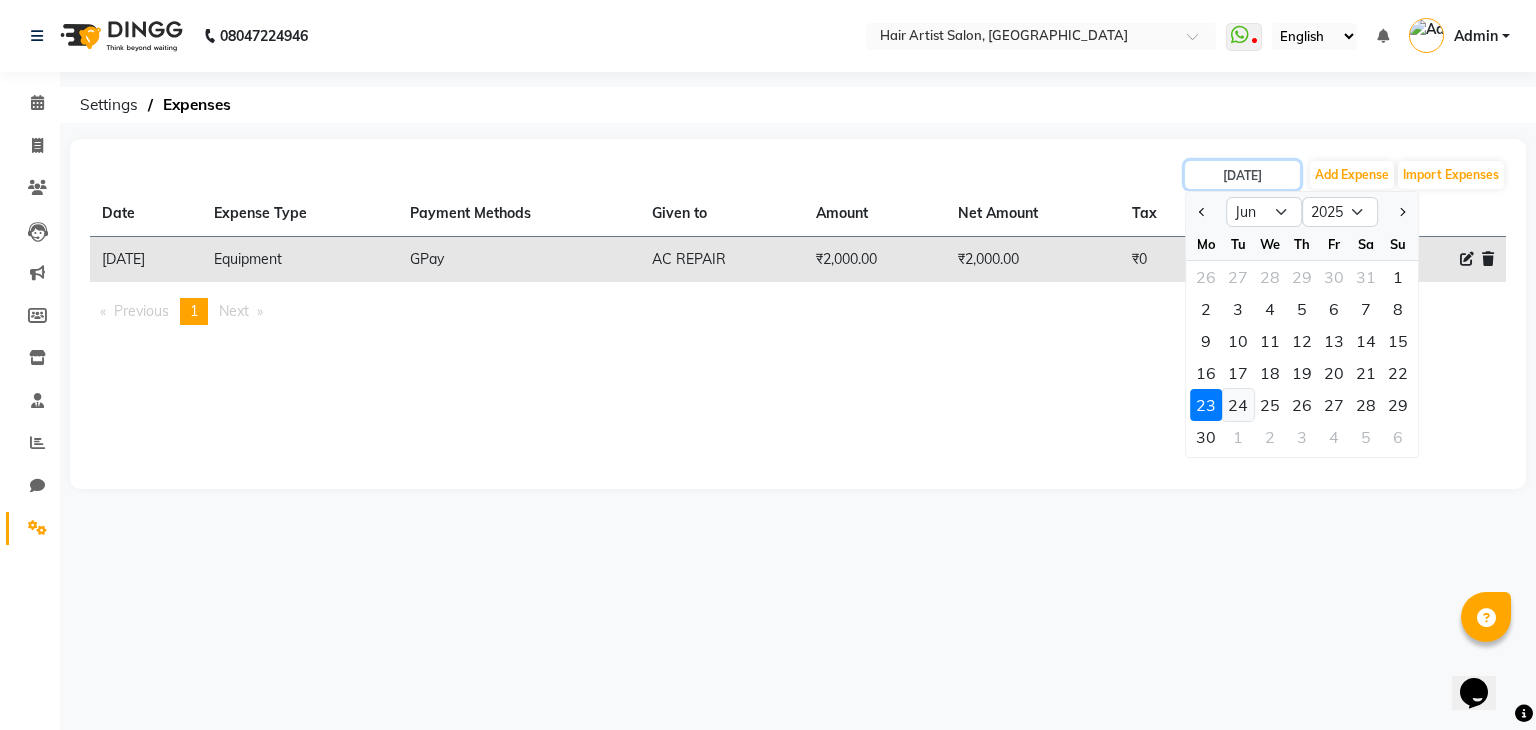 type on "[DATE]" 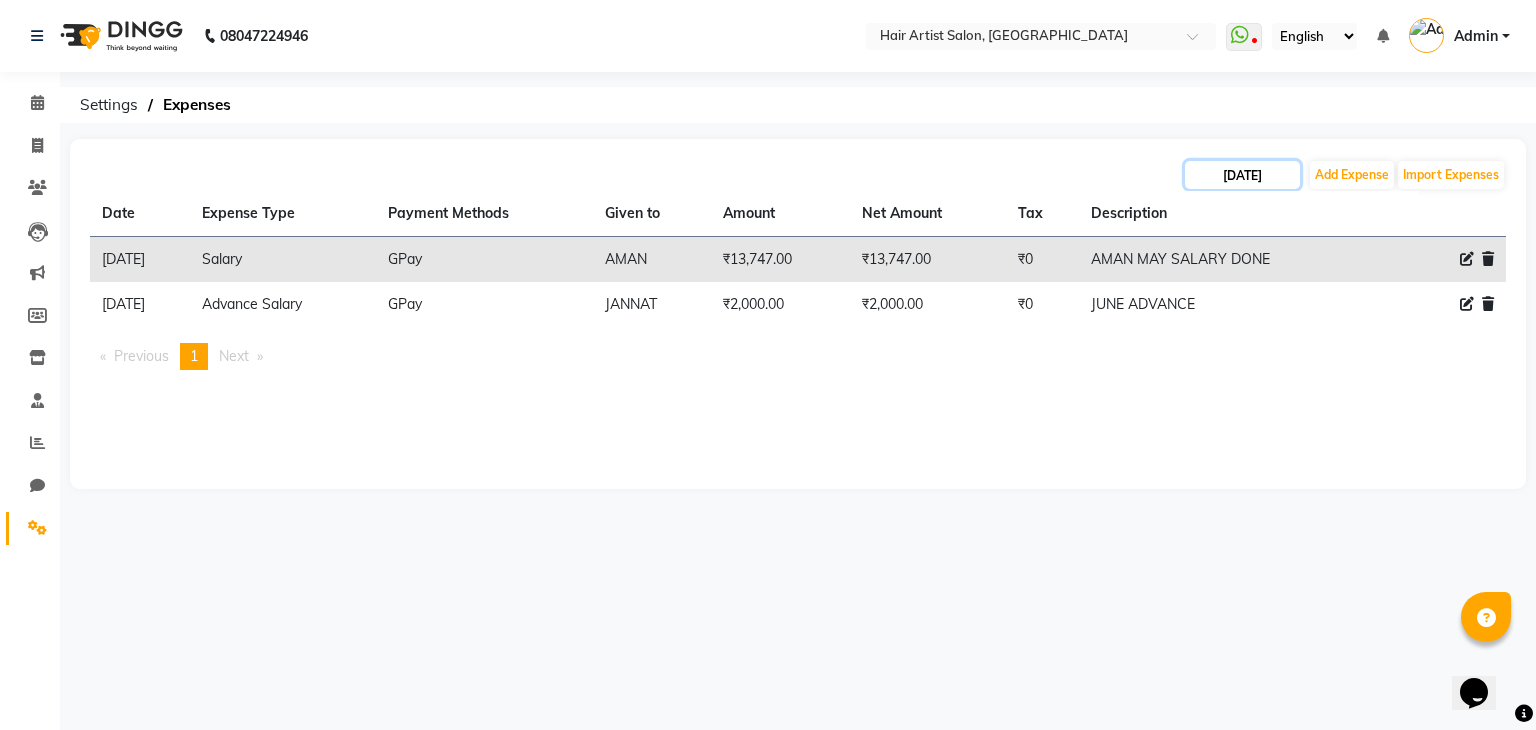 click on "[DATE]" 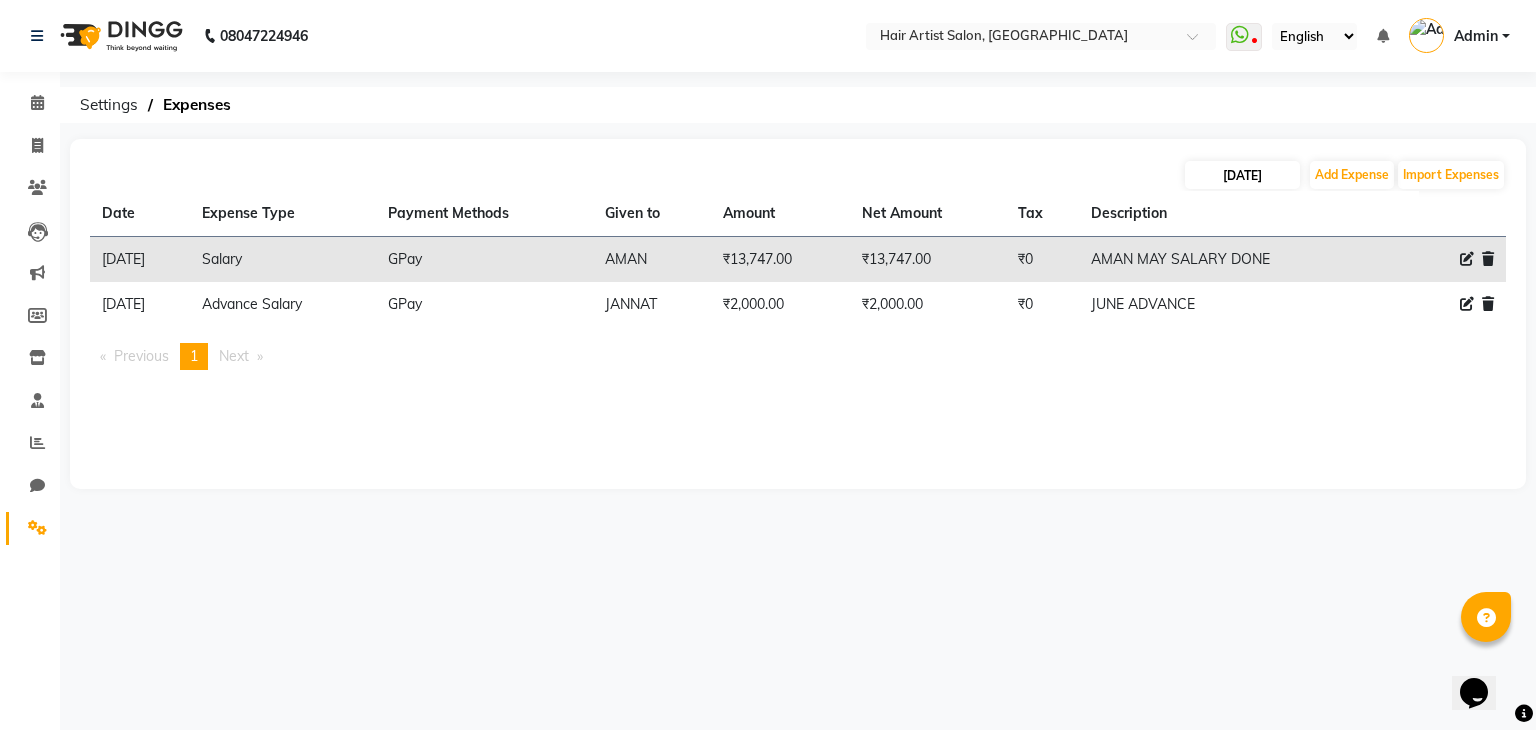 select on "6" 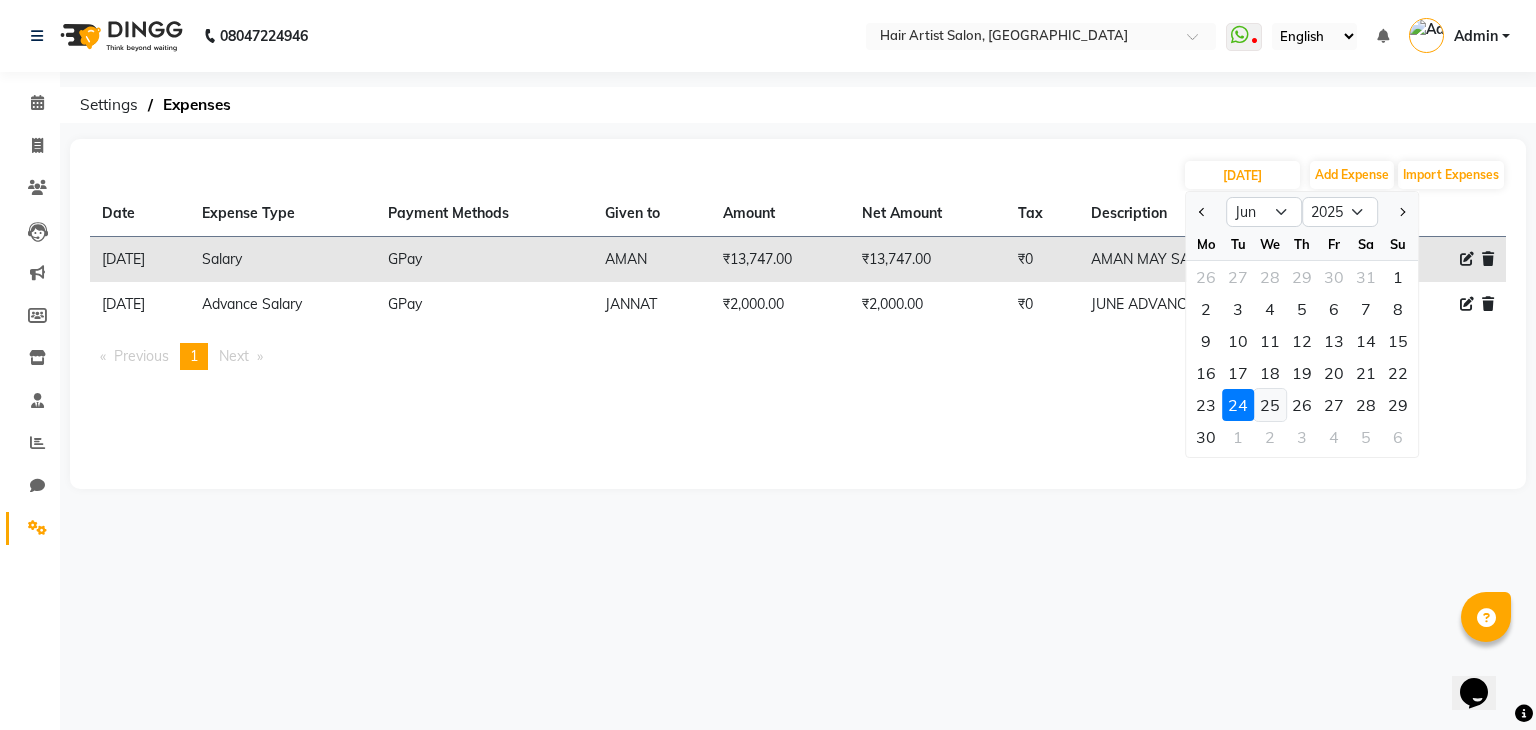 click on "25" 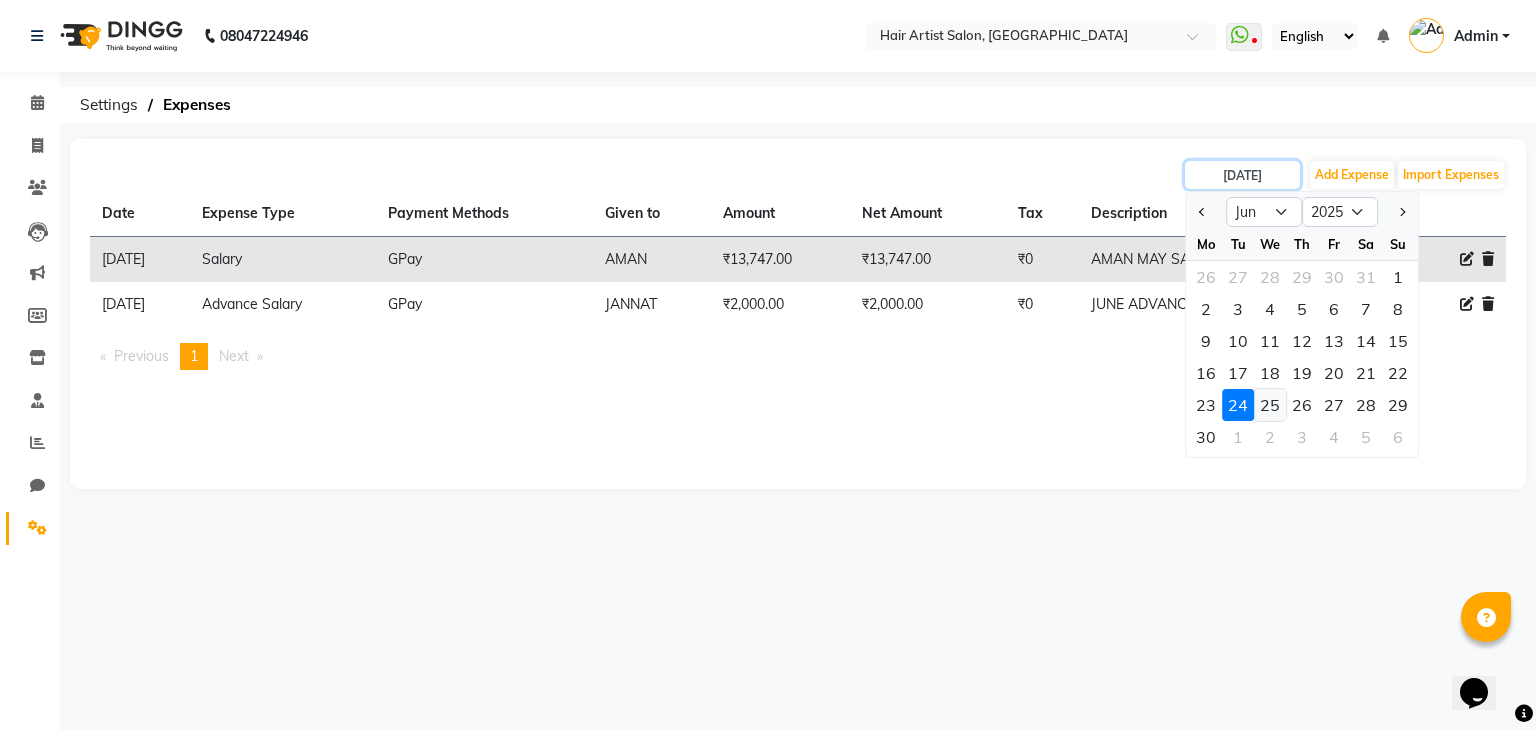 type on "[DATE]" 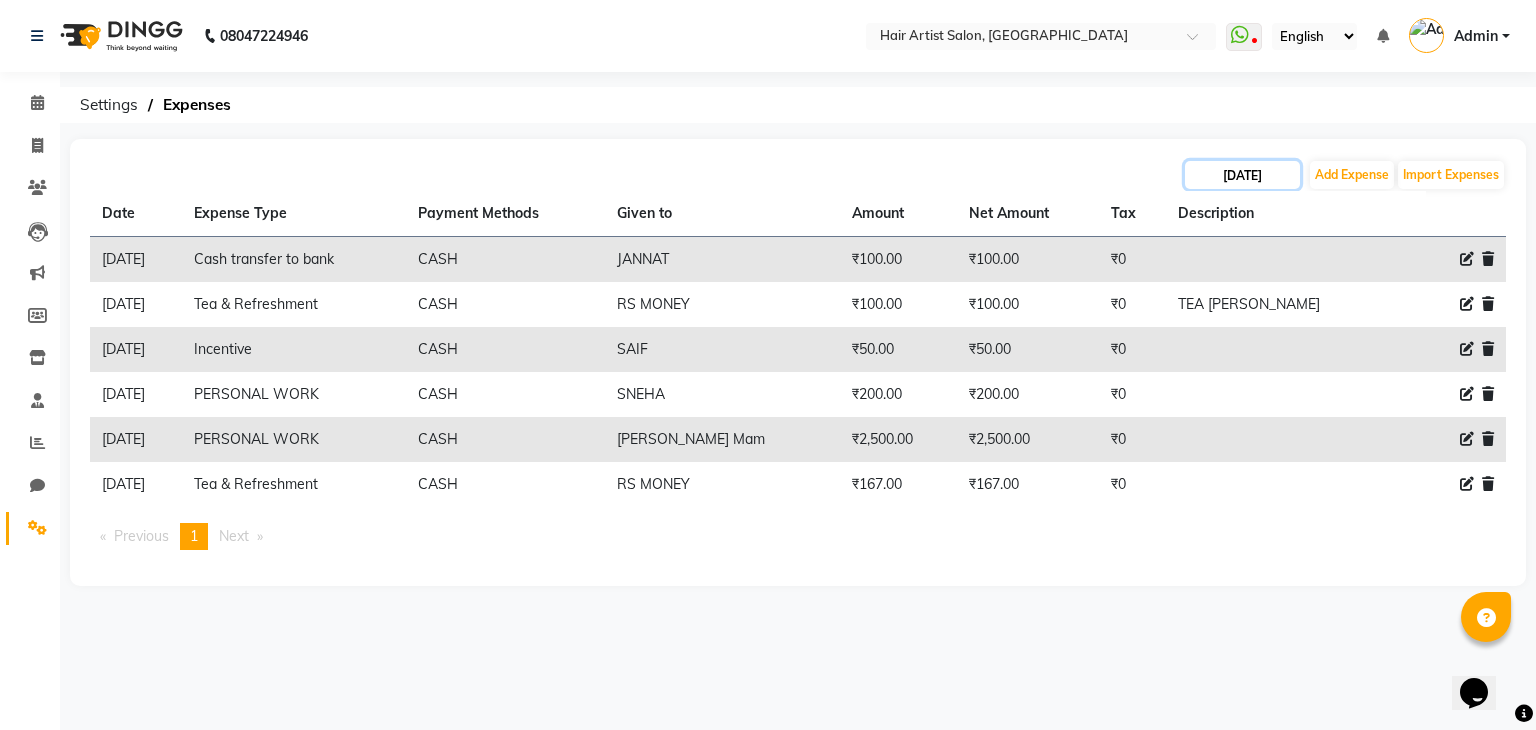 click on "[DATE]" 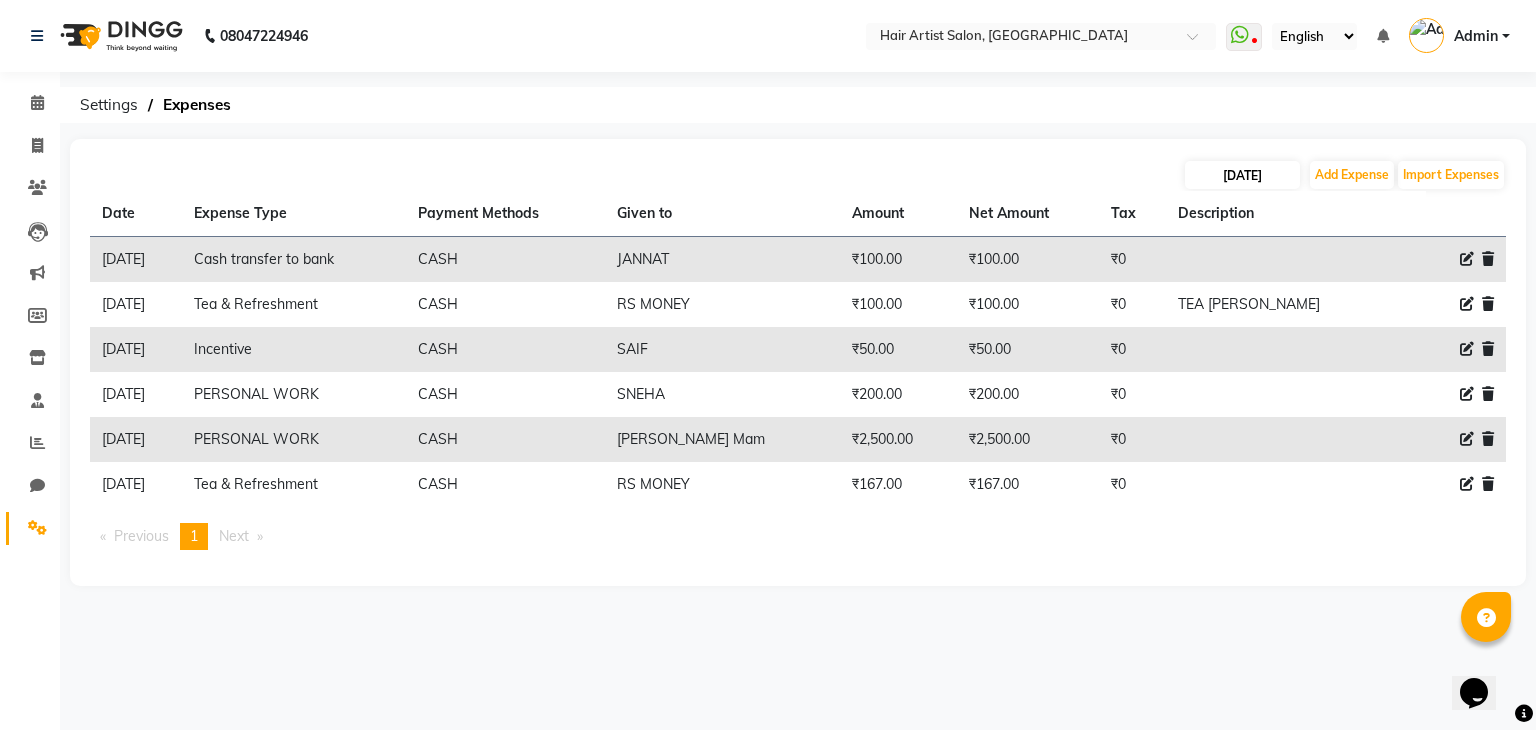 select on "6" 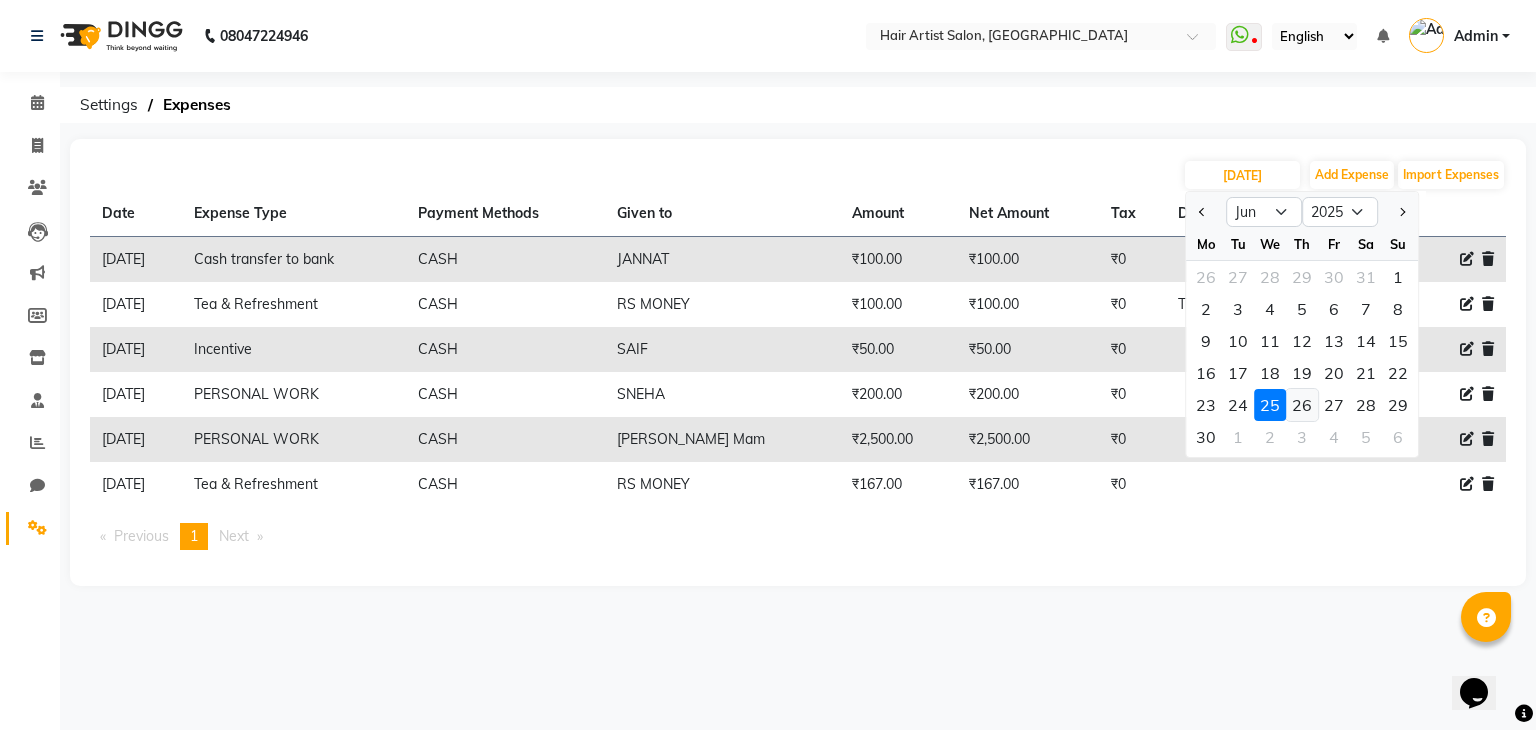 click on "26" 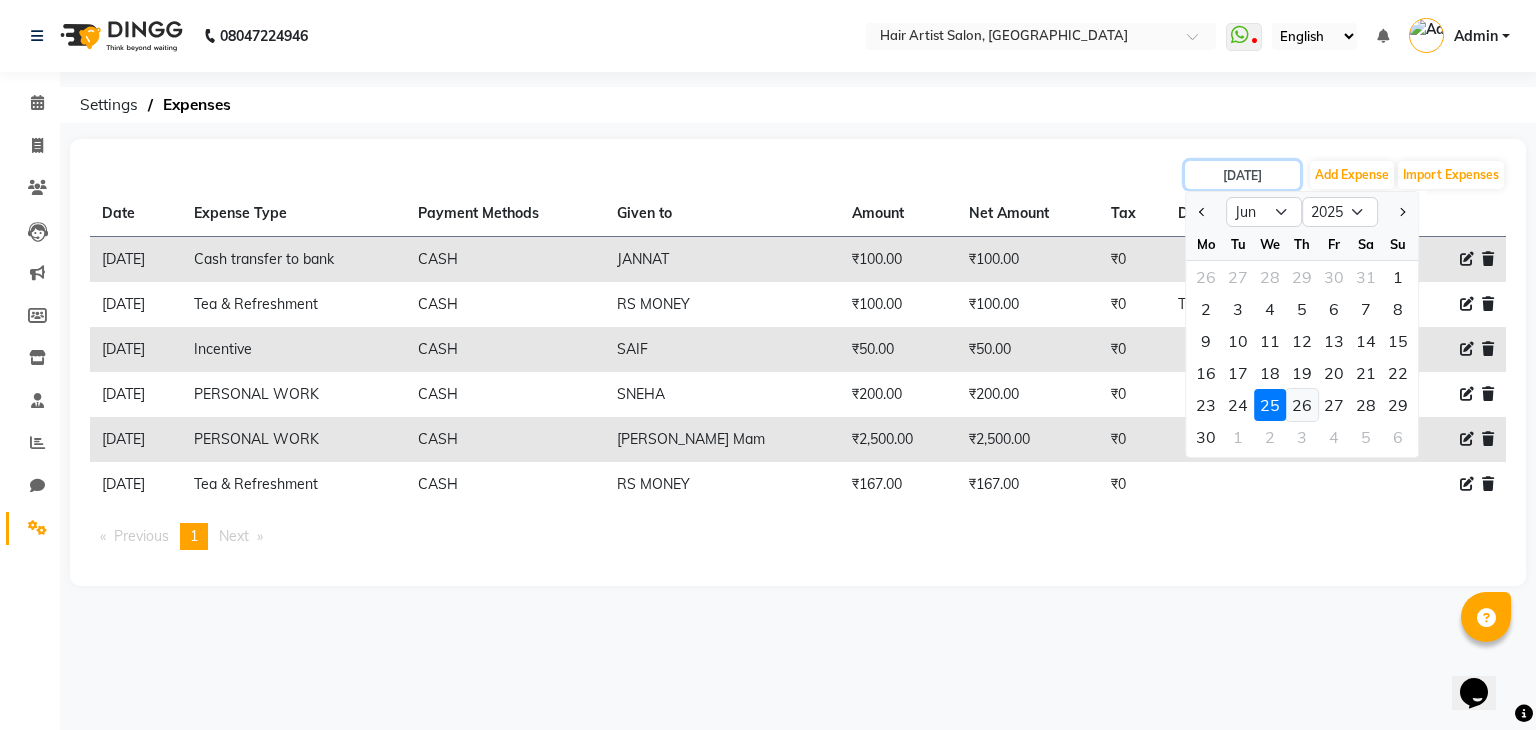 type on "[DATE]" 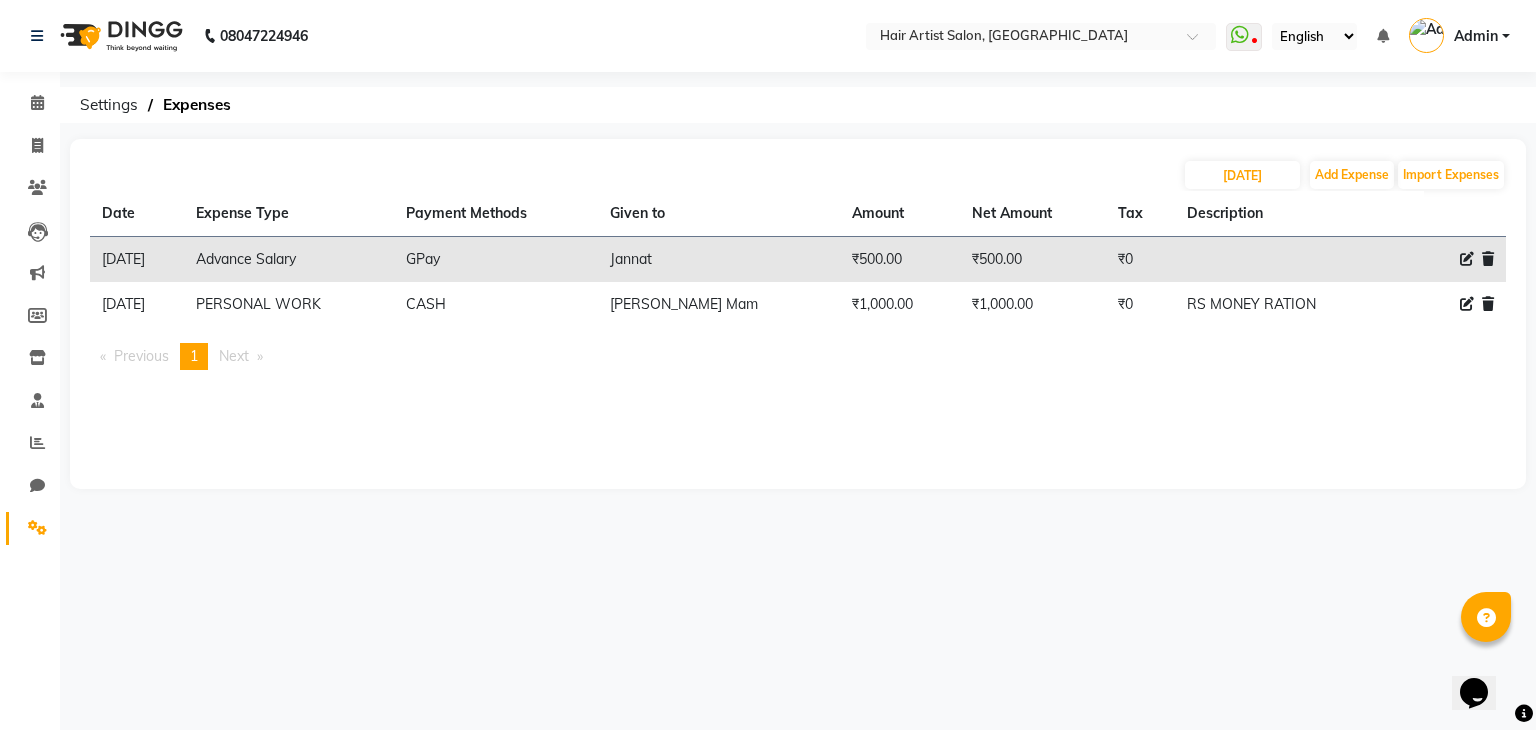 click on "[DATE] Add Expense Import Expenses" 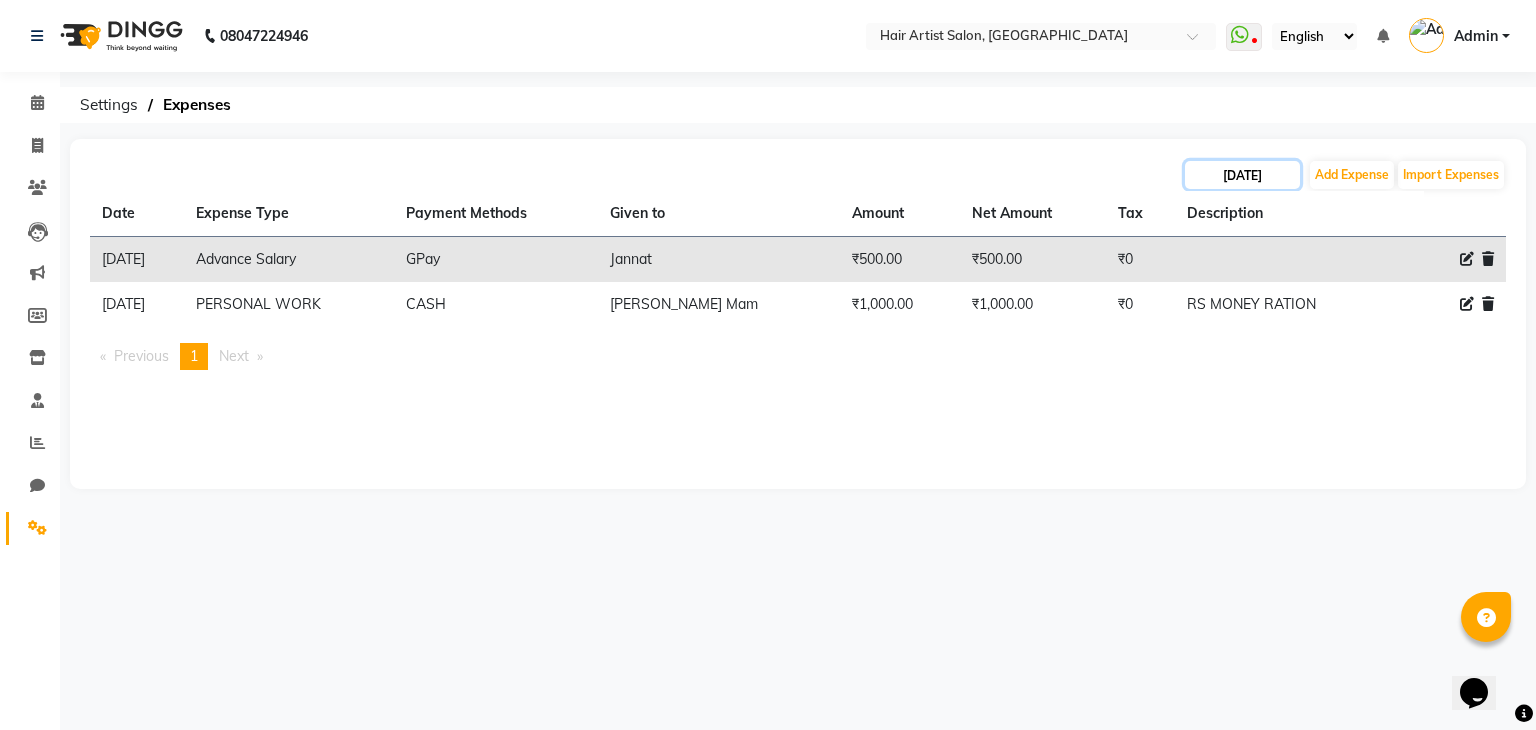 click on "[DATE]" 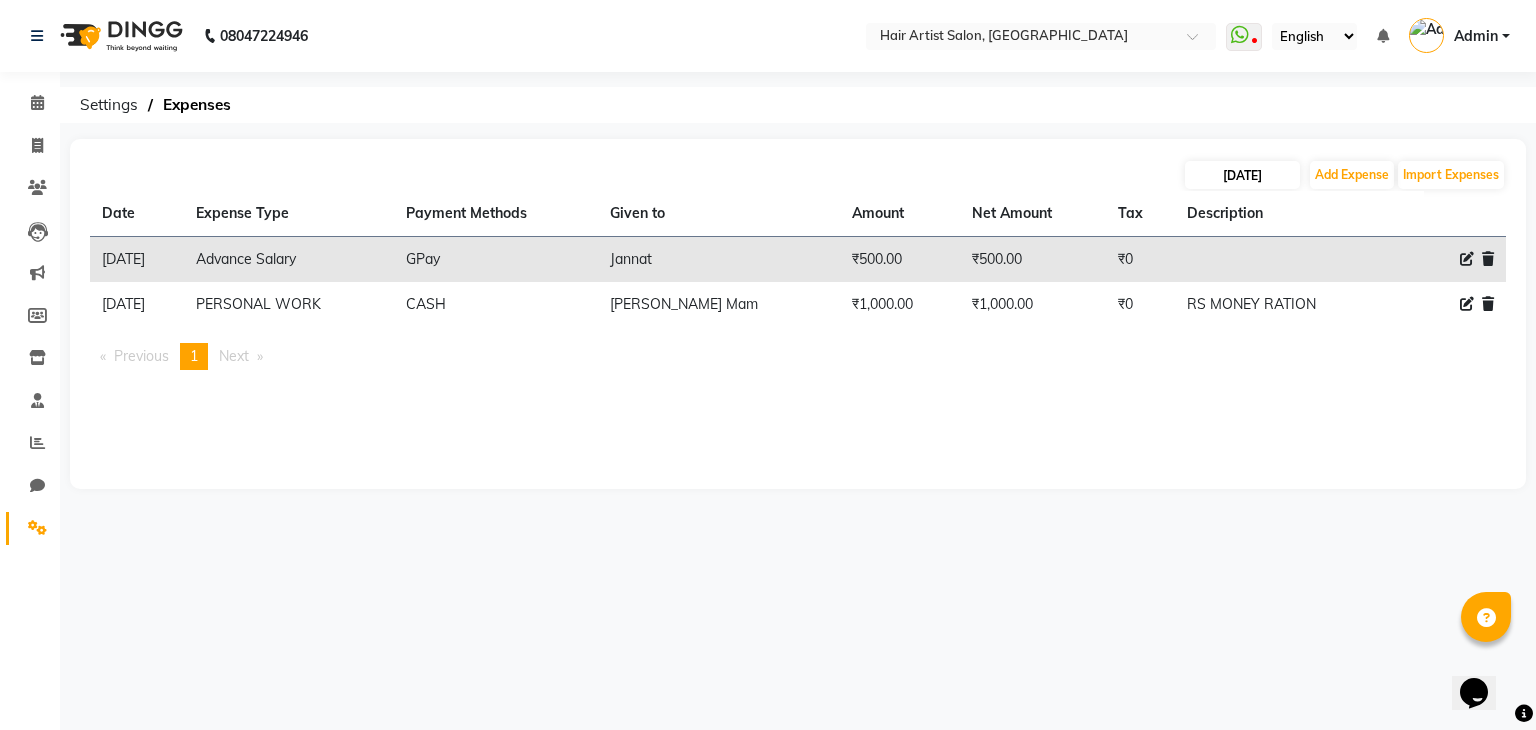 select on "6" 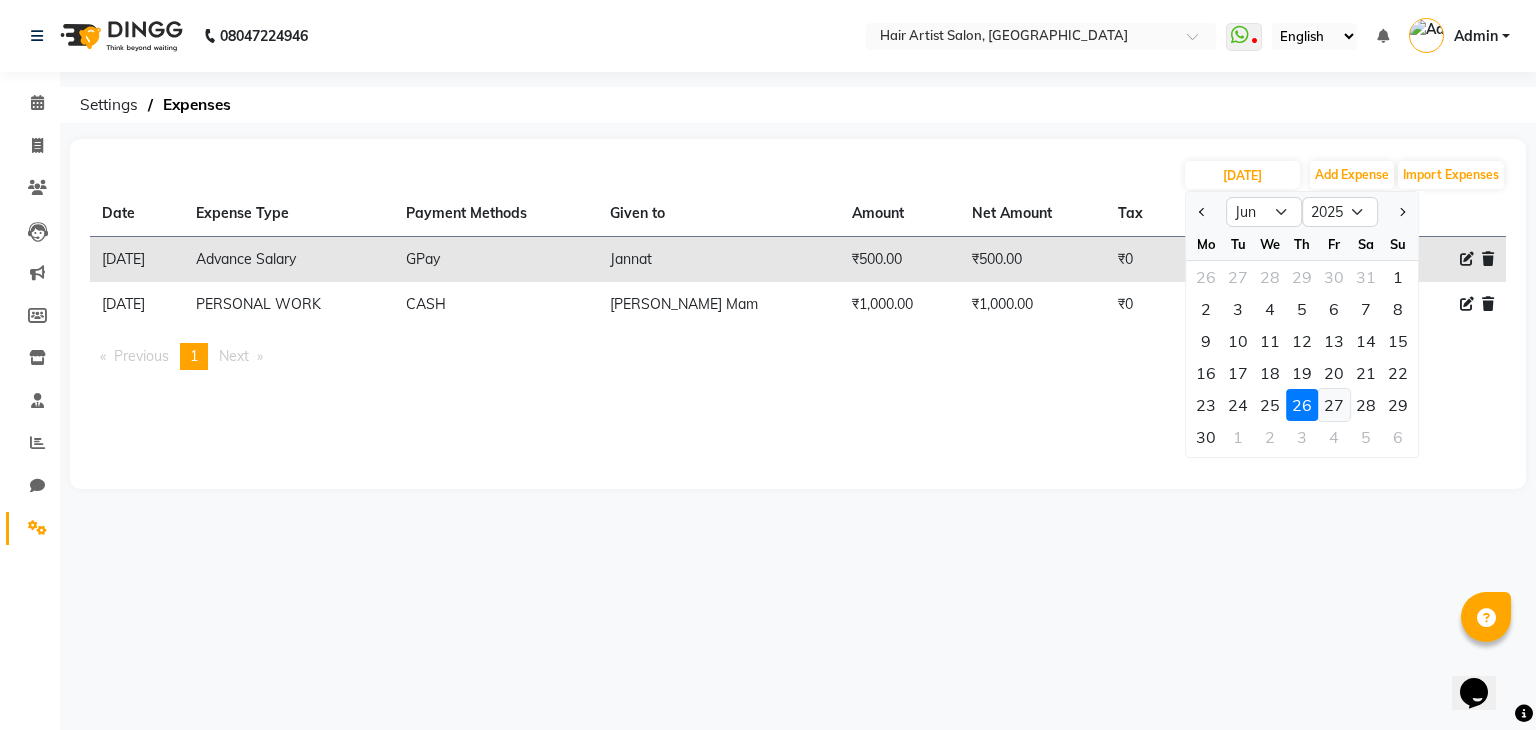 click on "27" 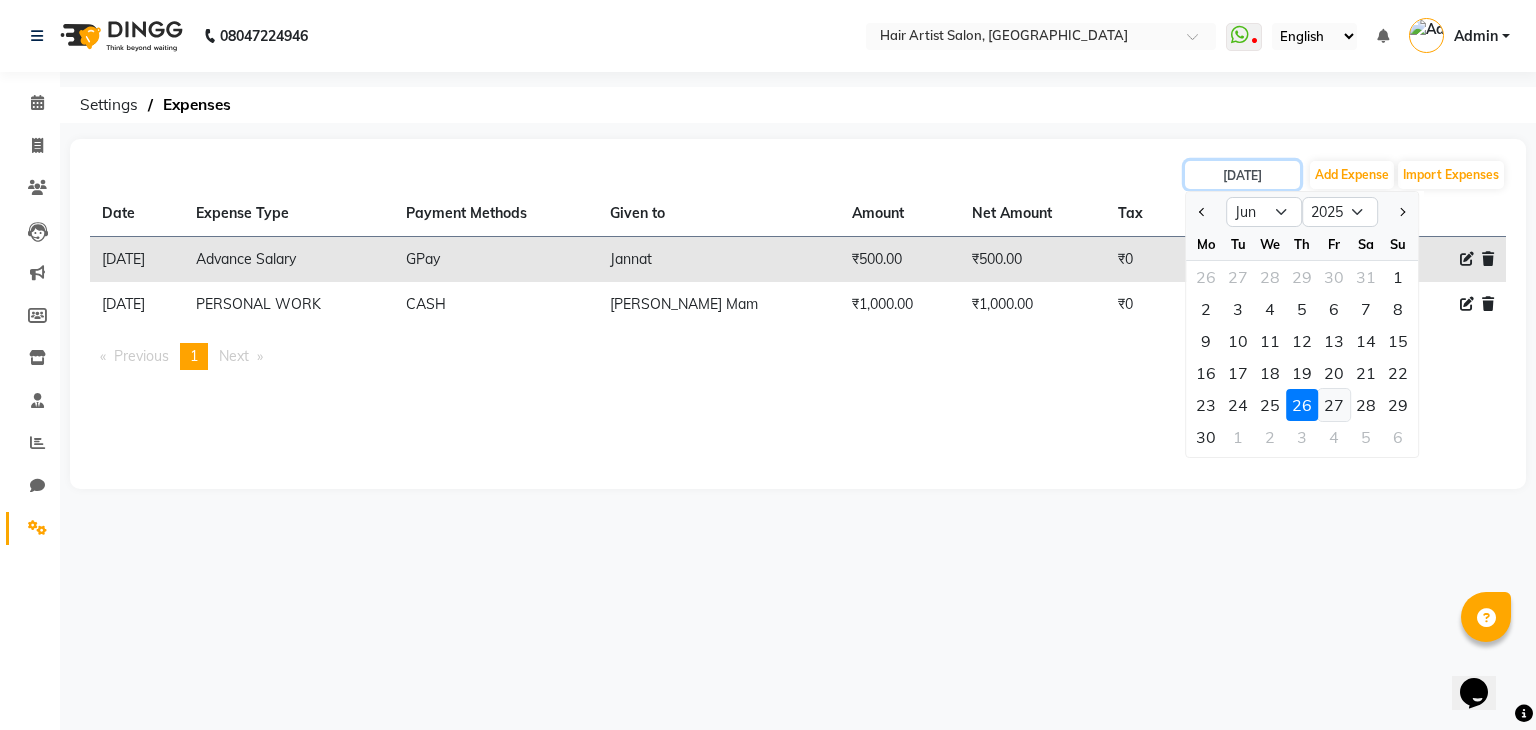 type on "[DATE]" 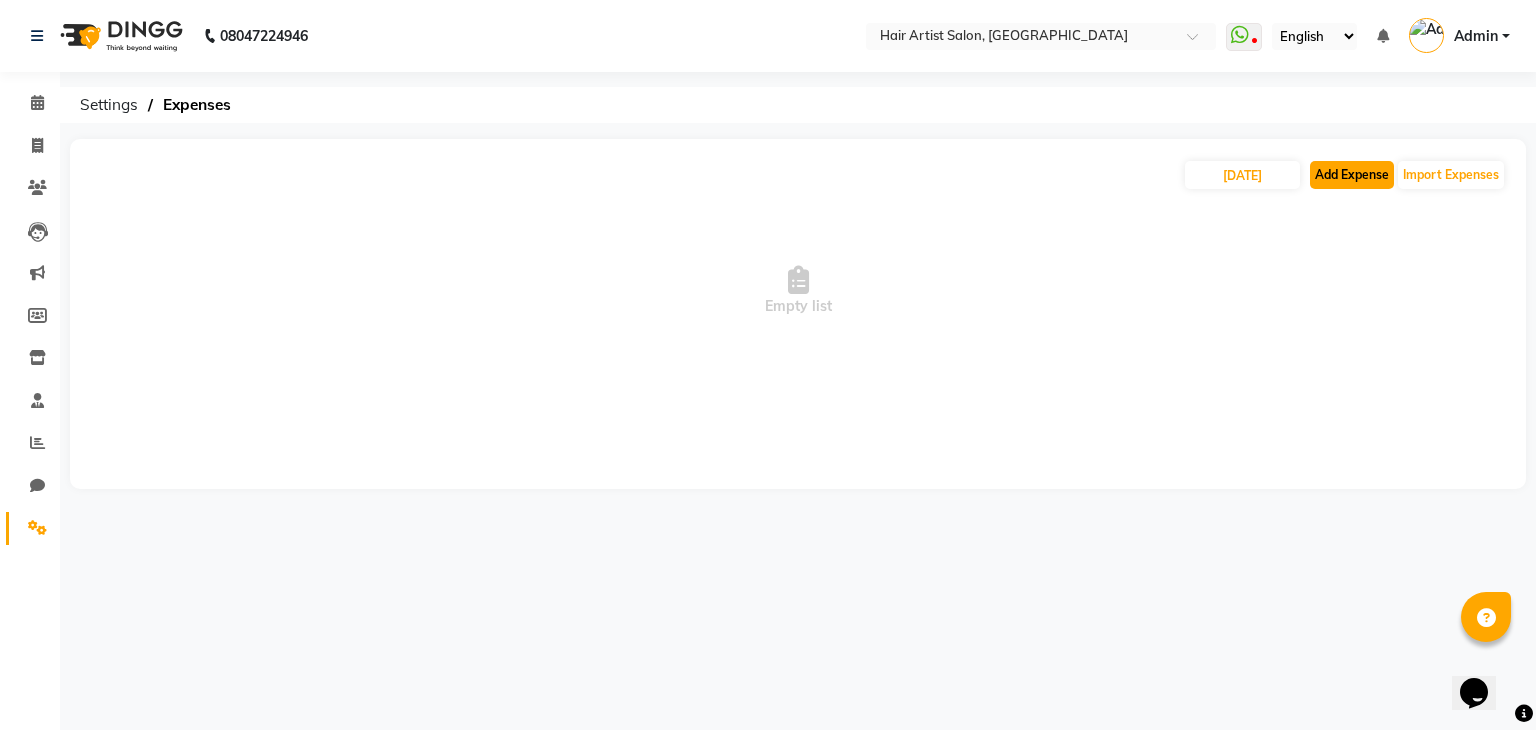 click on "Add Expense" 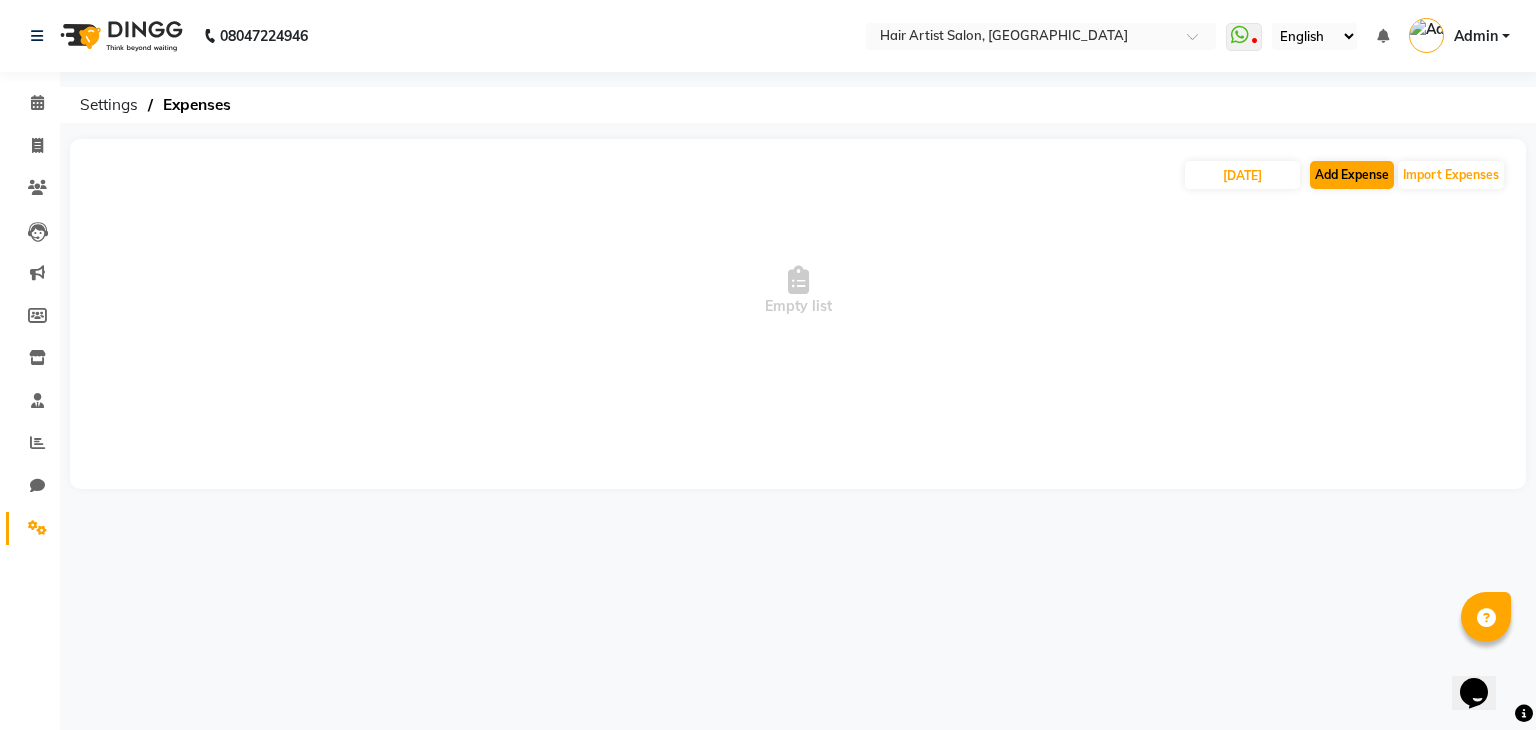 select on "1" 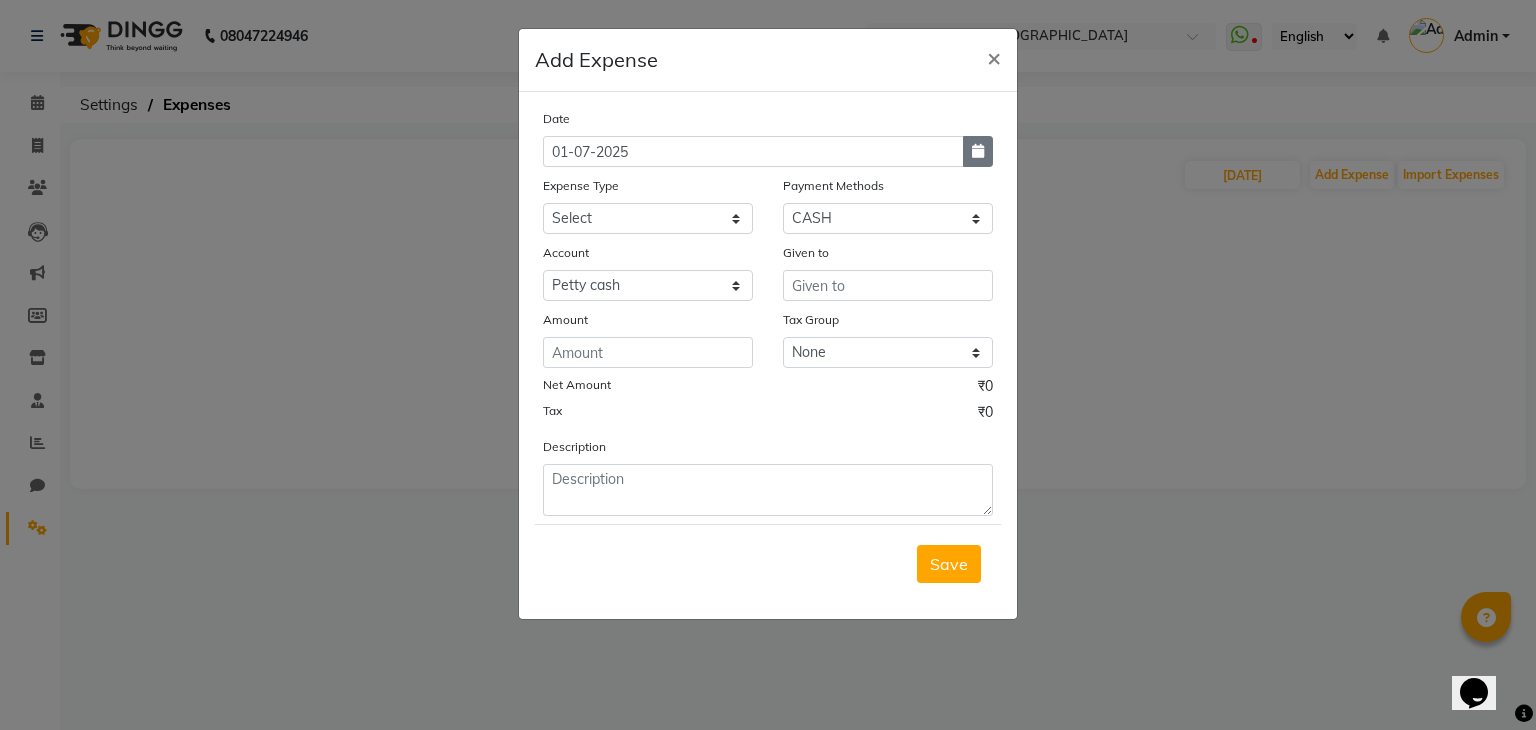 click 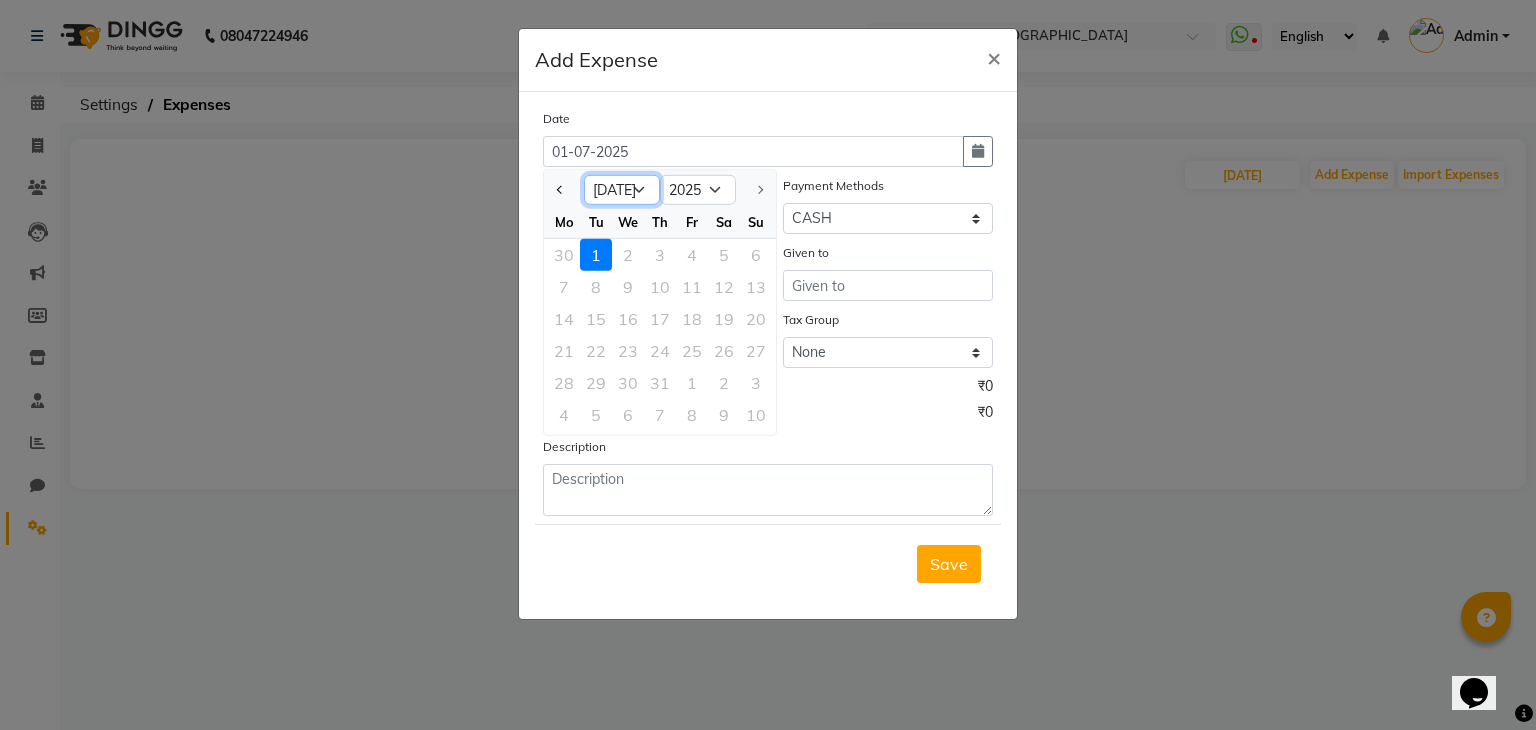 click on "Jan Feb Mar Apr May Jun [DATE]" 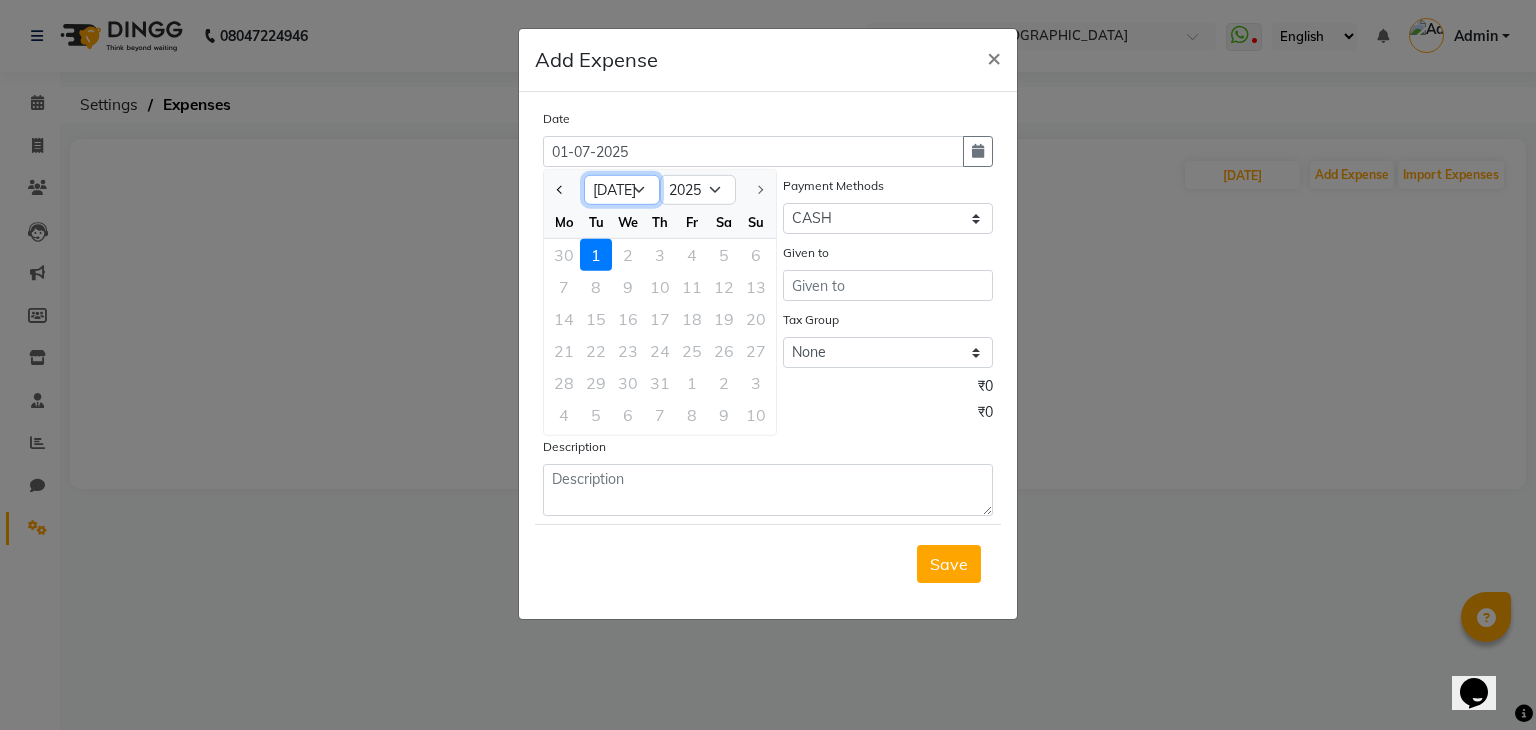select on "6" 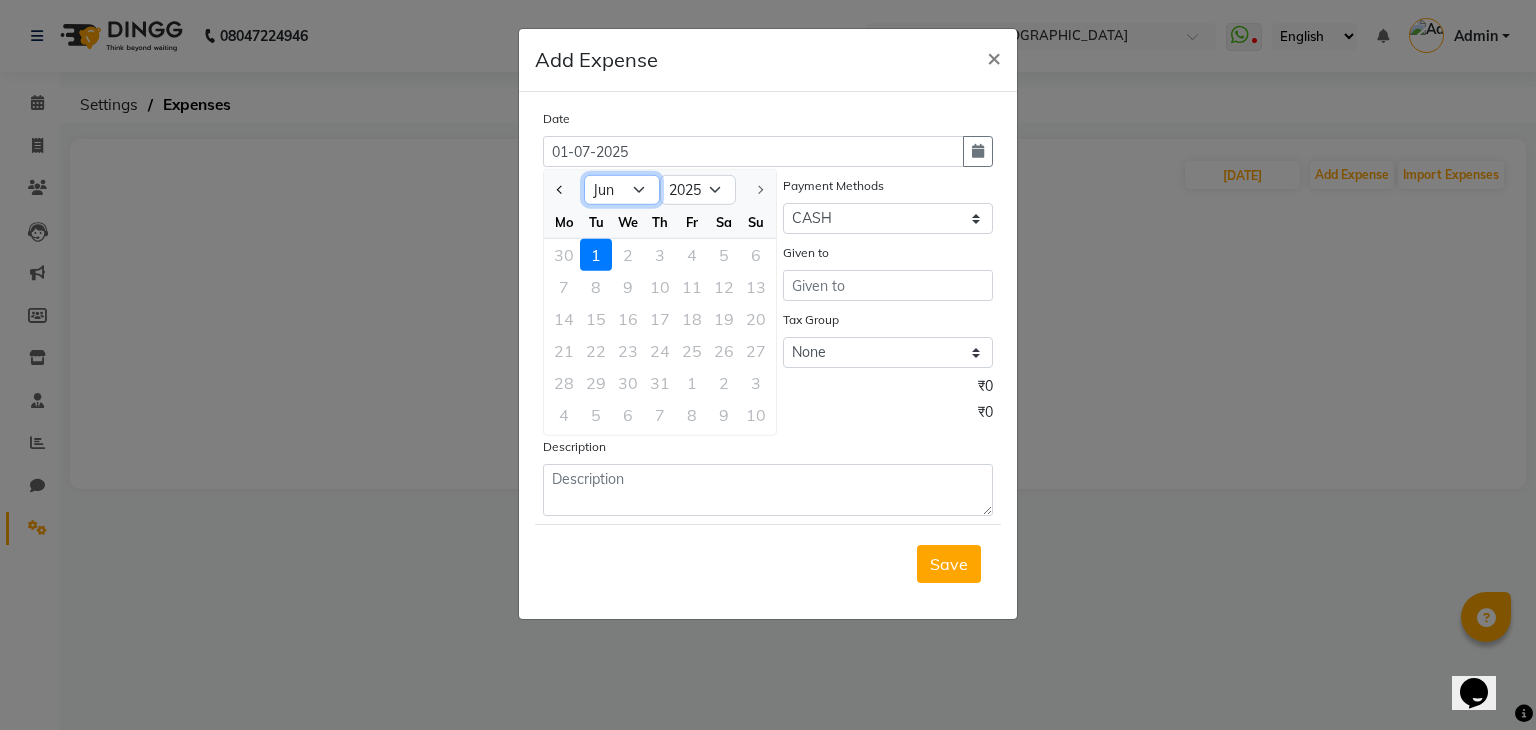 click on "Jan Feb Mar Apr May Jun [DATE]" 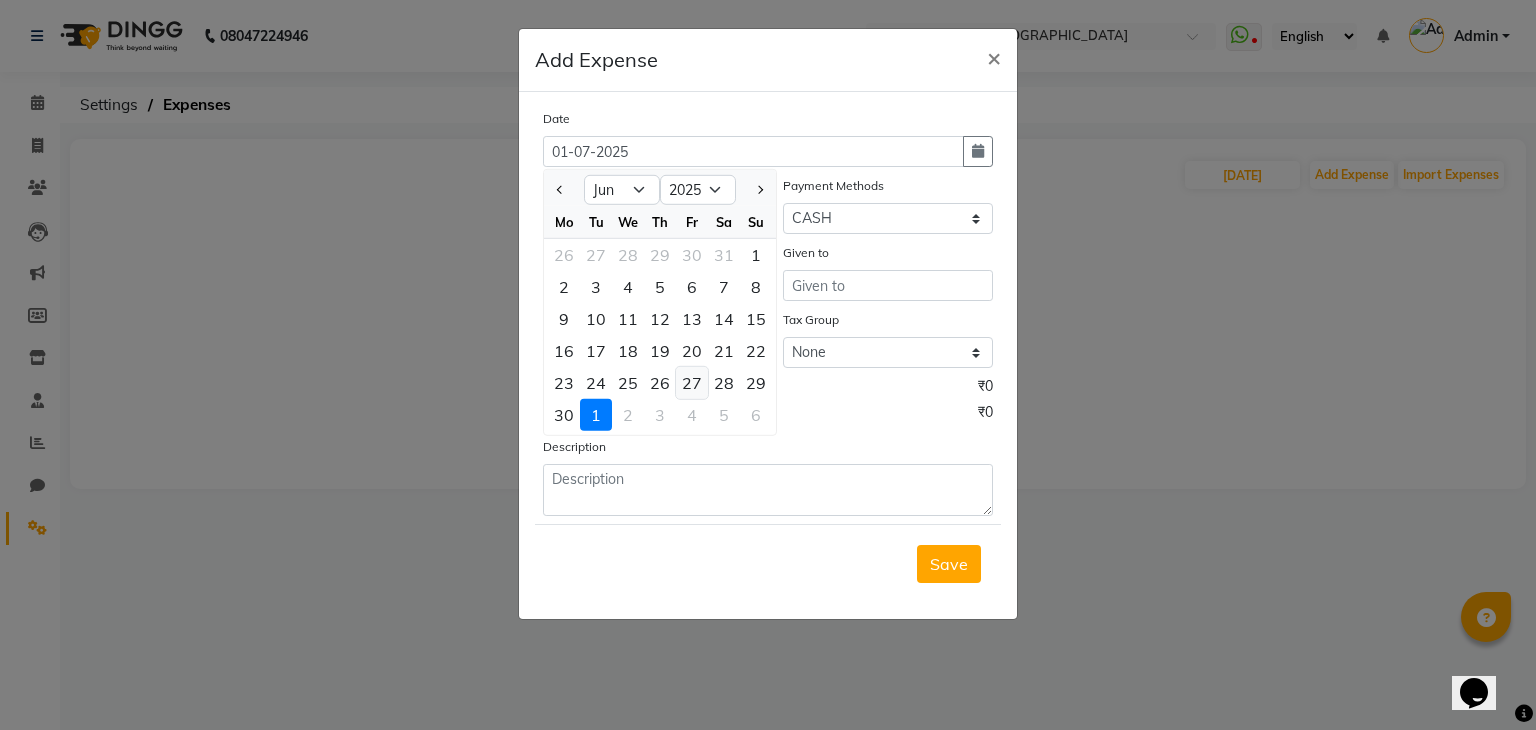 click on "27" 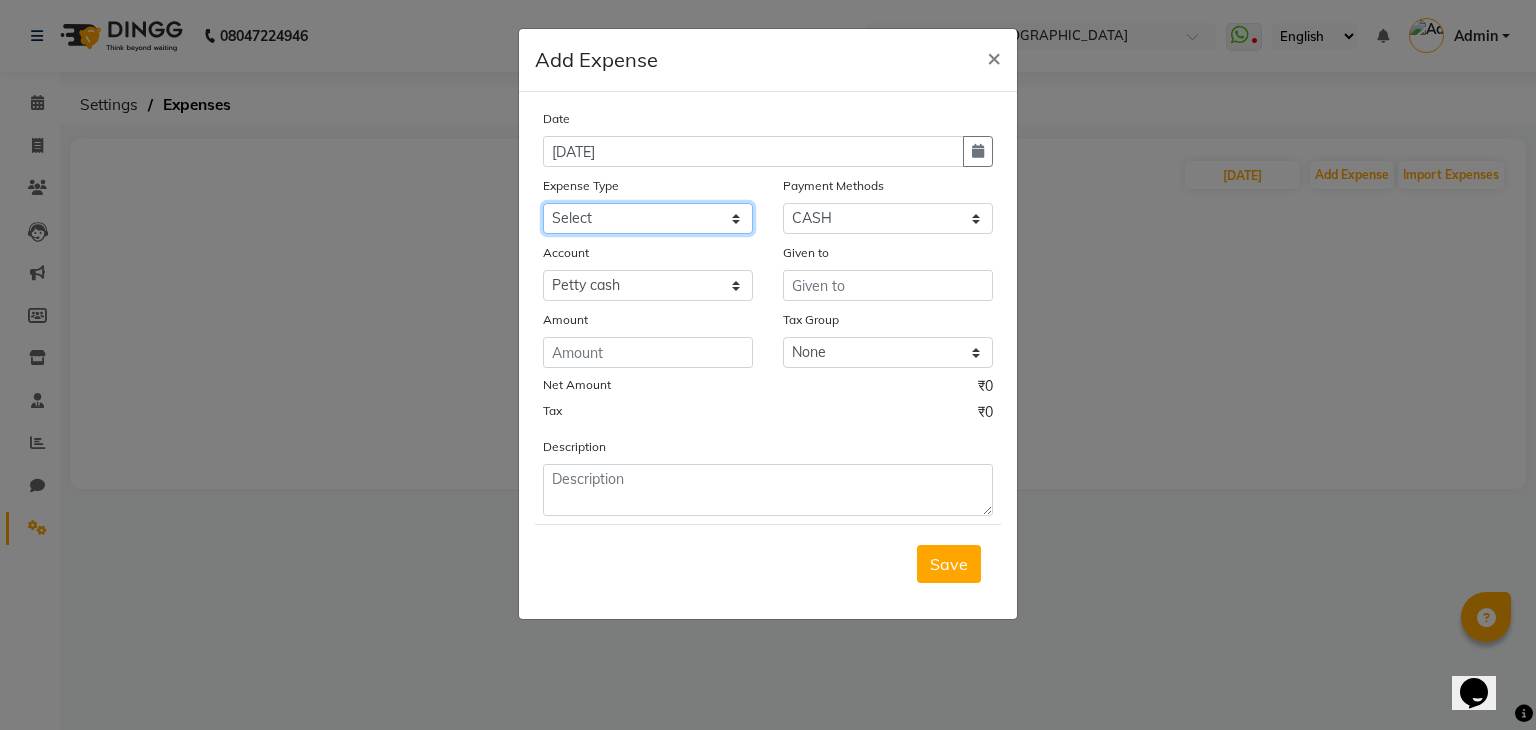 click on "Select Advance Salary Bank charges Cash transfer to bank Client Snacks Equipment Fuel Govt fee Incentive International purchase Loan Repayment Maintenance Marketing Miscellaneous MRA Other Pantry PERSONAL WORK Product Rent Salary Staff Snacks Tax Tea & Refreshment Utilities" 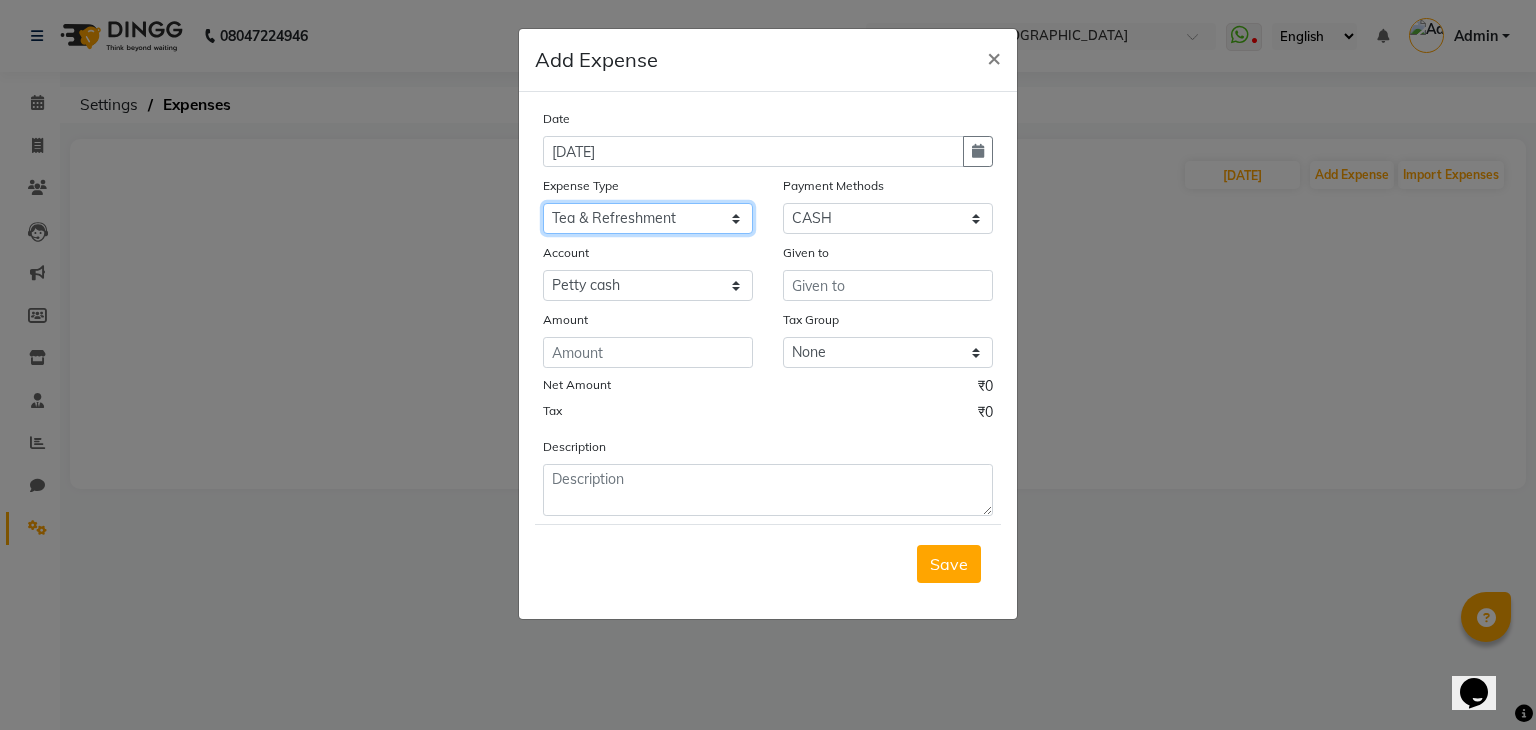 click on "Select Advance Salary Bank charges Cash transfer to bank Client Snacks Equipment Fuel Govt fee Incentive International purchase Loan Repayment Maintenance Marketing Miscellaneous MRA Other Pantry PERSONAL WORK Product Rent Salary Staff Snacks Tax Tea & Refreshment Utilities" 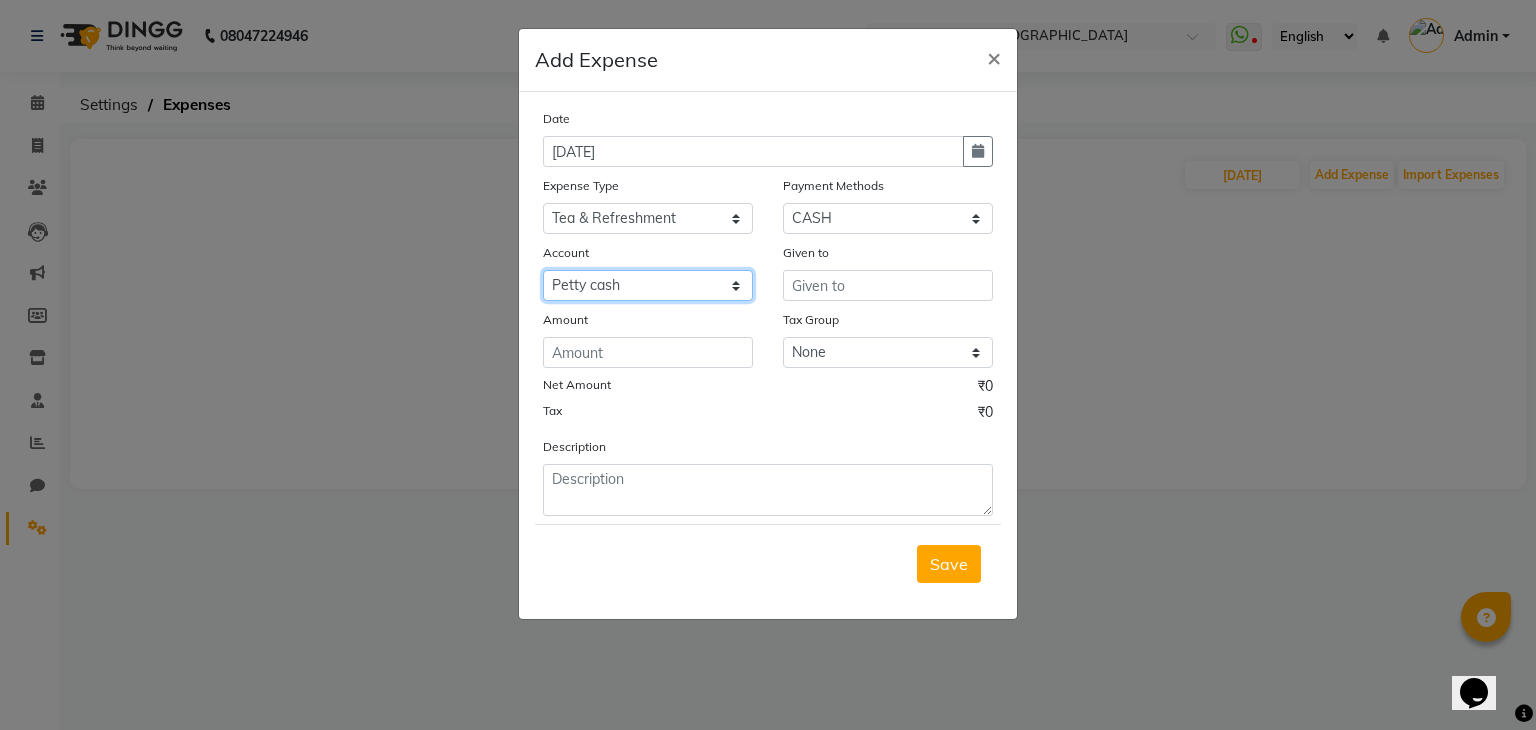 click on "Select [PERSON_NAME] cash Default account" 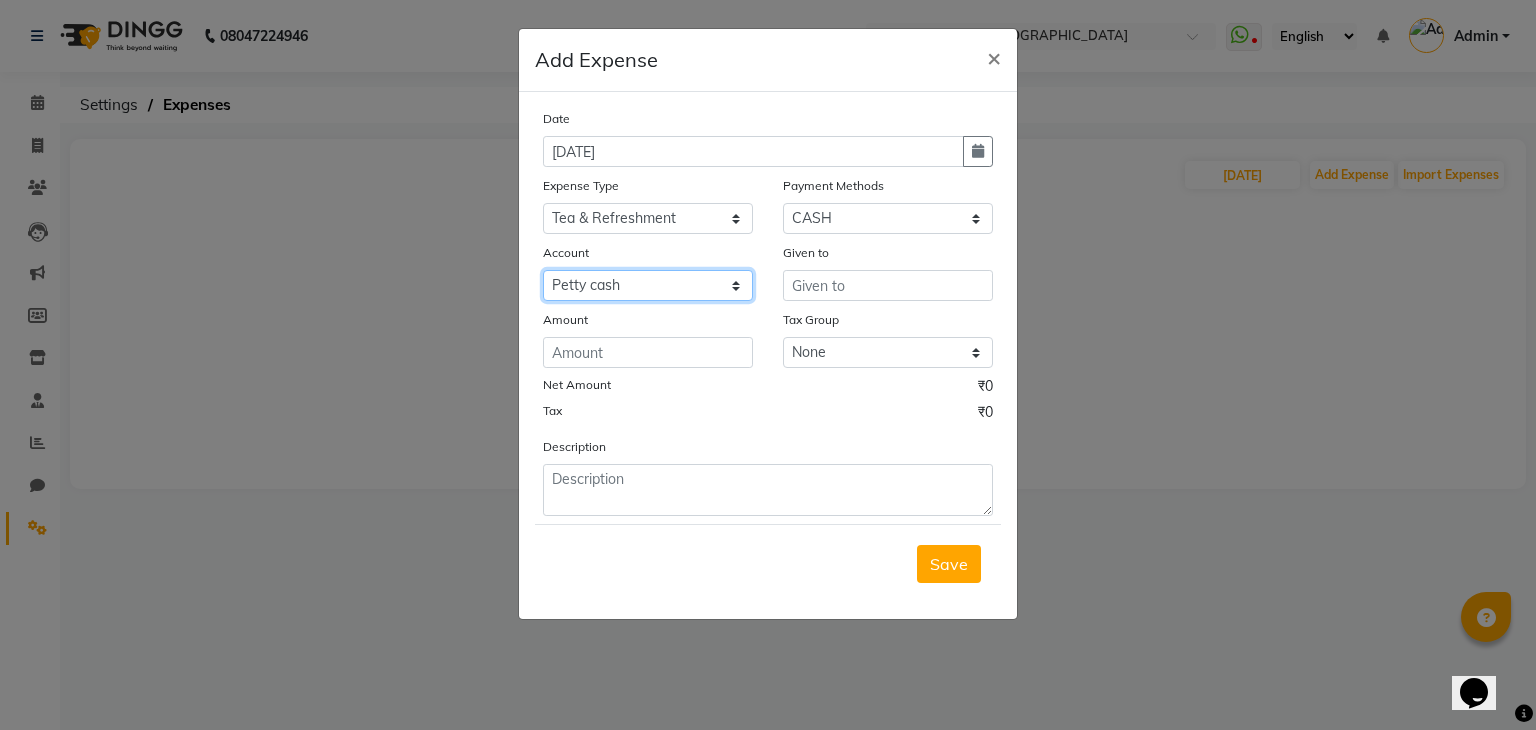 select 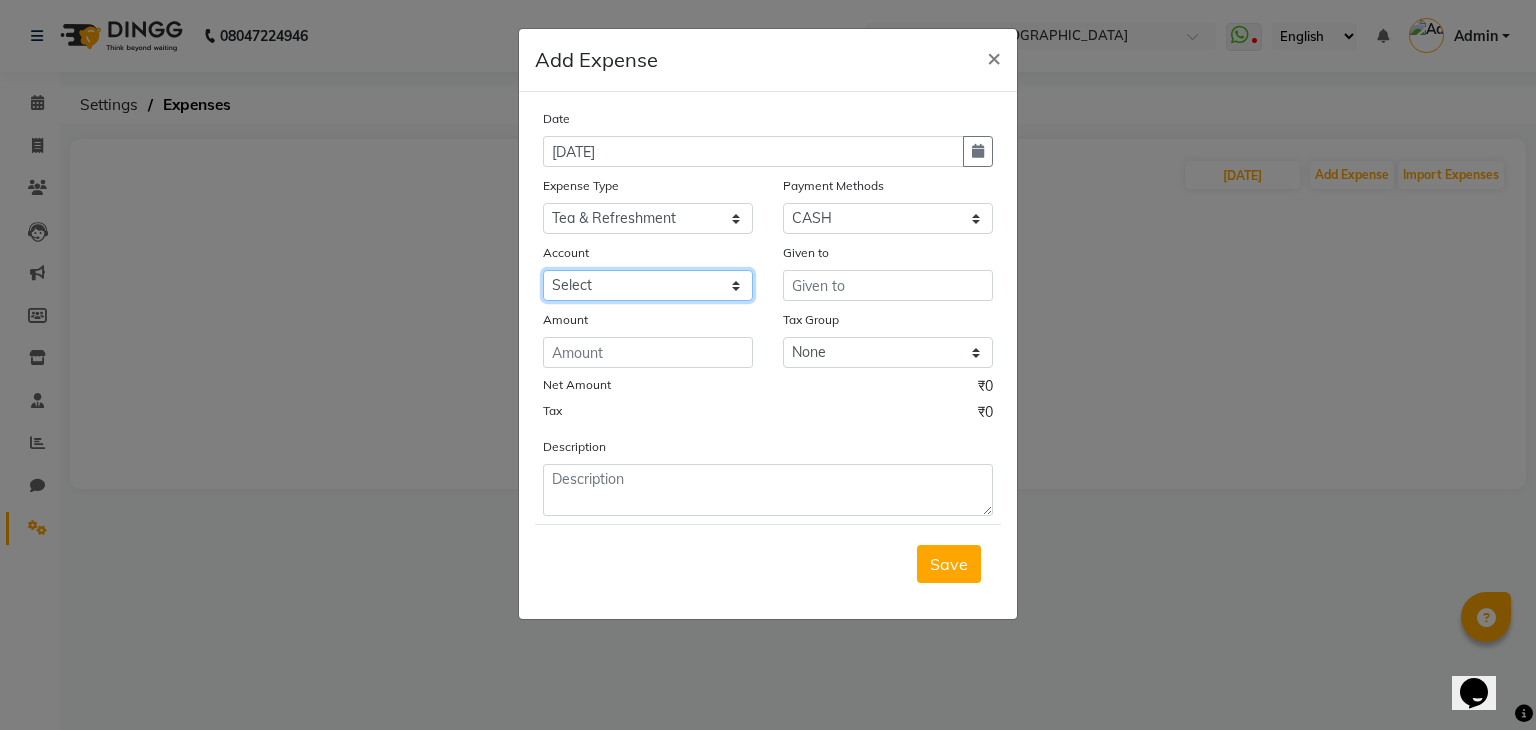 click on "Select [PERSON_NAME] cash Default account" 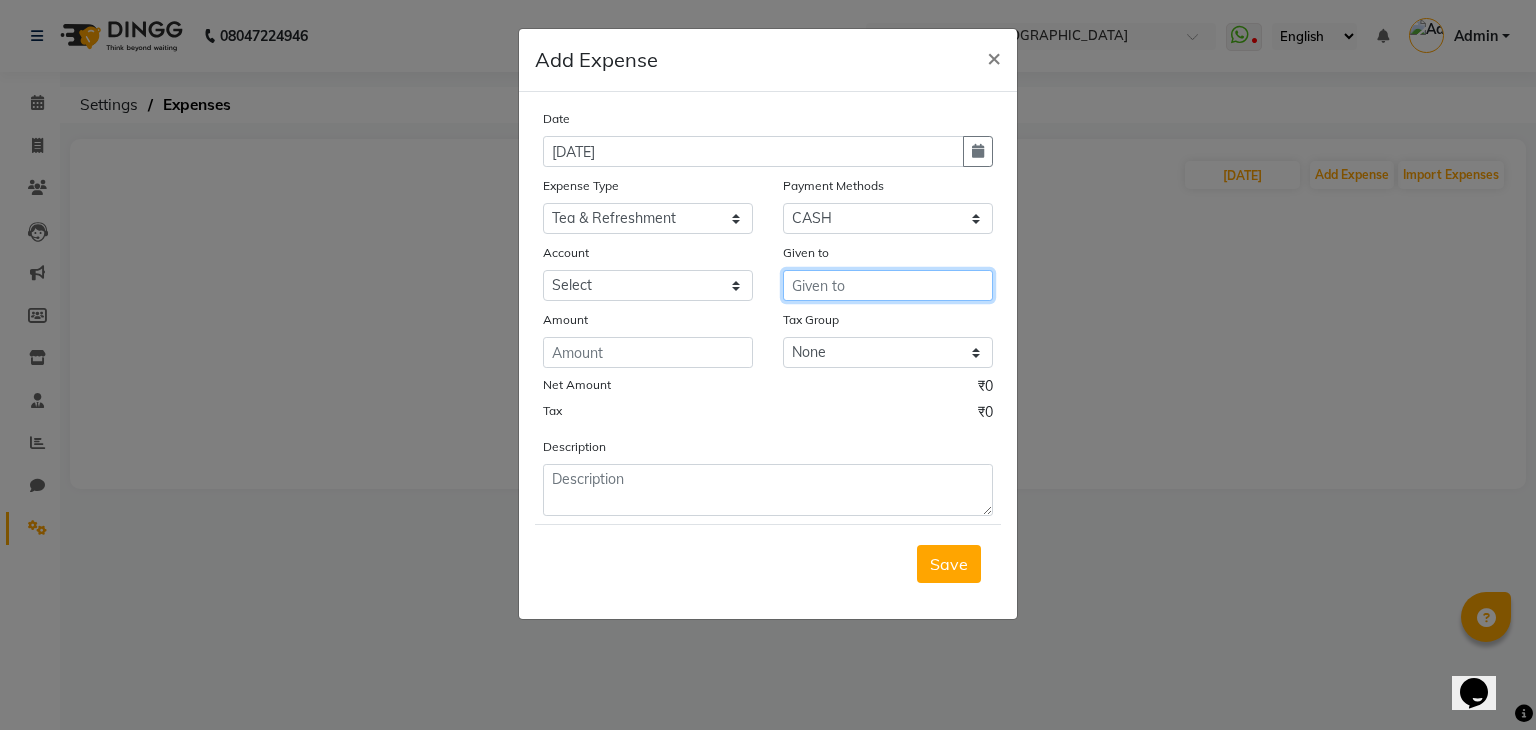 click at bounding box center [888, 285] 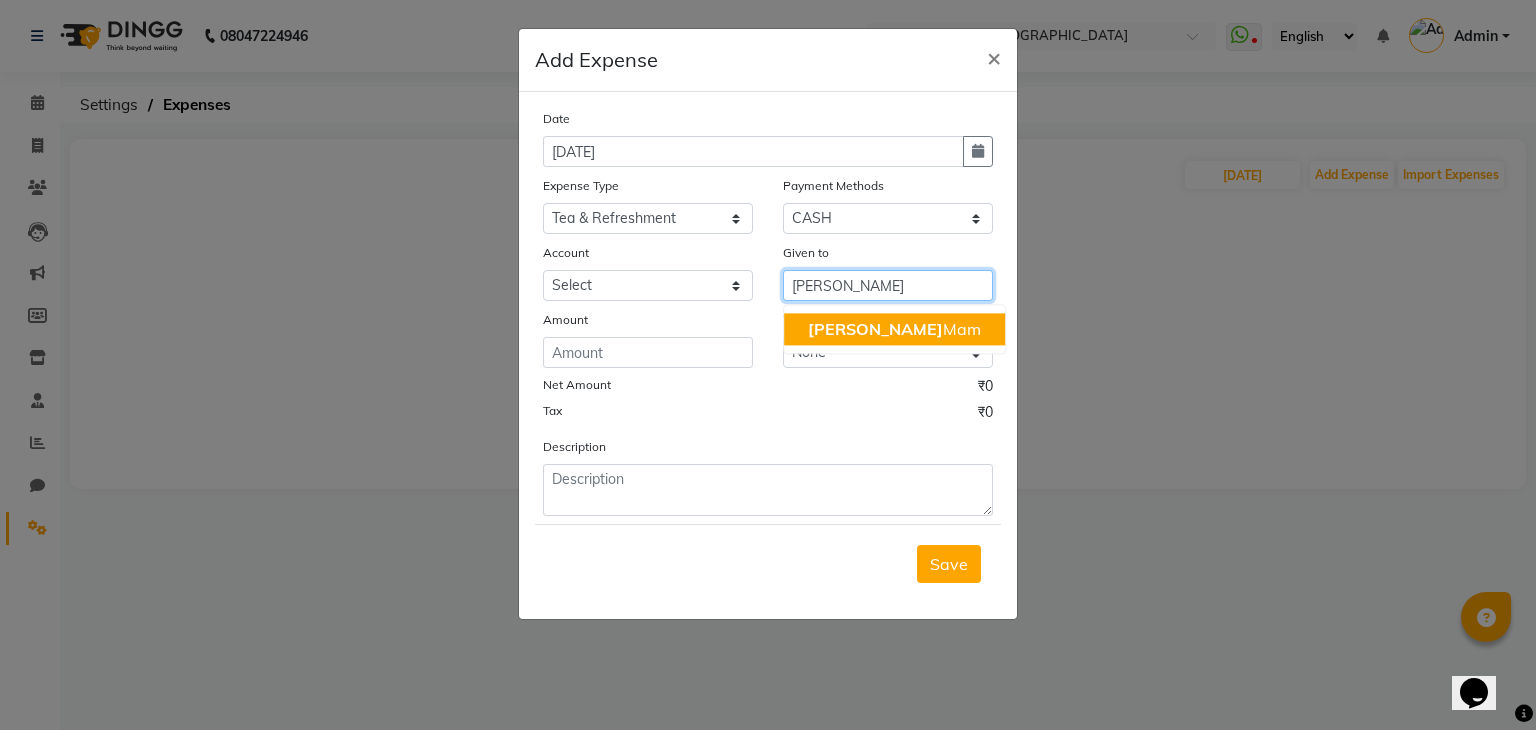 click on "[PERSON_NAME]" 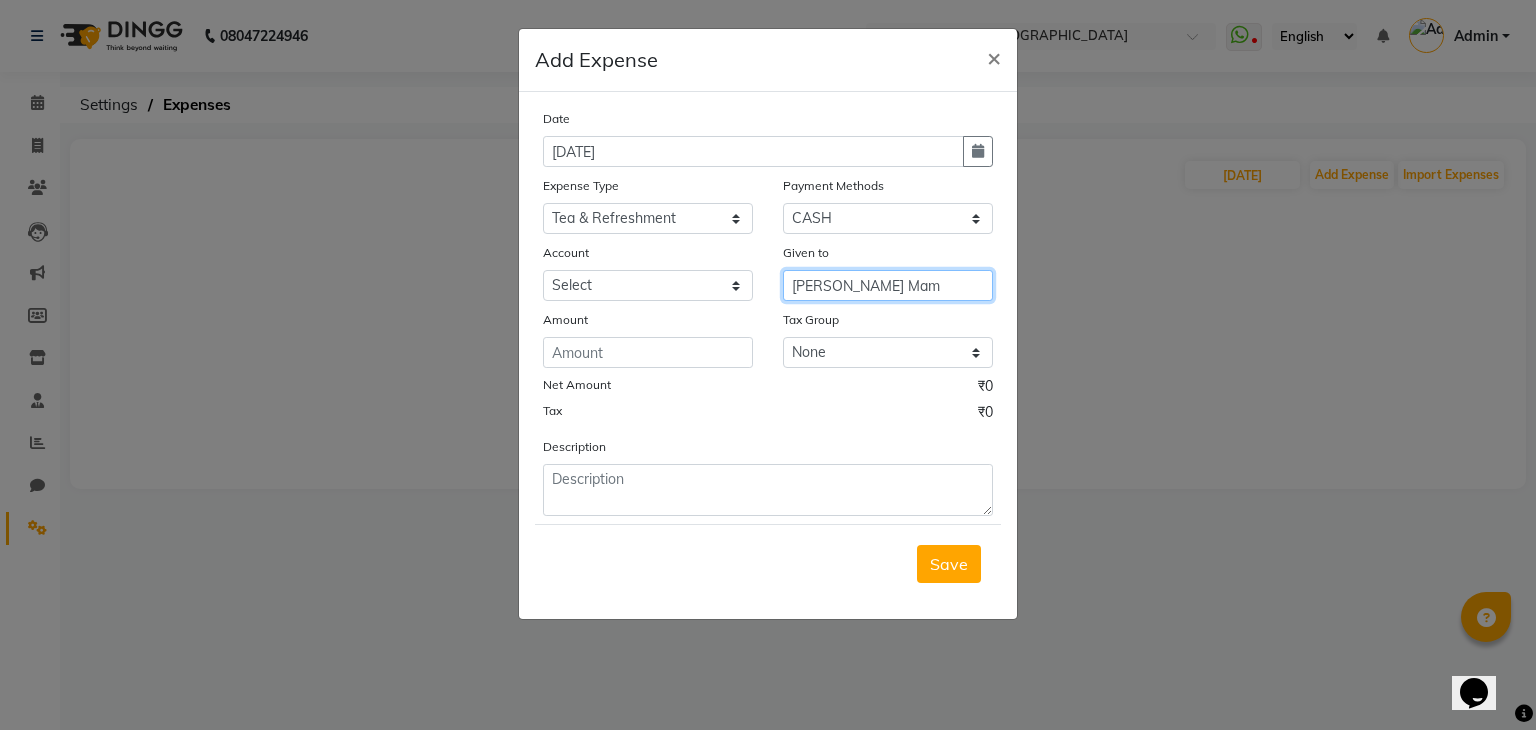 type on "[PERSON_NAME] Mam" 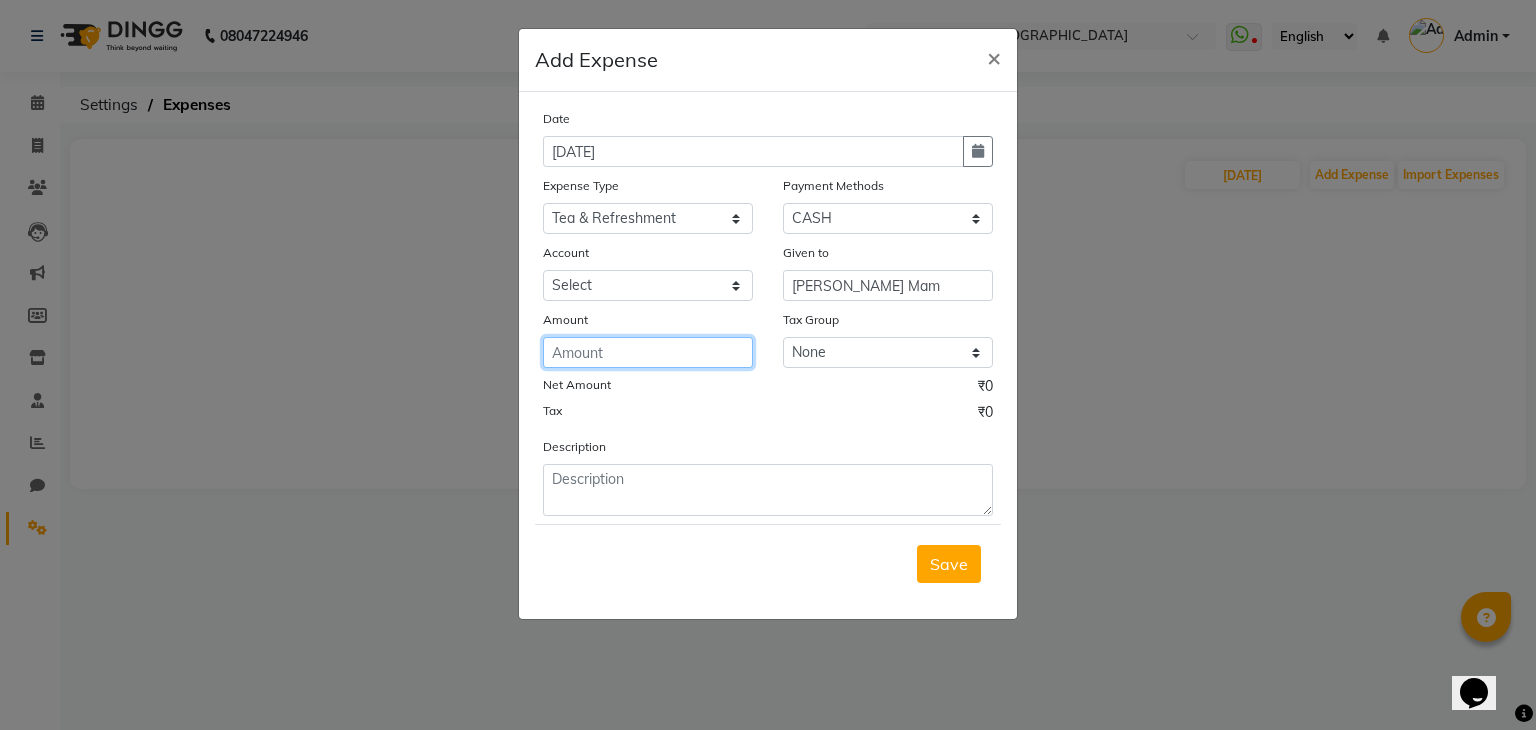 click 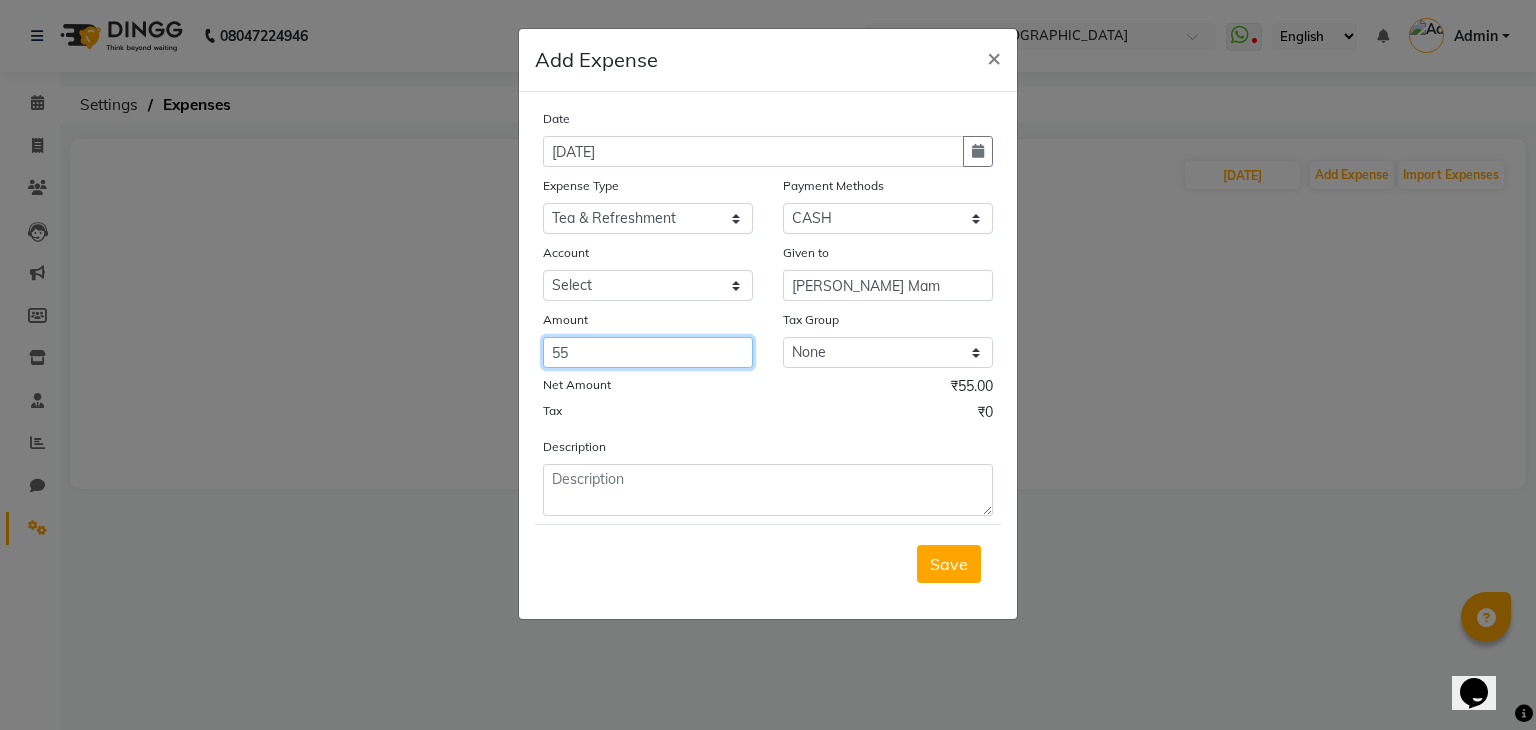 type on "55" 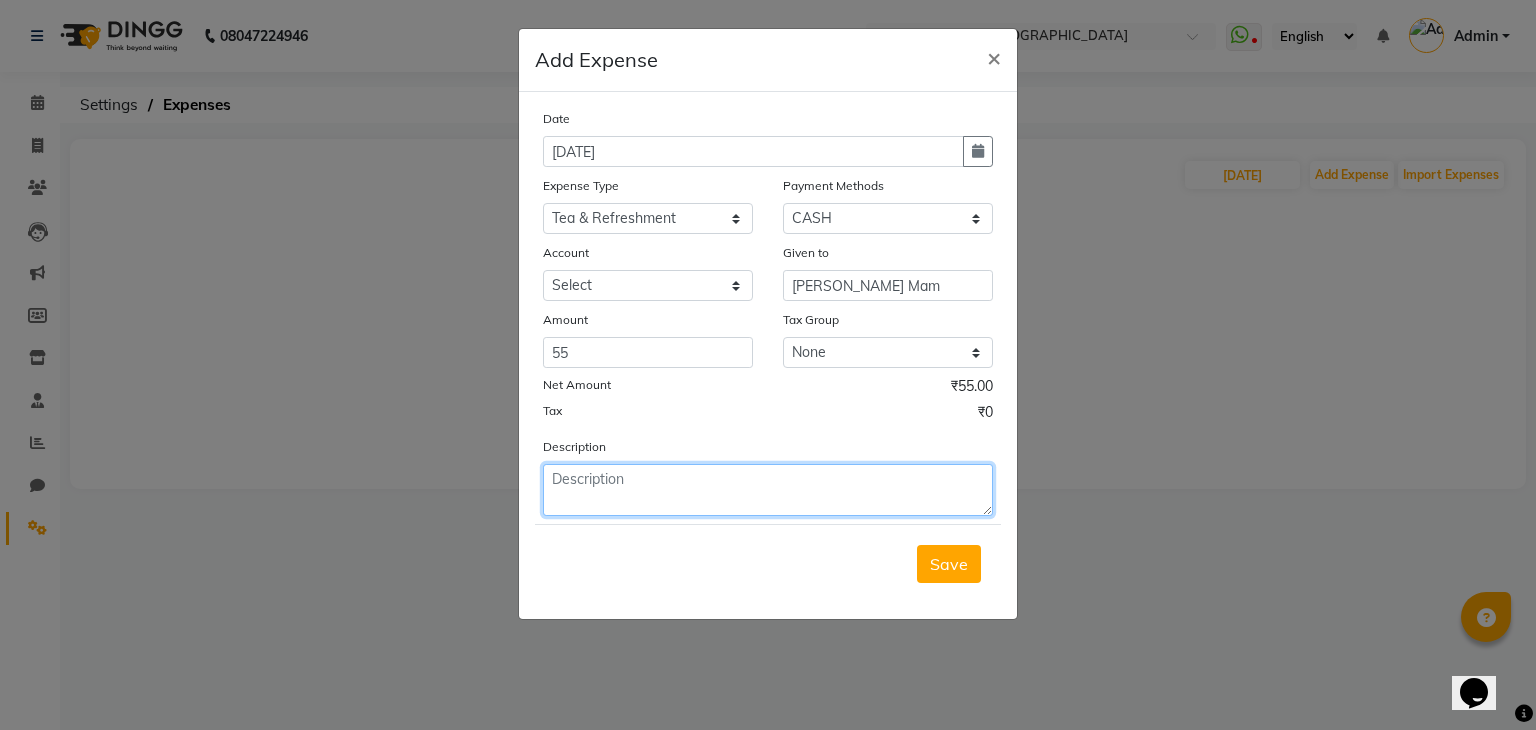 click 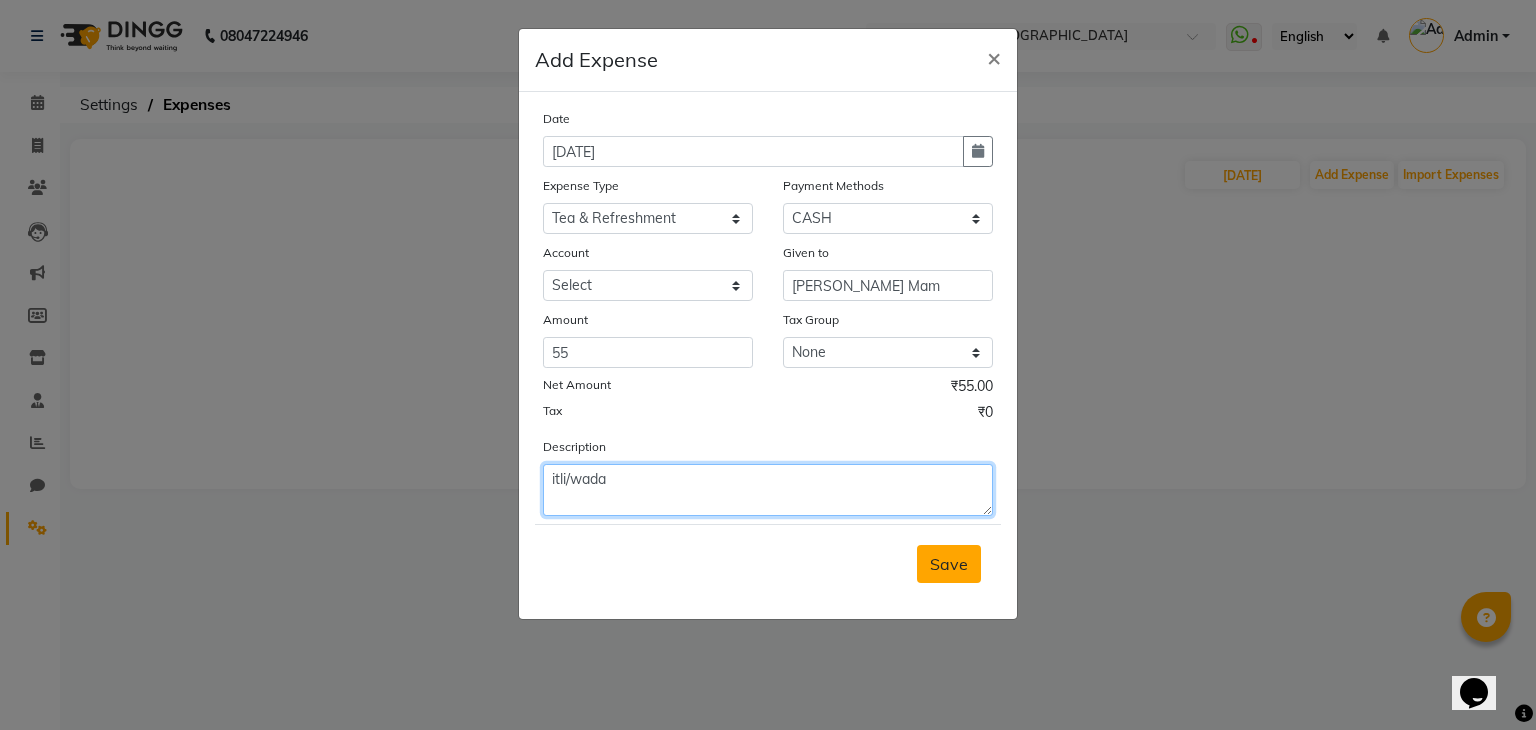 type on "itli/wada" 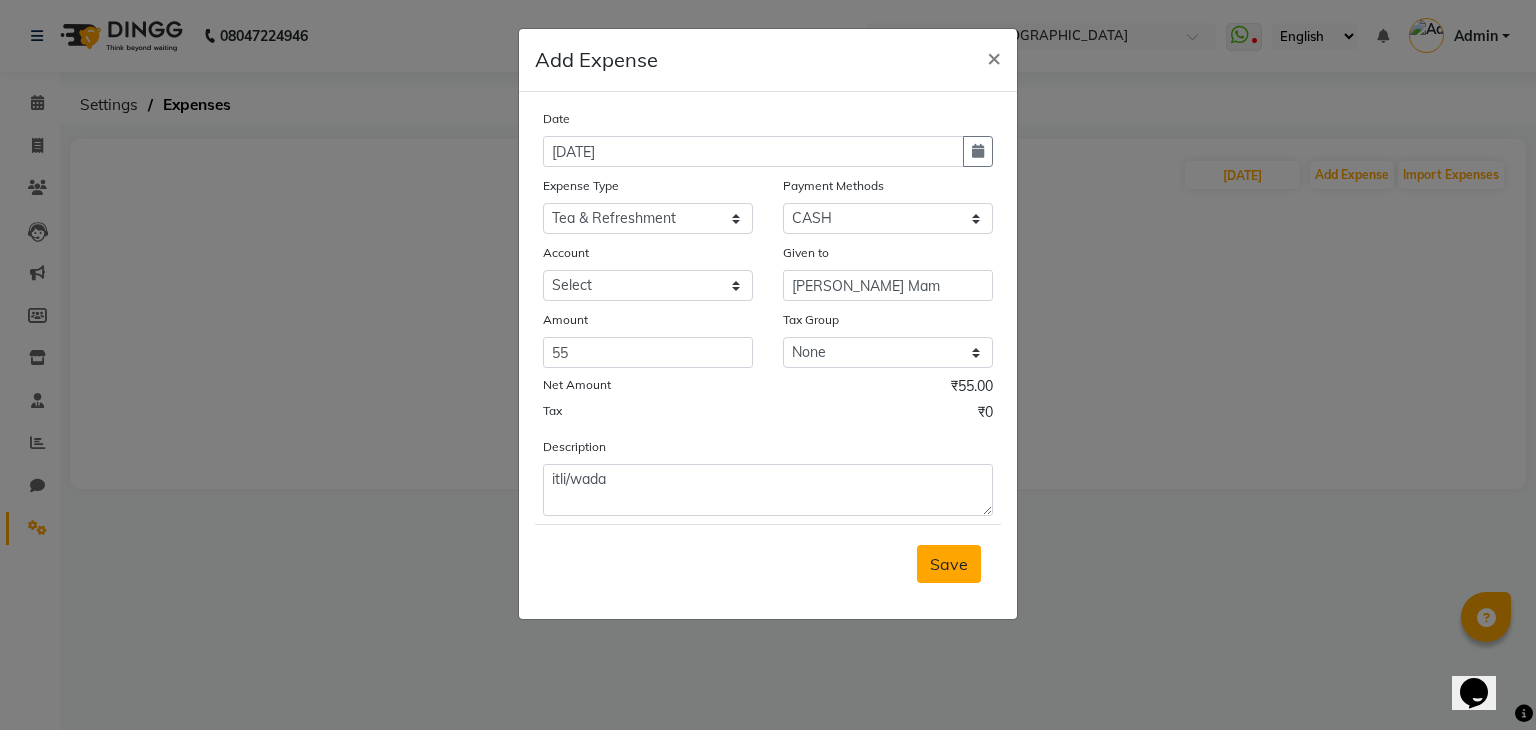 click on "Save" at bounding box center [949, 564] 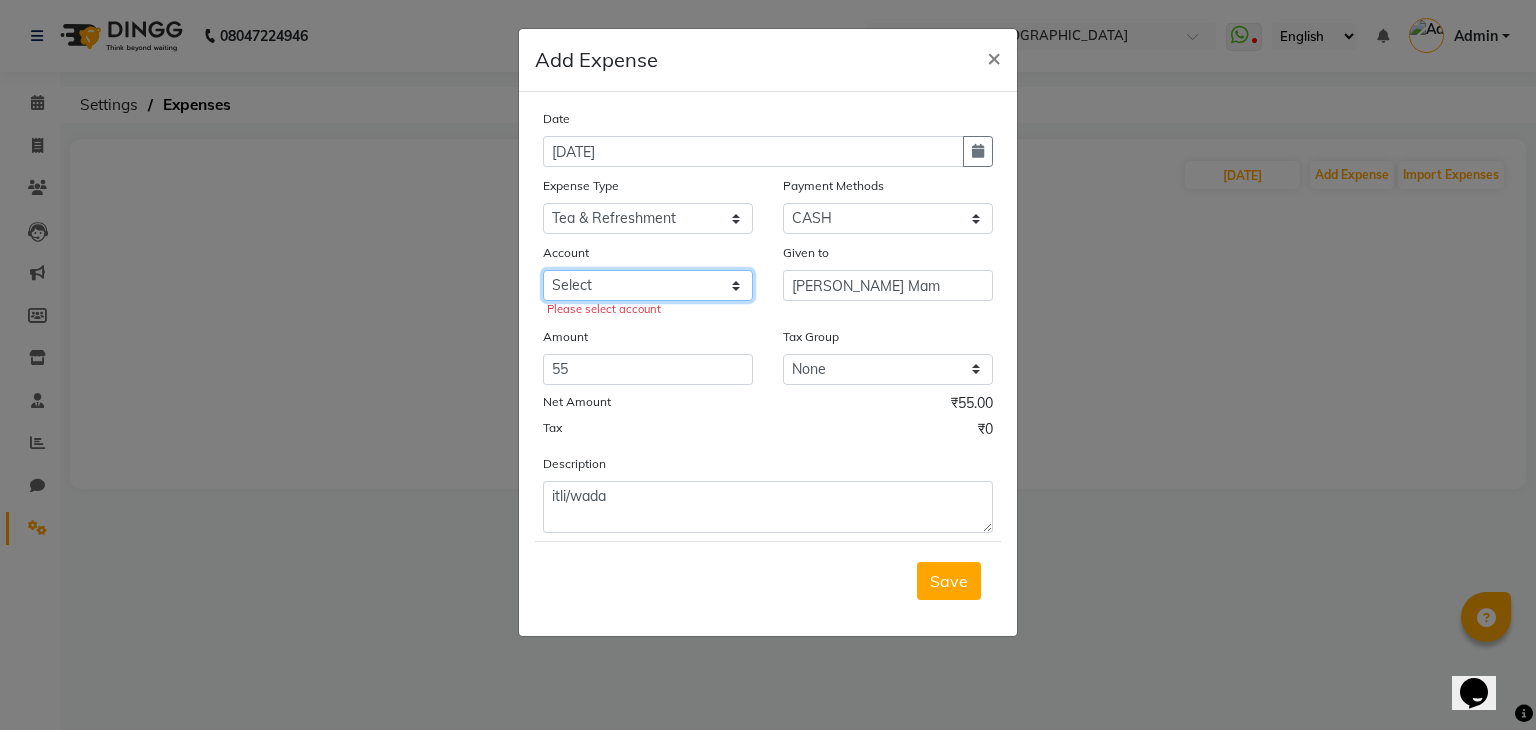 click on "Select [PERSON_NAME] cash Default account" 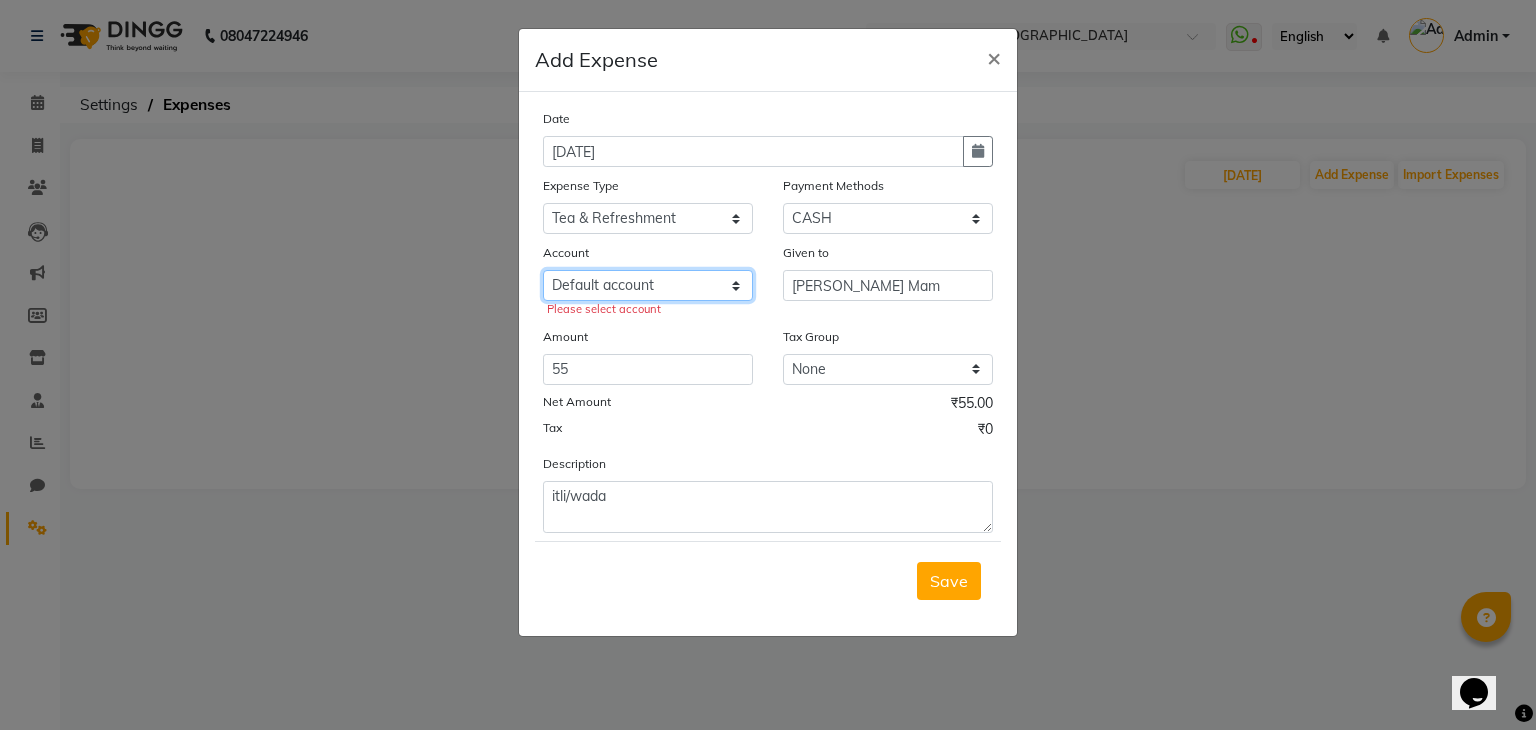 click on "Select [PERSON_NAME] cash Default account" 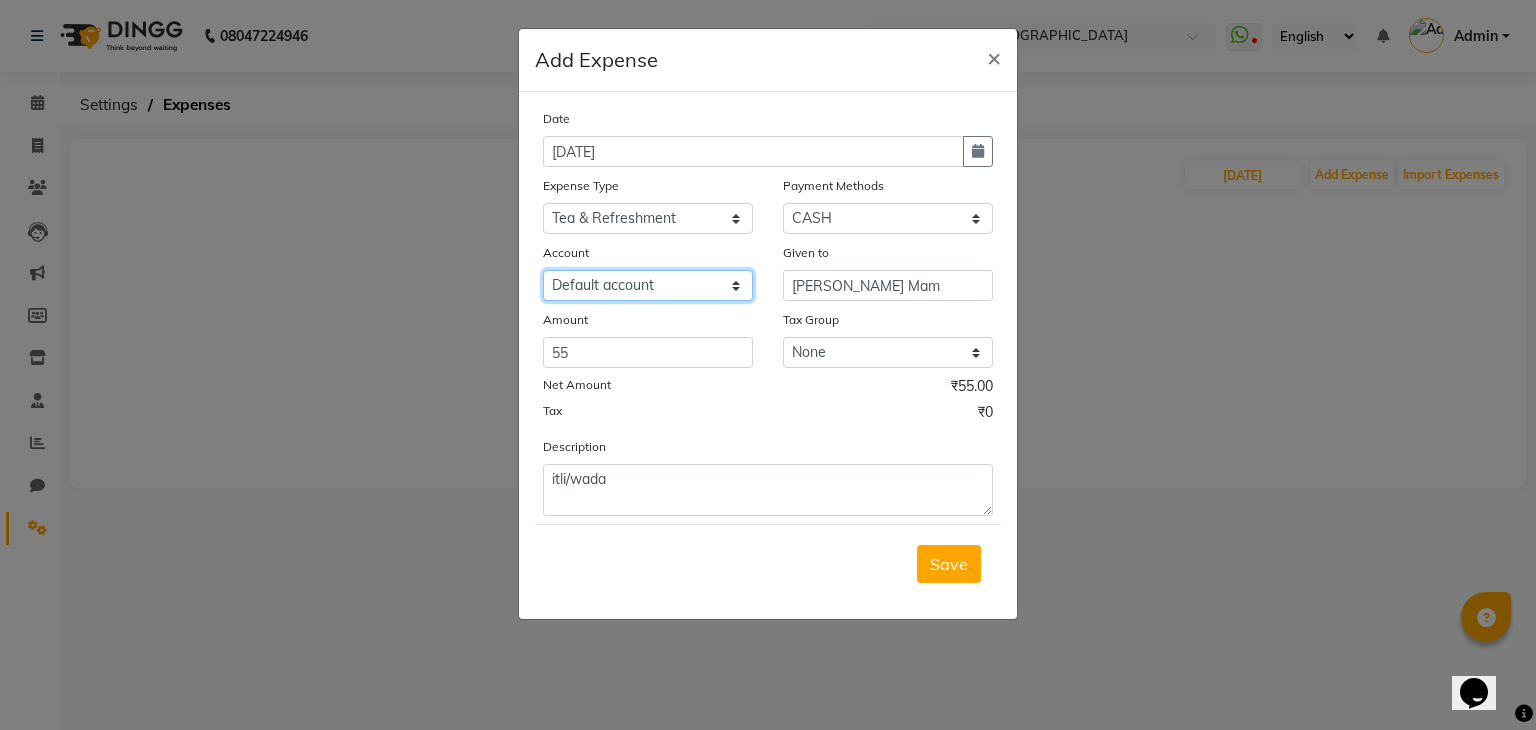 click on "Select [PERSON_NAME] cash Default account" 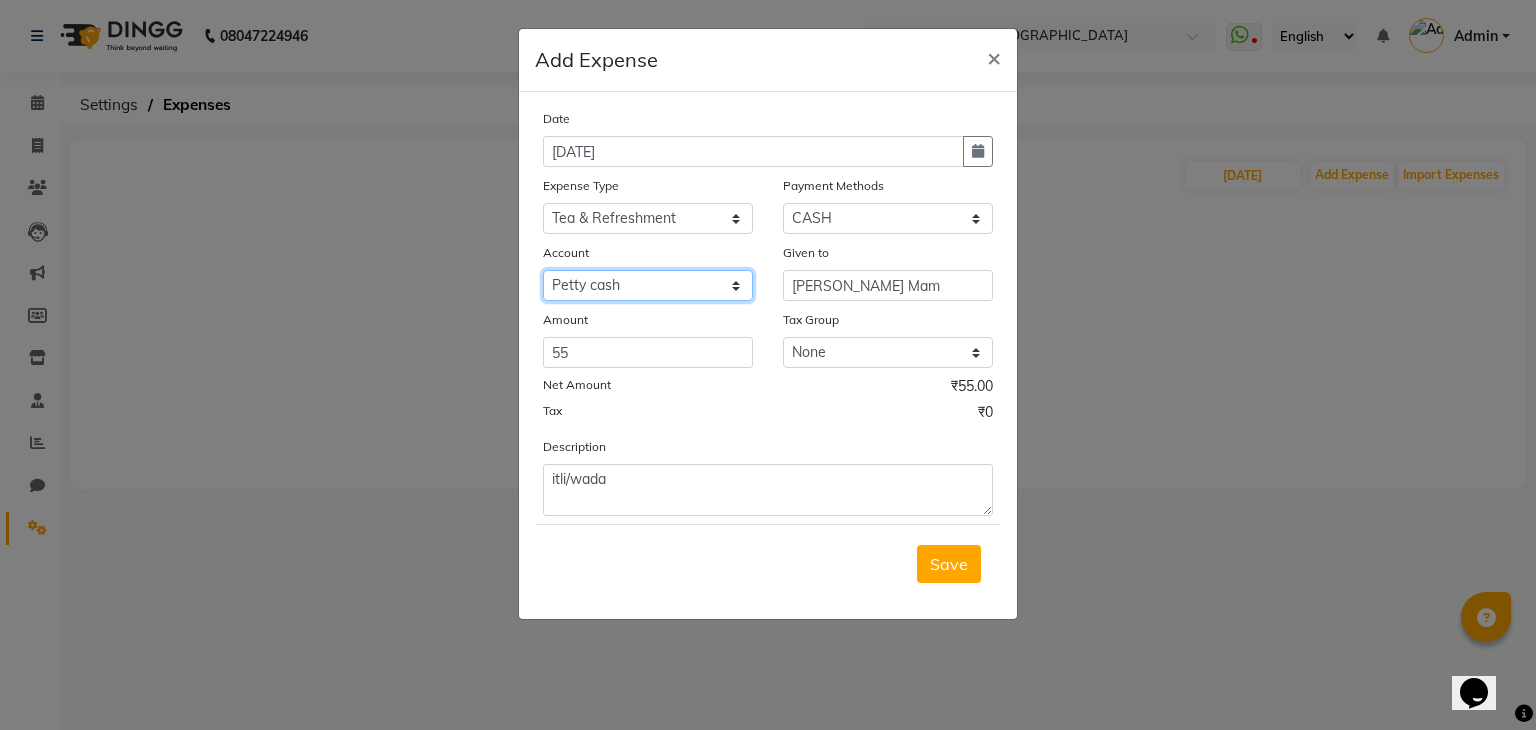 click on "Select [PERSON_NAME] cash Default account" 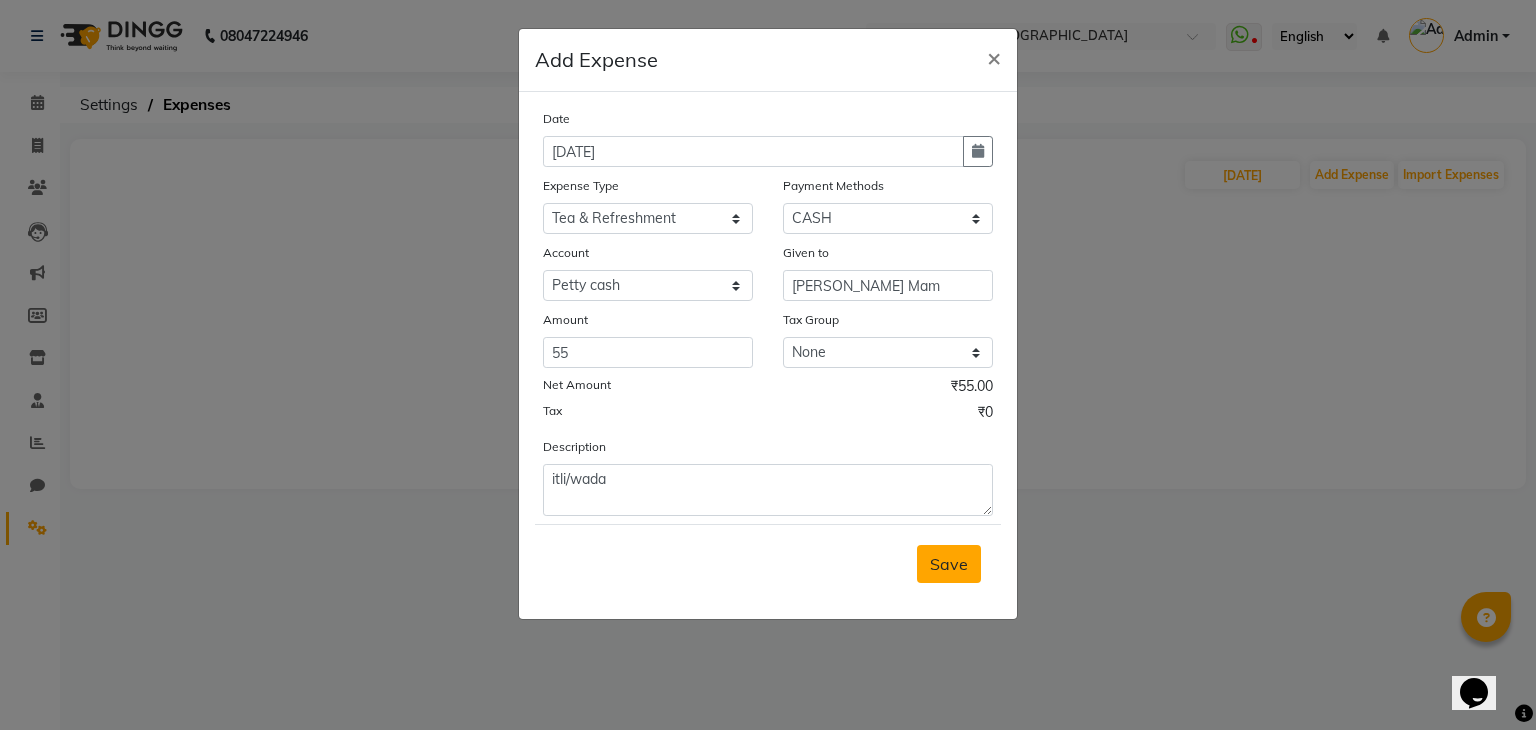 click on "Save" at bounding box center (949, 564) 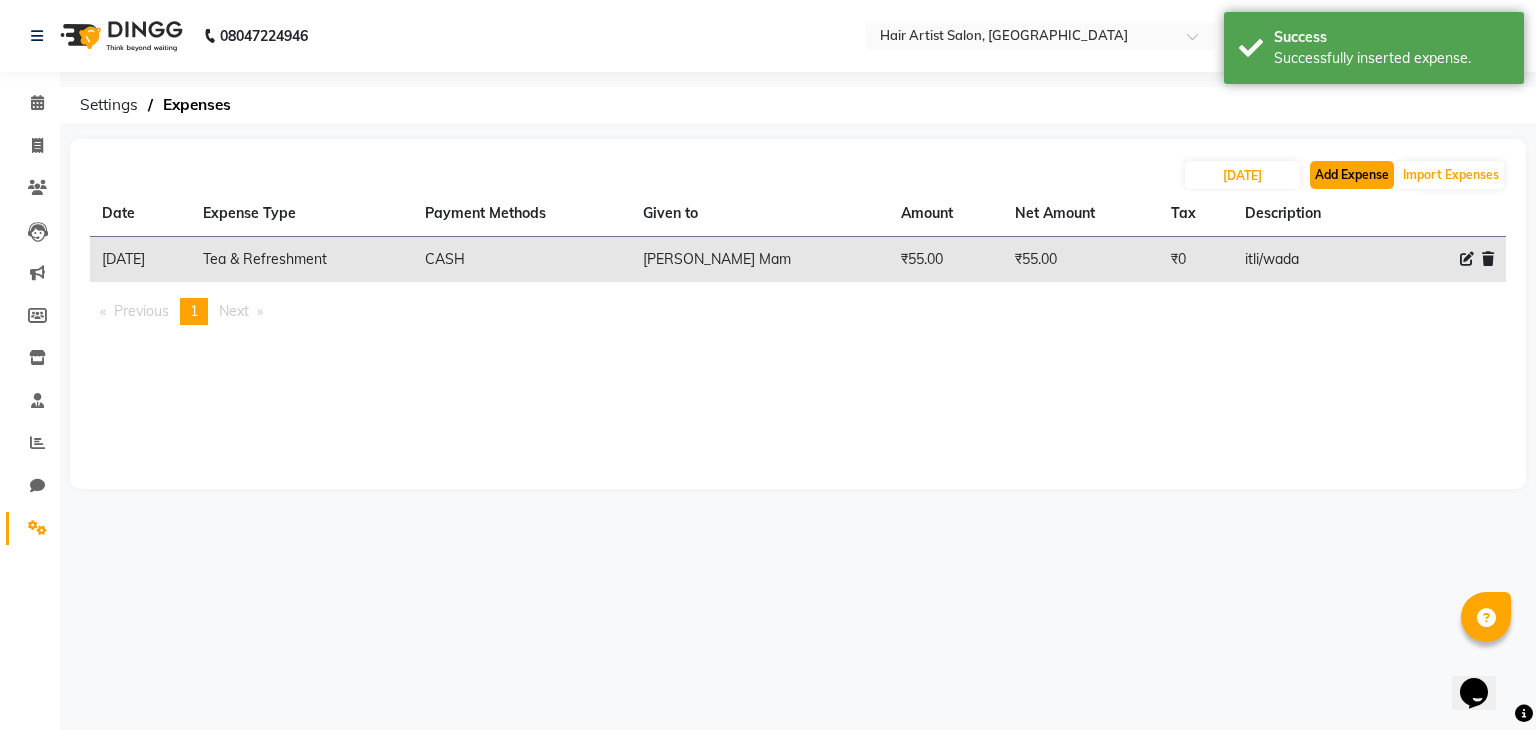click on "Add Expense" 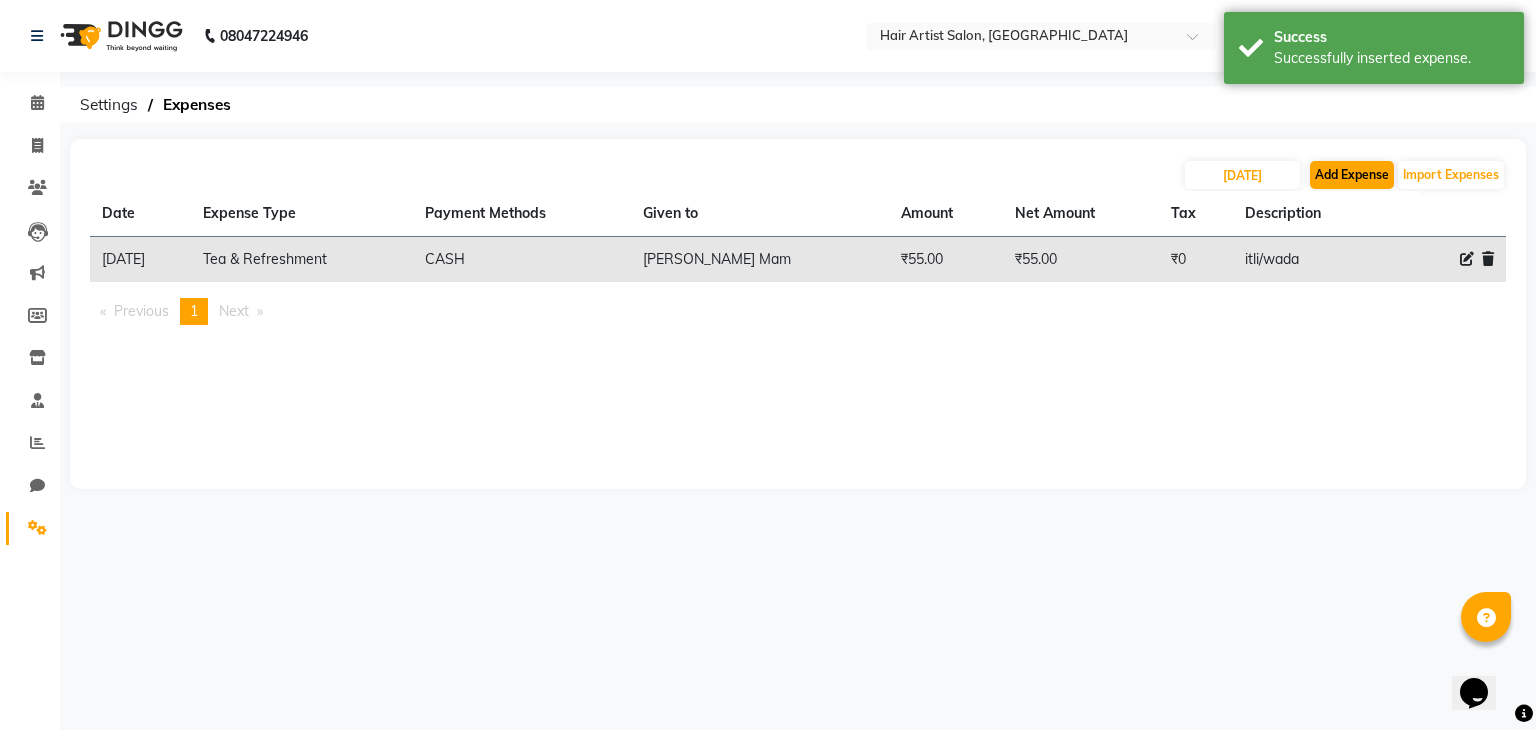 select on "1" 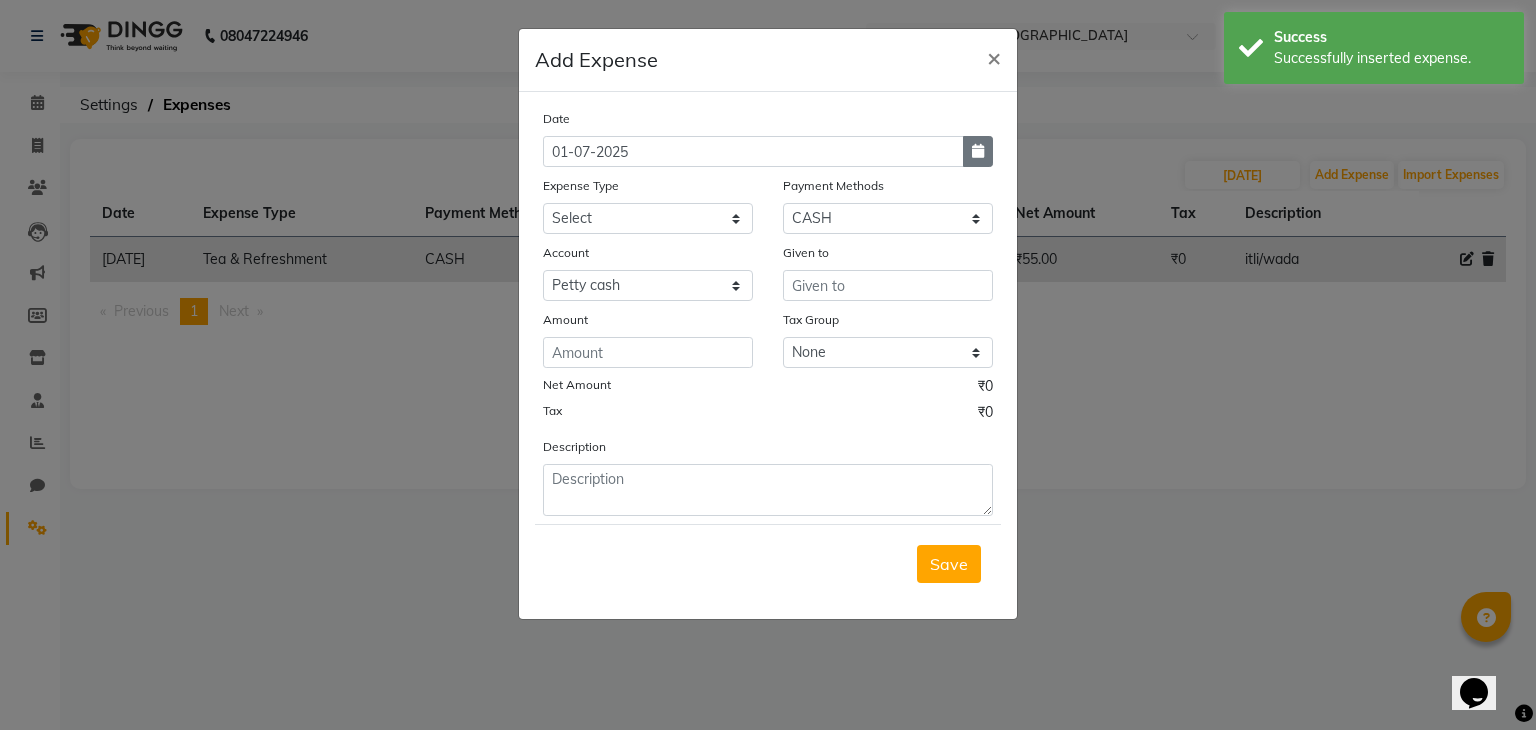 click 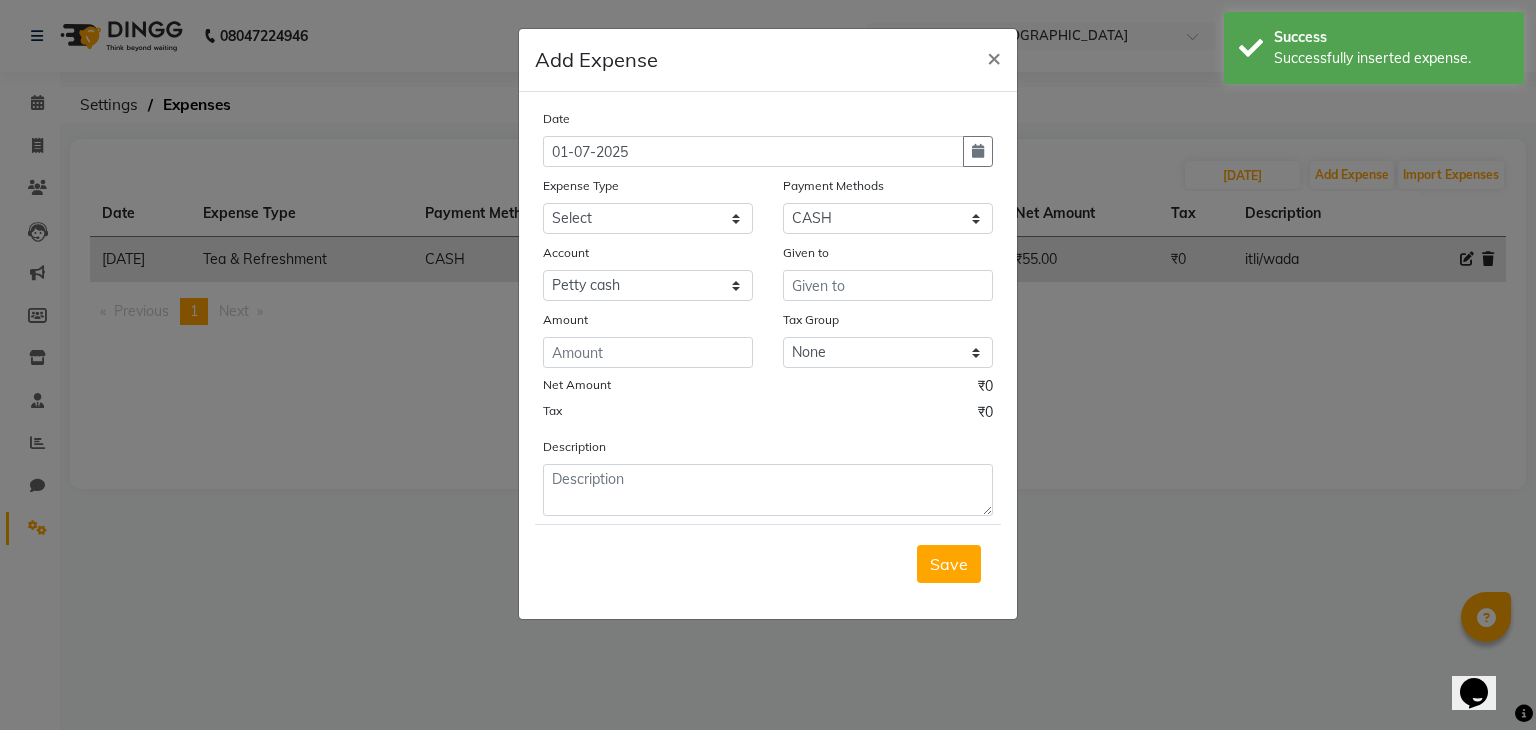 select on "7" 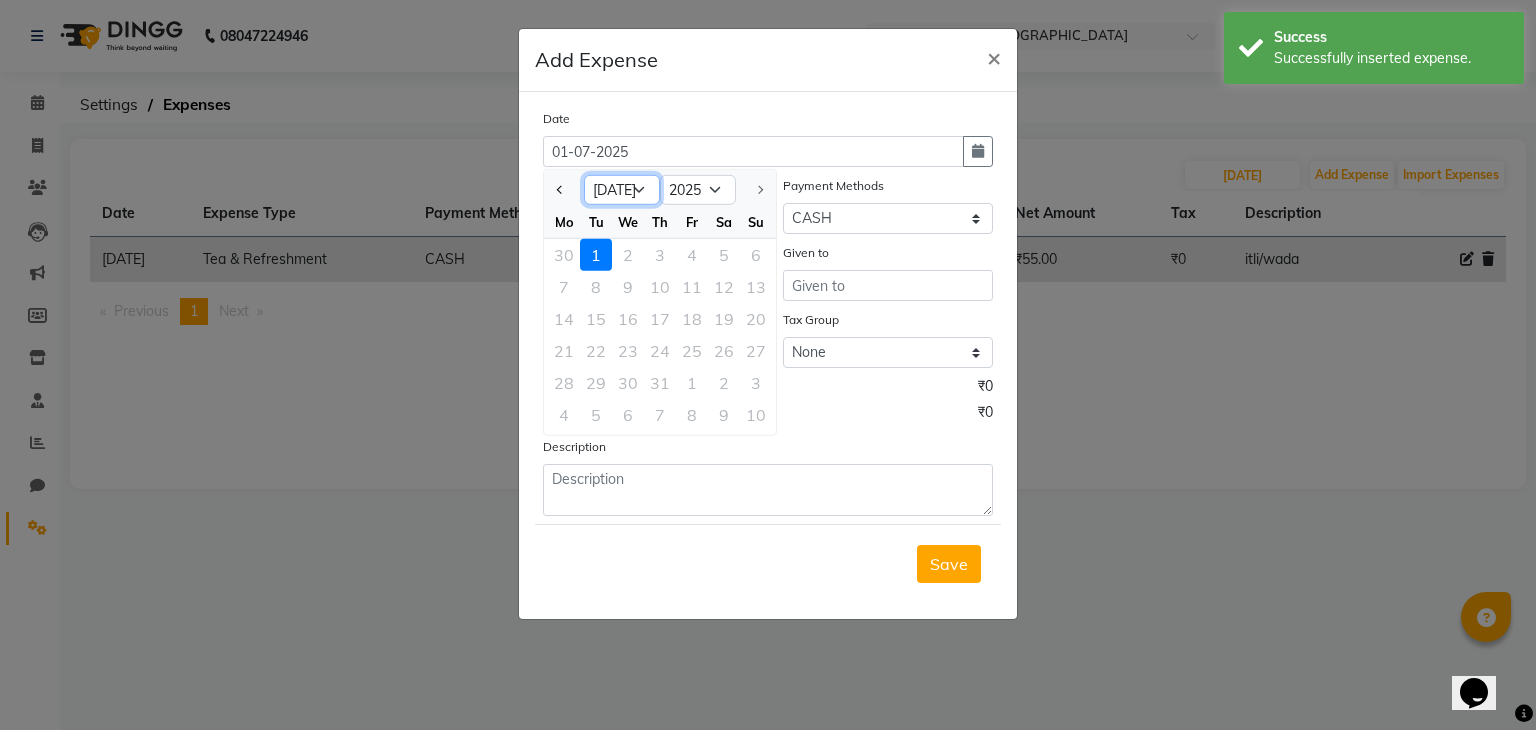 click on "Jan Feb Mar Apr May Jun [DATE]" 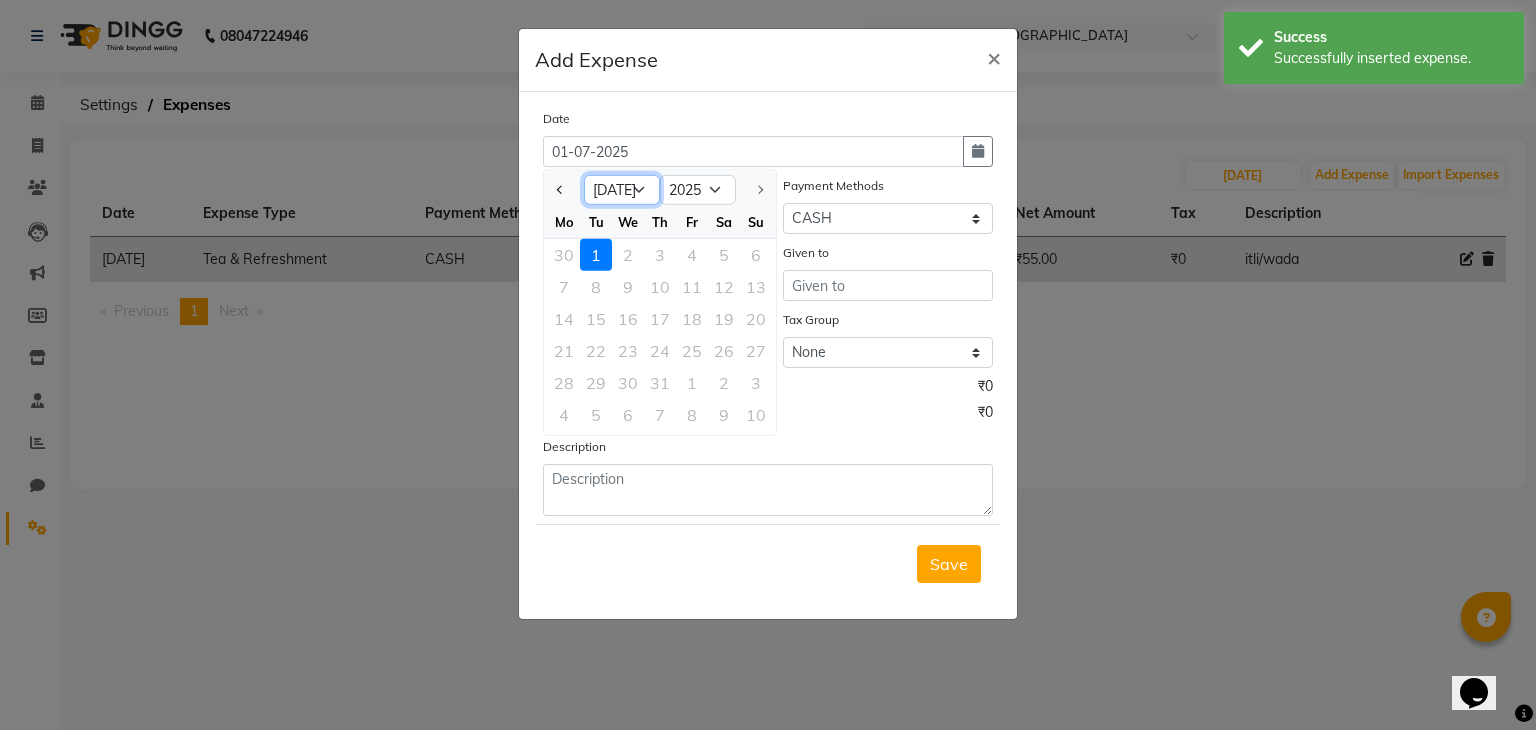 select on "6" 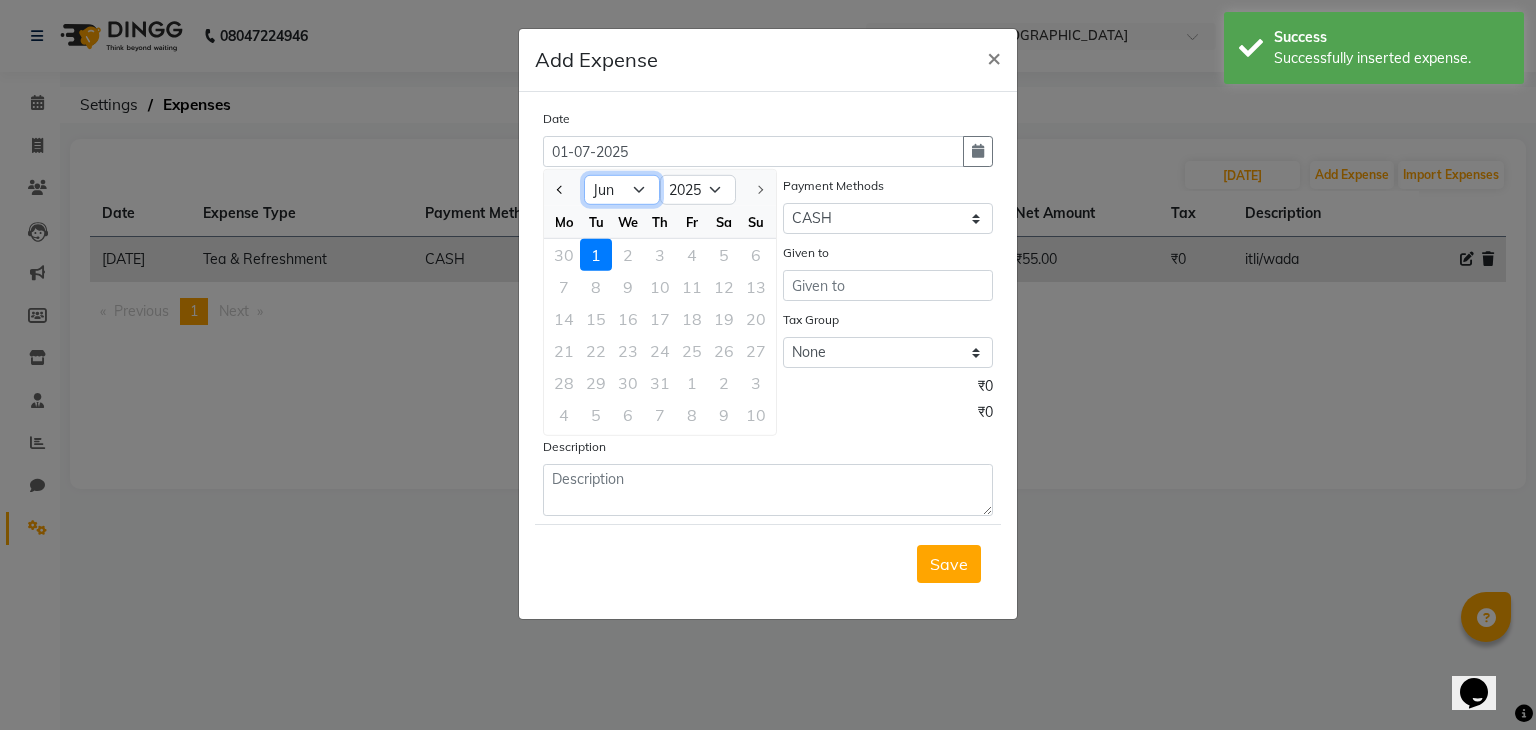 click on "Jan Feb Mar Apr May Jun [DATE]" 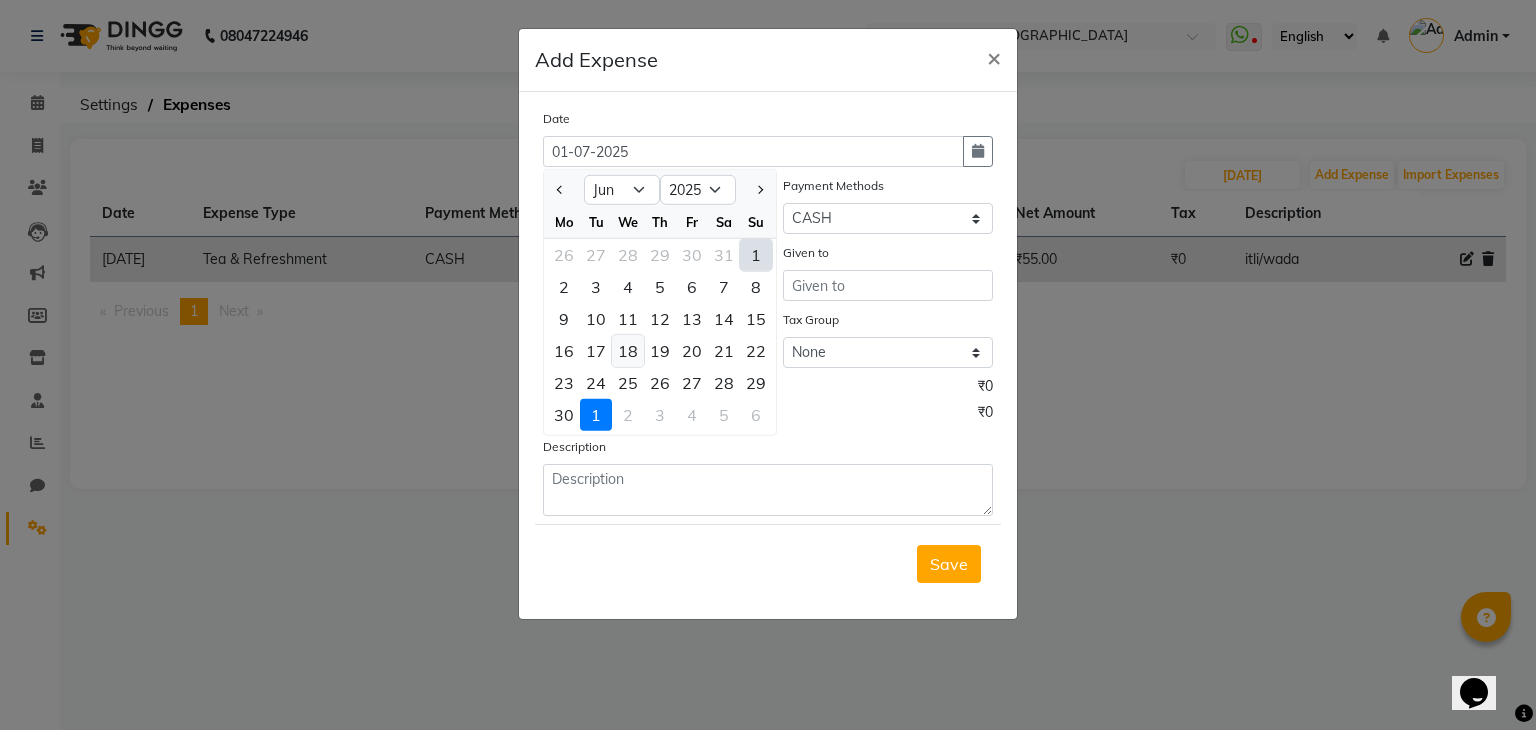 click on "18" 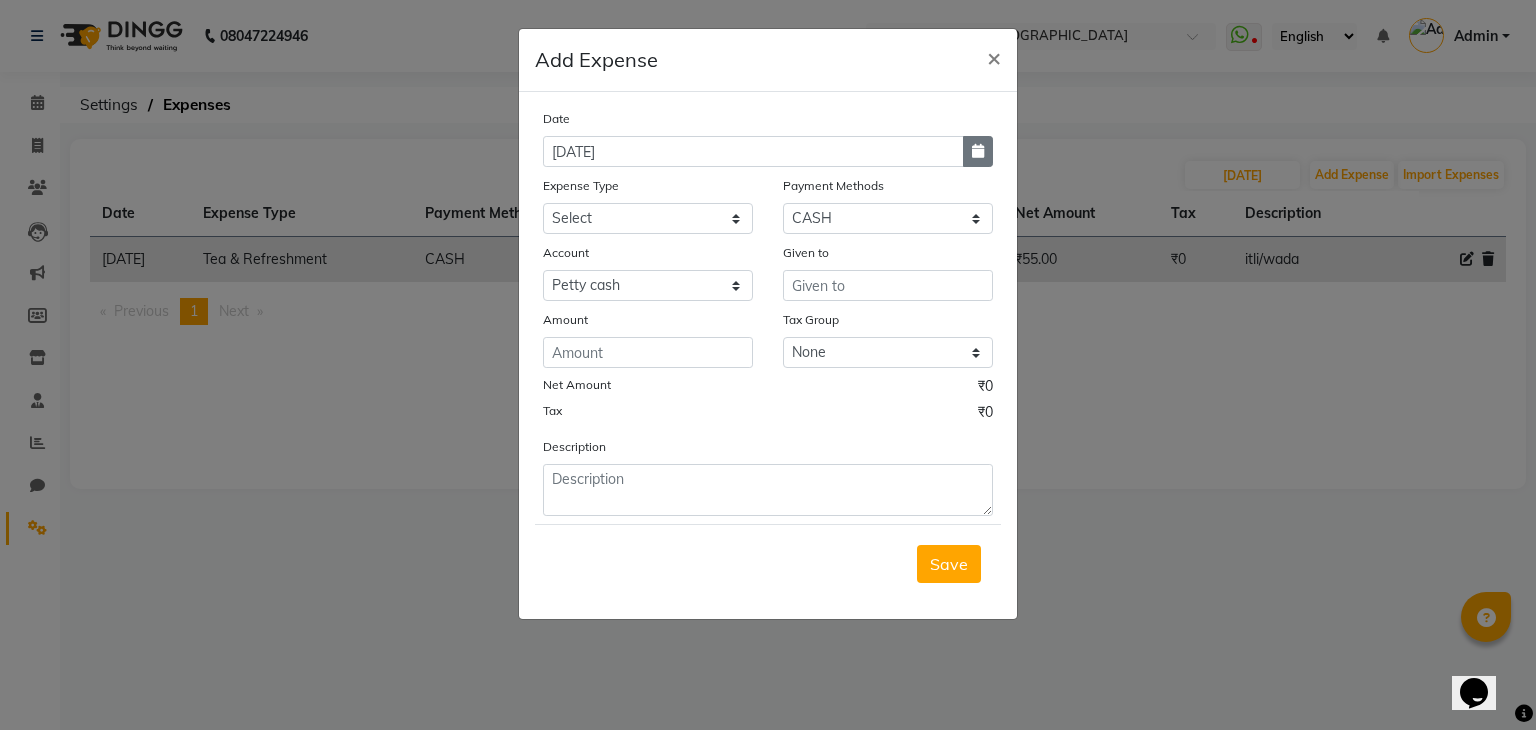 click 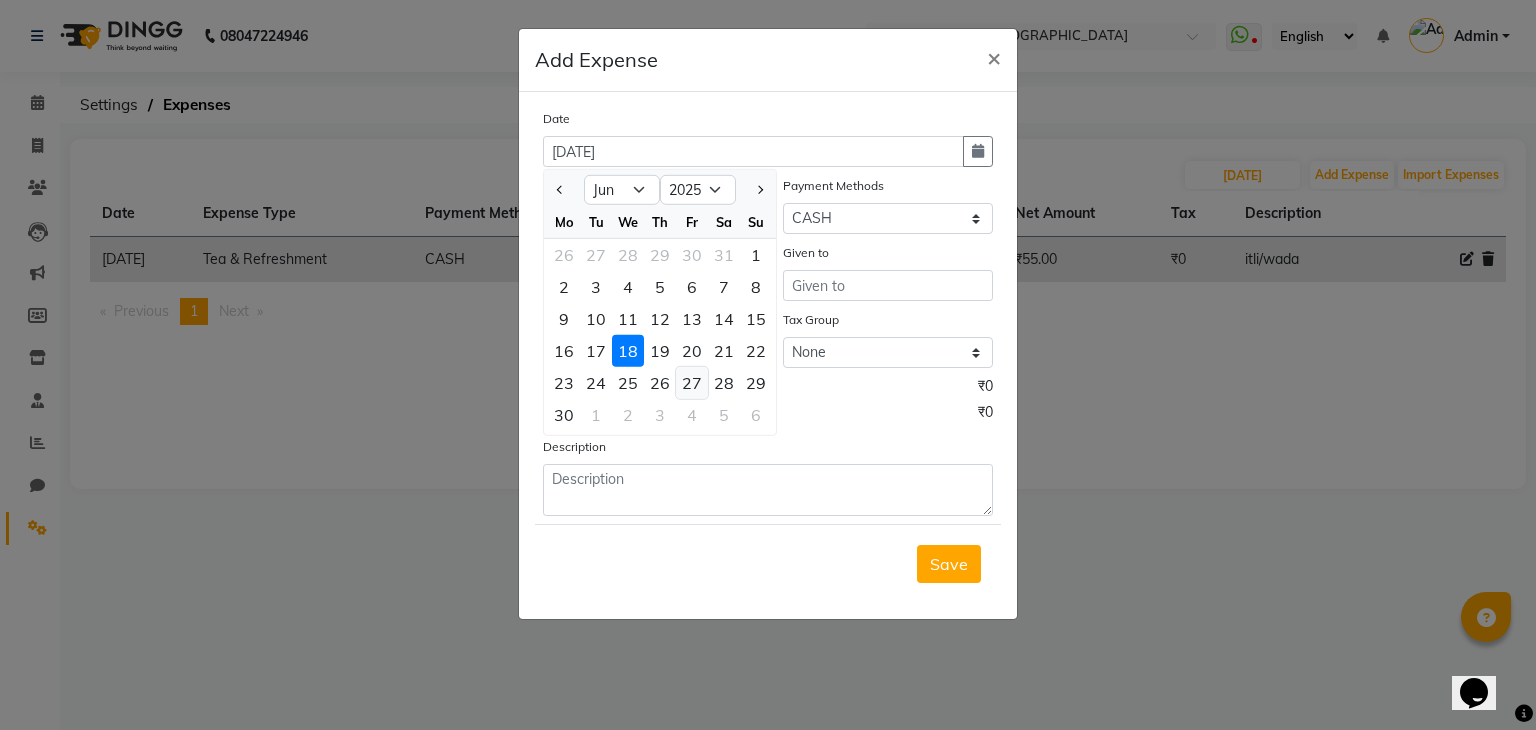 click on "27" 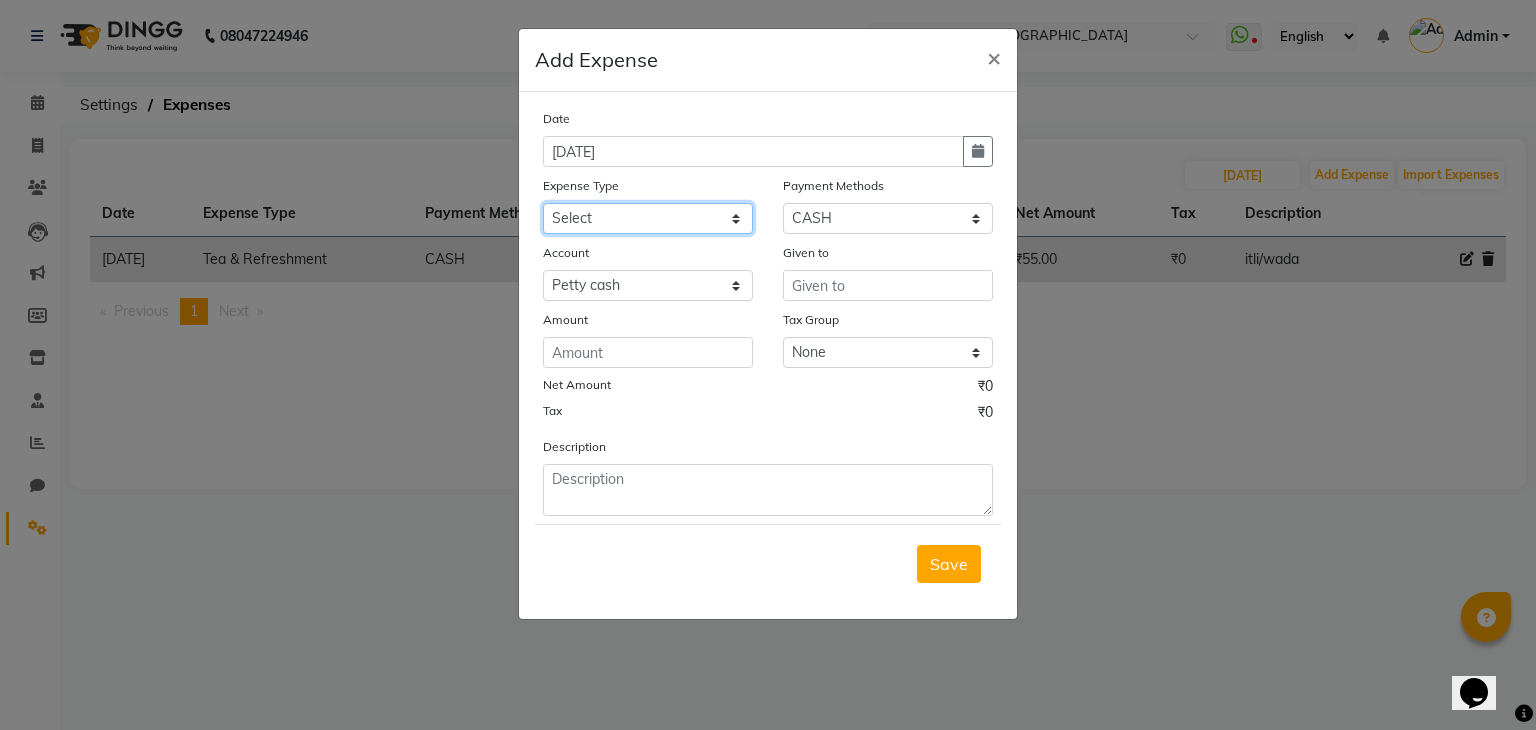click on "Select Advance Salary Bank charges Cash transfer to bank Client Snacks Equipment Fuel Govt fee Incentive International purchase Loan Repayment Maintenance Marketing Miscellaneous MRA Other Pantry PERSONAL WORK Product Rent Salary Staff Snacks Tax Tea & Refreshment Utilities" 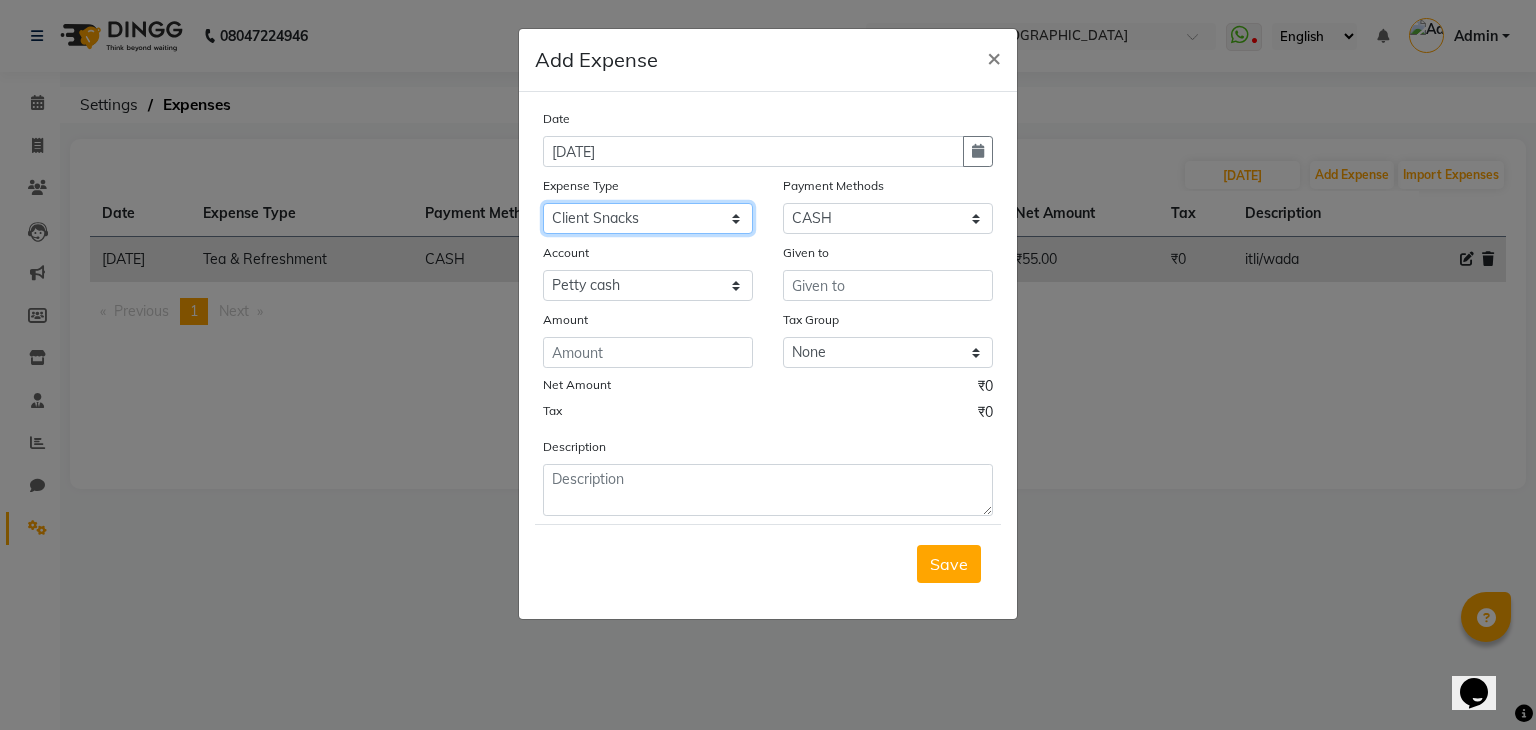 click on "Select Advance Salary Bank charges Cash transfer to bank Client Snacks Equipment Fuel Govt fee Incentive International purchase Loan Repayment Maintenance Marketing Miscellaneous MRA Other Pantry PERSONAL WORK Product Rent Salary Staff Snacks Tax Tea & Refreshment Utilities" 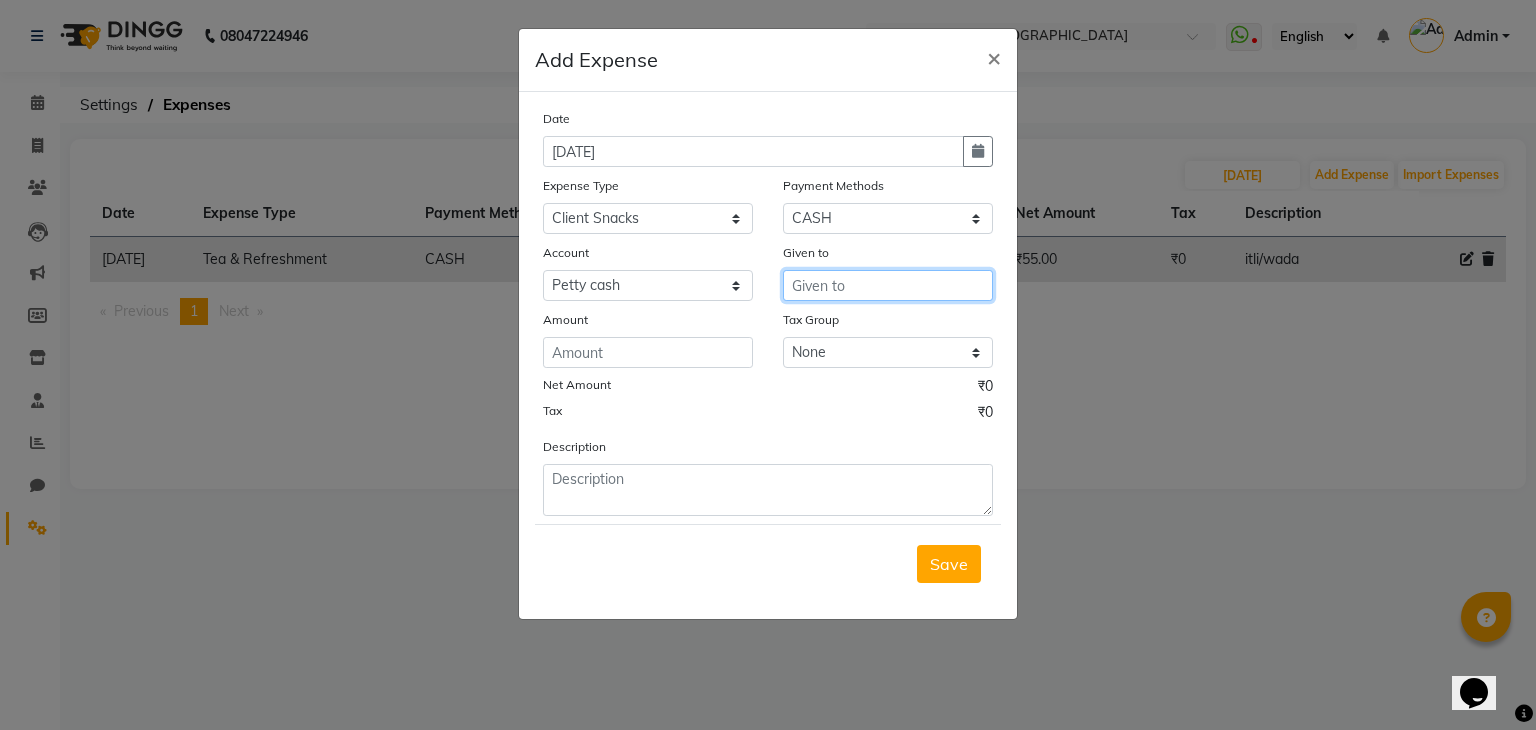 click at bounding box center [888, 285] 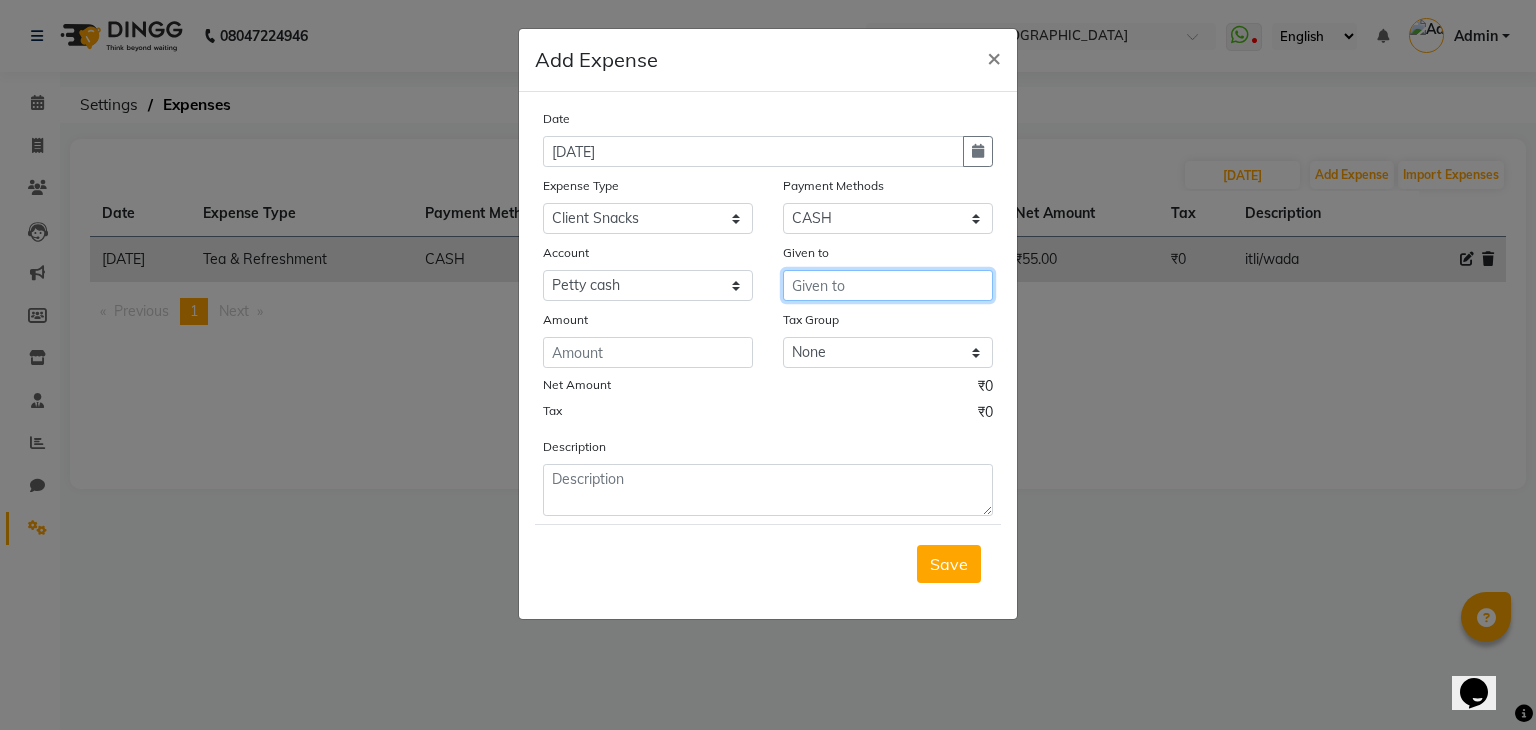 click at bounding box center (888, 285) 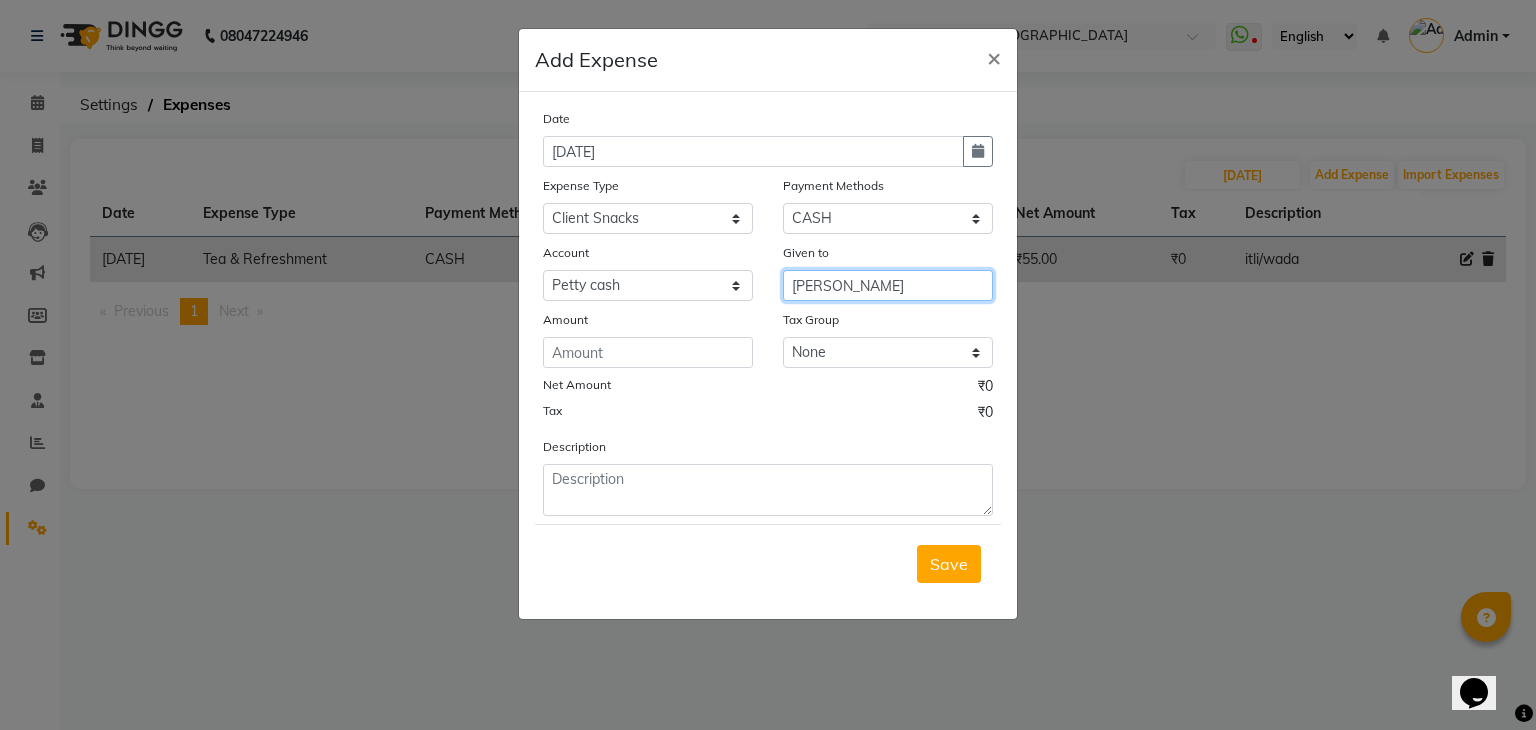 type on "[PERSON_NAME]" 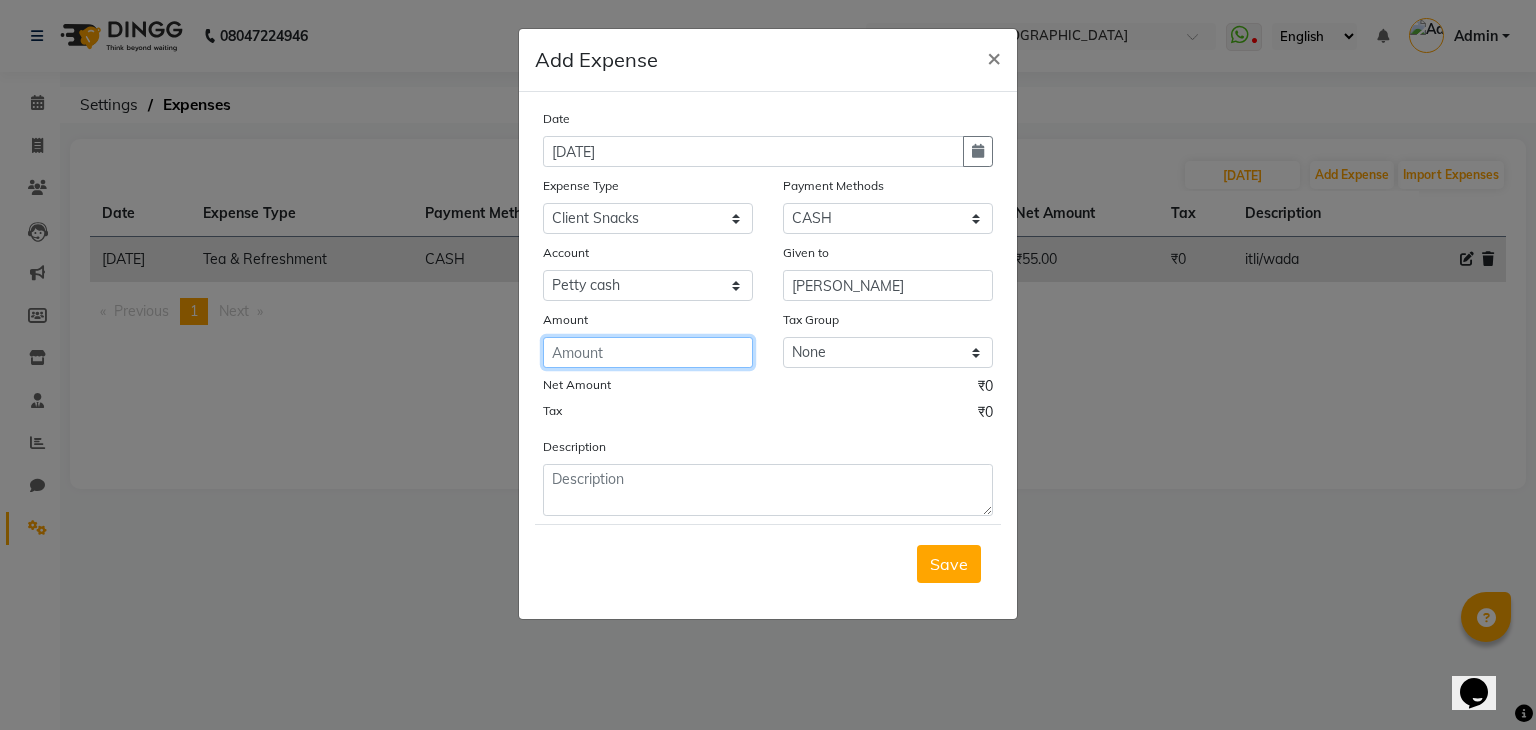 click 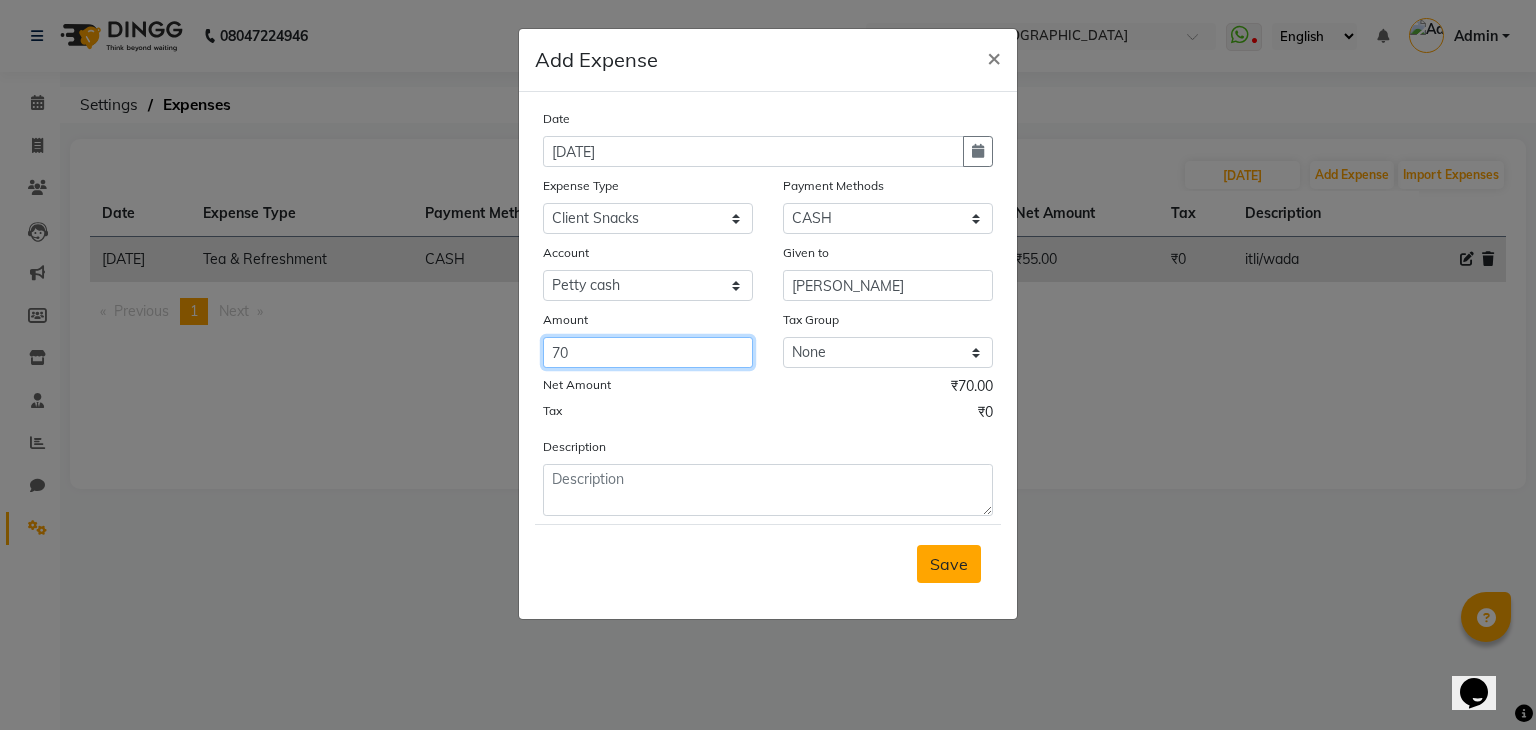 type on "70" 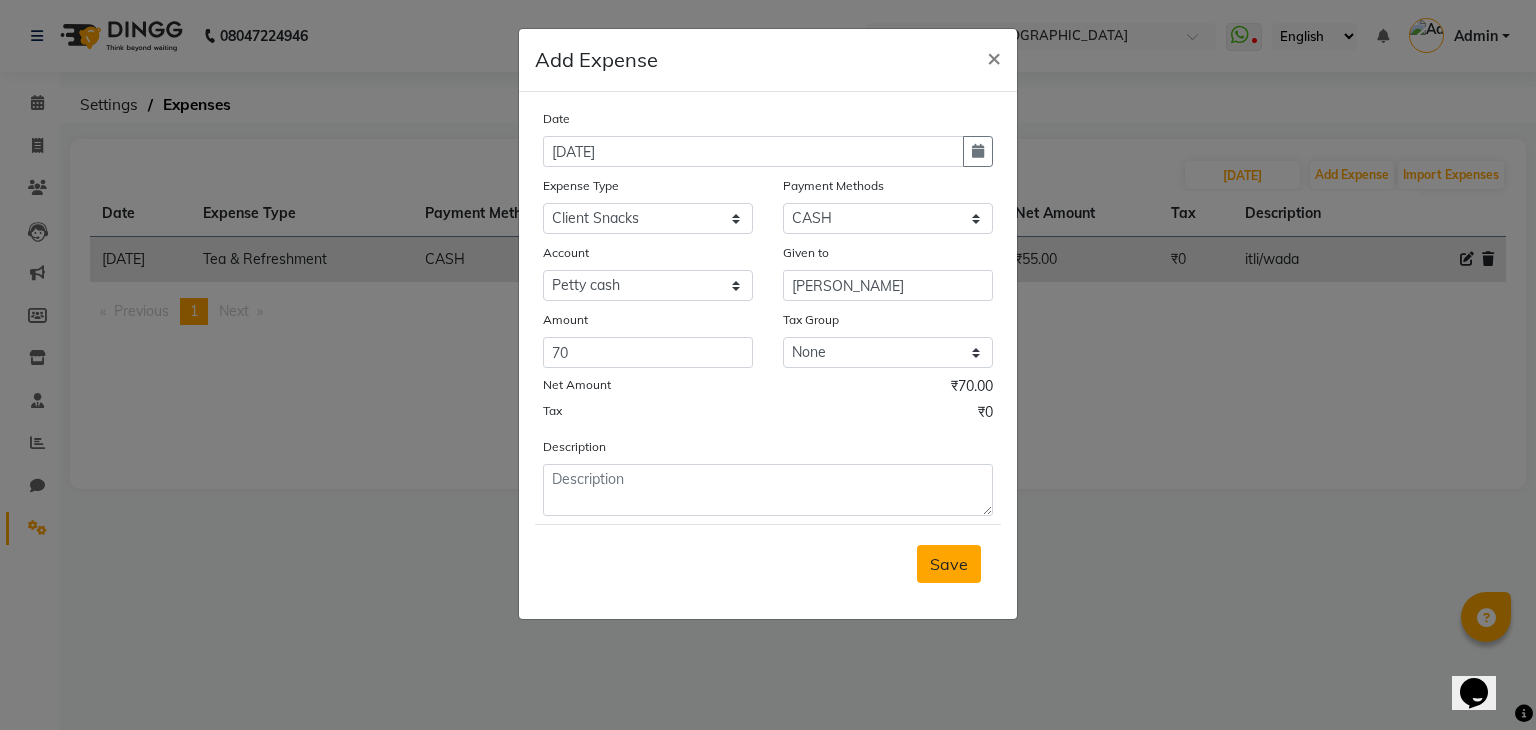 click on "Save" at bounding box center (949, 564) 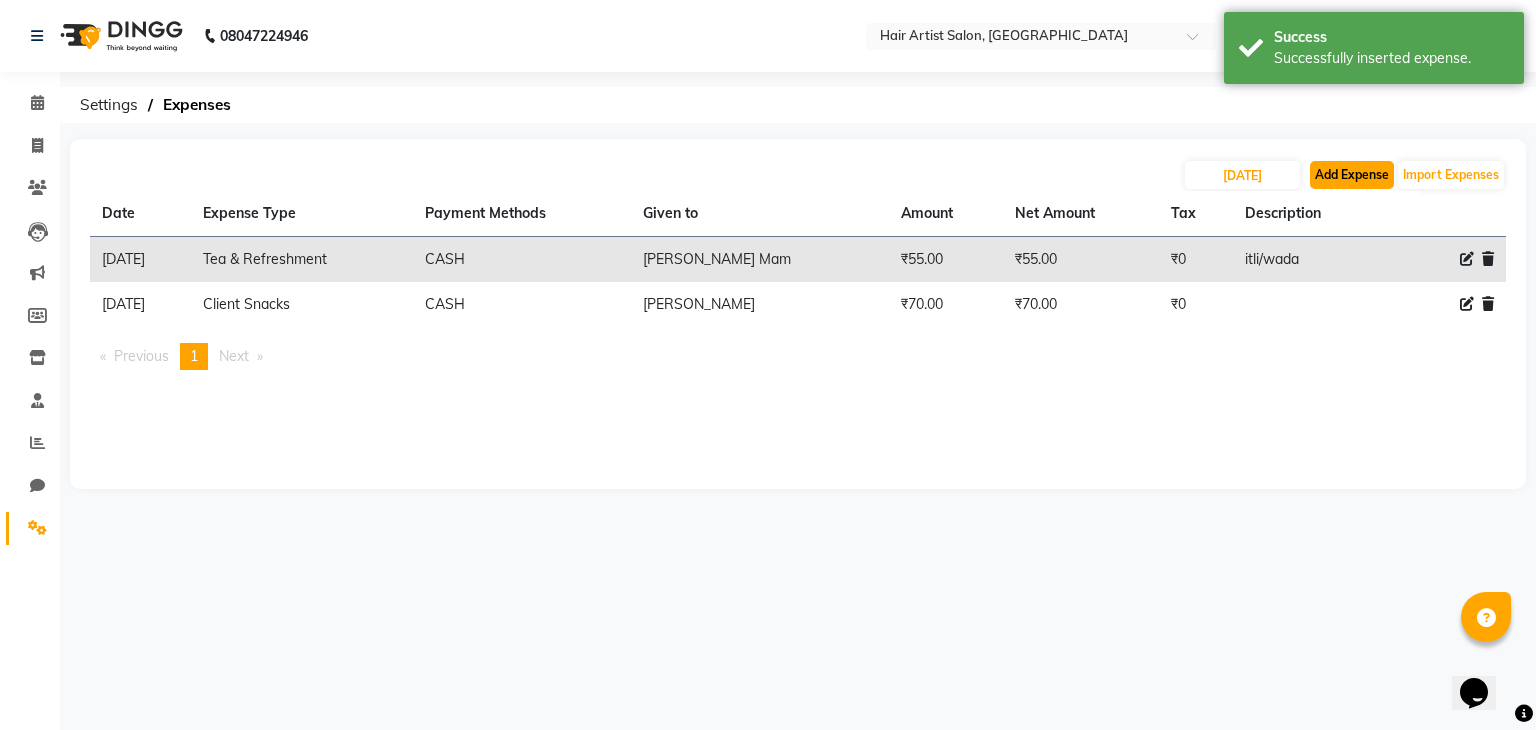 click on "Add Expense" 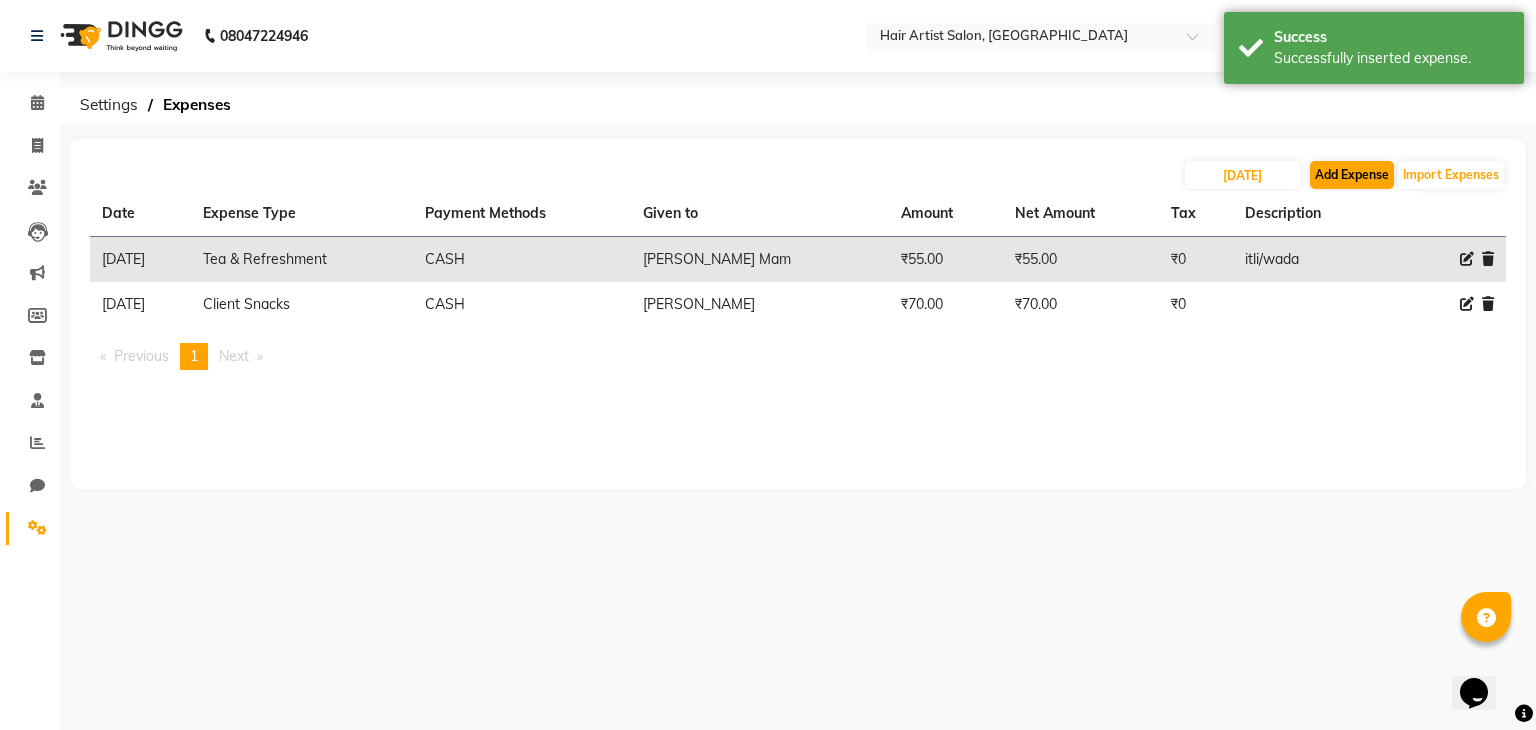 select on "1" 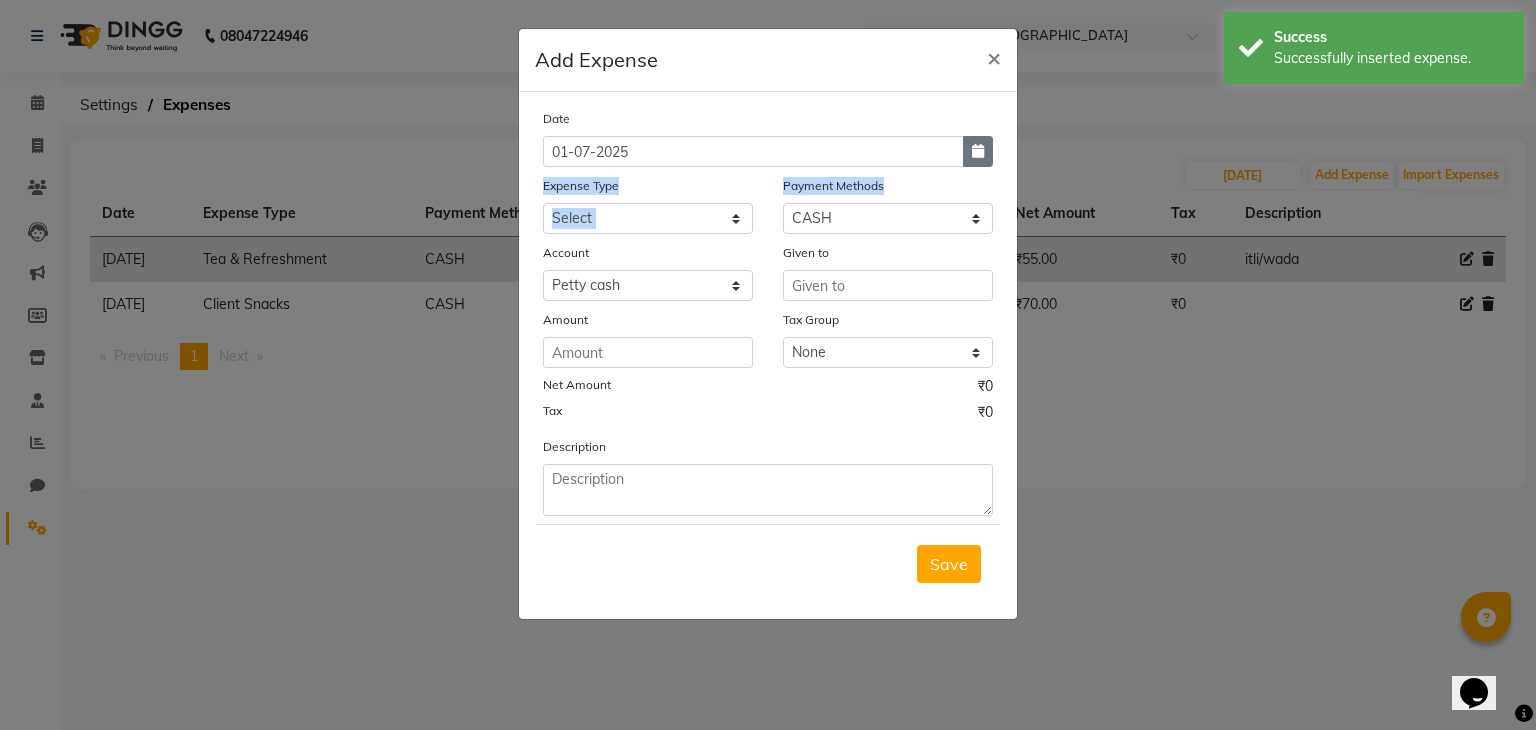 drag, startPoint x: 1351, startPoint y: 175, endPoint x: 987, endPoint y: 157, distance: 364.4448 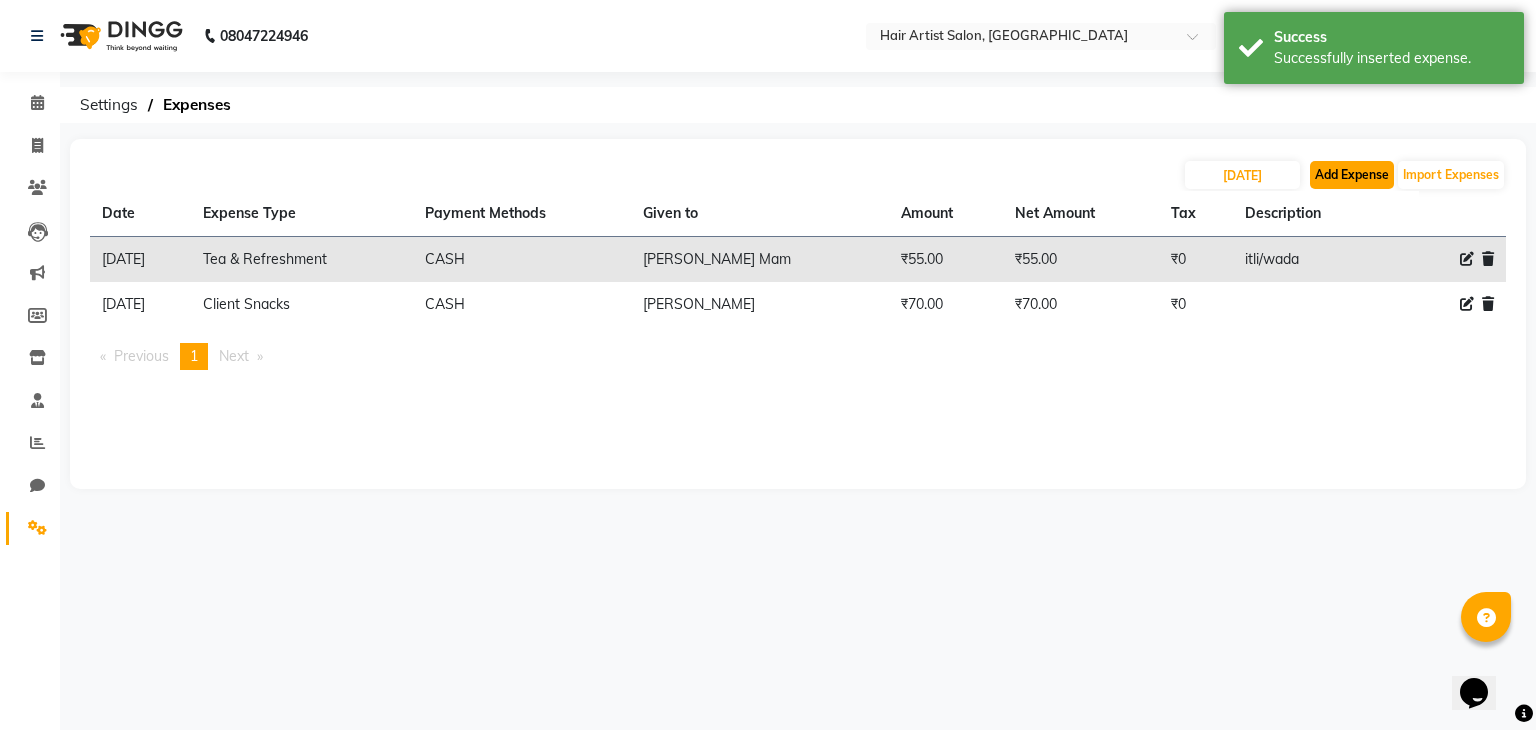 click on "Add Expense" 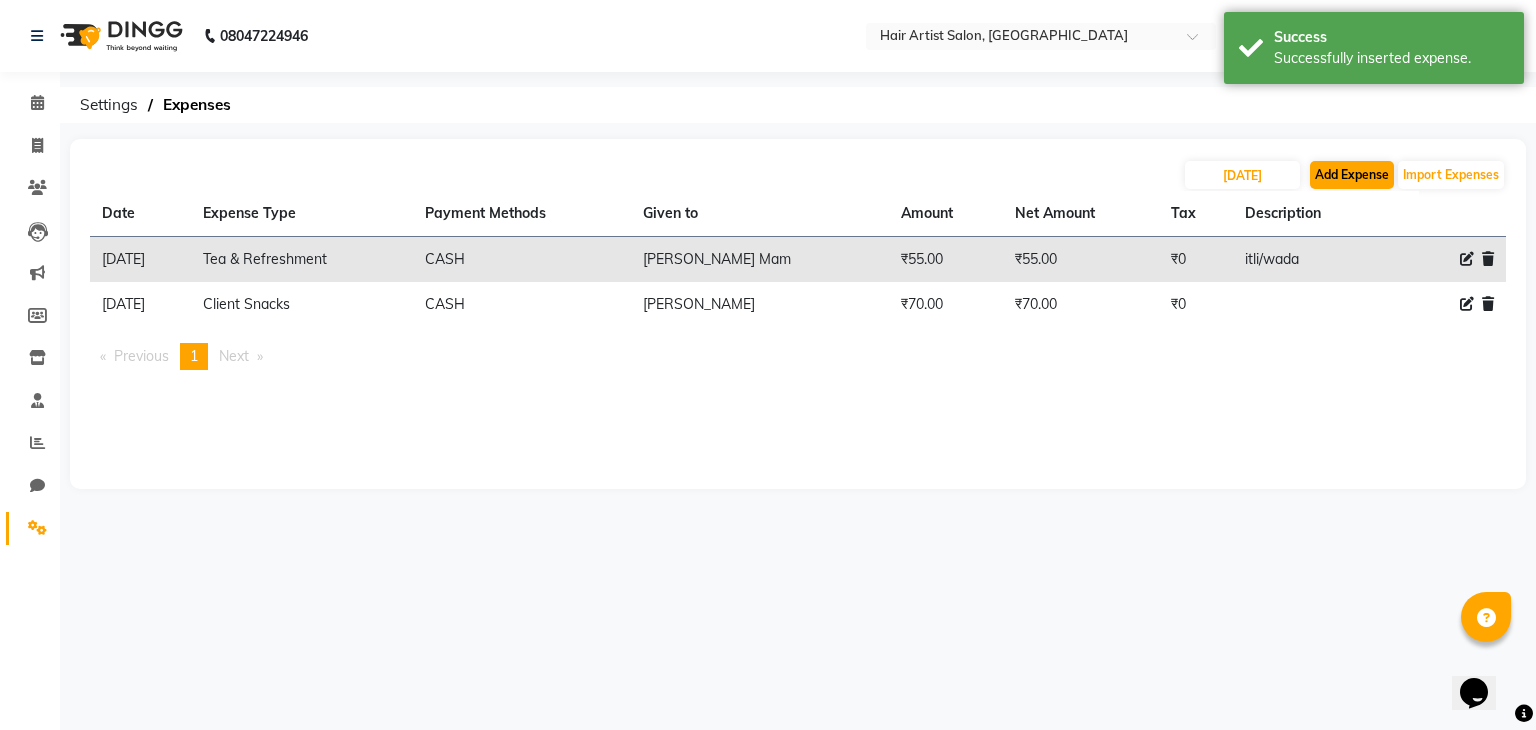 select on "1" 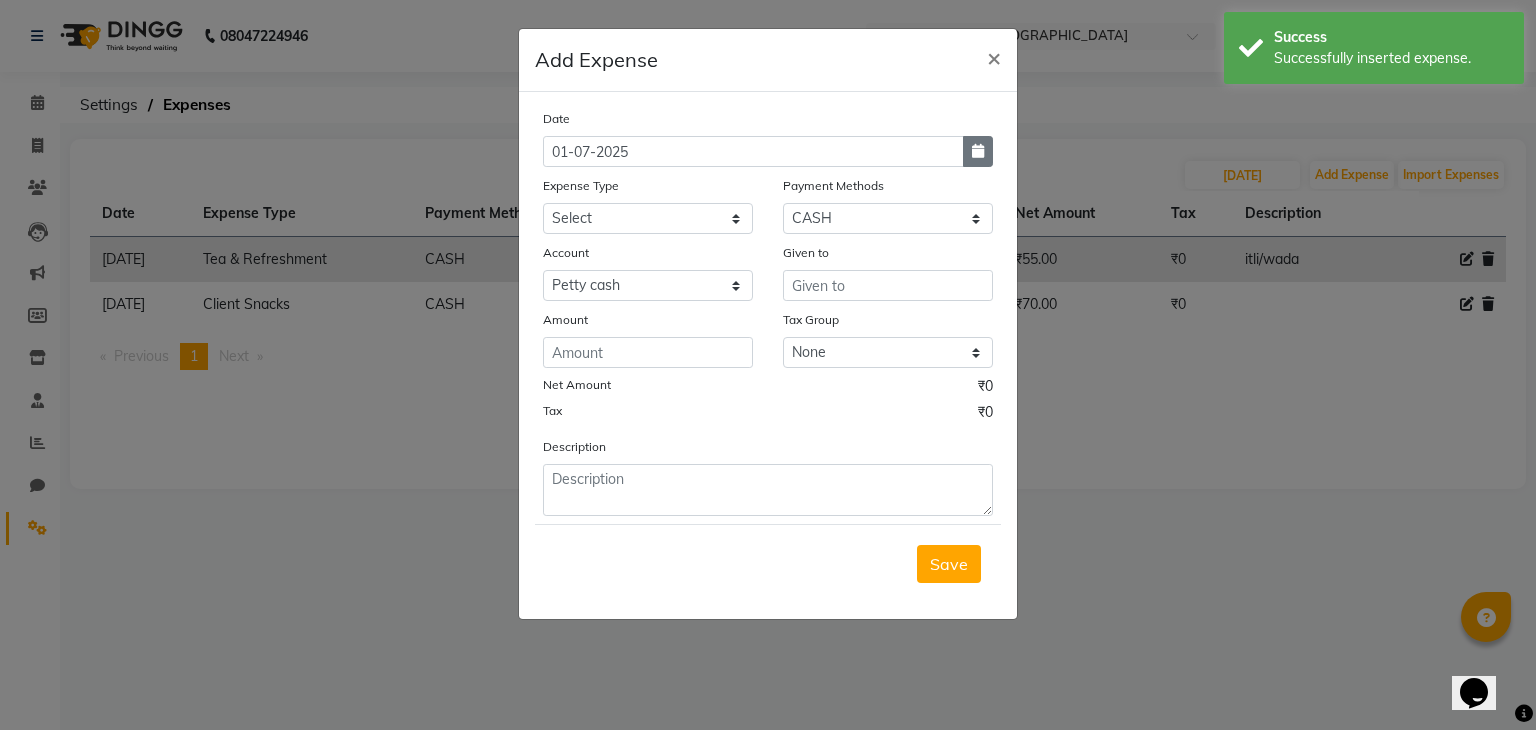 click 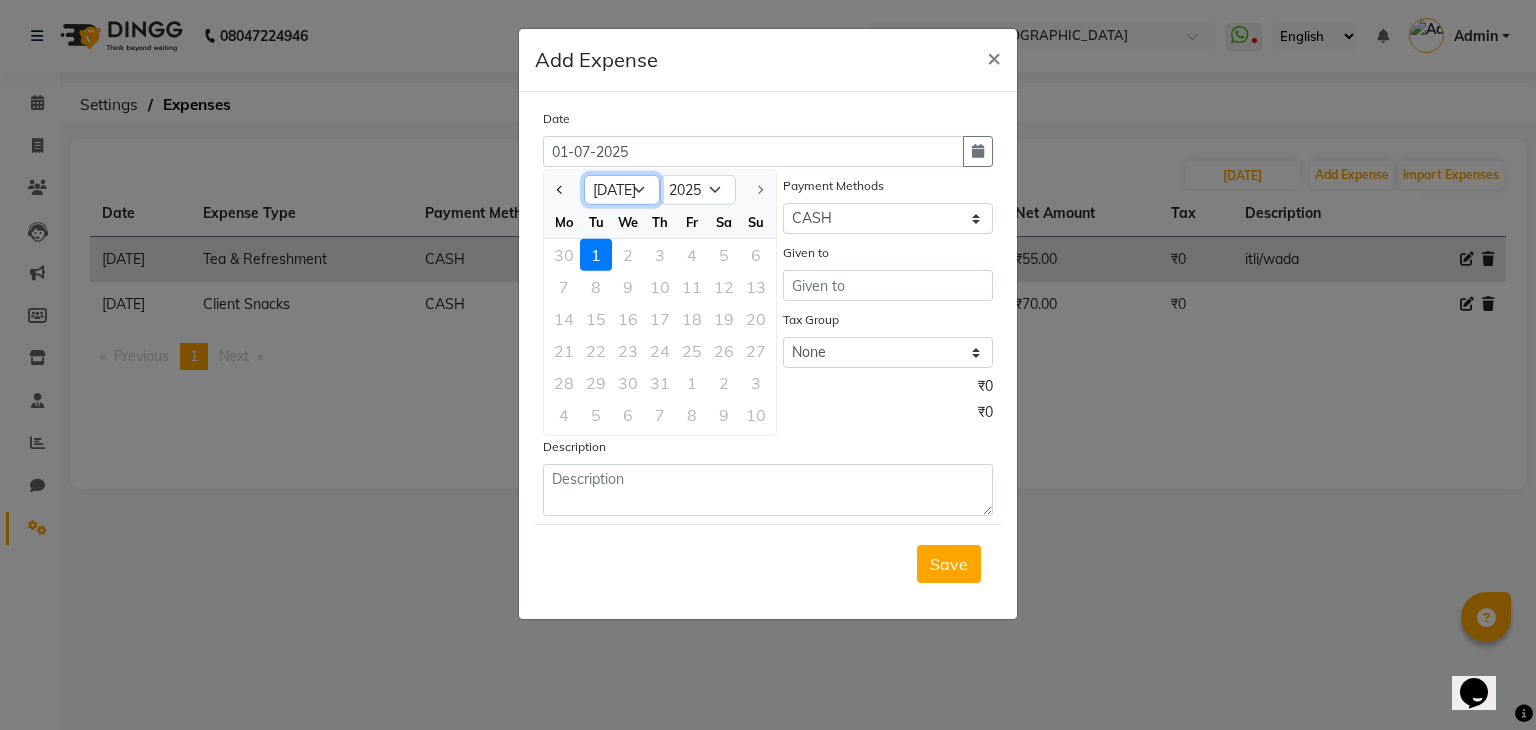 click on "Jan Feb Mar Apr May Jun [DATE]" 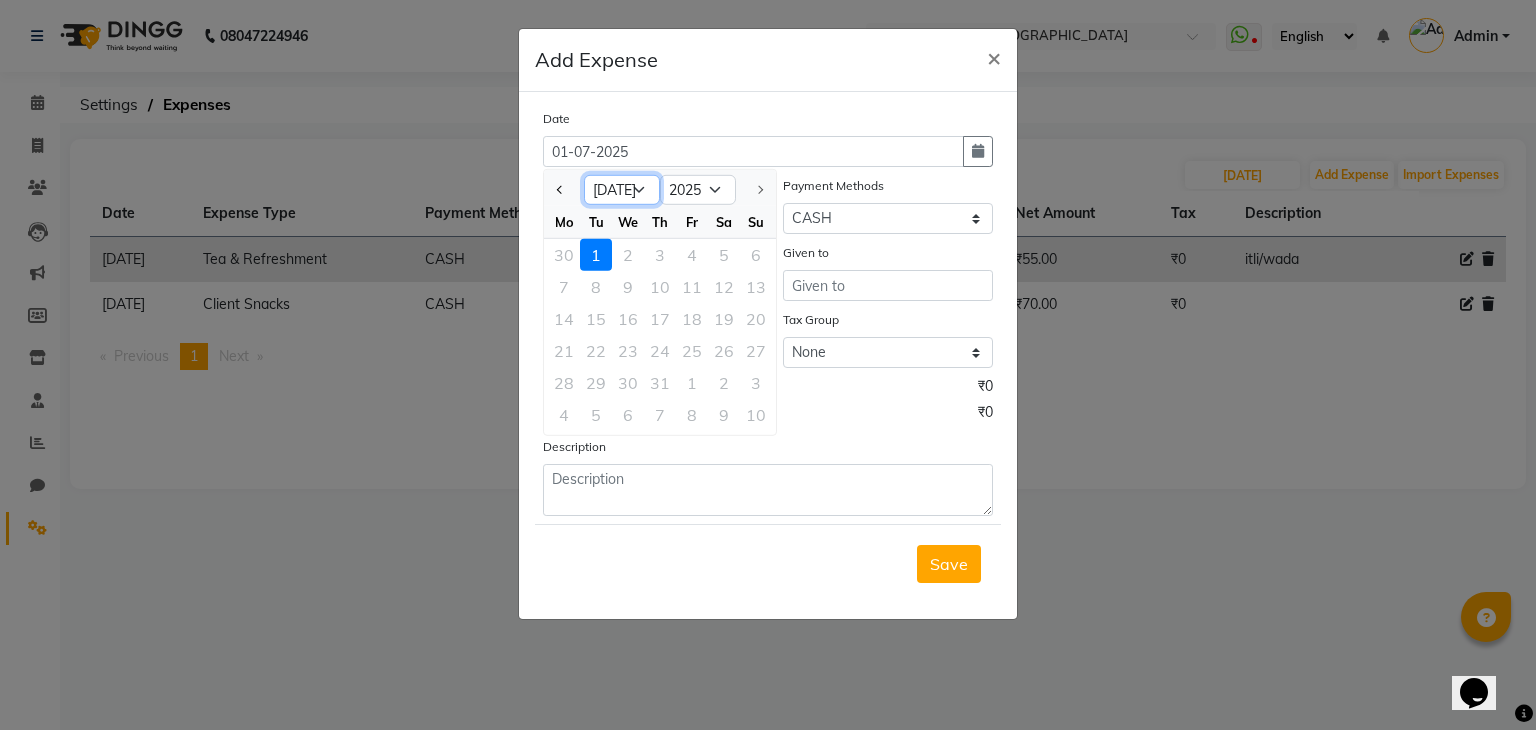 select on "6" 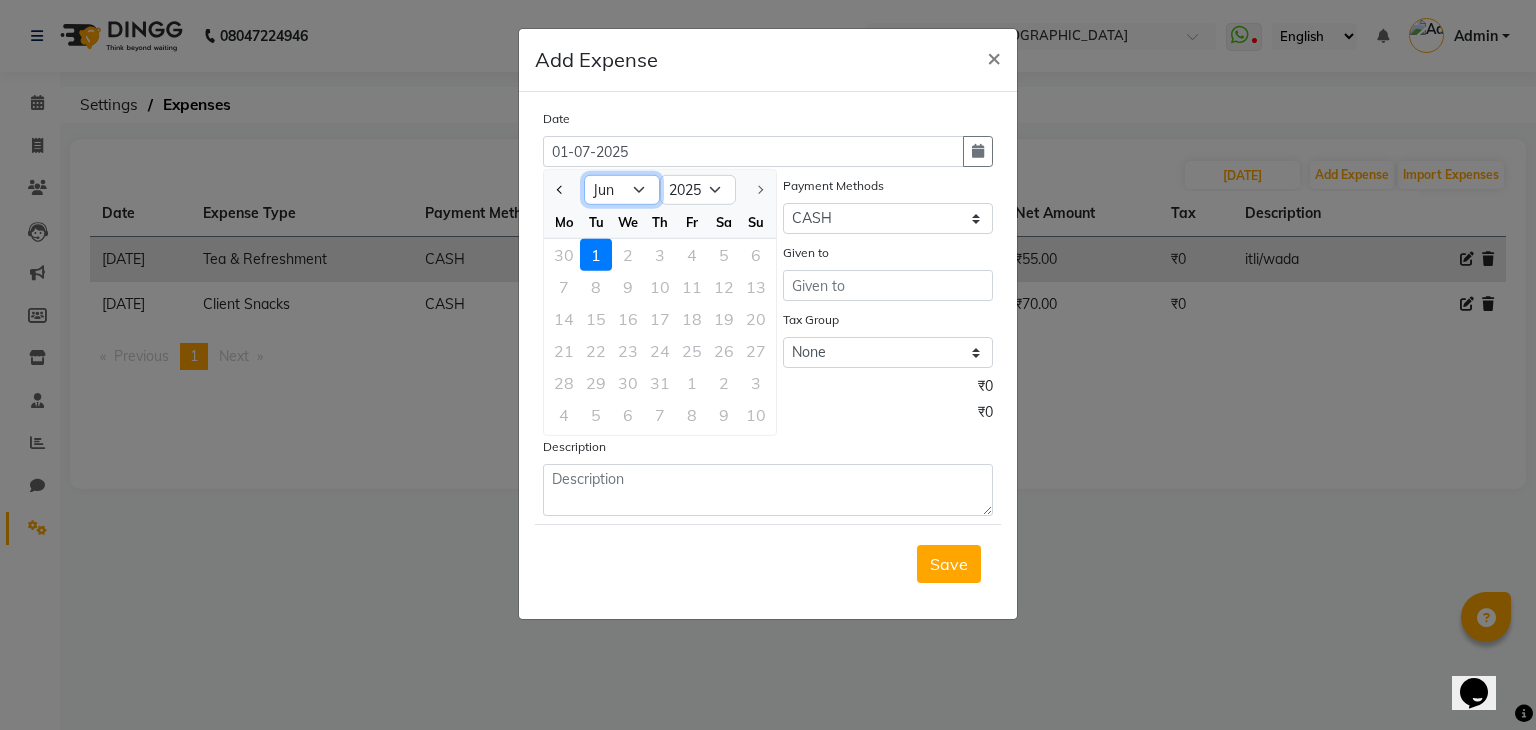 click on "Jan Feb Mar Apr May Jun [DATE]" 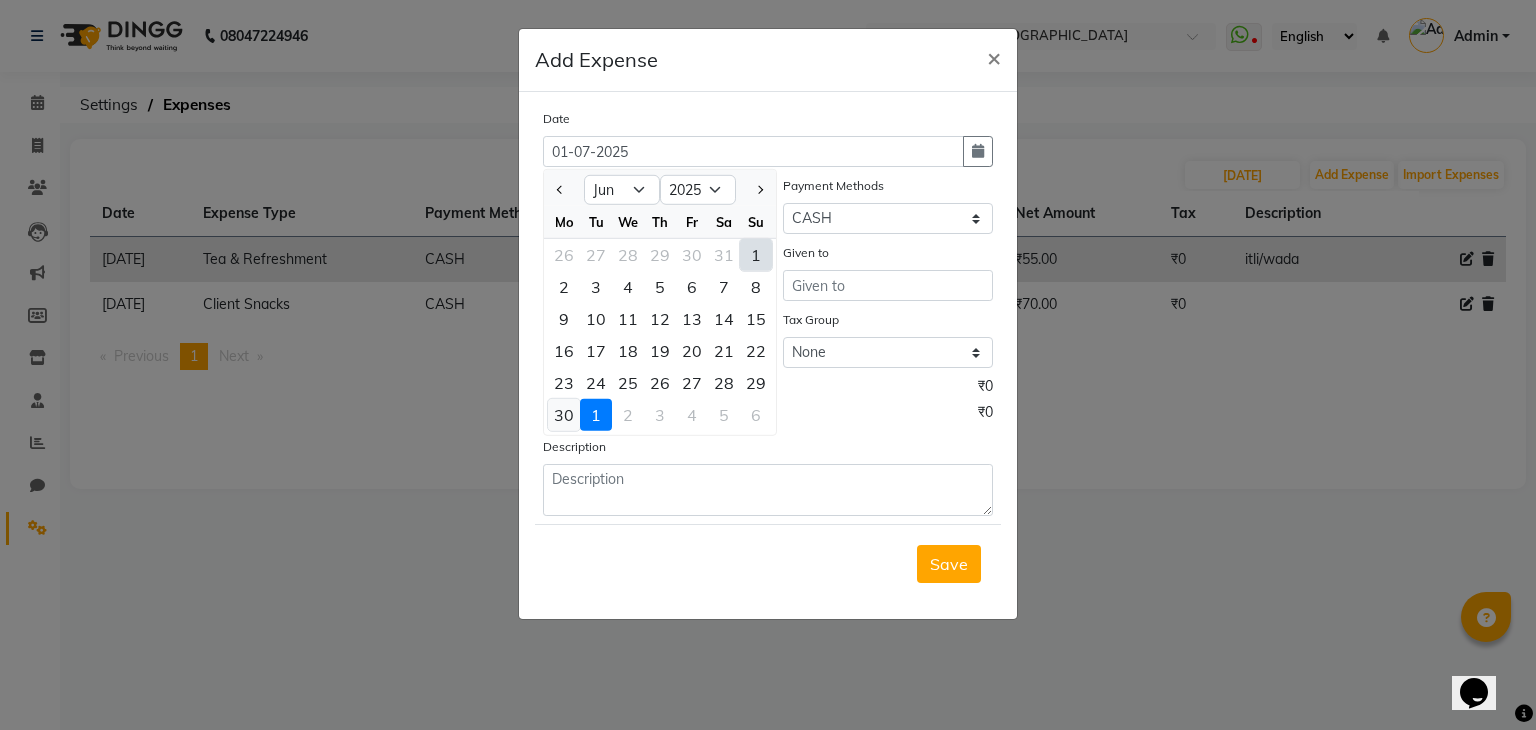 click on "30" 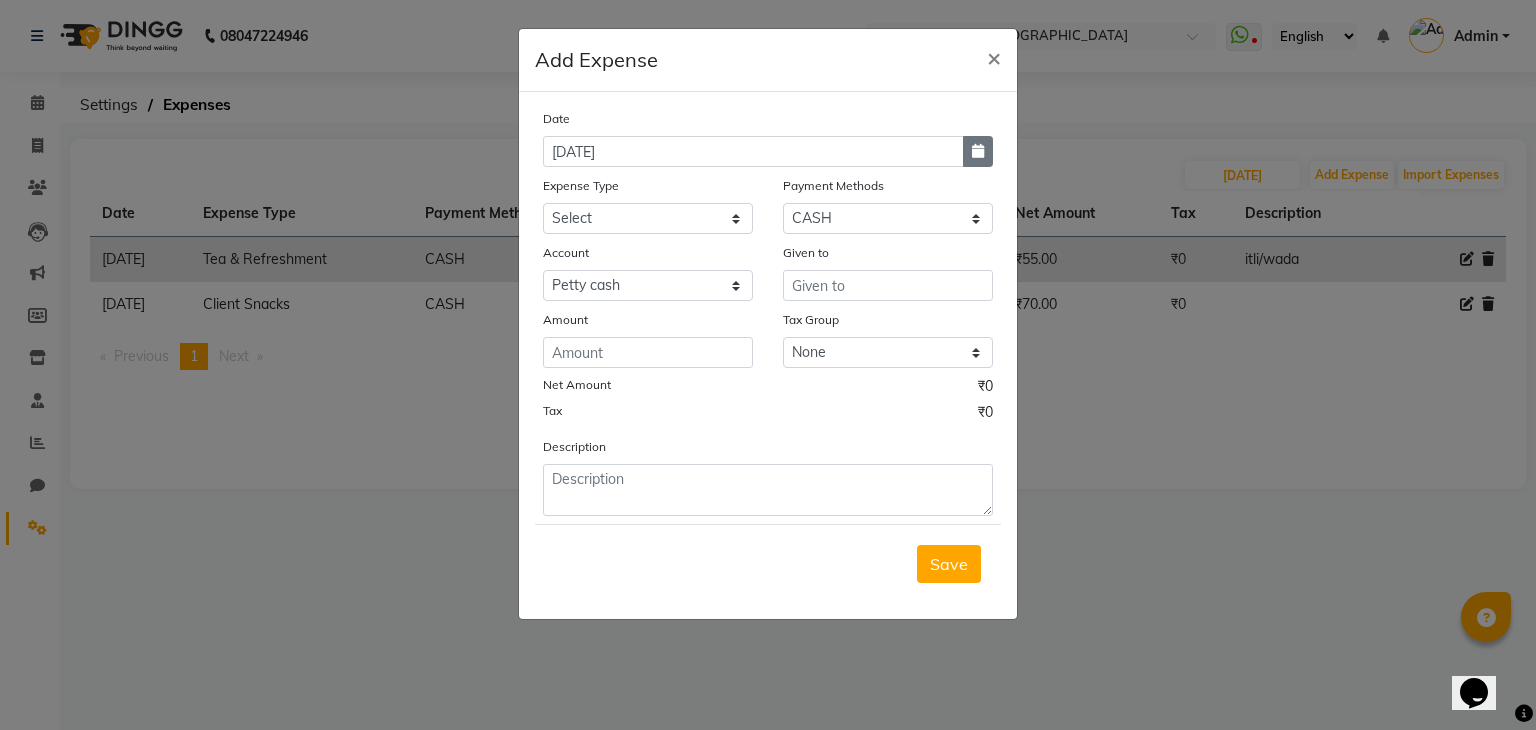 click 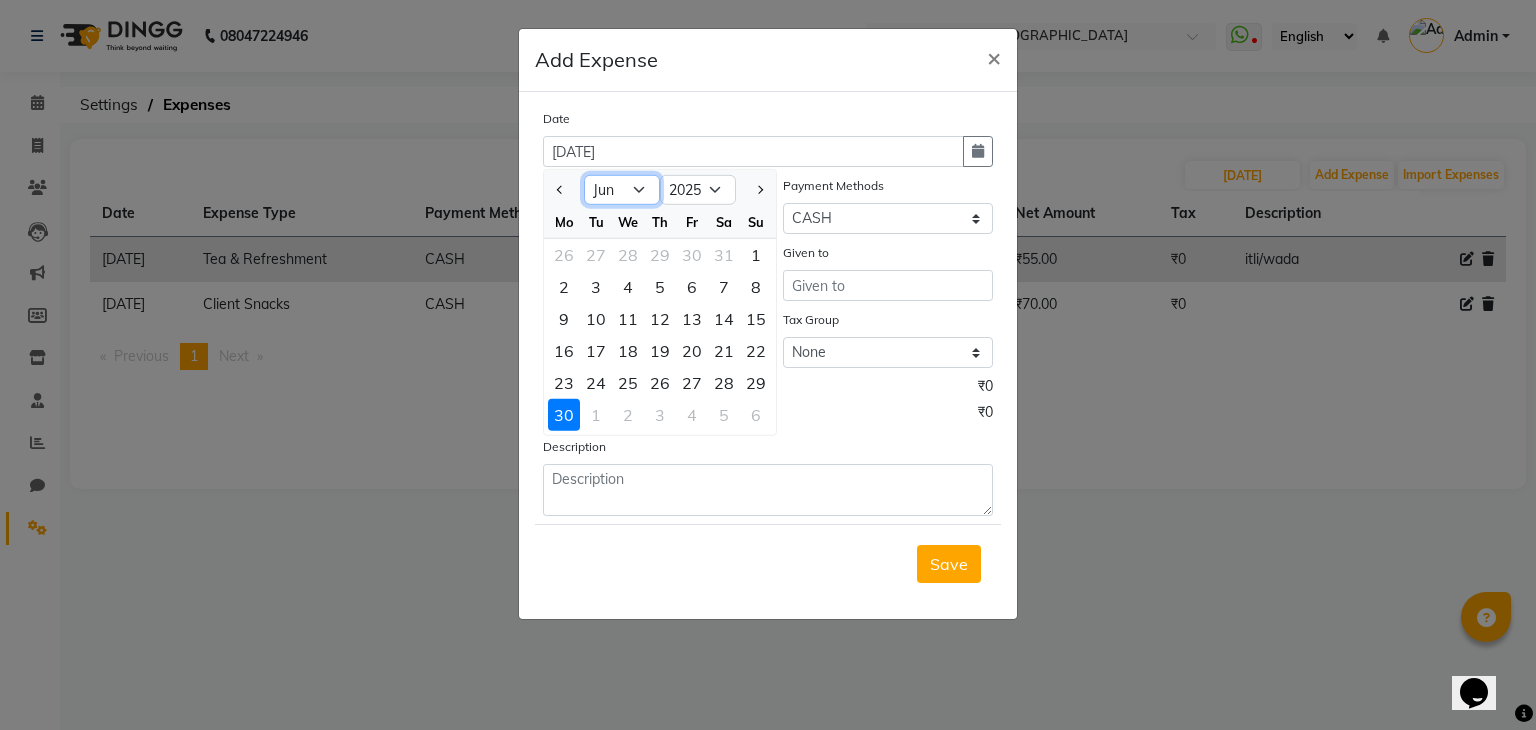 click on "Jan Feb Mar Apr May Jun [DATE]" 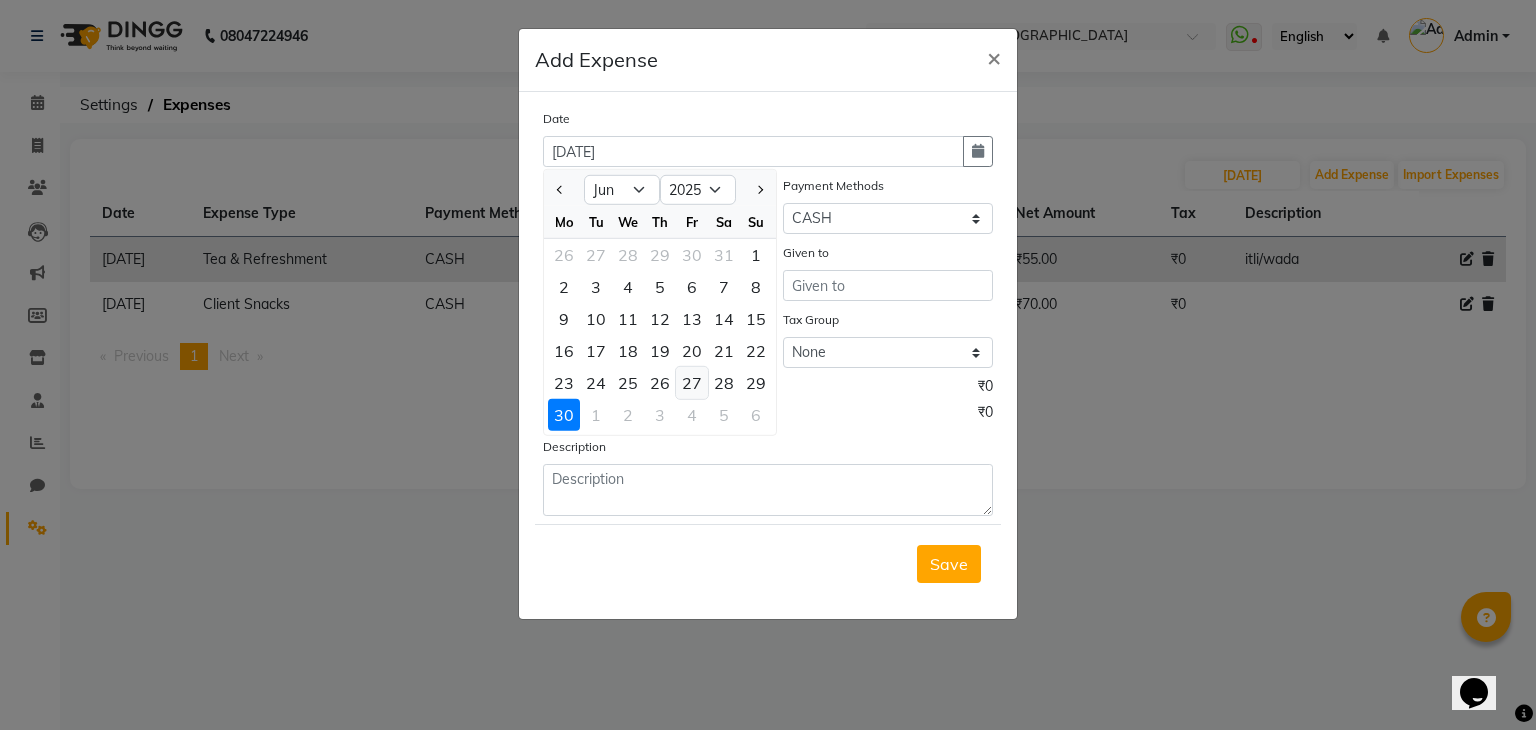 click on "27" 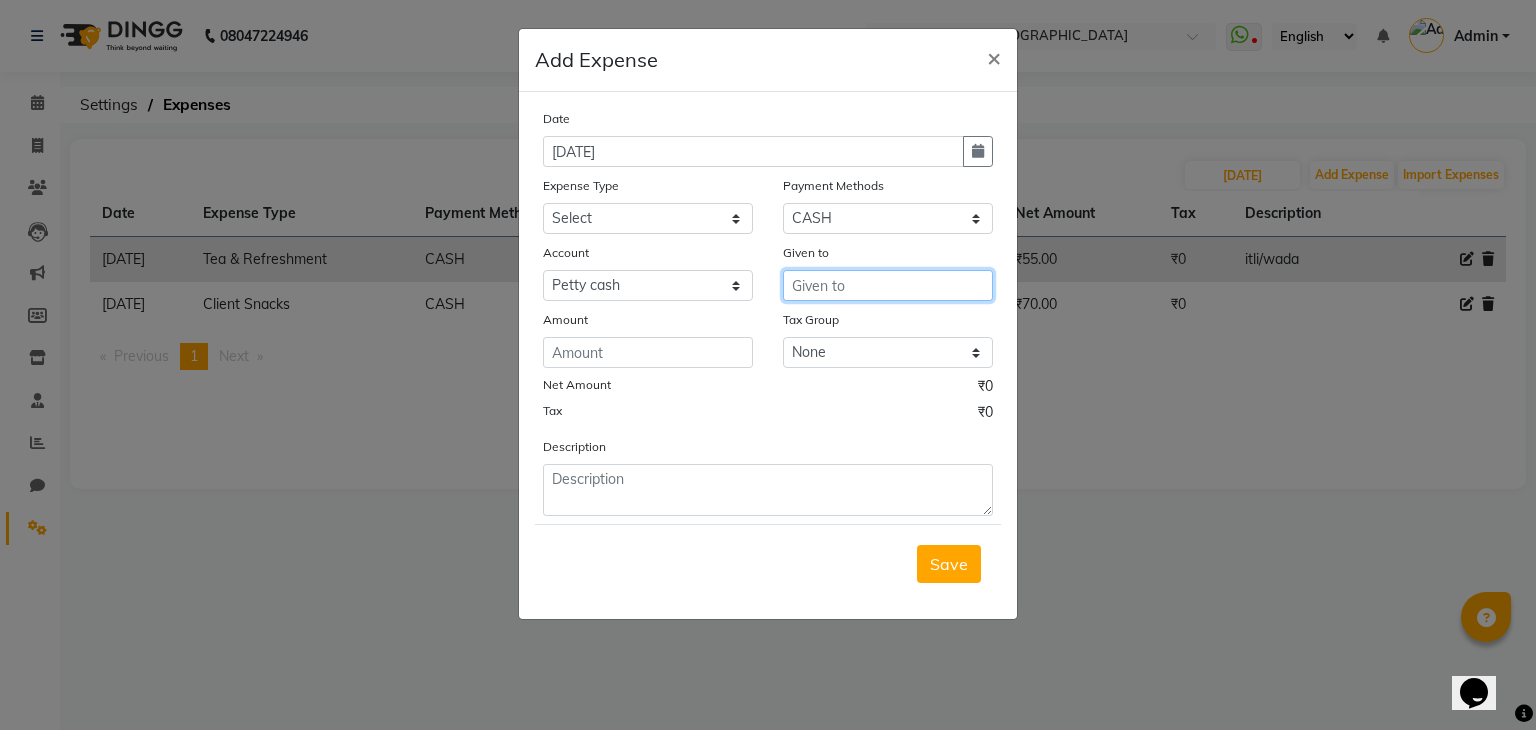 click at bounding box center [888, 285] 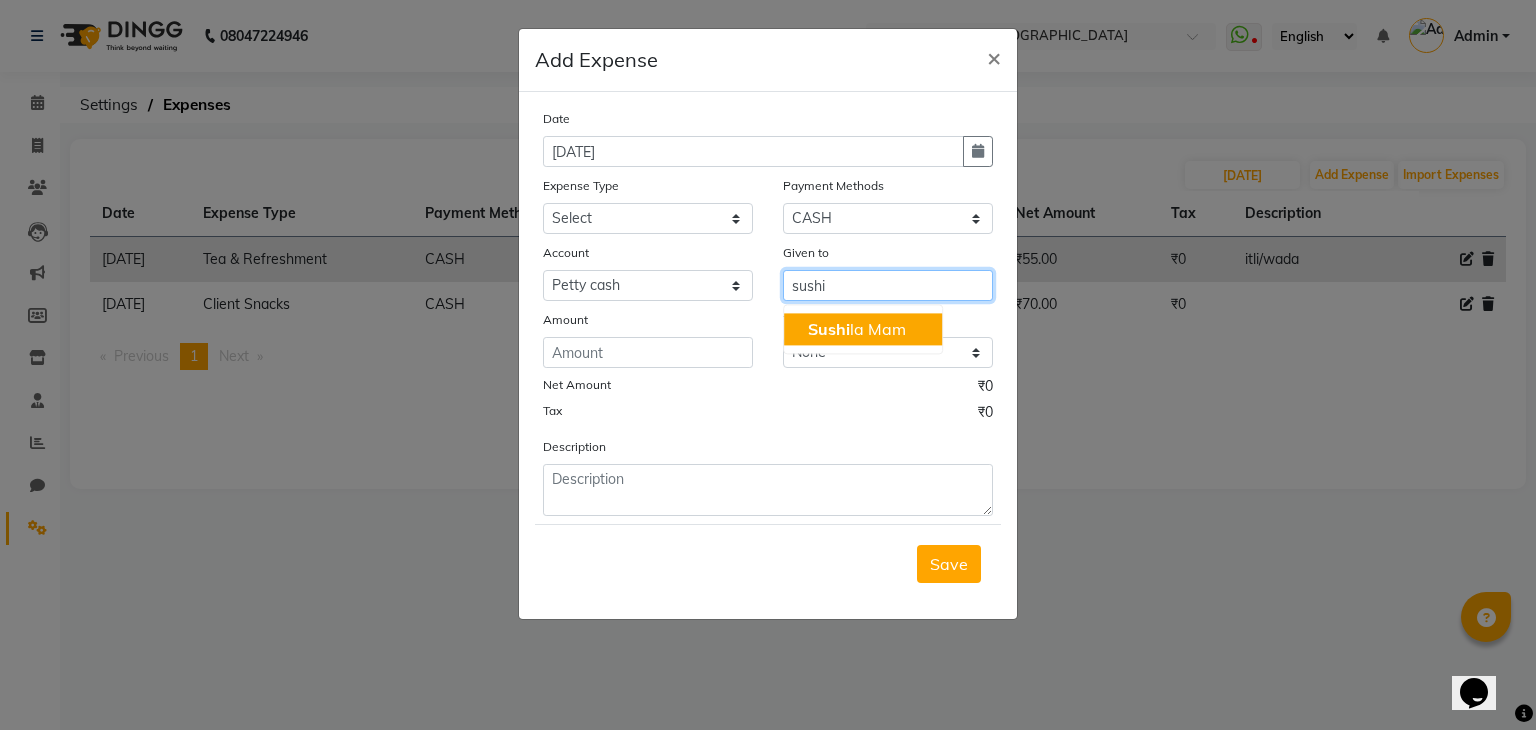 click on "Sushi la Mam" at bounding box center (857, 329) 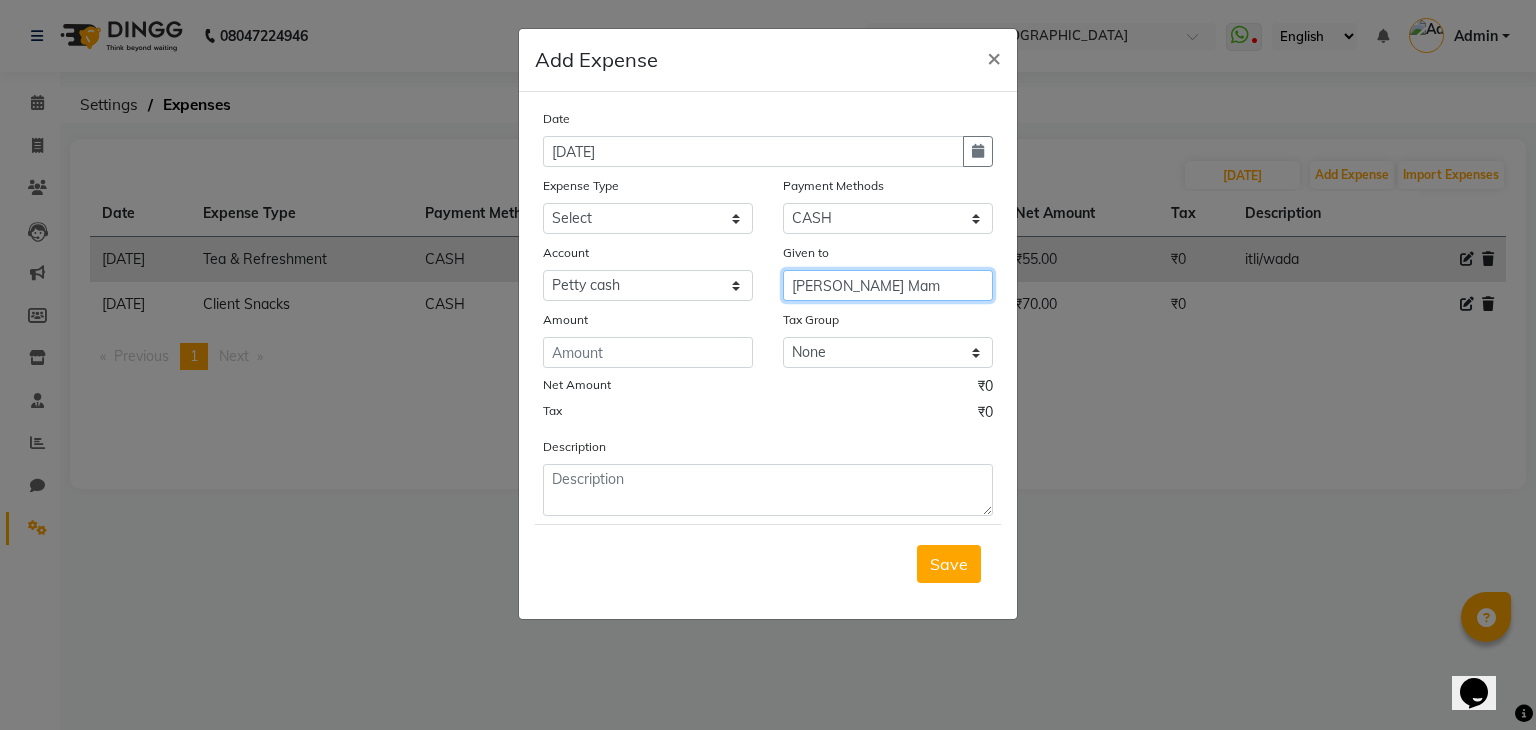 type on "[PERSON_NAME] Mam" 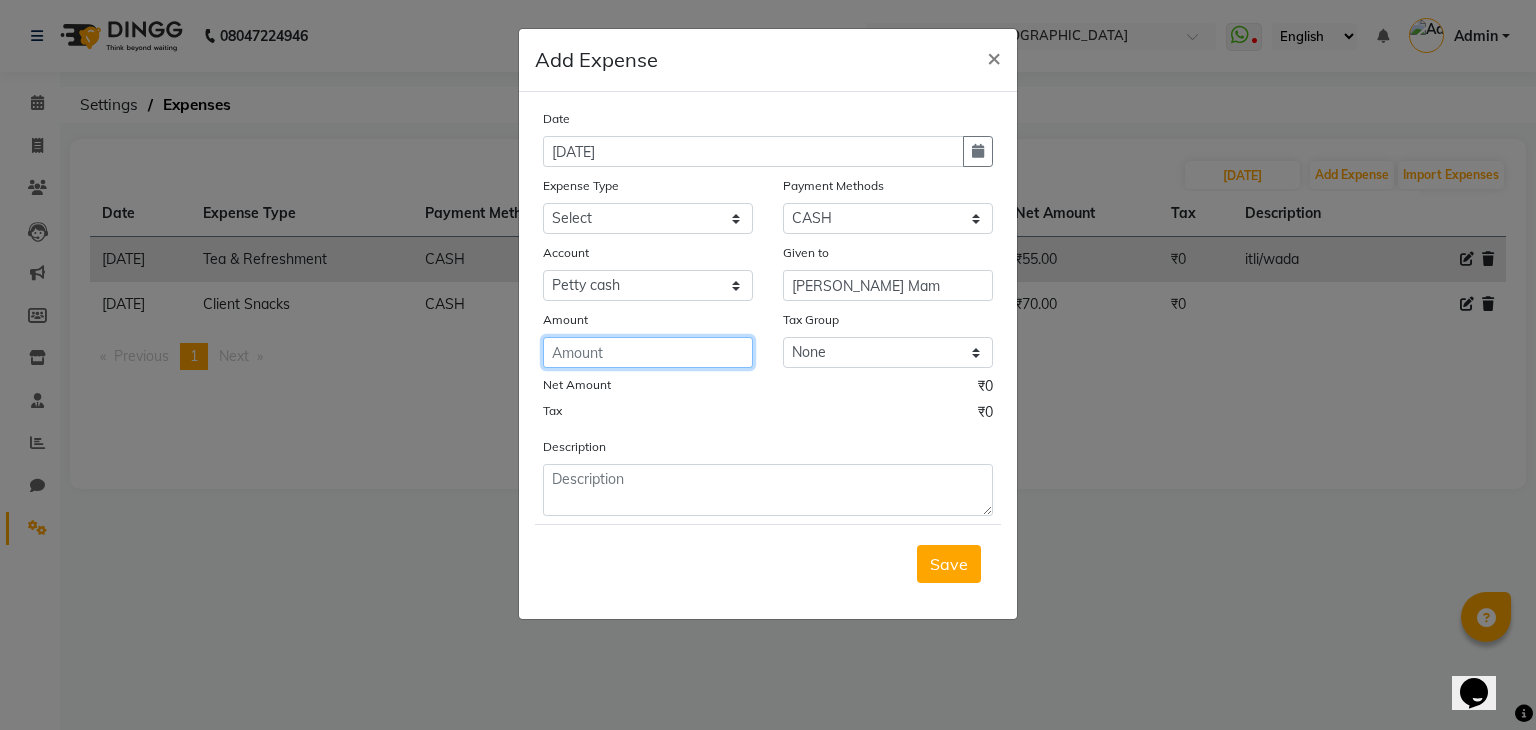 click 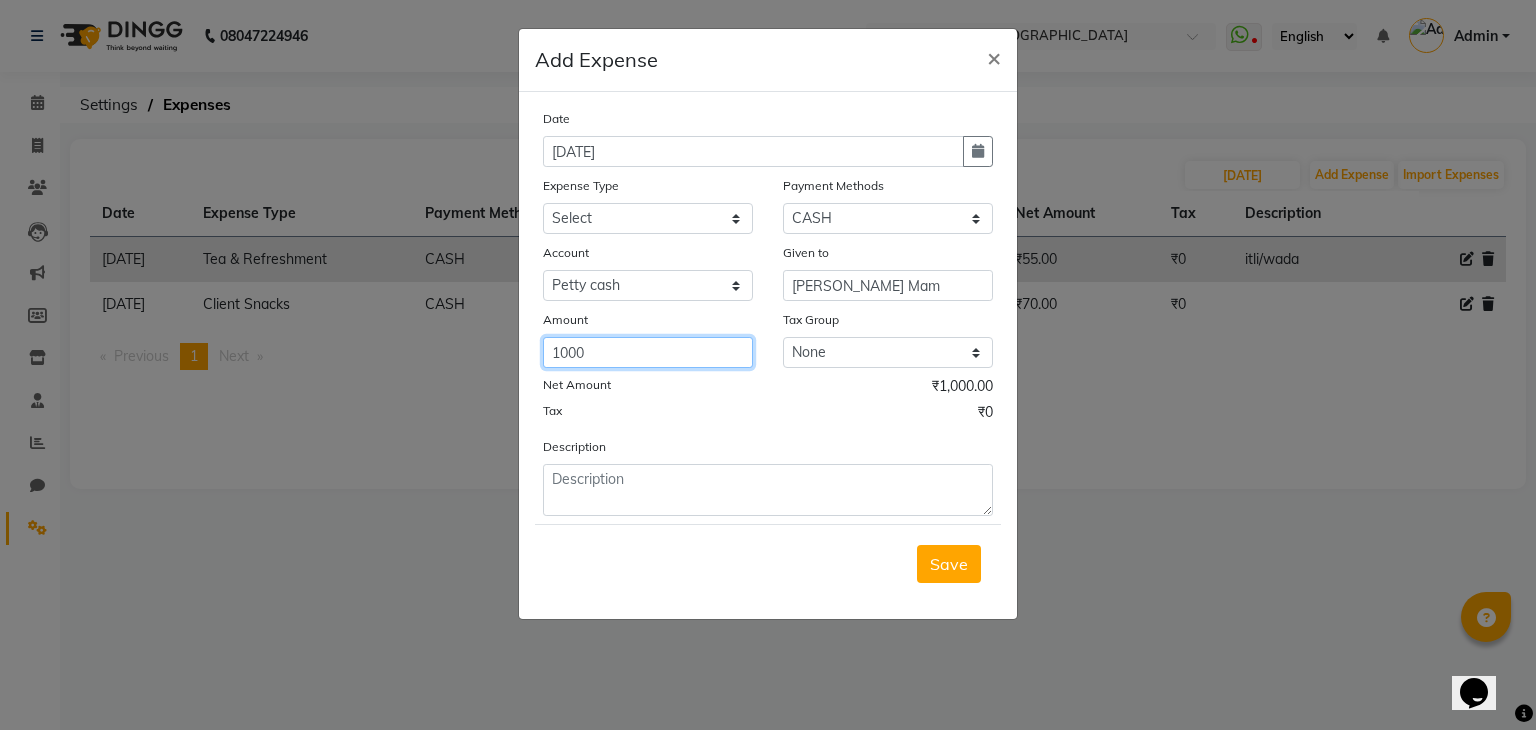 type on "1000" 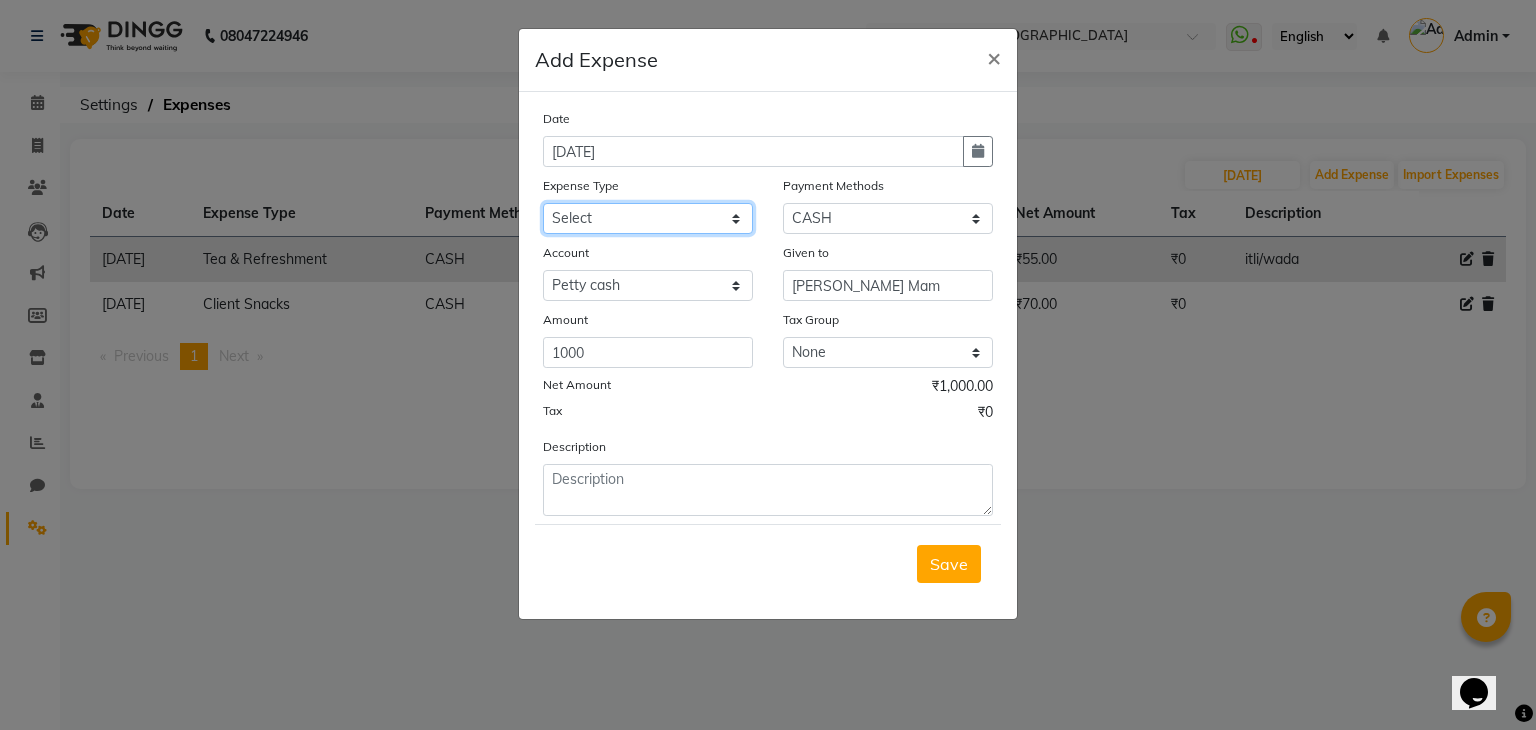 click on "Select Advance Salary Bank charges Cash transfer to bank Client Snacks Equipment Fuel Govt fee Incentive International purchase Loan Repayment Maintenance Marketing Miscellaneous MRA Other Pantry PERSONAL WORK Product Rent Salary Staff Snacks Tax Tea & Refreshment Utilities" 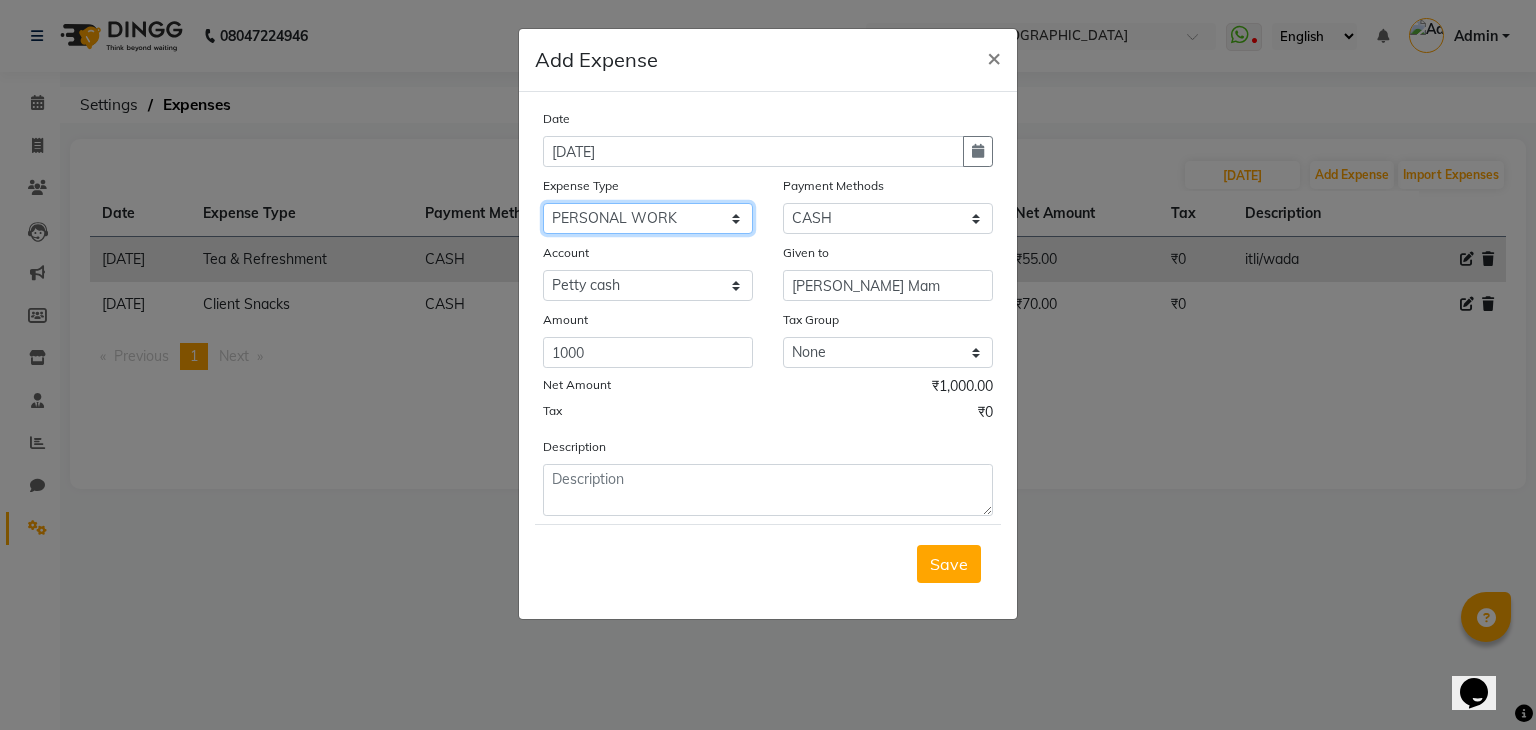 click on "Select Advance Salary Bank charges Cash transfer to bank Client Snacks Equipment Fuel Govt fee Incentive International purchase Loan Repayment Maintenance Marketing Miscellaneous MRA Other Pantry PERSONAL WORK Product Rent Salary Staff Snacks Tax Tea & Refreshment Utilities" 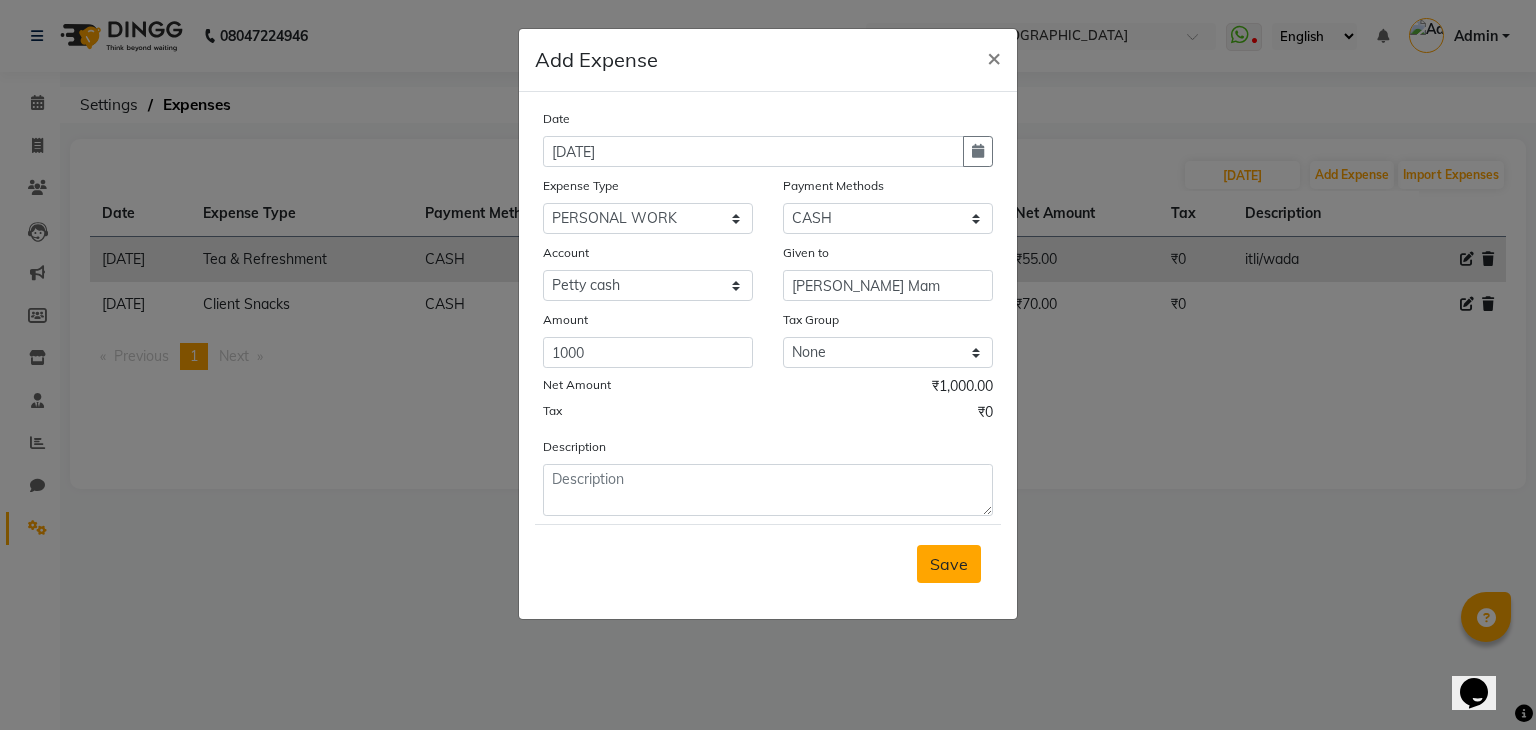 click on "Save" at bounding box center (949, 564) 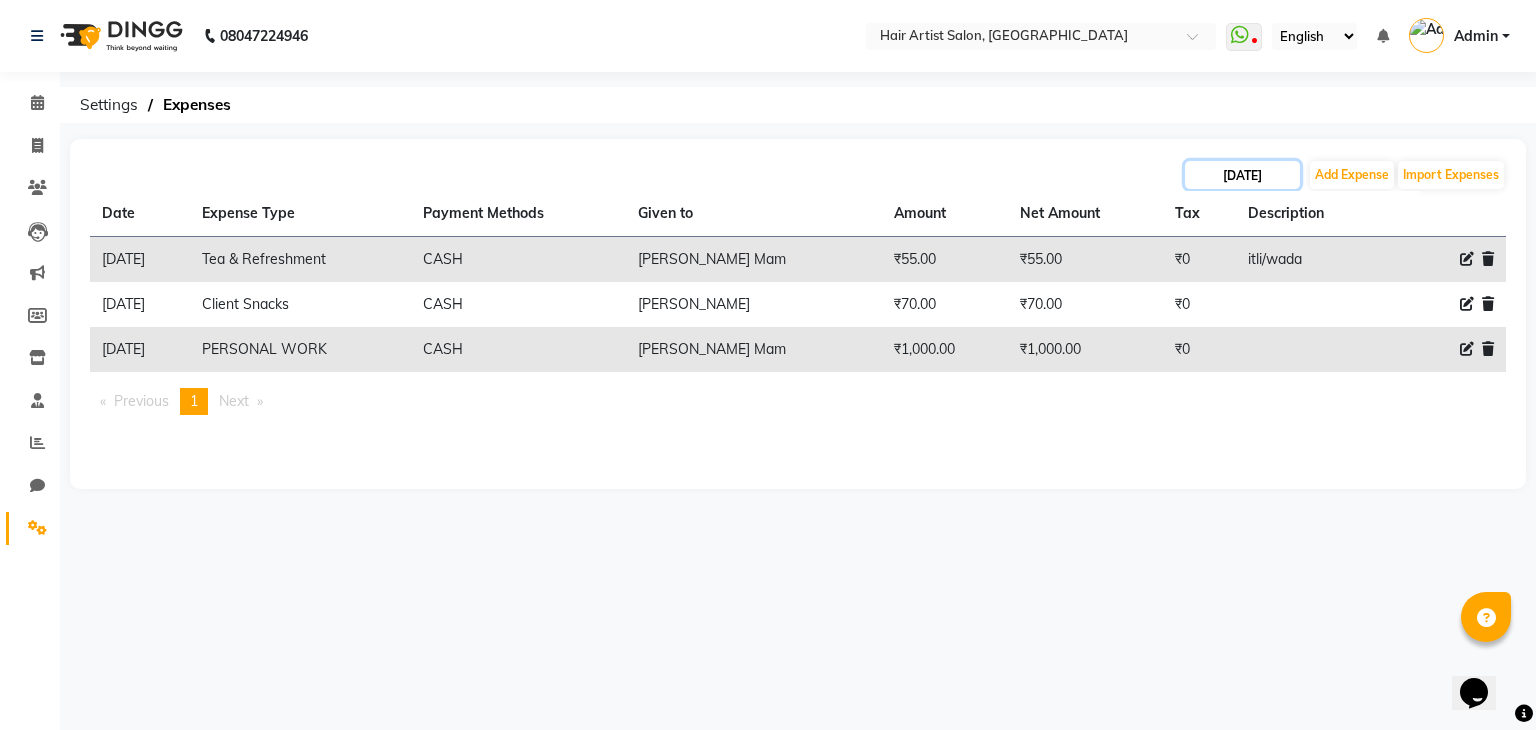 click on "[DATE]" 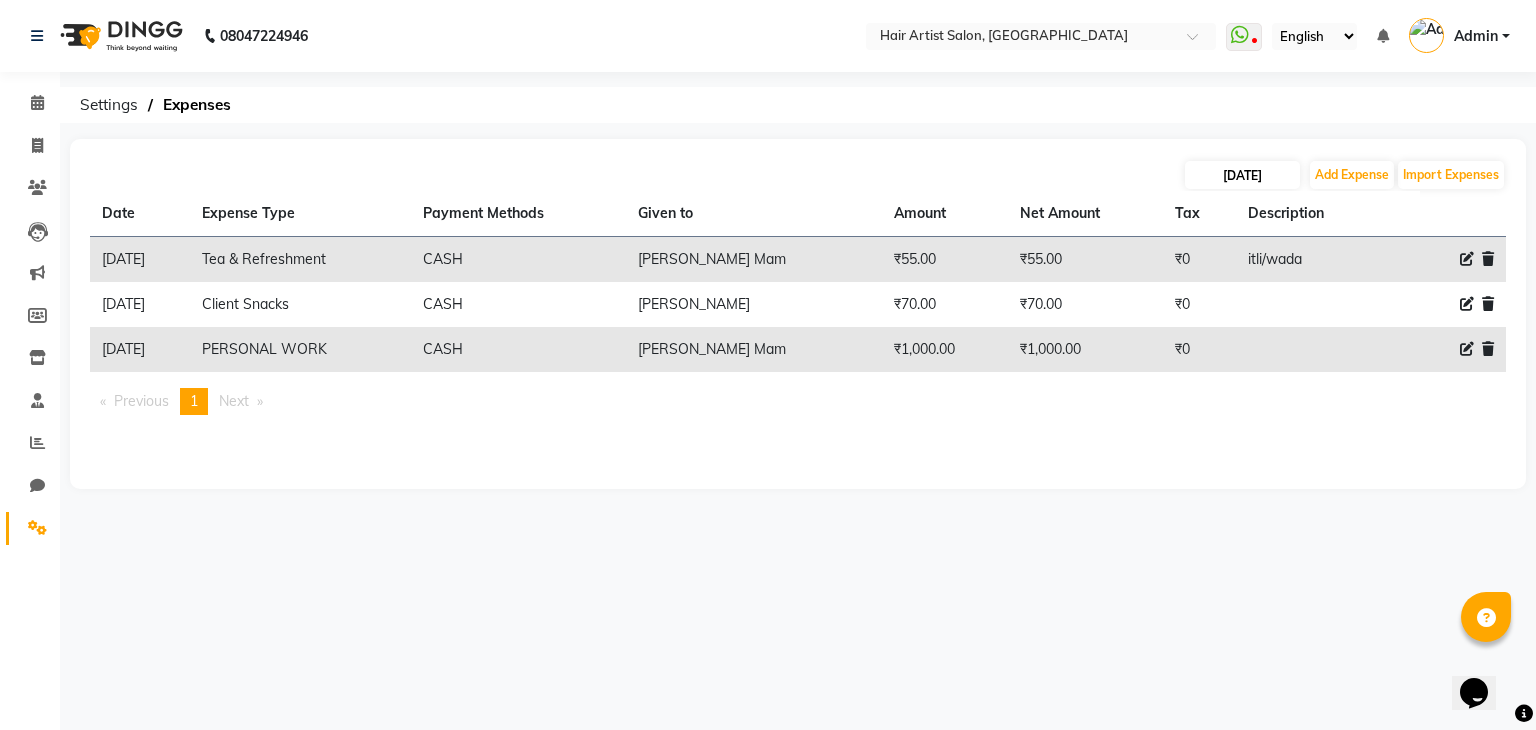 select on "6" 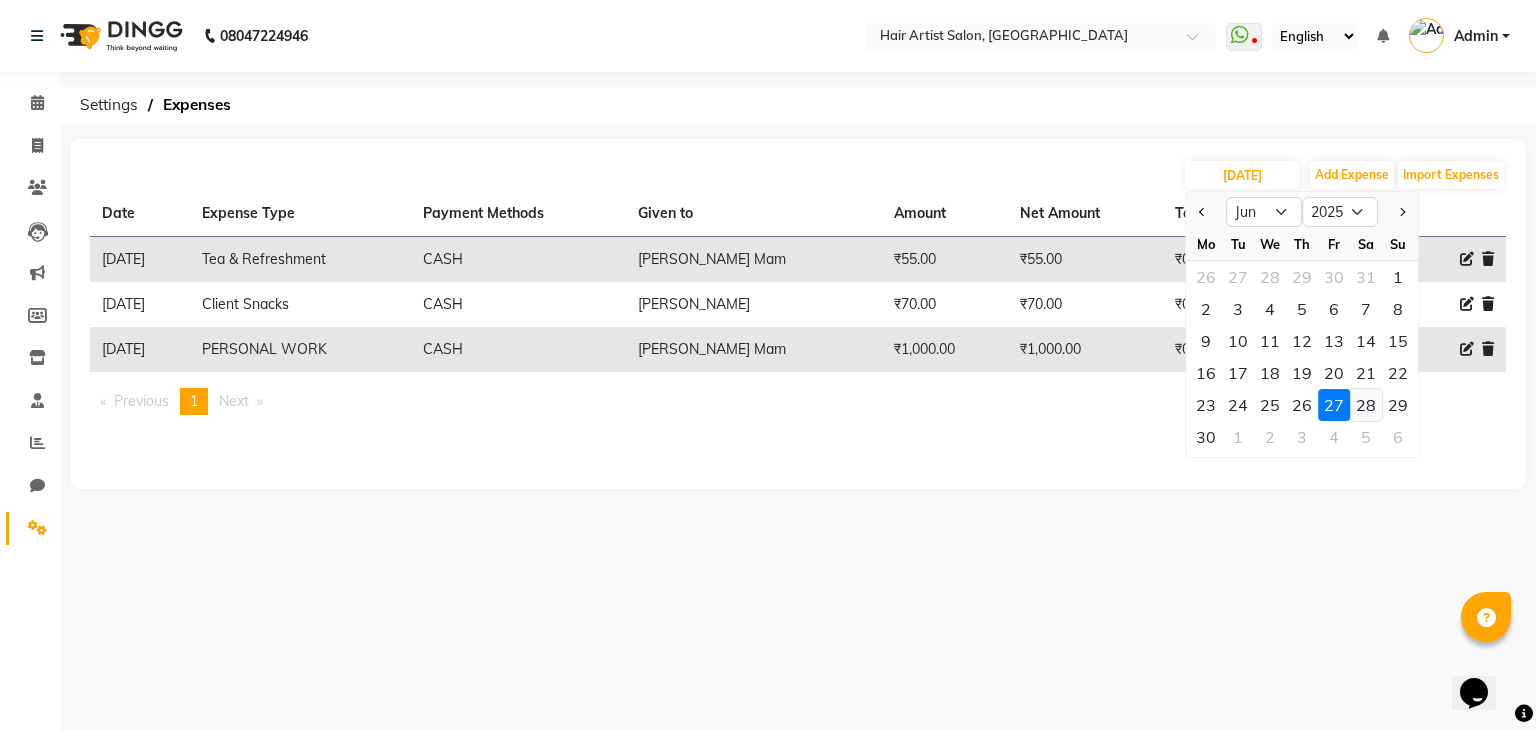 click on "28" 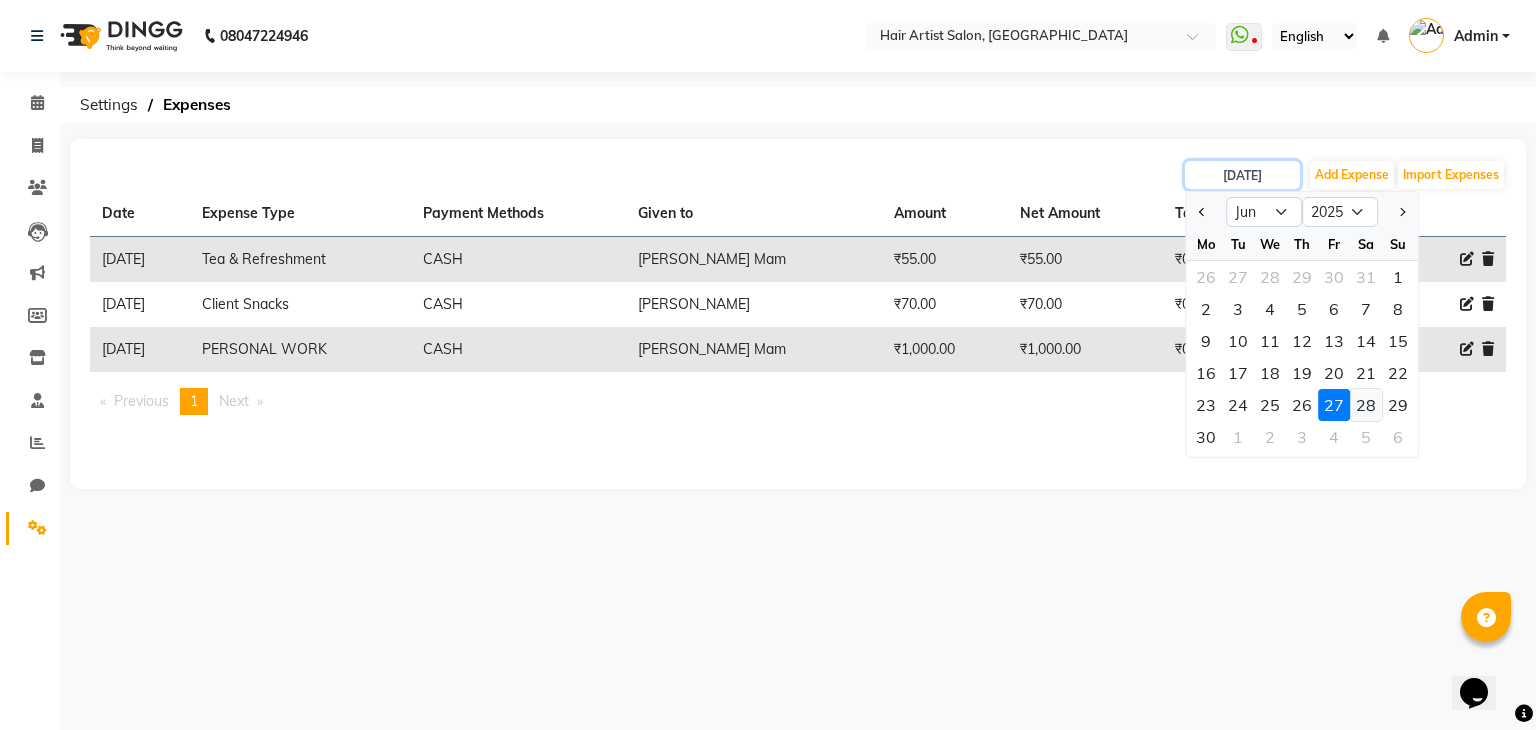 type on "[DATE]" 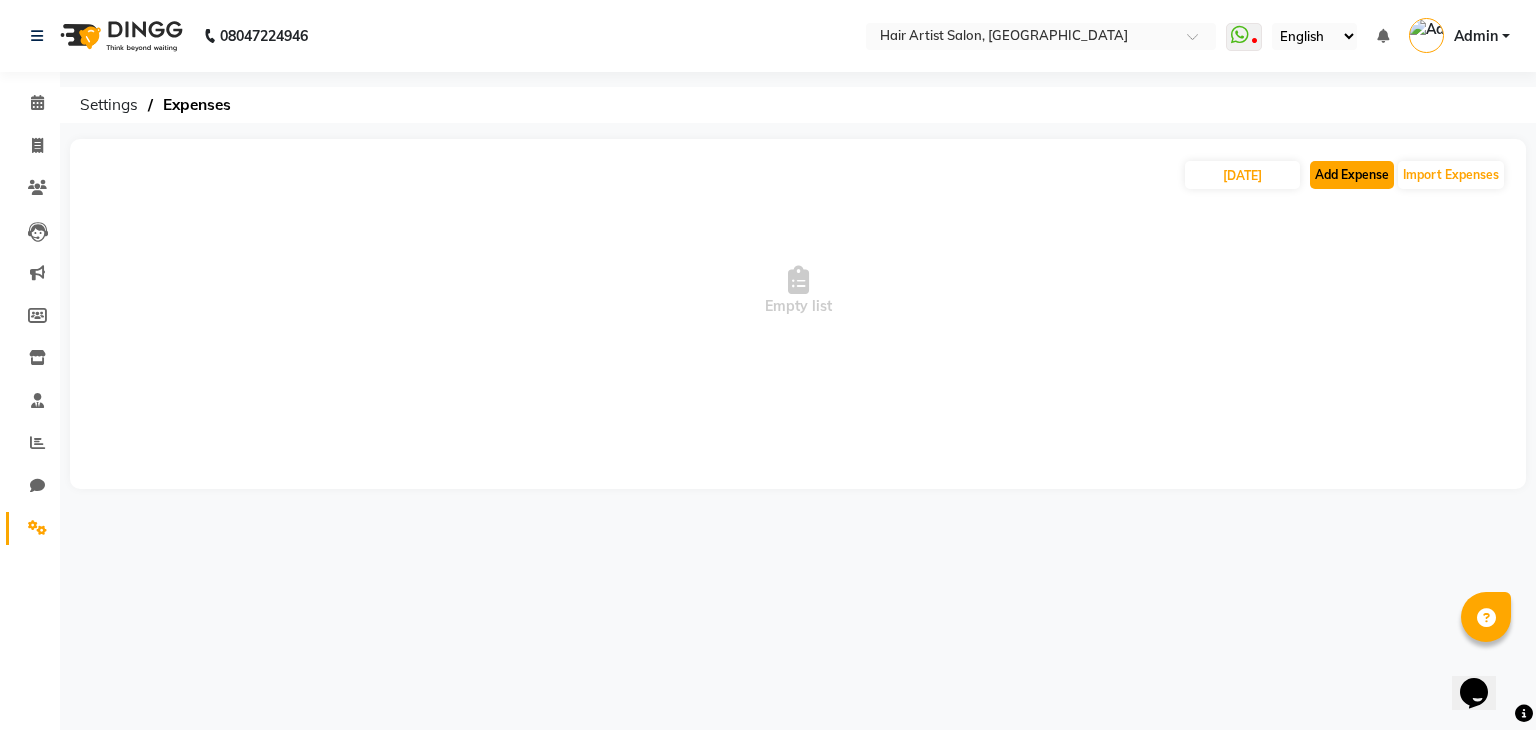 click on "Add Expense" 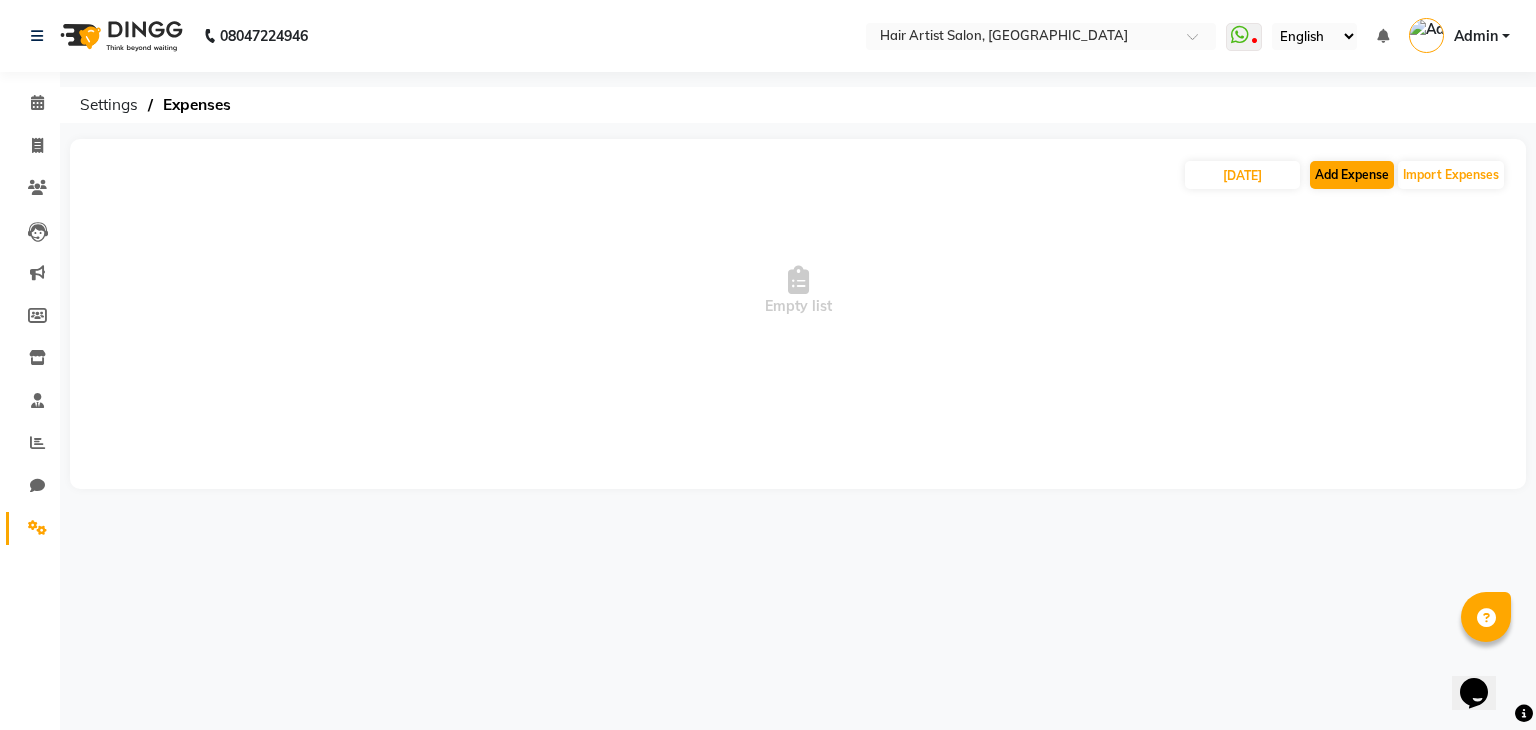 select on "1" 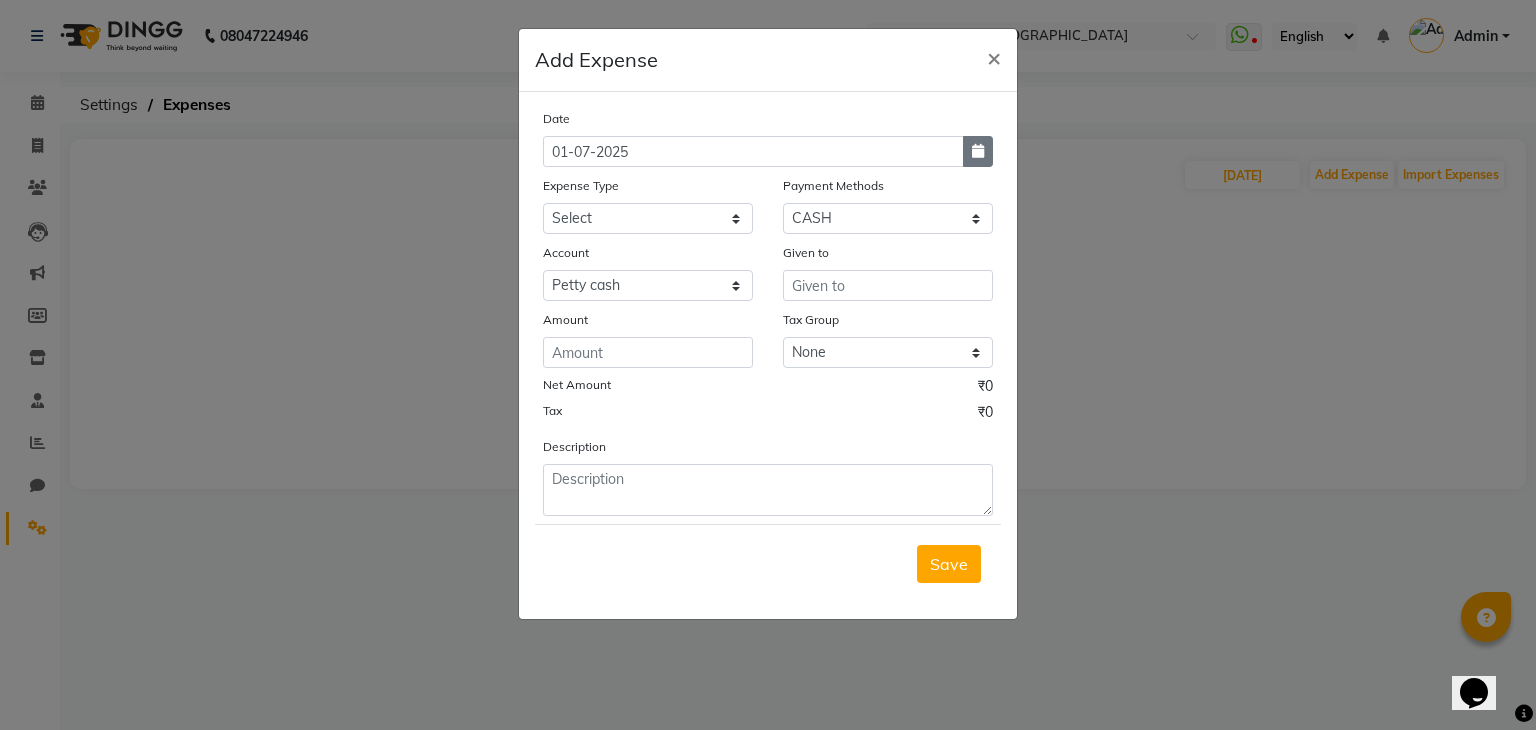 click 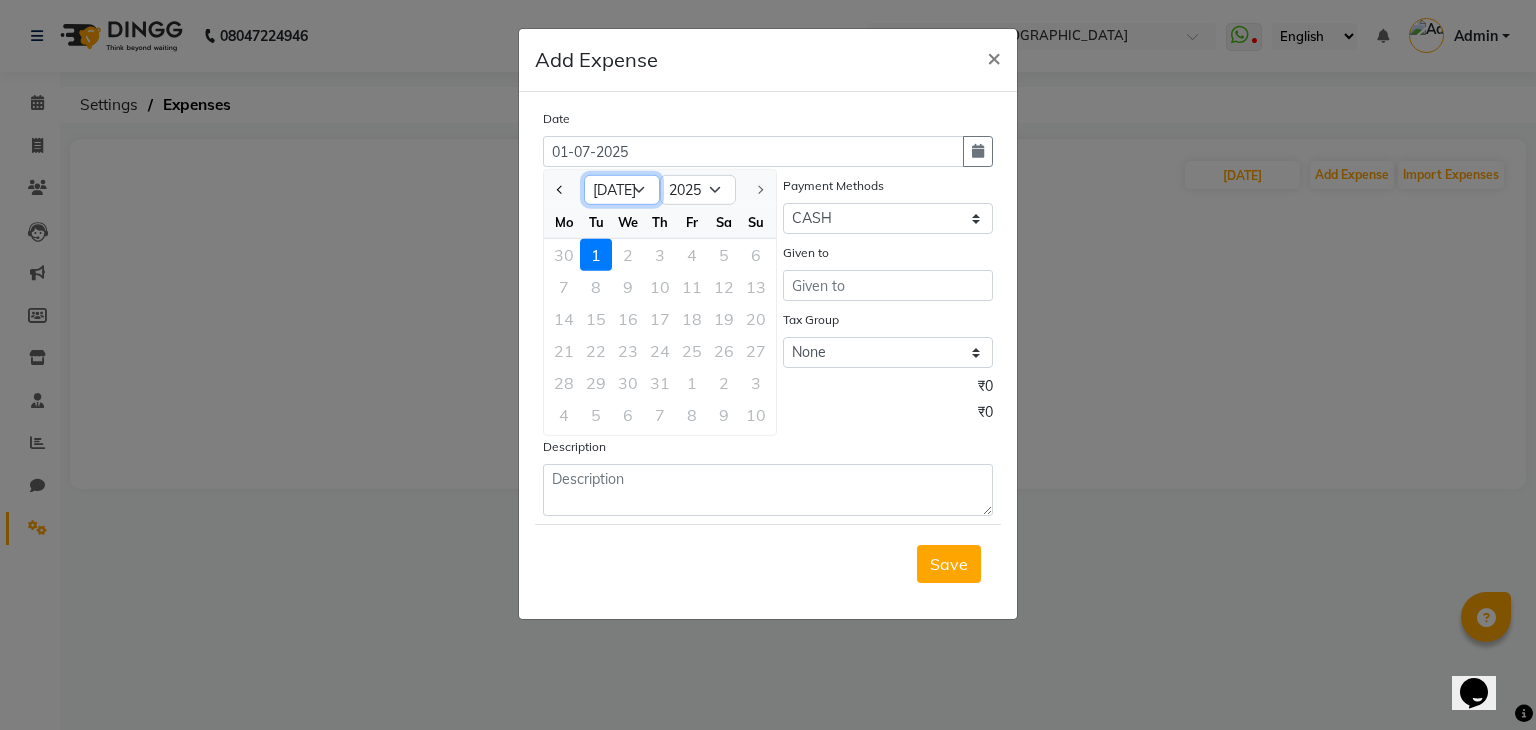 click on "Jan Feb Mar Apr May Jun [DATE]" 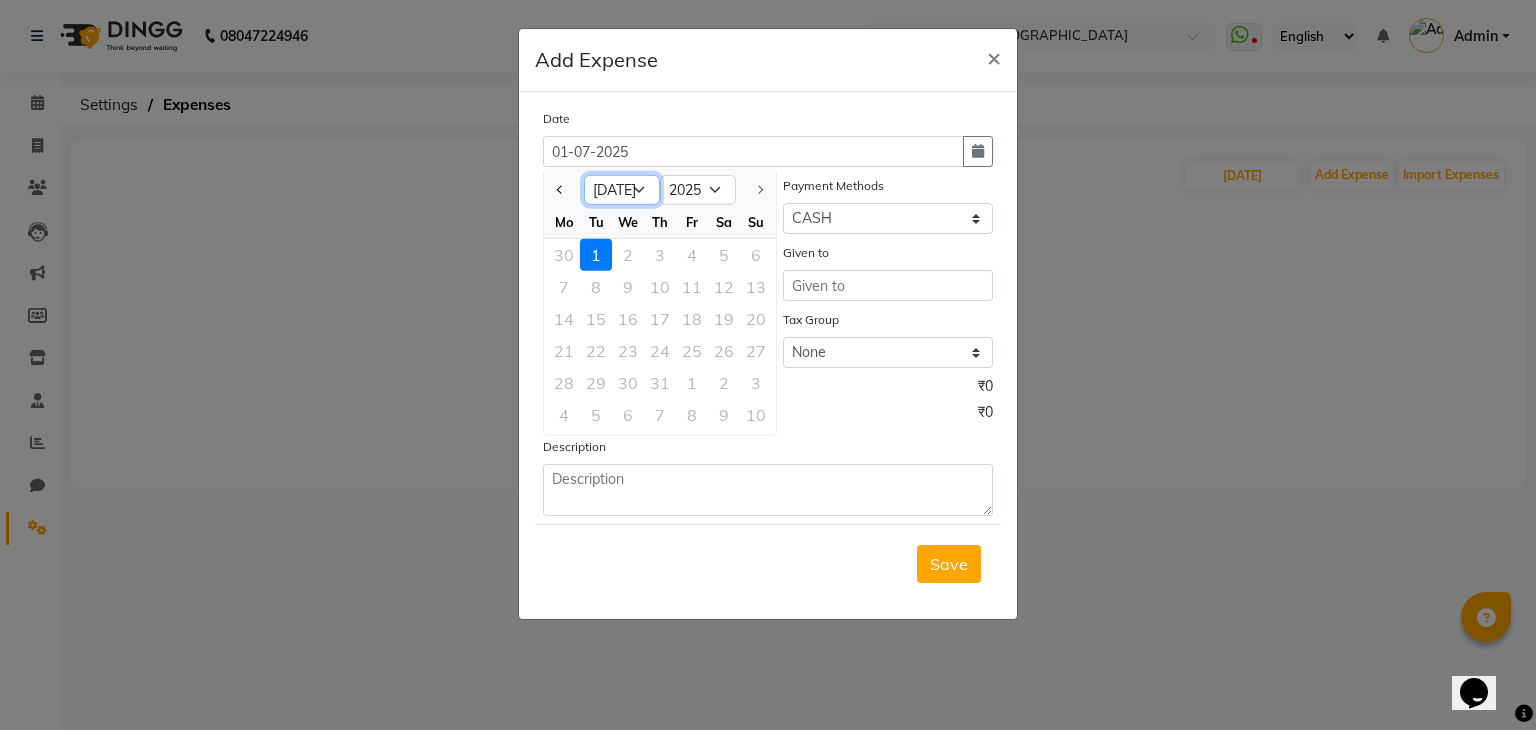 select on "6" 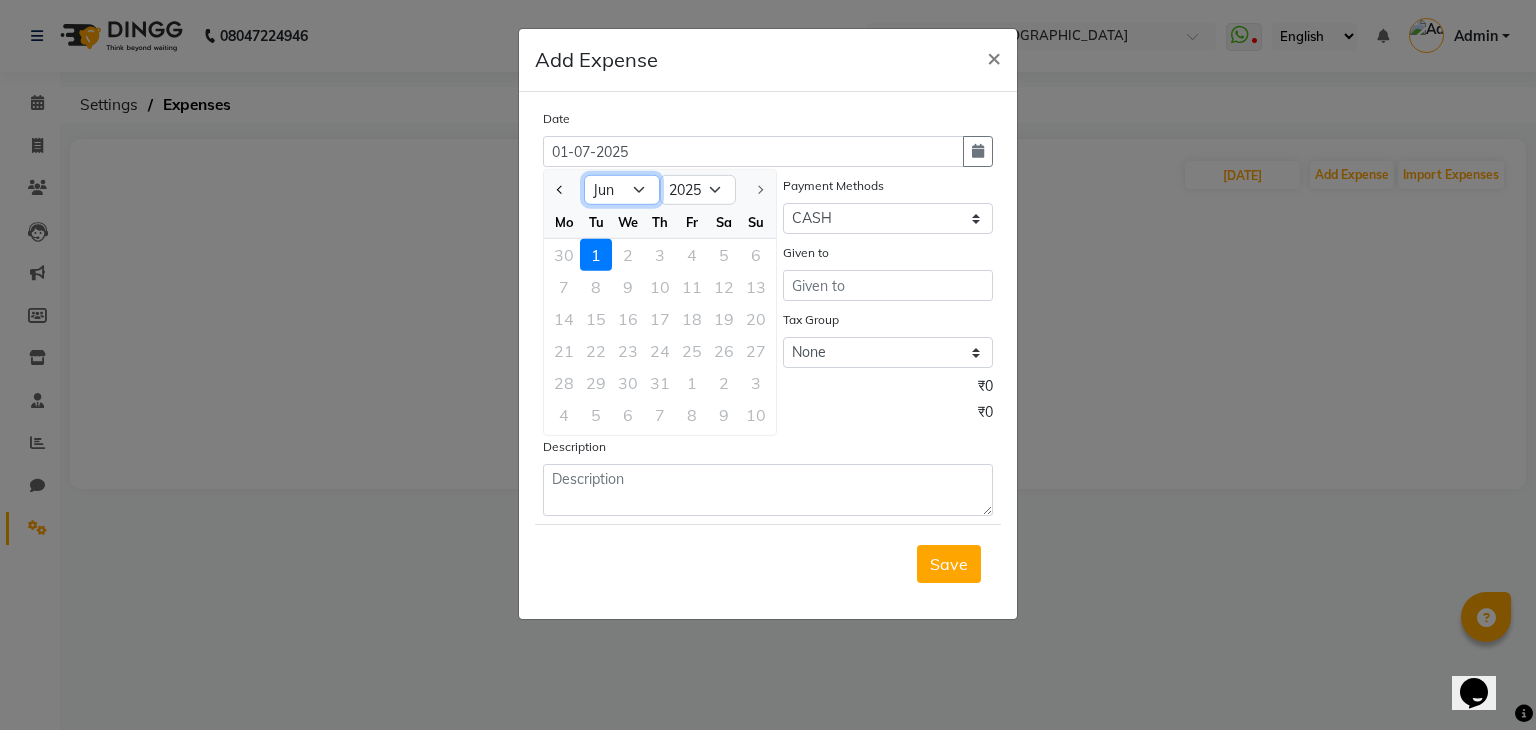 click on "Jan Feb Mar Apr May Jun [DATE]" 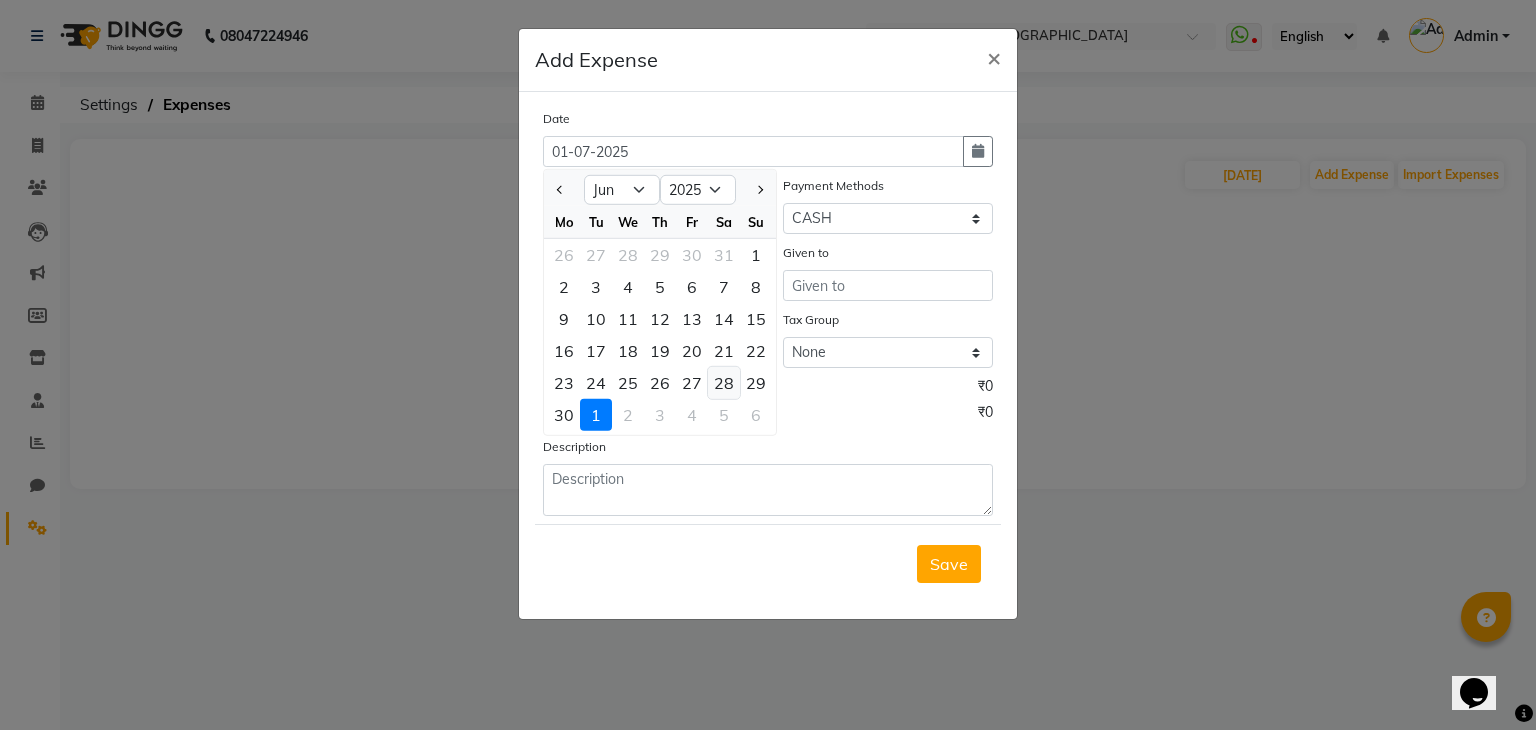 click on "28" 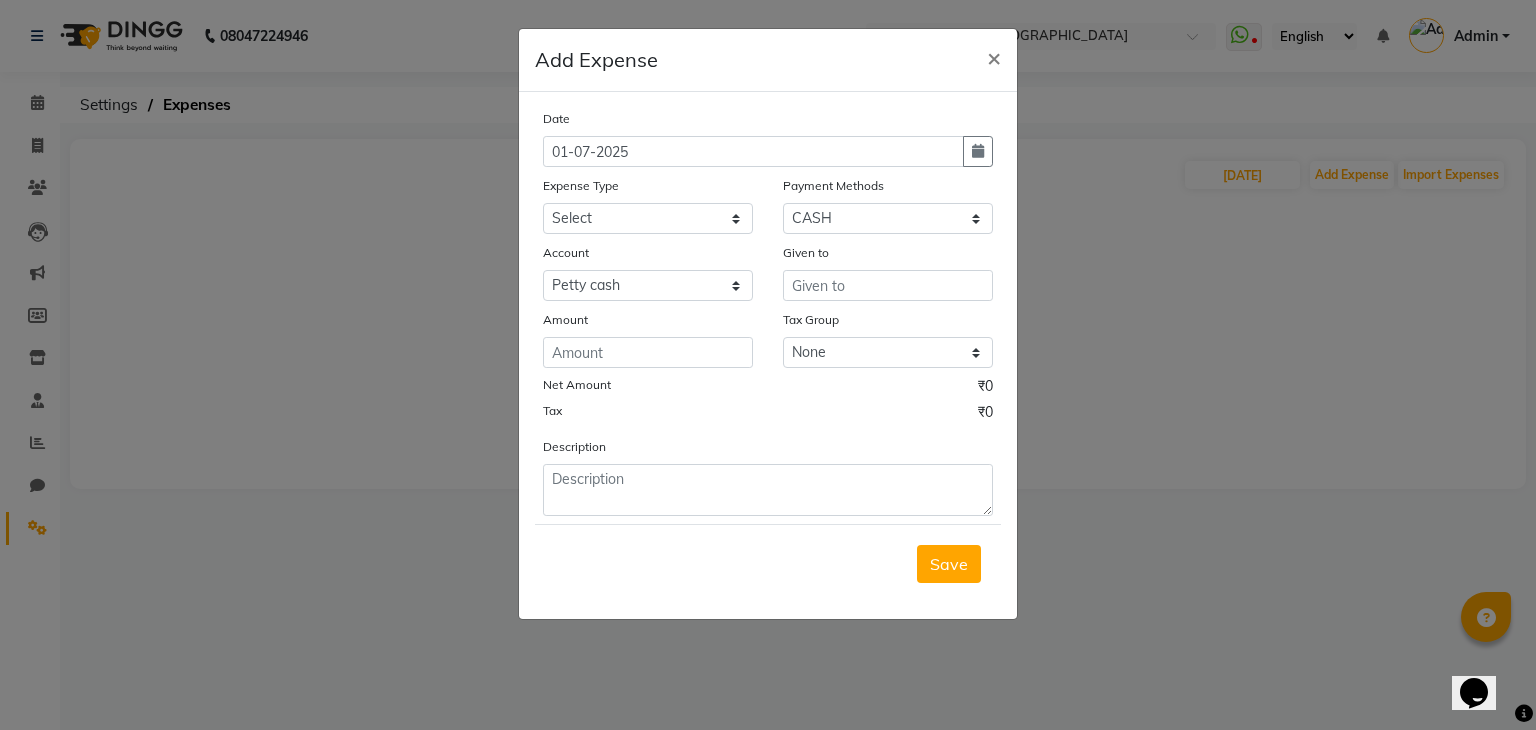 type on "[DATE]" 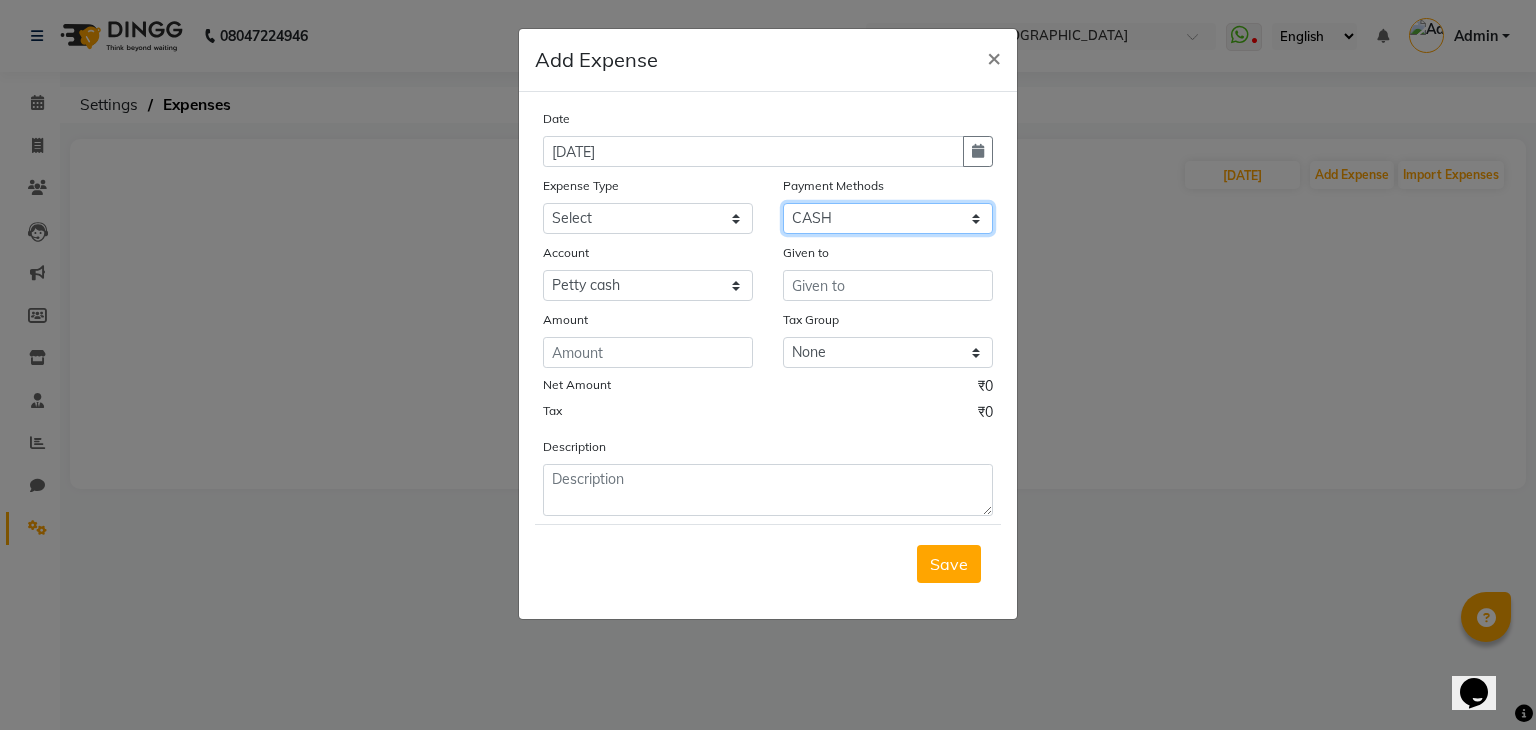 click on "Select Wallet Other Cards CARD Credit Card Debit Card Prepaid Visa Card GPay UPI Coupon CASH Package PayTM" 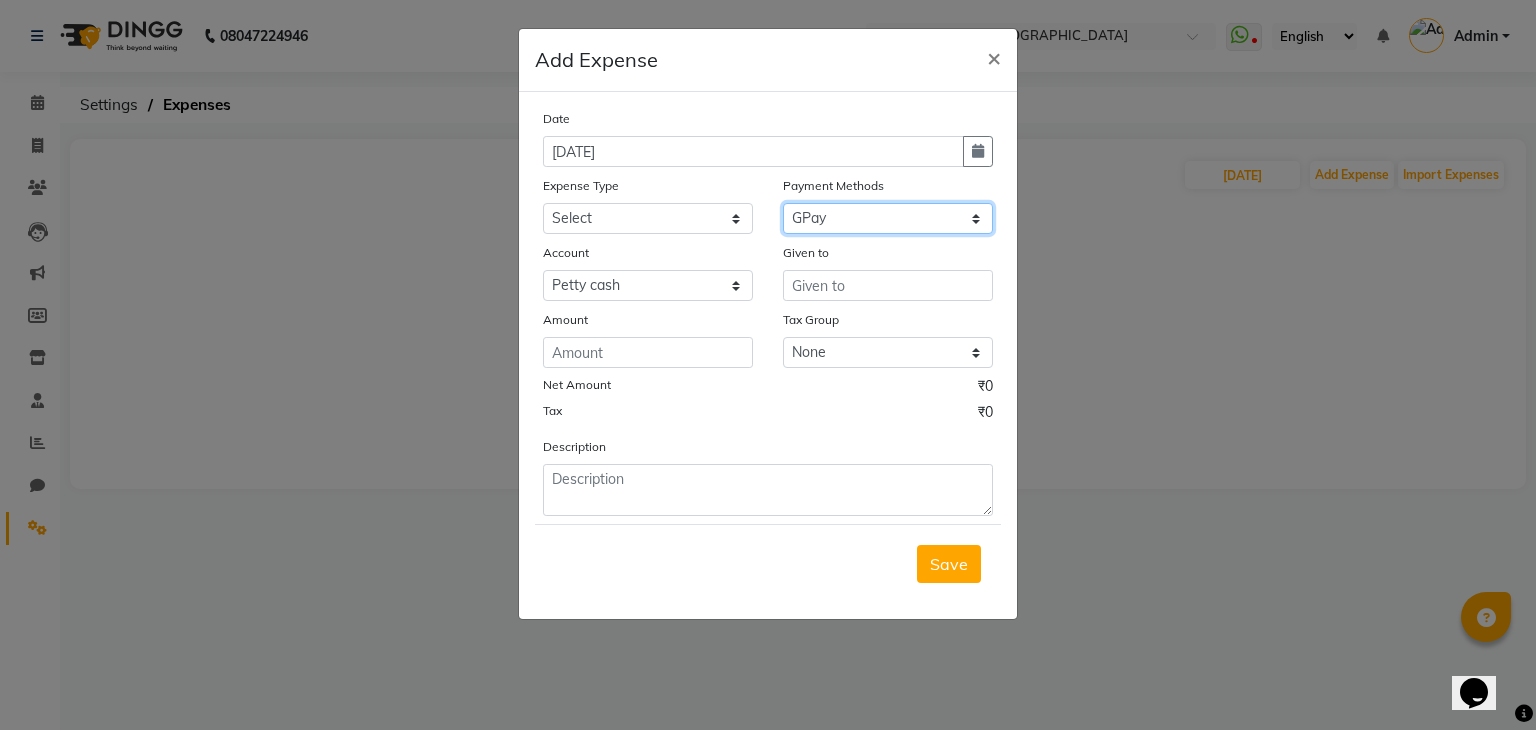click on "Select Wallet Other Cards CARD Credit Card Debit Card Prepaid Visa Card GPay UPI Coupon CASH Package PayTM" 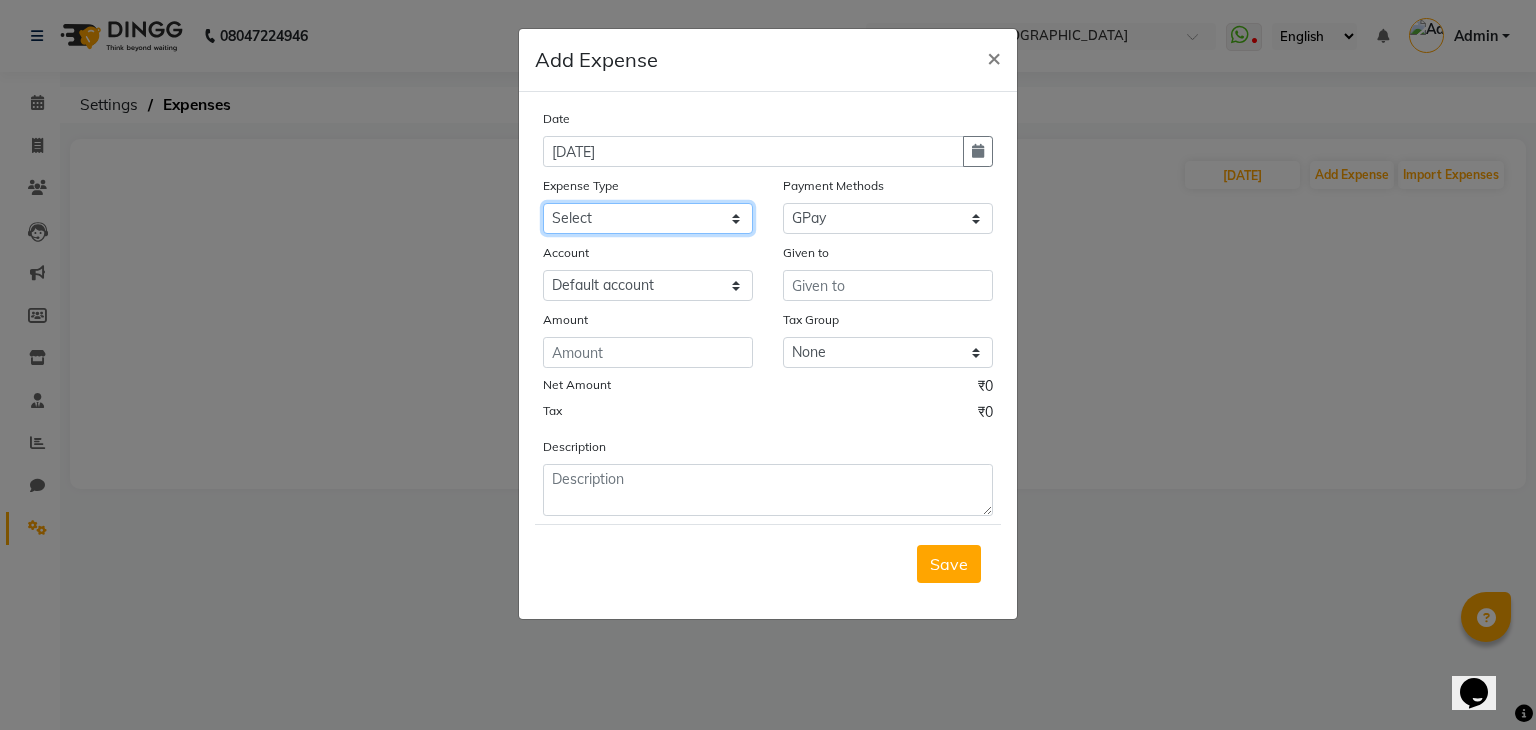click on "Select Advance Salary Bank charges Cash transfer to bank Client Snacks Equipment Fuel Govt fee Incentive International purchase Loan Repayment Maintenance Marketing Miscellaneous MRA Other Pantry PERSONAL WORK Product Rent Salary Staff Snacks Tax Tea & Refreshment Utilities" 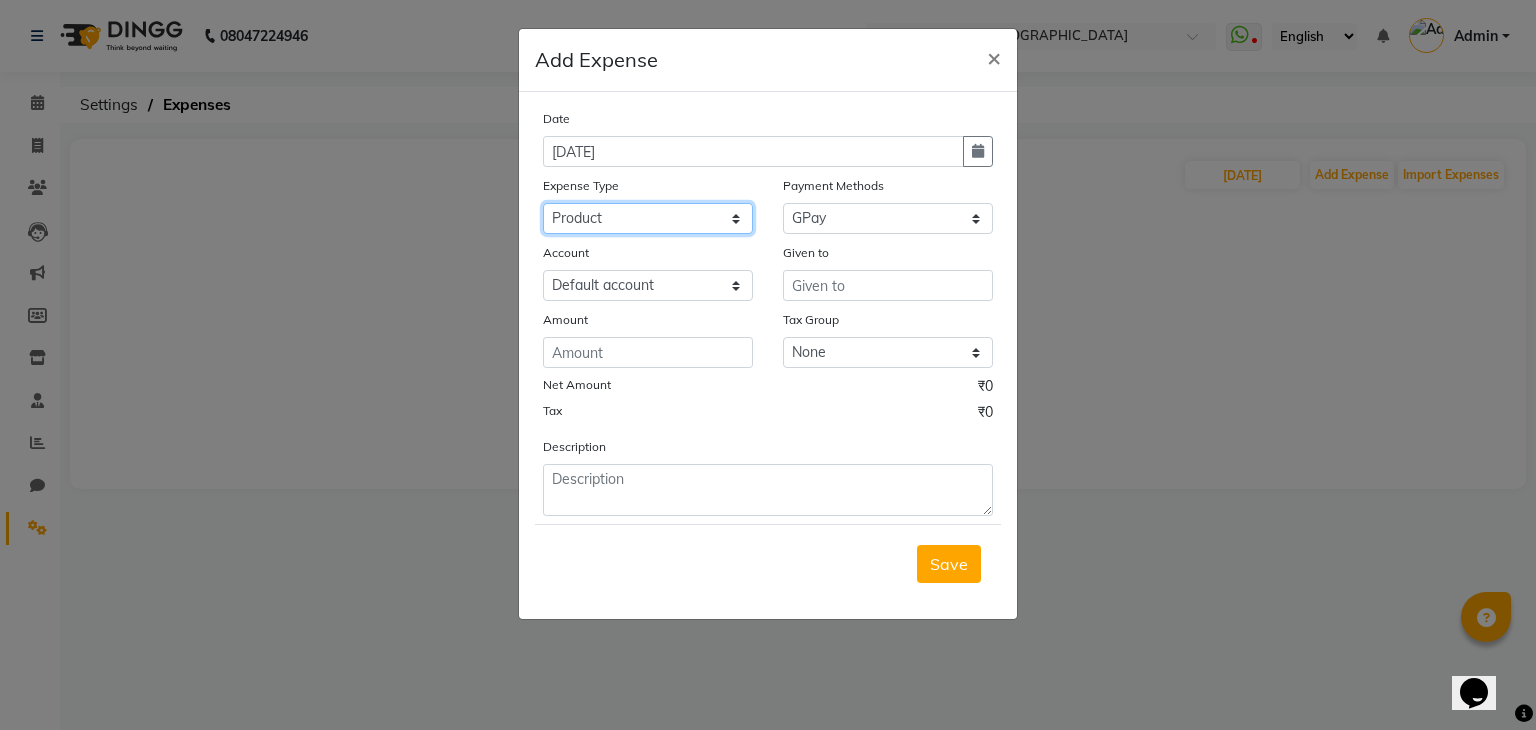 click on "Select Advance Salary Bank charges Cash transfer to bank Client Snacks Equipment Fuel Govt fee Incentive International purchase Loan Repayment Maintenance Marketing Miscellaneous MRA Other Pantry PERSONAL WORK Product Rent Salary Staff Snacks Tax Tea & Refreshment Utilities" 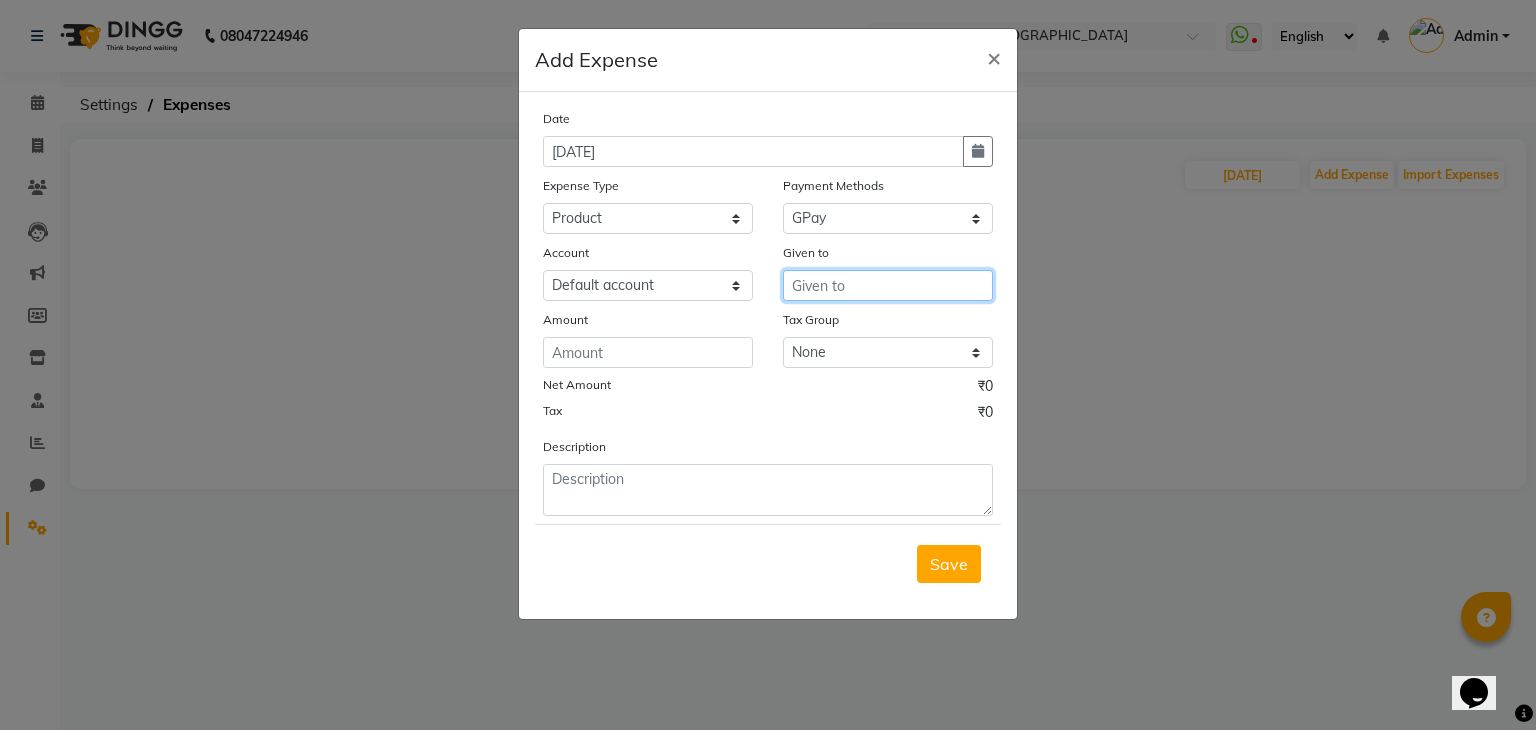 click at bounding box center (888, 285) 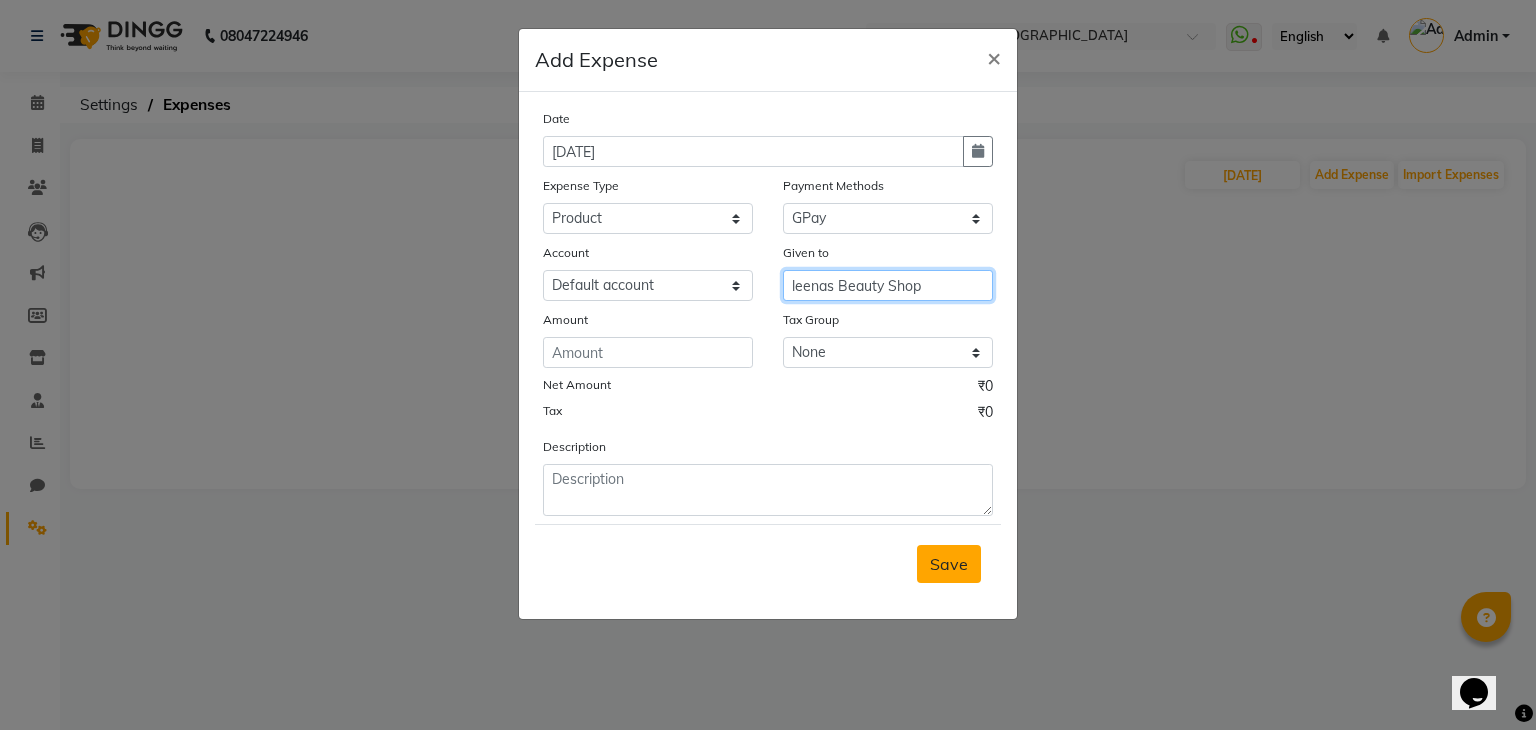 type on "leenas Beauty Shop" 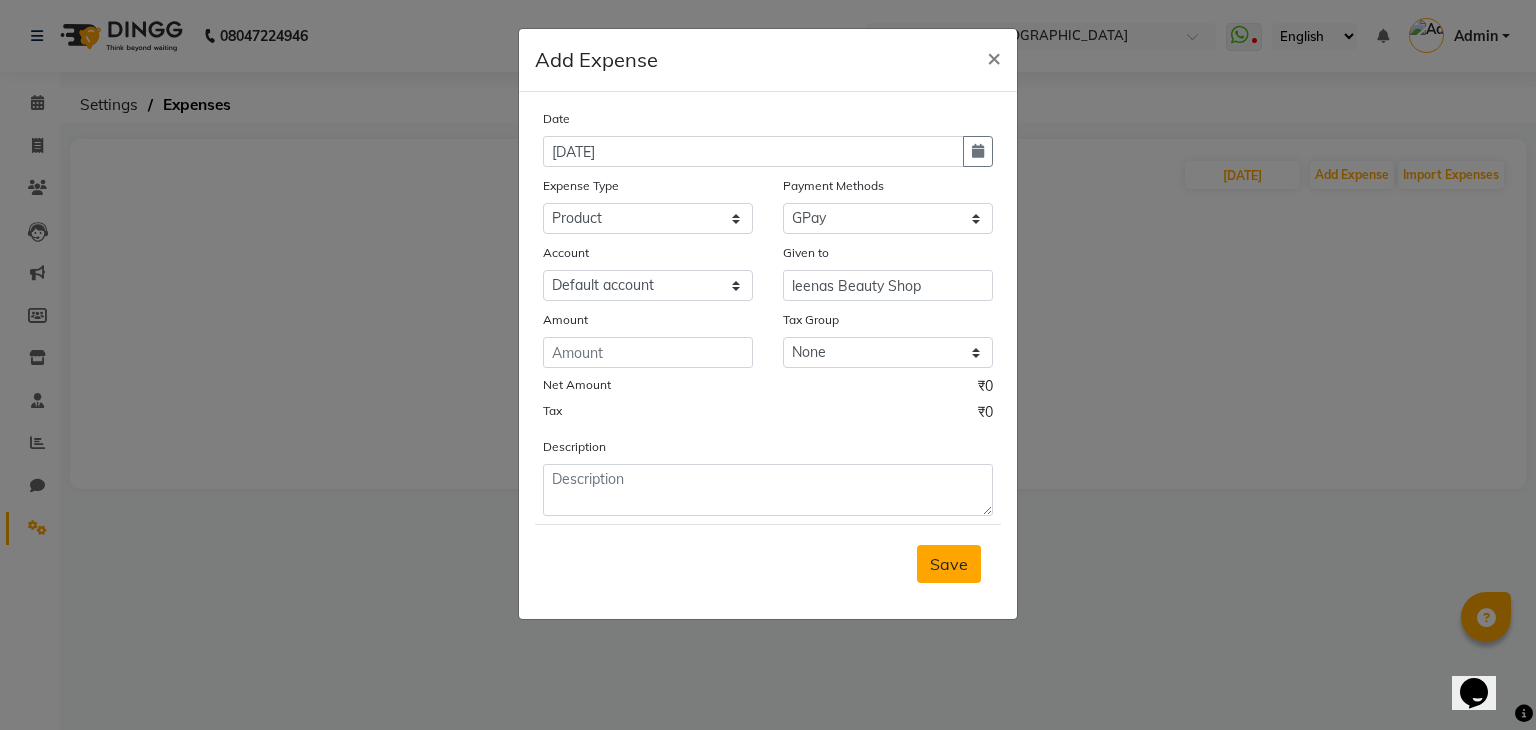 click on "Save" at bounding box center (949, 564) 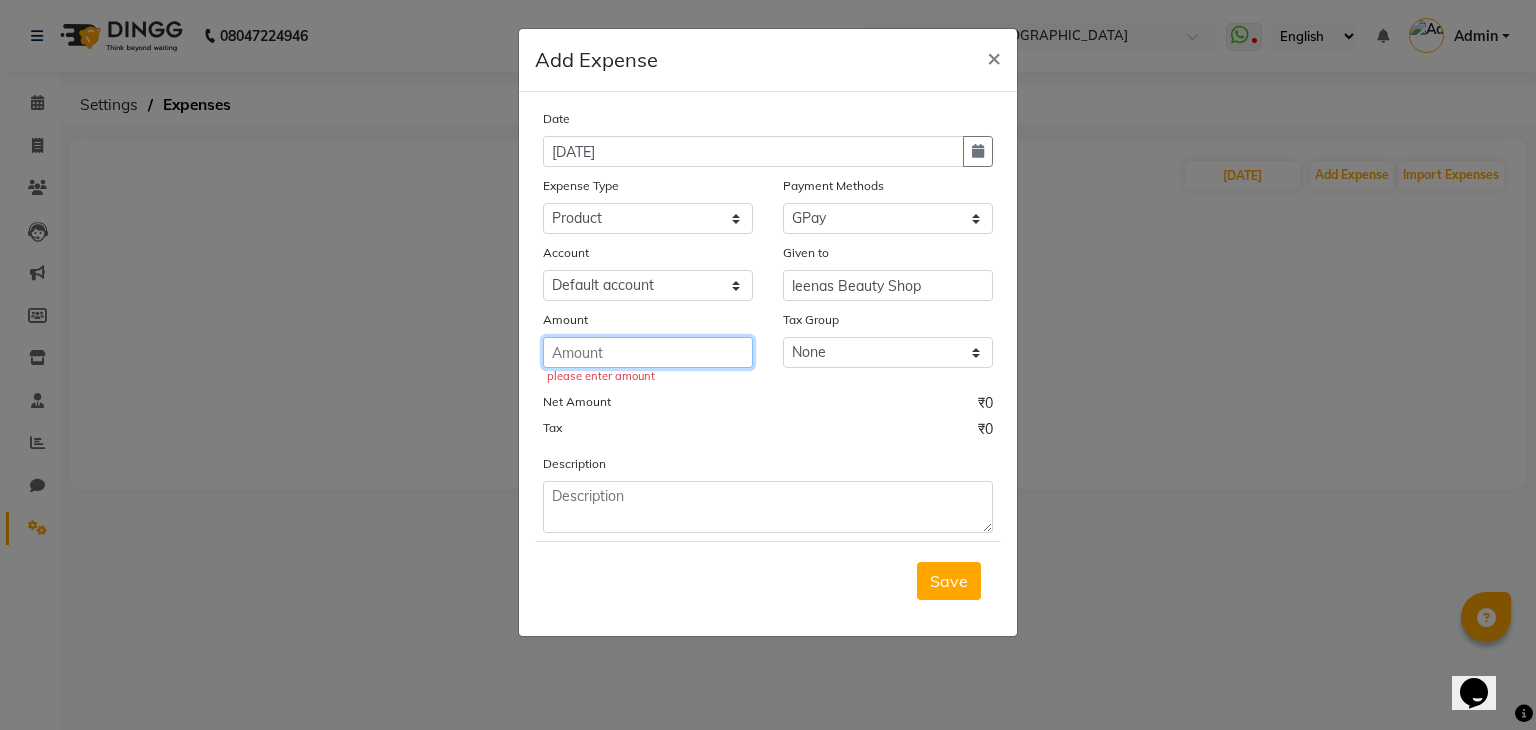 click 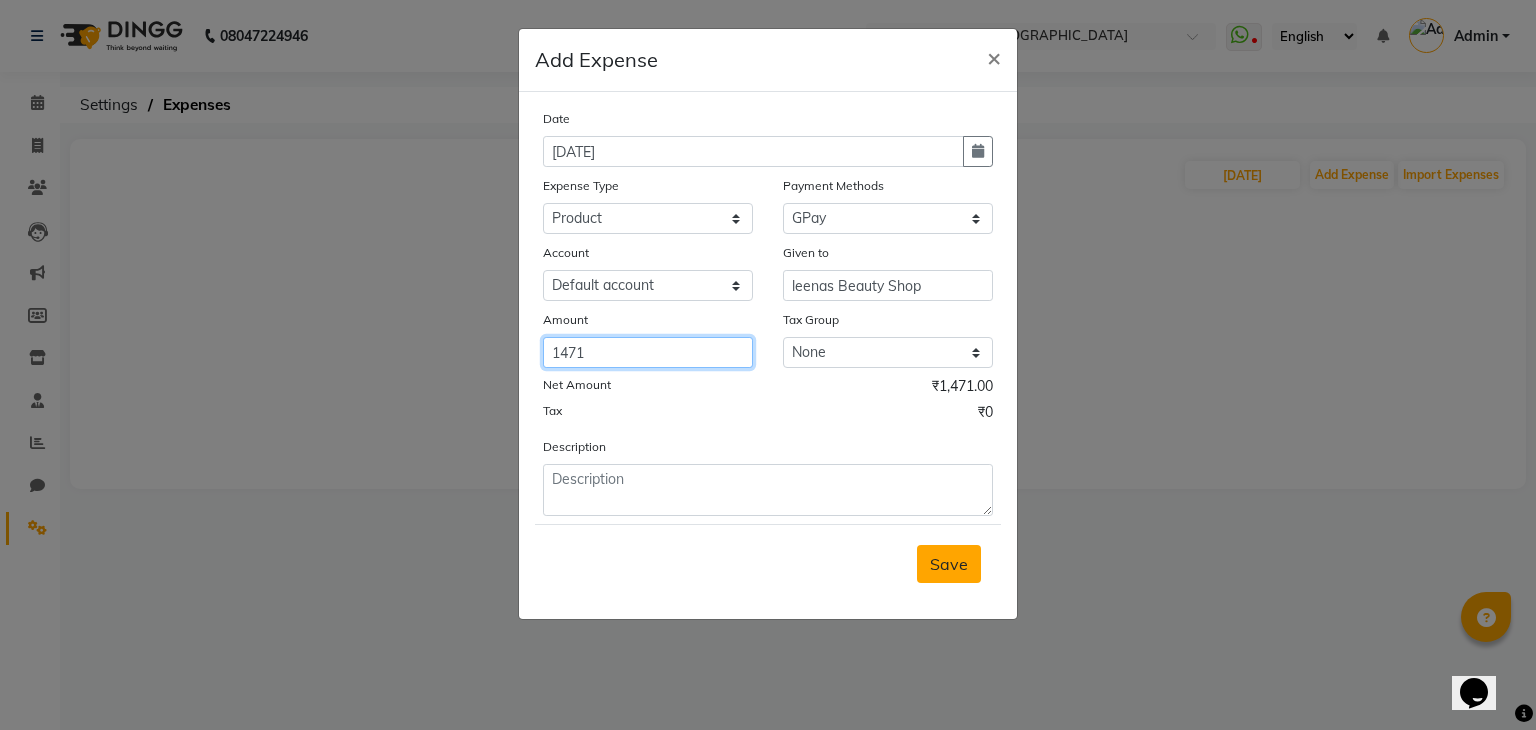 type on "1471" 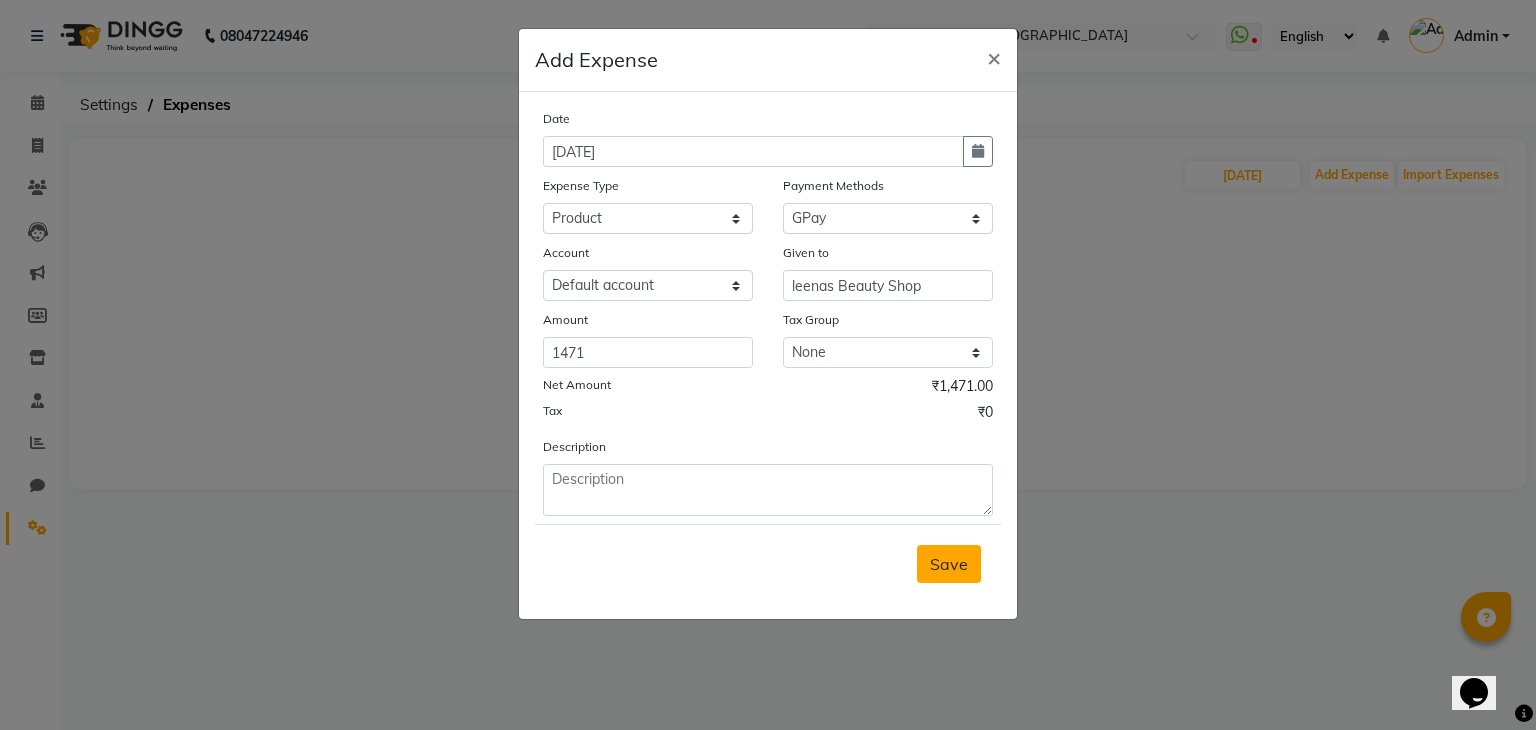 click on "Save" at bounding box center [949, 564] 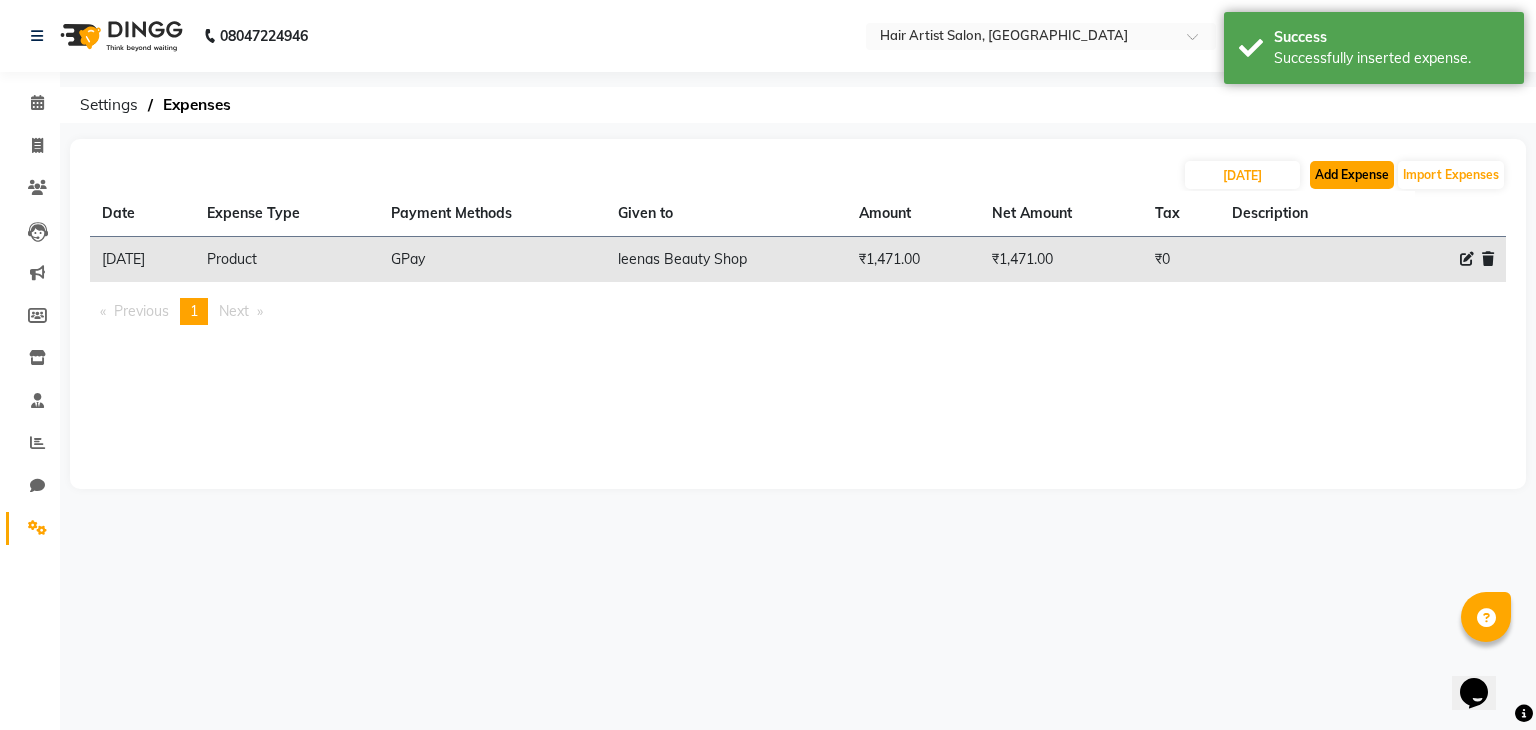 click on "Add Expense" 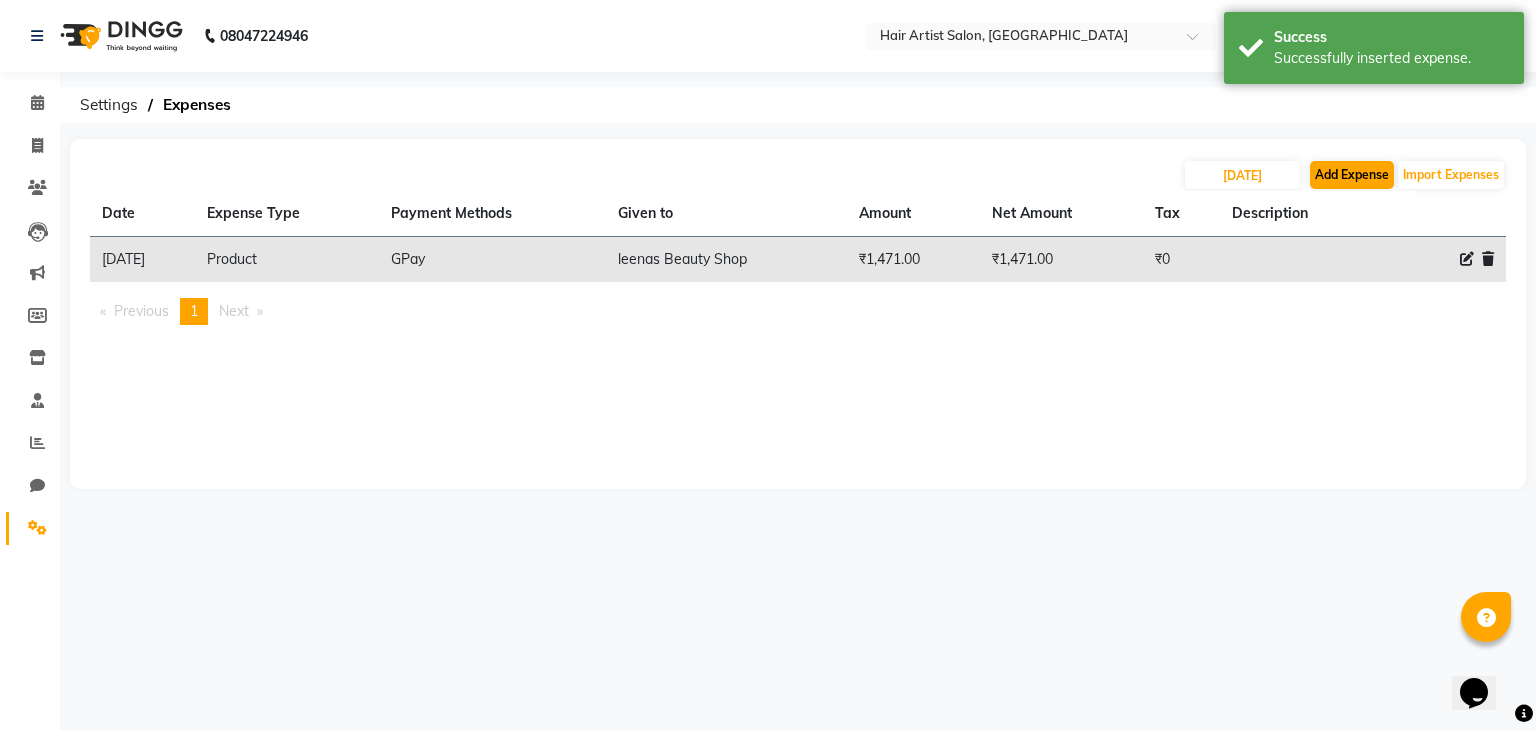 select on "1" 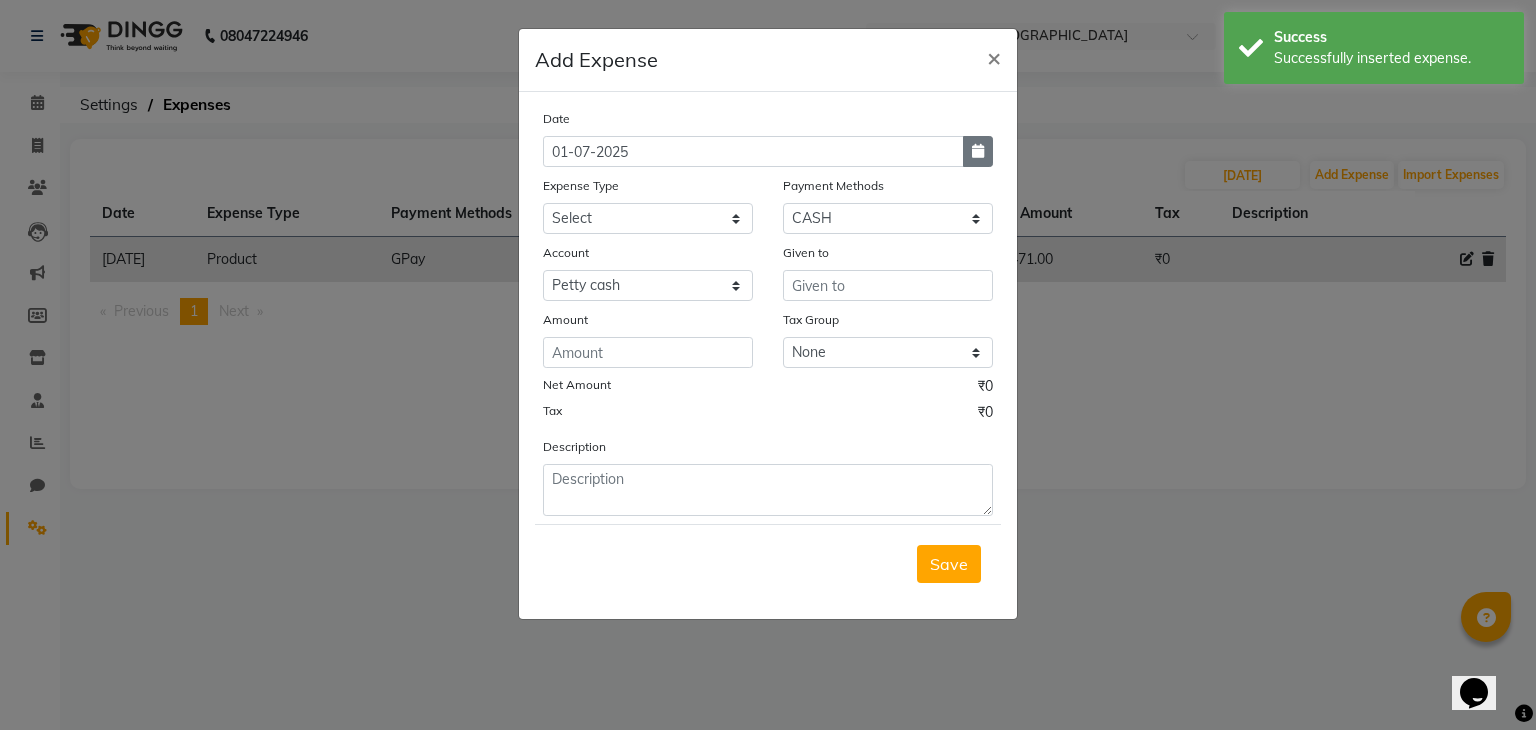 click 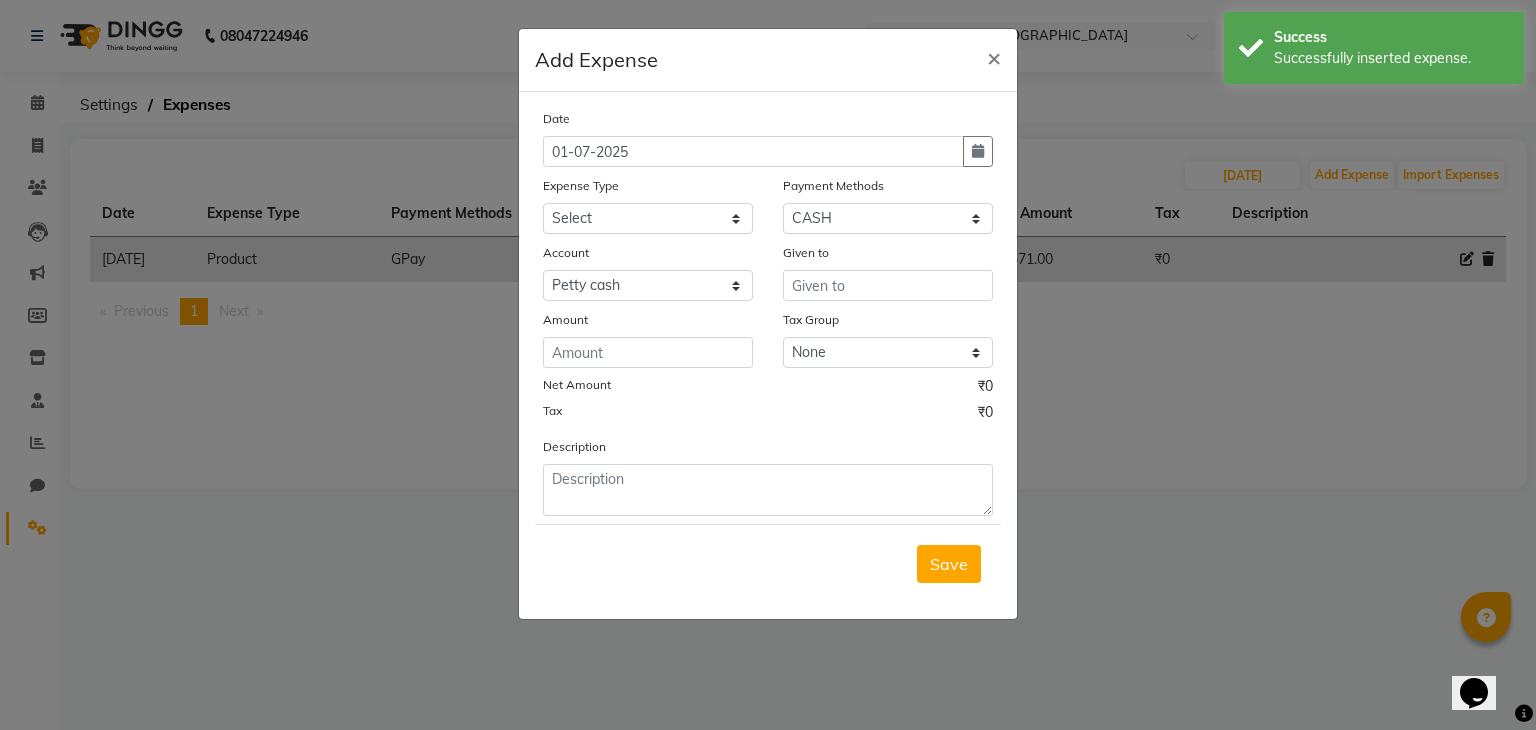 select on "7" 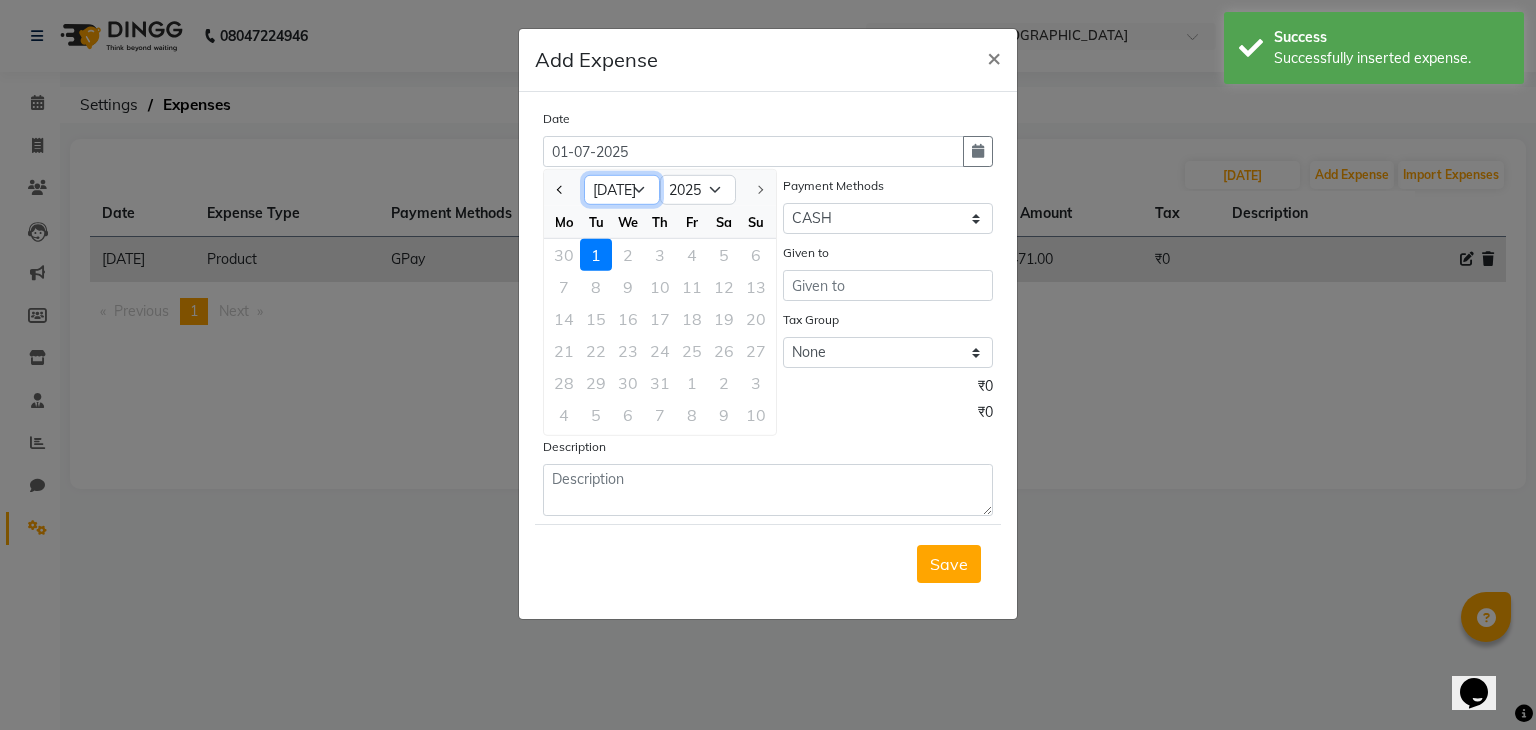 click on "Jan Feb Mar Apr May Jun [DATE]" 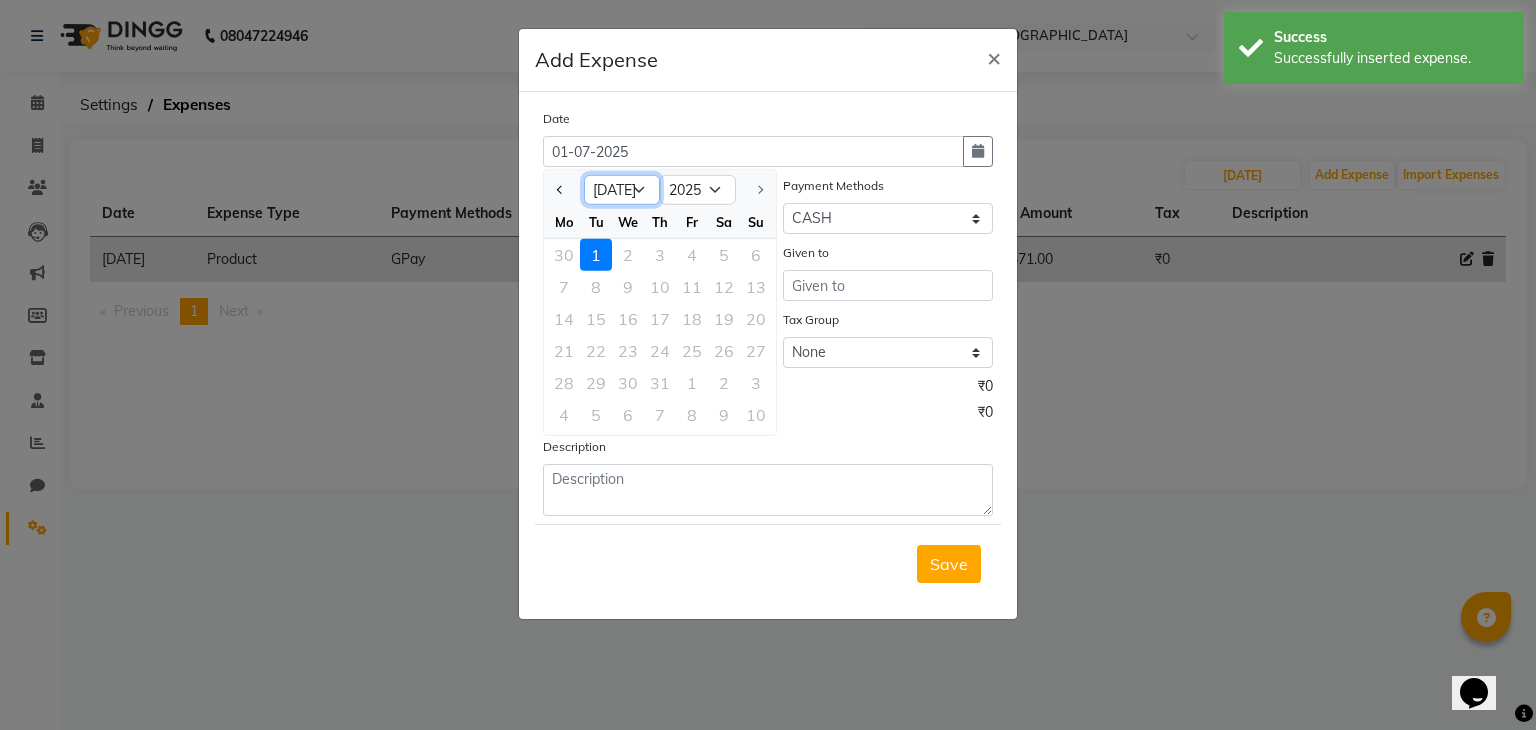 select on "6" 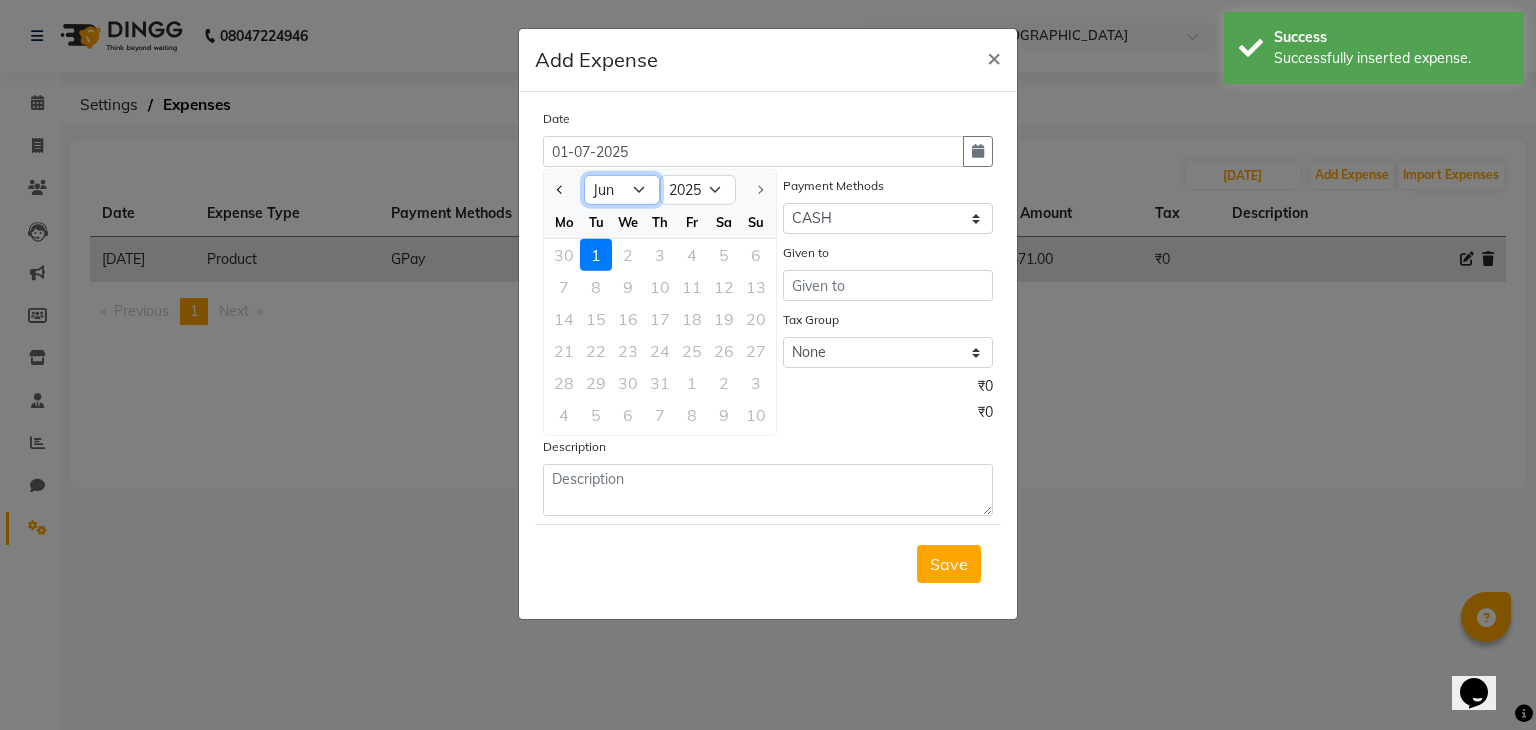 click on "Jan Feb Mar Apr May Jun [DATE]" 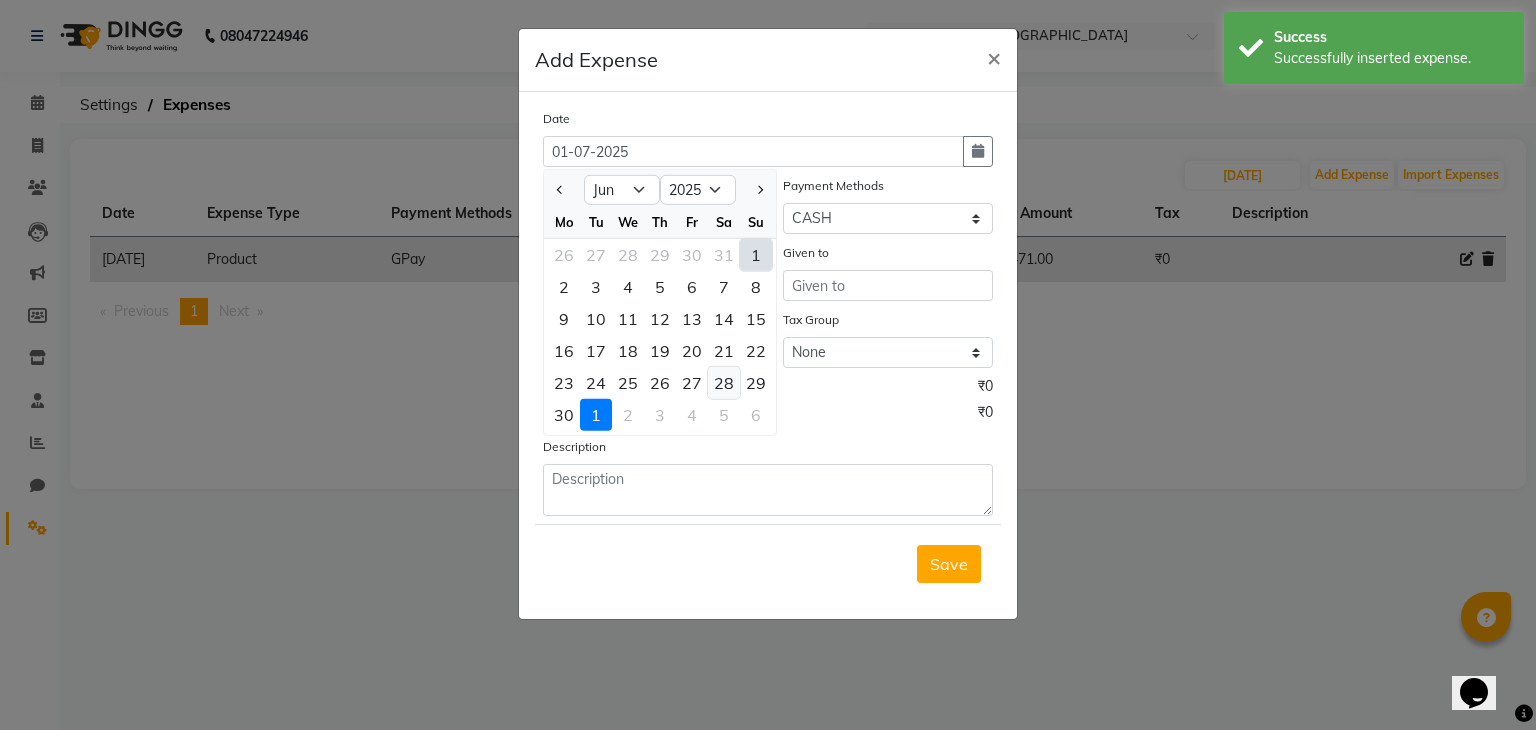 click on "28" 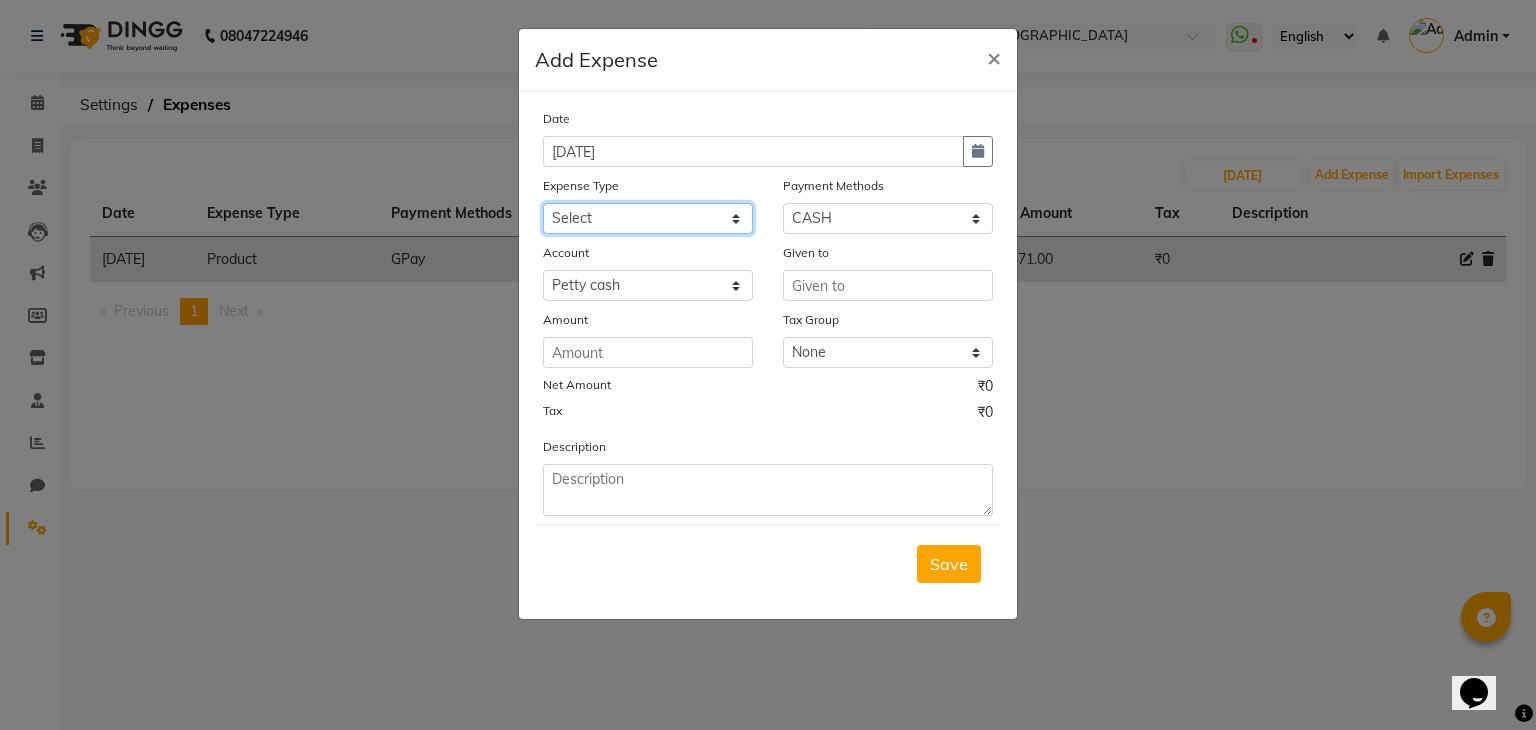 click on "Select Advance Salary Bank charges Cash transfer to bank Client Snacks Equipment Fuel Govt fee Incentive International purchase Loan Repayment Maintenance Marketing Miscellaneous MRA Other Pantry PERSONAL WORK Product Rent Salary Staff Snacks Tax Tea & Refreshment Utilities" 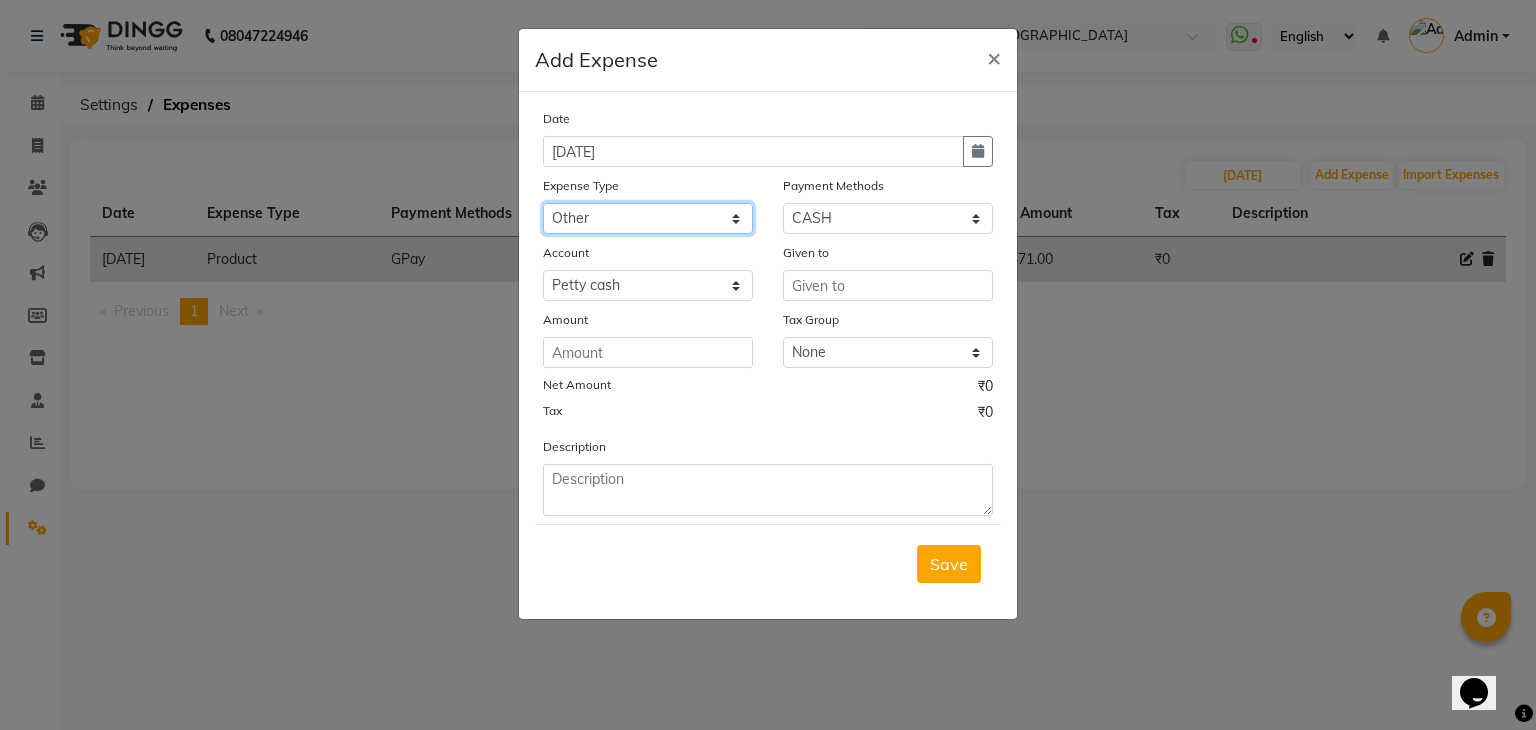 click on "Select Advance Salary Bank charges Cash transfer to bank Client Snacks Equipment Fuel Govt fee Incentive International purchase Loan Repayment Maintenance Marketing Miscellaneous MRA Other Pantry PERSONAL WORK Product Rent Salary Staff Snacks Tax Tea & Refreshment Utilities" 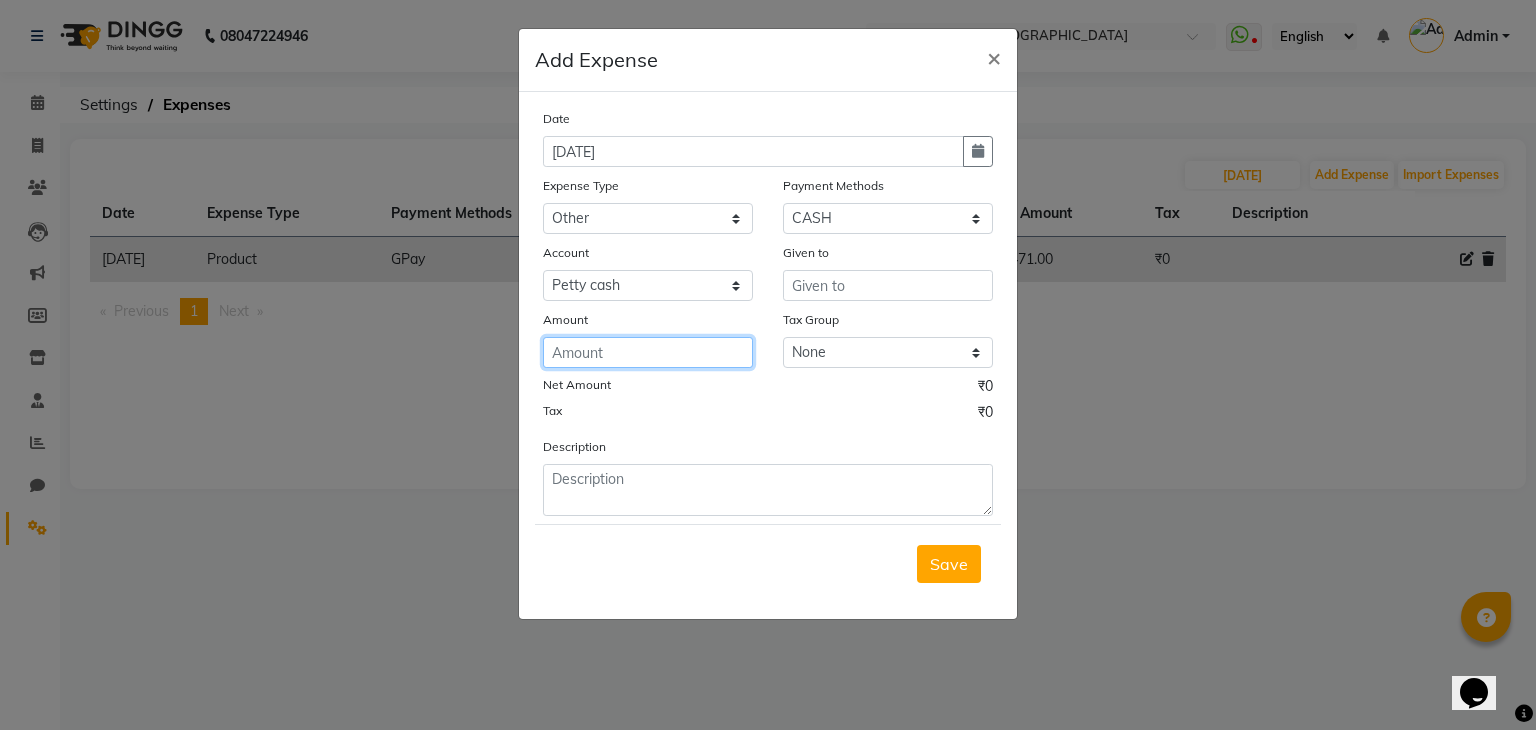click 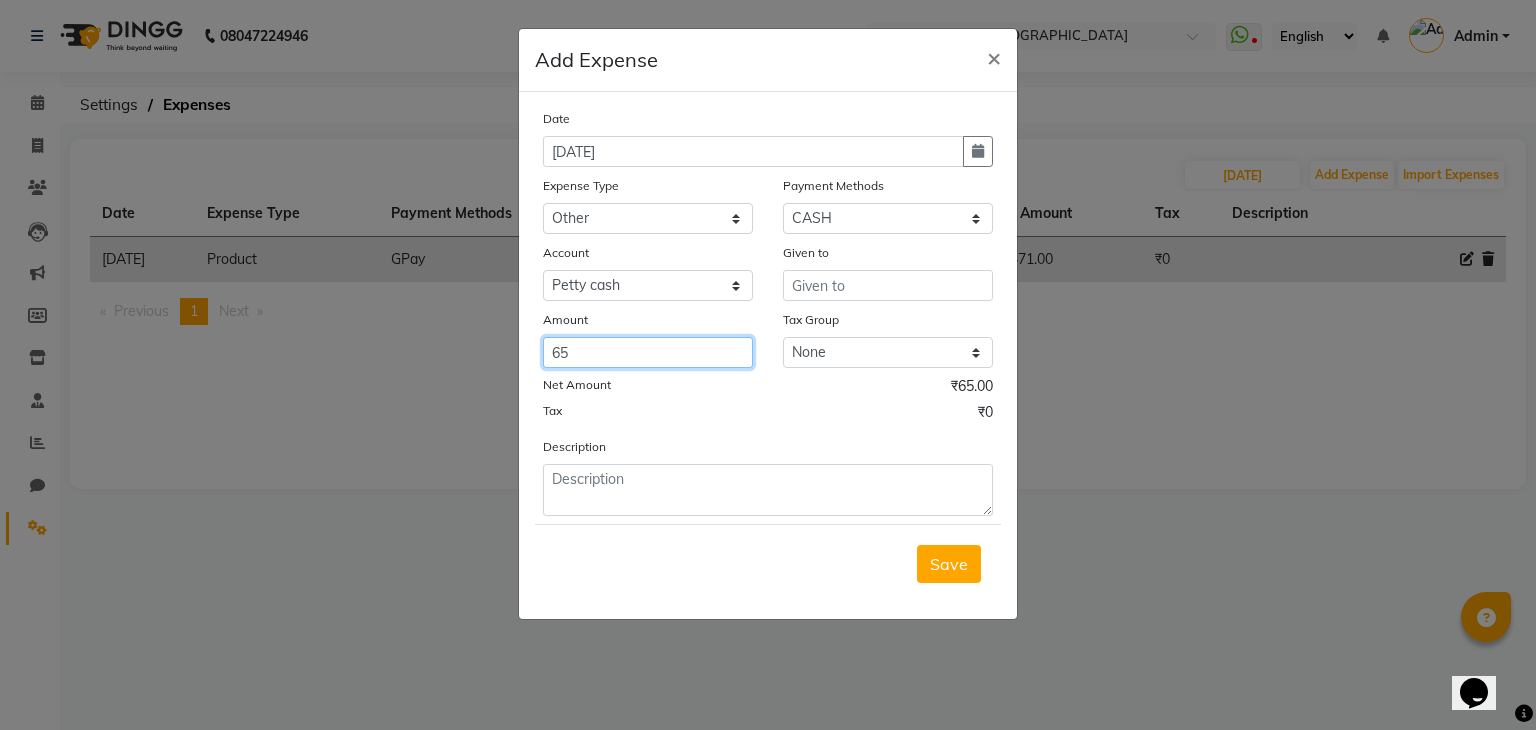 type on "65" 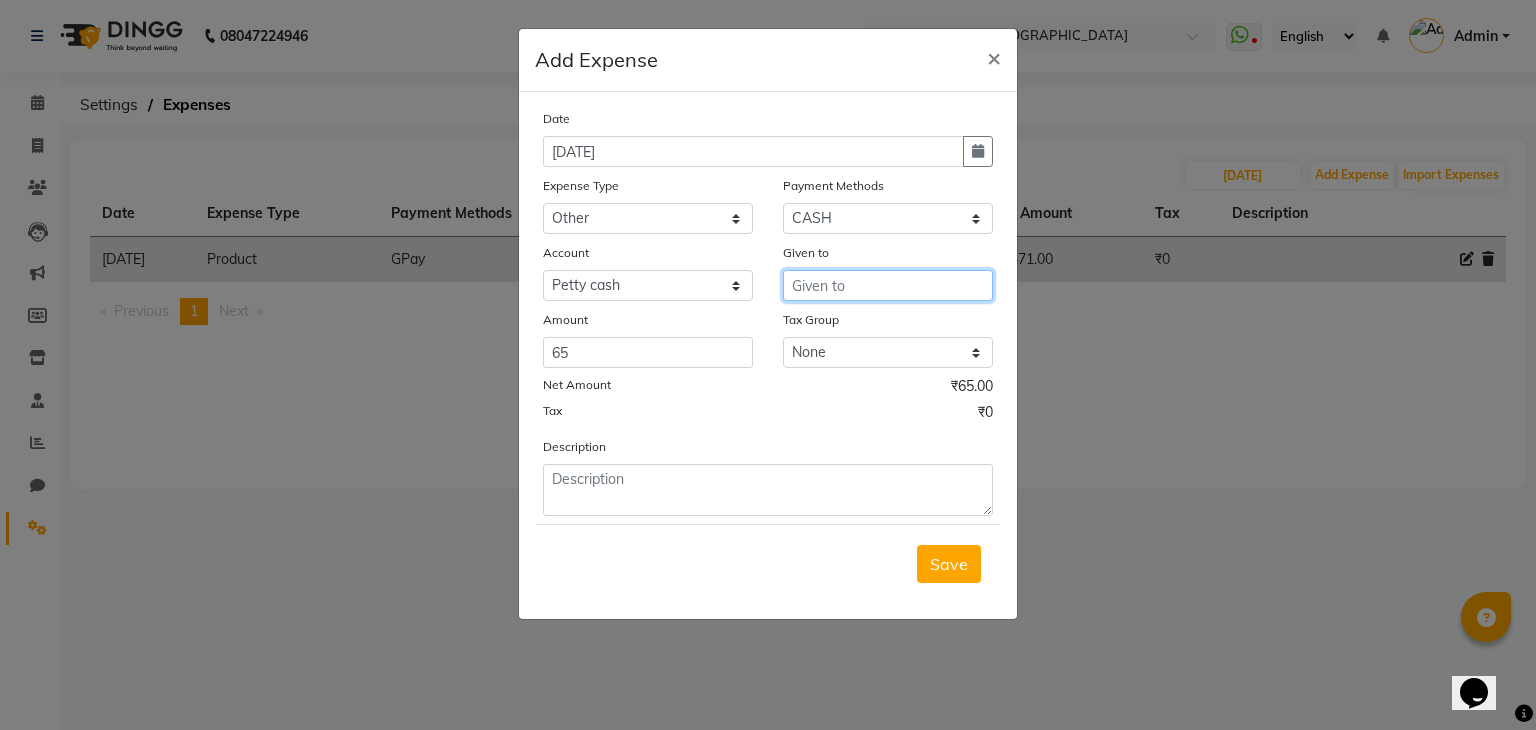click at bounding box center [888, 285] 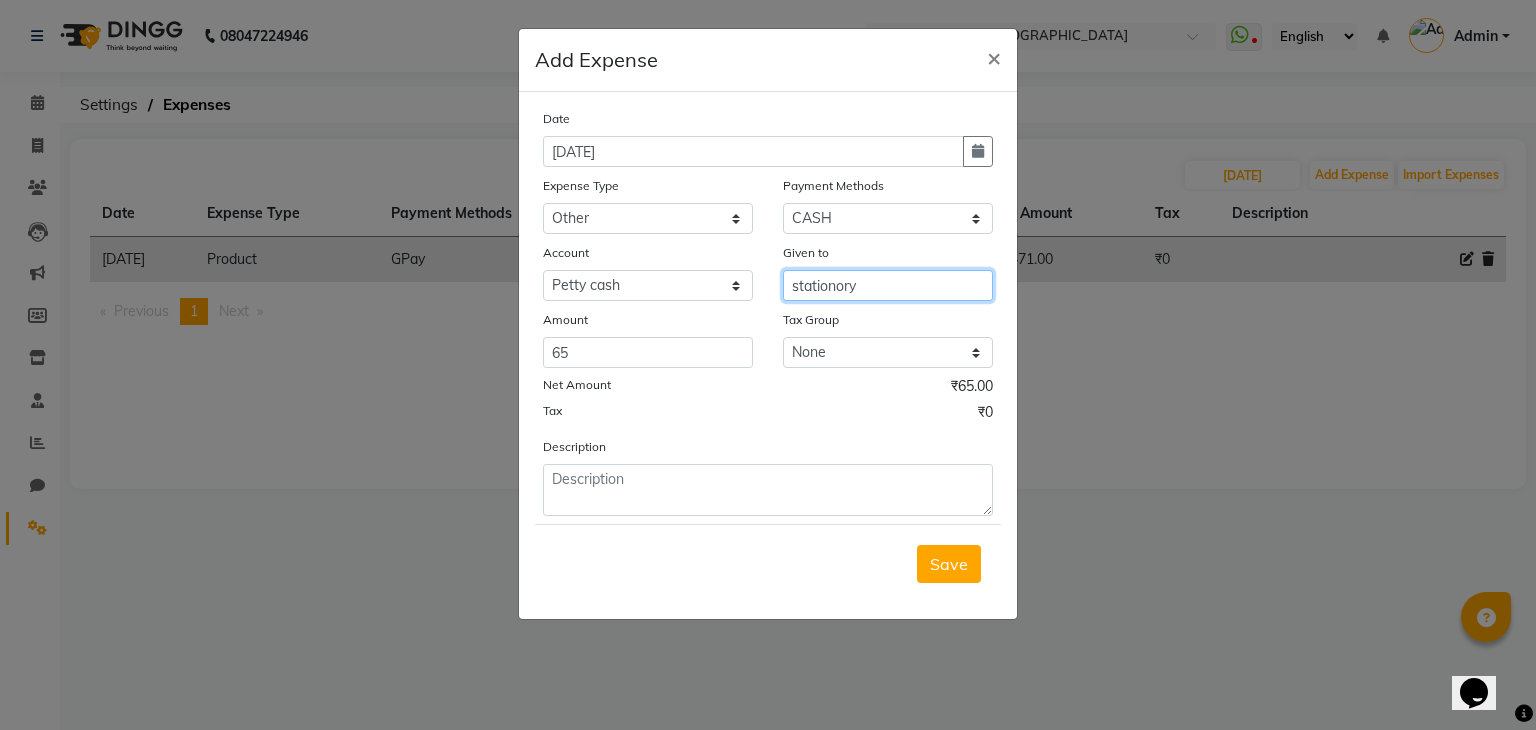 type on "stationory" 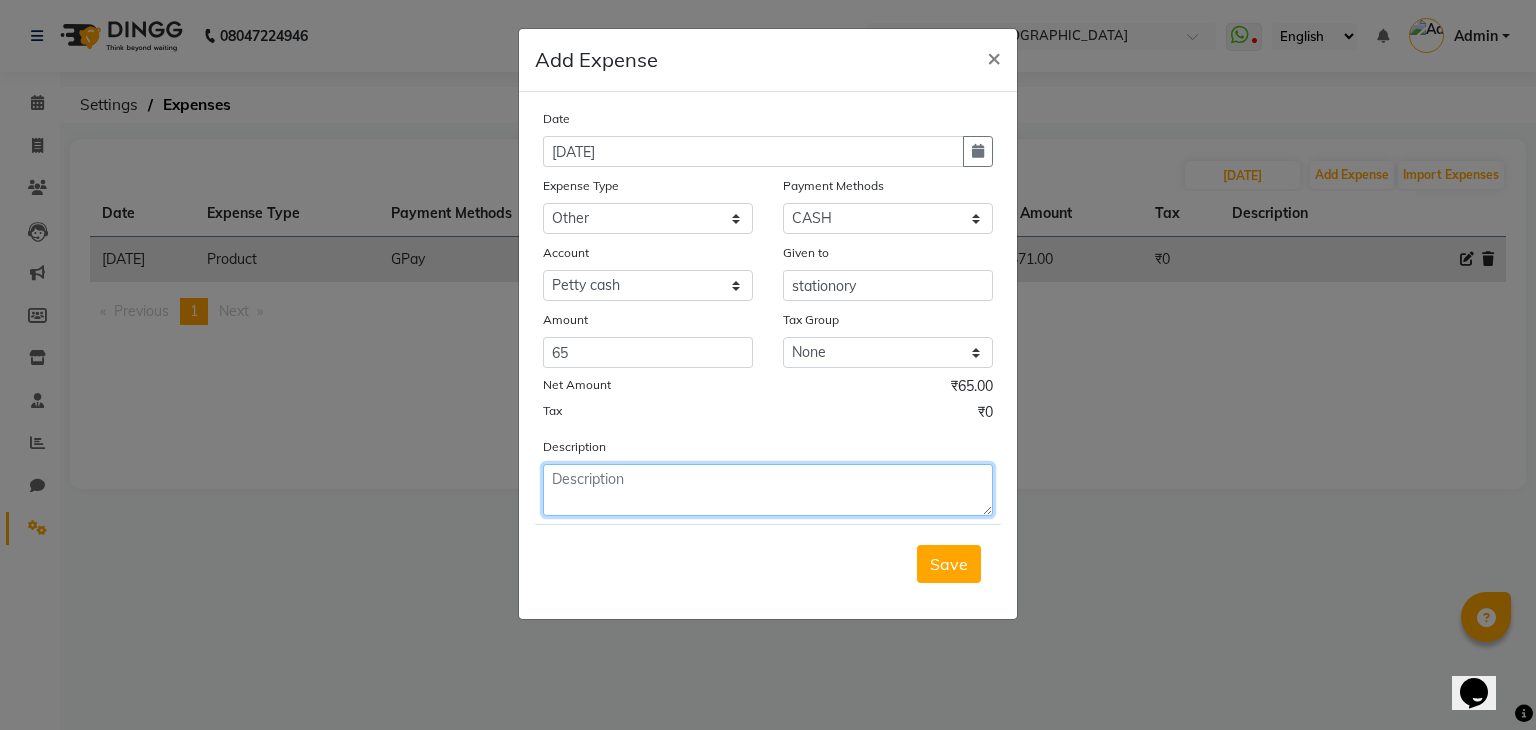 click 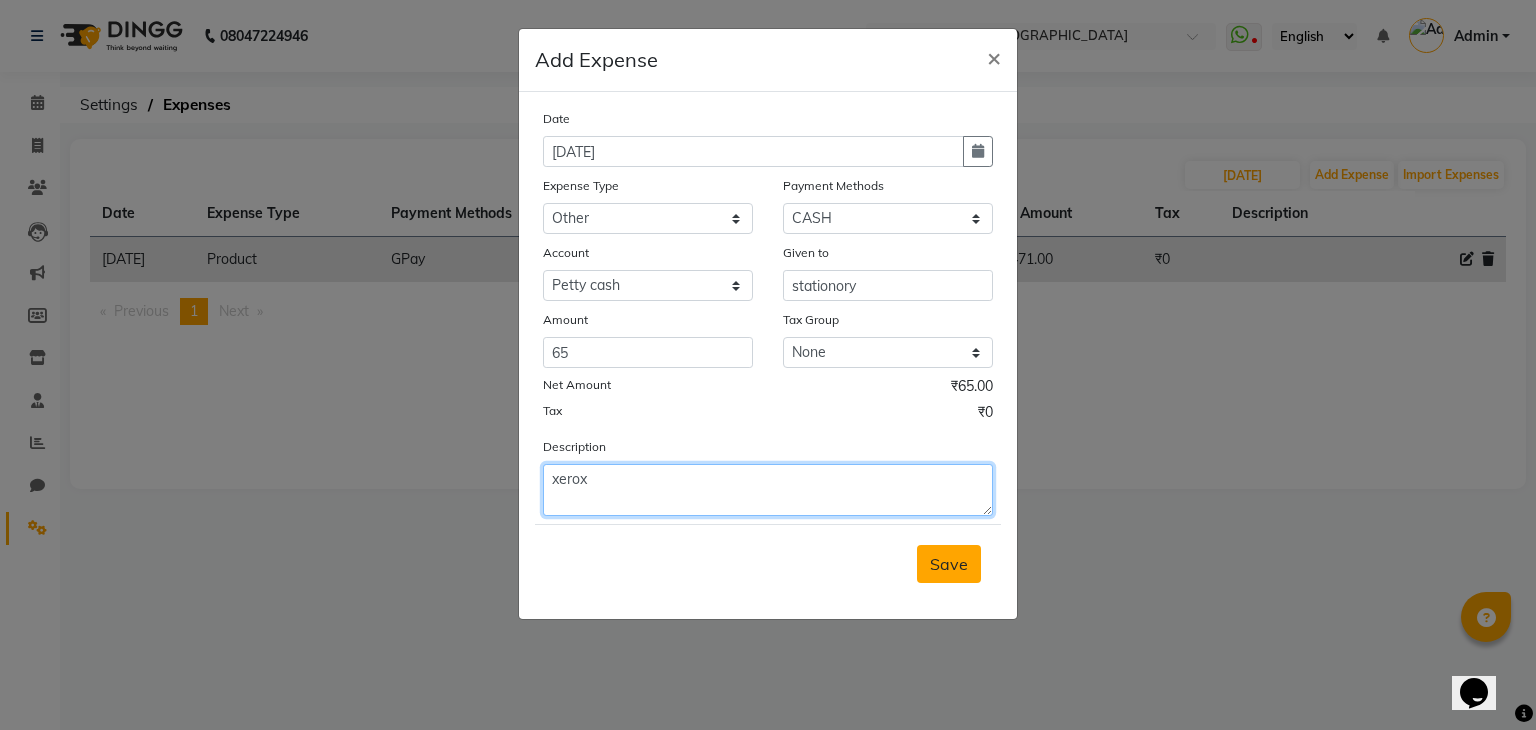 type on "xerox" 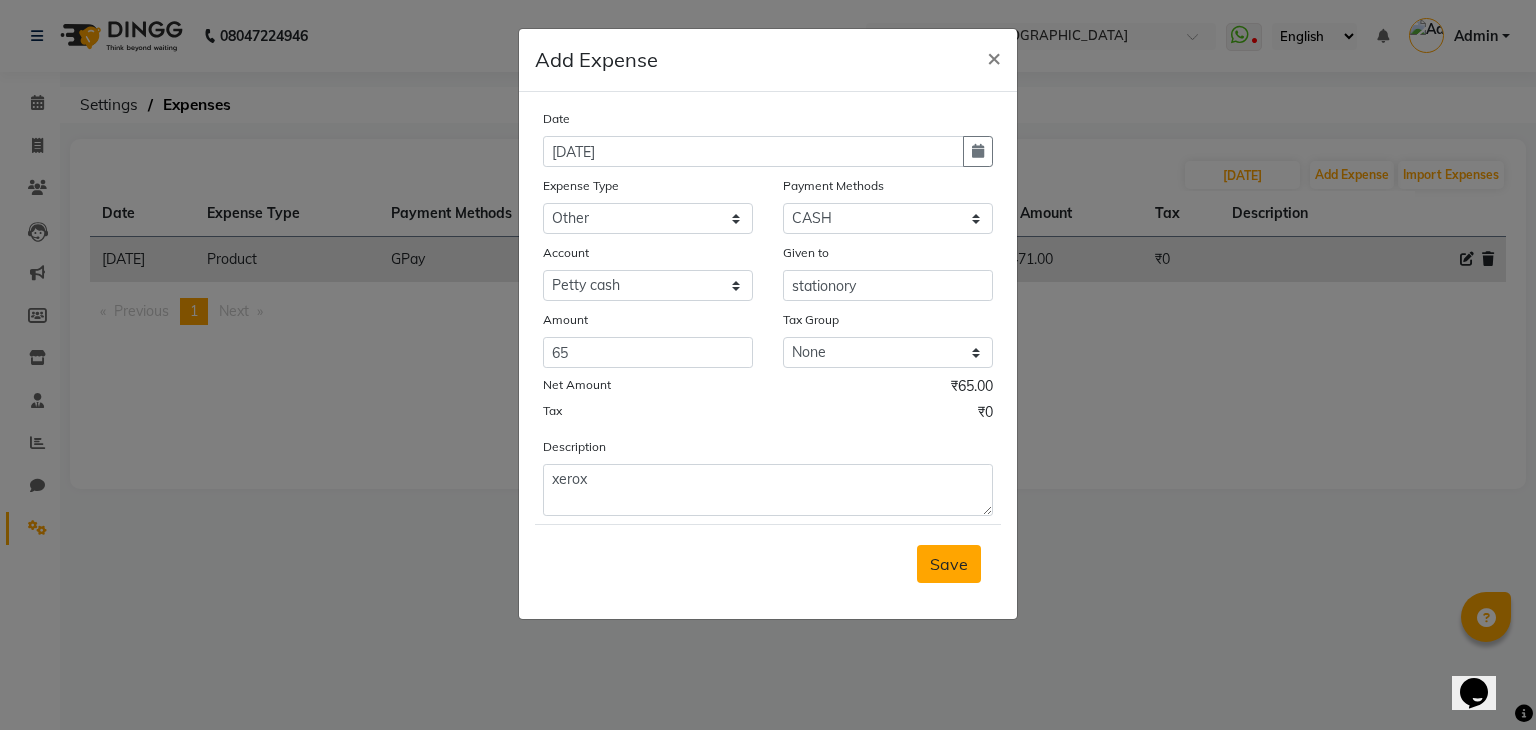 click on "Save" at bounding box center [949, 564] 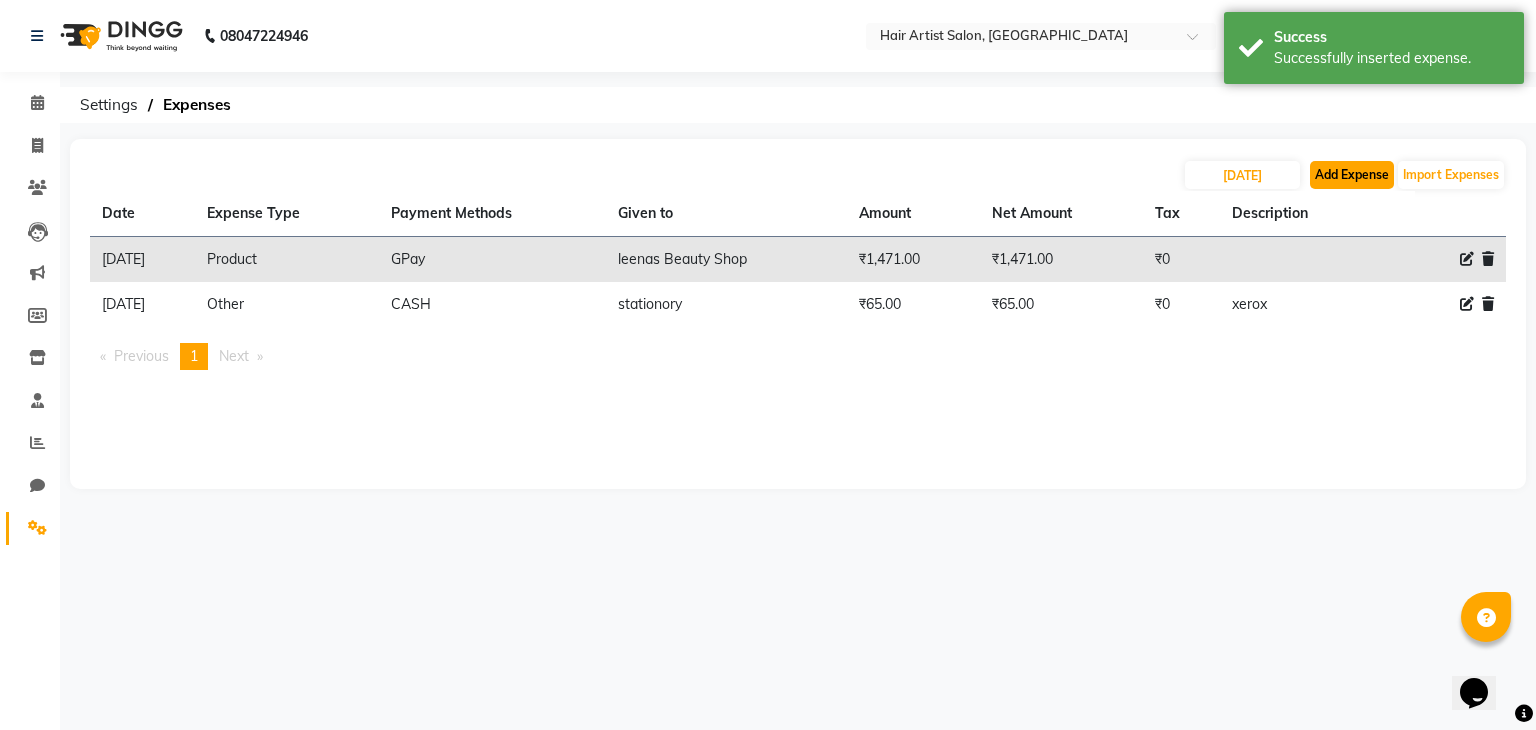 click on "Add Expense" 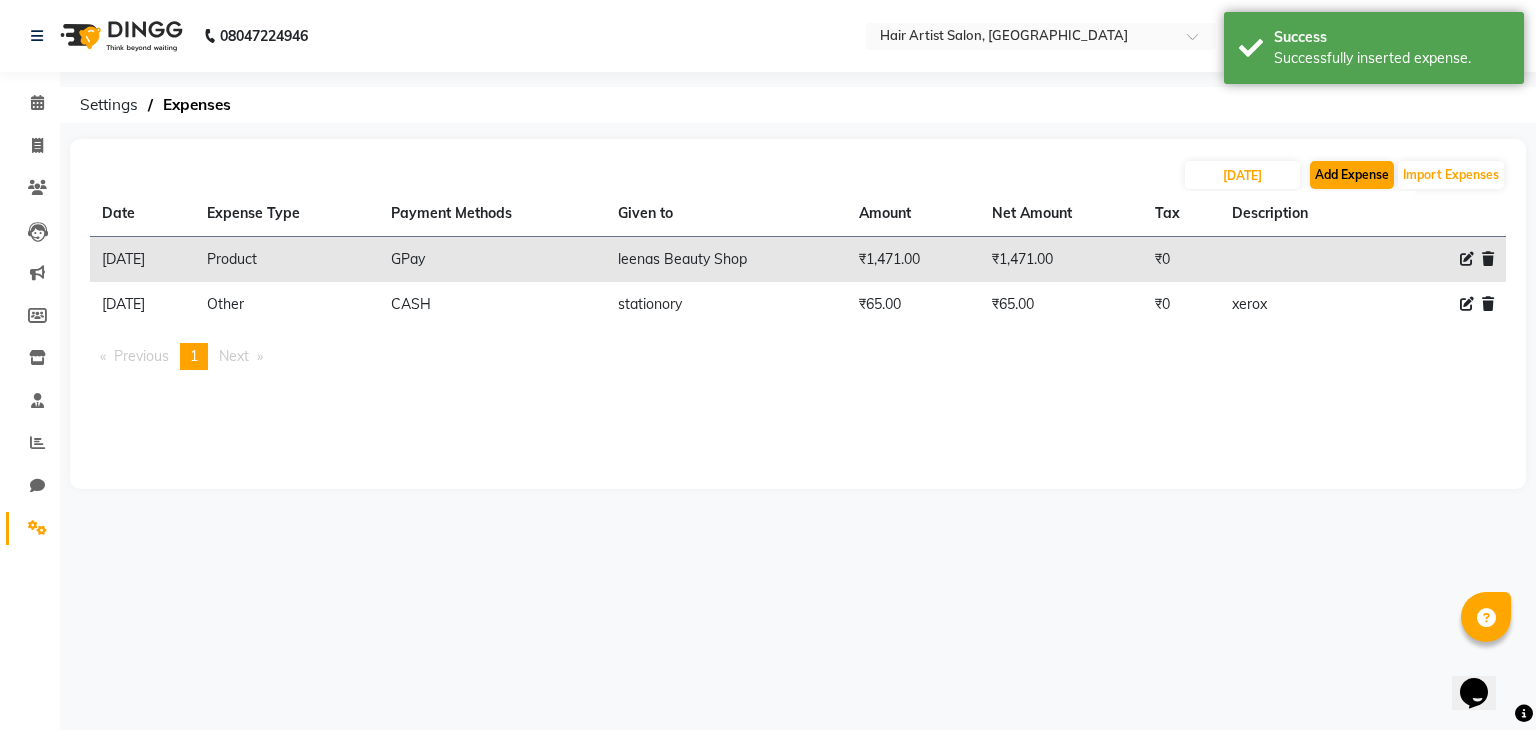 select on "1" 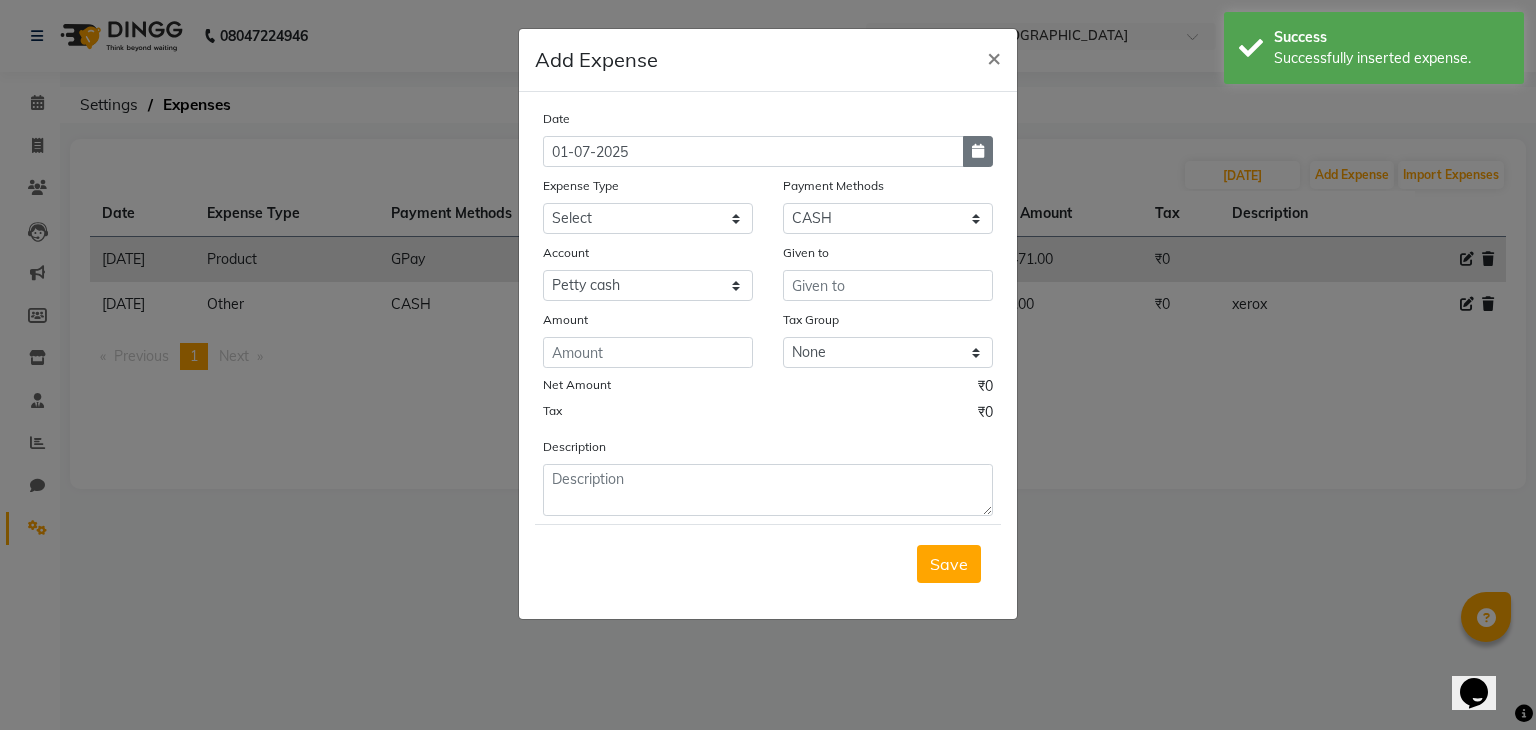 drag, startPoint x: 964, startPoint y: 141, endPoint x: 975, endPoint y: 150, distance: 14.21267 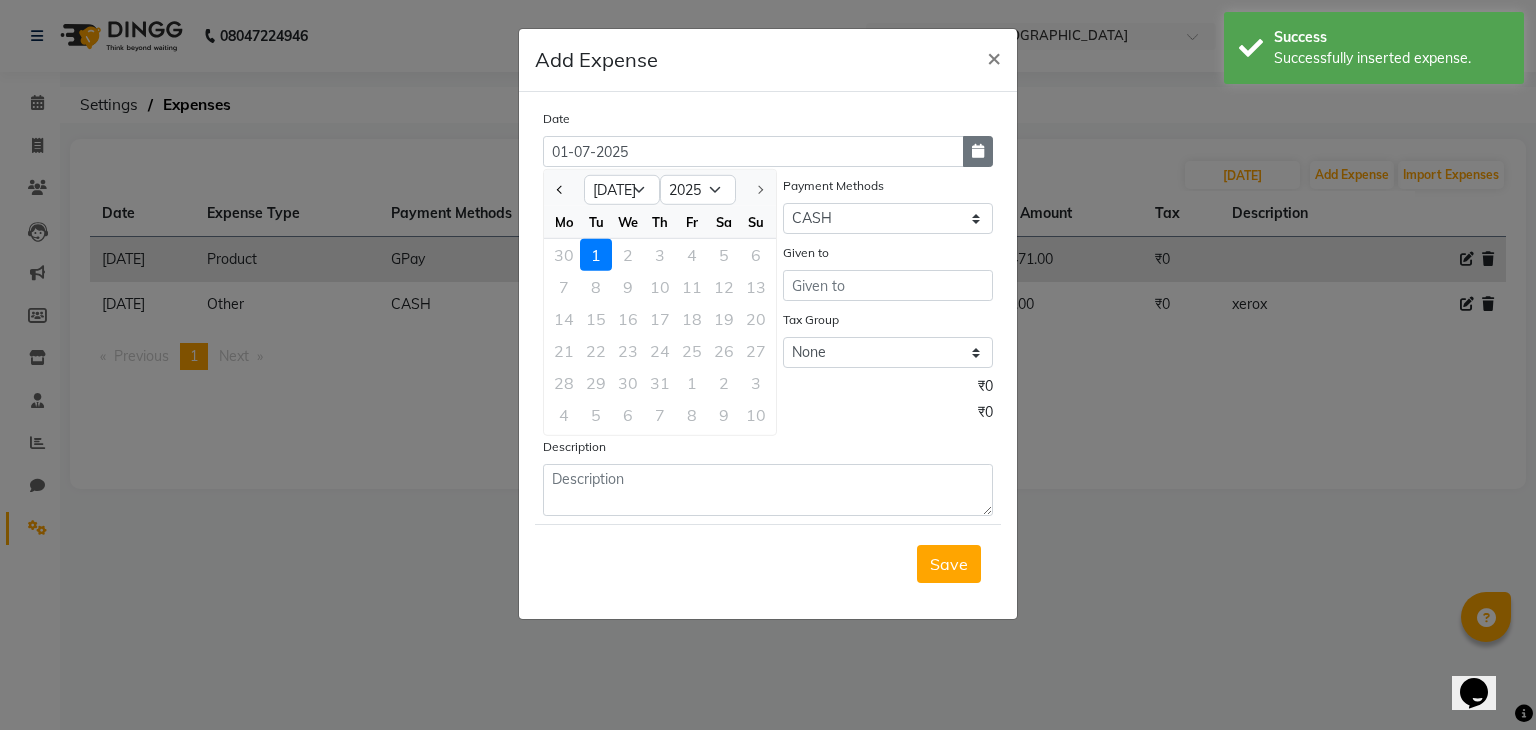 click 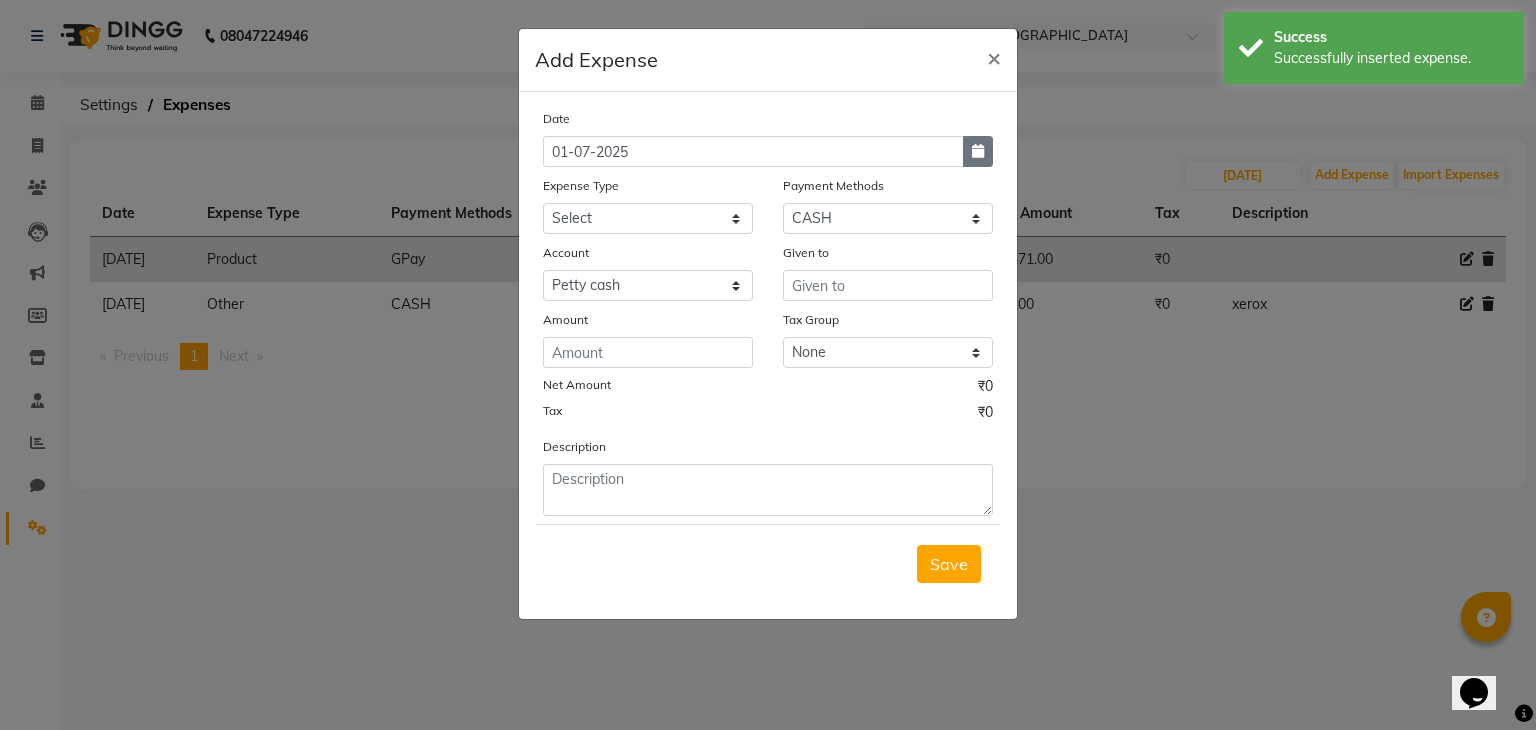 click 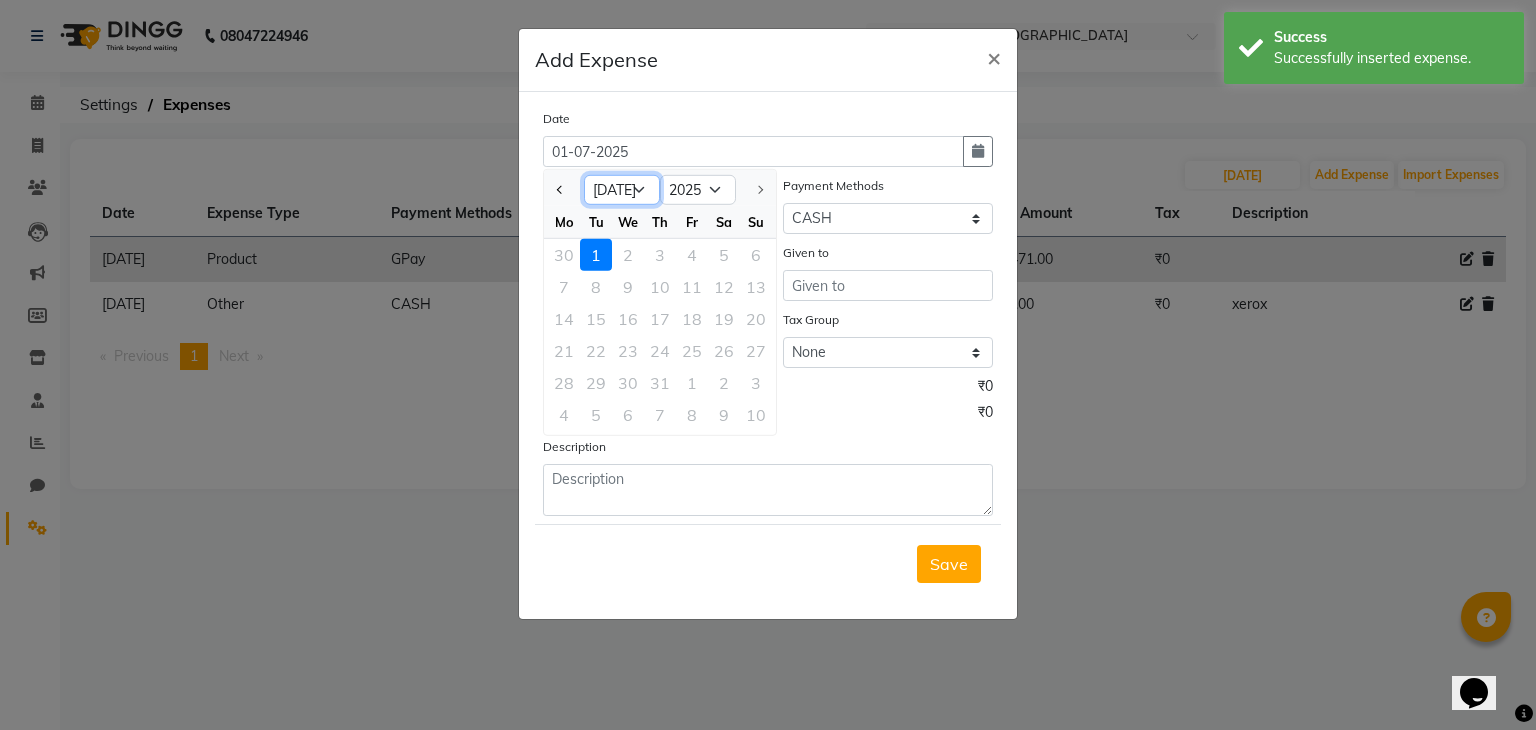 click on "Jan Feb Mar Apr May Jun [DATE]" 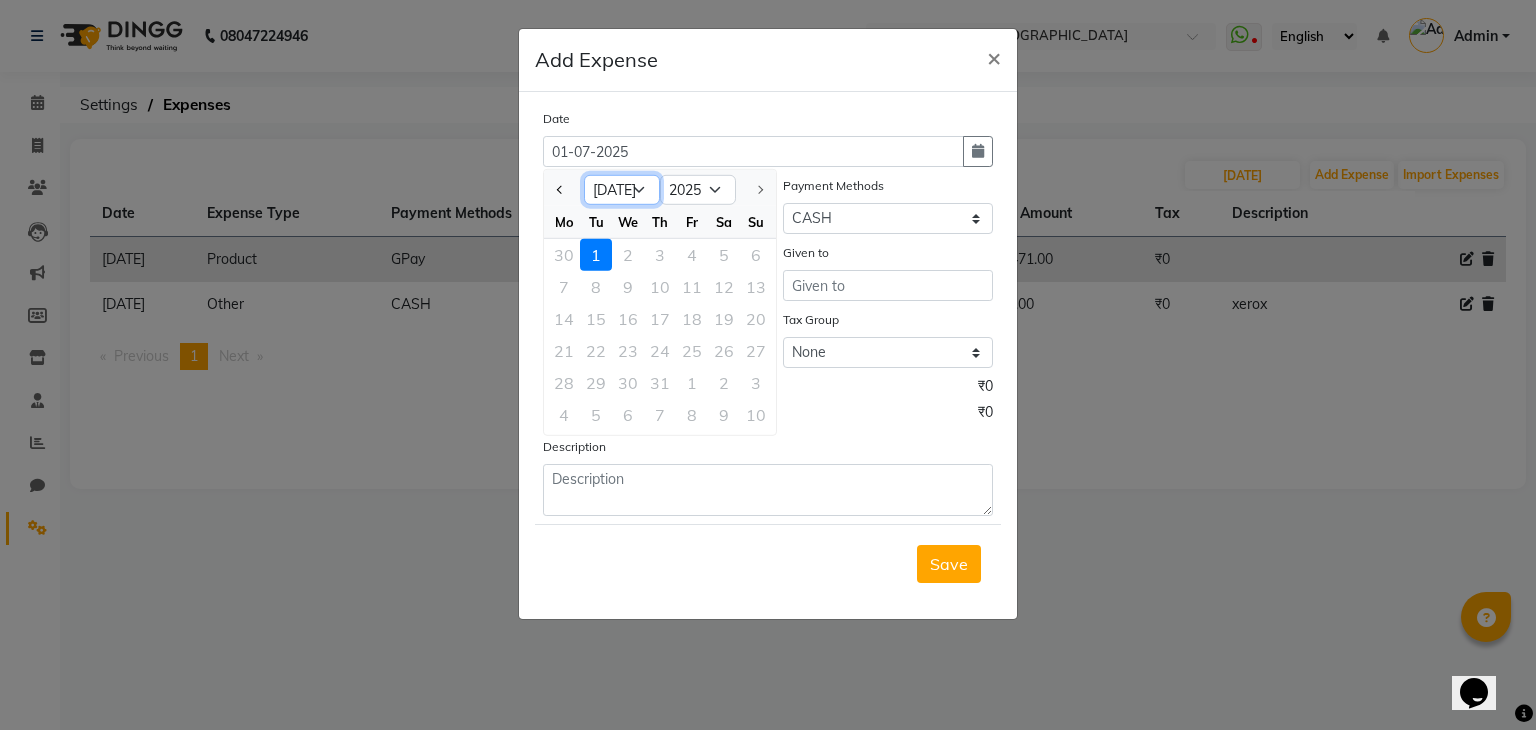 select on "6" 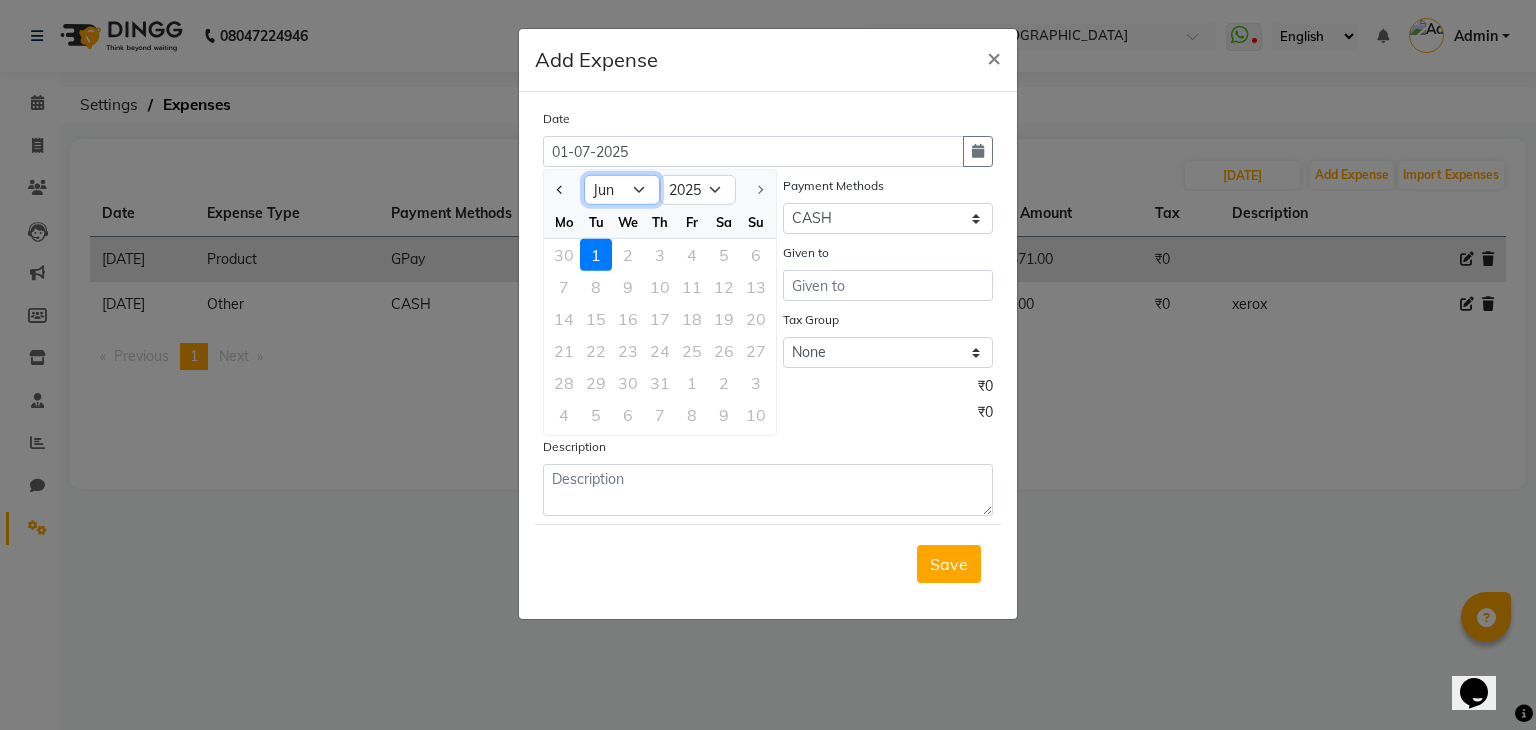click on "Jan Feb Mar Apr May Jun [DATE]" 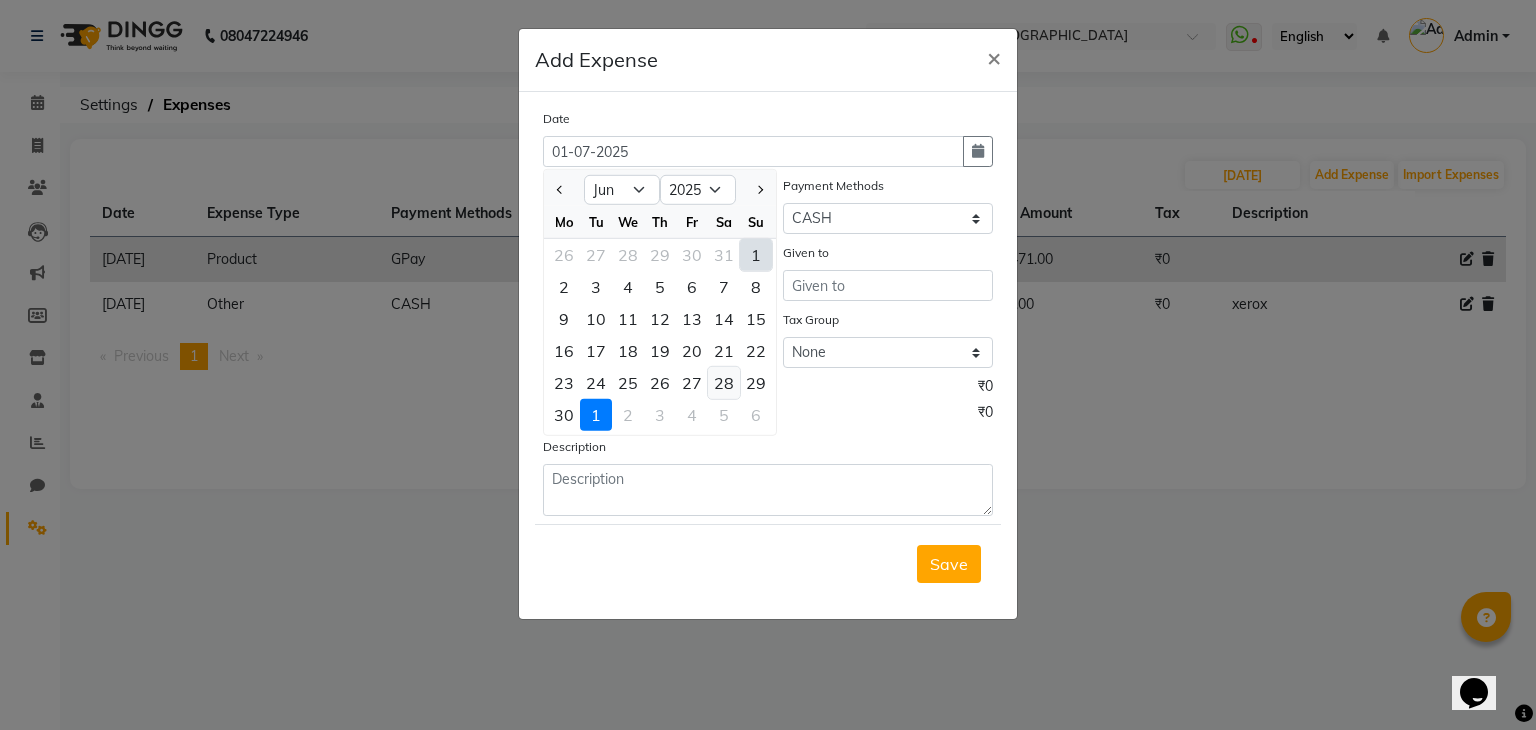 click on "28" 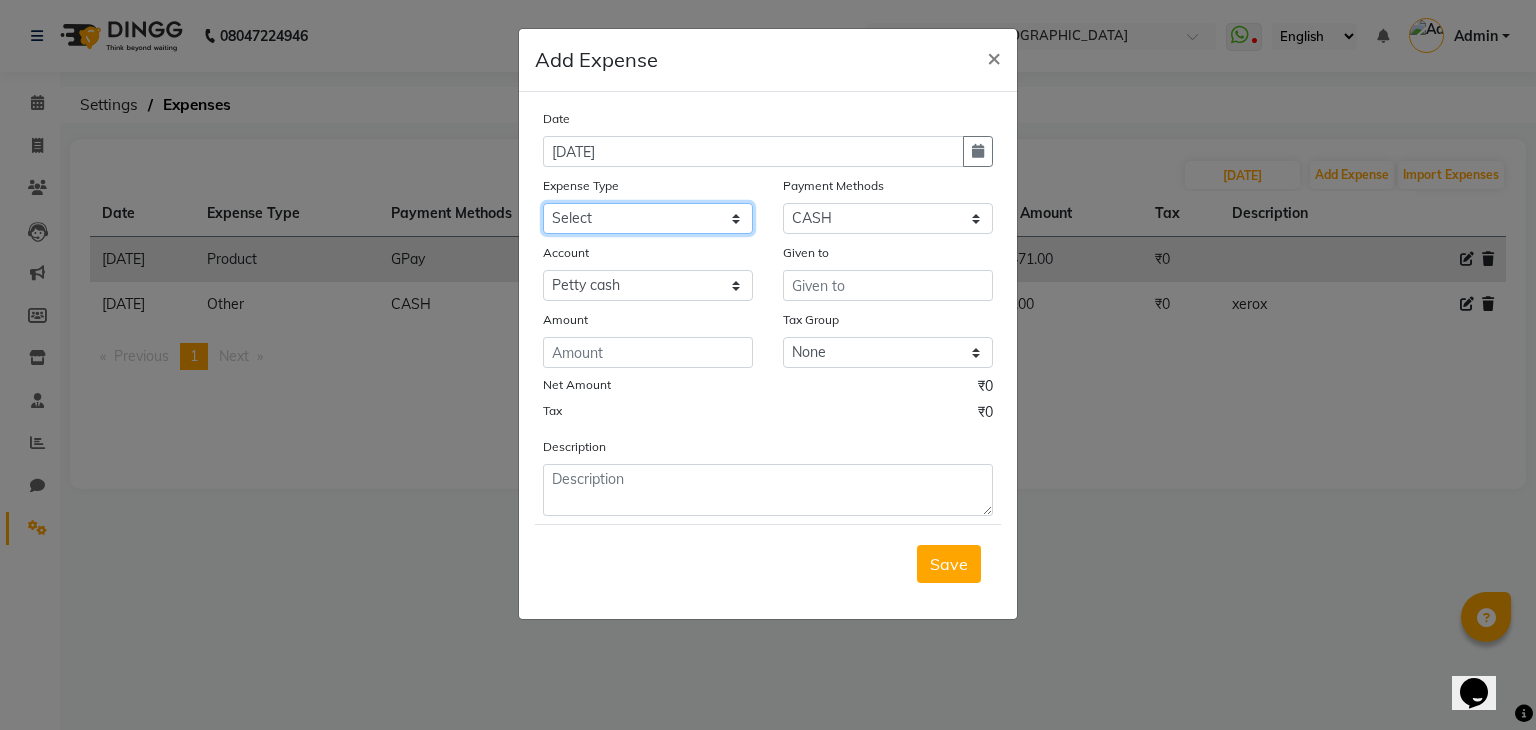 click on "Select Advance Salary Bank charges Cash transfer to bank Client Snacks Equipment Fuel Govt fee Incentive International purchase Loan Repayment Maintenance Marketing Miscellaneous MRA Other Pantry PERSONAL WORK Product Rent Salary Staff Snacks Tax Tea & Refreshment Utilities" 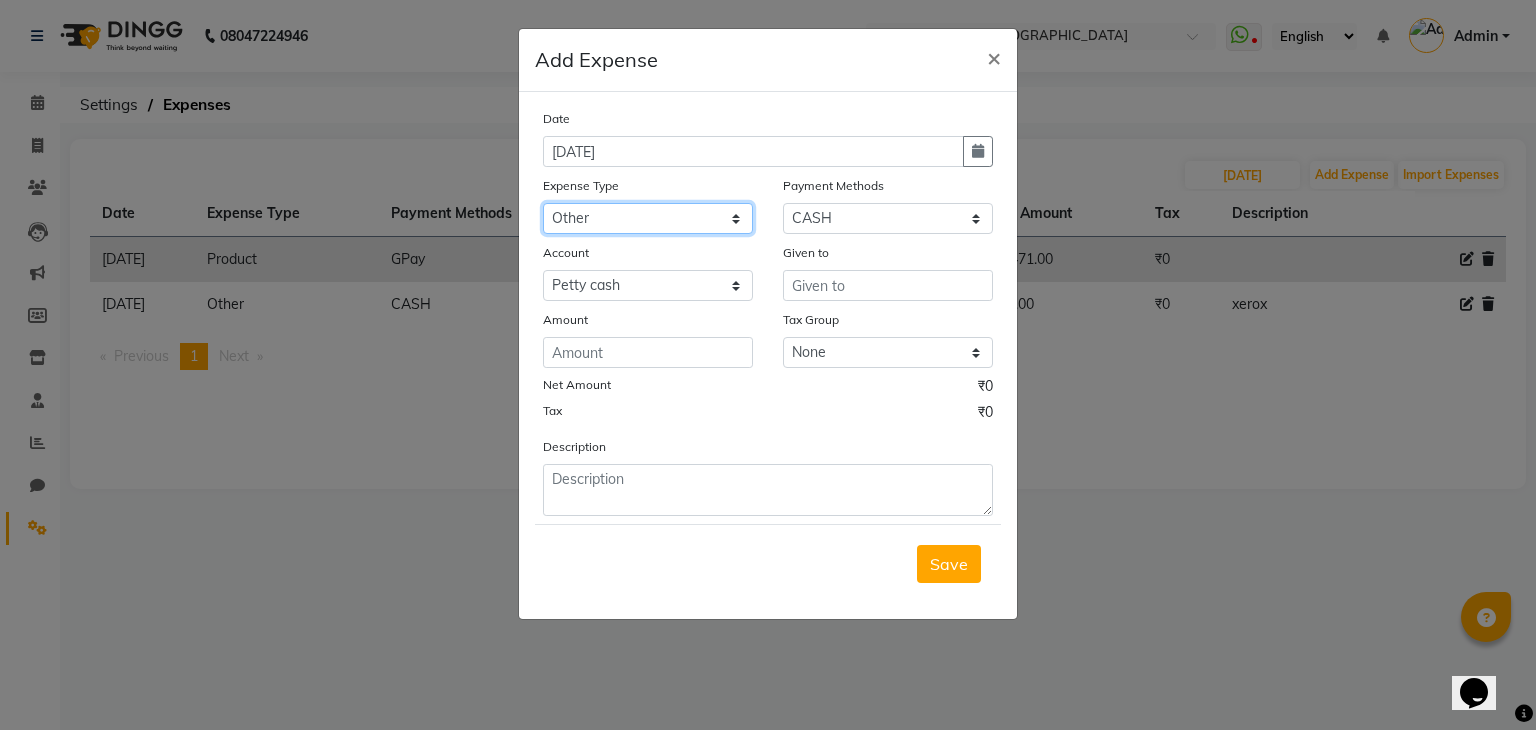 click on "Select Advance Salary Bank charges Cash transfer to bank Client Snacks Equipment Fuel Govt fee Incentive International purchase Loan Repayment Maintenance Marketing Miscellaneous MRA Other Pantry PERSONAL WORK Product Rent Salary Staff Snacks Tax Tea & Refreshment Utilities" 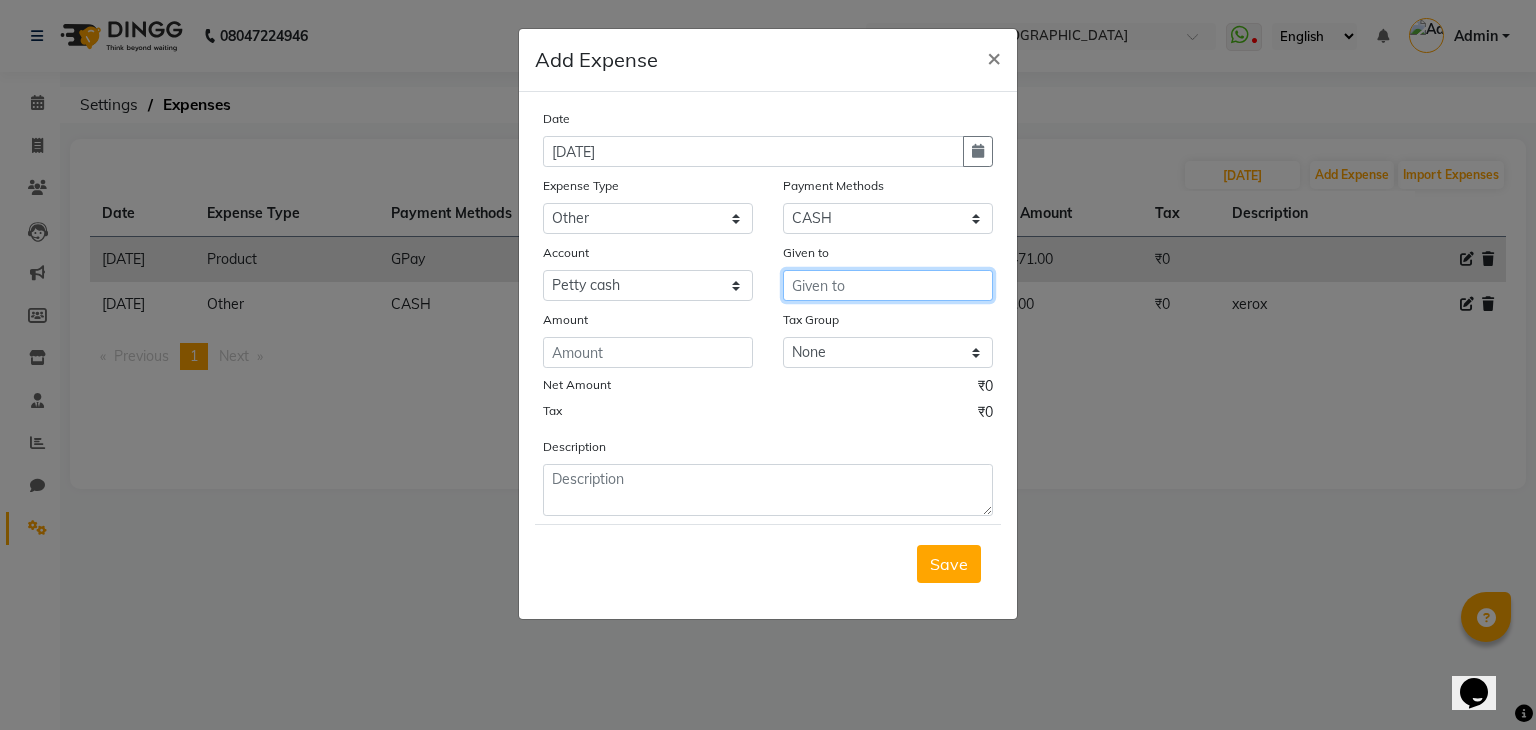 click at bounding box center (888, 285) 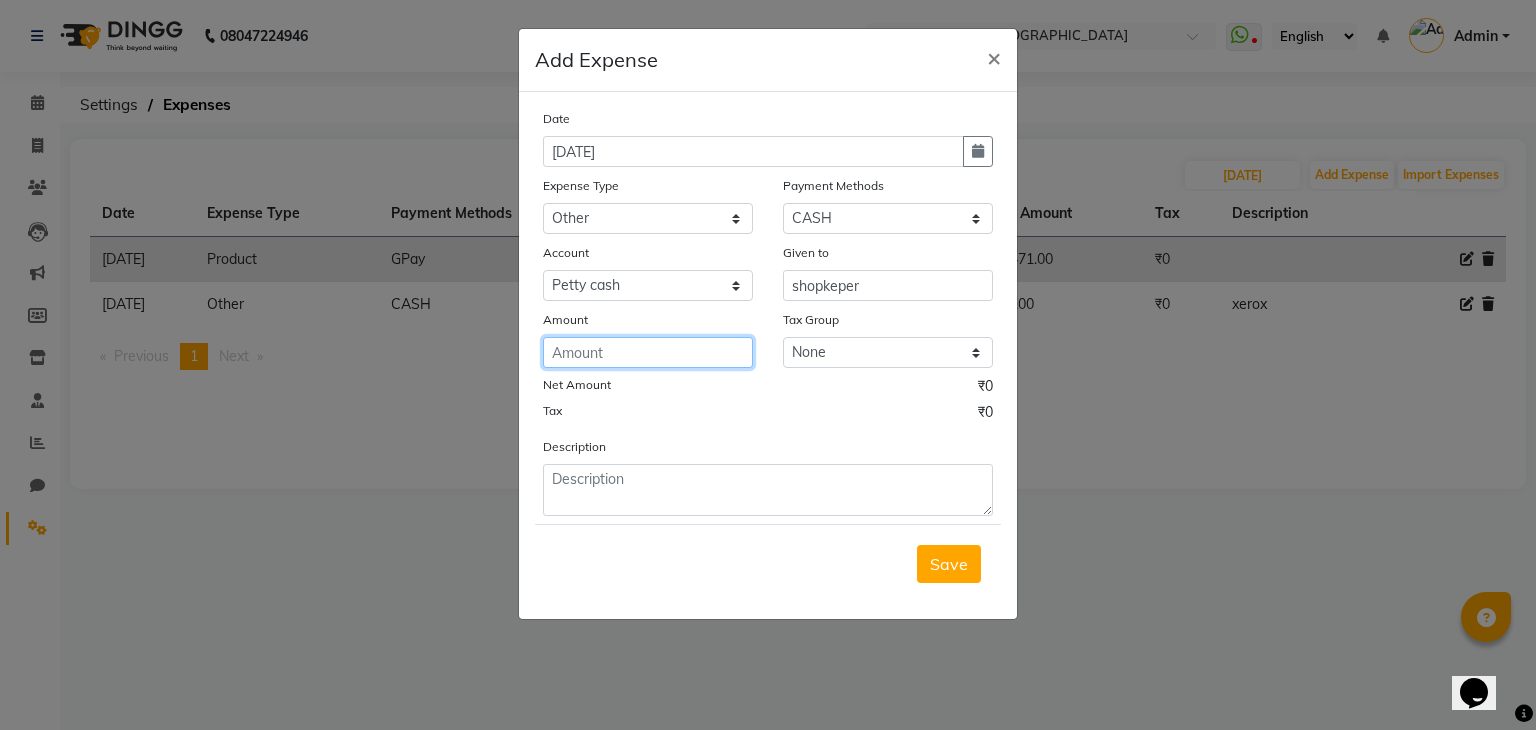 click 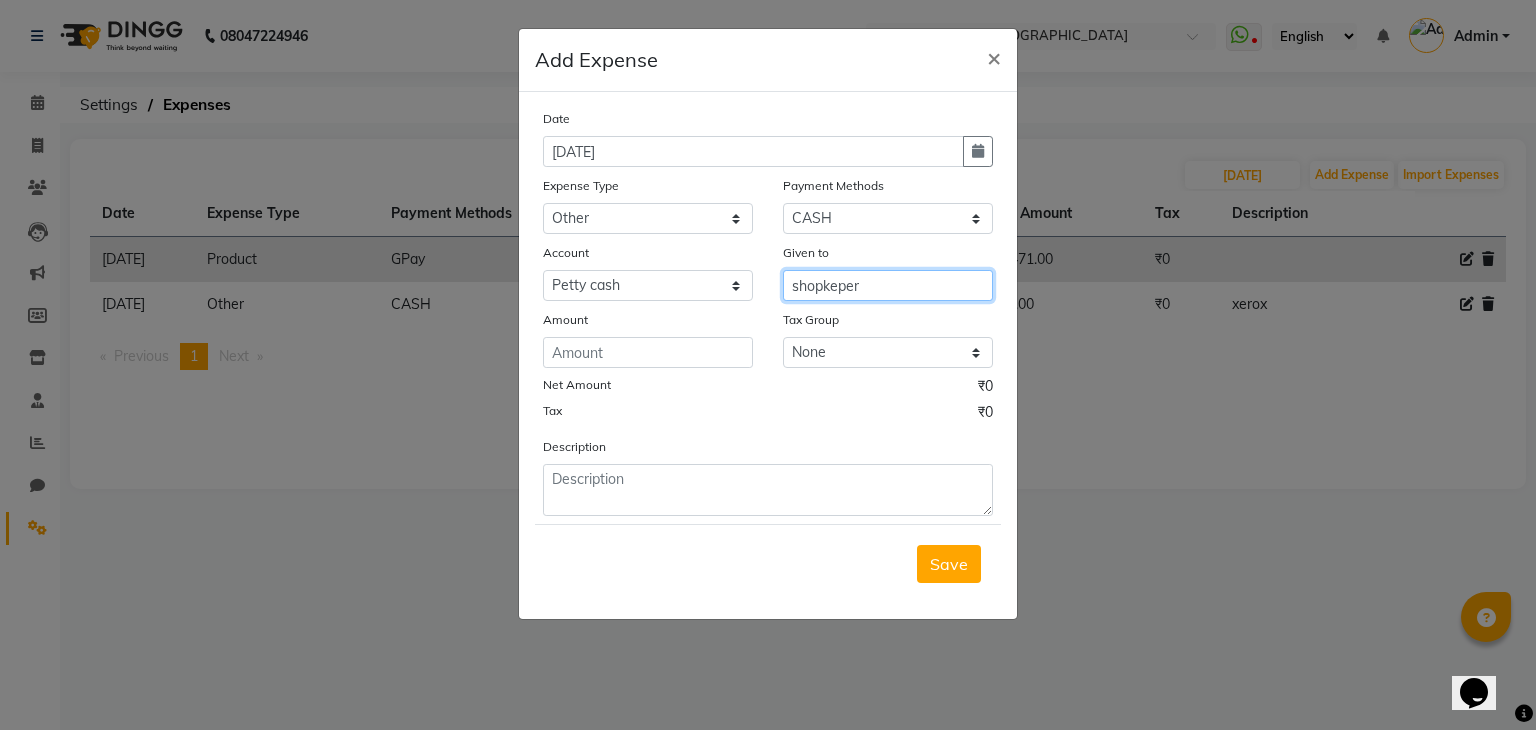 drag, startPoint x: 872, startPoint y: 289, endPoint x: 848, endPoint y: 292, distance: 24.186773 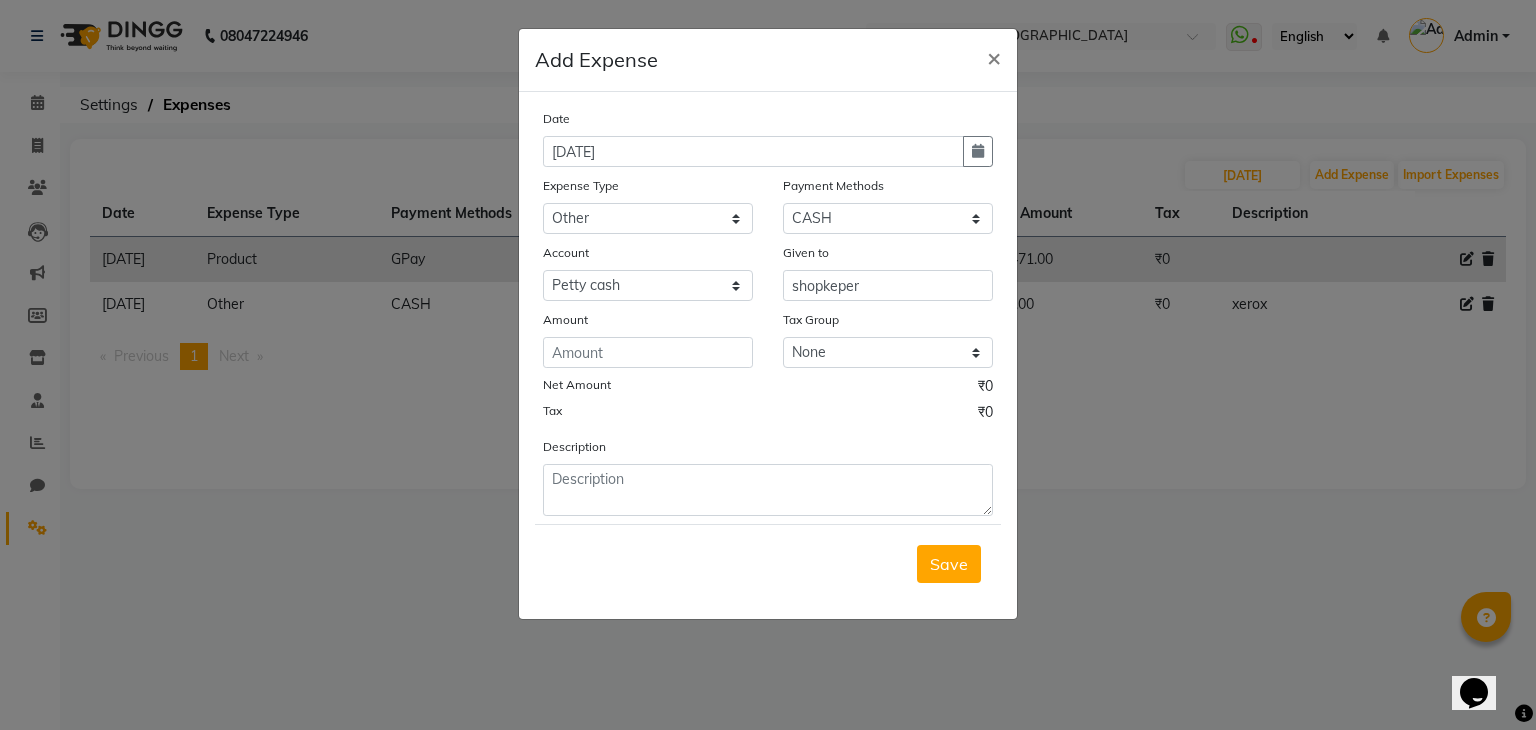 click on "Tax Group" 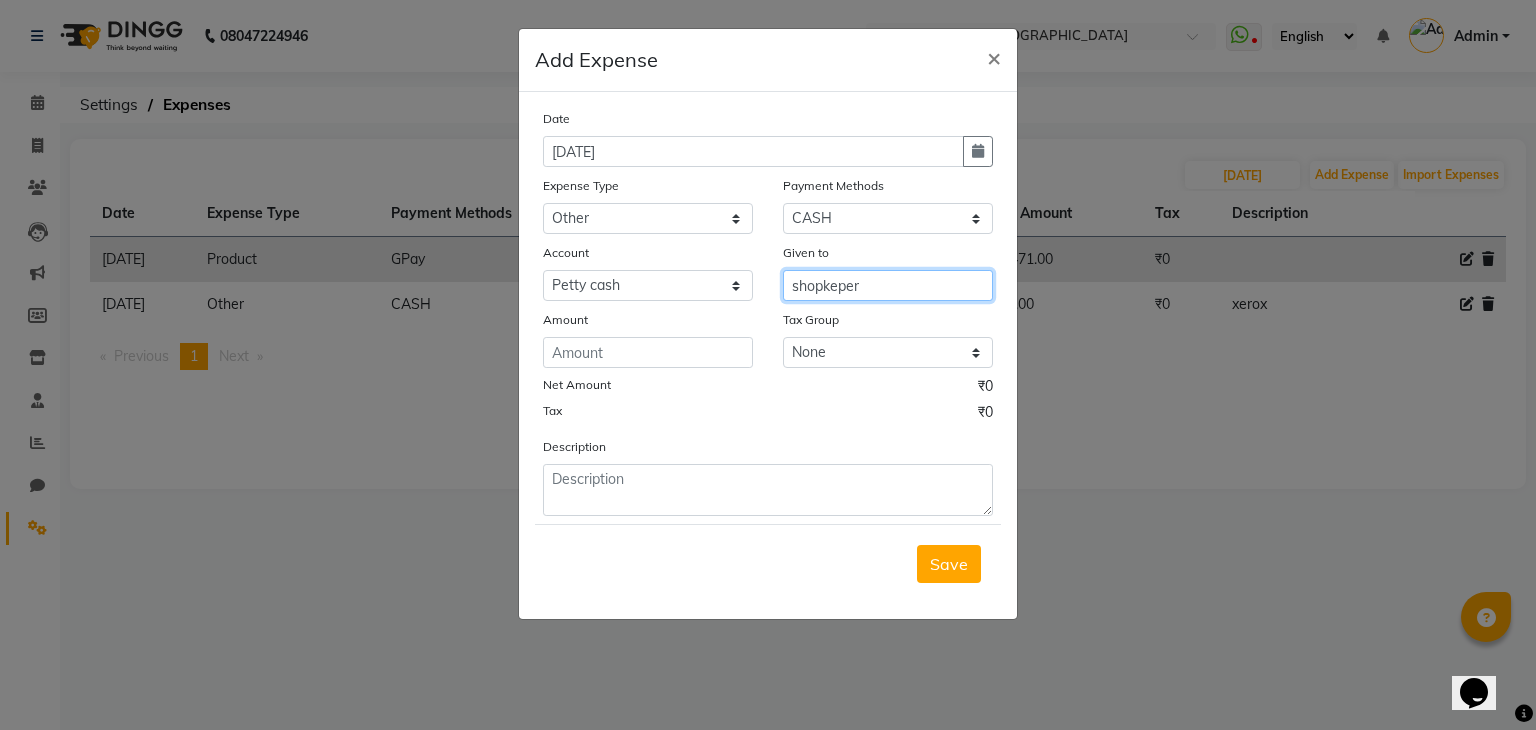 click on "shopkeper" at bounding box center [888, 285] 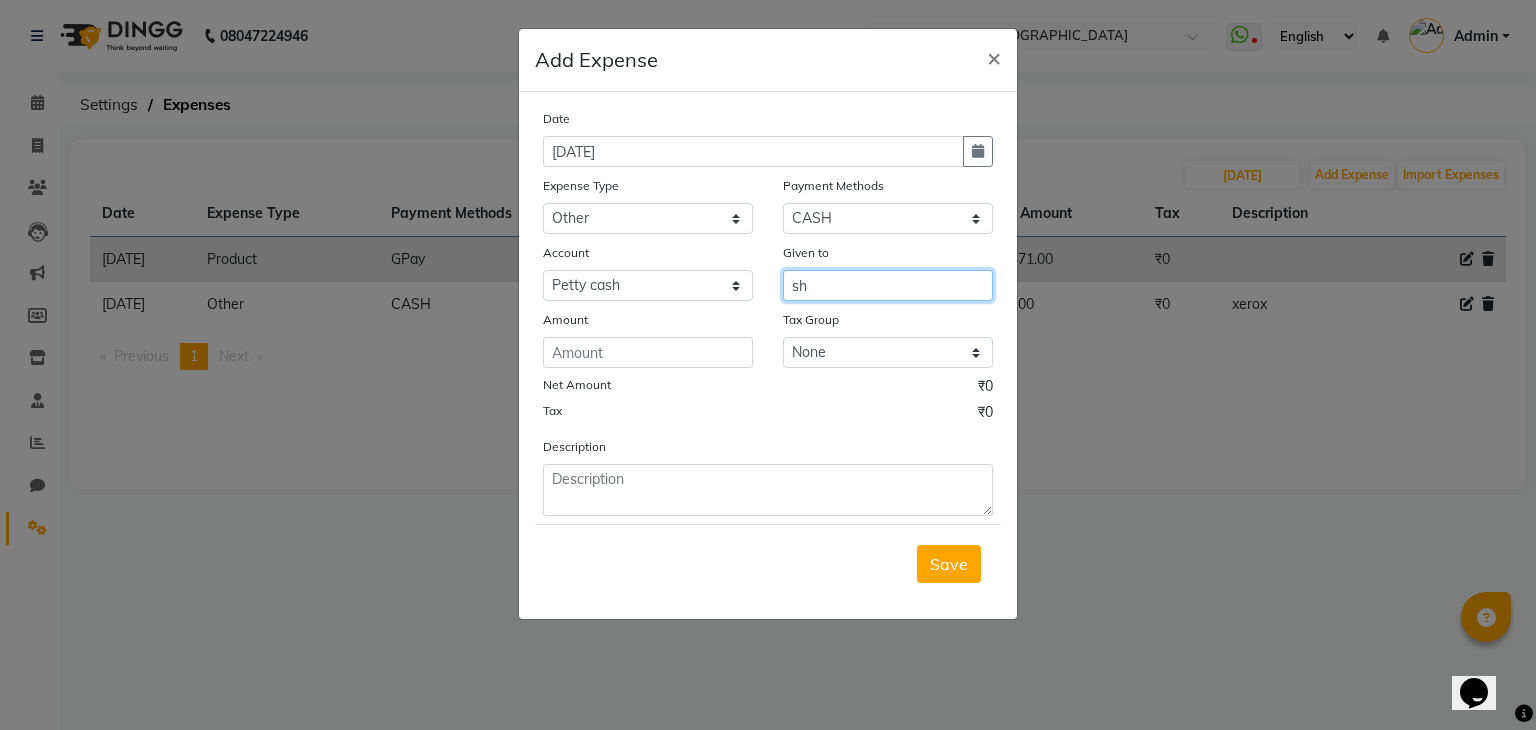 type on "s" 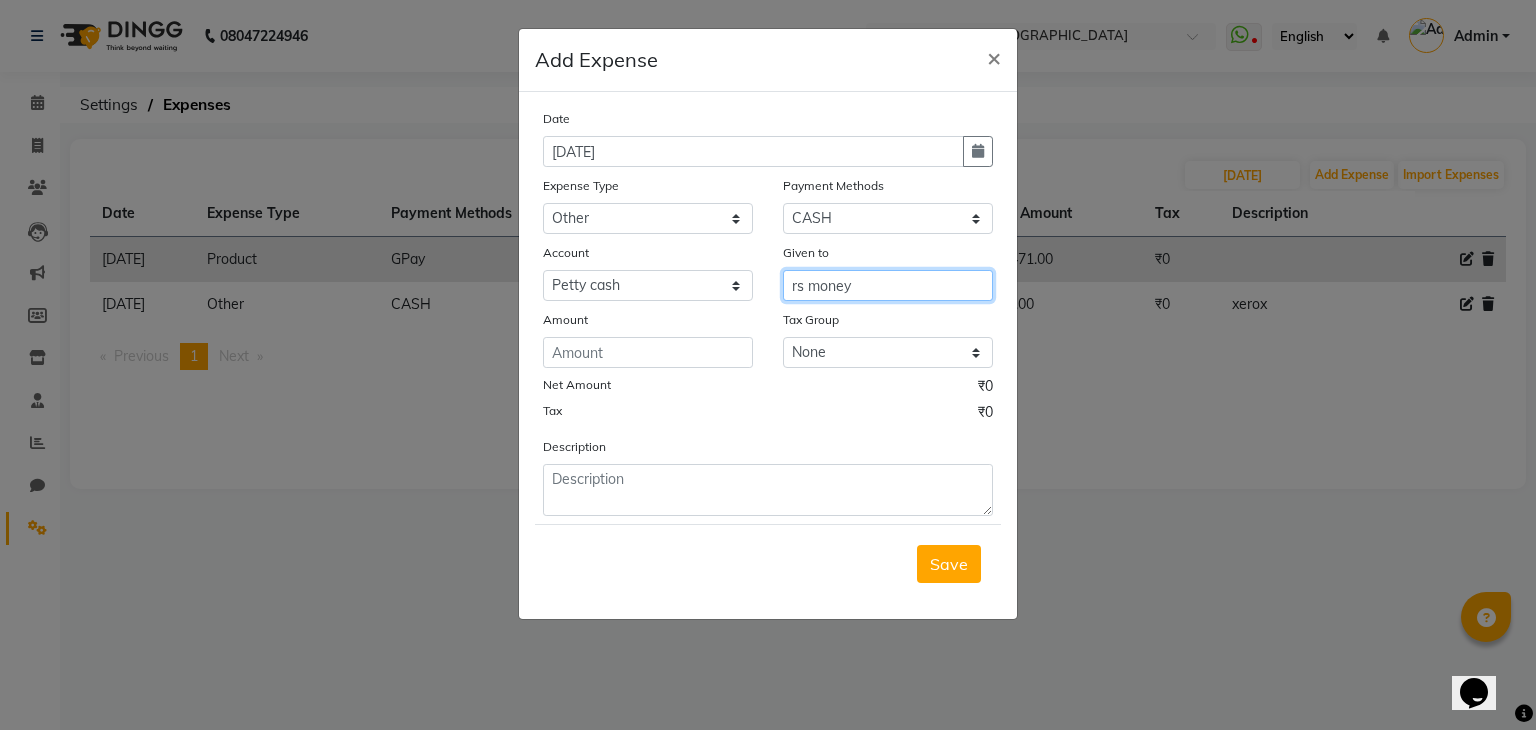 type on "rs money" 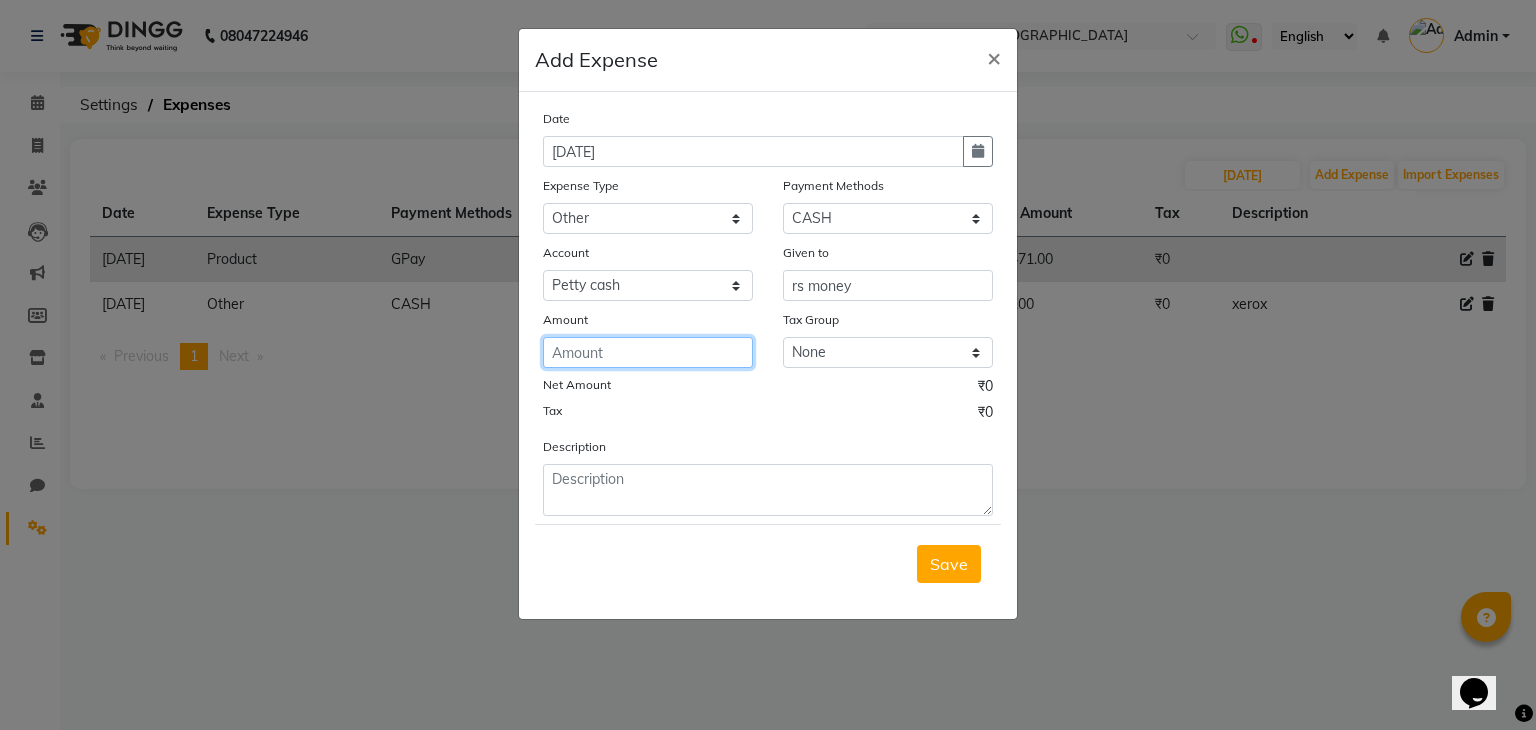 click 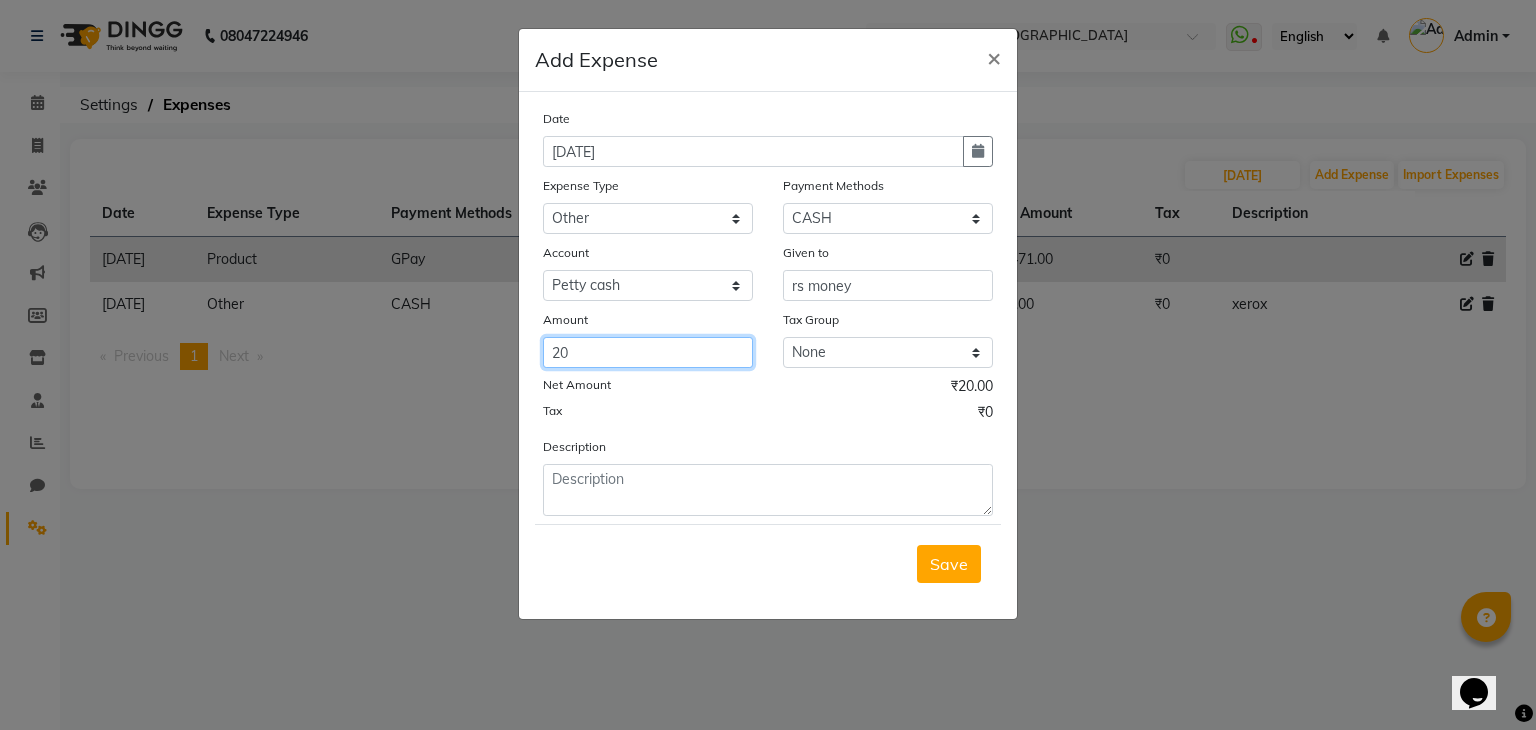 type on "20" 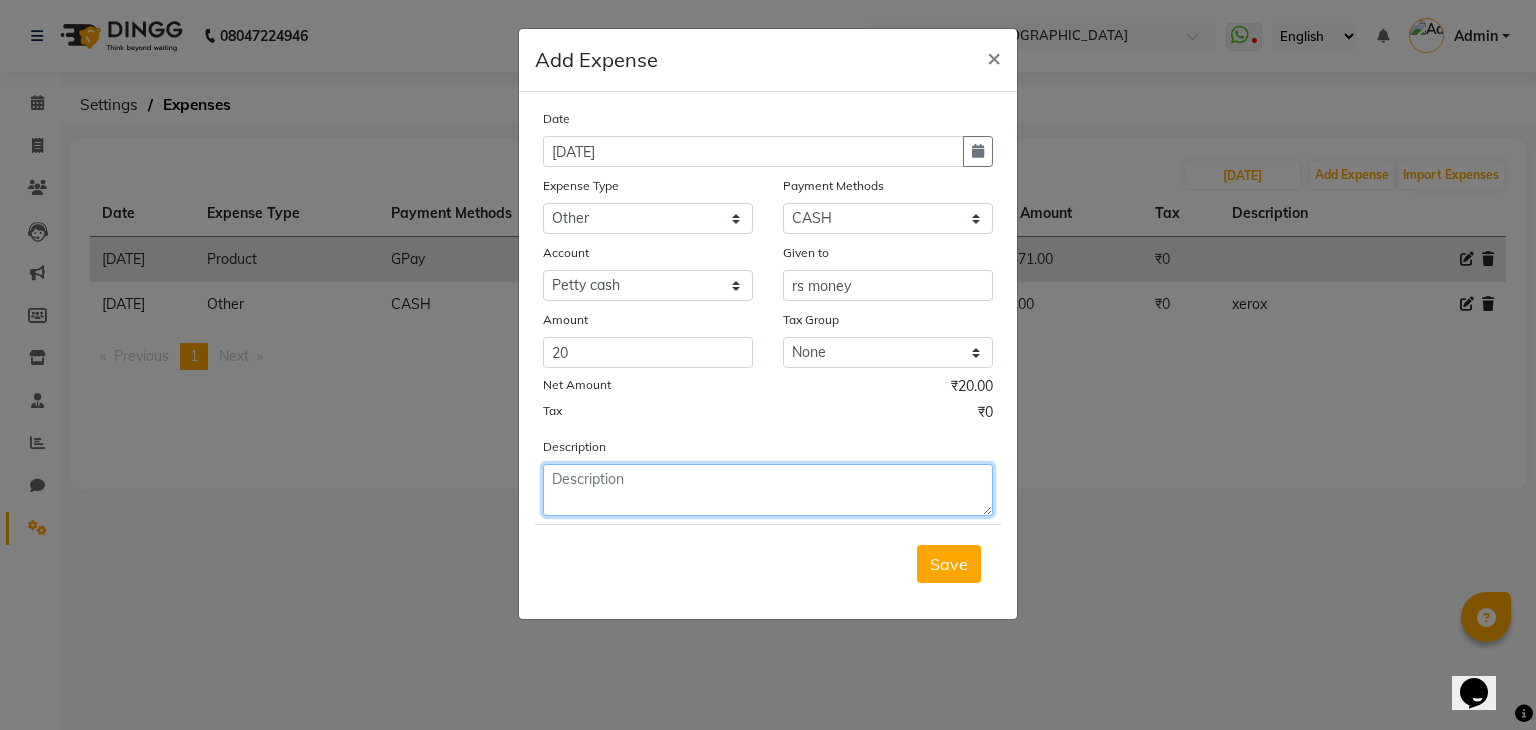 click 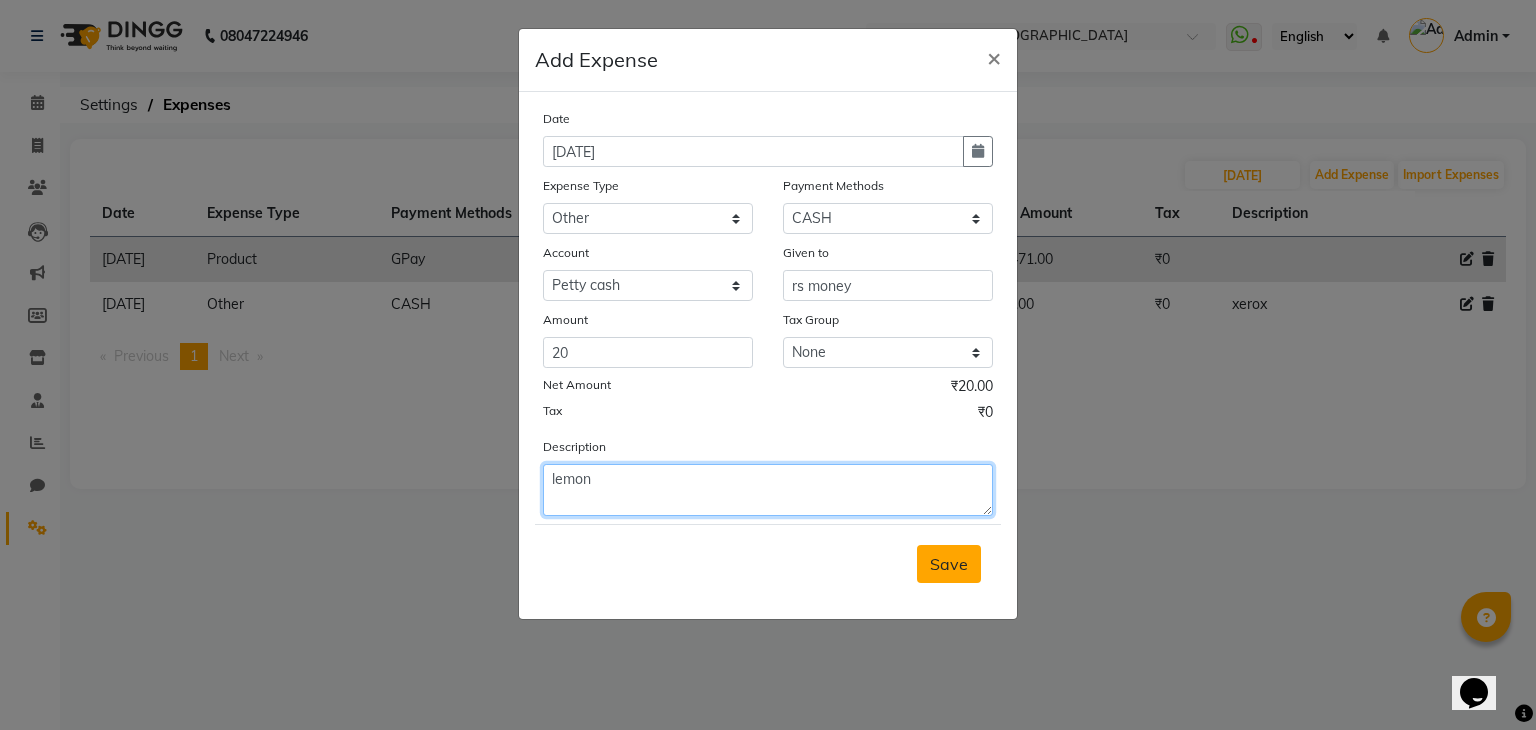 type on "lemon" 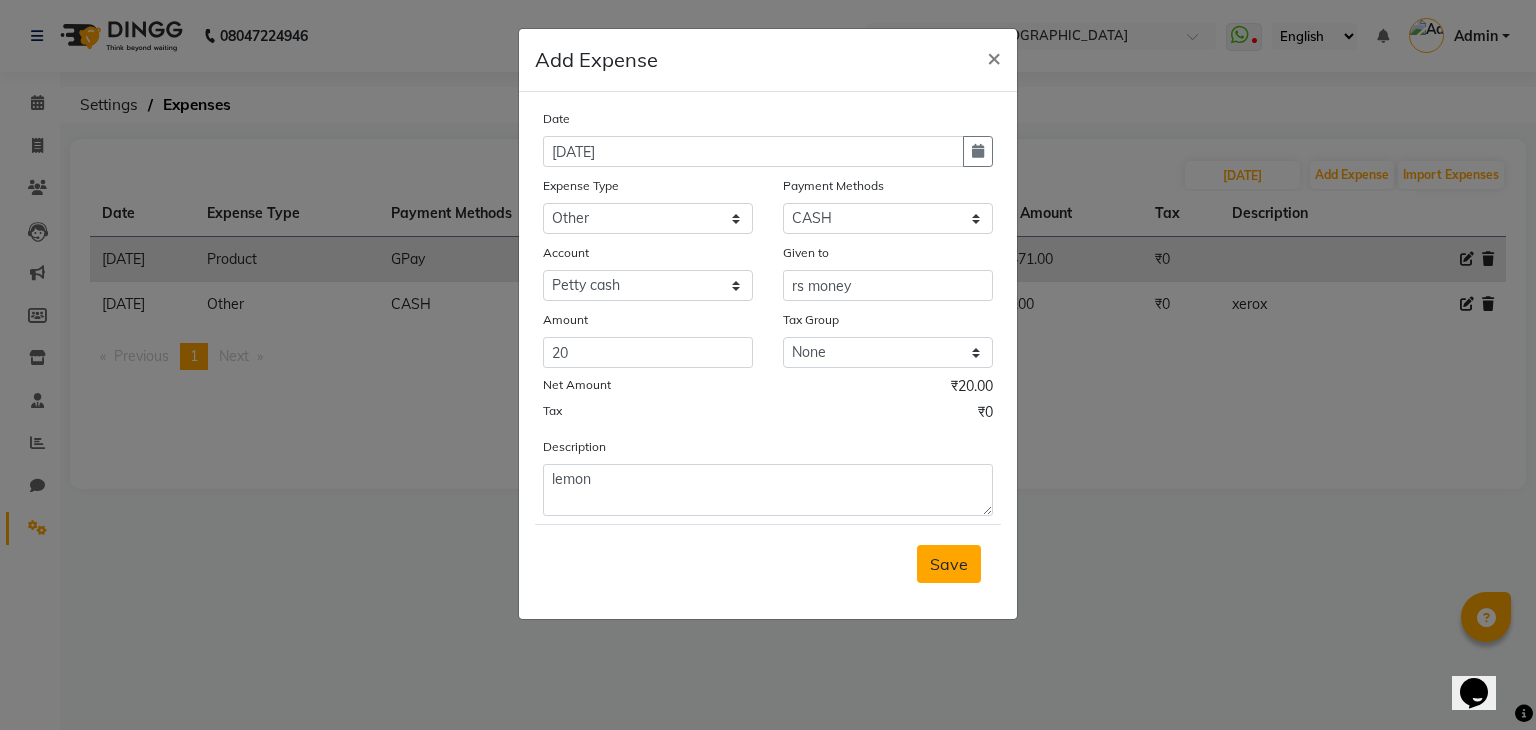 click on "Save" at bounding box center (949, 564) 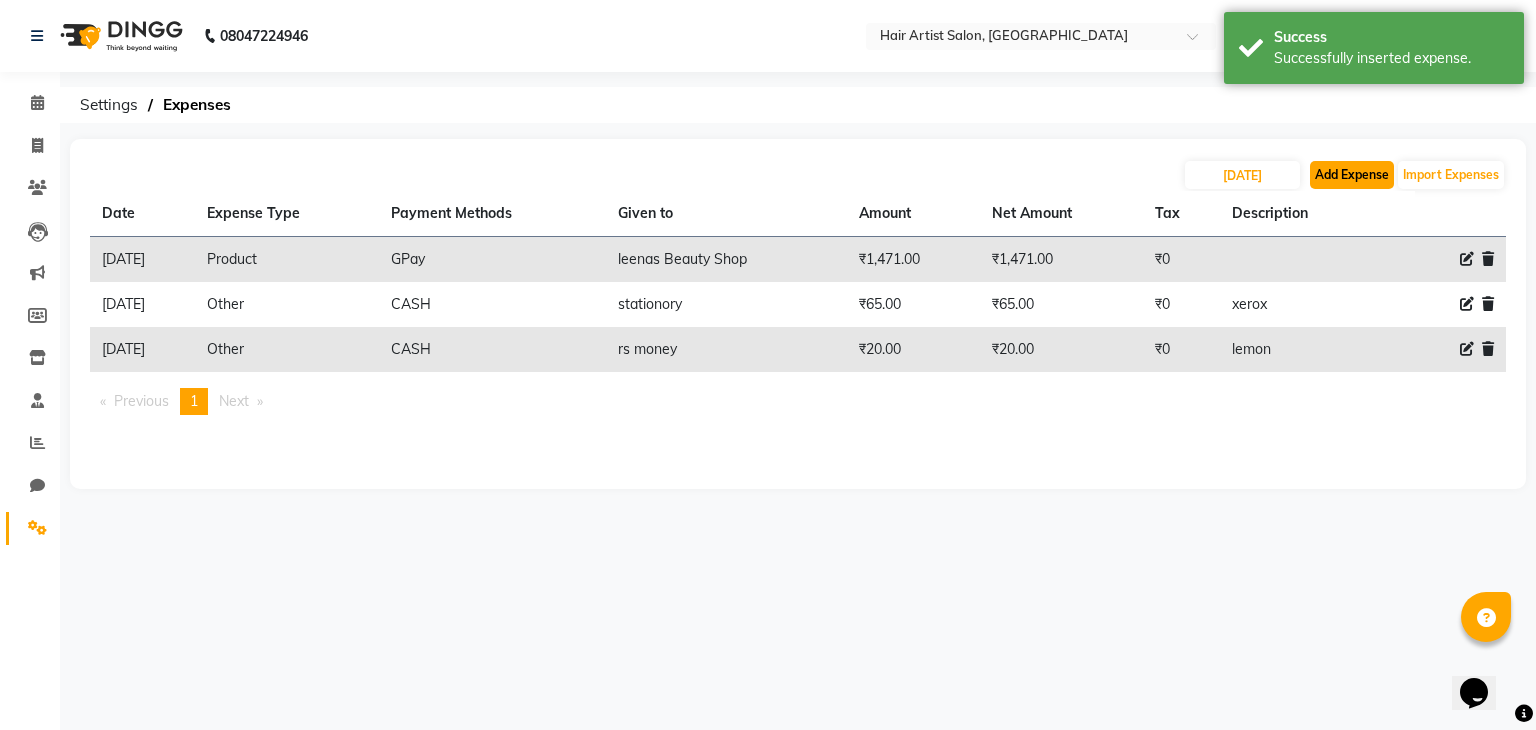 click on "Add Expense" 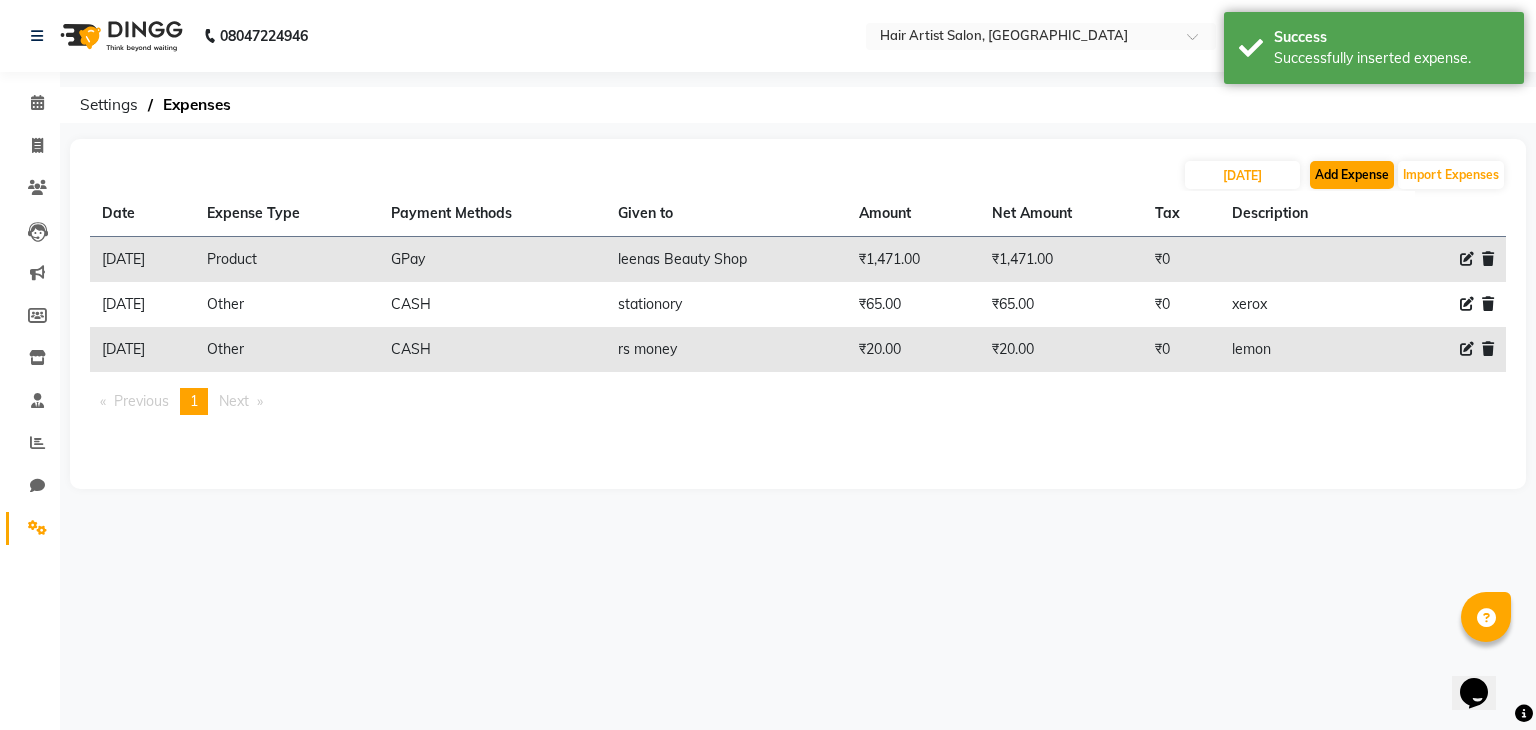 select on "1" 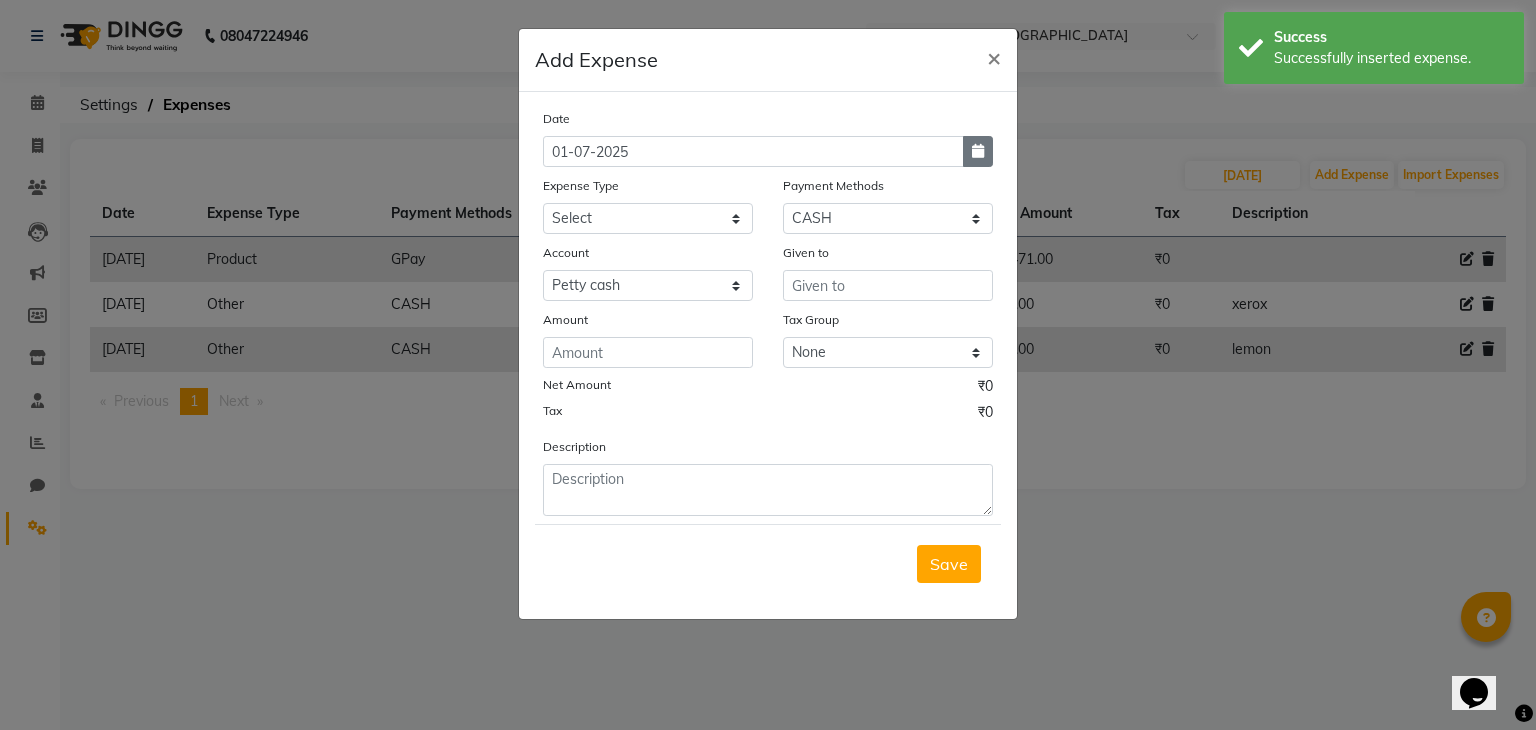 click 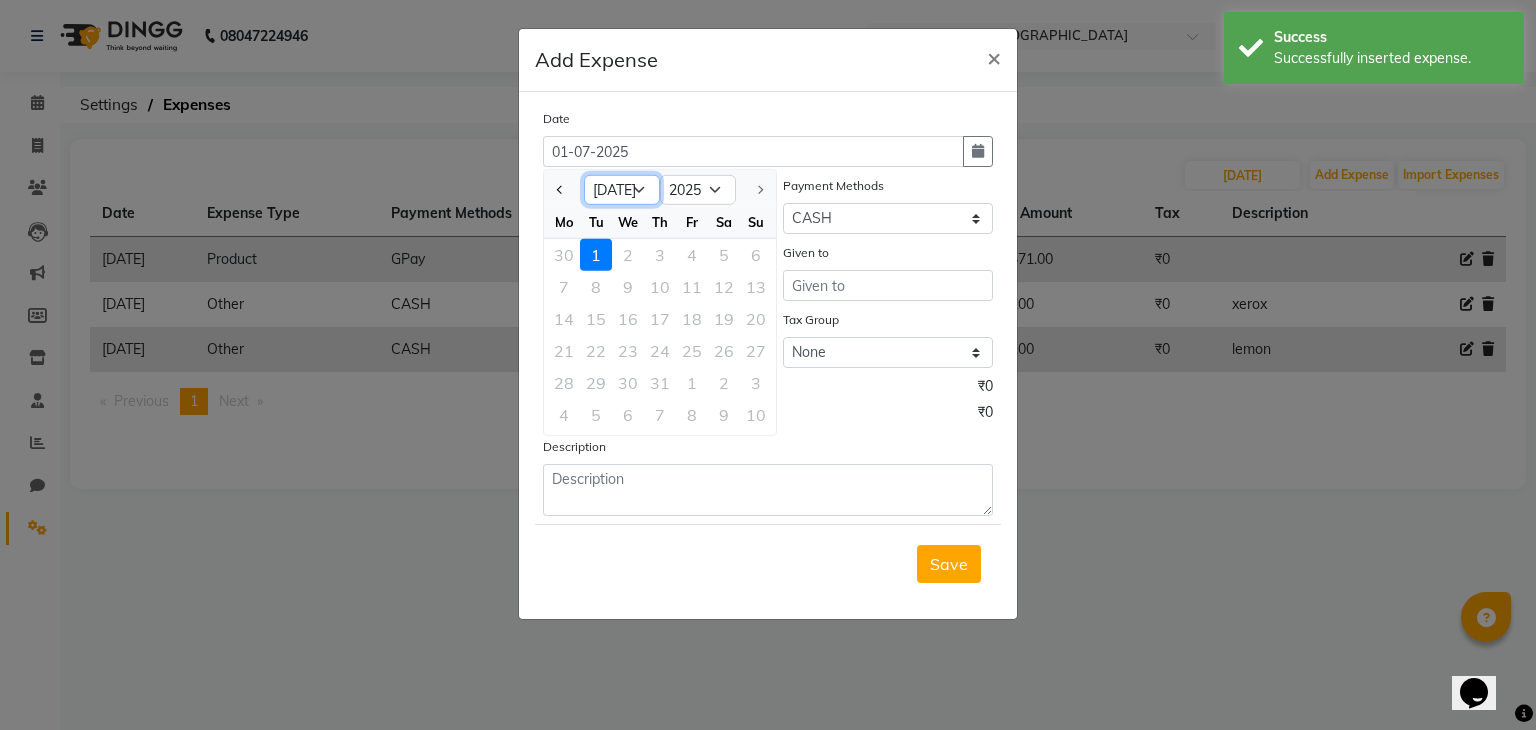click on "Jan Feb Mar Apr May Jun [DATE]" 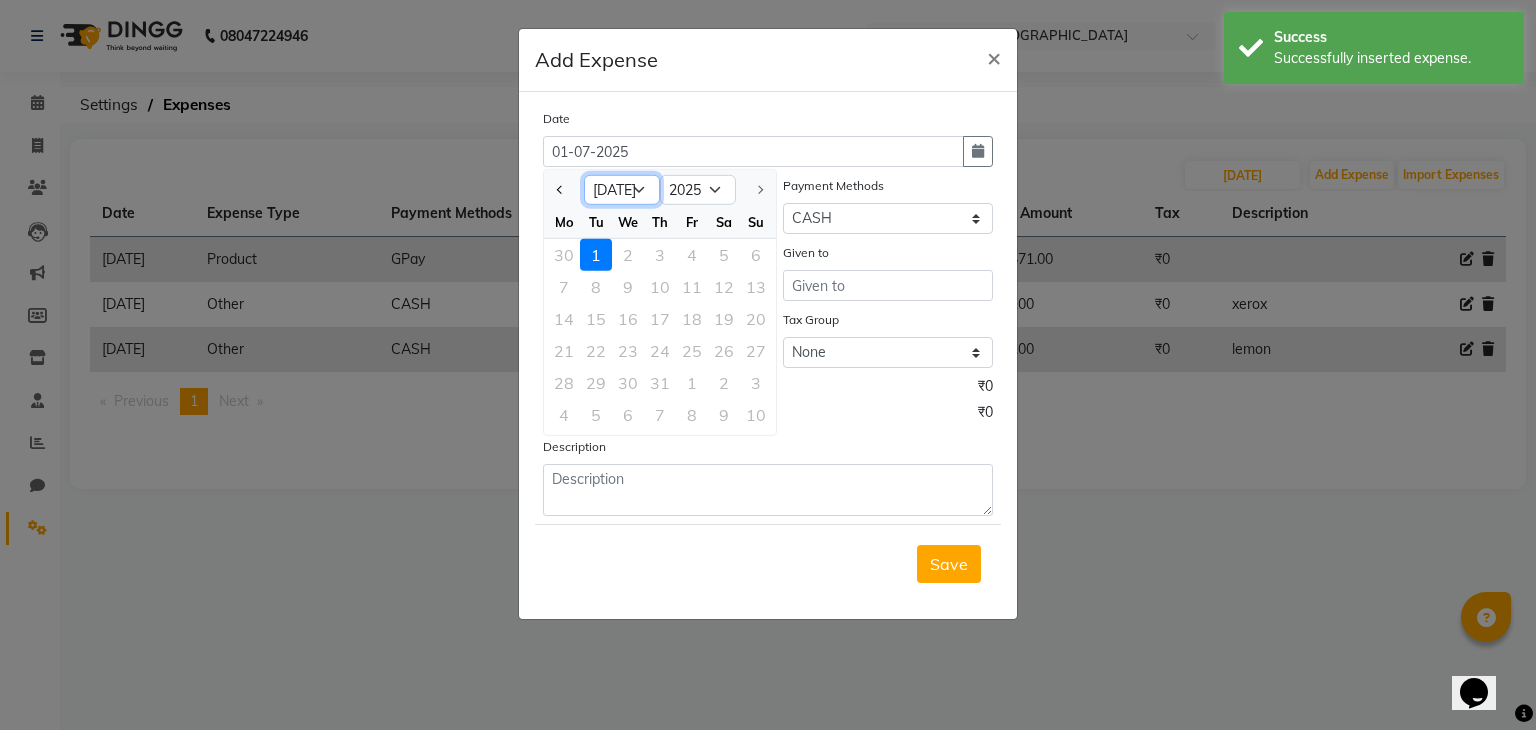 select on "6" 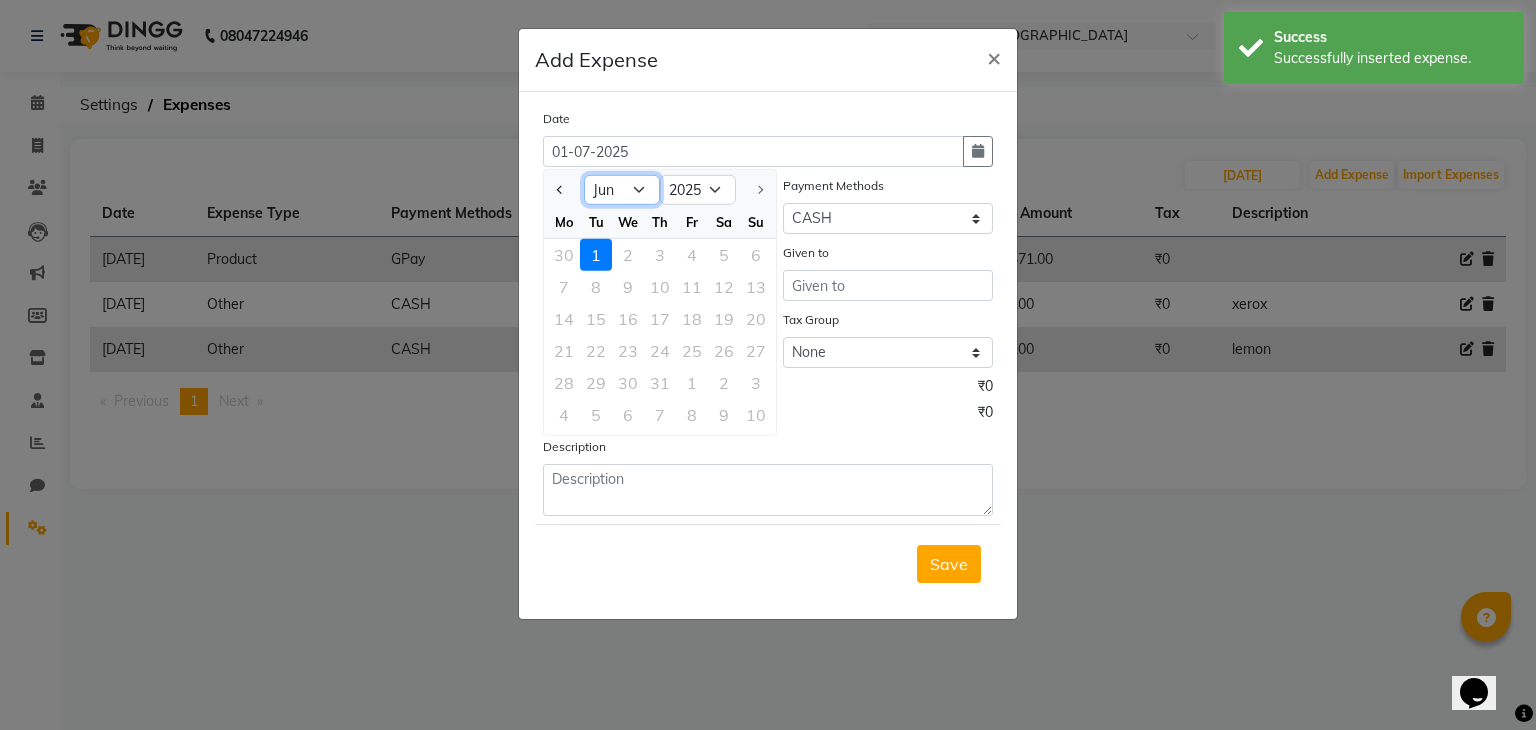 click on "Jan Feb Mar Apr May Jun [DATE]" 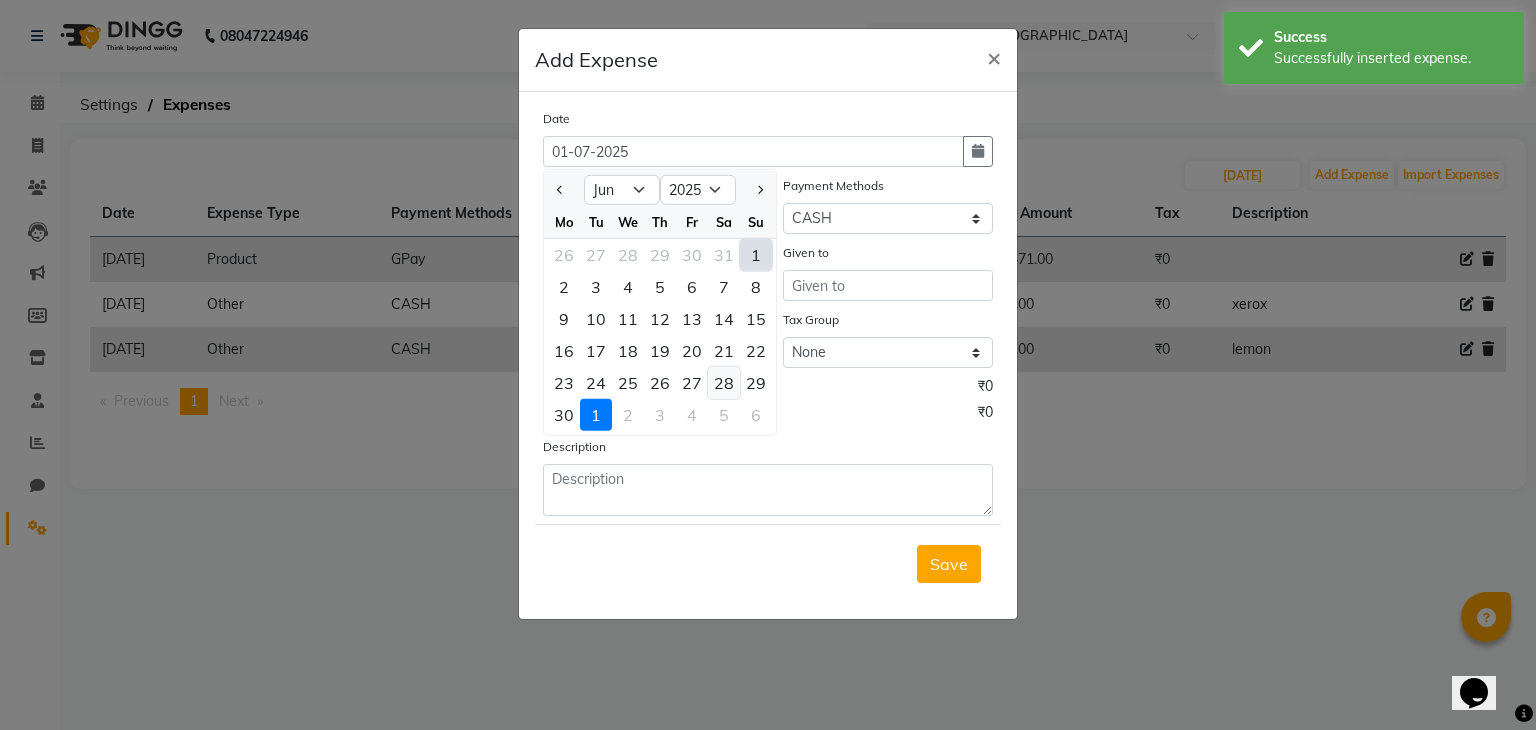 click on "28" 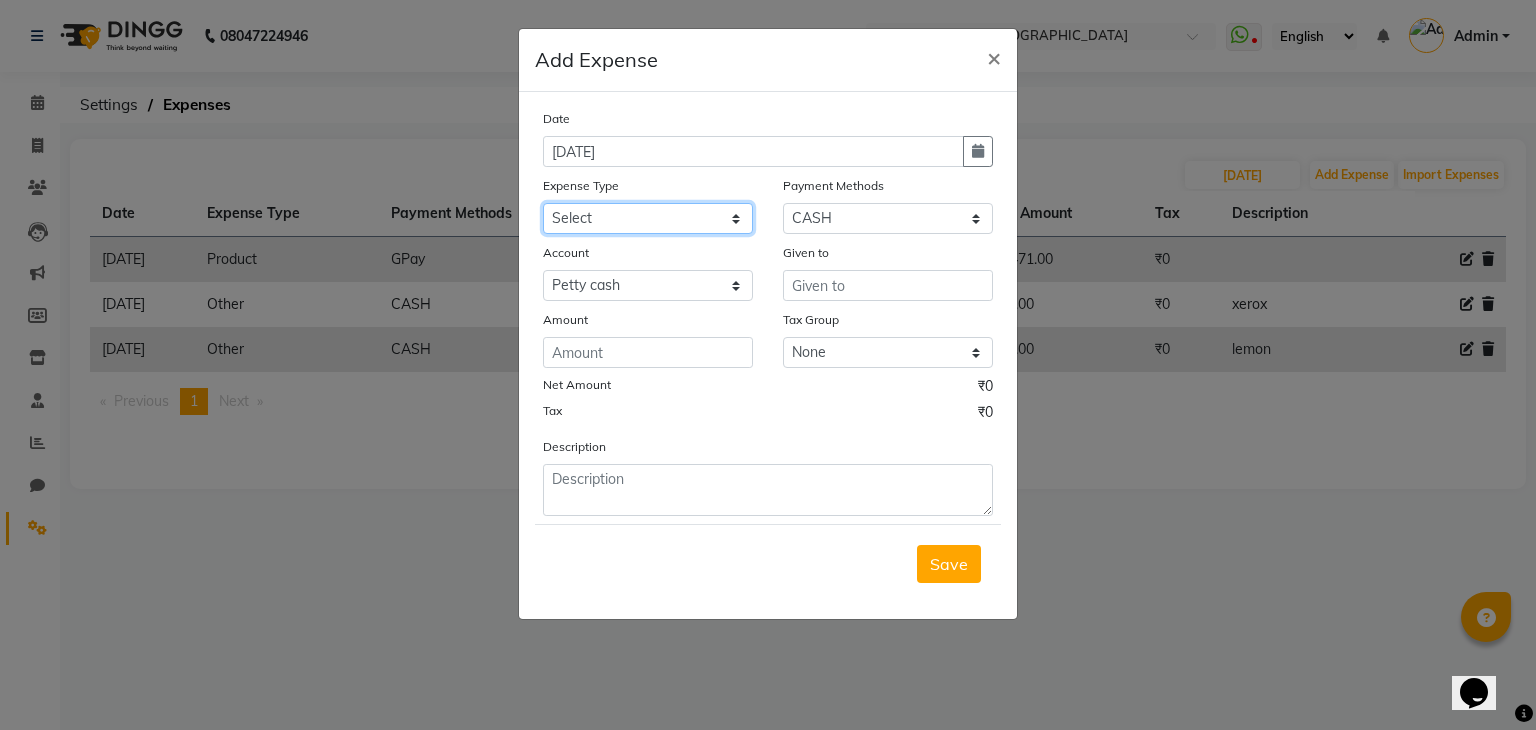 click on "Select Advance Salary Bank charges Cash transfer to bank Client Snacks Equipment Fuel Govt fee Incentive International purchase Loan Repayment Maintenance Marketing Miscellaneous MRA Other Pantry PERSONAL WORK Product Rent Salary Staff Snacks Tax Tea & Refreshment Utilities" 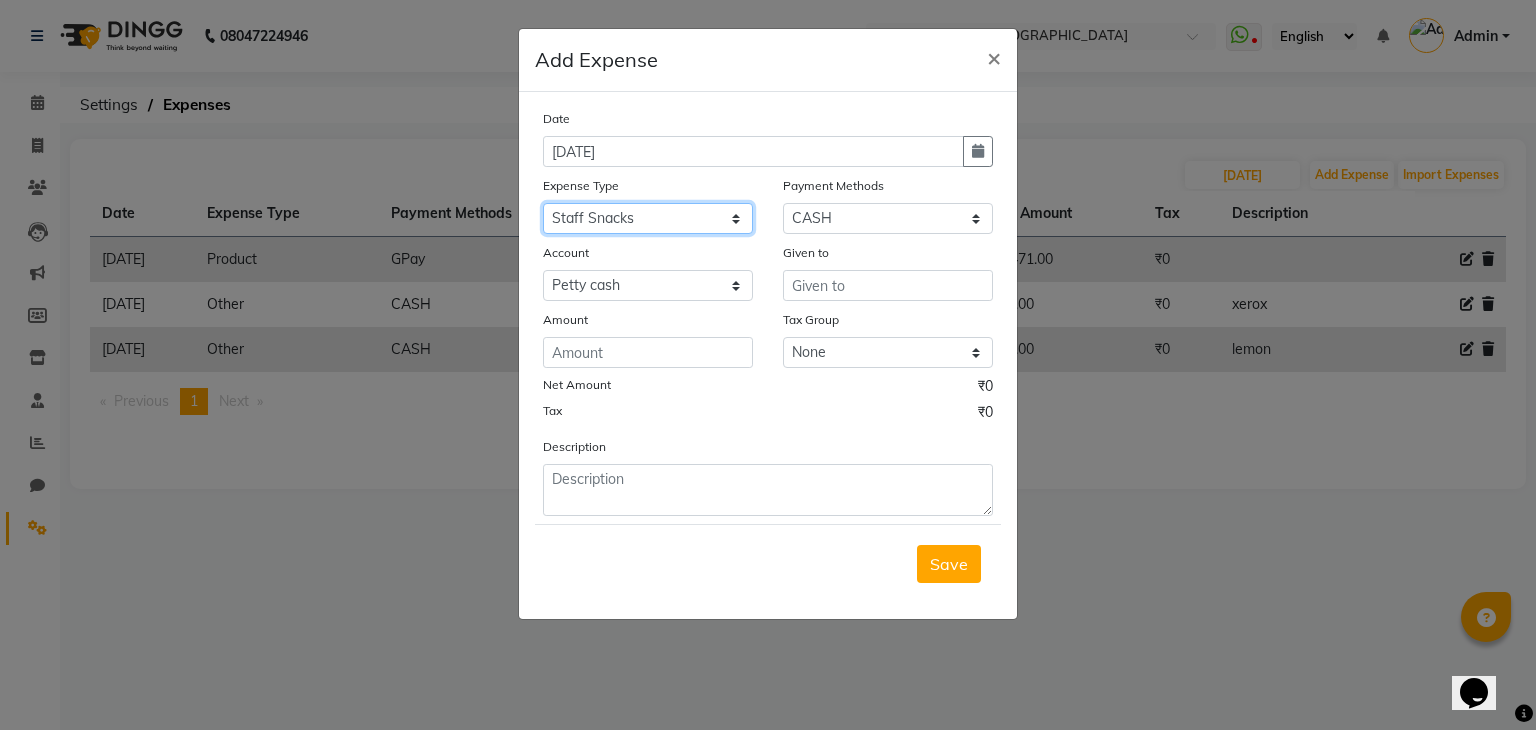 click on "Select Advance Salary Bank charges Cash transfer to bank Client Snacks Equipment Fuel Govt fee Incentive International purchase Loan Repayment Maintenance Marketing Miscellaneous MRA Other Pantry PERSONAL WORK Product Rent Salary Staff Snacks Tax Tea & Refreshment Utilities" 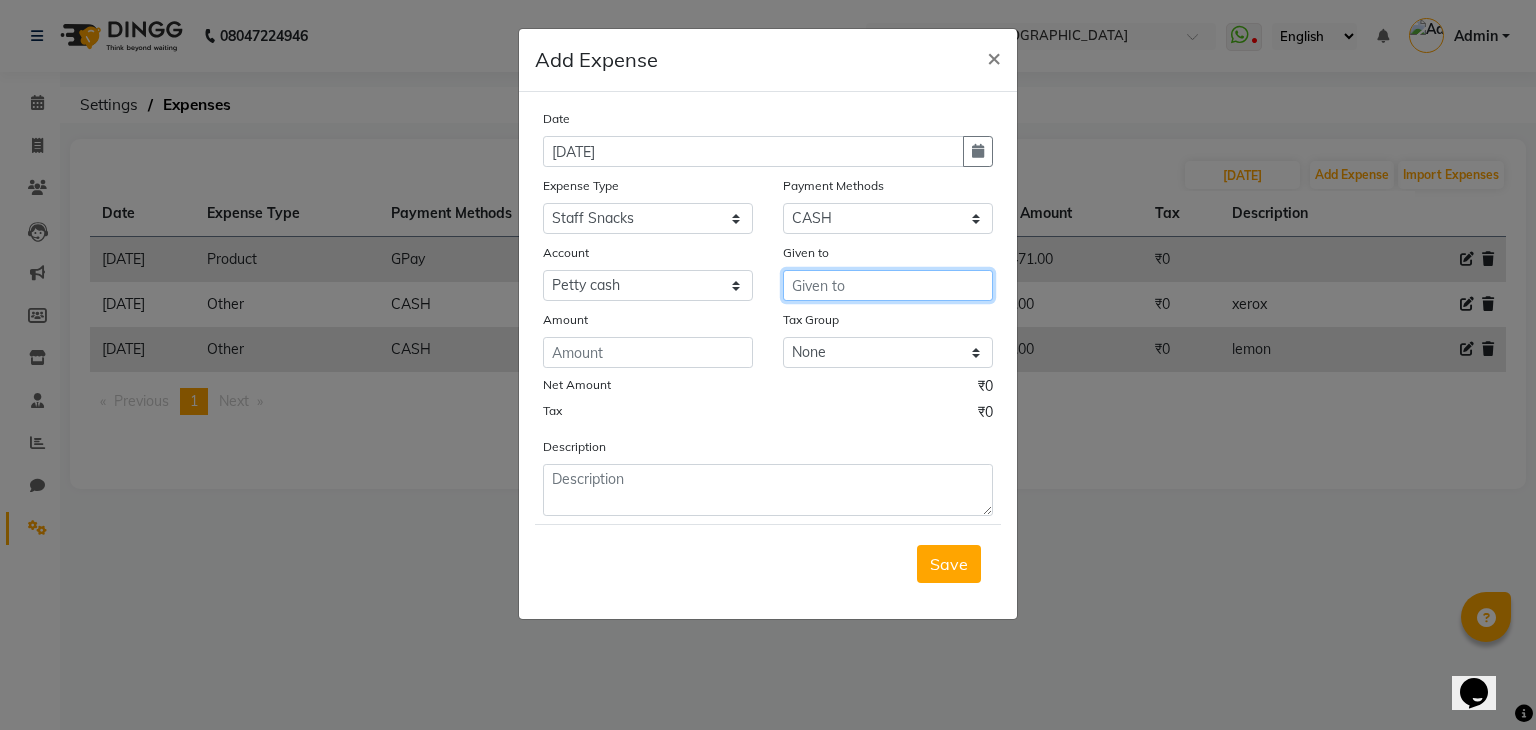 click at bounding box center (888, 285) 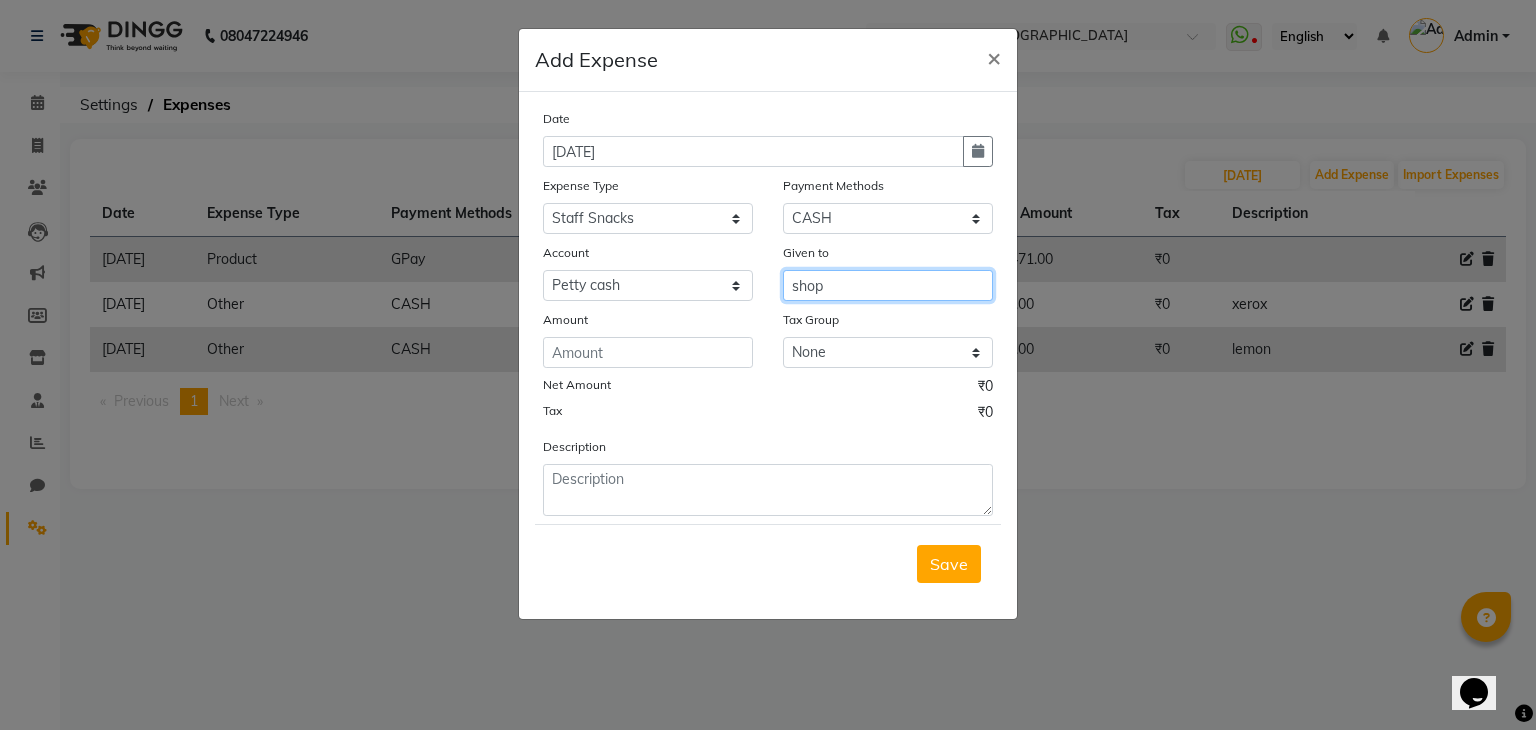 type on "shop" 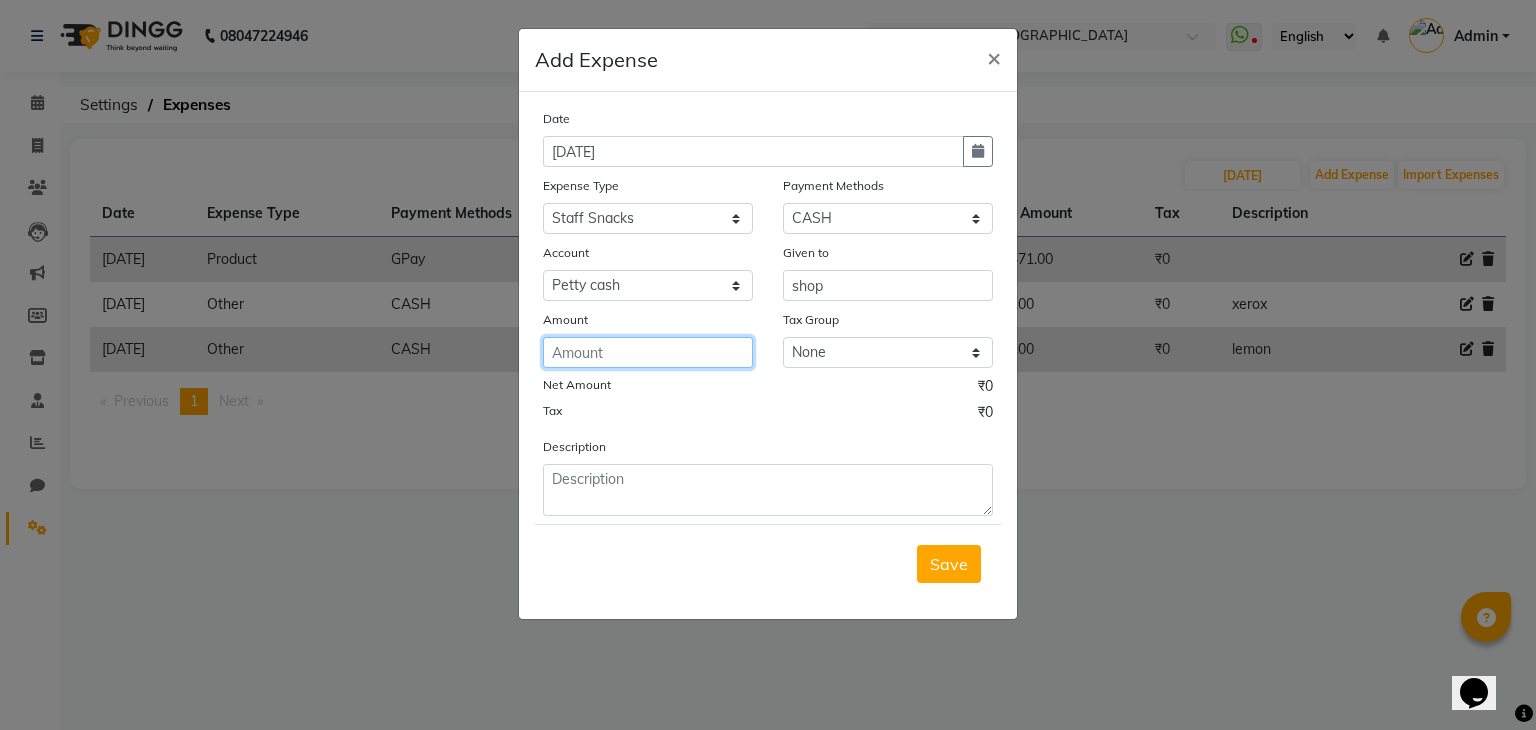 click 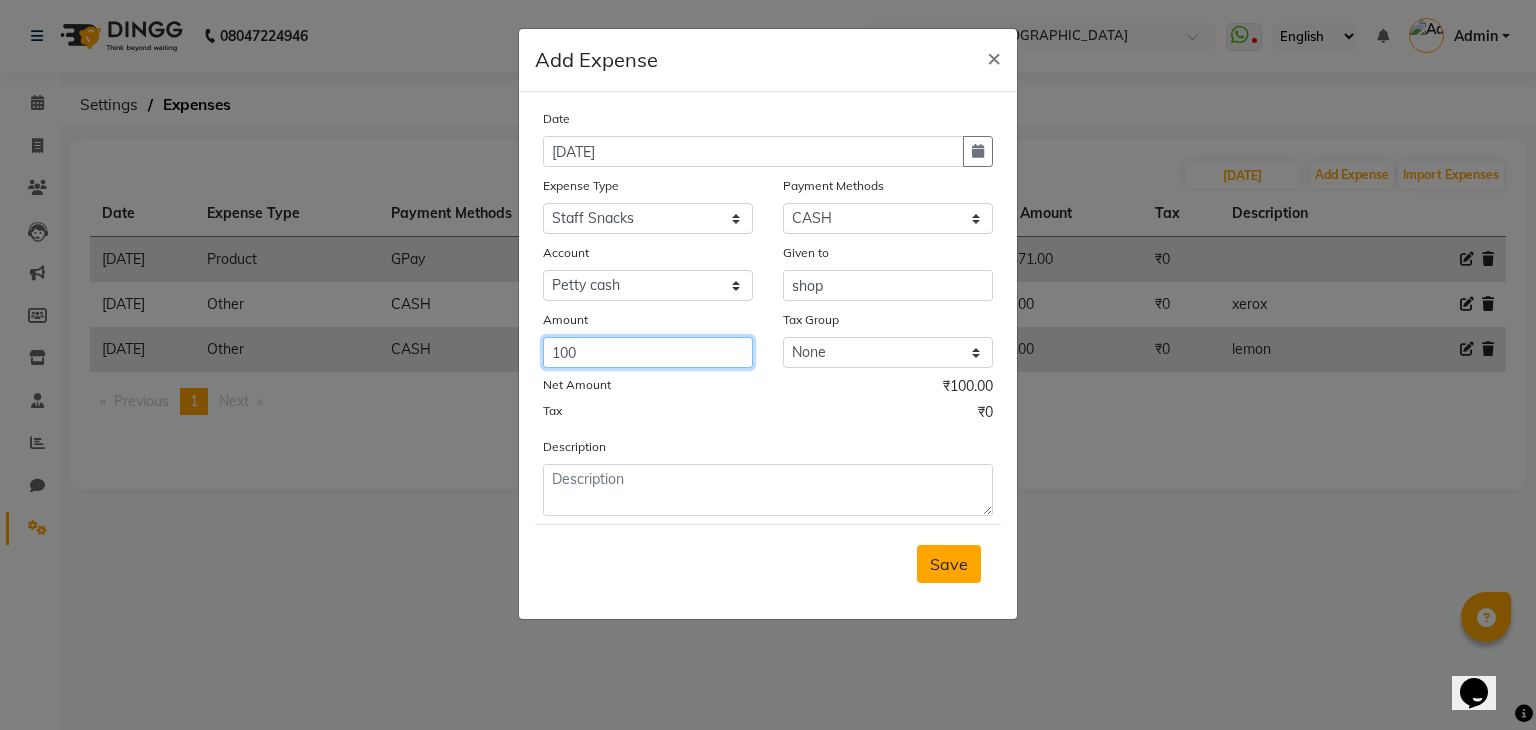 type on "100" 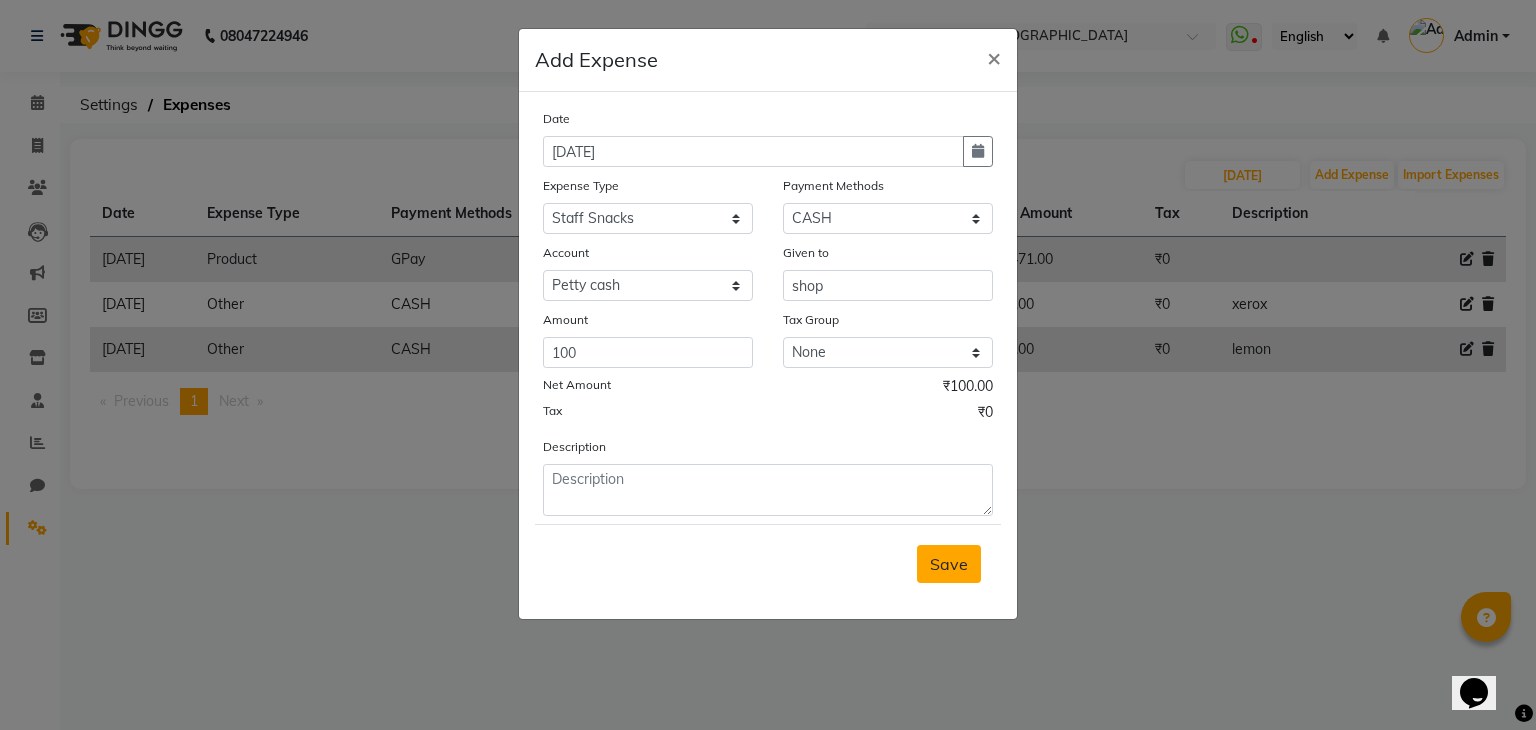 click on "Save" at bounding box center [949, 564] 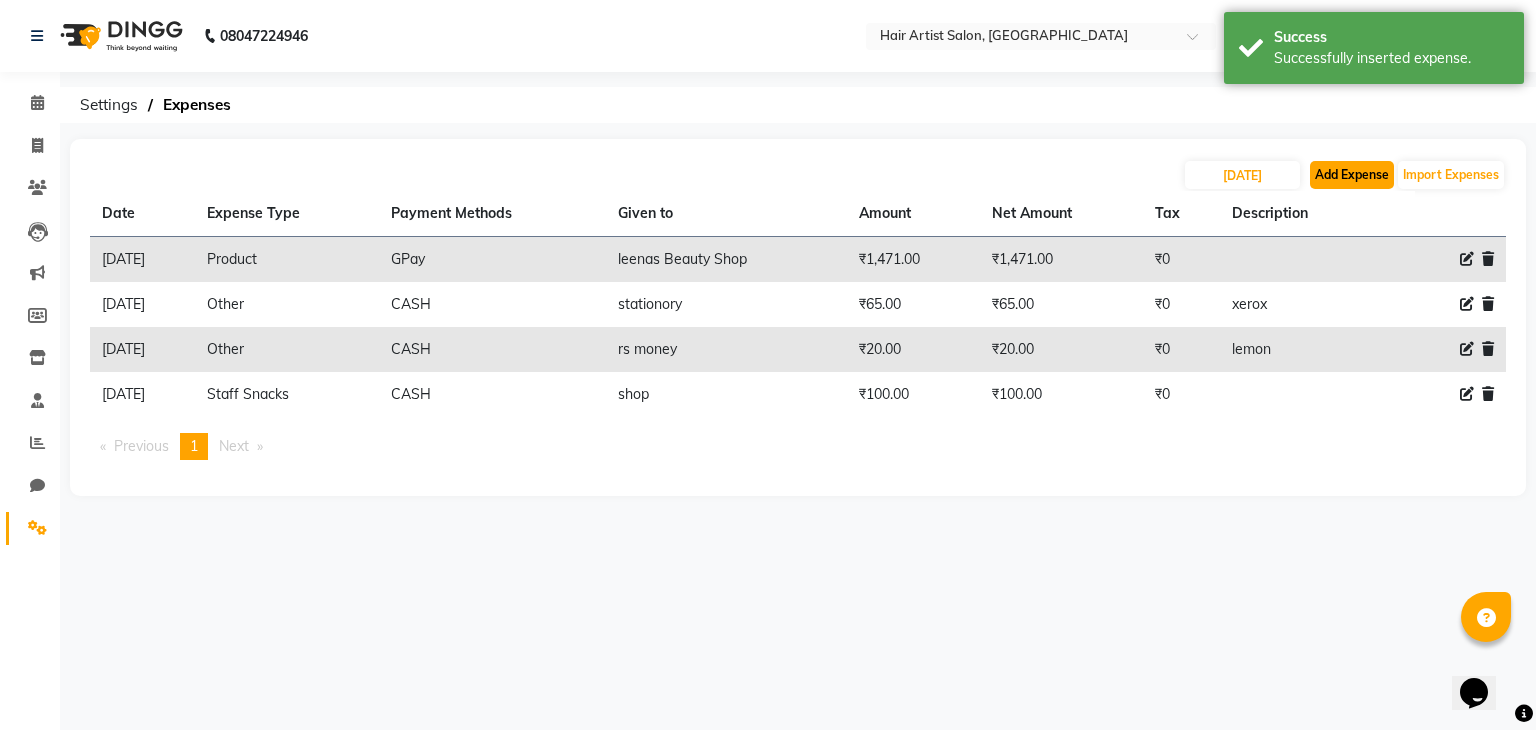 click on "Add Expense" 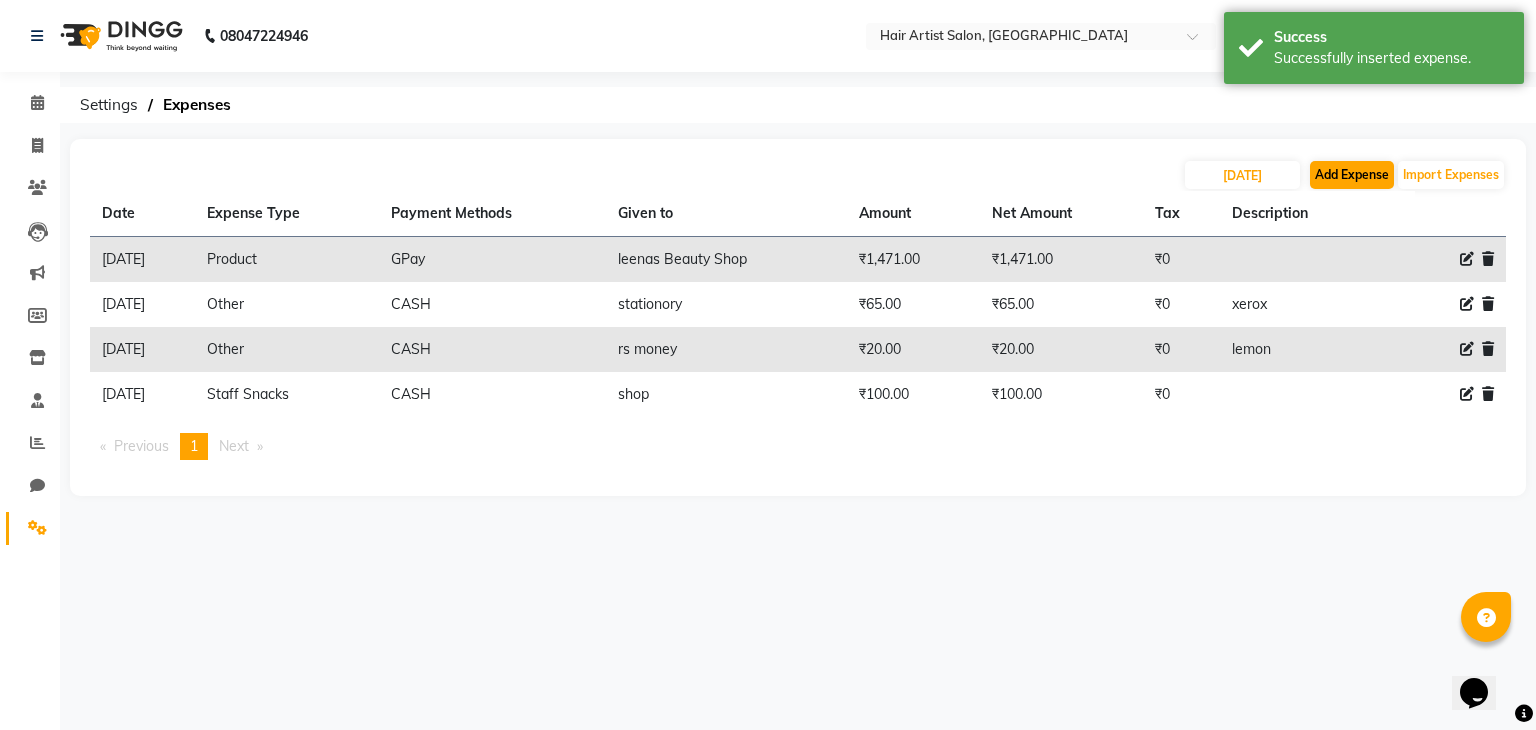 select on "1" 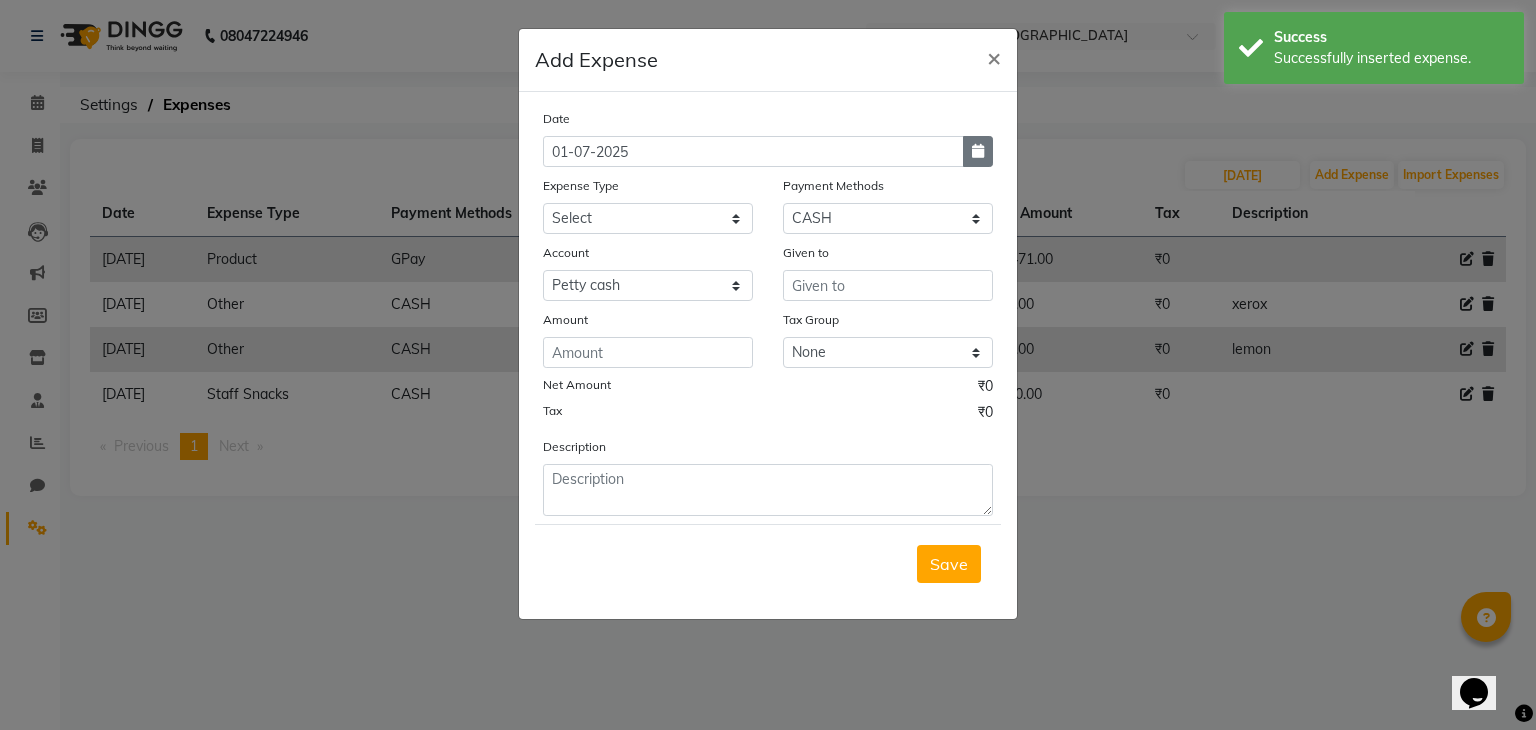 click 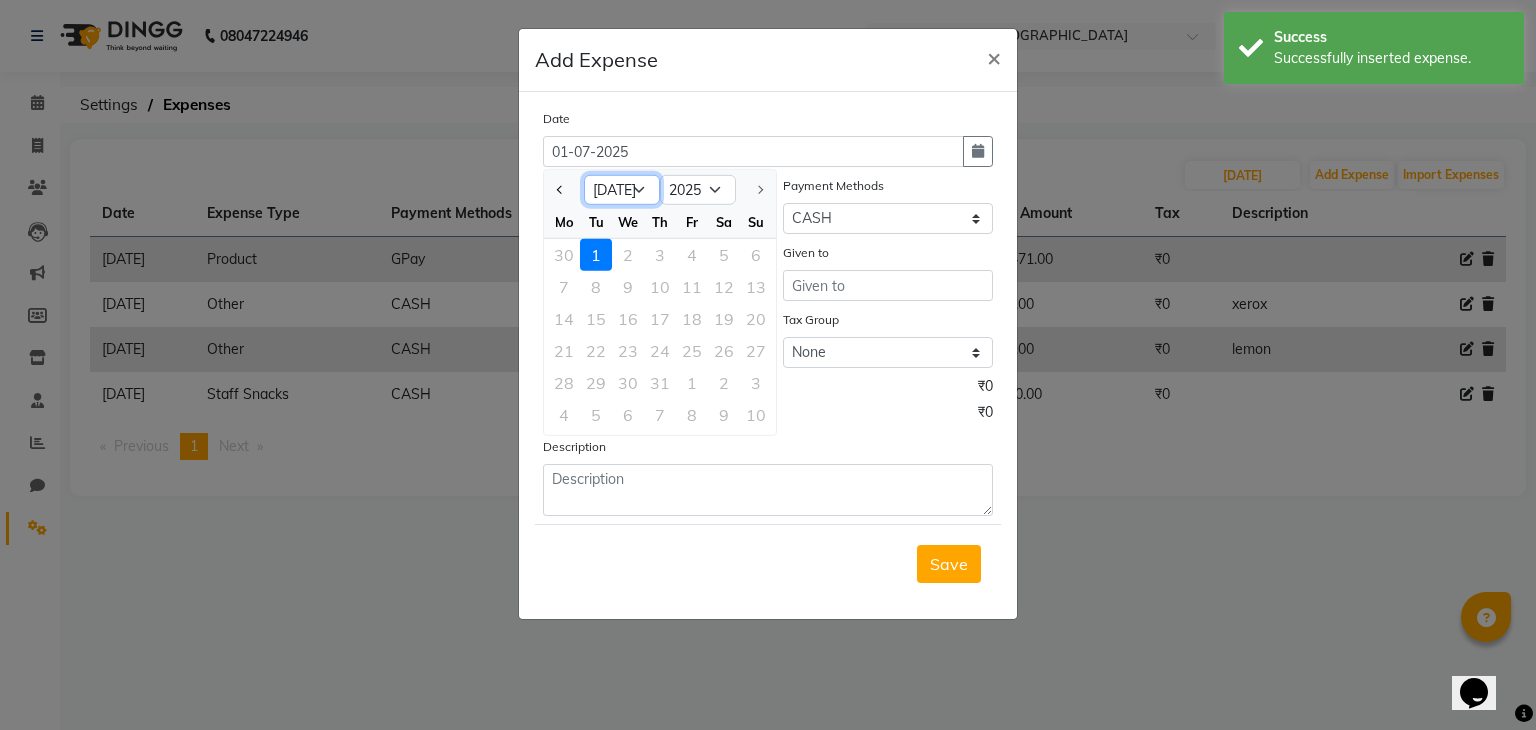 click on "Jan Feb Mar Apr May Jun [DATE]" 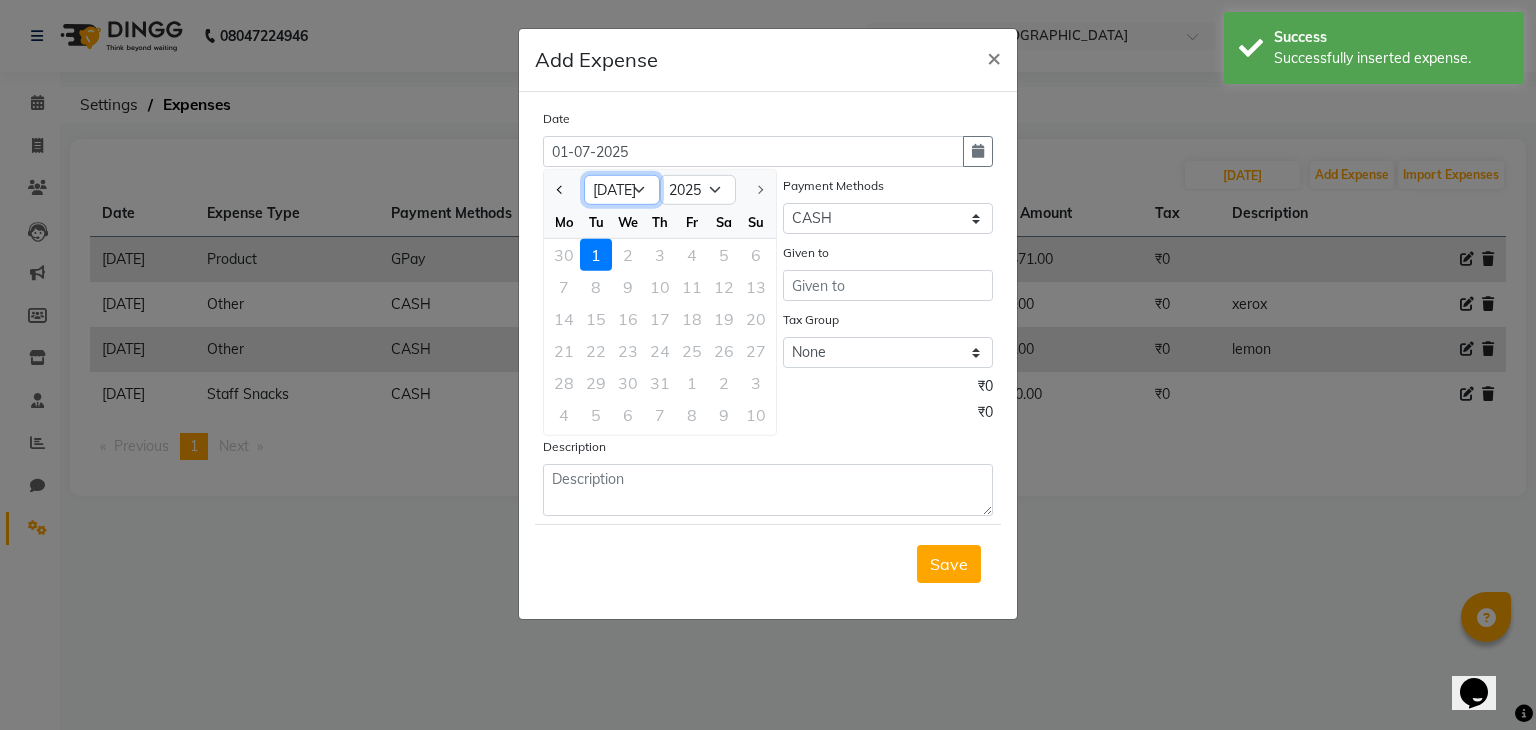 select on "6" 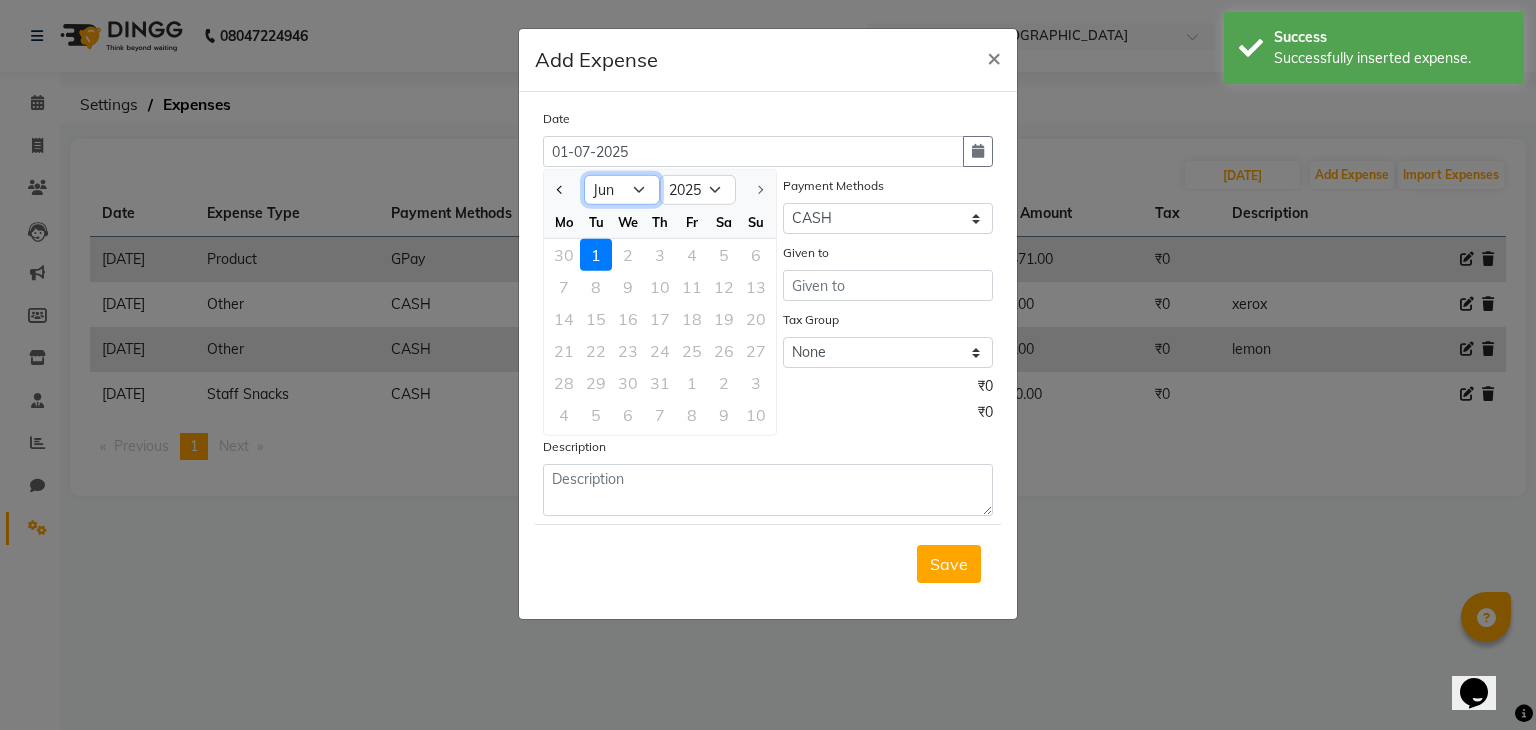 click on "Jan Feb Mar Apr May Jun [DATE]" 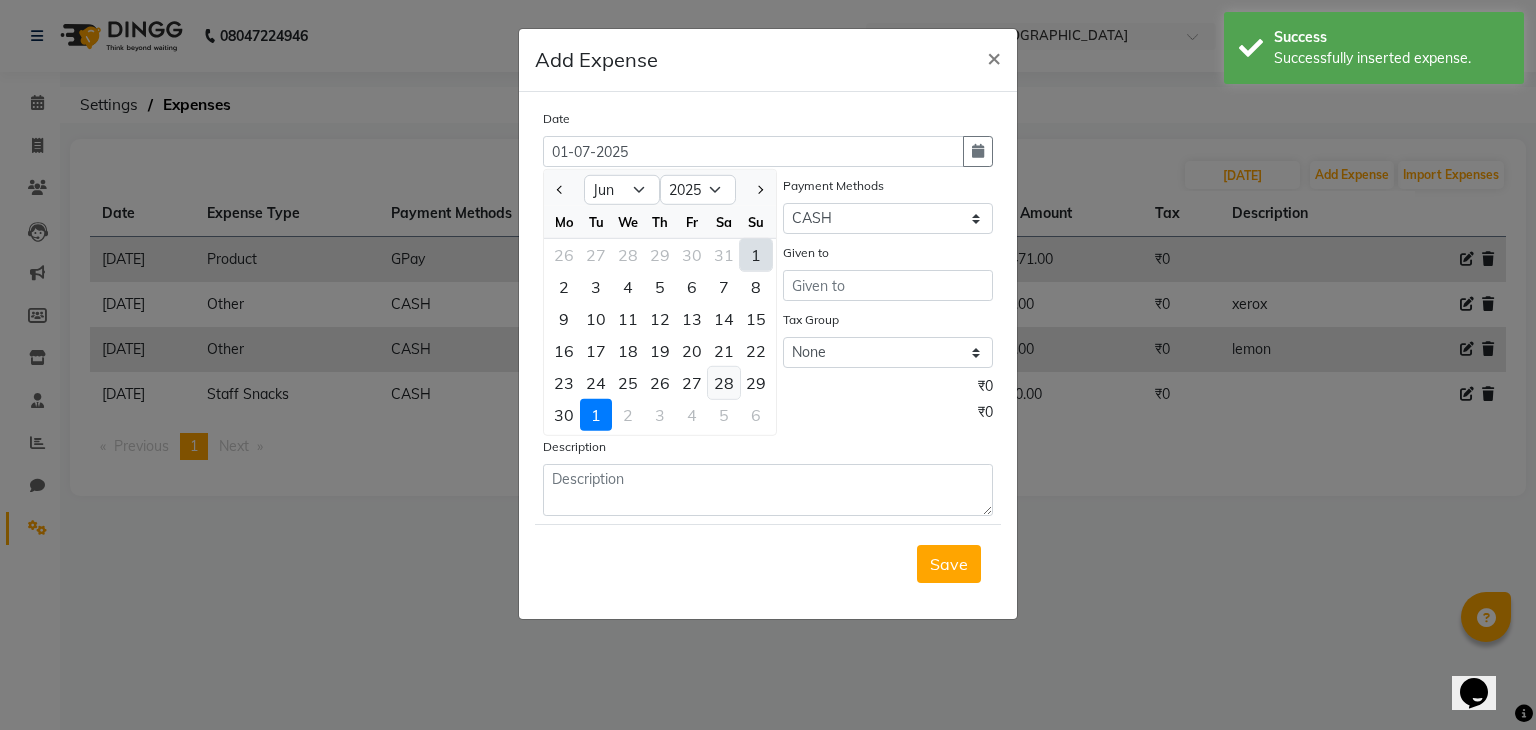 click on "28" 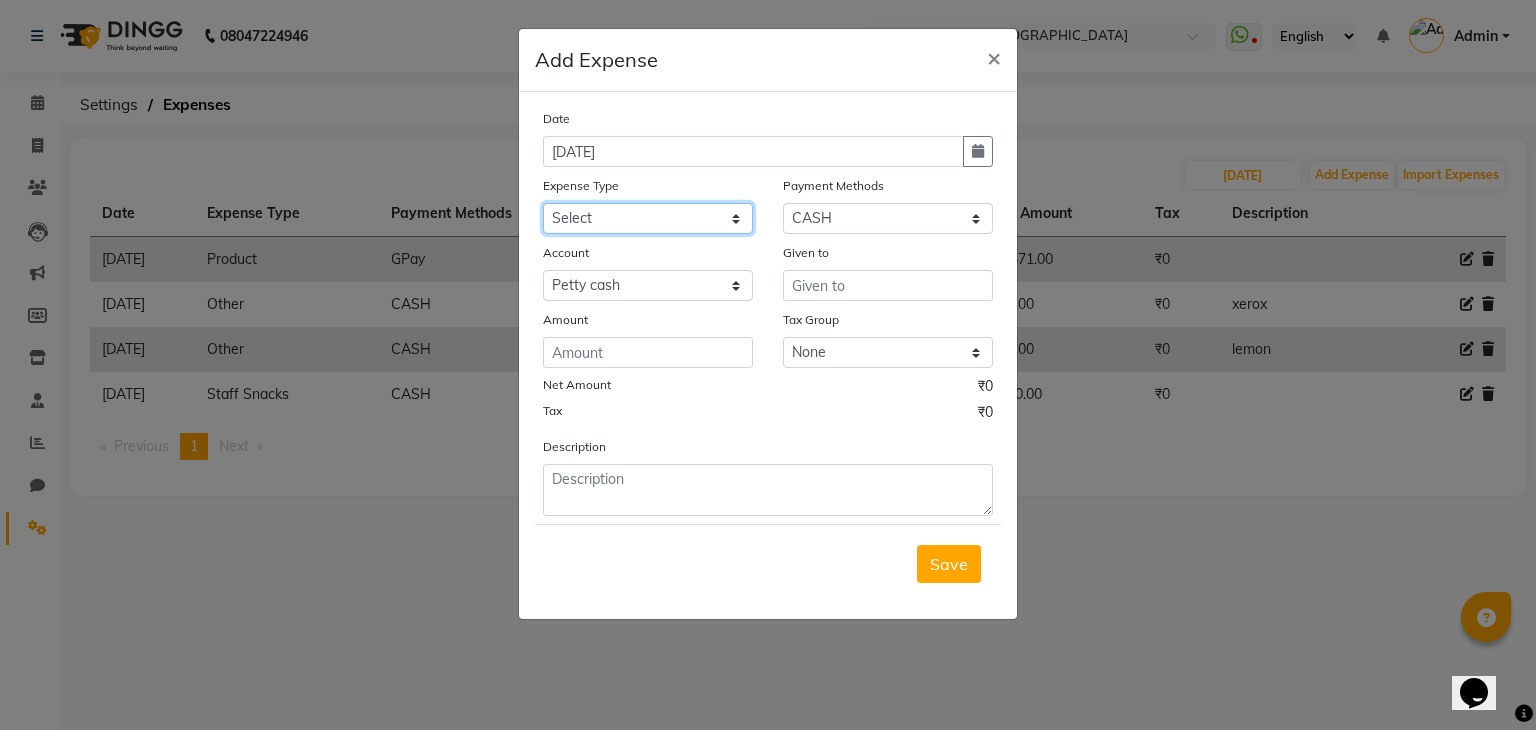 click on "Select Advance Salary Bank charges Cash transfer to bank Client Snacks Equipment Fuel Govt fee Incentive International purchase Loan Repayment Maintenance Marketing Miscellaneous MRA Other Pantry PERSONAL WORK Product Rent Salary Staff Snacks Tax Tea & Refreshment Utilities" 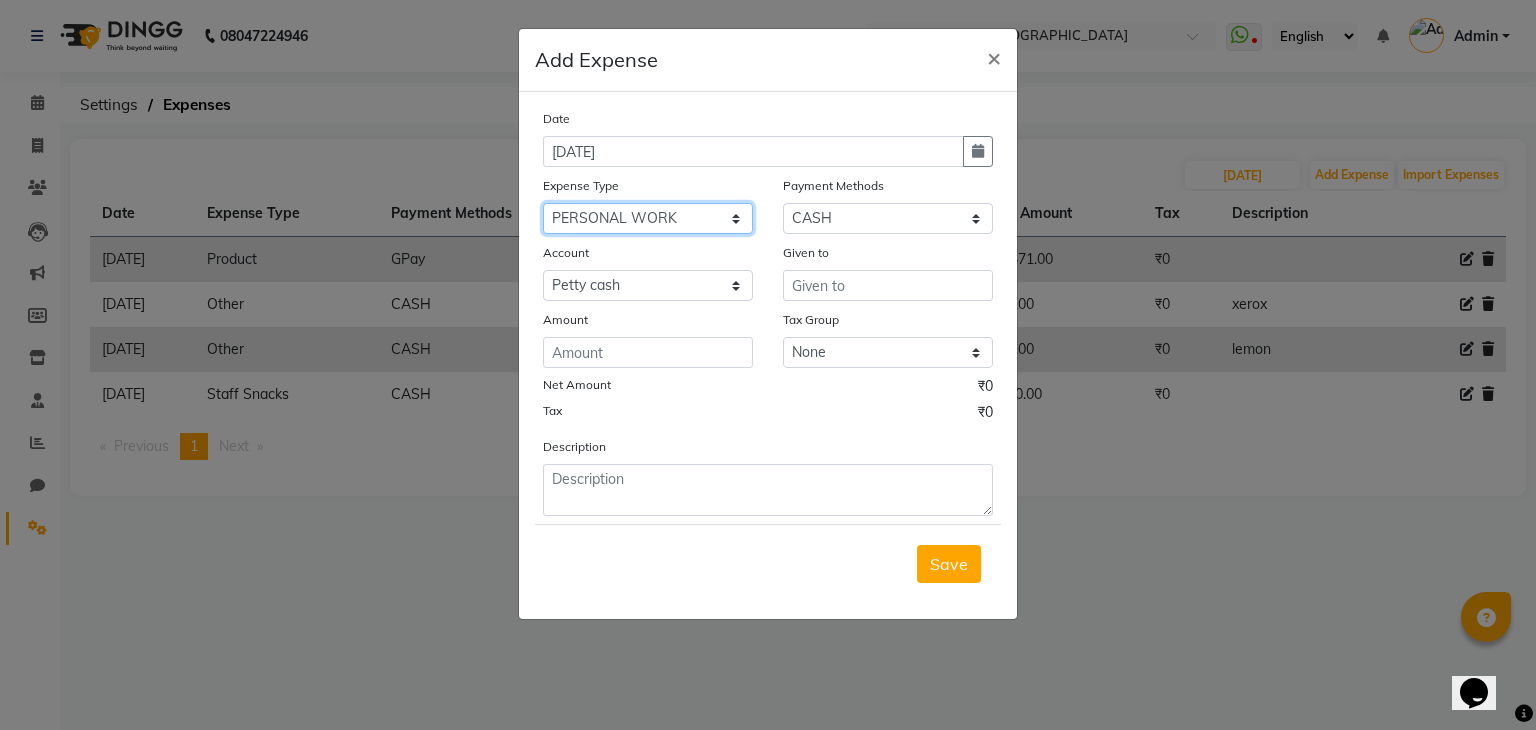 click on "Select Advance Salary Bank charges Cash transfer to bank Client Snacks Equipment Fuel Govt fee Incentive International purchase Loan Repayment Maintenance Marketing Miscellaneous MRA Other Pantry PERSONAL WORK Product Rent Salary Staff Snacks Tax Tea & Refreshment Utilities" 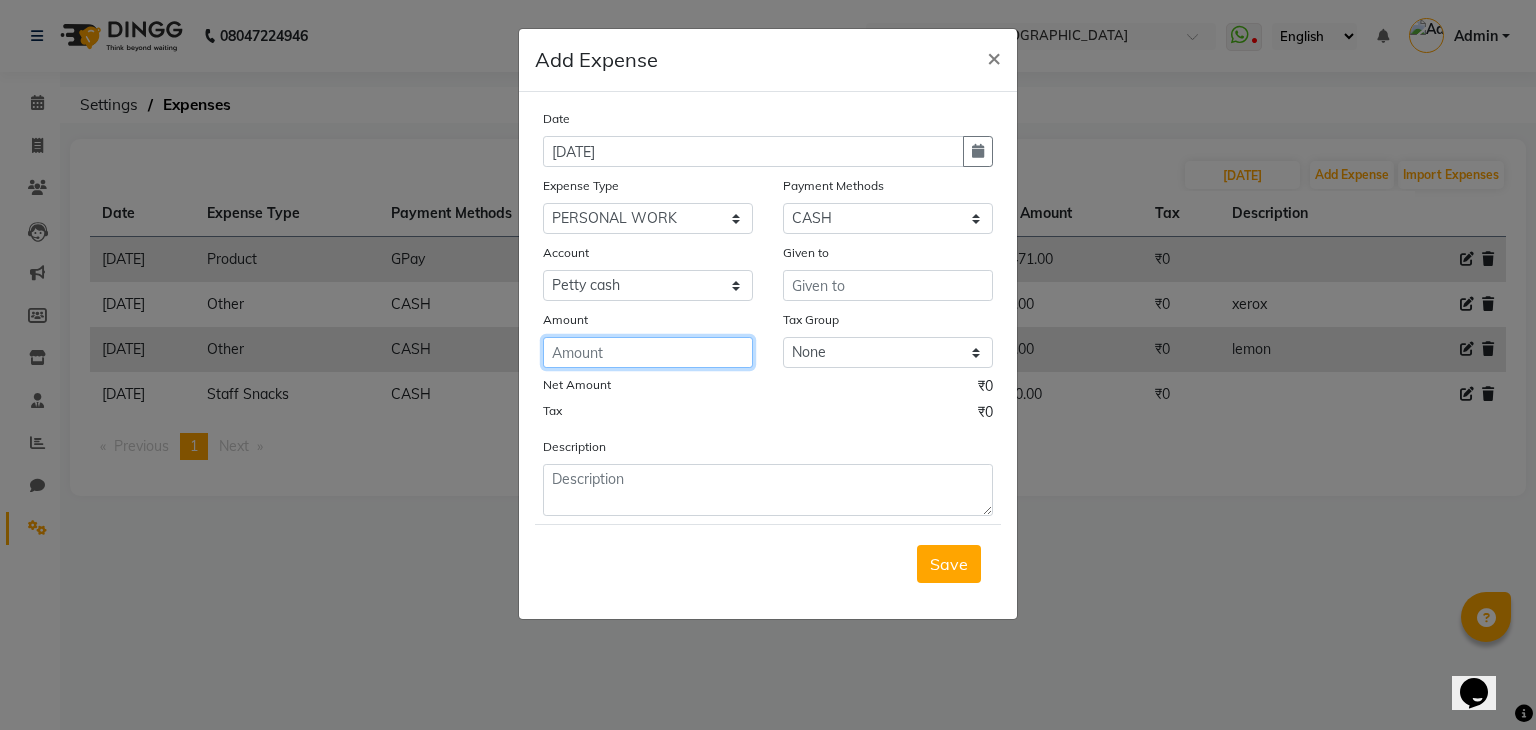 click 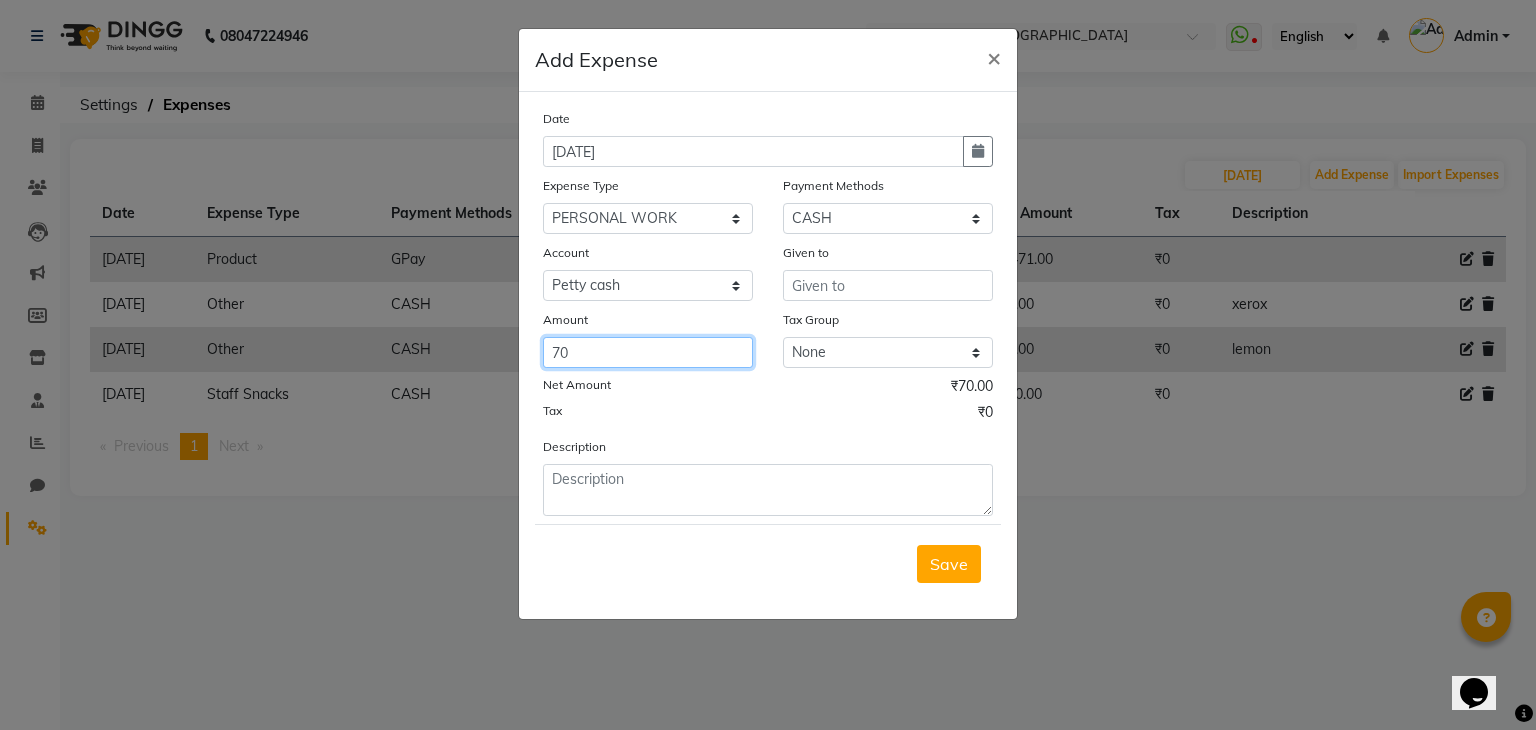 type on "70" 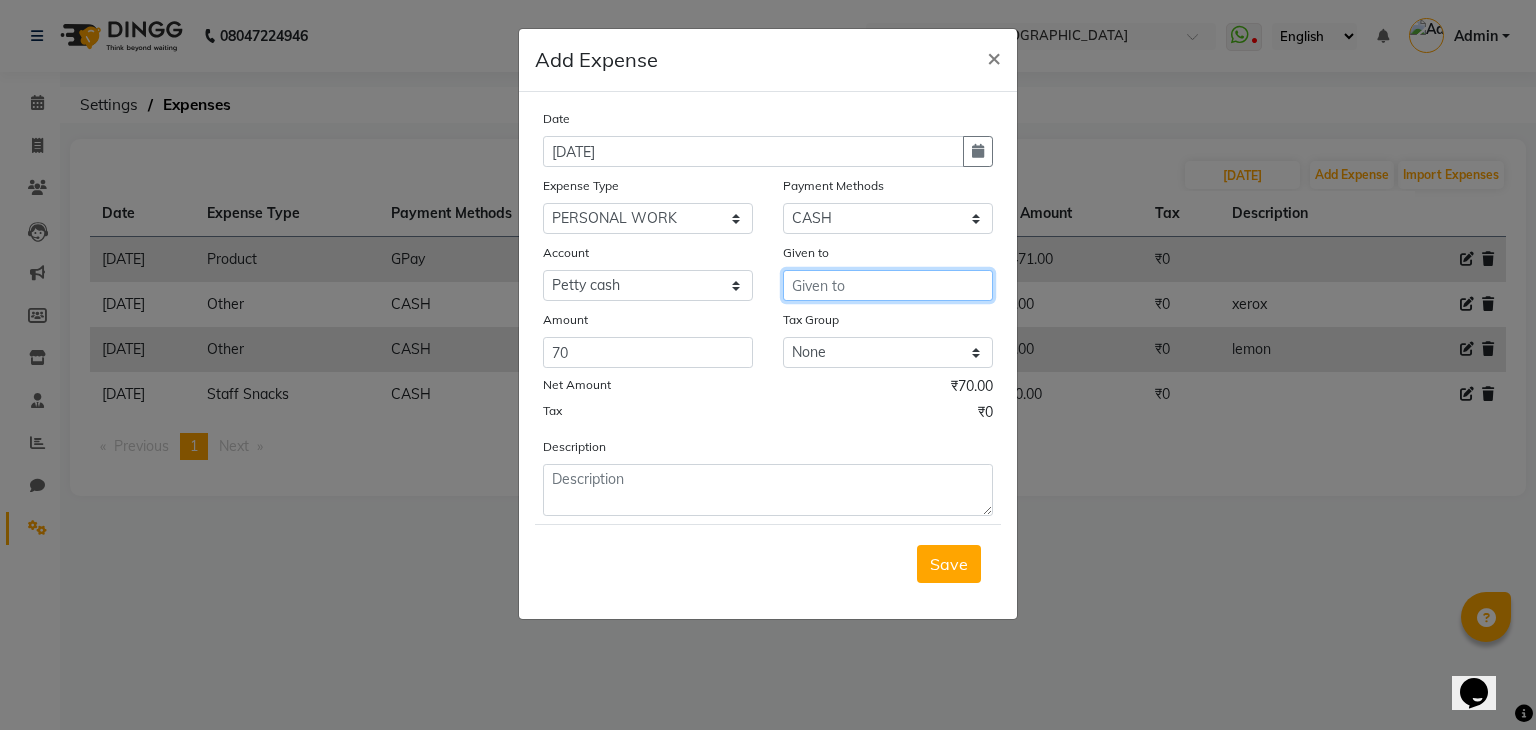 click at bounding box center (888, 285) 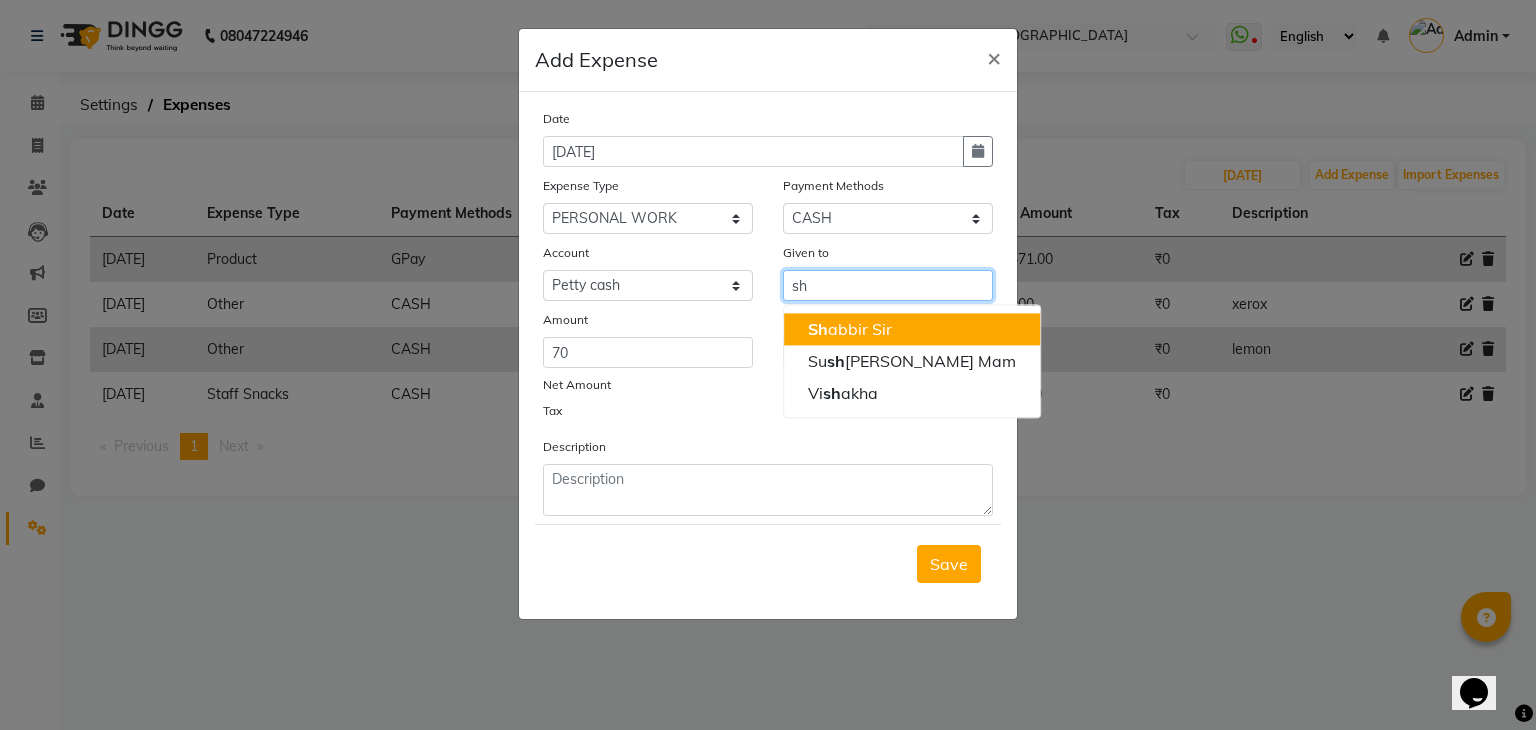 click on "Sh abbir Sir" at bounding box center (912, 329) 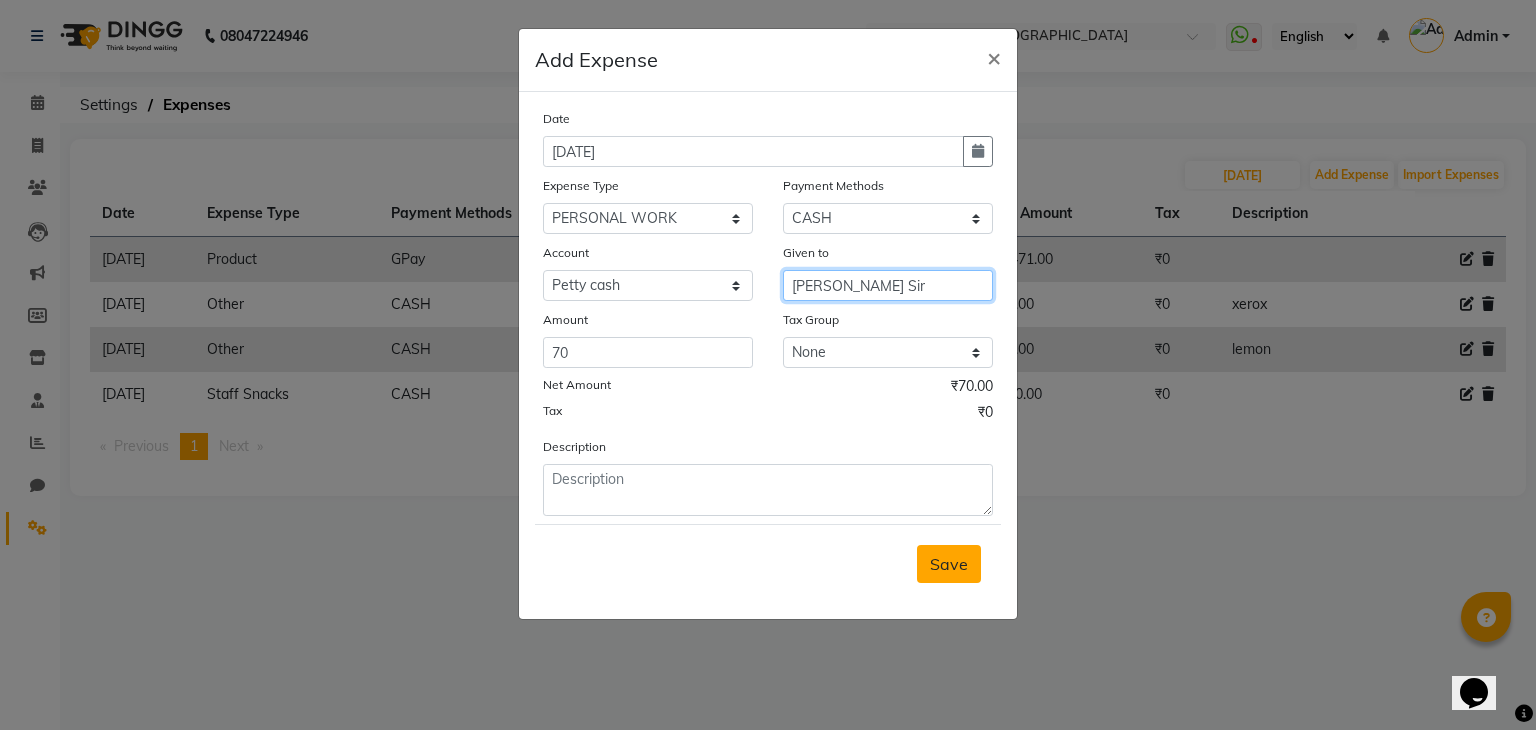 type on "[PERSON_NAME] Sir" 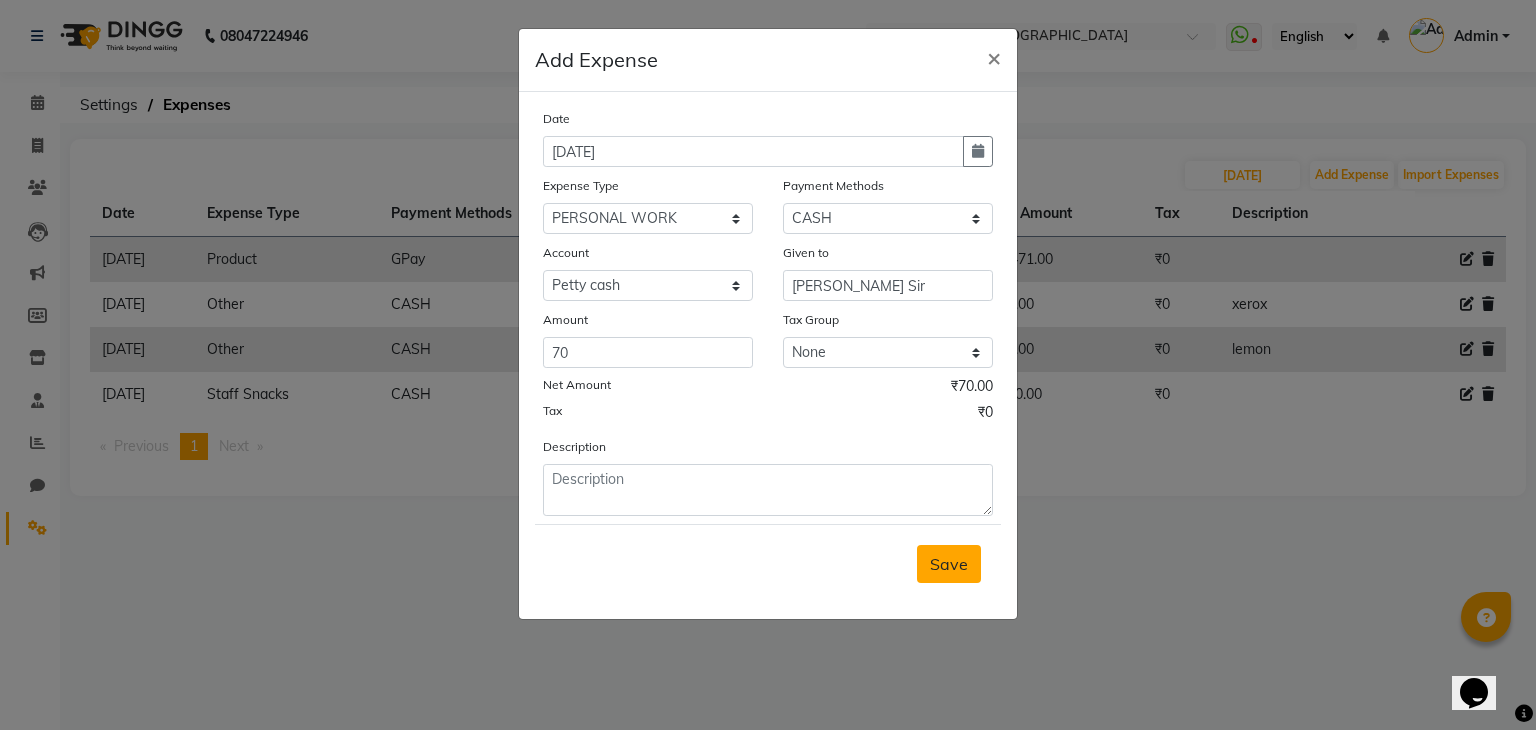 click on "Save" at bounding box center [949, 564] 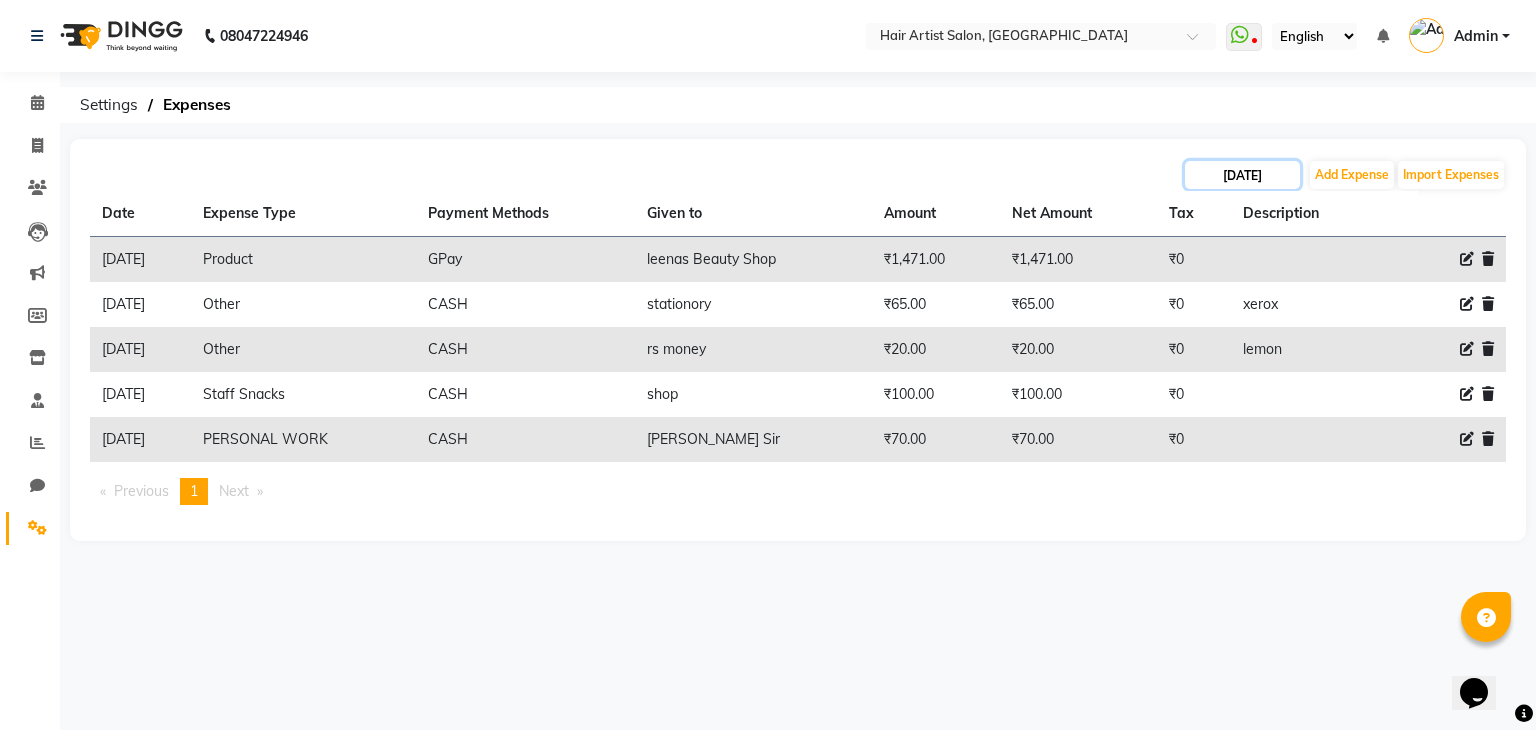click on "[DATE]" 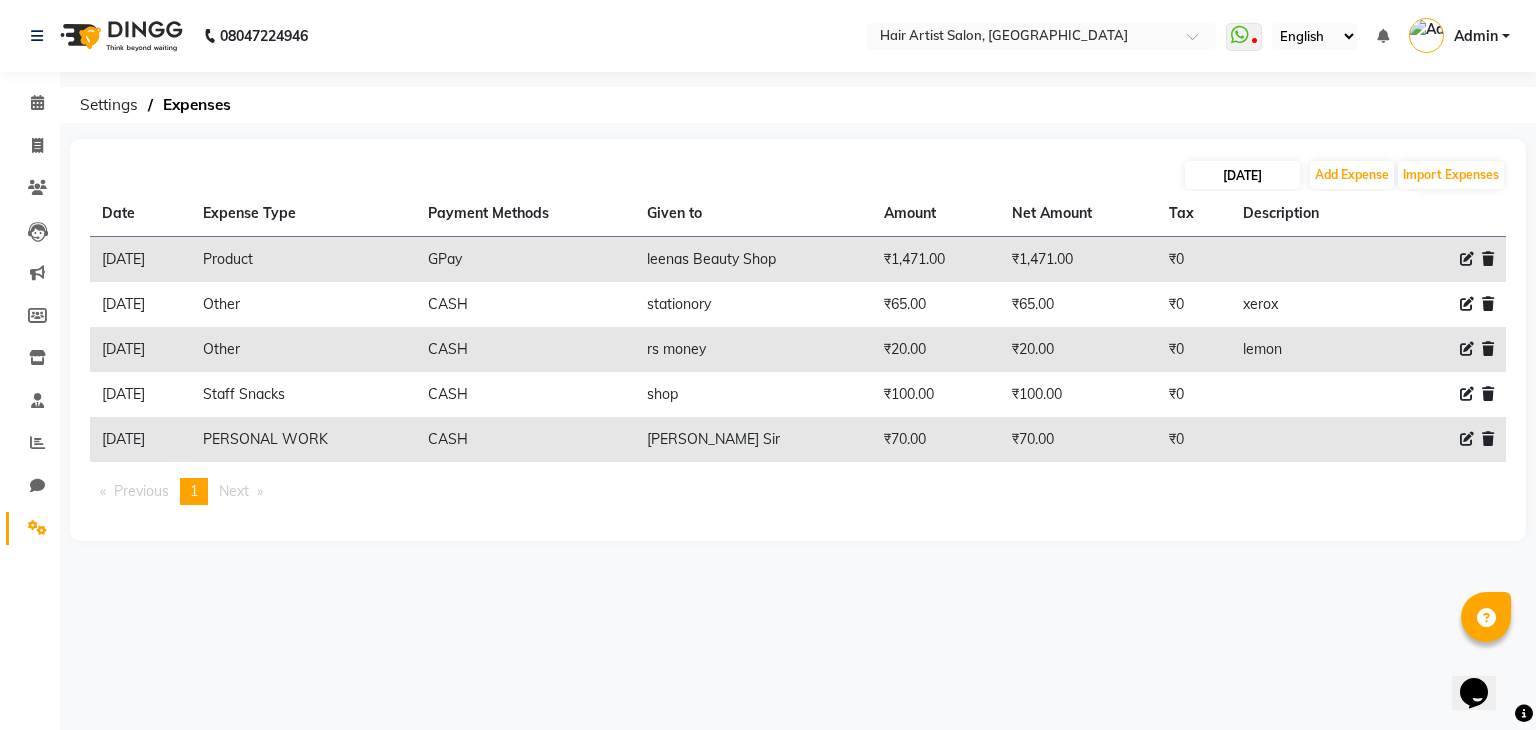 select on "6" 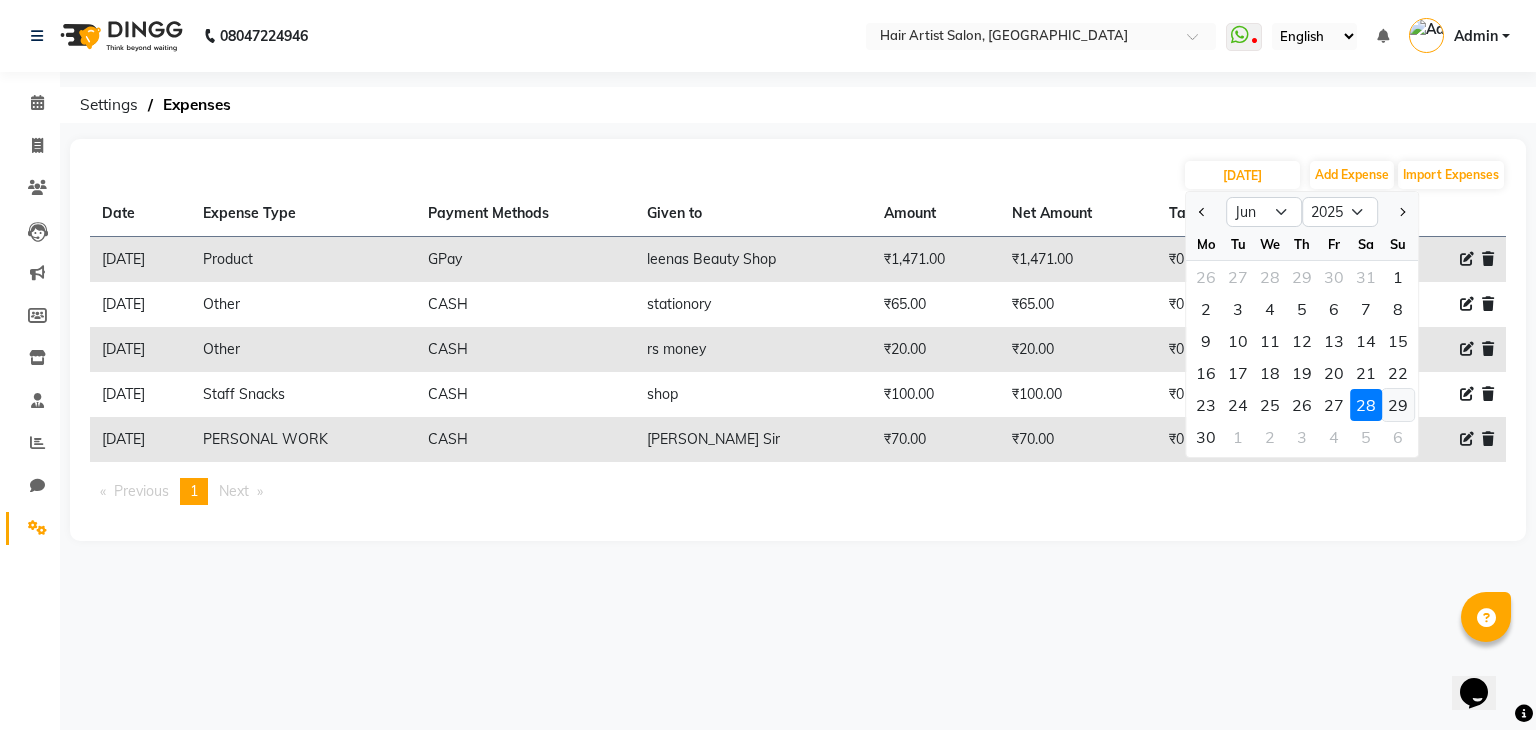 click on "29" 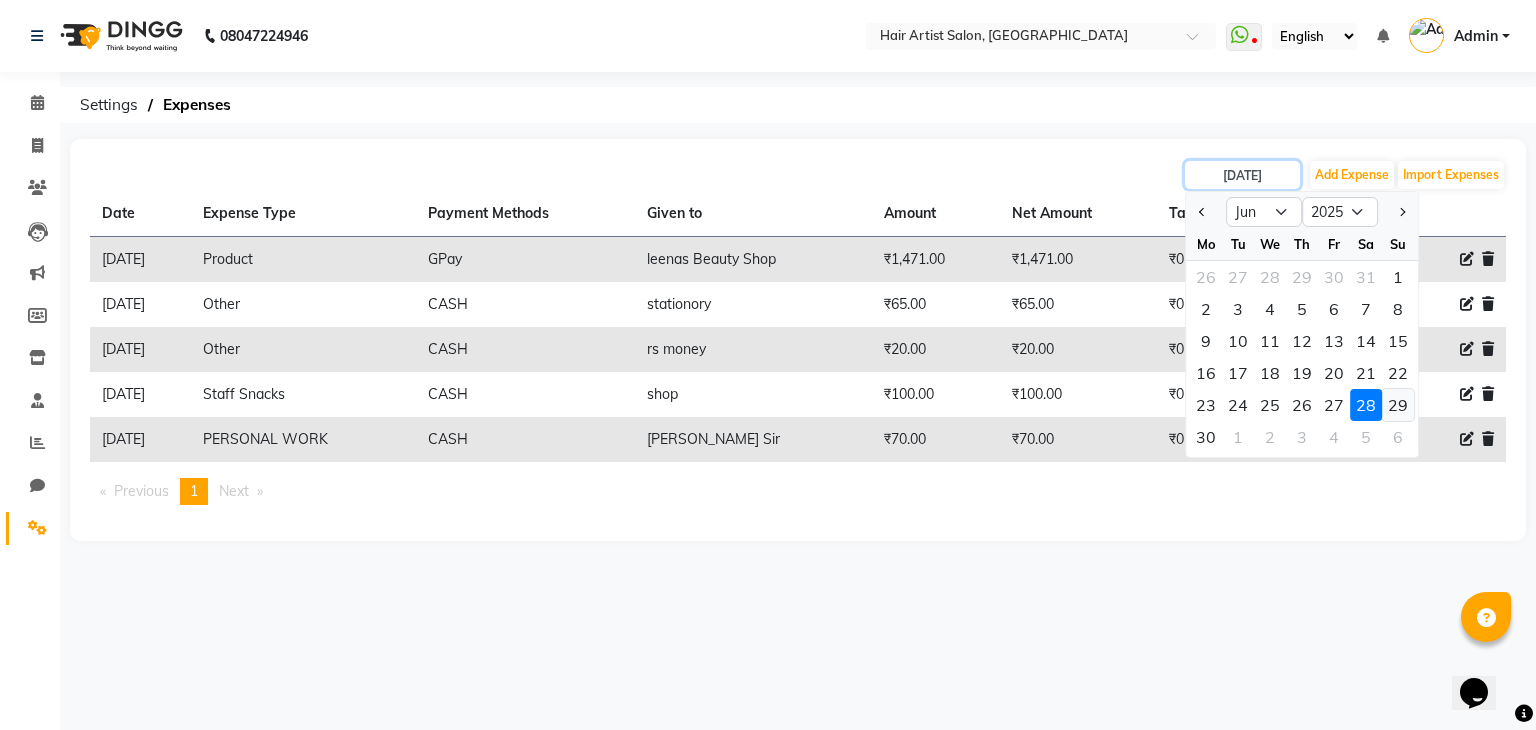 type on "29-06-2025" 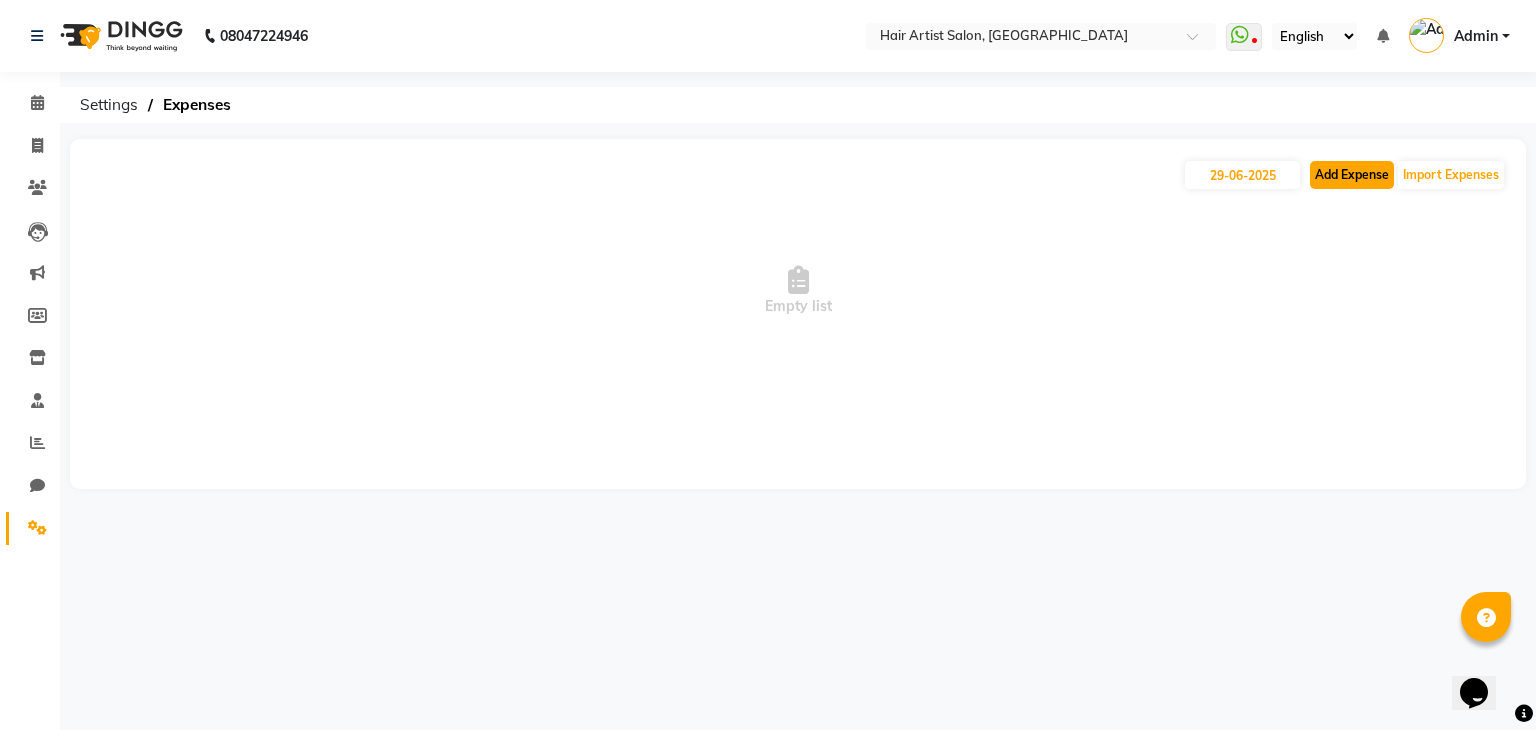 click on "Add Expense" 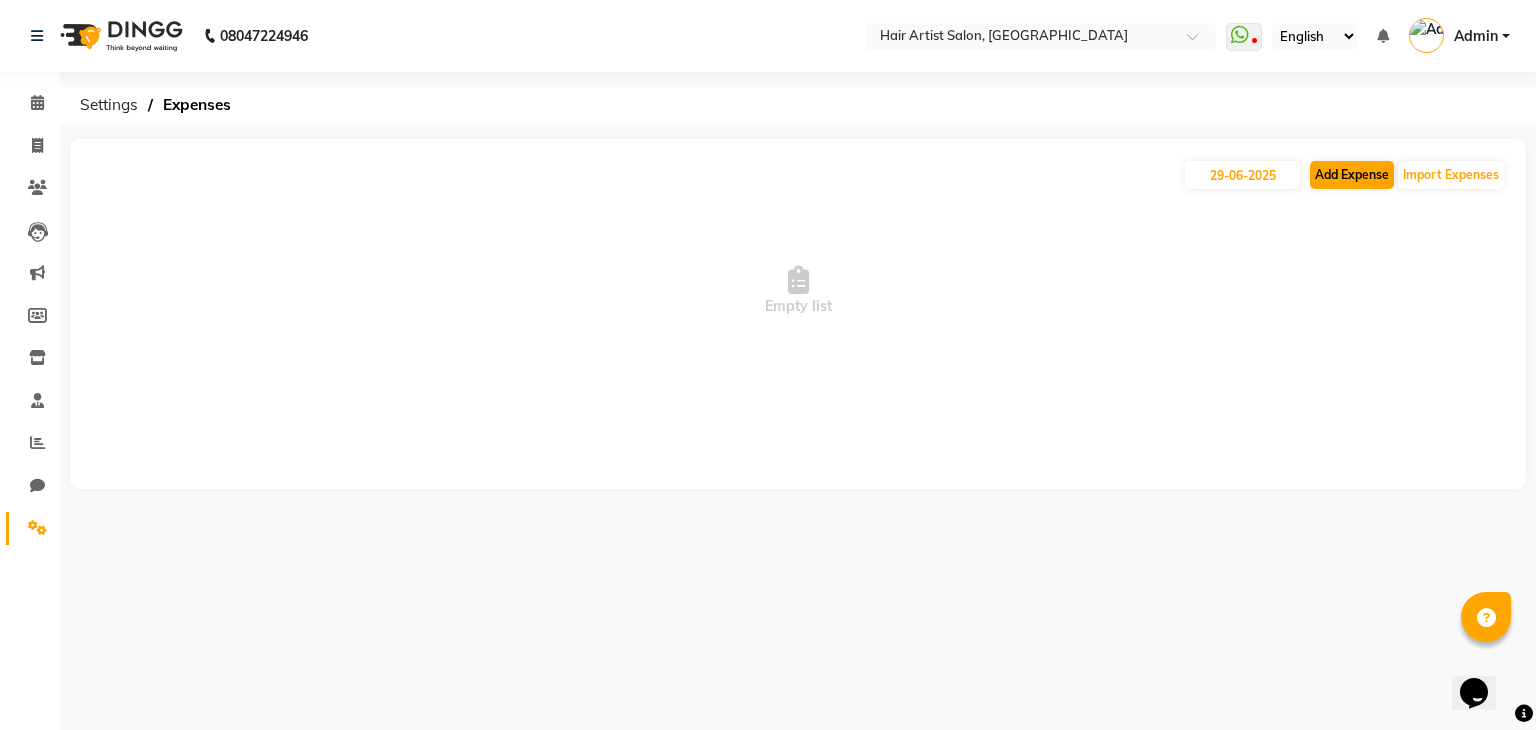 select on "1" 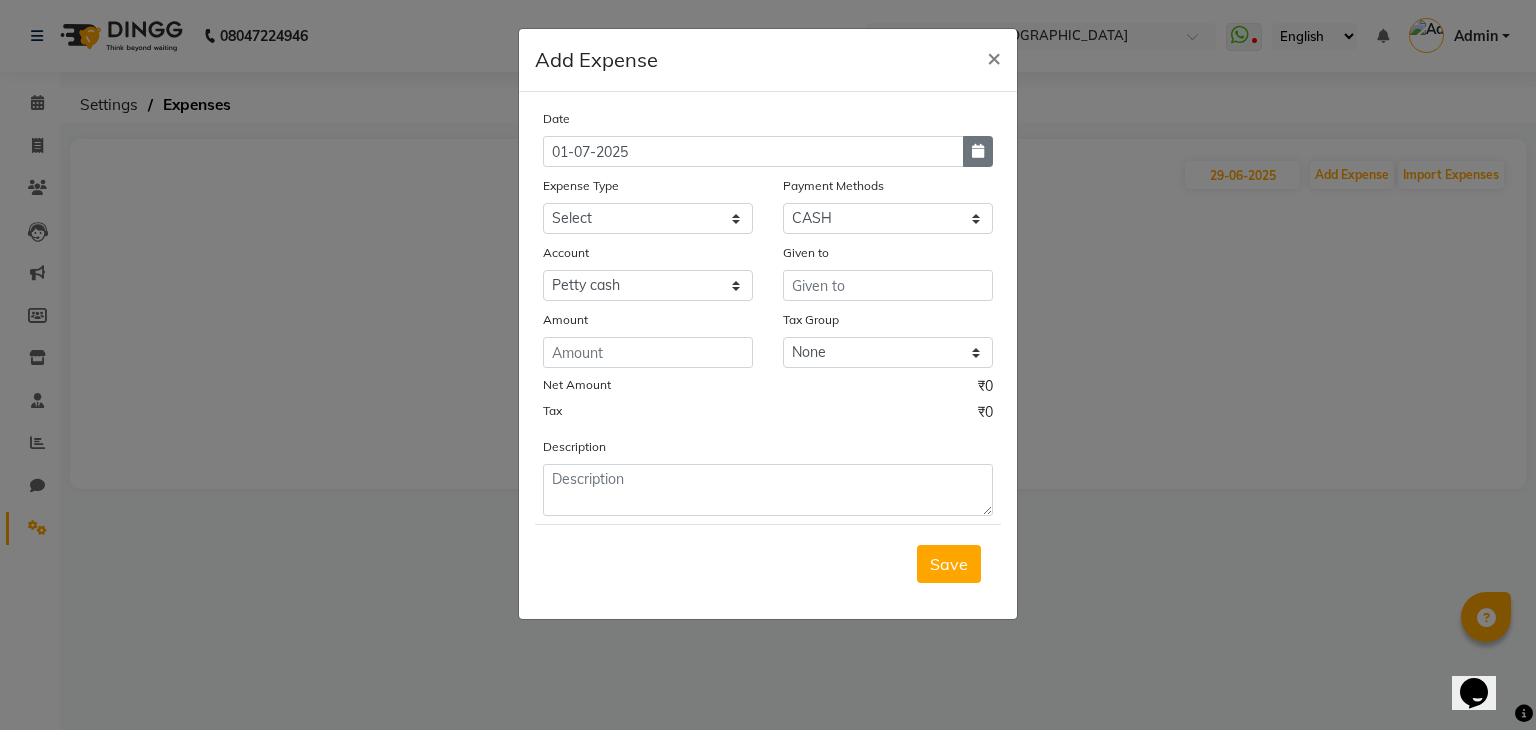 click 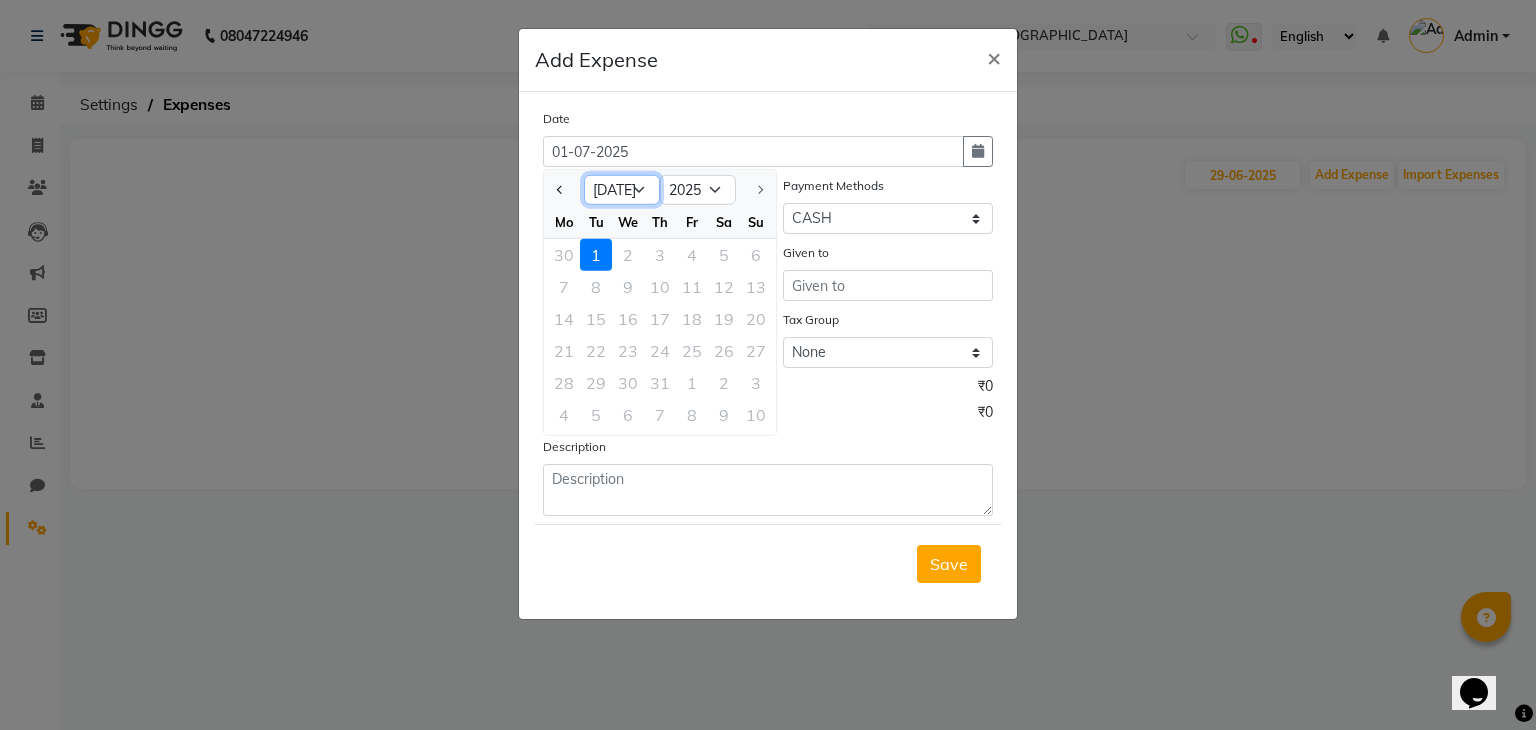 click on "Jan Feb Mar Apr May Jun [DATE]" 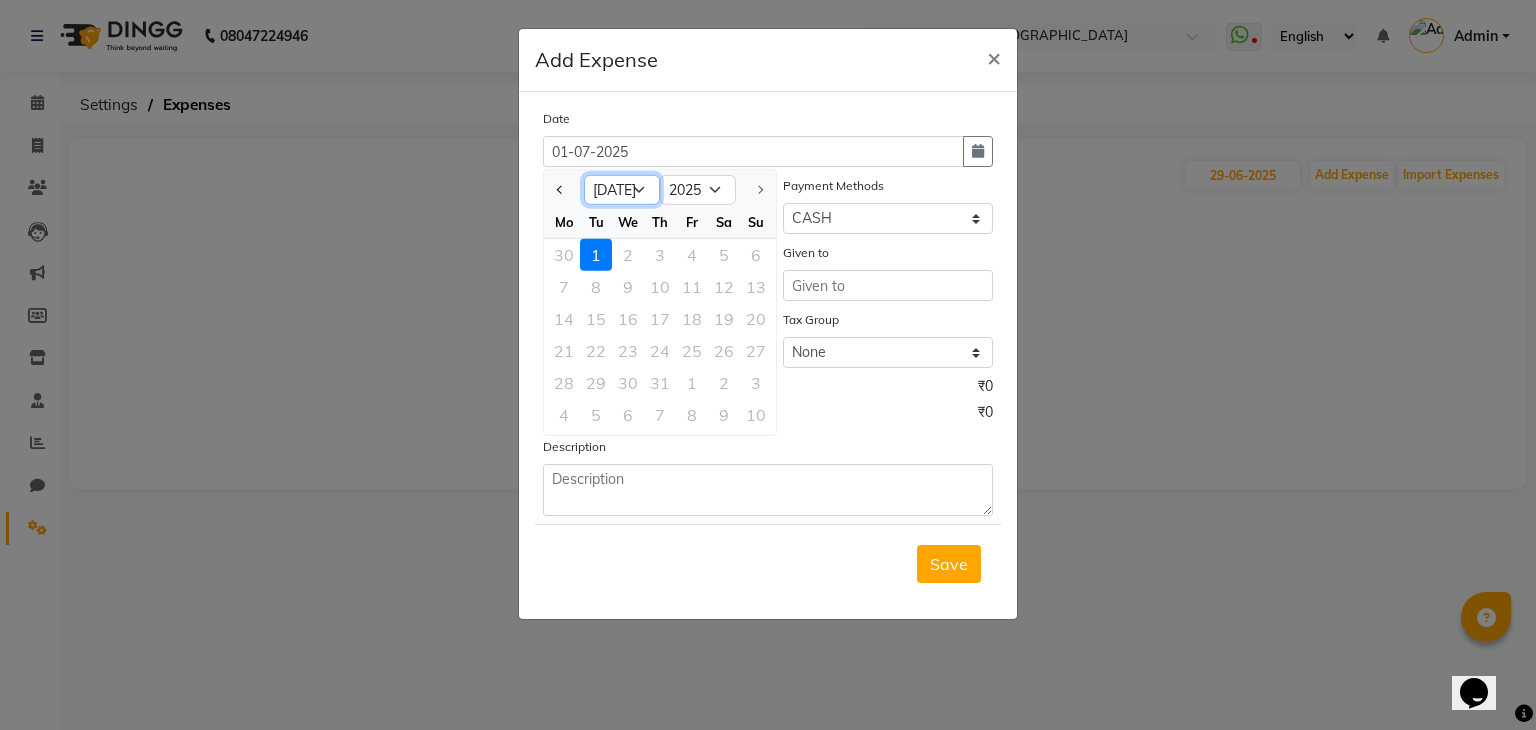 select on "6" 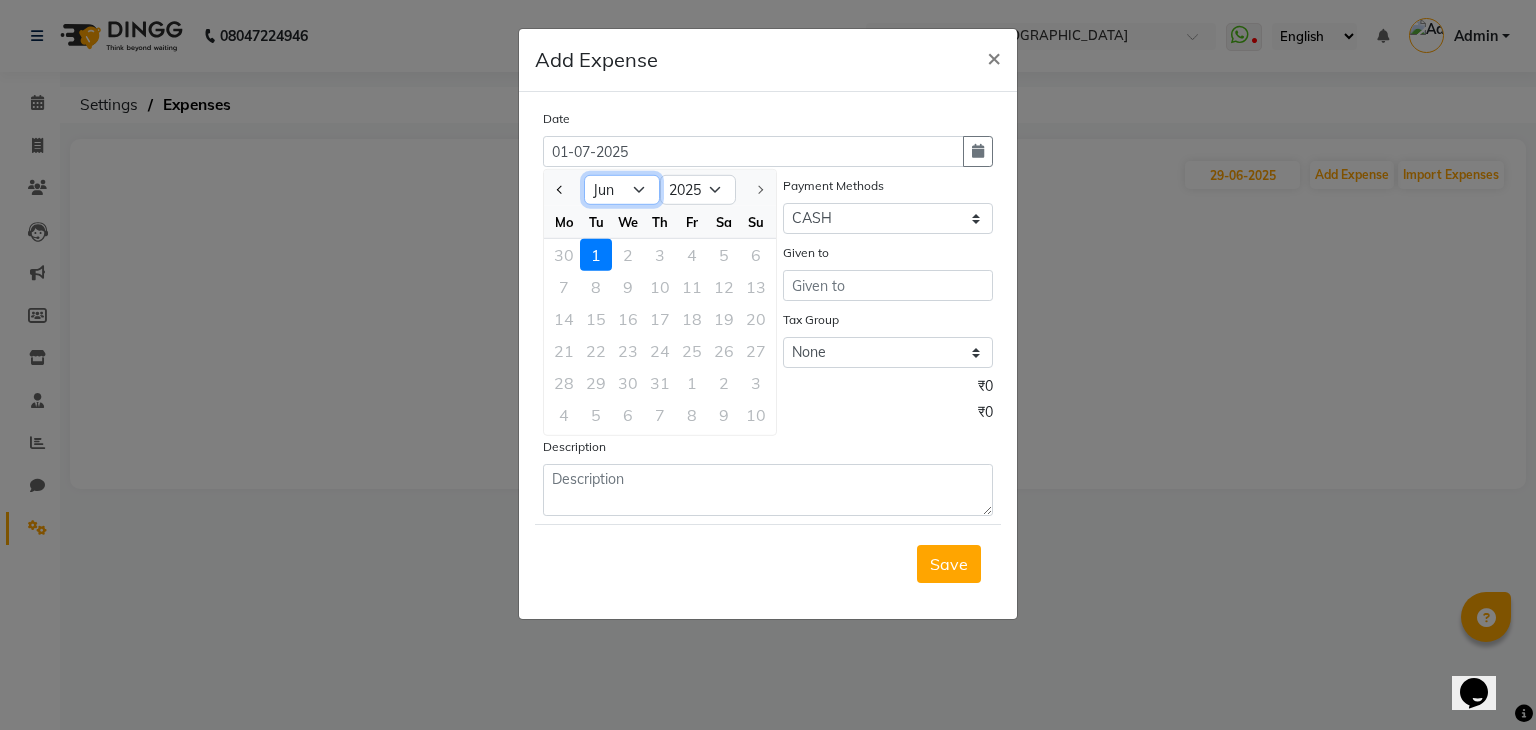 click on "Jan Feb Mar Apr May Jun [DATE]" 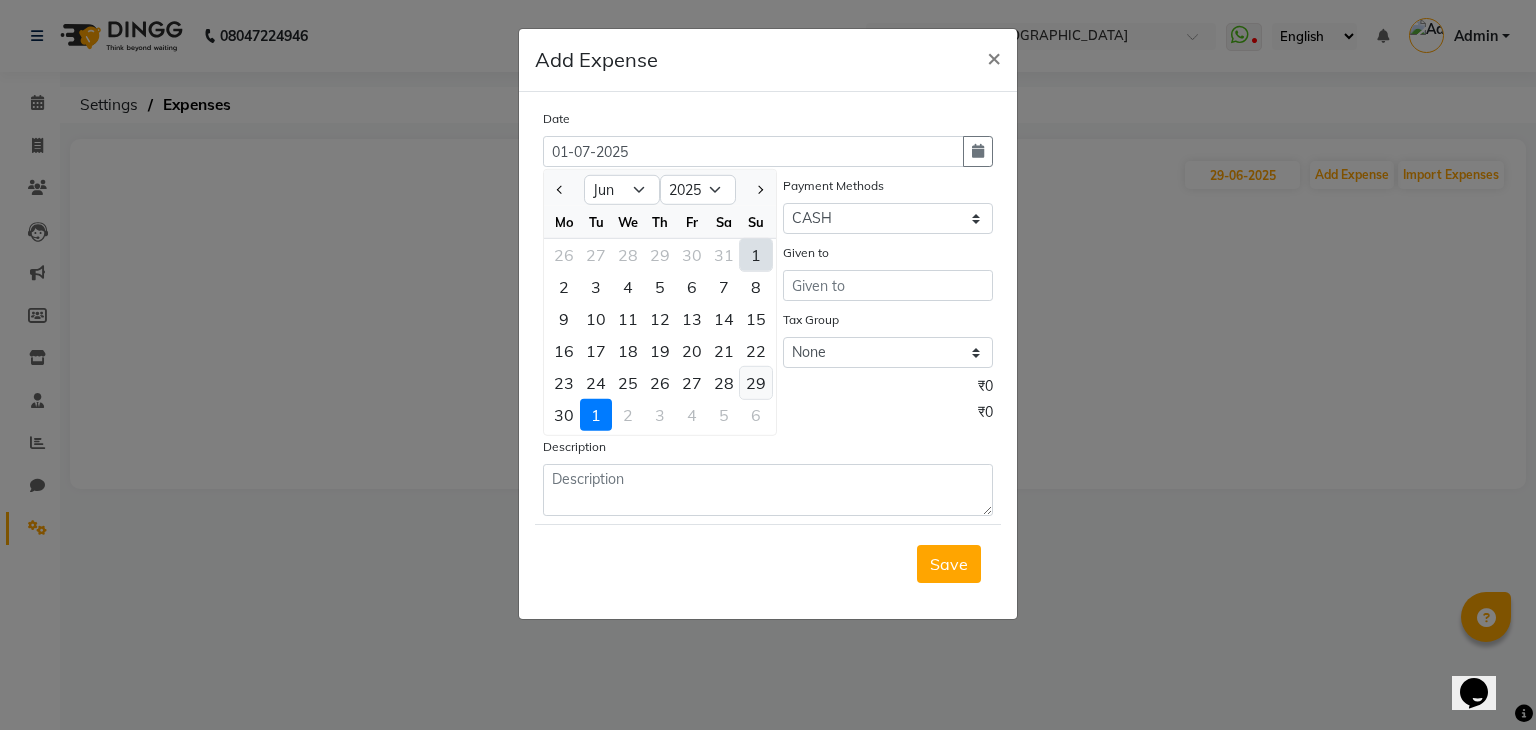click on "29" 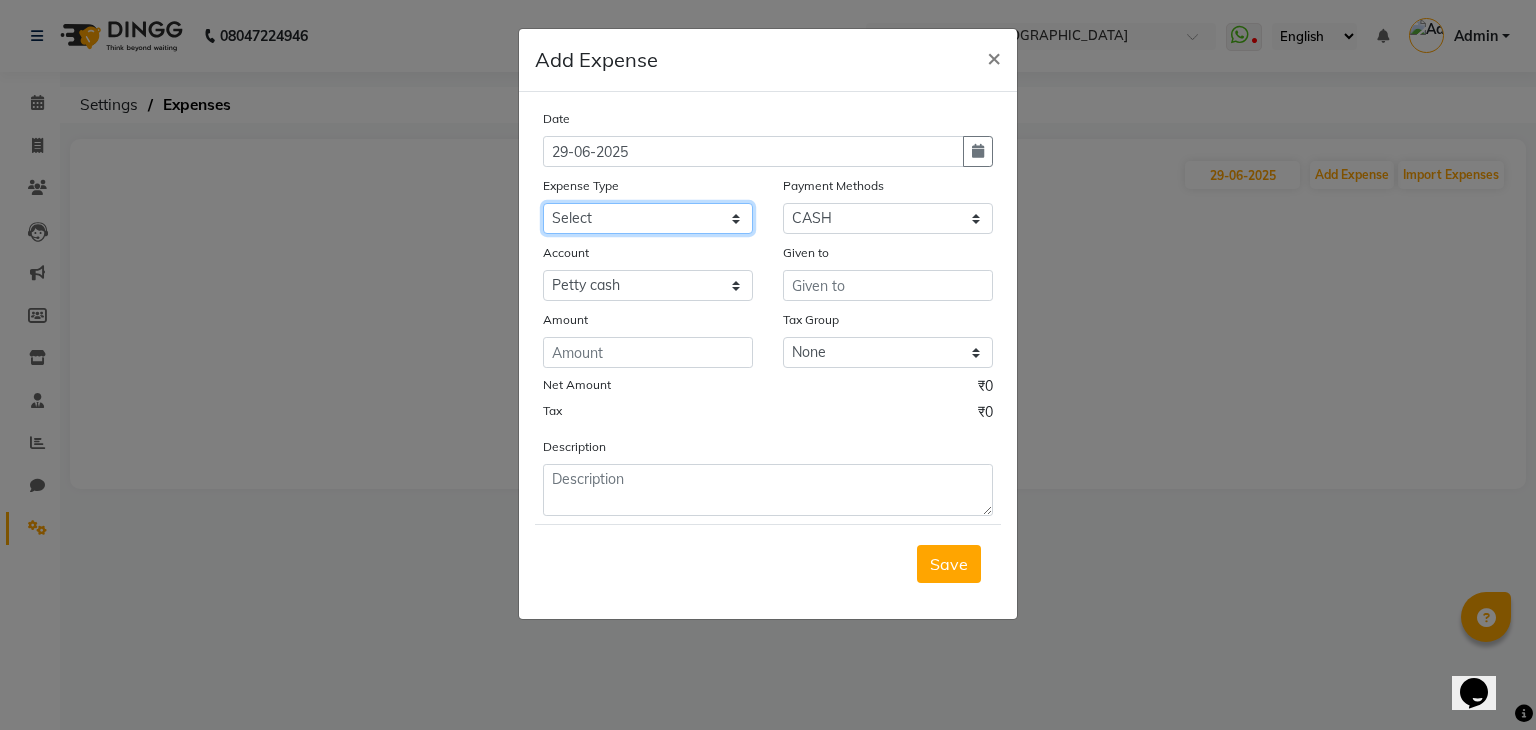 click on "Select Advance Salary Bank charges Cash transfer to bank Client Snacks Equipment Fuel Govt fee Incentive International purchase Loan Repayment Maintenance Marketing Miscellaneous MRA Other Pantry PERSONAL WORK Product Rent Salary Staff Snacks Tax Tea & Refreshment Utilities" 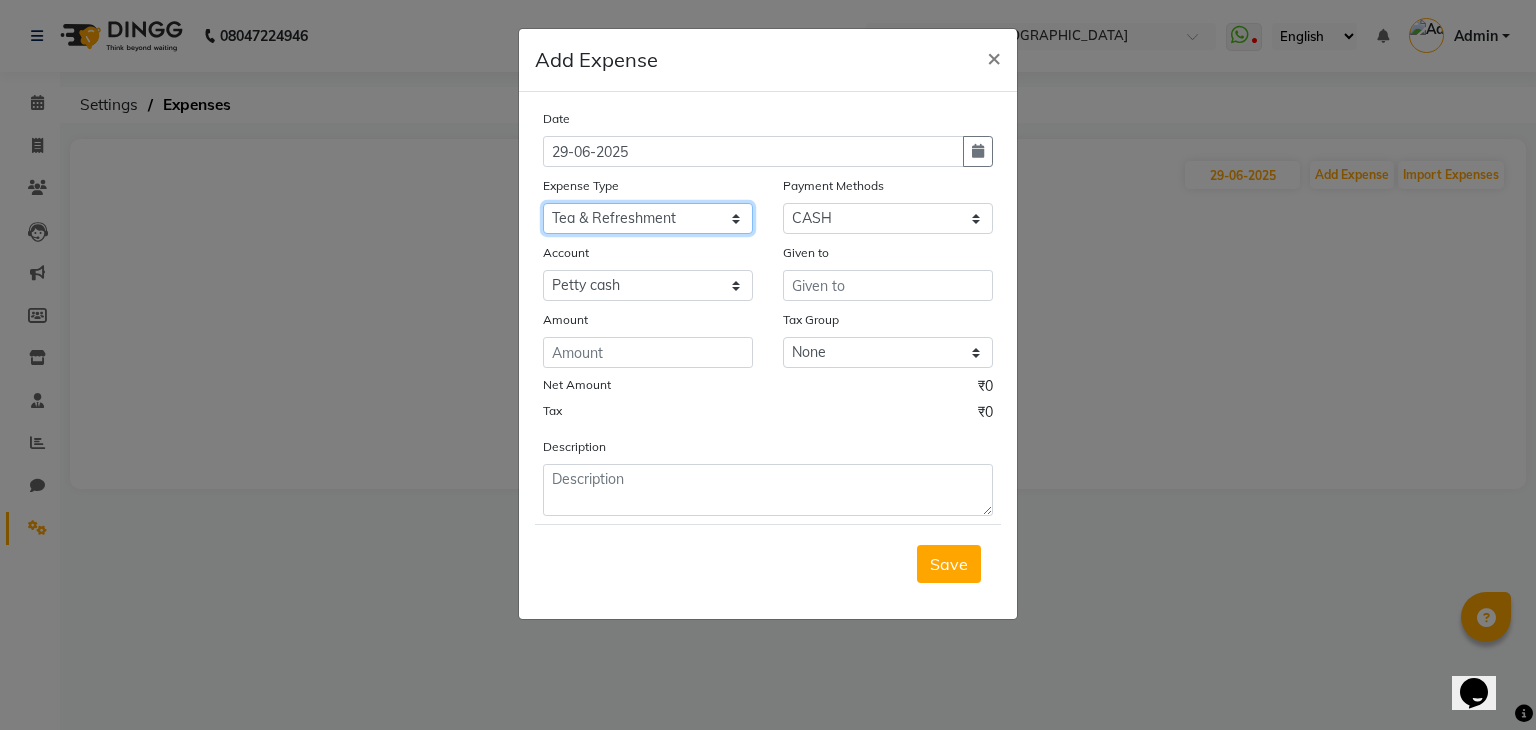 click on "Select Advance Salary Bank charges Cash transfer to bank Client Snacks Equipment Fuel Govt fee Incentive International purchase Loan Repayment Maintenance Marketing Miscellaneous MRA Other Pantry PERSONAL WORK Product Rent Salary Staff Snacks Tax Tea & Refreshment Utilities" 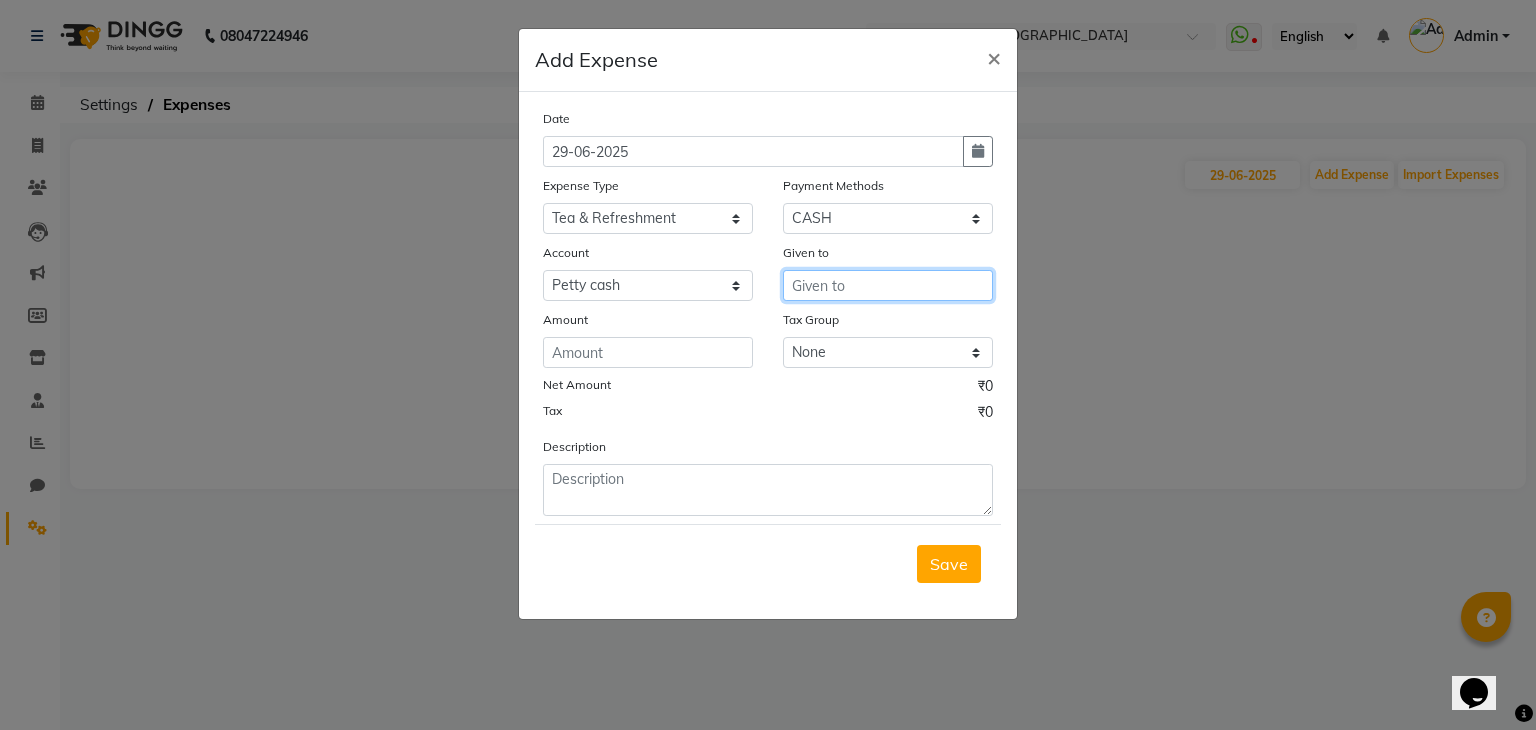 click at bounding box center (888, 285) 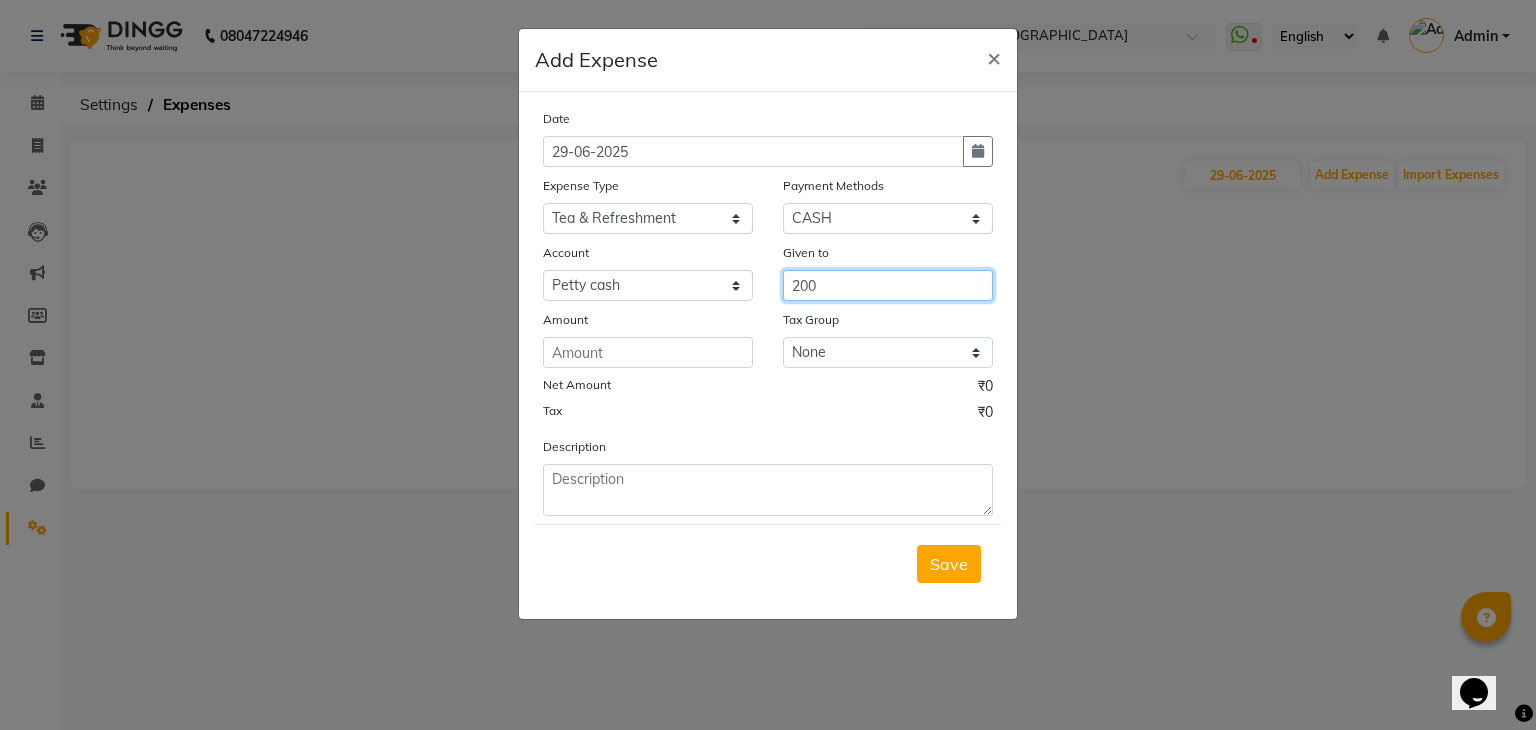 type on "200" 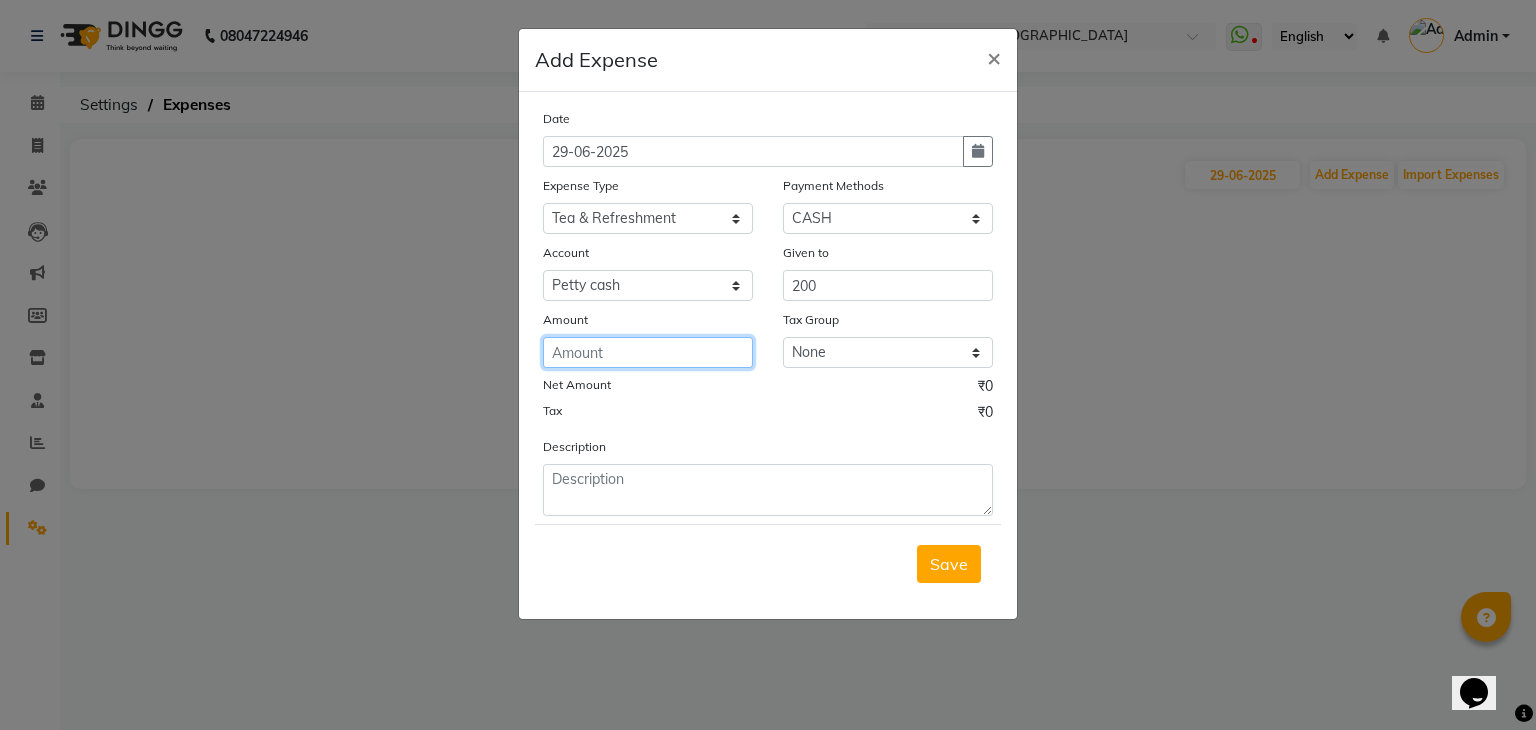 click 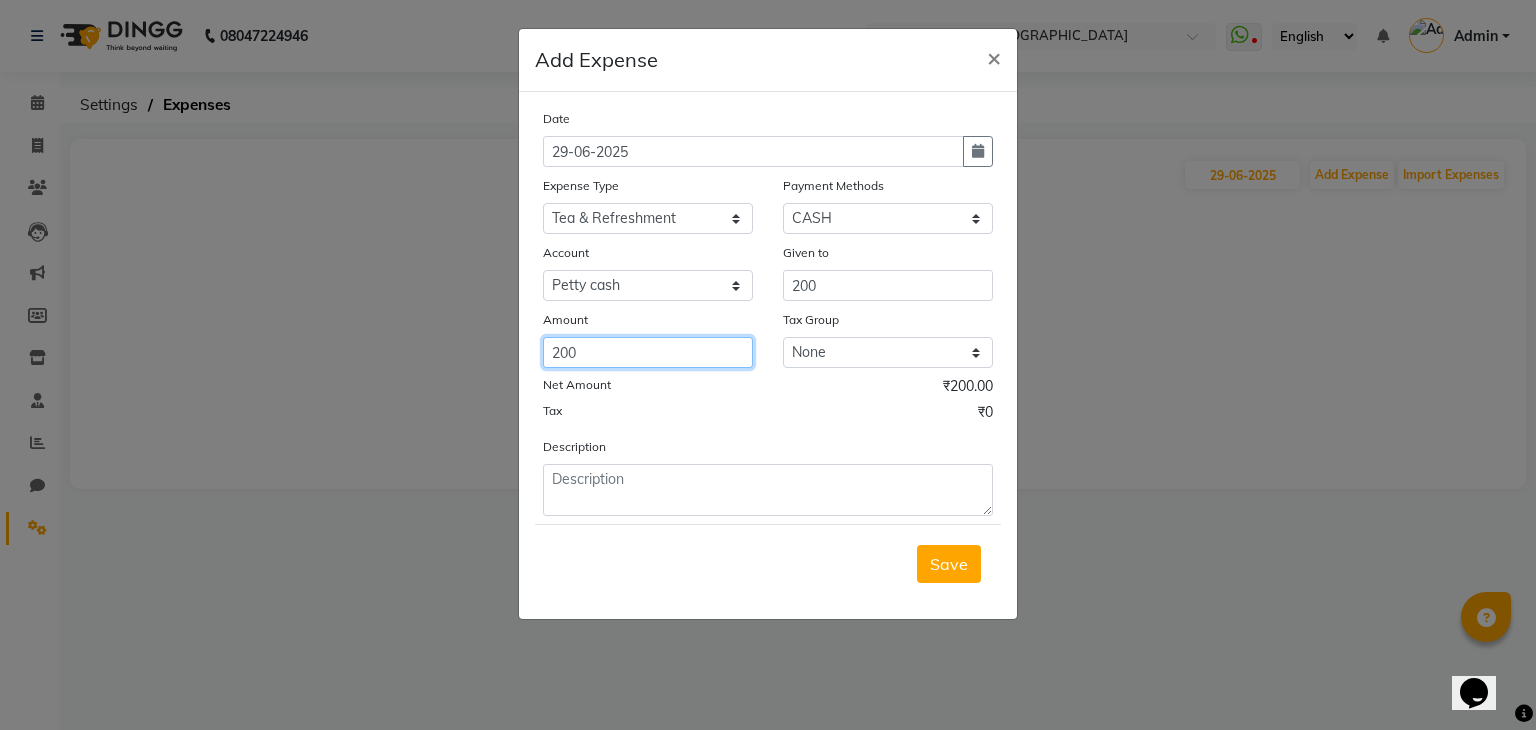 type on "200" 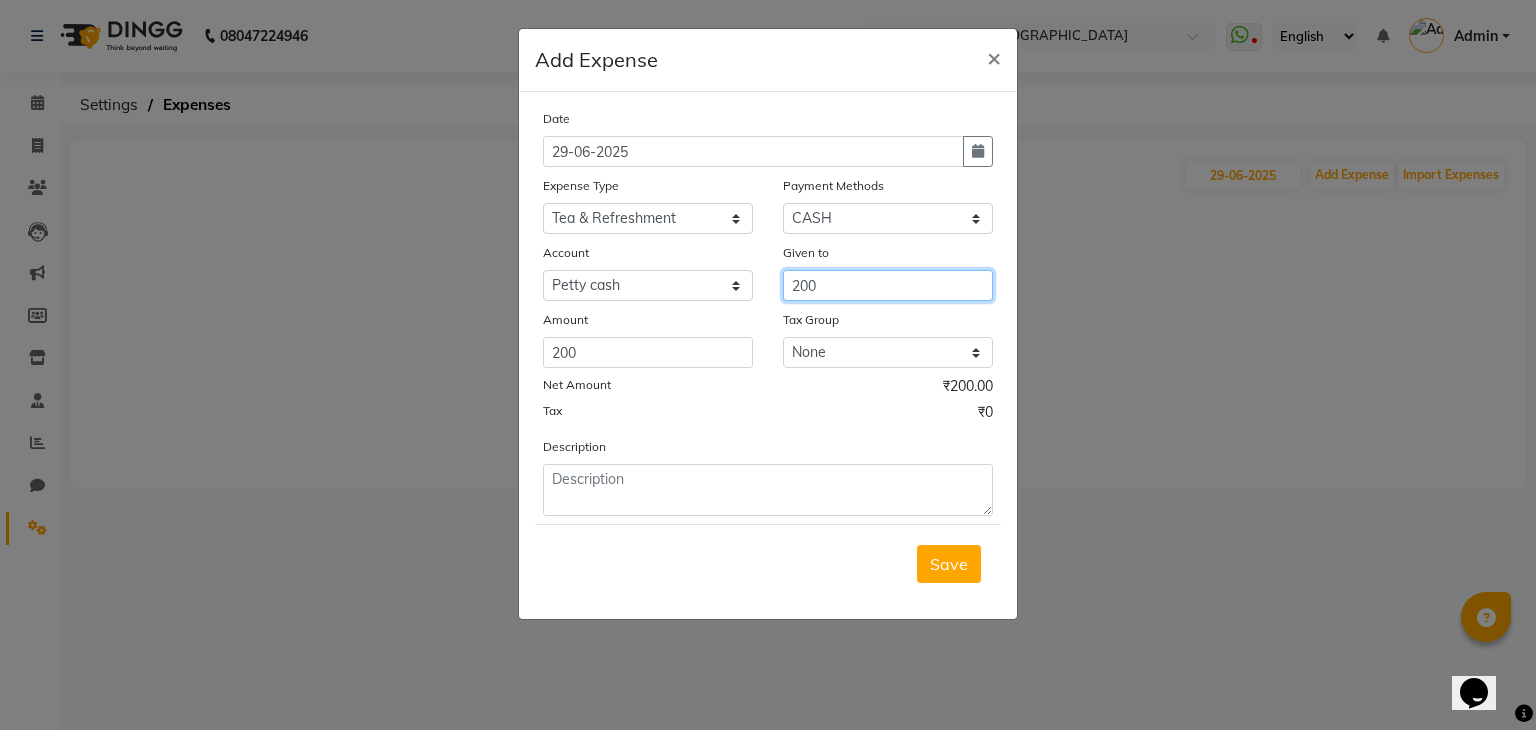 click on "200" at bounding box center (888, 285) 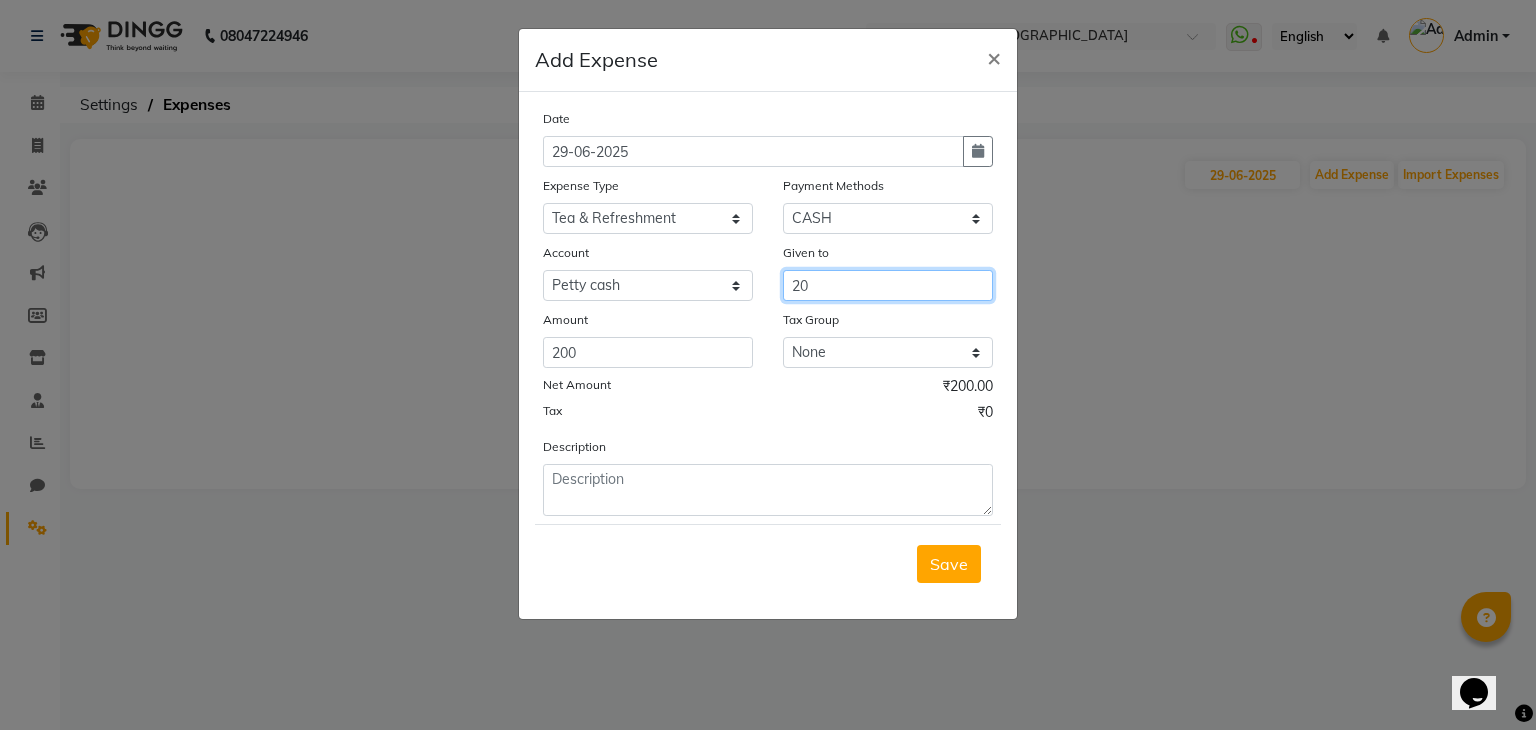 type on "2" 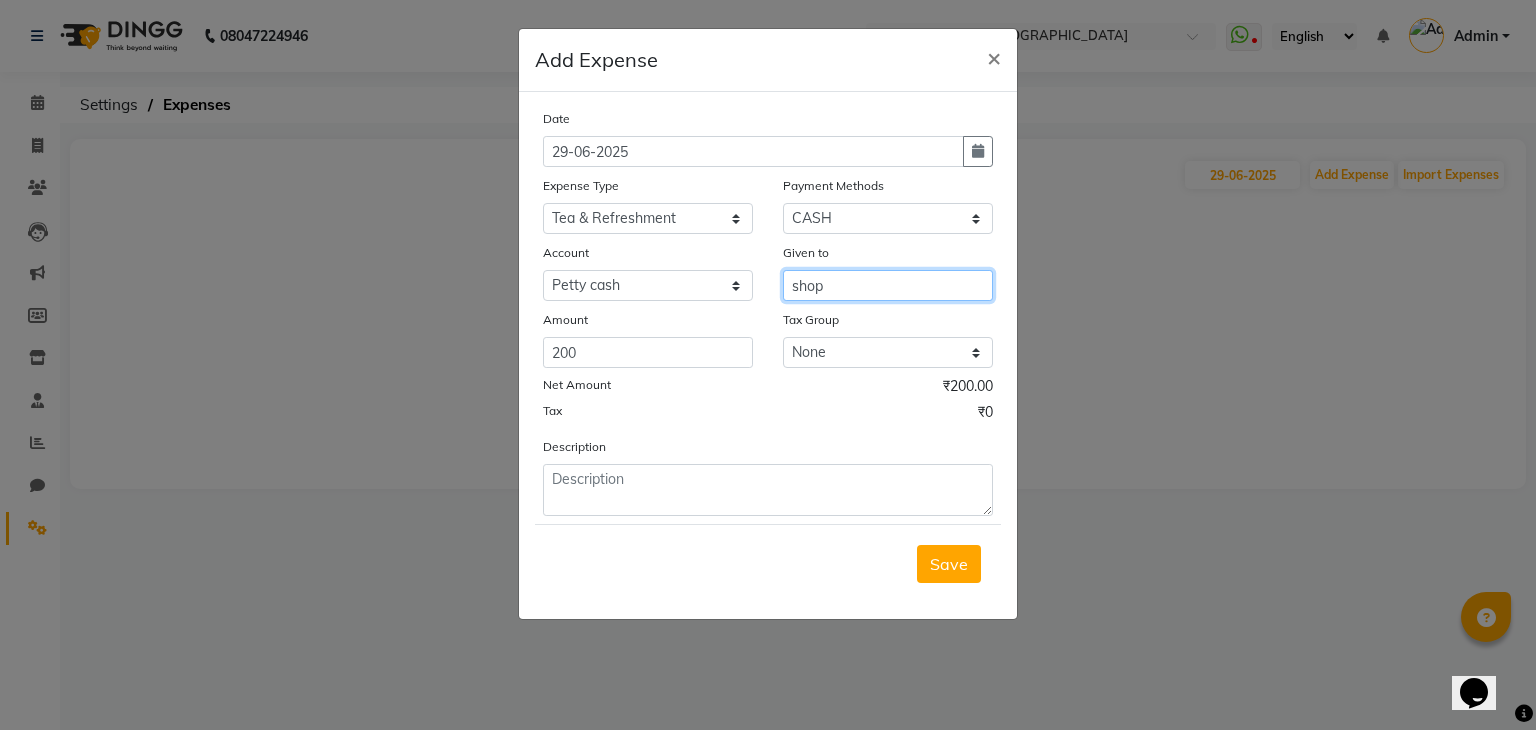 type on "shop" 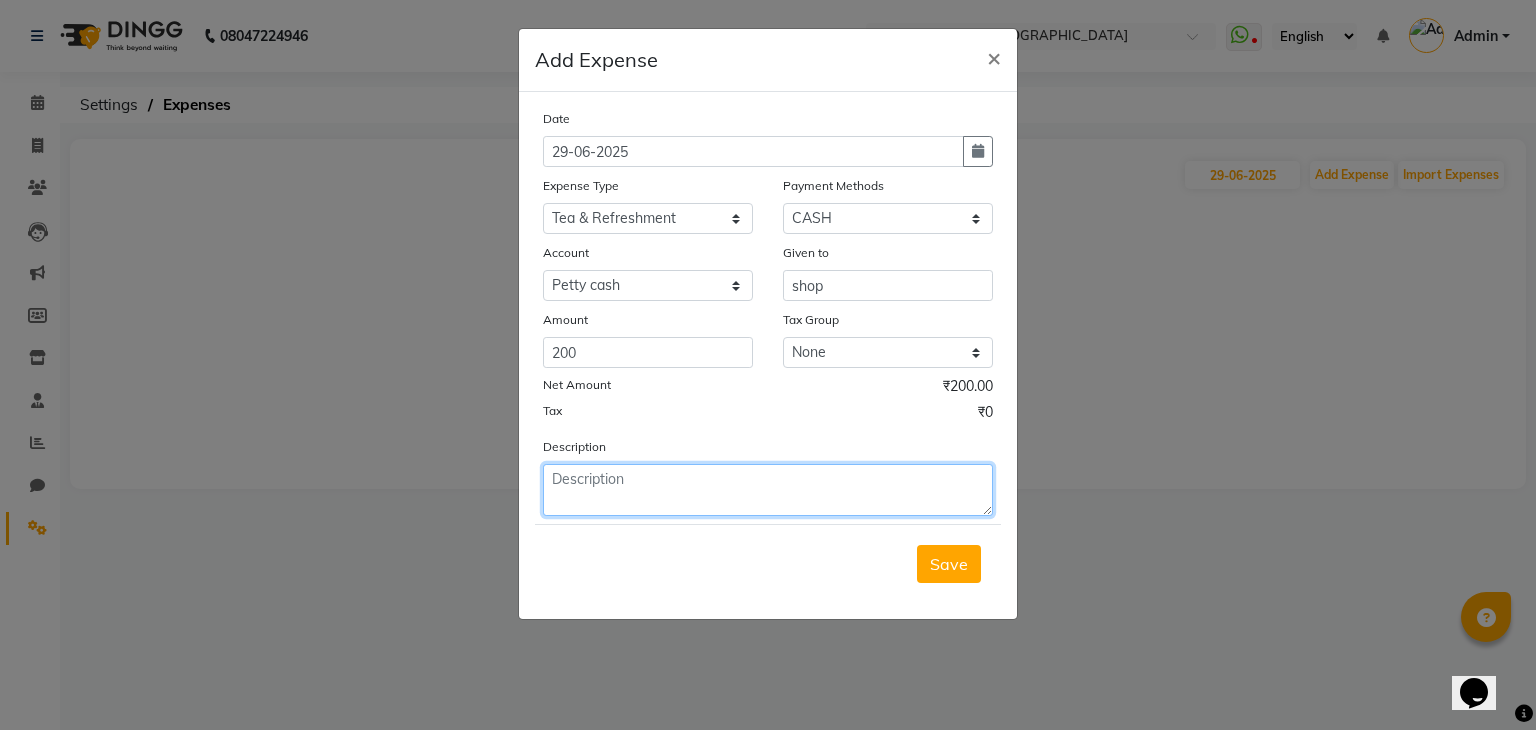 click 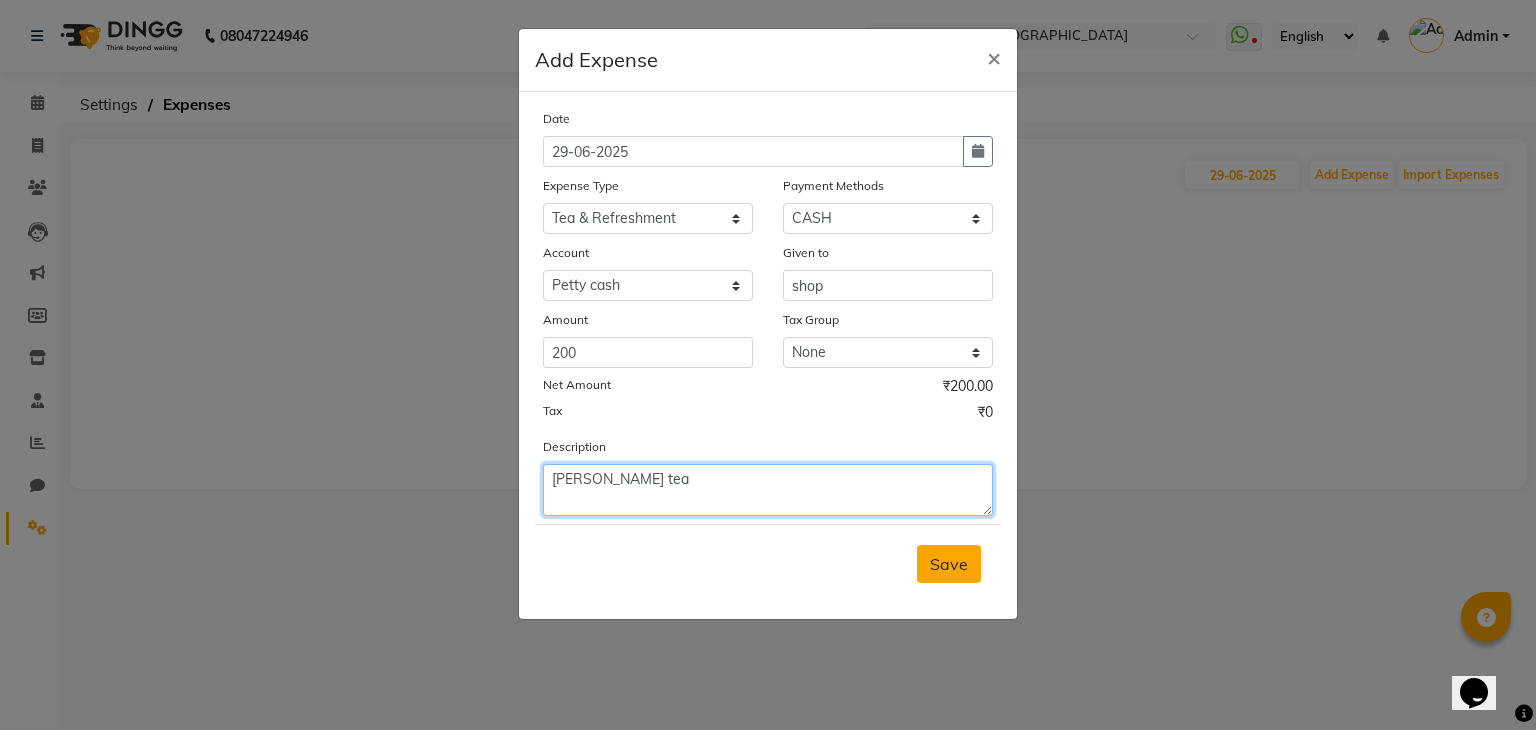 type on "[PERSON_NAME] tea" 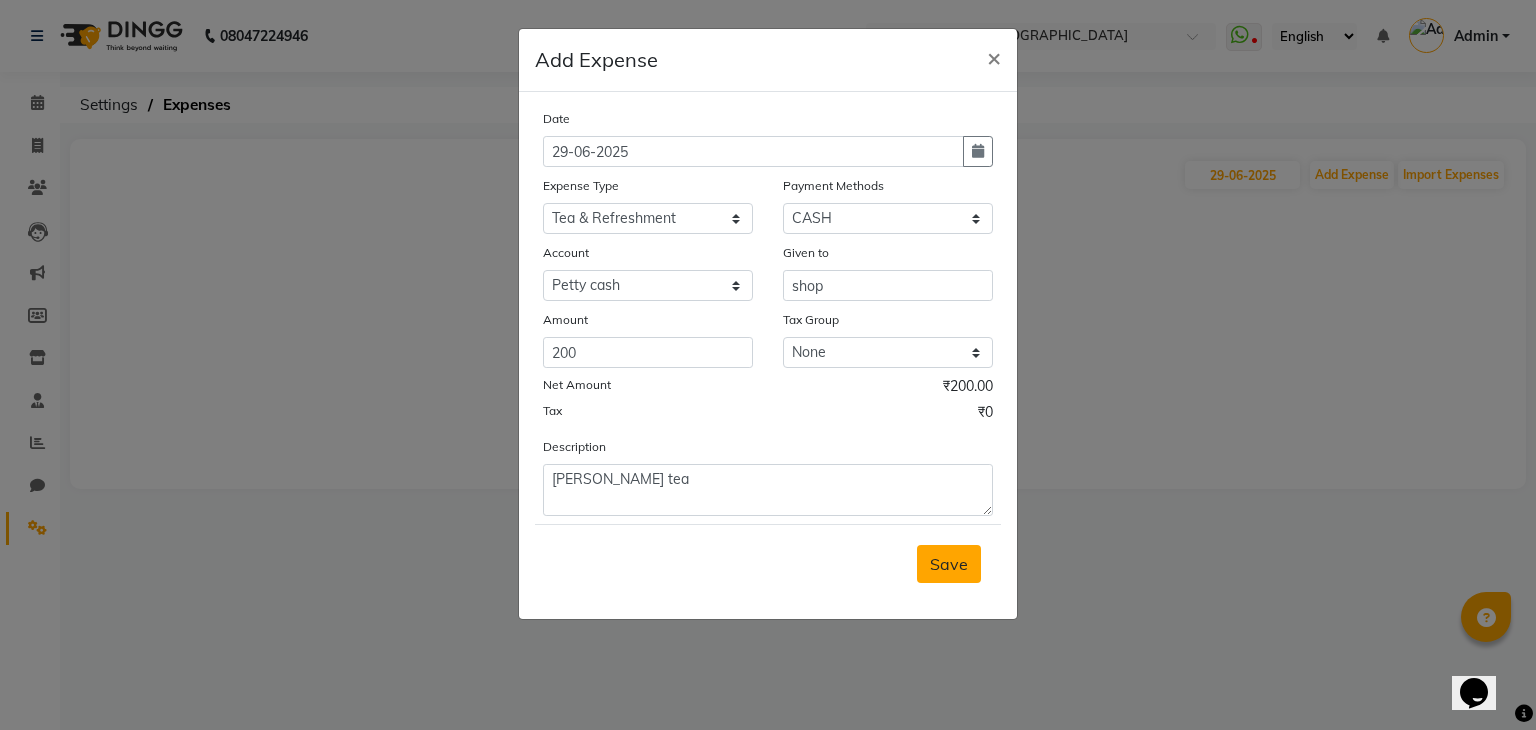 click on "Save" at bounding box center (949, 564) 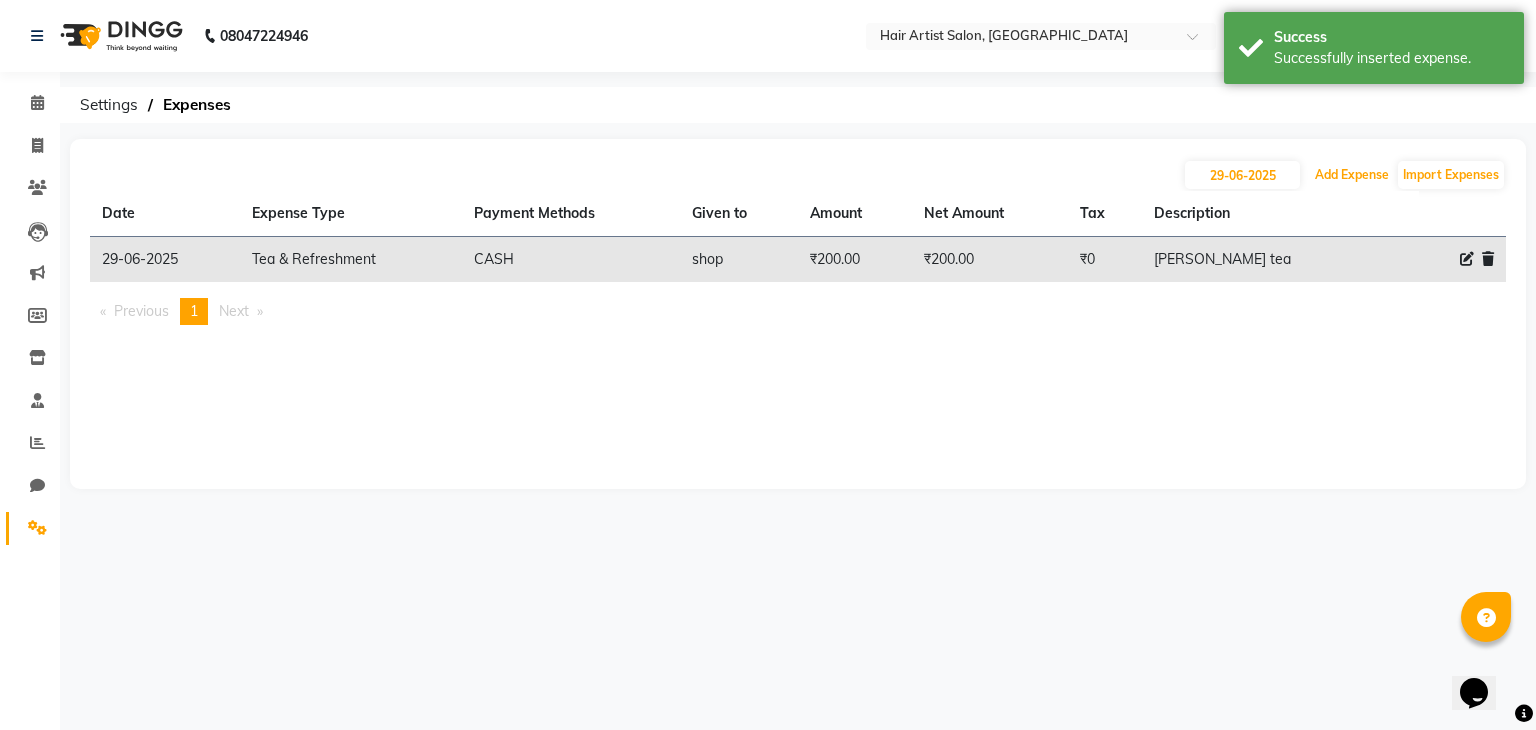 drag, startPoint x: 1348, startPoint y: 170, endPoint x: 1348, endPoint y: 191, distance: 21 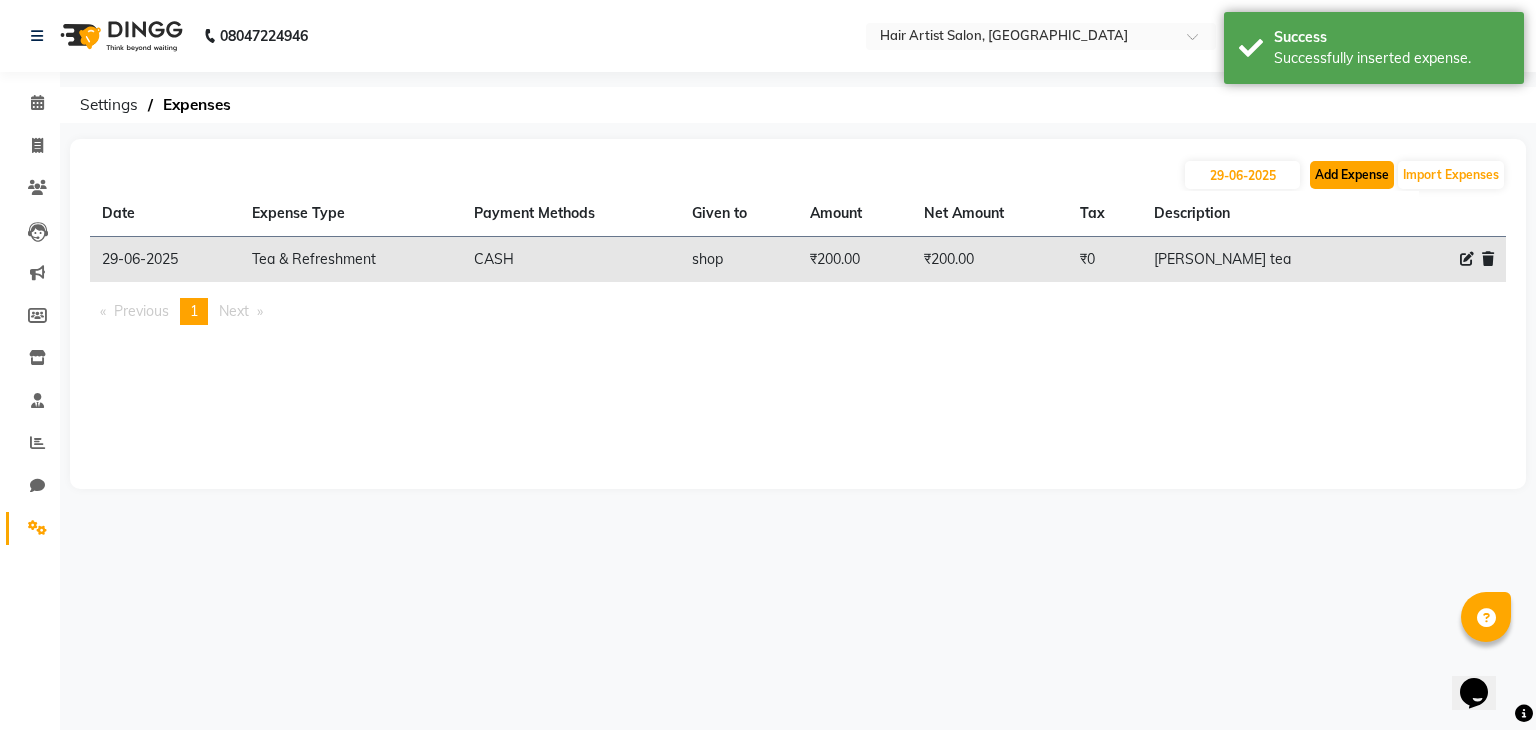 click on "Add Expense" 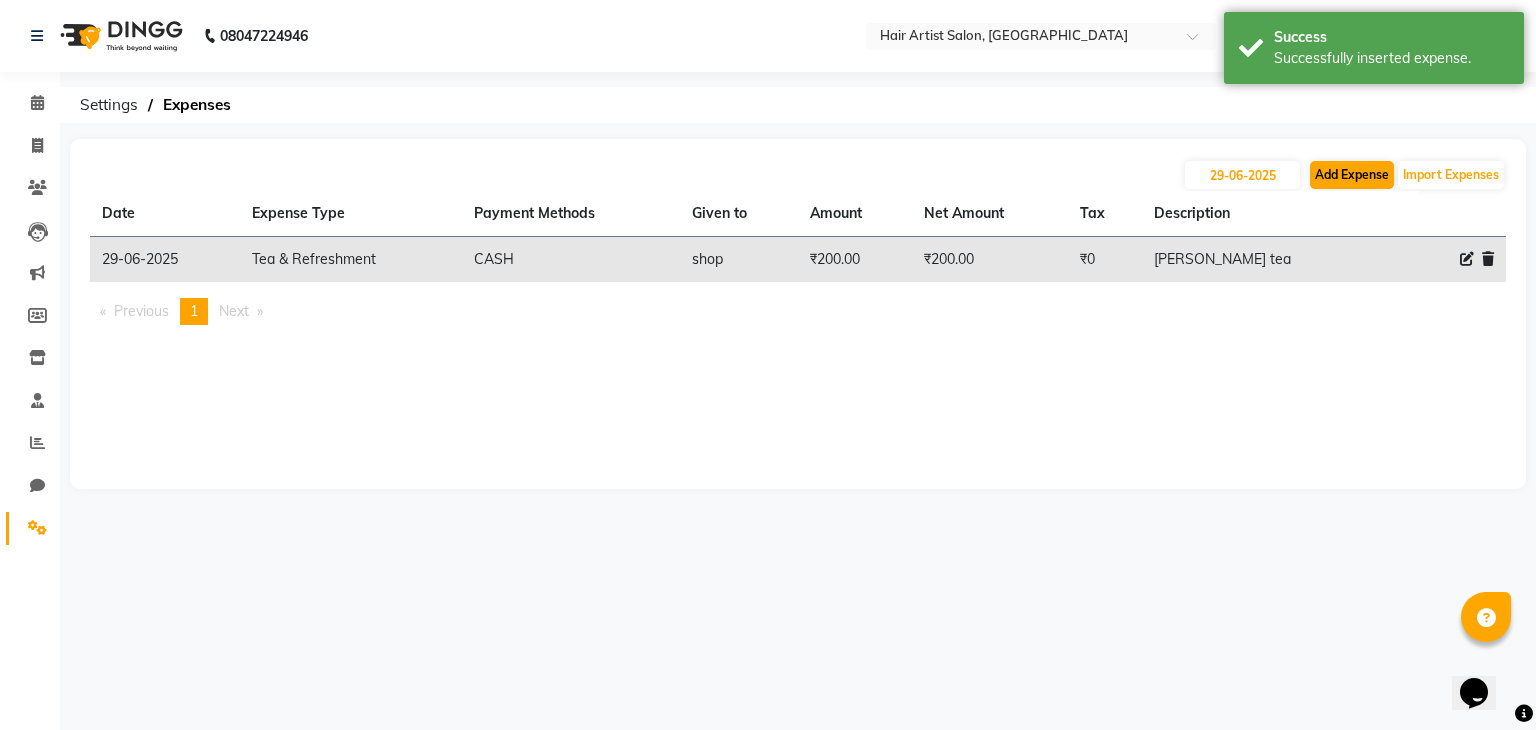 select on "1" 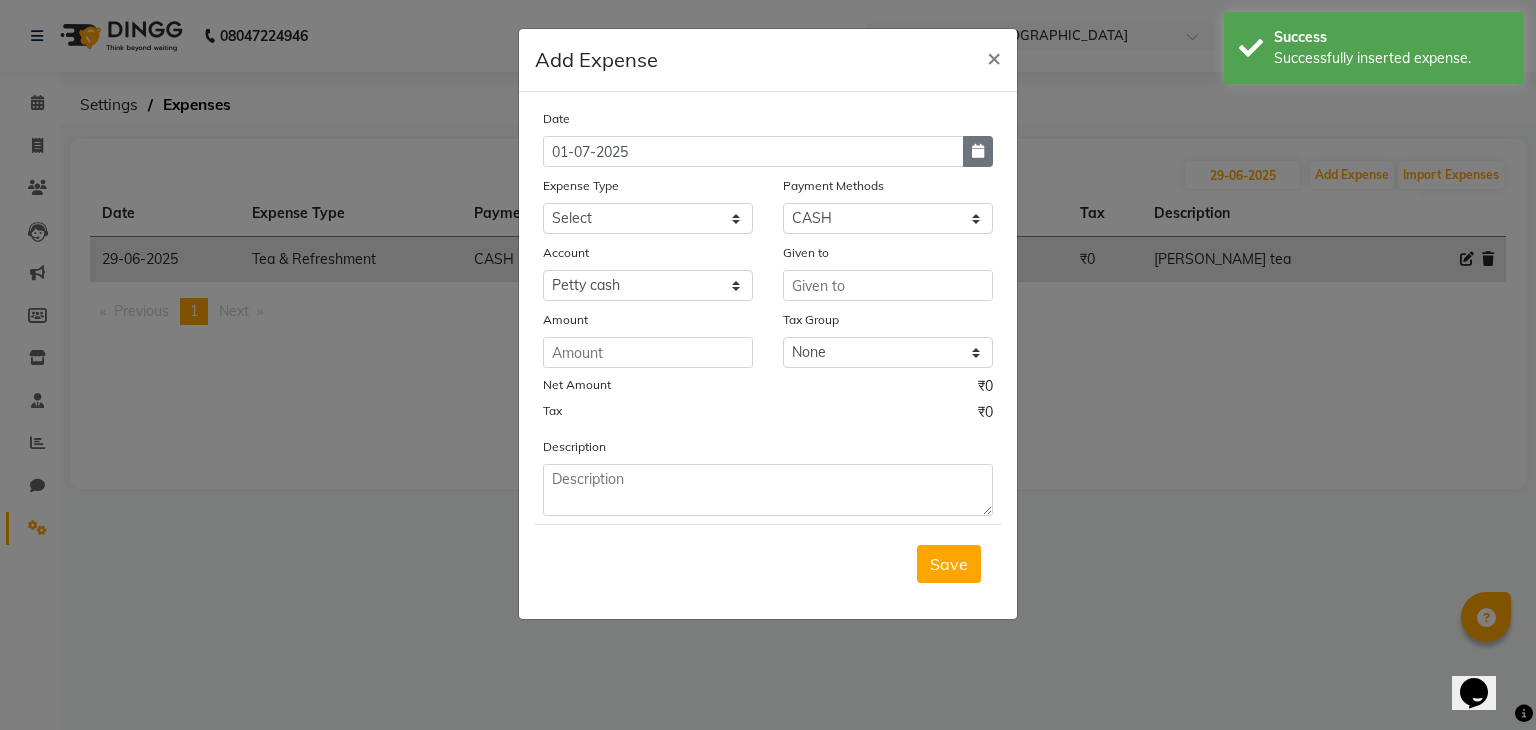 click 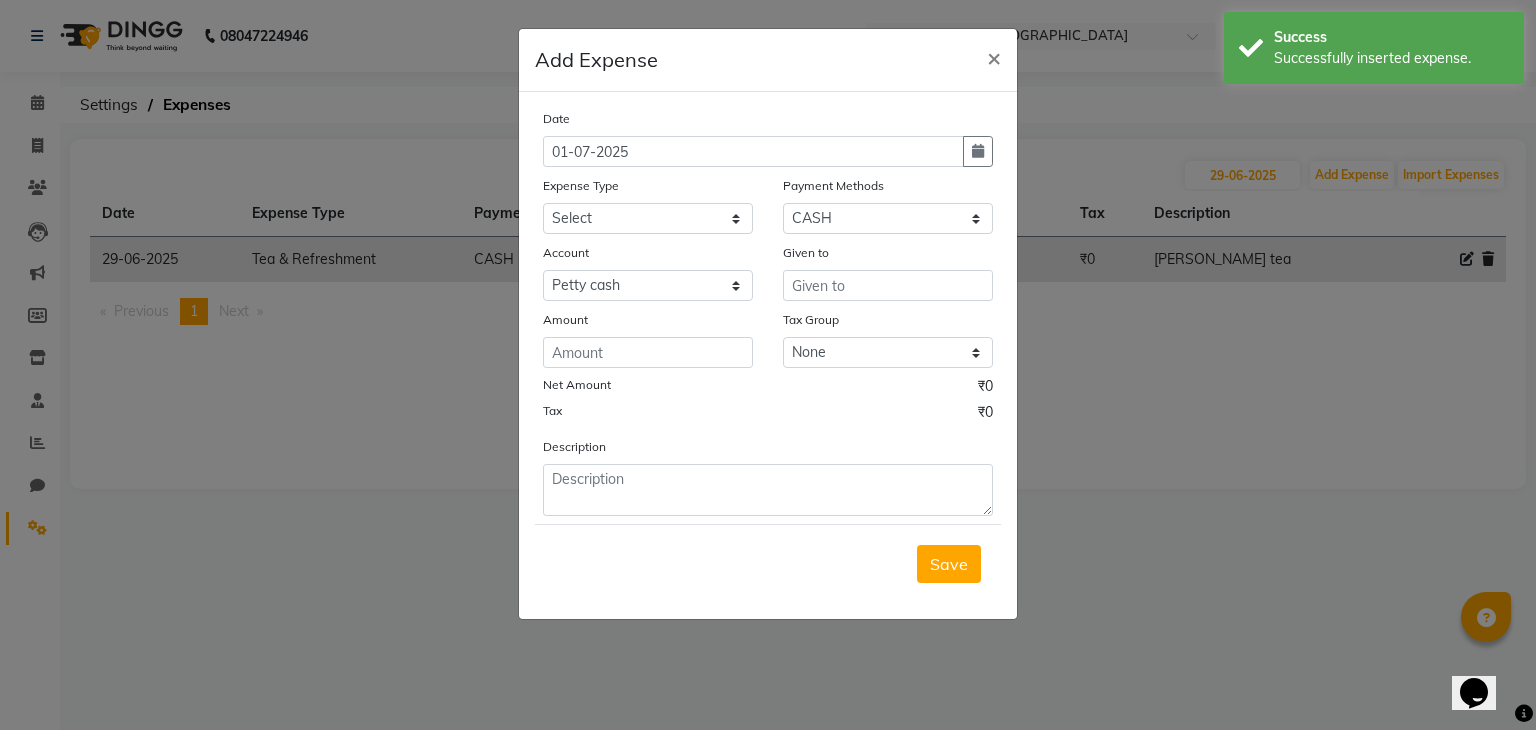select on "7" 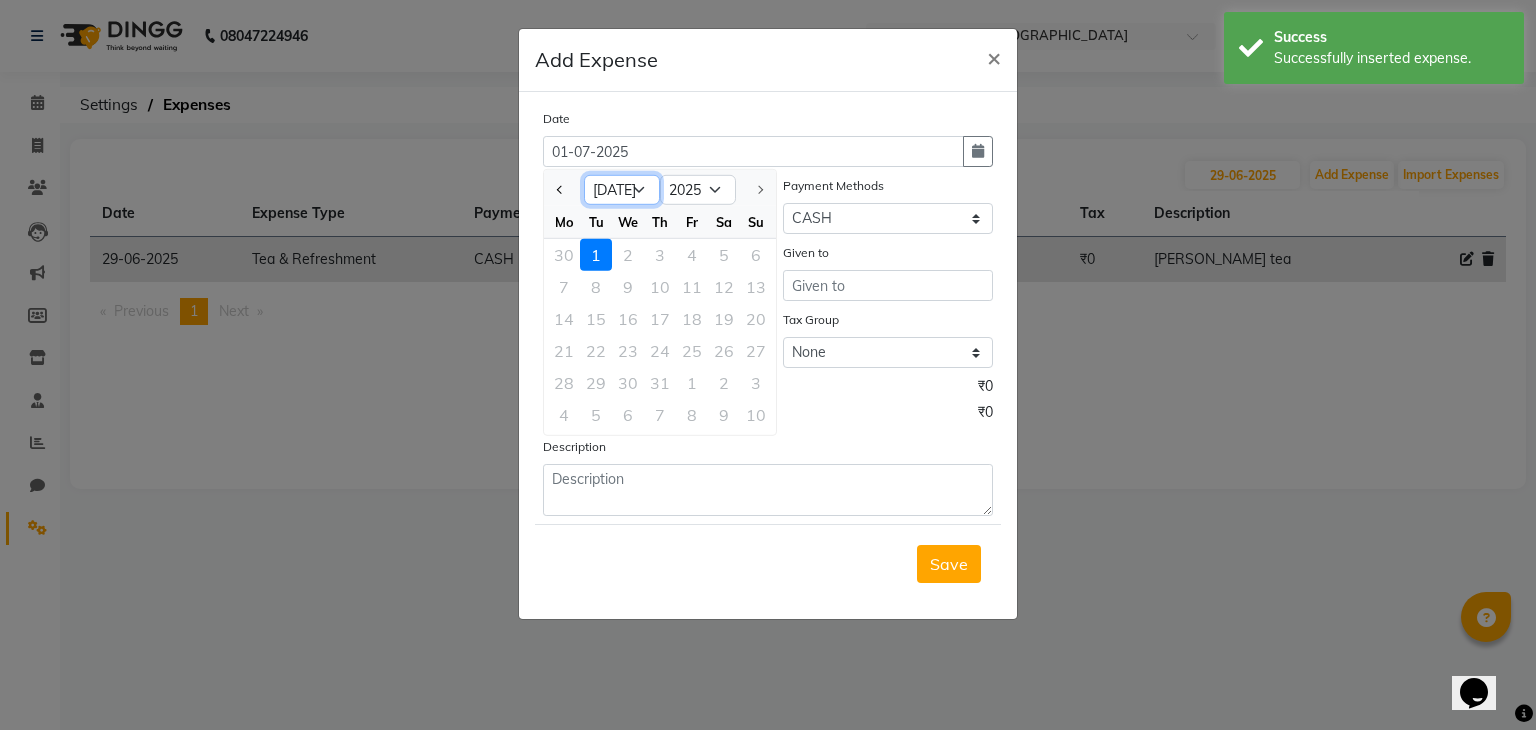 click on "Jan Feb Mar Apr May Jun [DATE]" 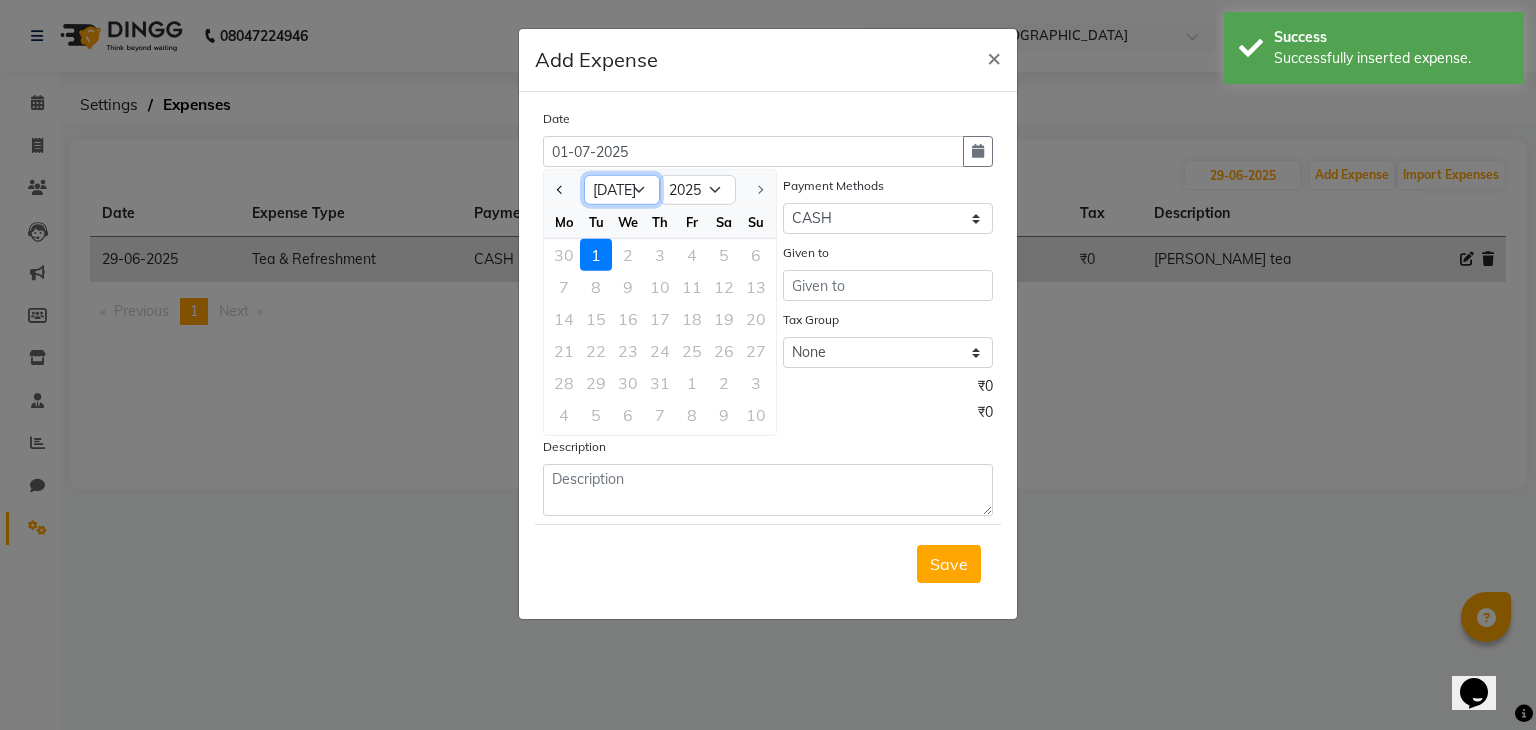 select on "6" 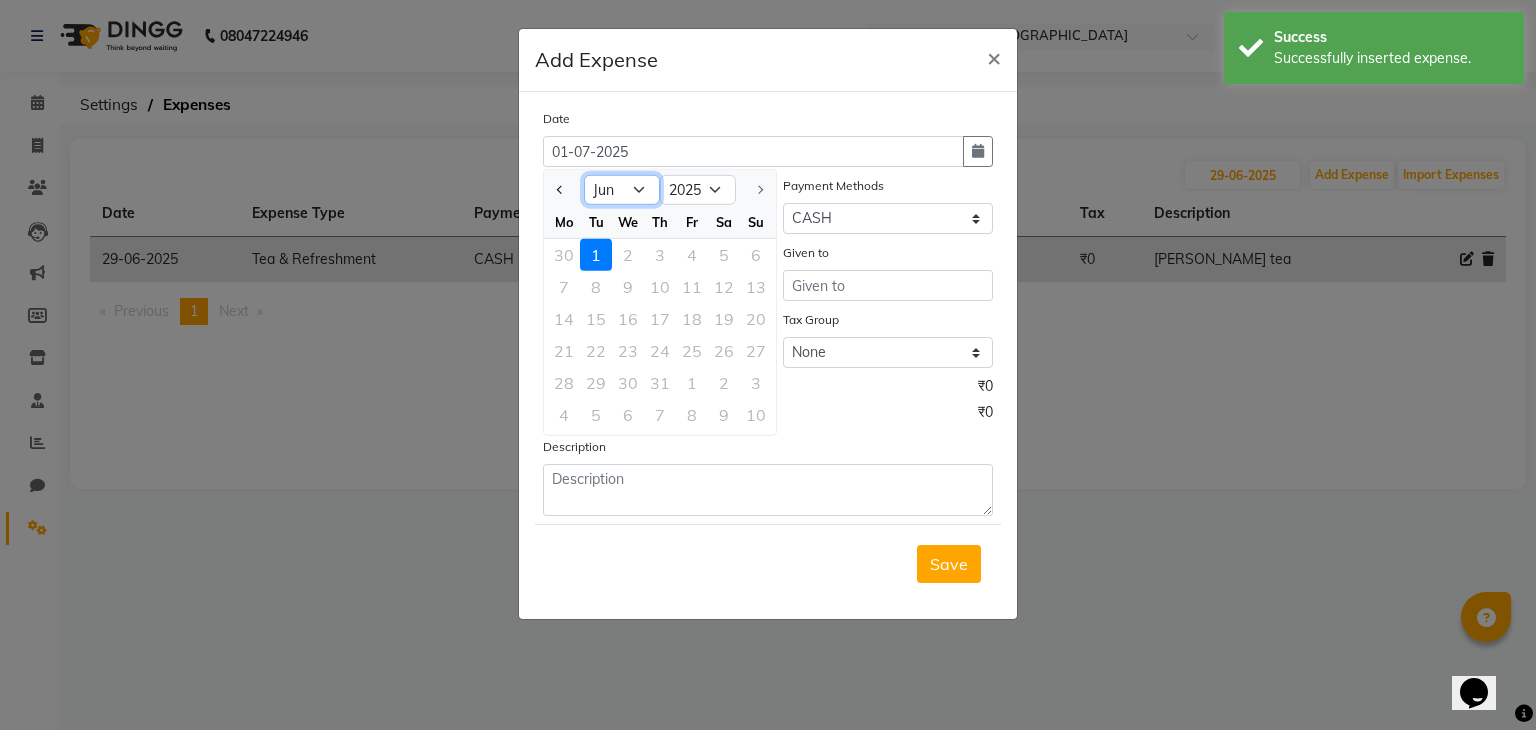 click on "Jan Feb Mar Apr May Jun [DATE]" 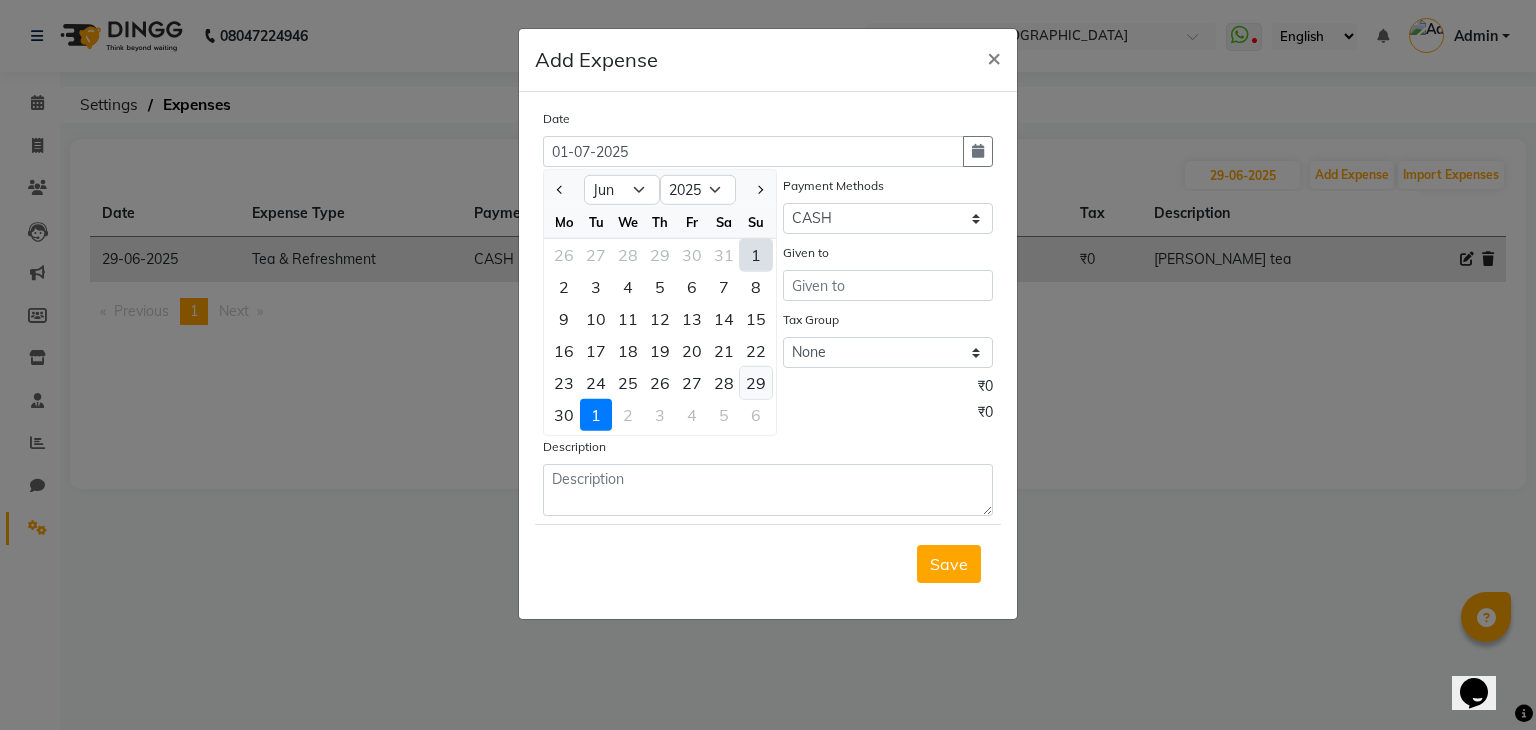 click on "29" 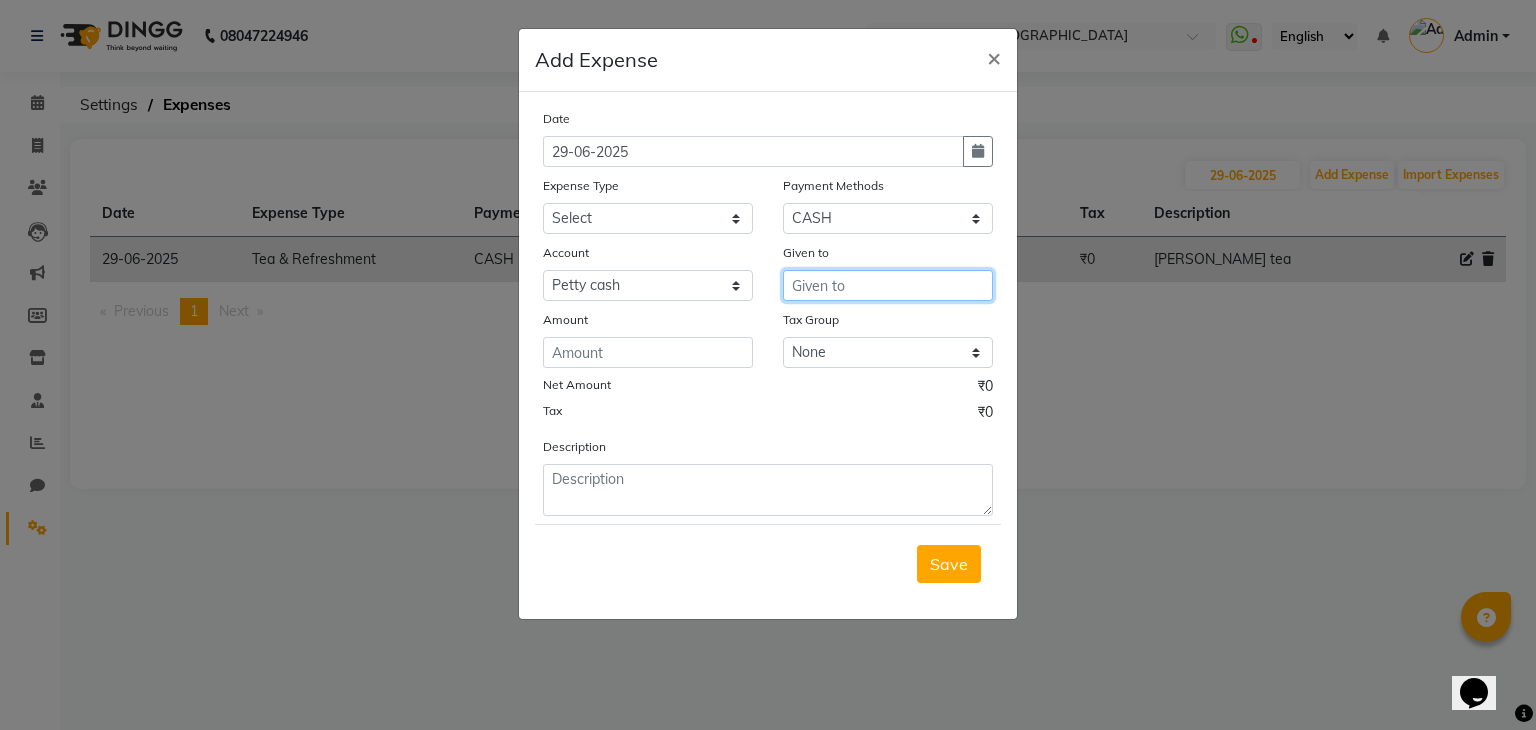 click at bounding box center (888, 285) 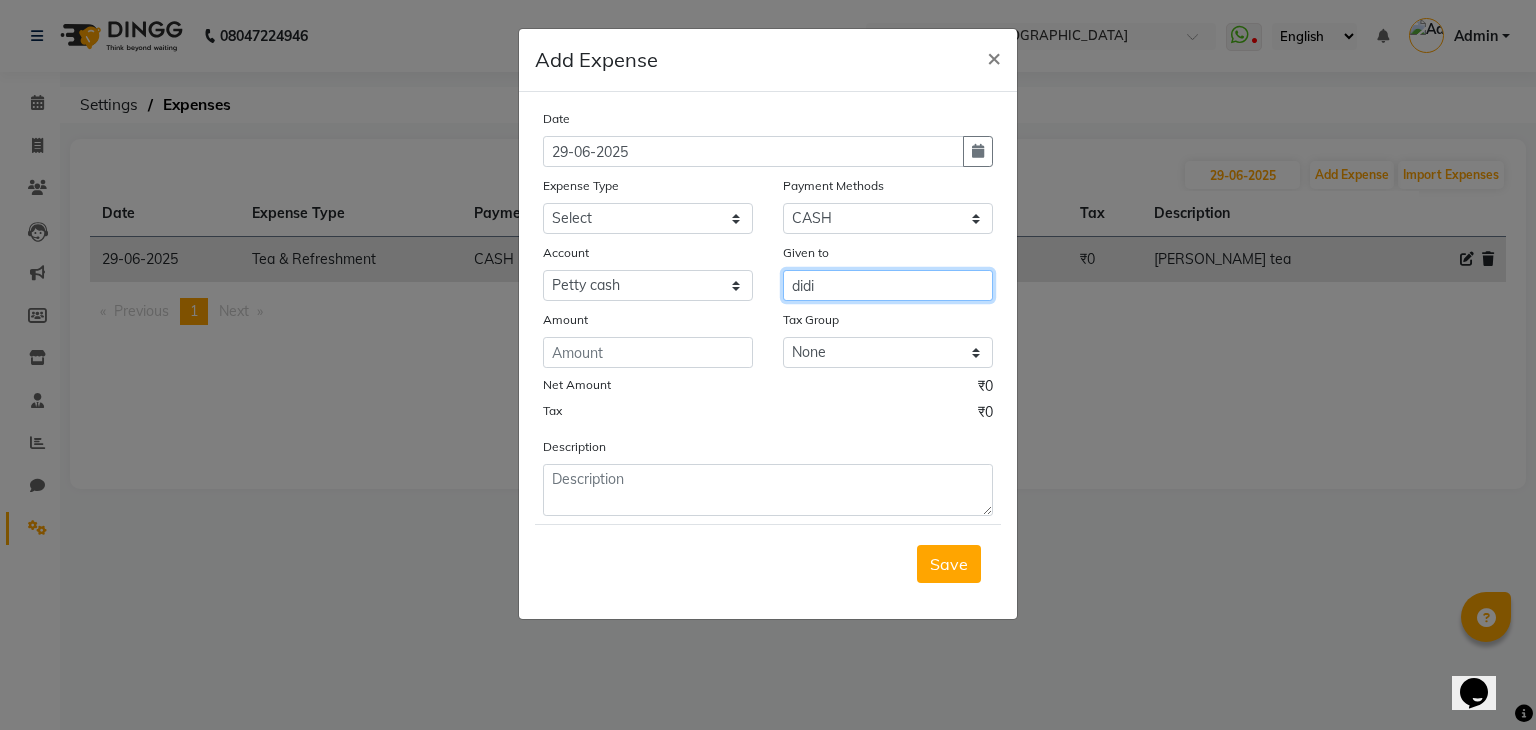 type on "didi" 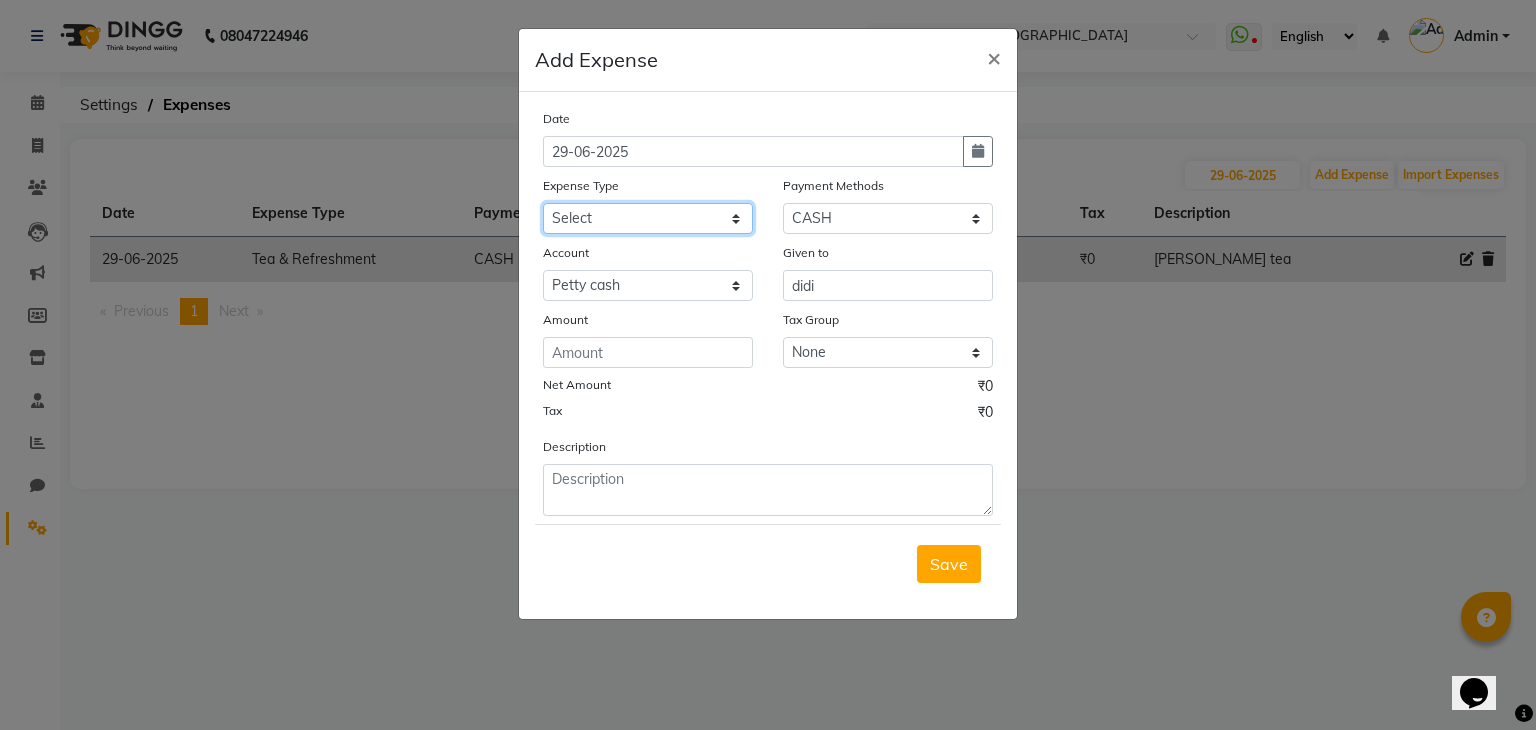 click on "Select Advance Salary Bank charges Cash transfer to bank Client Snacks Equipment Fuel Govt fee Incentive International purchase Loan Repayment Maintenance Marketing Miscellaneous MRA Other Pantry PERSONAL WORK Product Rent Salary Staff Snacks Tax Tea & Refreshment Utilities" 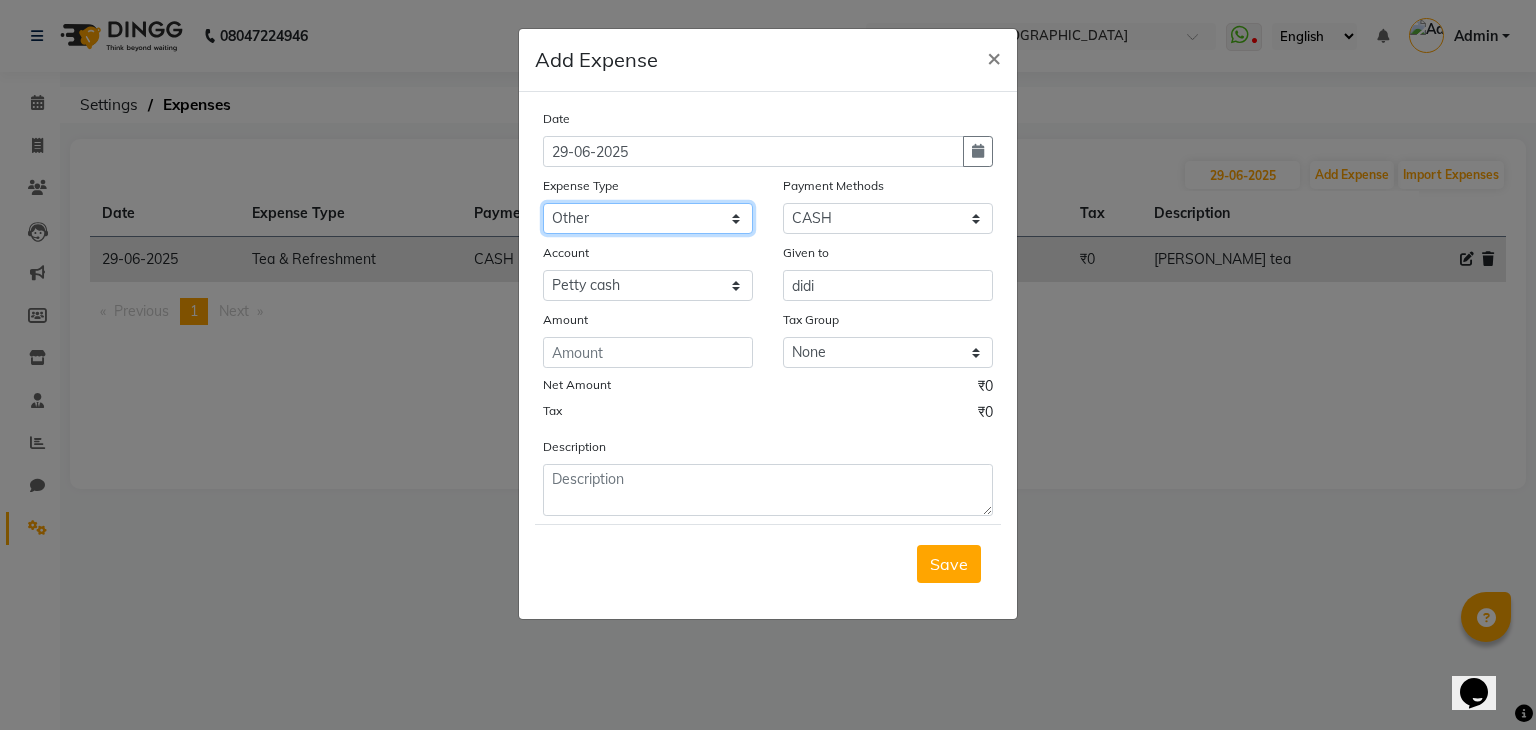 click on "Select Advance Salary Bank charges Cash transfer to bank Client Snacks Equipment Fuel Govt fee Incentive International purchase Loan Repayment Maintenance Marketing Miscellaneous MRA Other Pantry PERSONAL WORK Product Rent Salary Staff Snacks Tax Tea & Refreshment Utilities" 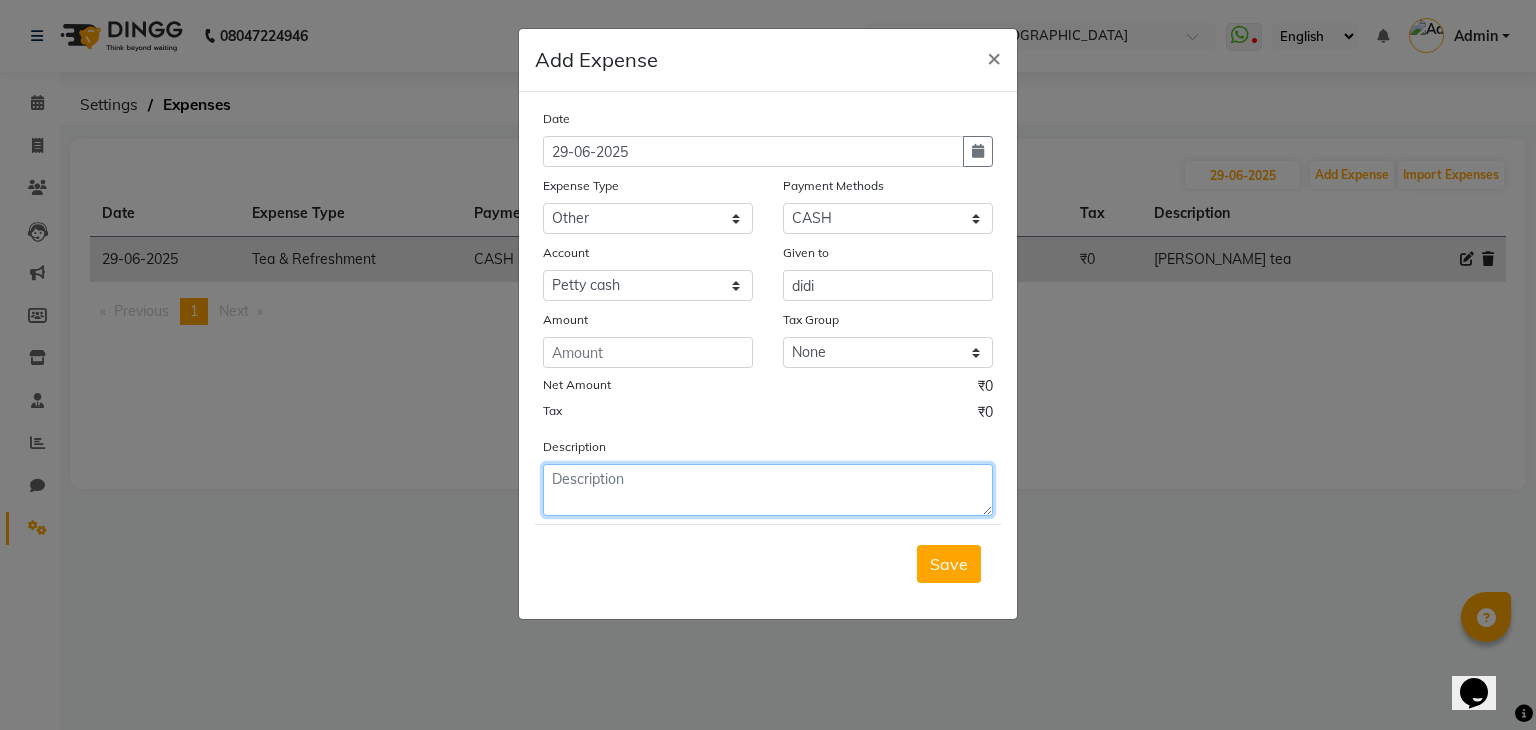 click 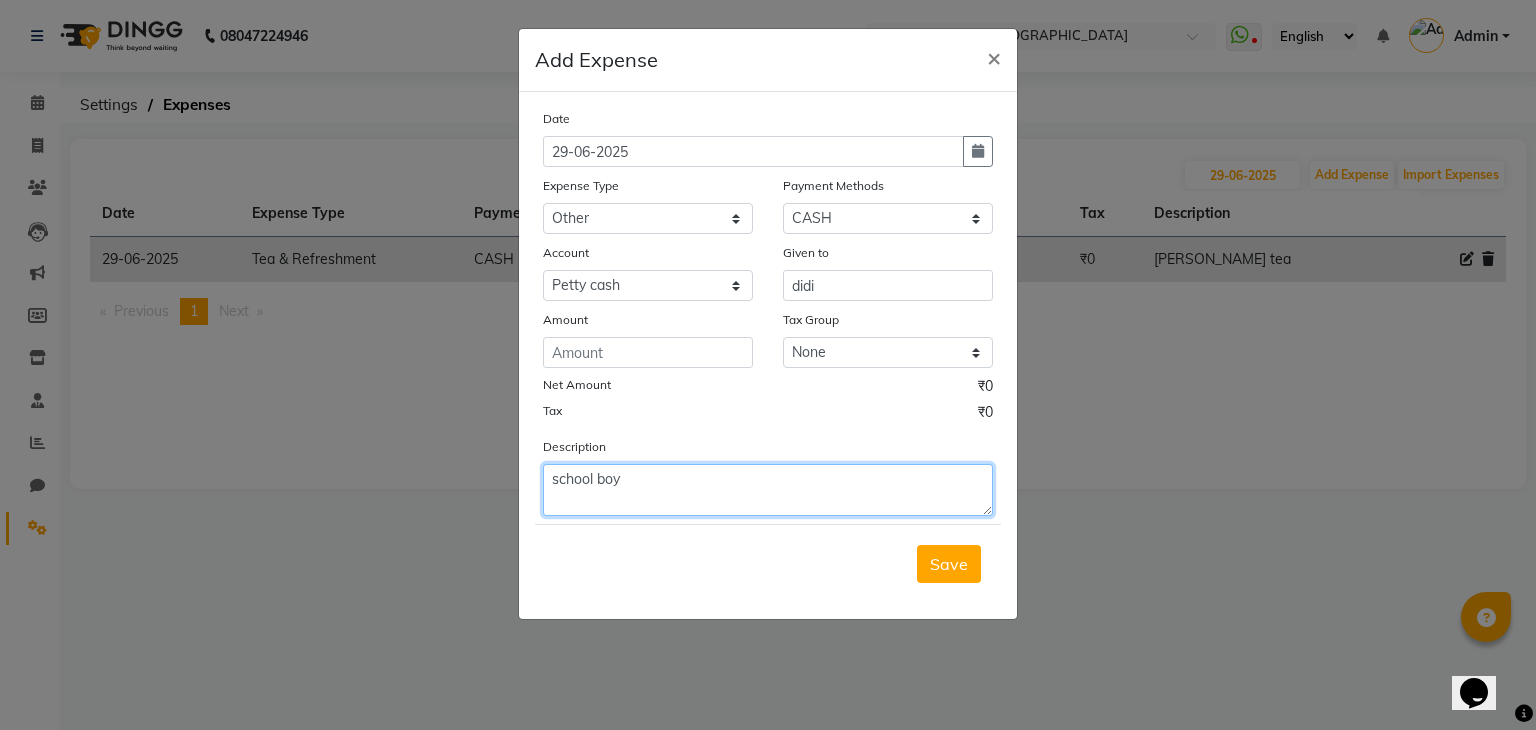 type on "school boy" 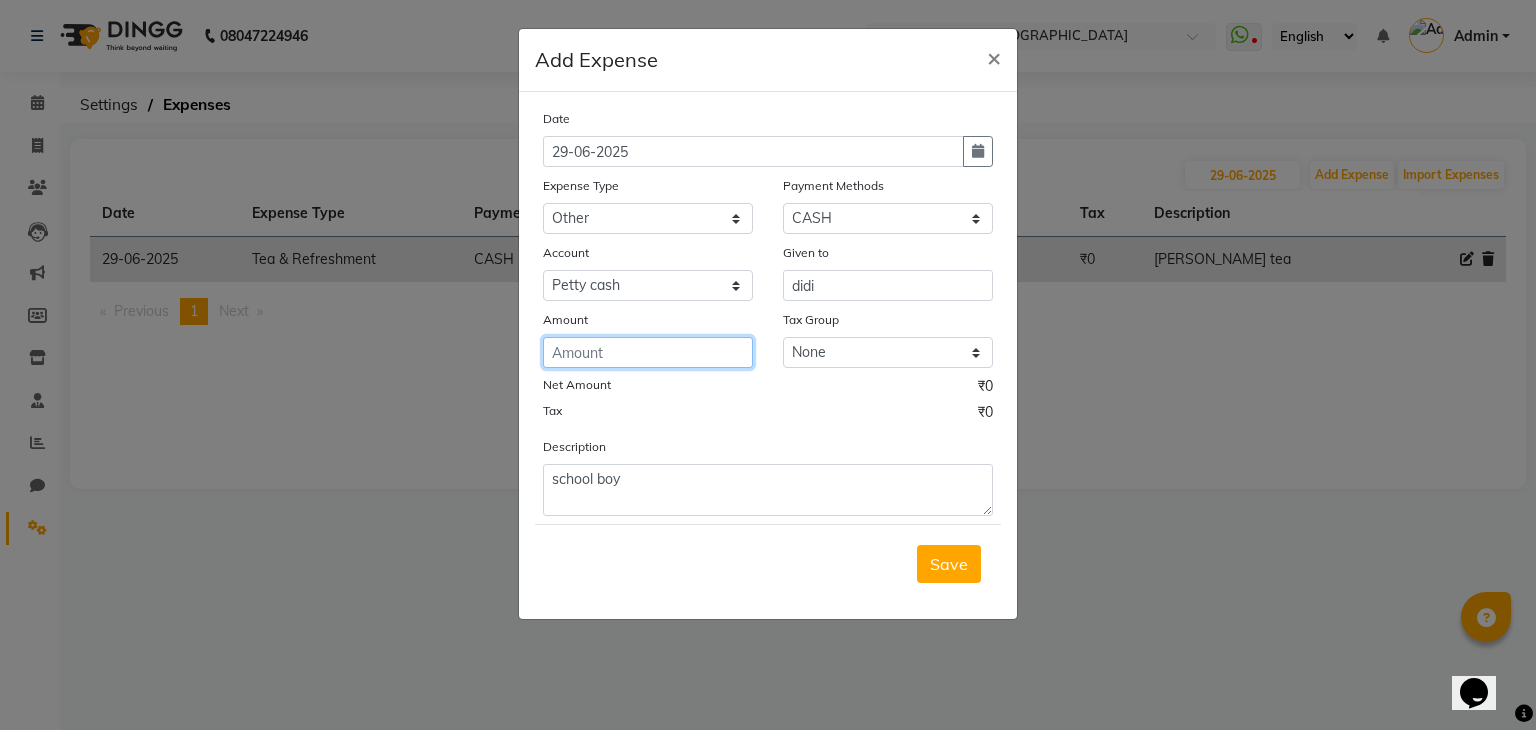 click 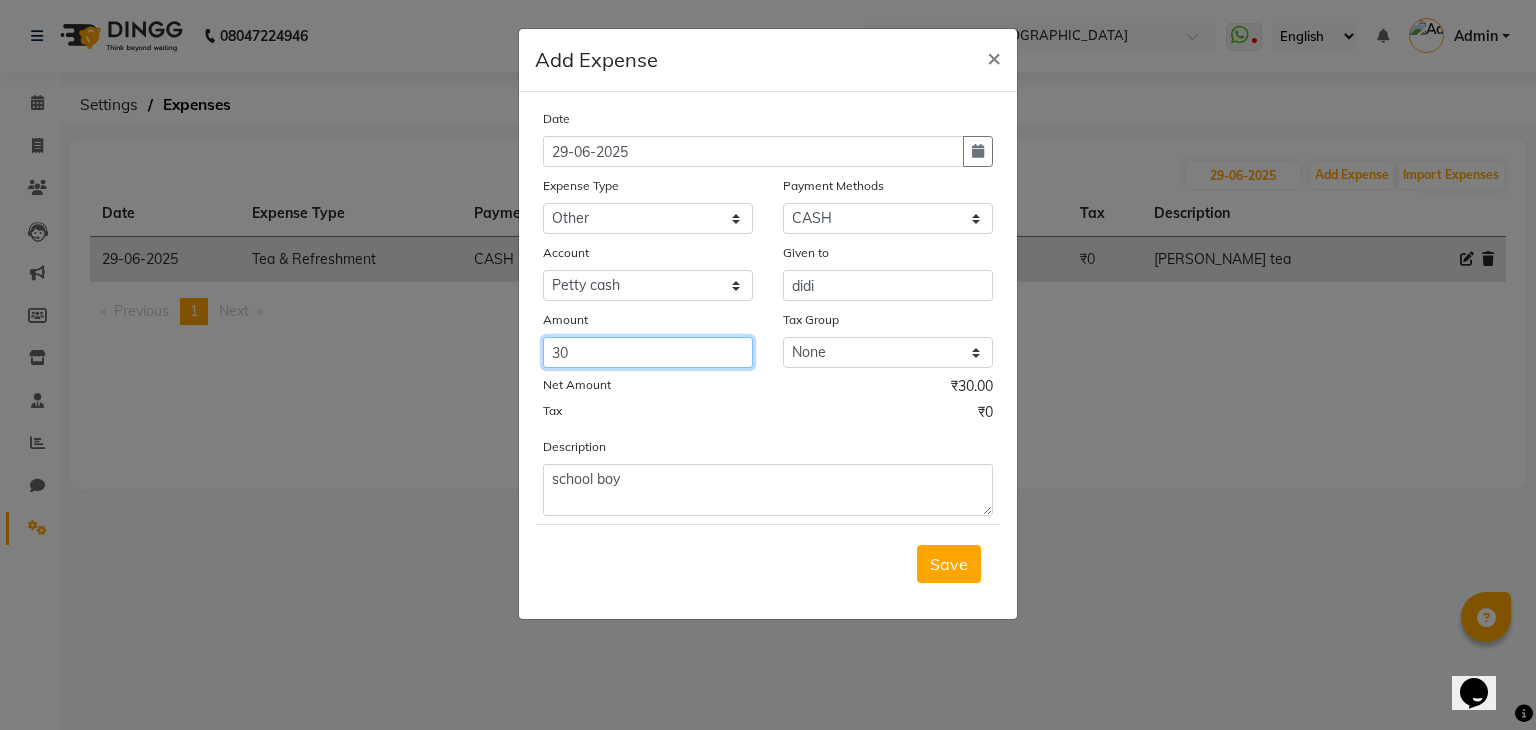 type on "3" 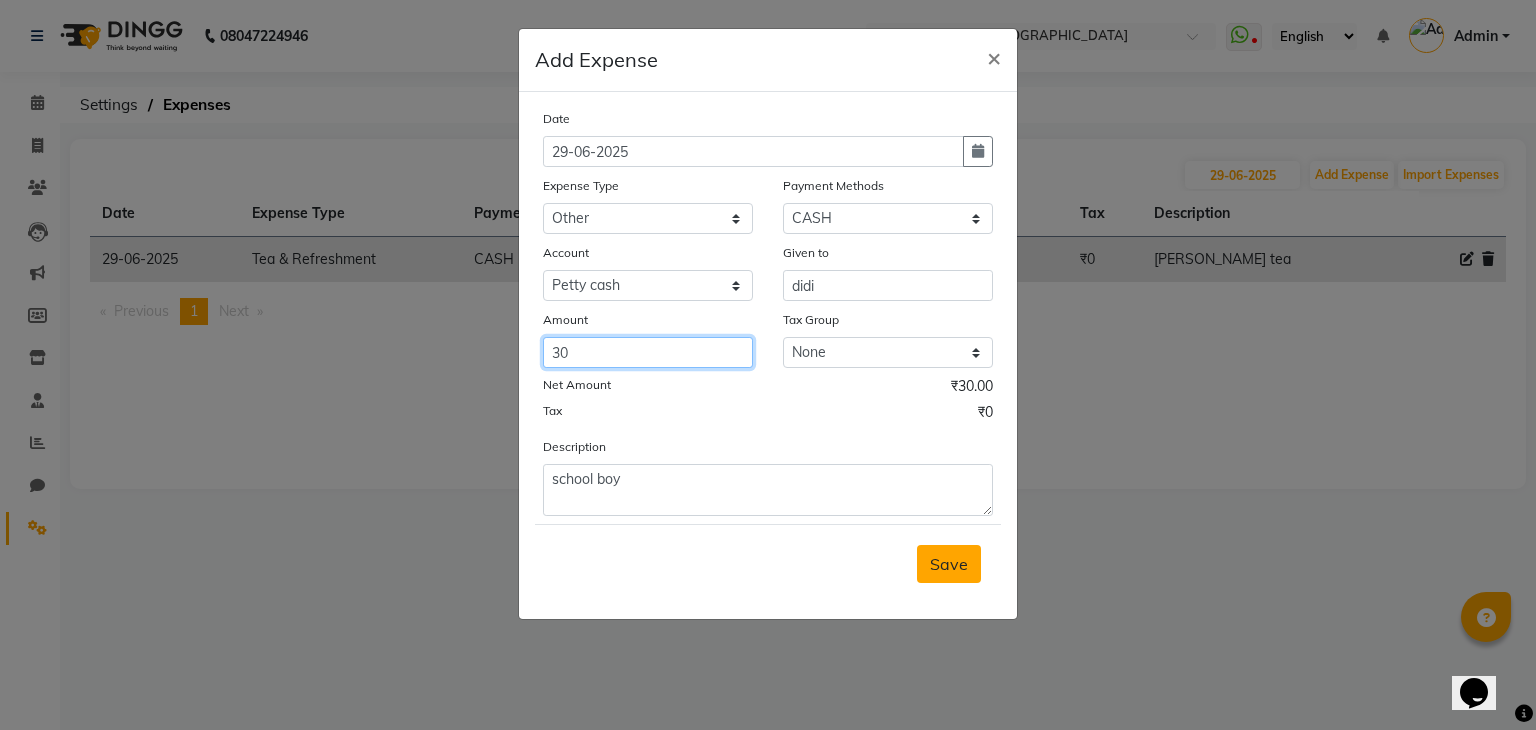 type on "30" 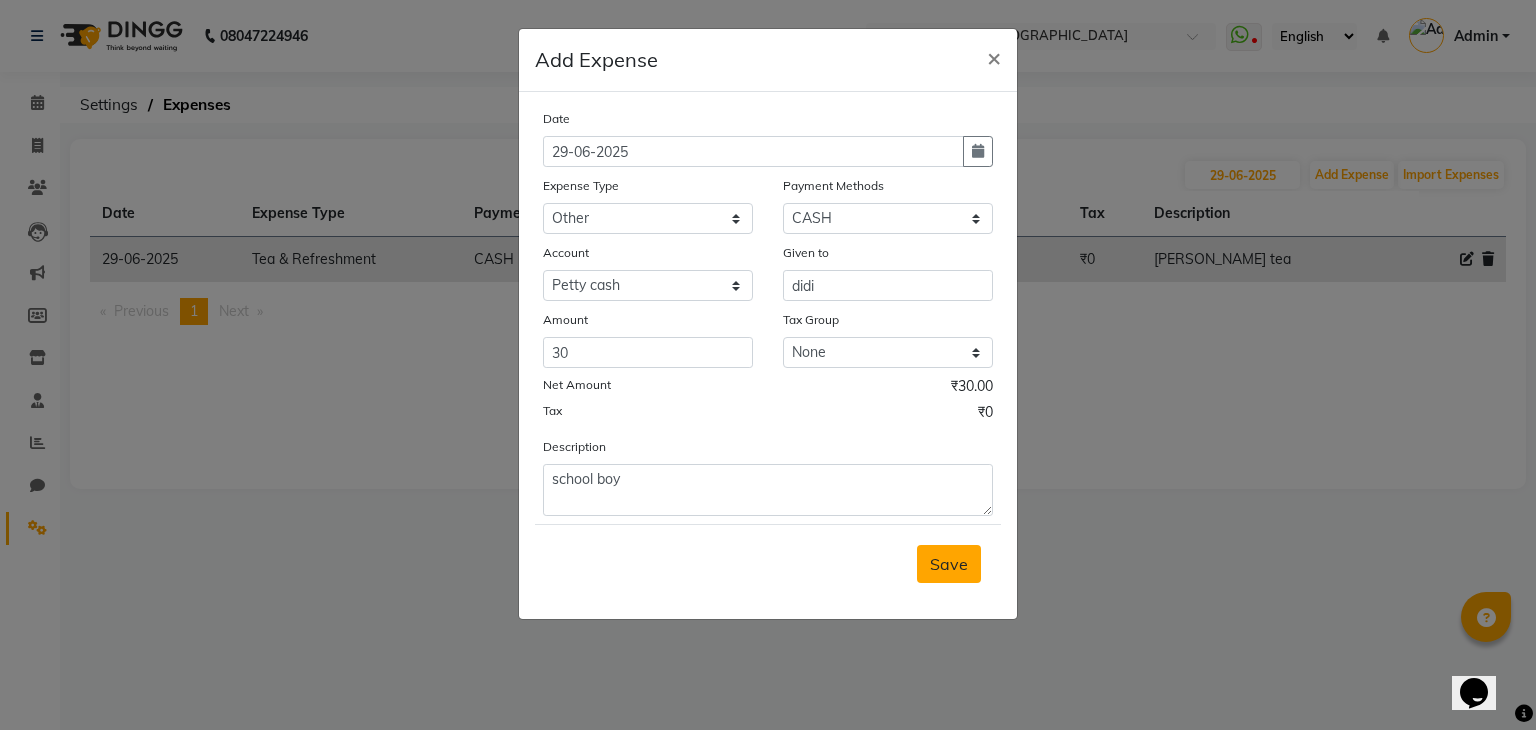 click on "Save" at bounding box center [949, 564] 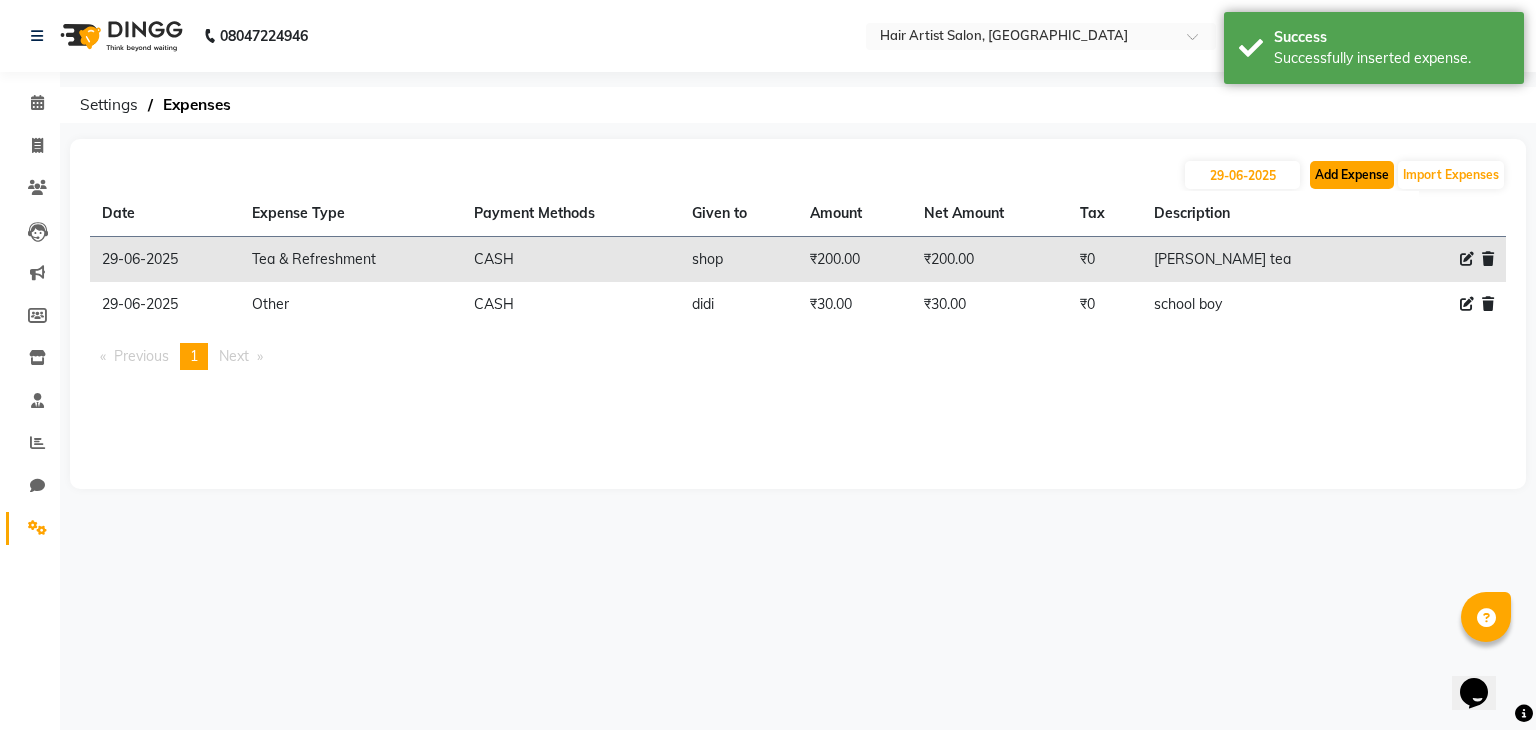 click on "Add Expense" 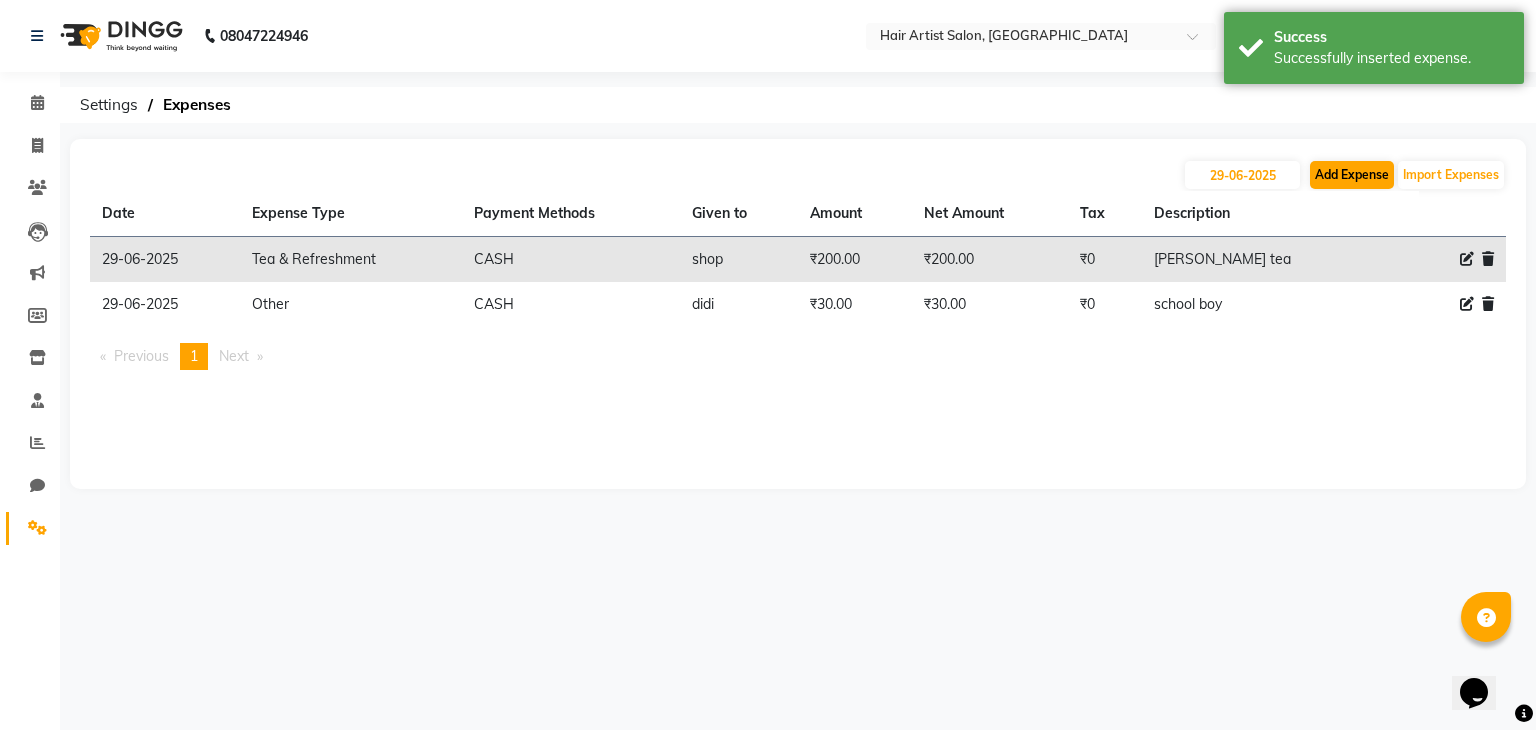 select on "1" 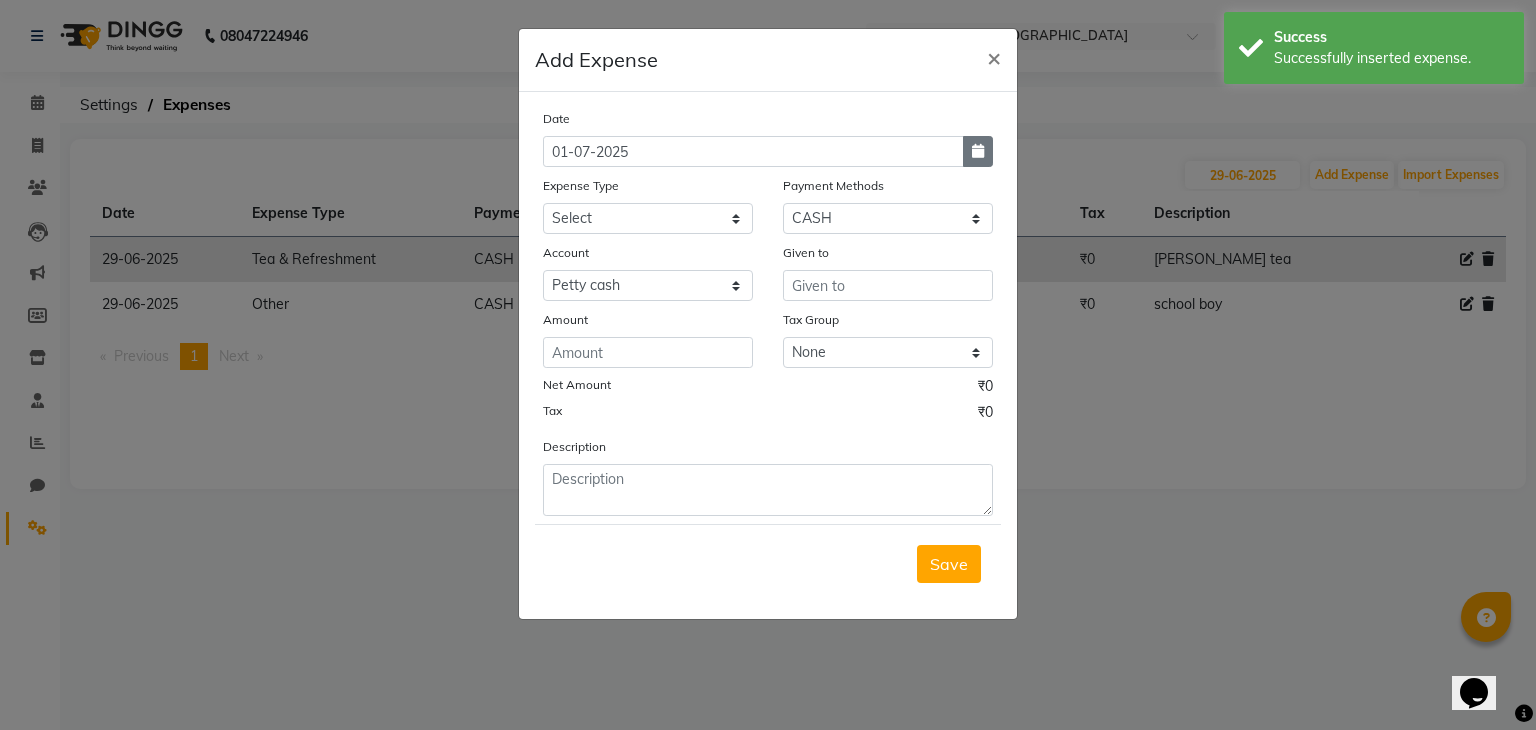 click 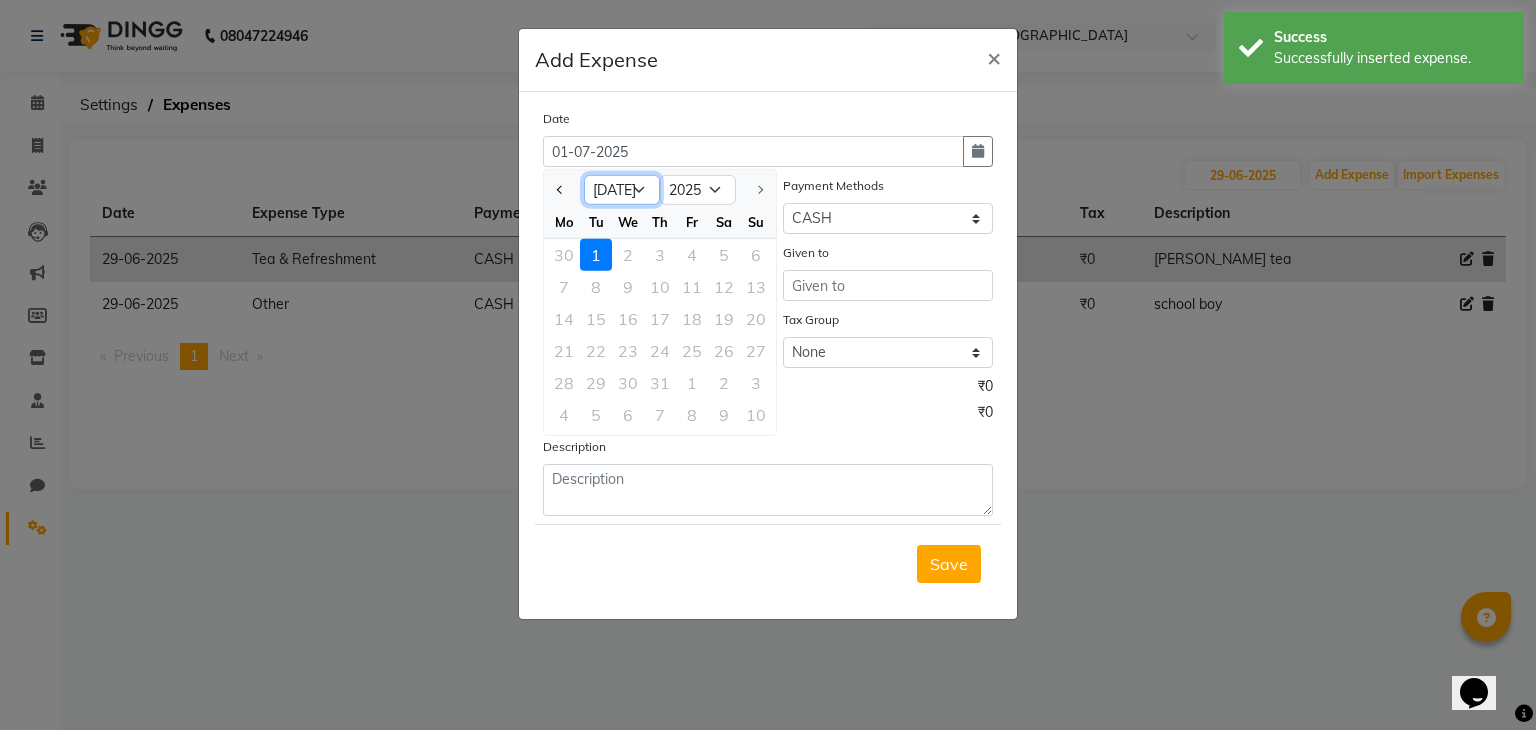 click on "Jan Feb Mar Apr May Jun [DATE]" 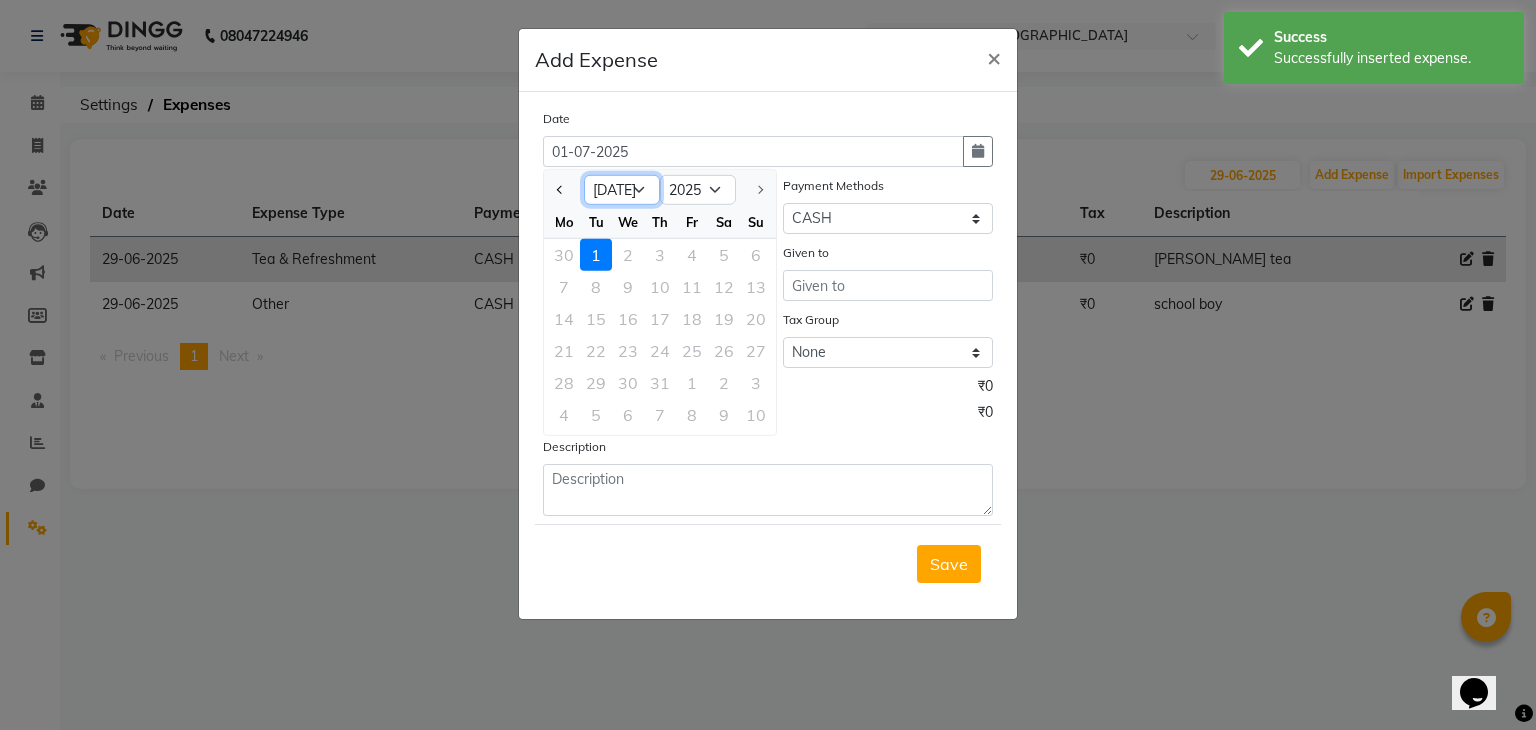 select on "6" 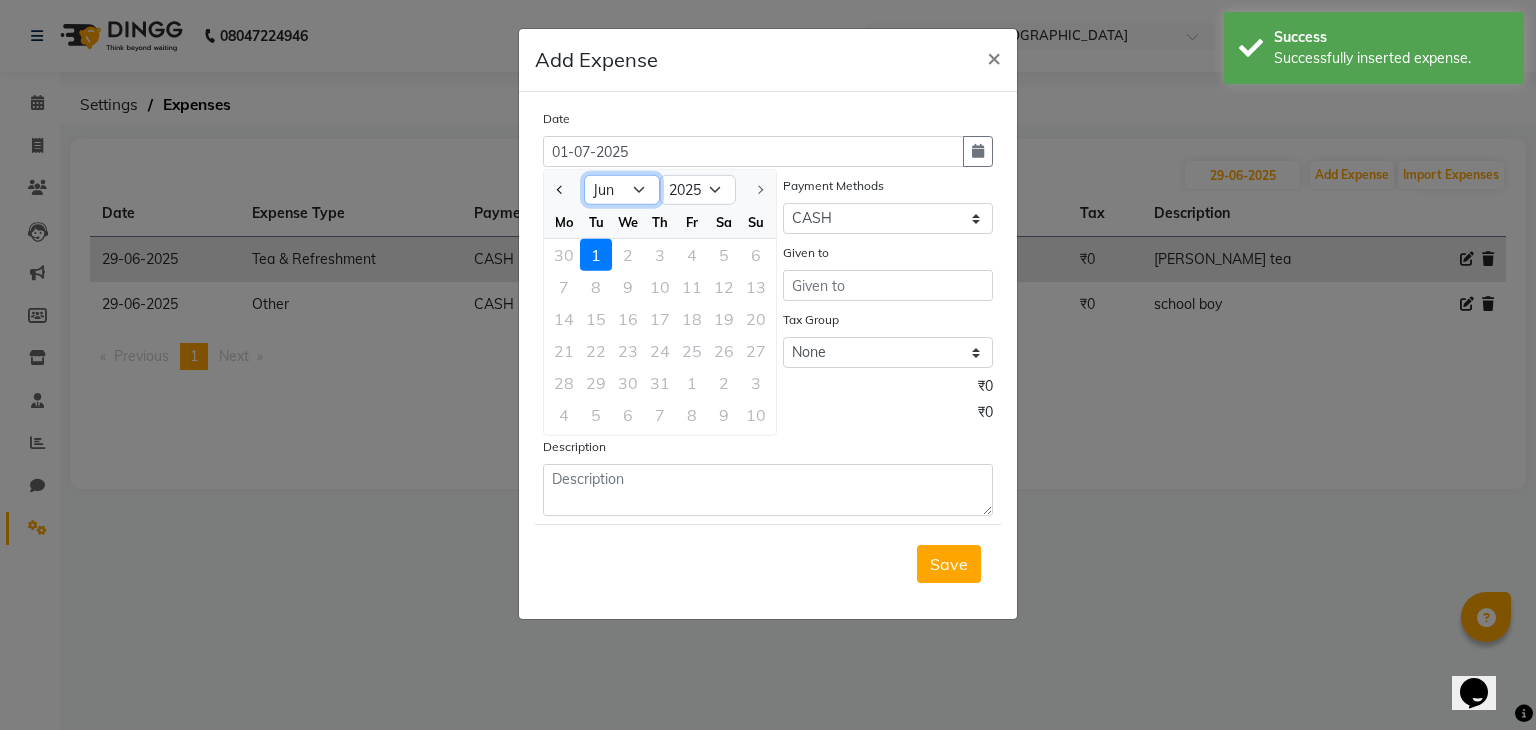 click on "Jan Feb Mar Apr May Jun [DATE]" 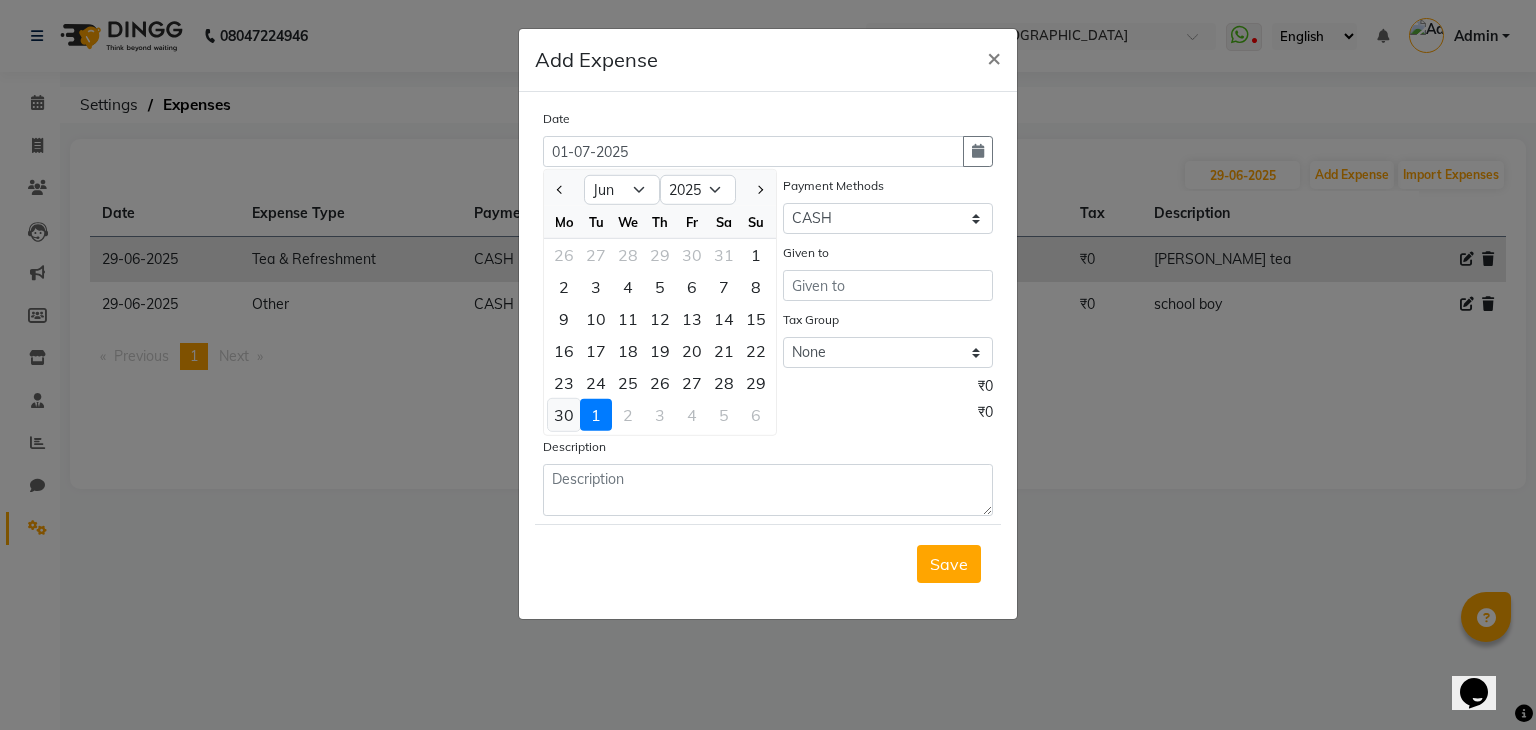 click on "30" 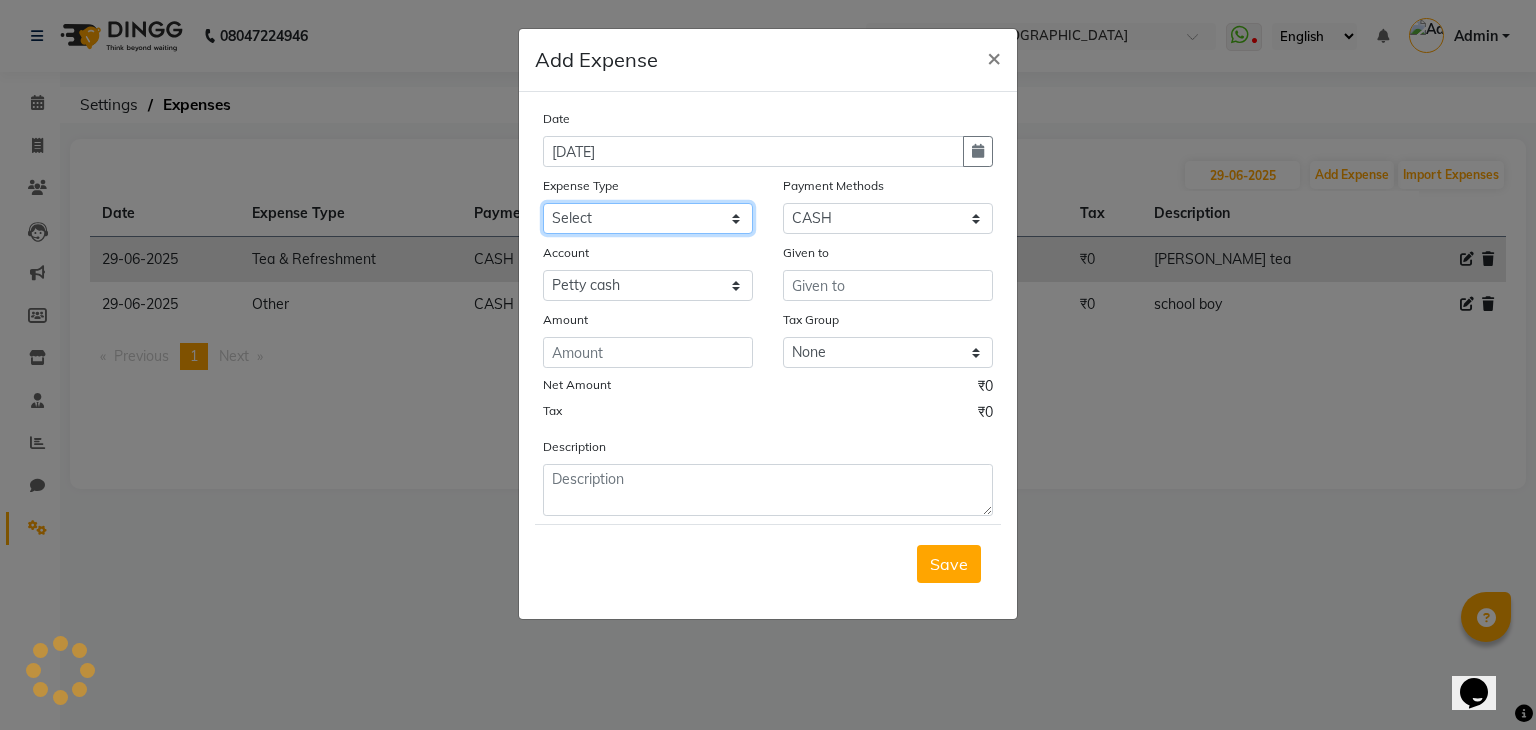 click on "Select Advance Salary Bank charges Cash transfer to bank Client Snacks Equipment Fuel Govt fee Incentive International purchase Loan Repayment Maintenance Marketing Miscellaneous MRA Other Pantry PERSONAL WORK Product Rent Salary Staff Snacks Tax Tea & Refreshment Utilities" 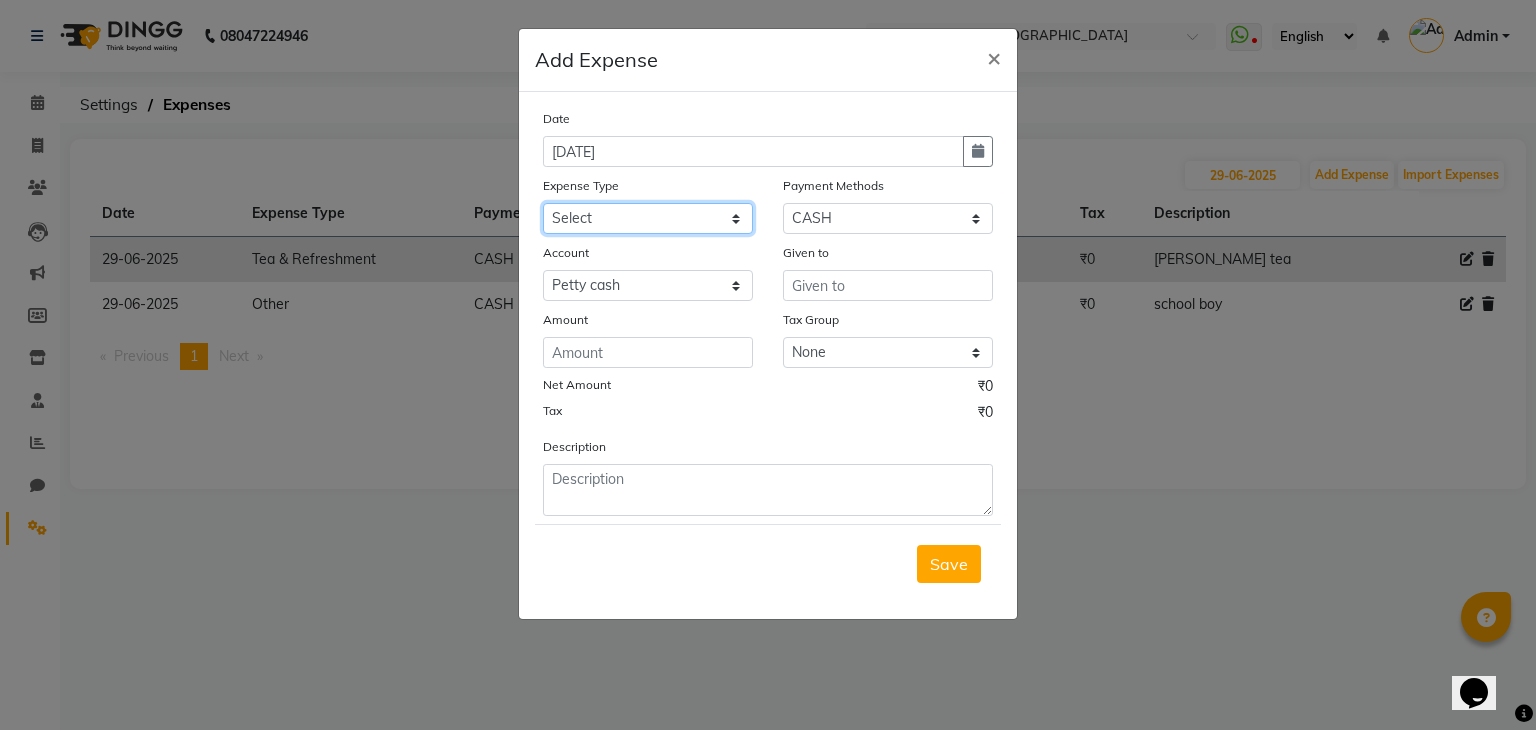 select on "22916" 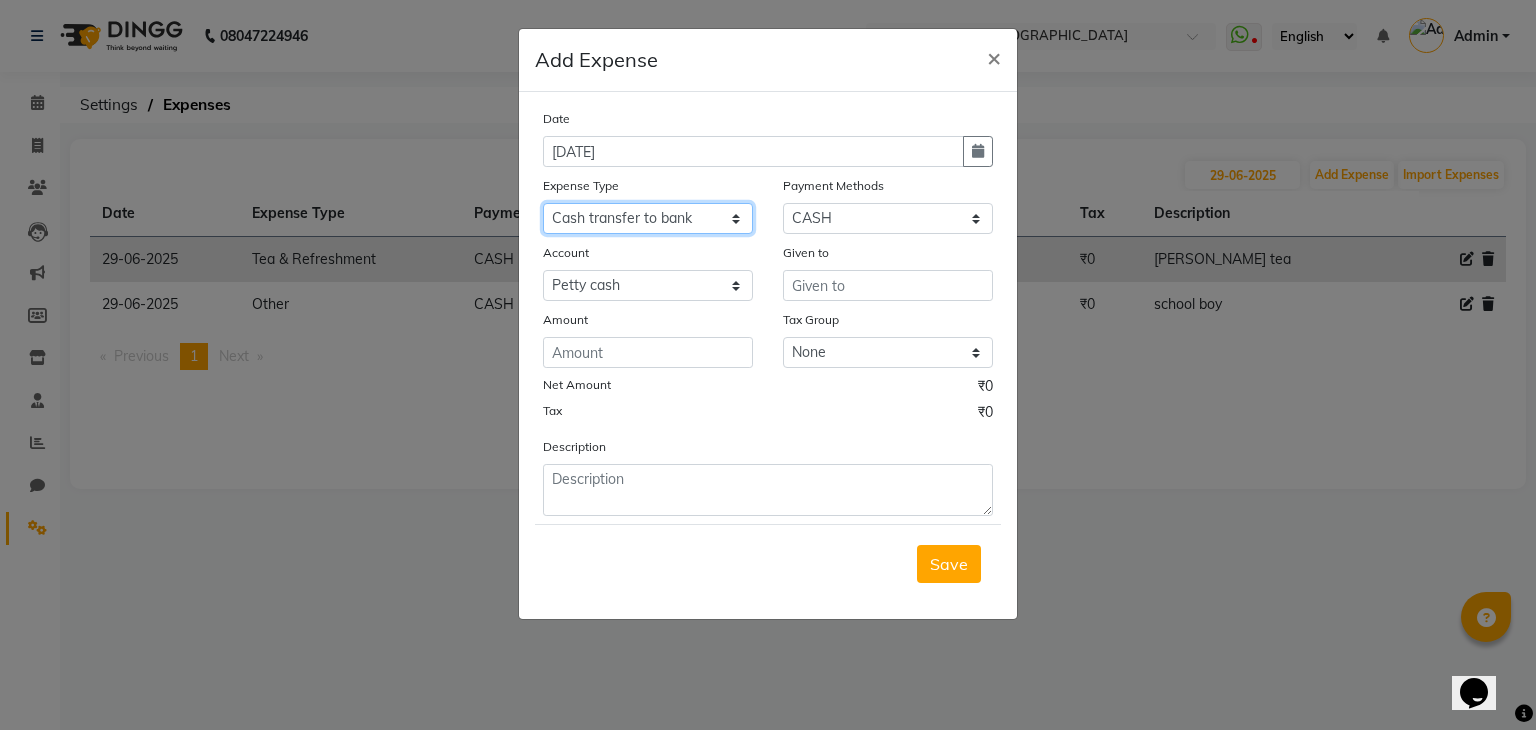 click on "Select Advance Salary Bank charges Cash transfer to bank Client Snacks Equipment Fuel Govt fee Incentive International purchase Loan Repayment Maintenance Marketing Miscellaneous MRA Other Pantry PERSONAL WORK Product Rent Salary Staff Snacks Tax Tea & Refreshment Utilities" 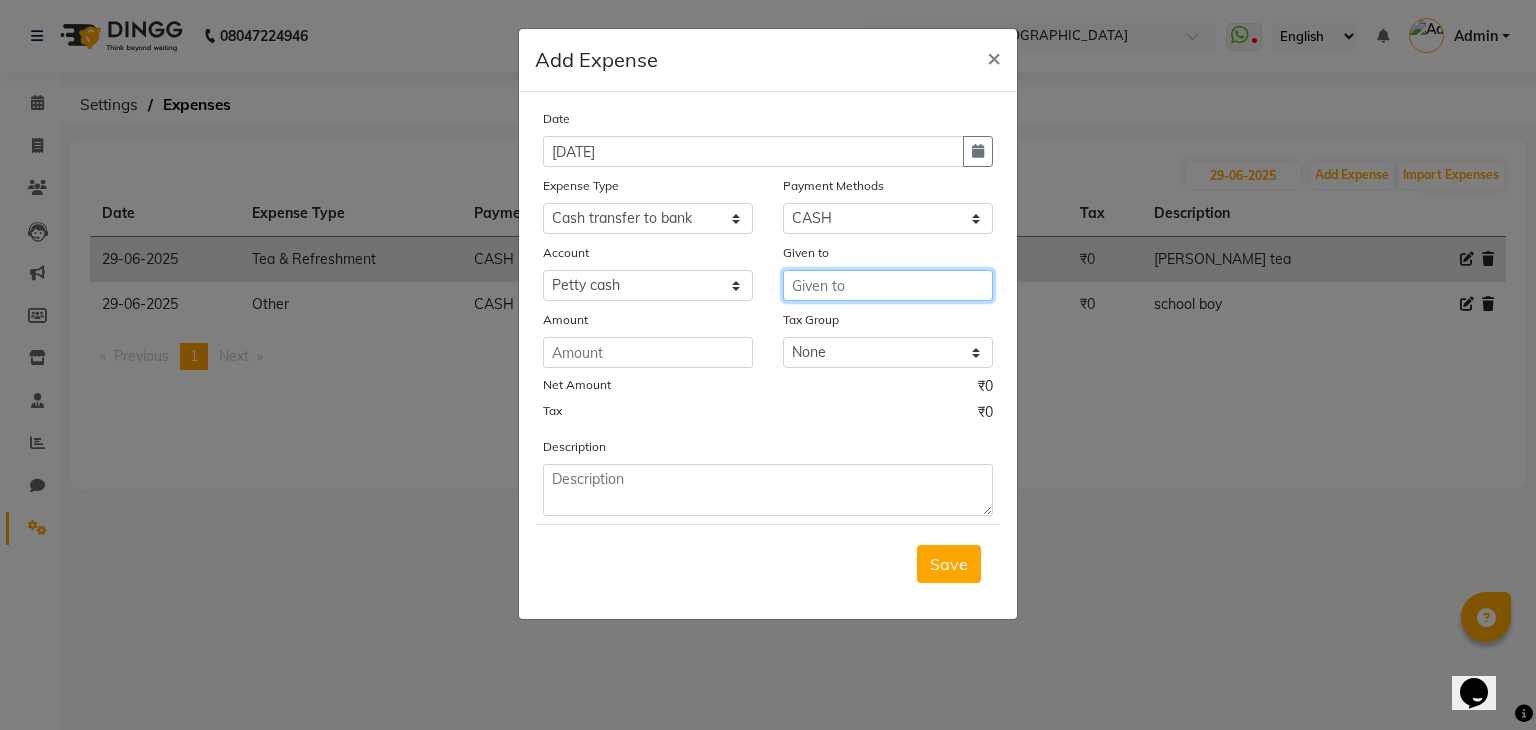 click at bounding box center [888, 285] 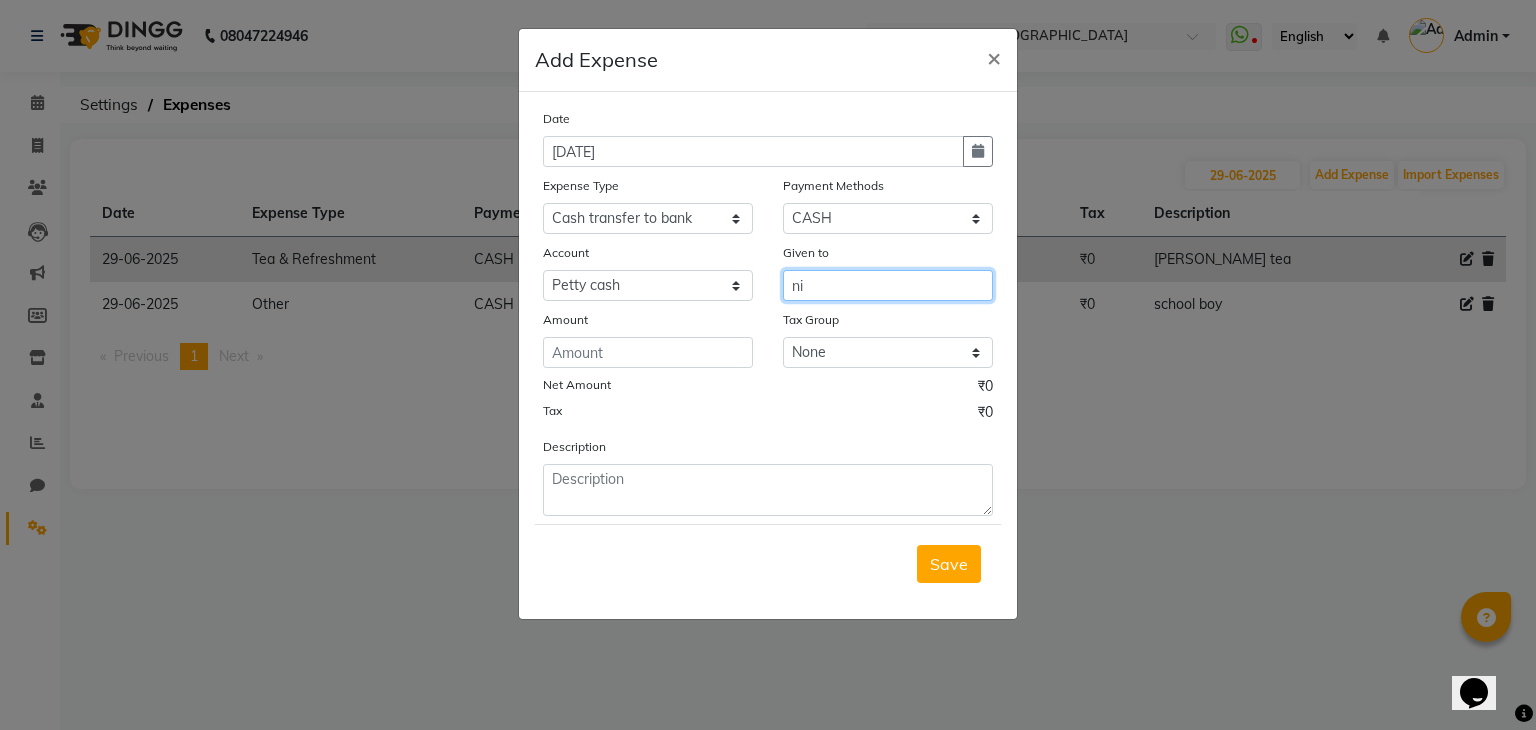 type on "n" 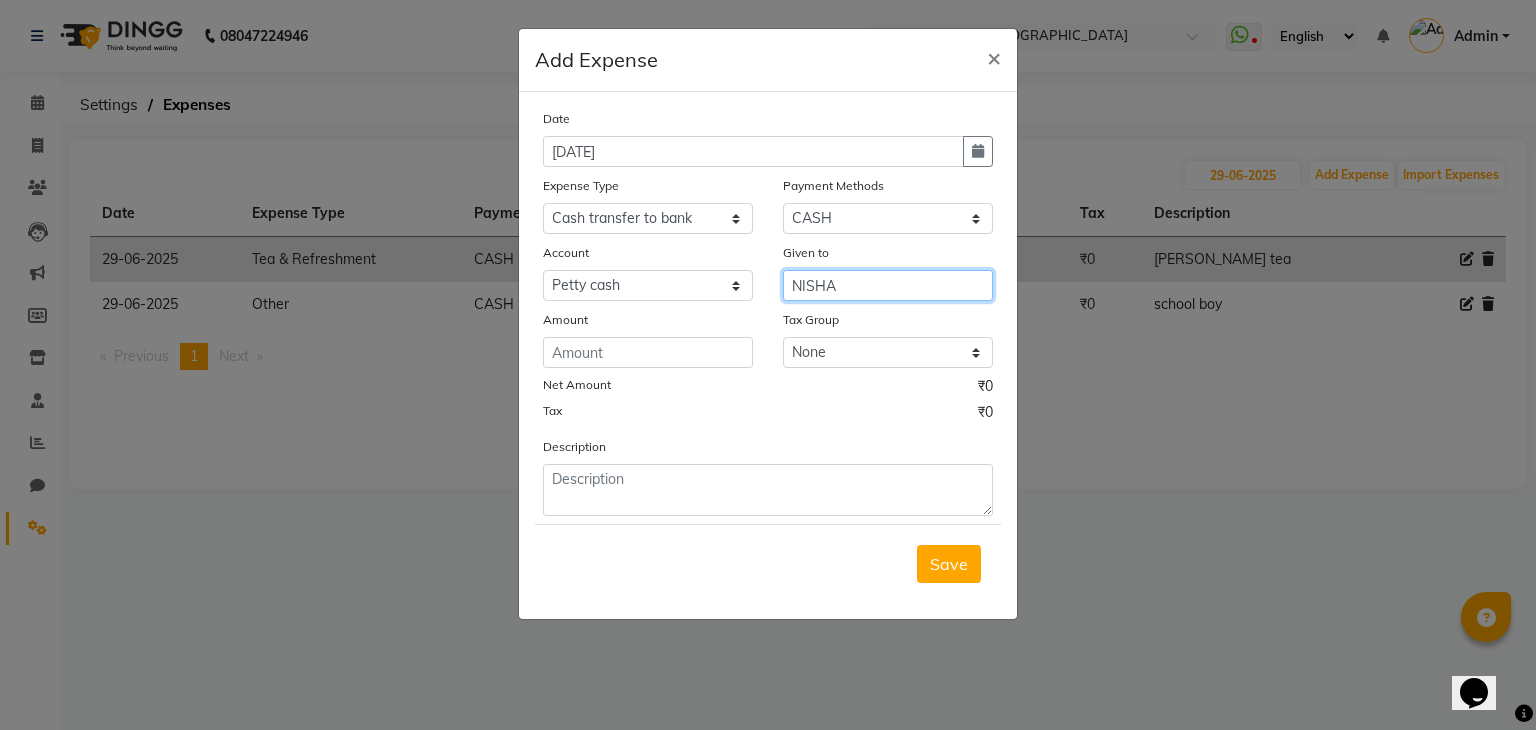 type on "NISHA" 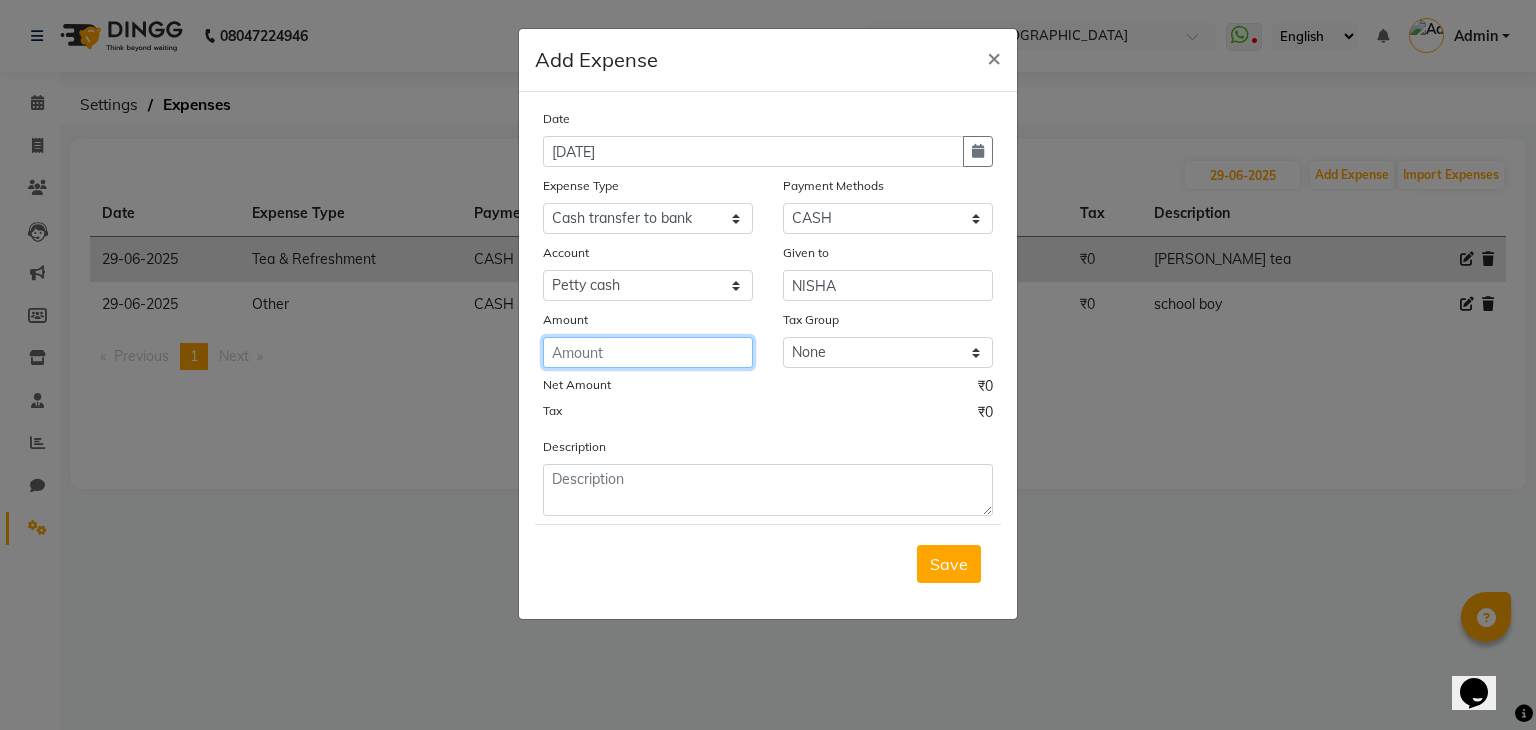 click 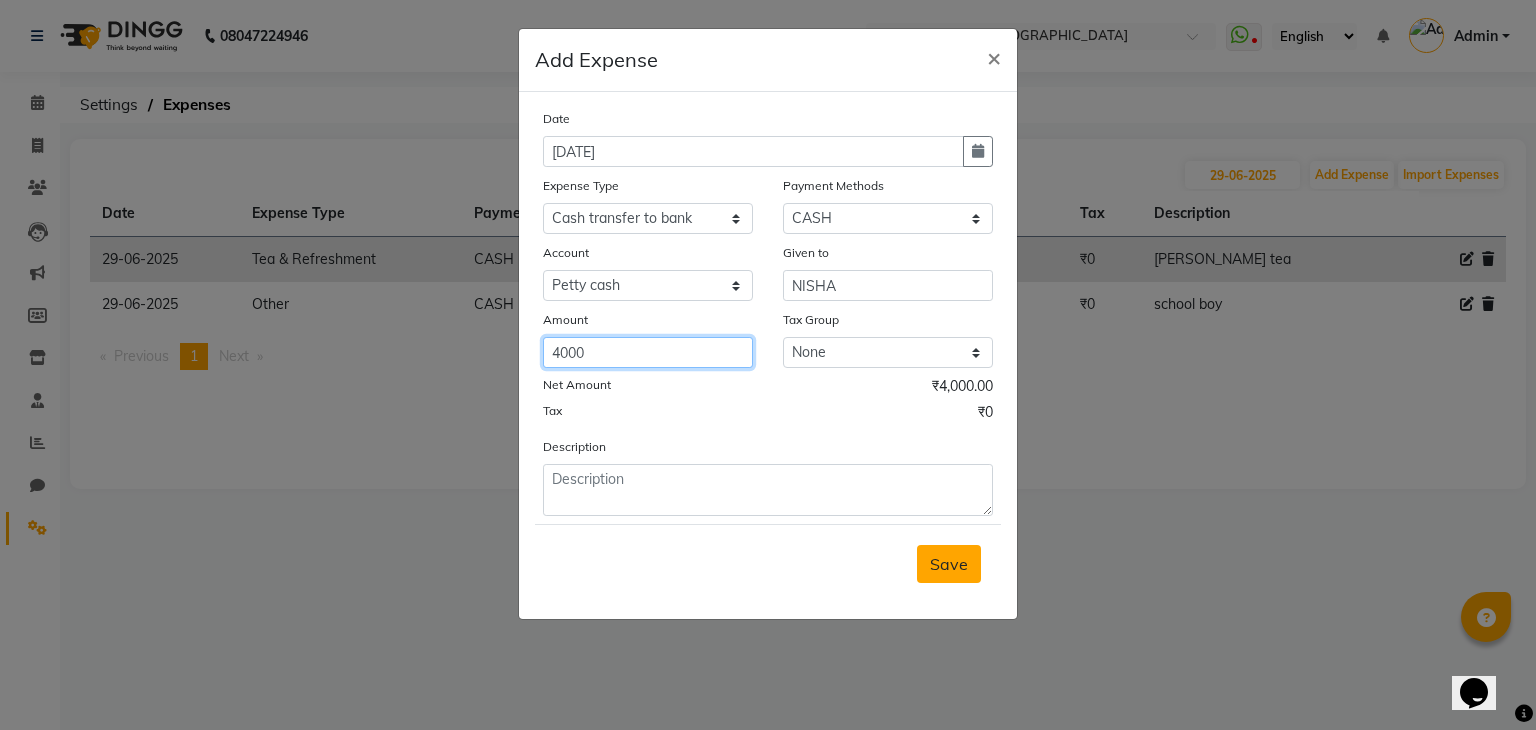 type on "4000" 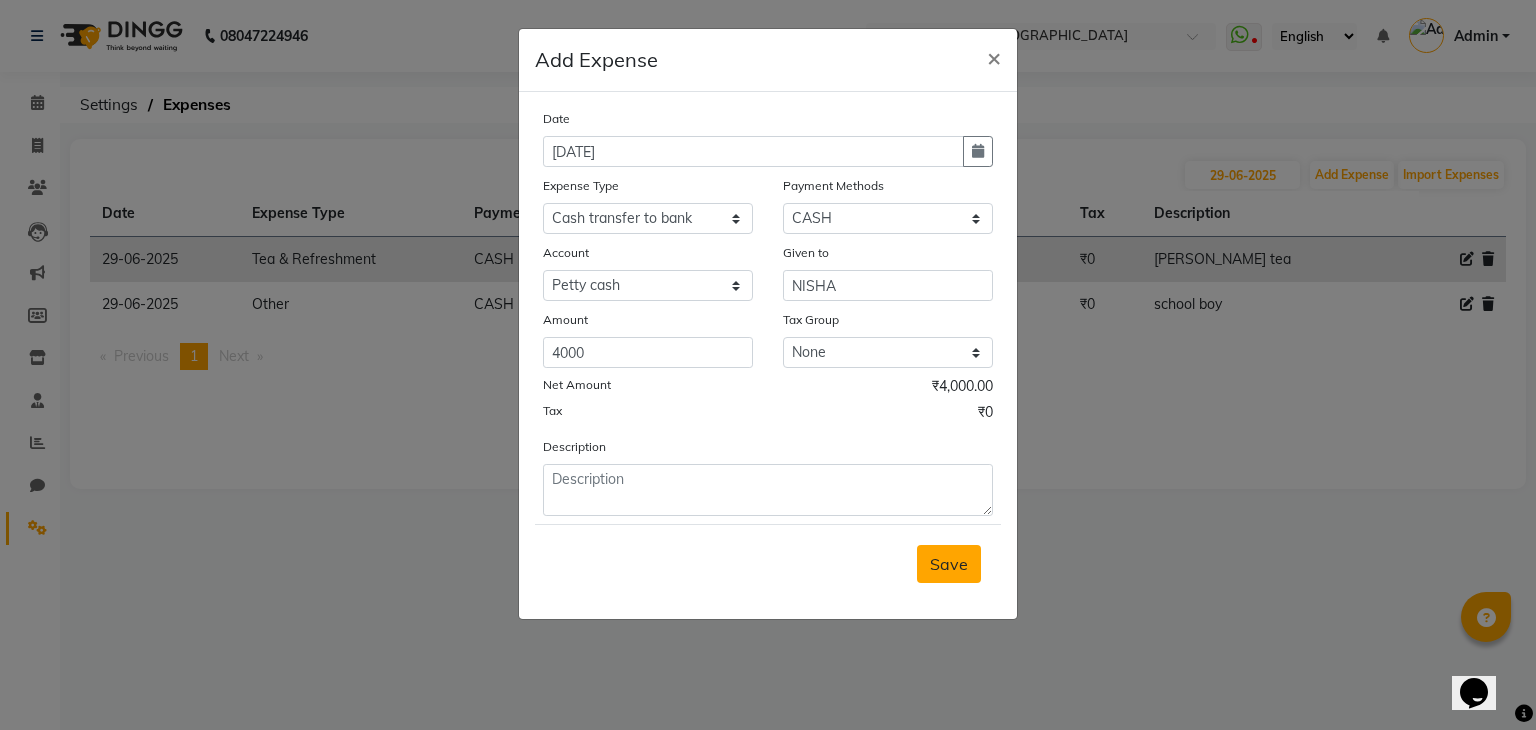 click on "Save" at bounding box center (949, 564) 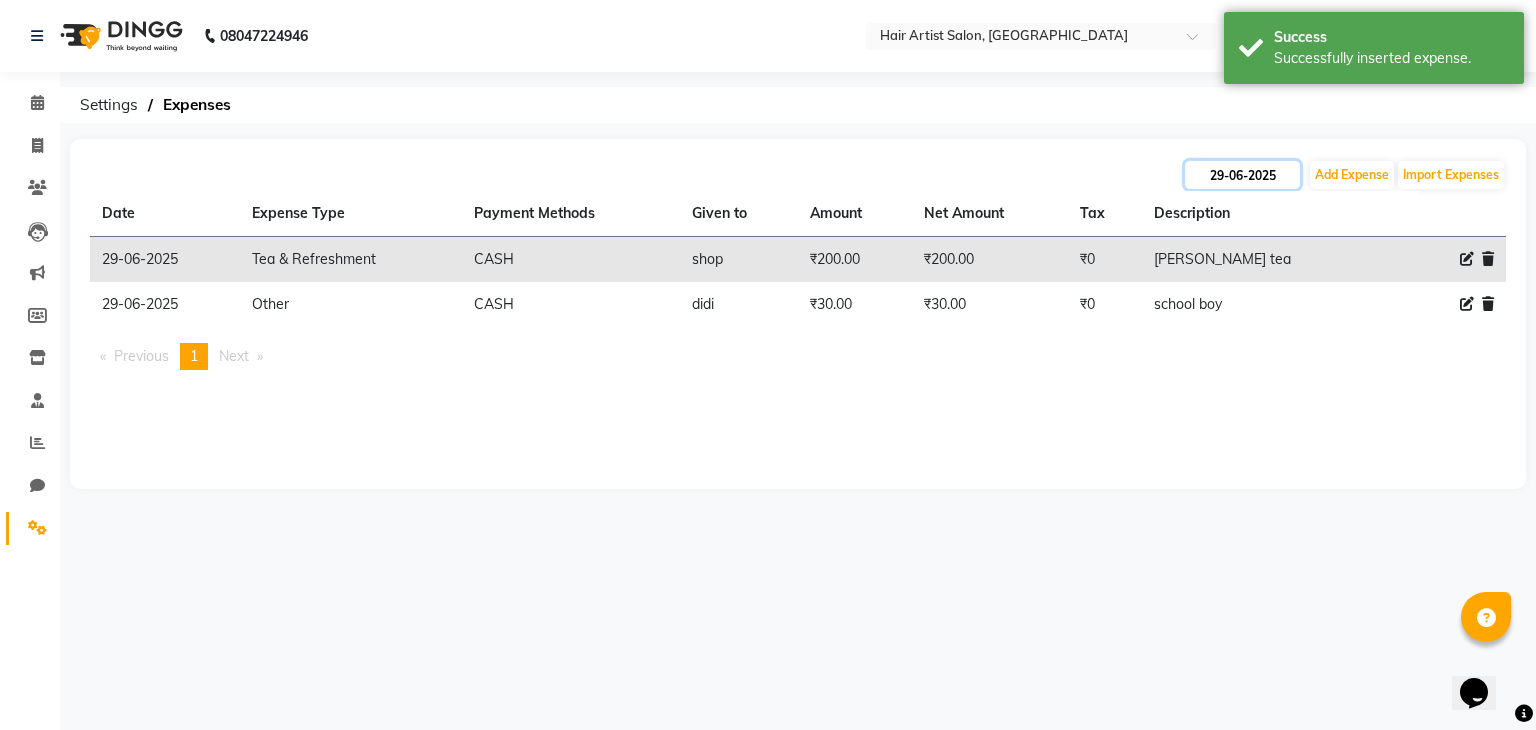 click on "29-06-2025" 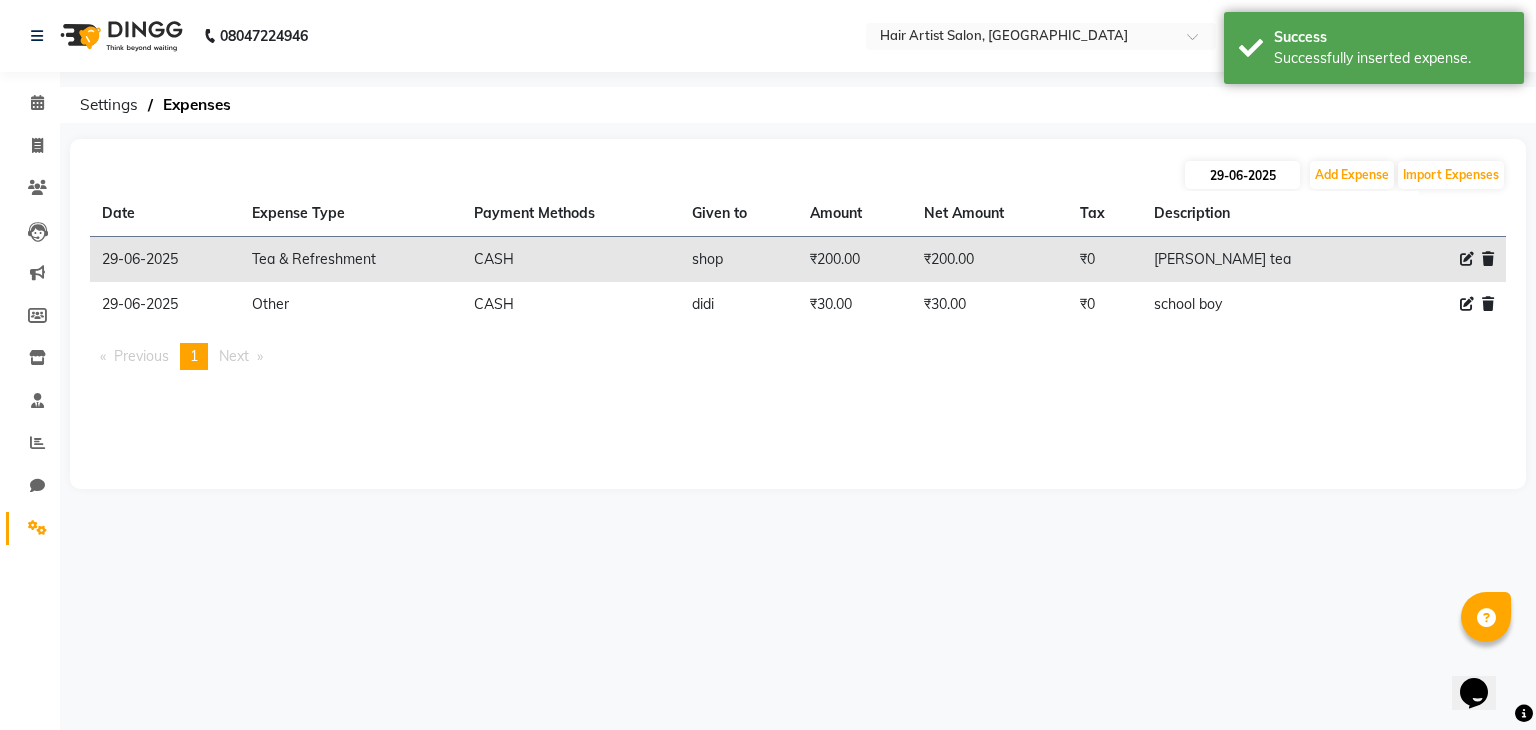select on "6" 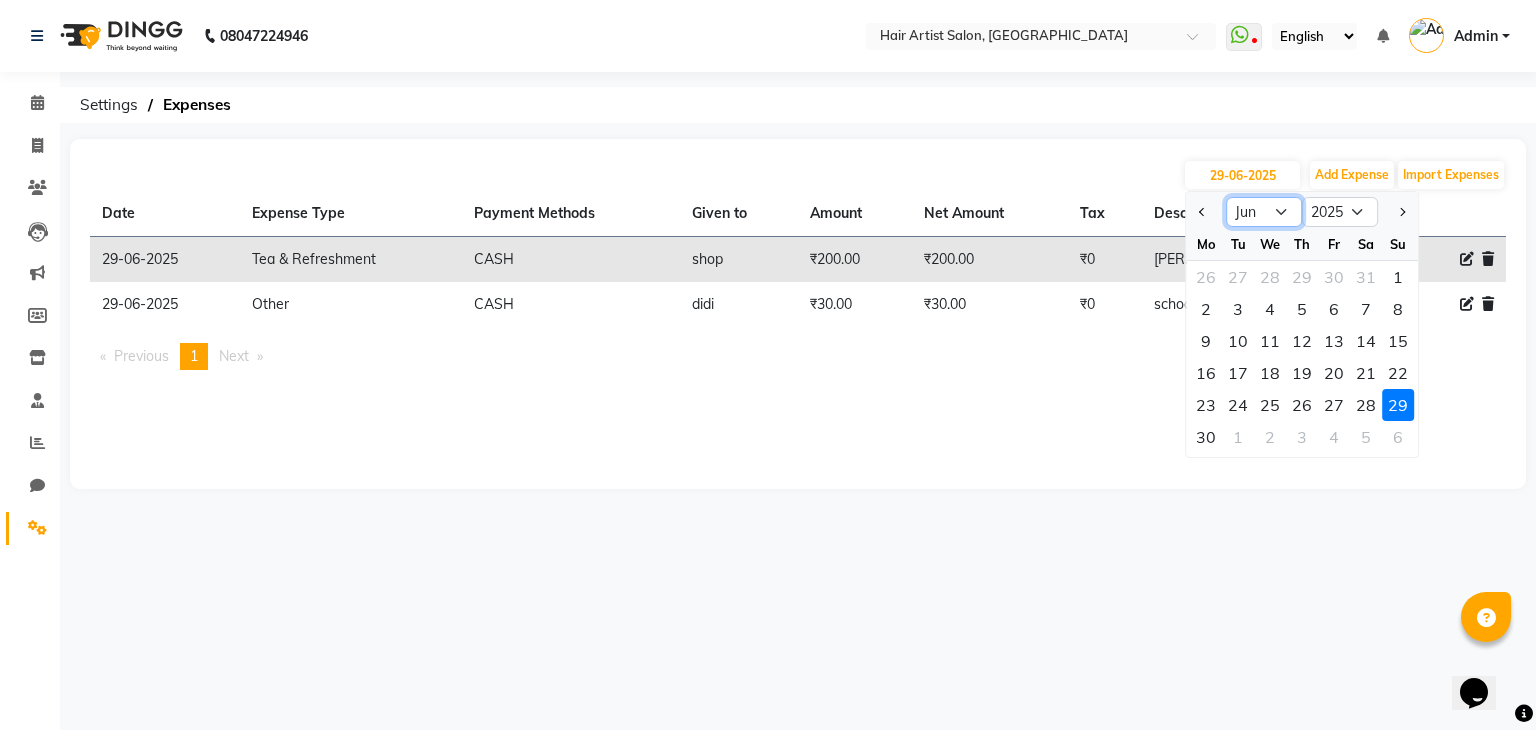 click on "Jan Feb Mar Apr May Jun [DATE] Aug Sep Oct Nov Dec" 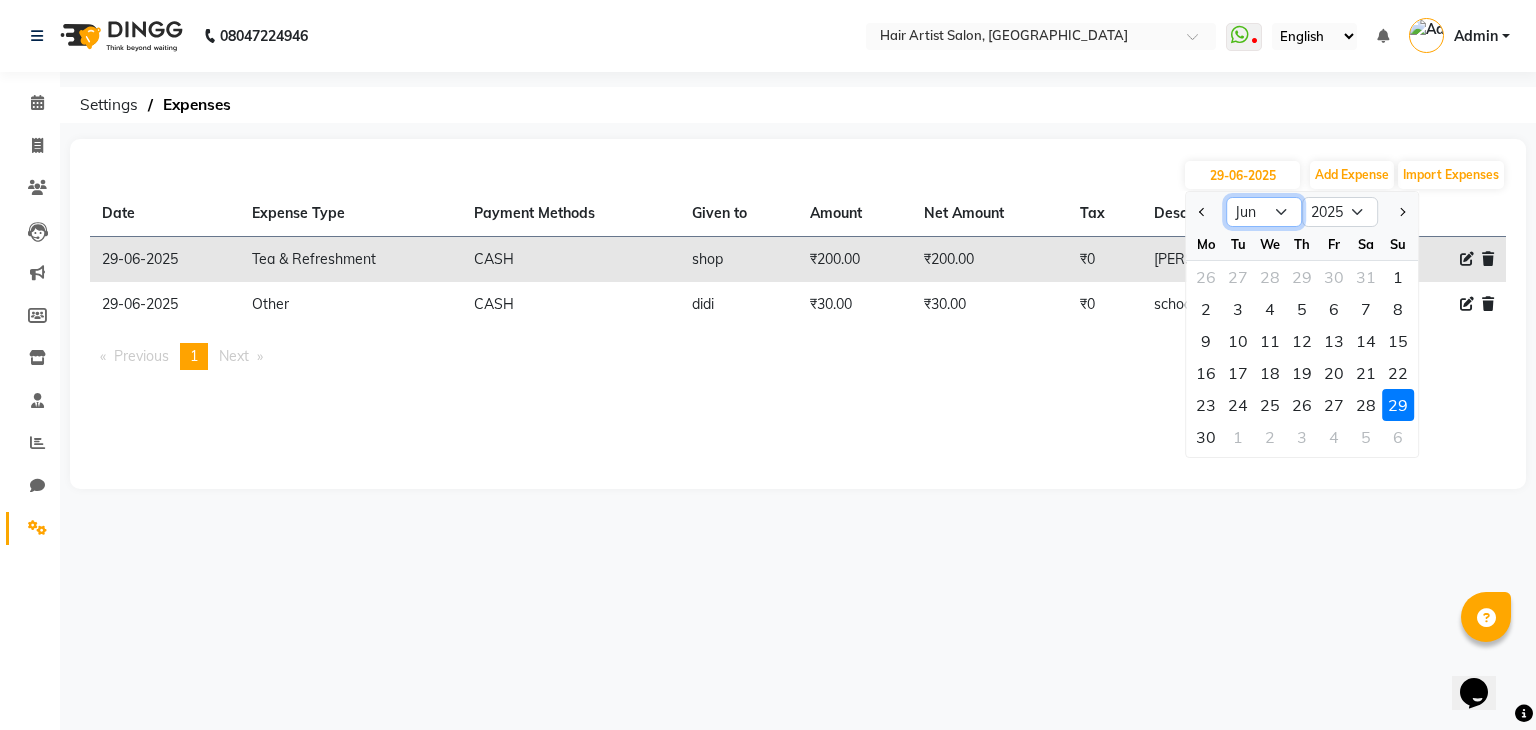 select on "7" 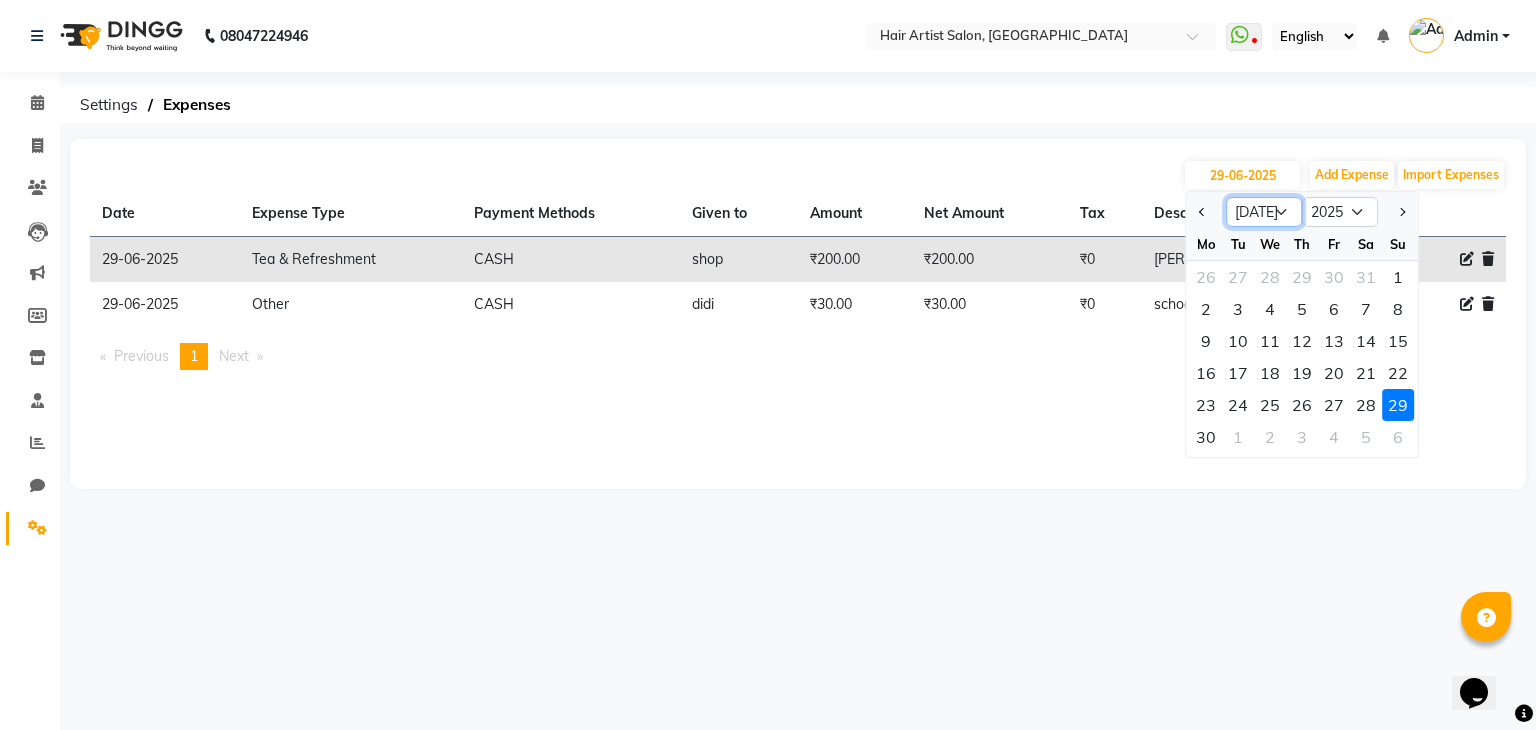 click on "Jan Feb Mar Apr May Jun [DATE] Aug Sep Oct Nov Dec" 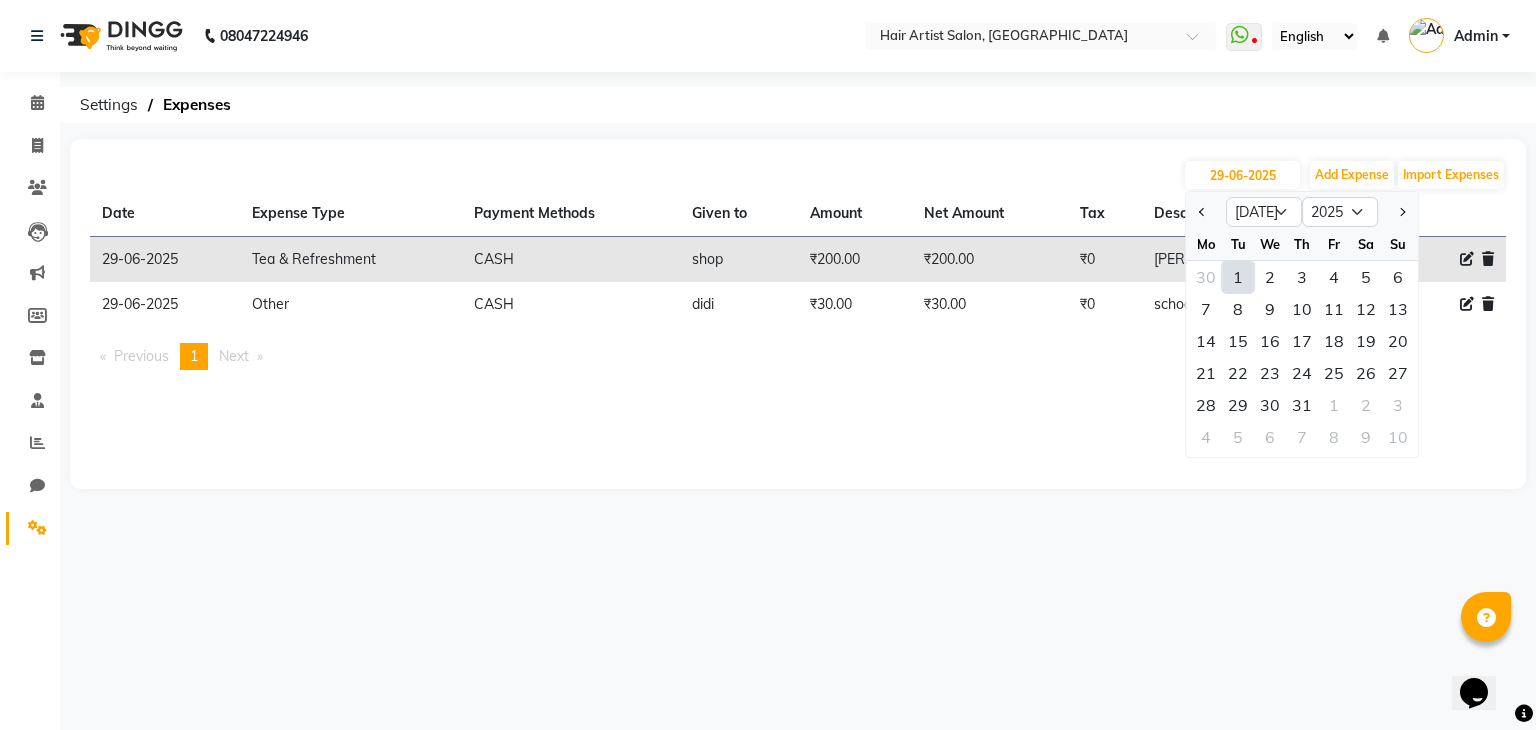click on "1" 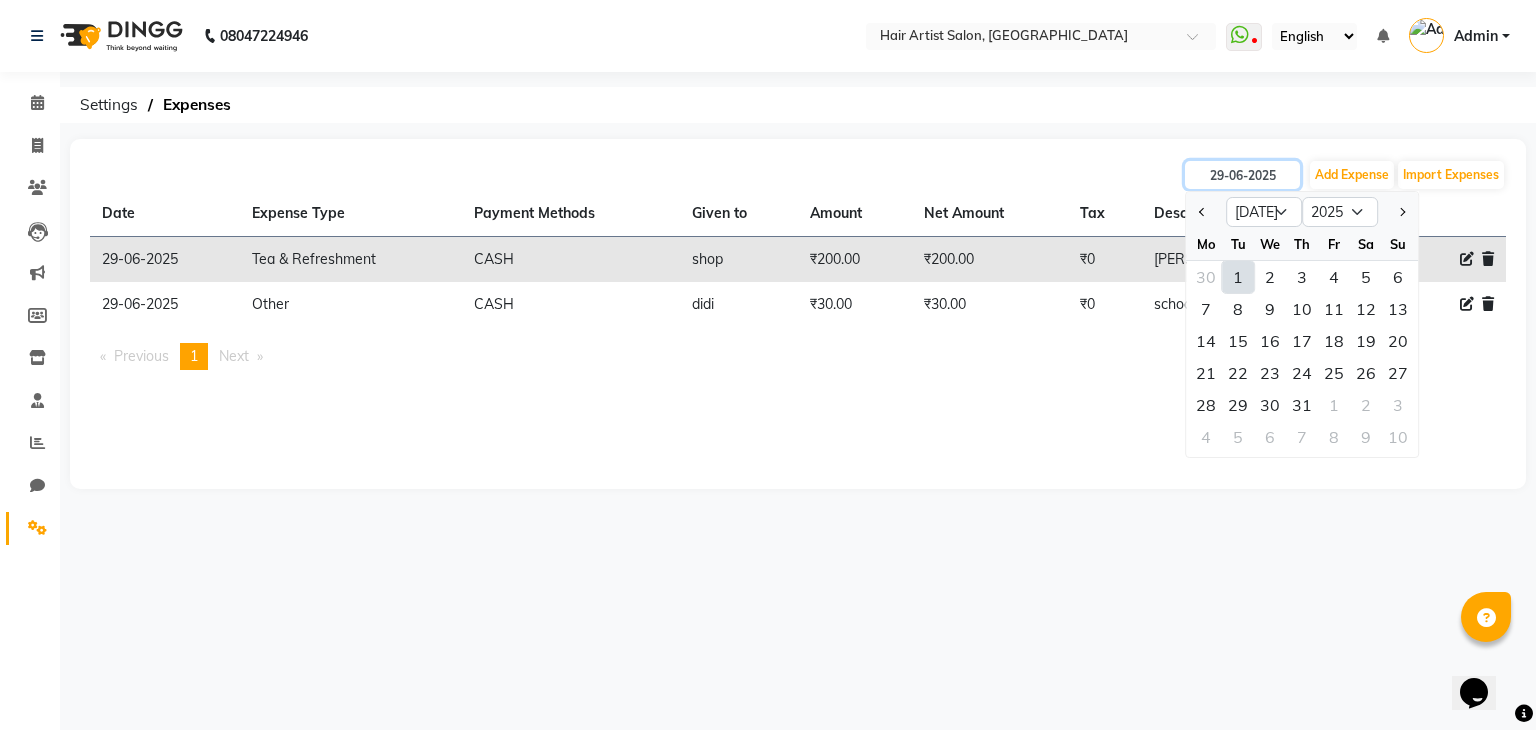 type on "01-07-2025" 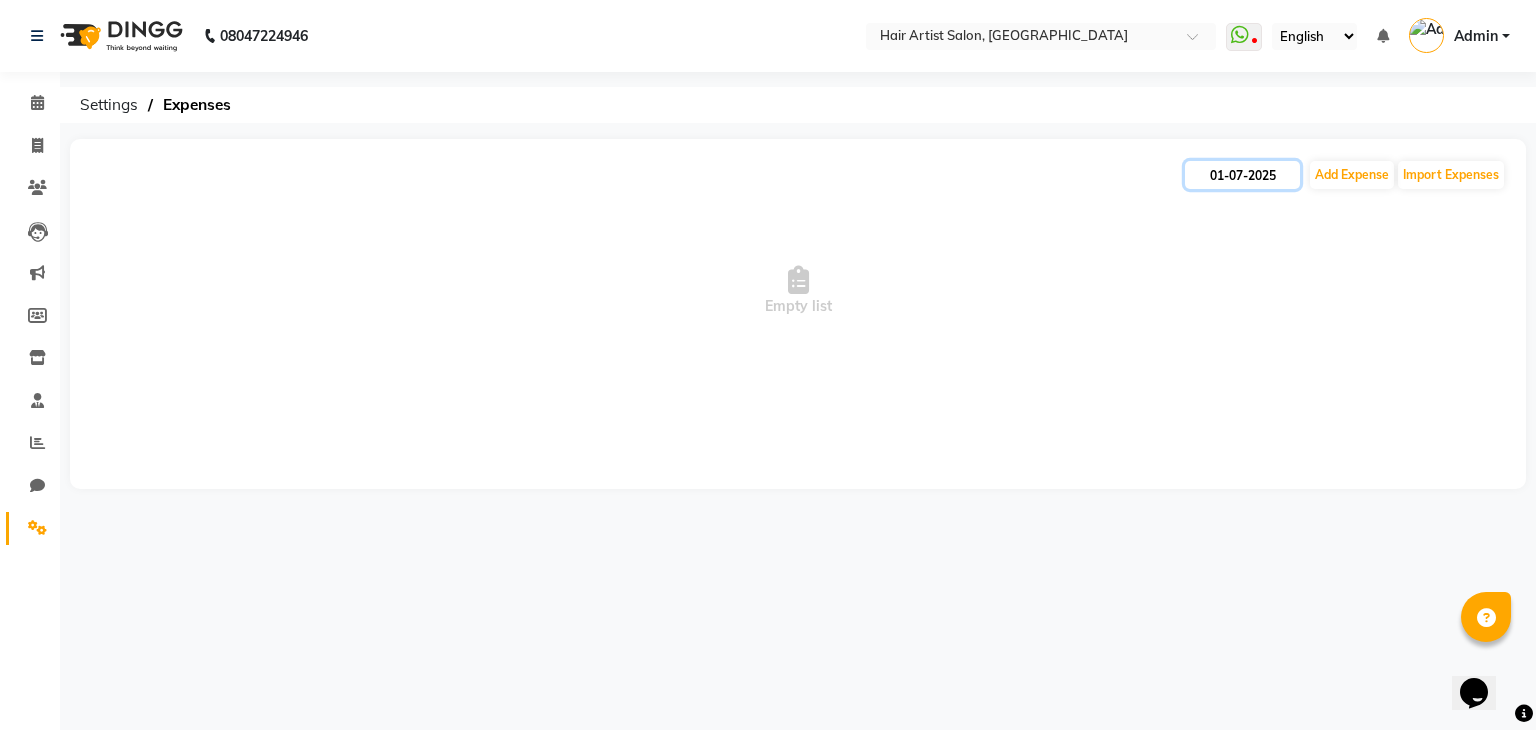 click on "01-07-2025" 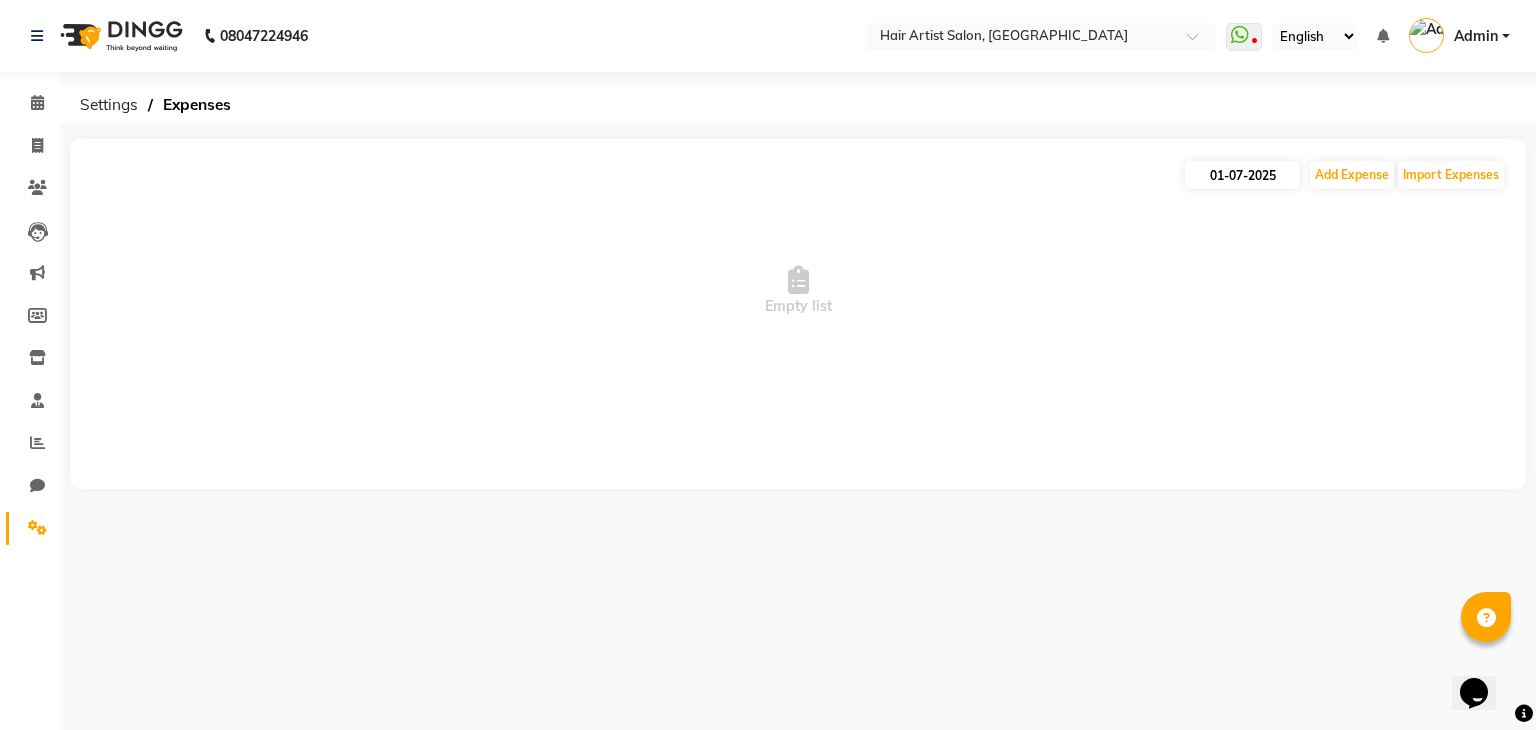 select on "7" 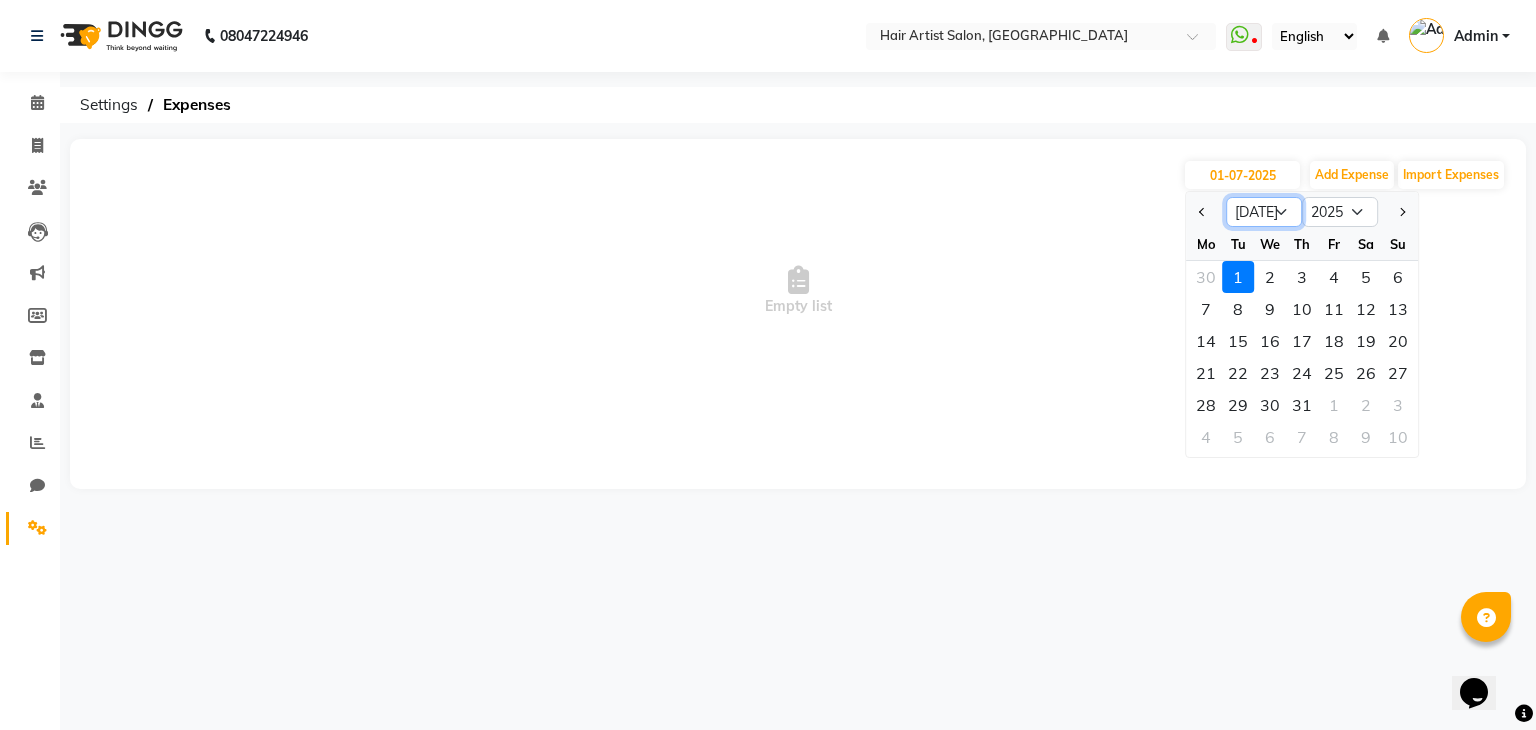click on "Jan Feb Mar Apr May Jun [DATE] Aug Sep Oct Nov Dec" 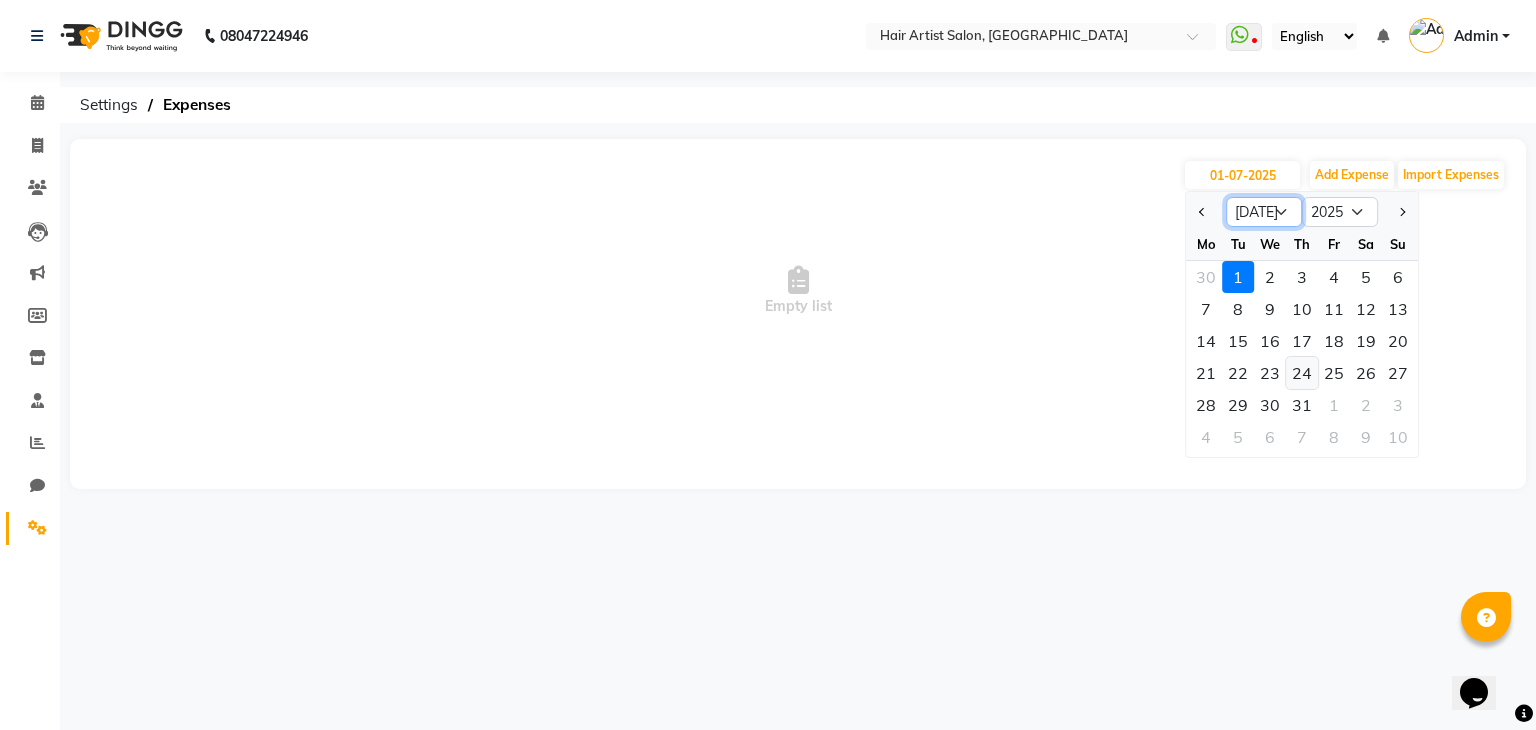 select on "6" 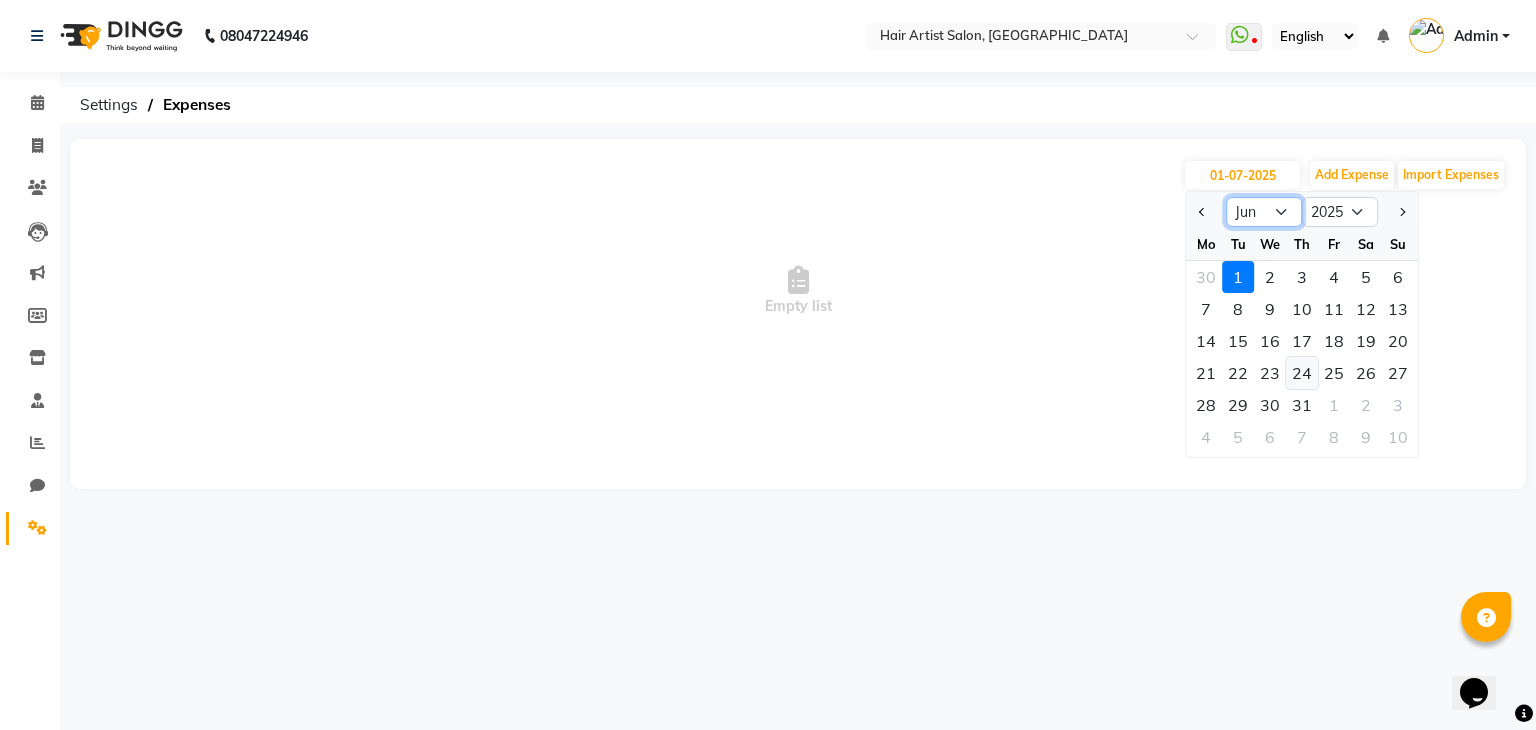 click on "Jan Feb Mar Apr May Jun [DATE] Aug Sep Oct Nov Dec" 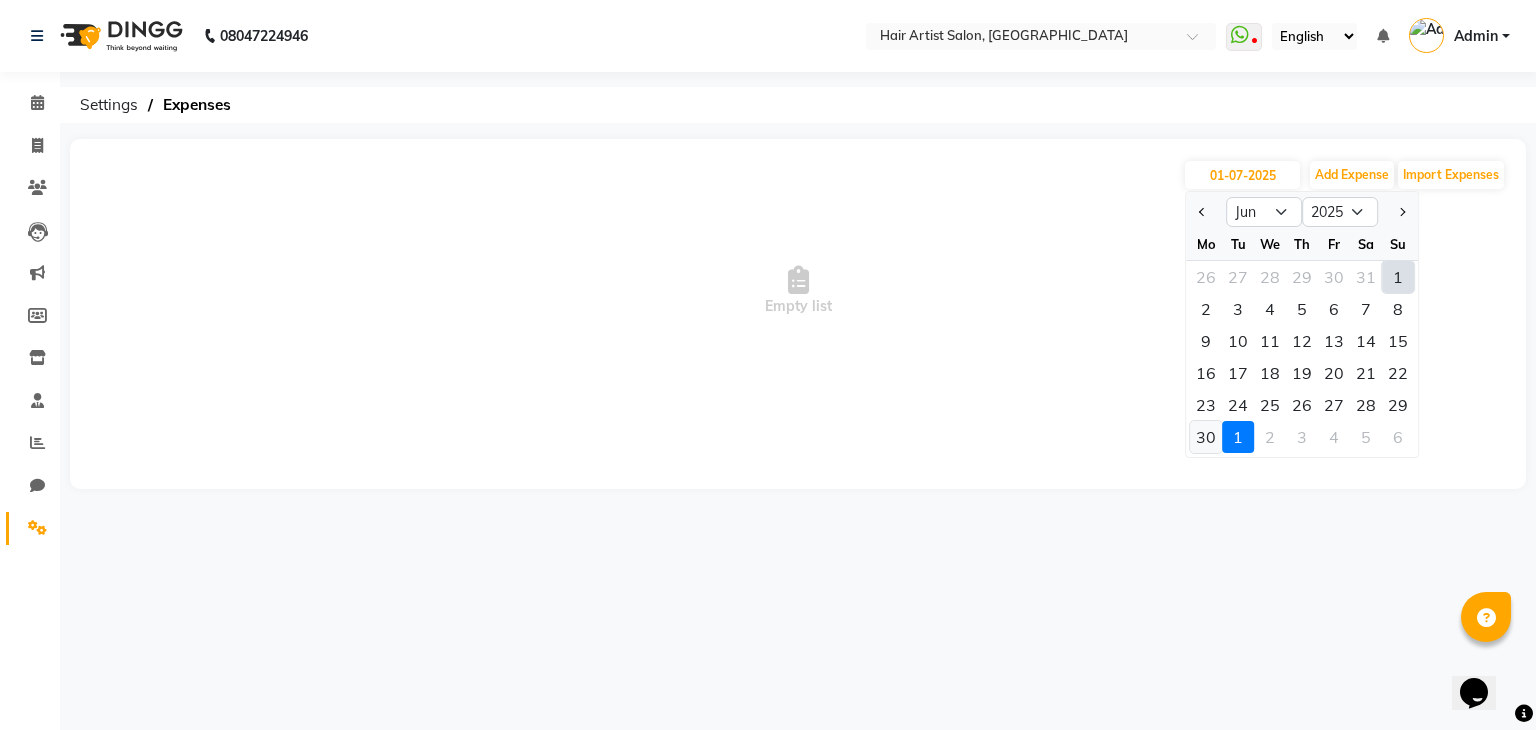 click on "30" 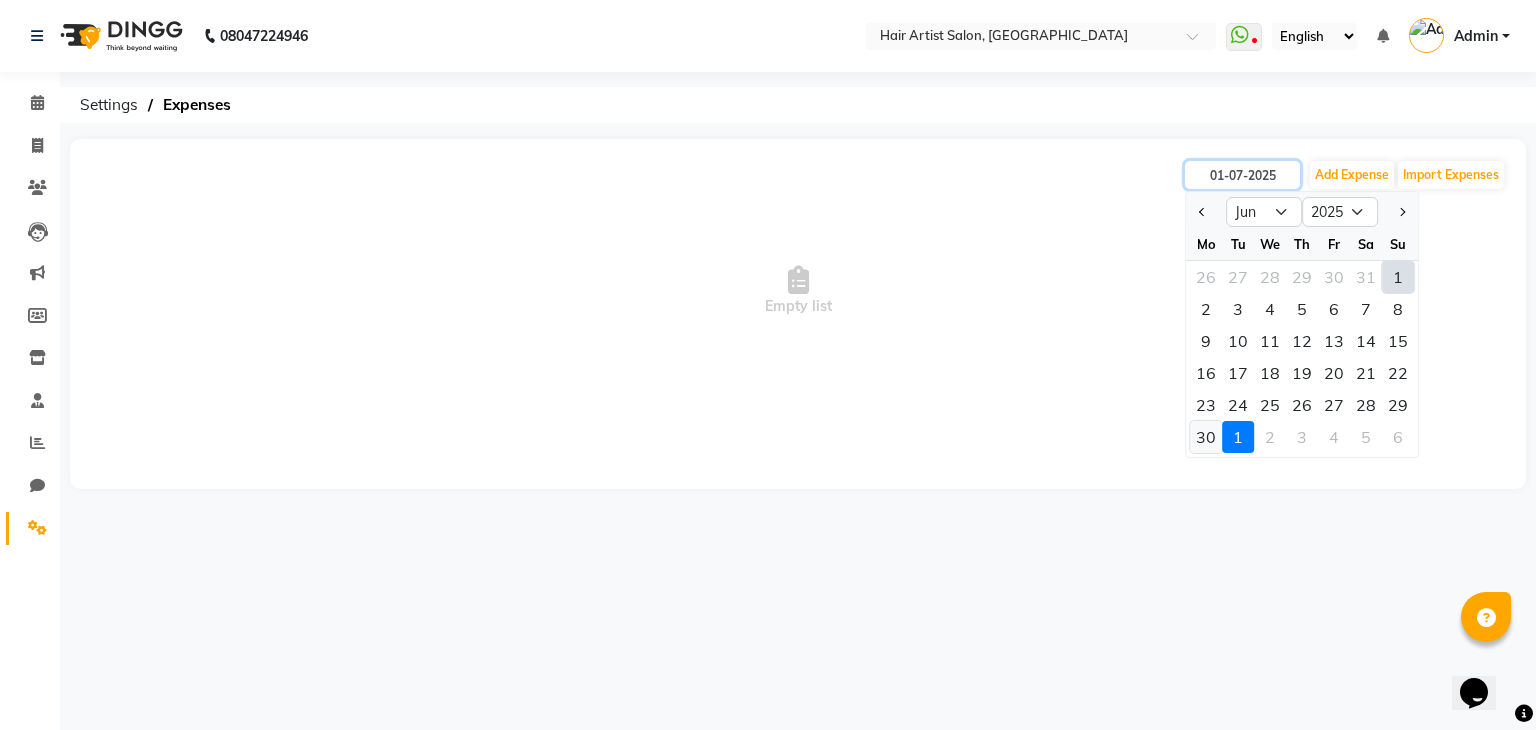 type on "[DATE]" 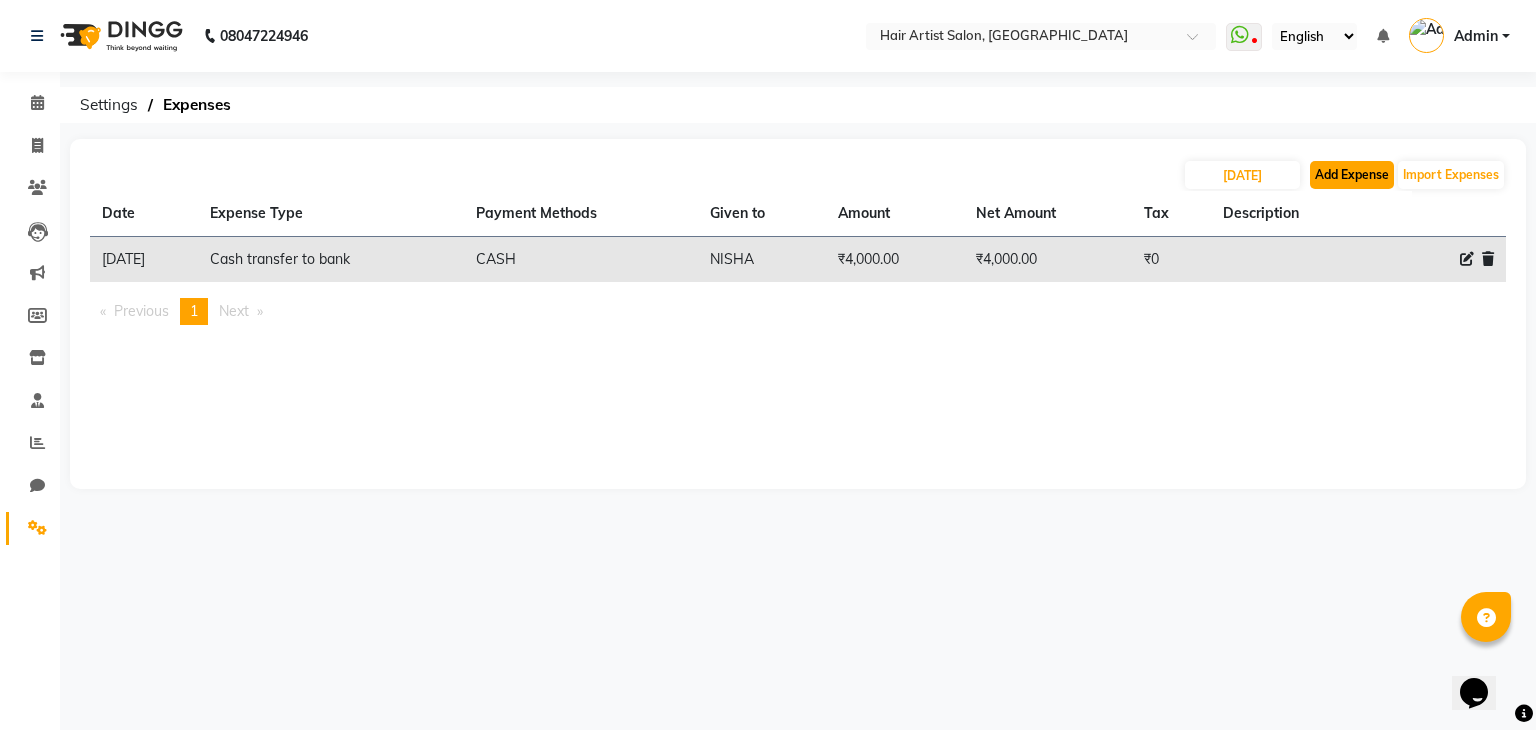 click on "Add Expense" 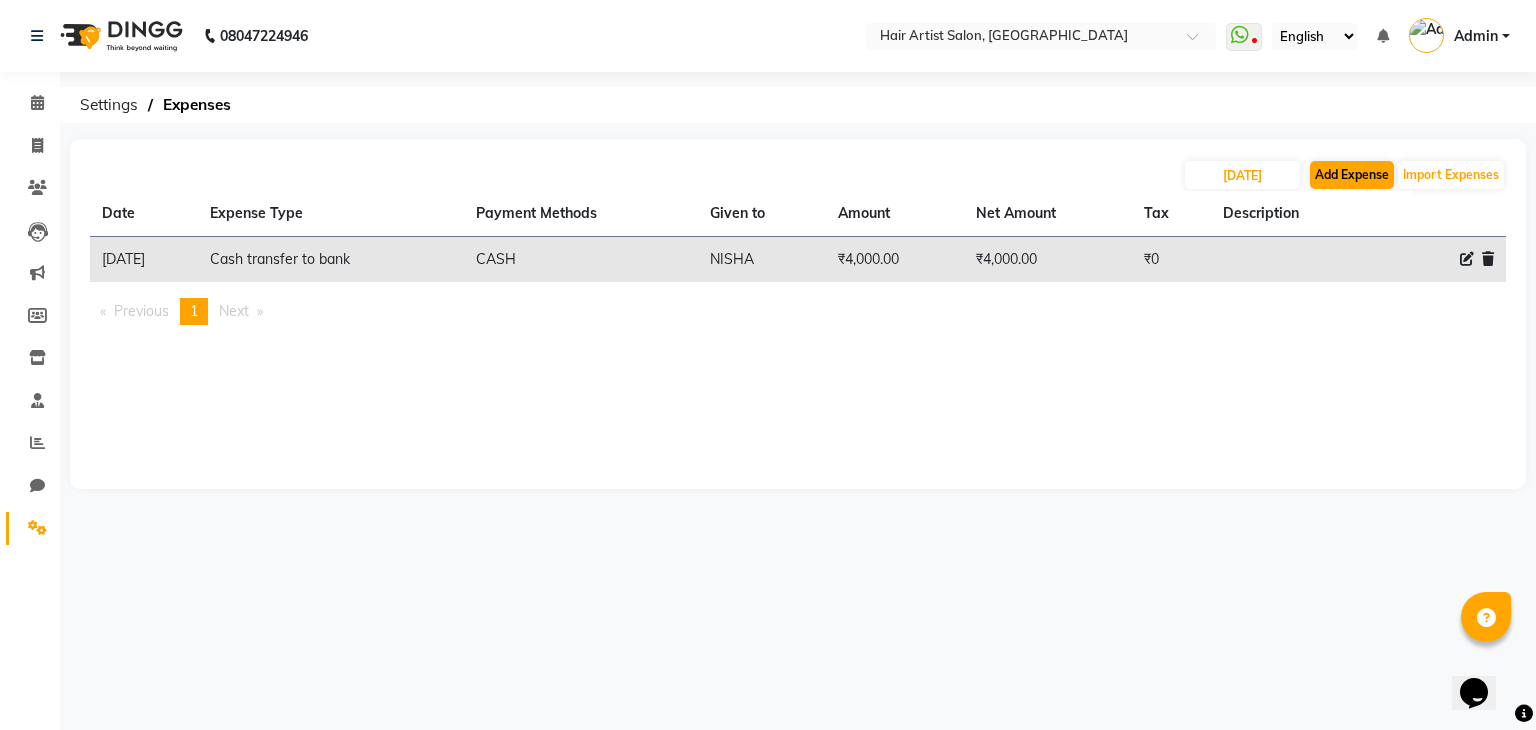 select on "1" 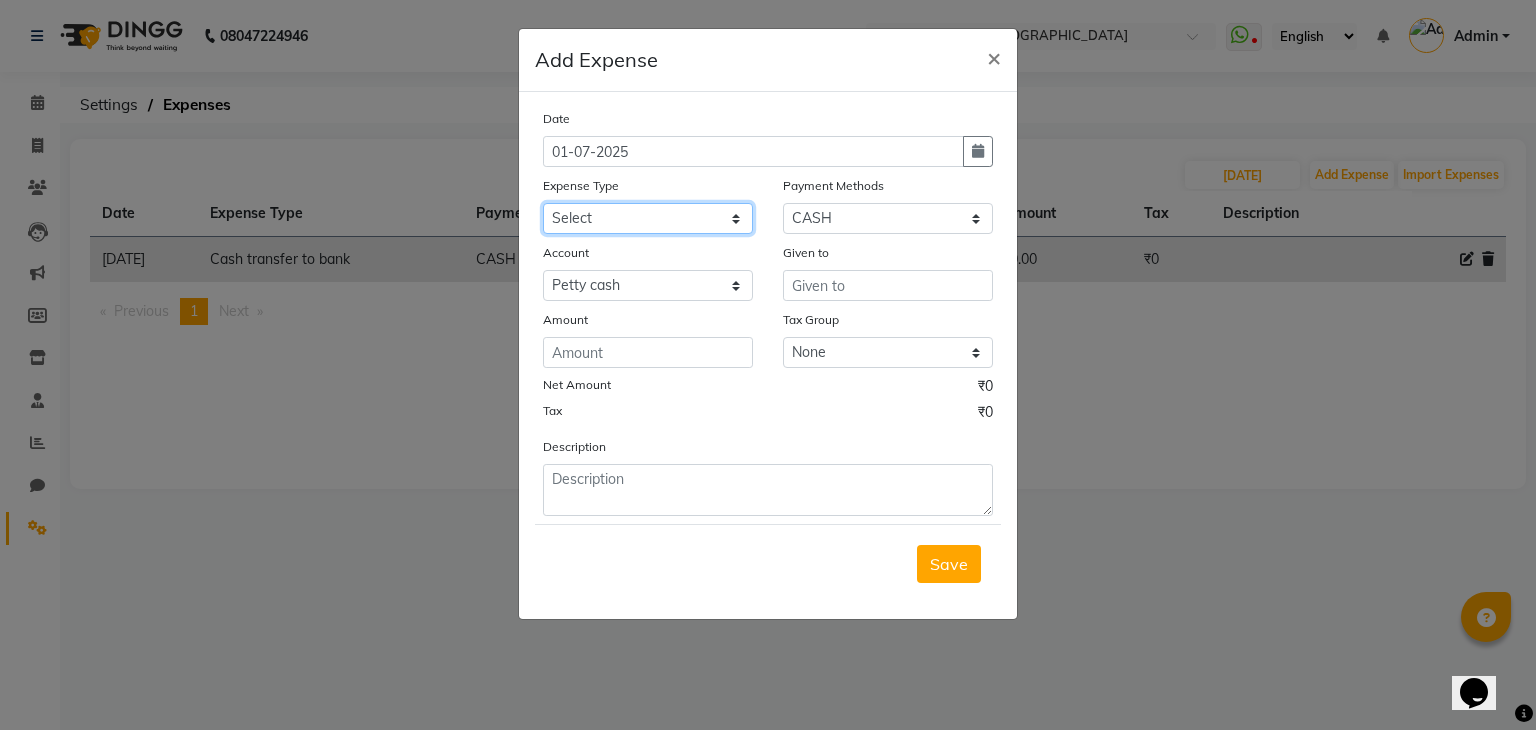 click on "Select Advance Salary Bank charges Cash transfer to bank Client Snacks Equipment Fuel Govt fee Incentive International purchase Loan Repayment Maintenance Marketing Miscellaneous MRA Other Pantry PERSONAL WORK Product Rent Salary Staff Snacks Tax Tea & Refreshment Utilities" 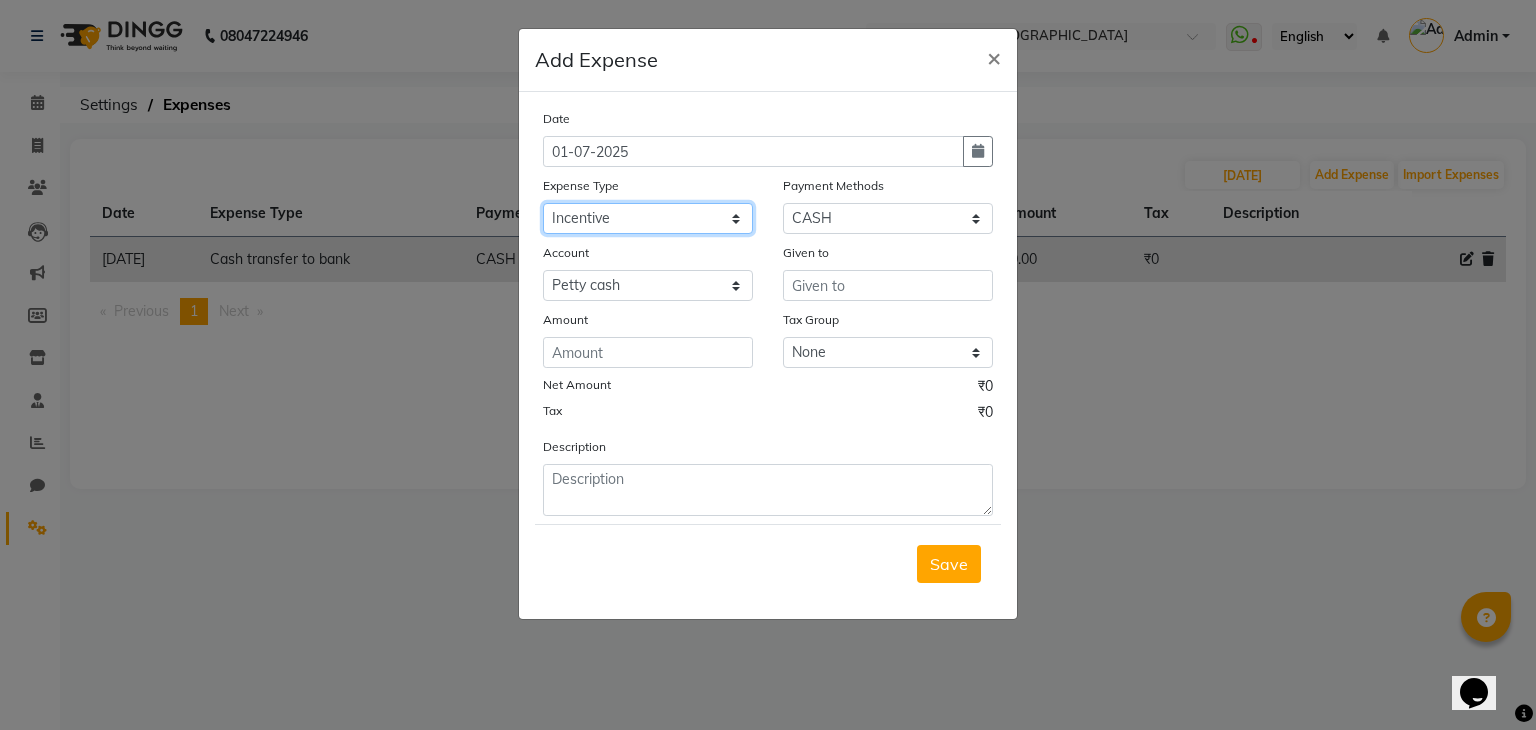click on "Select Advance Salary Bank charges Cash transfer to bank Client Snacks Equipment Fuel Govt fee Incentive International purchase Loan Repayment Maintenance Marketing Miscellaneous MRA Other Pantry PERSONAL WORK Product Rent Salary Staff Snacks Tax Tea & Refreshment Utilities" 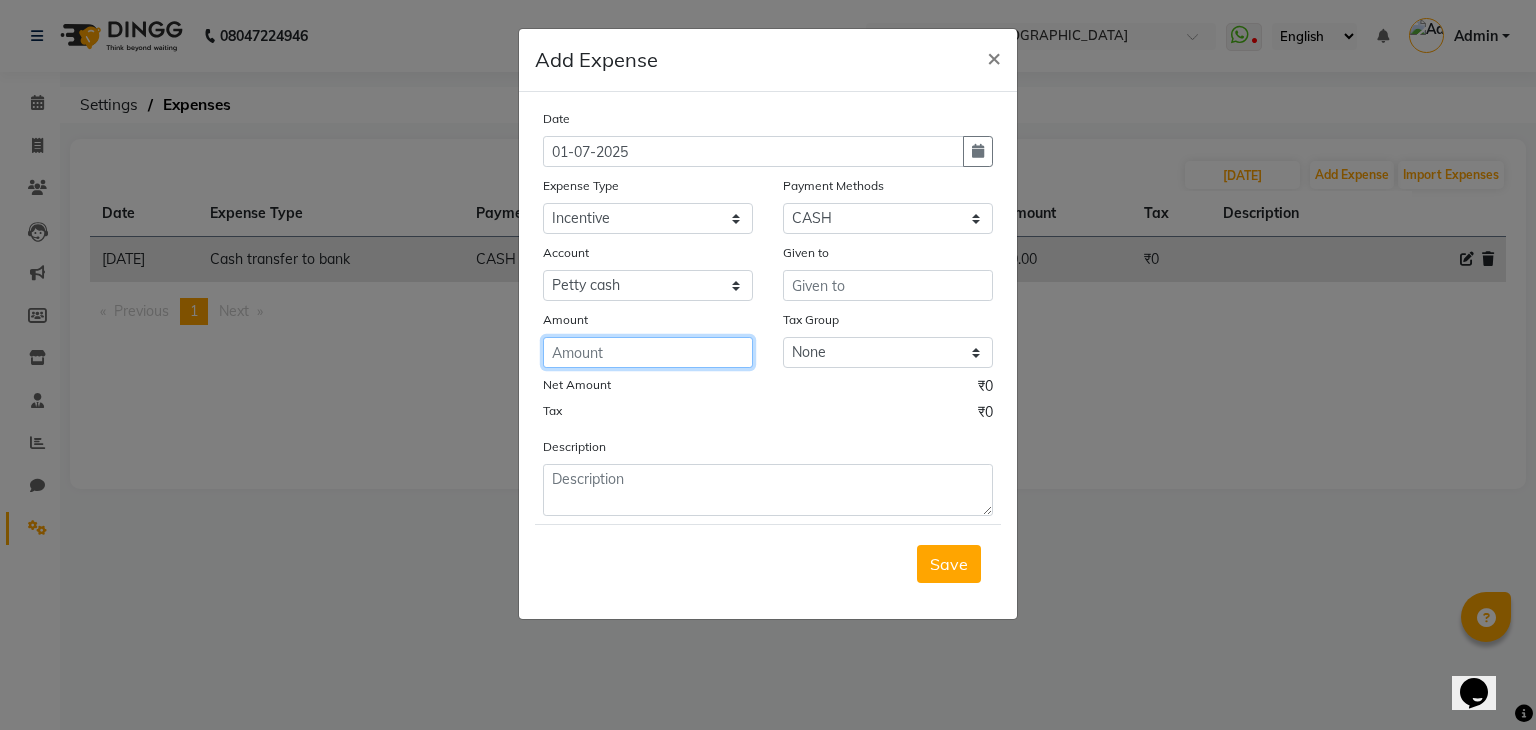 click 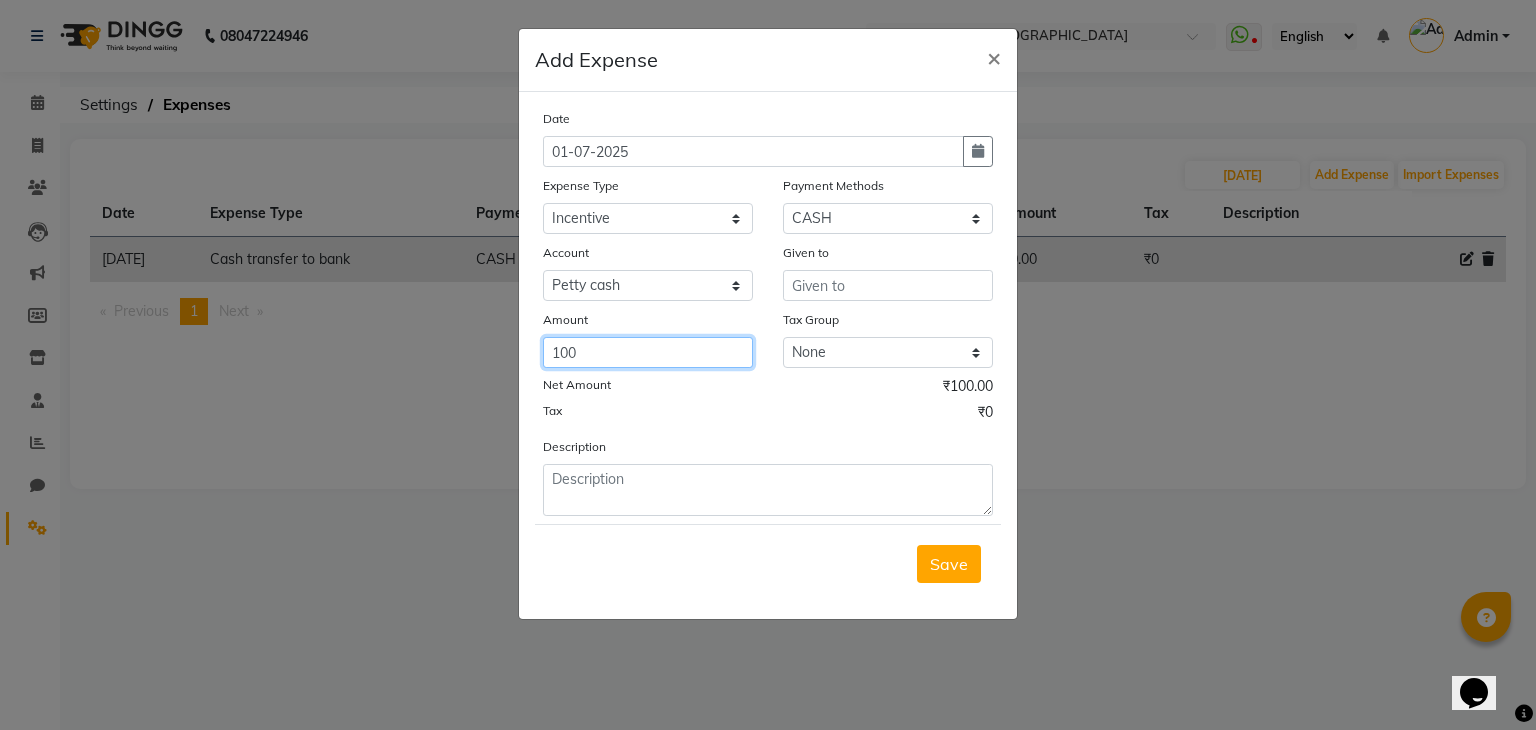 type on "100" 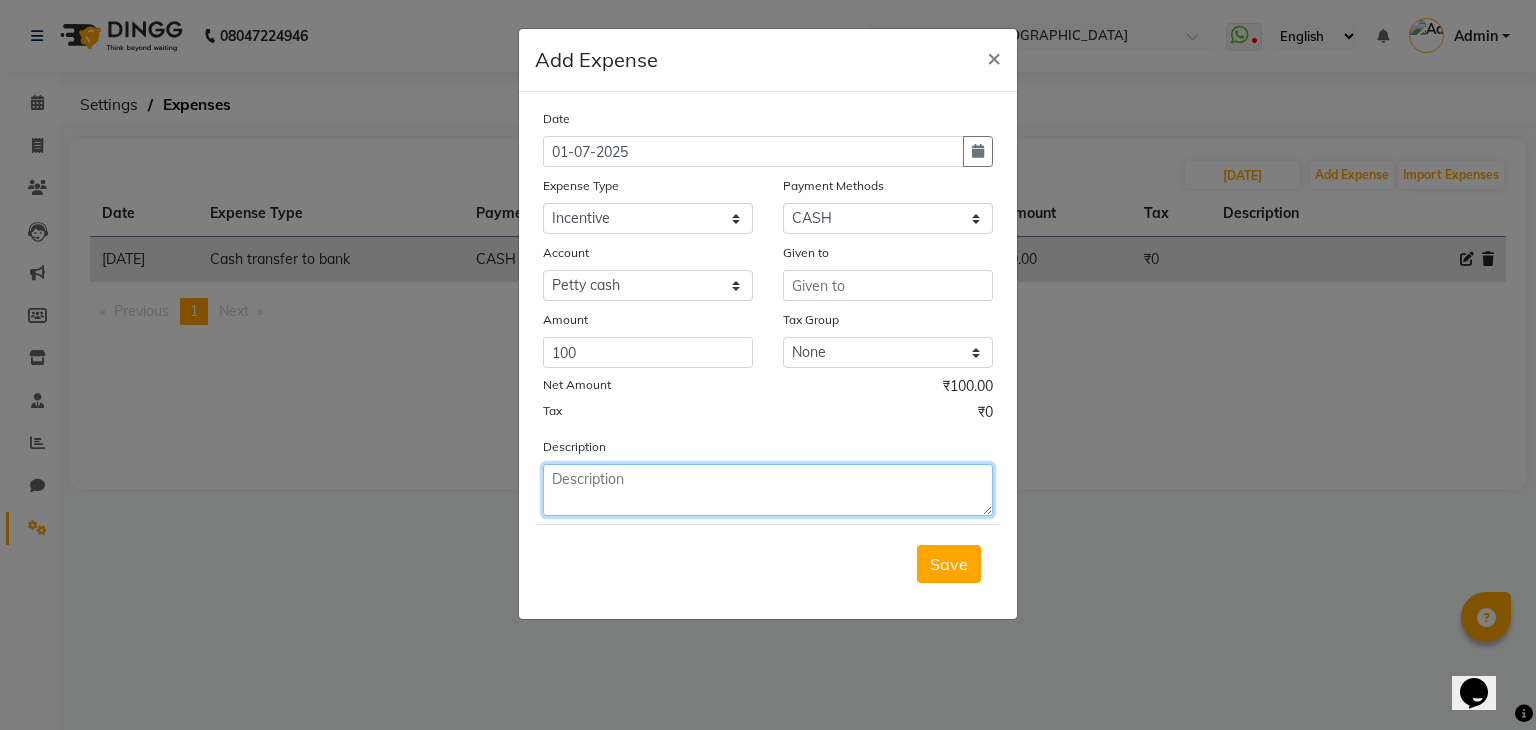click 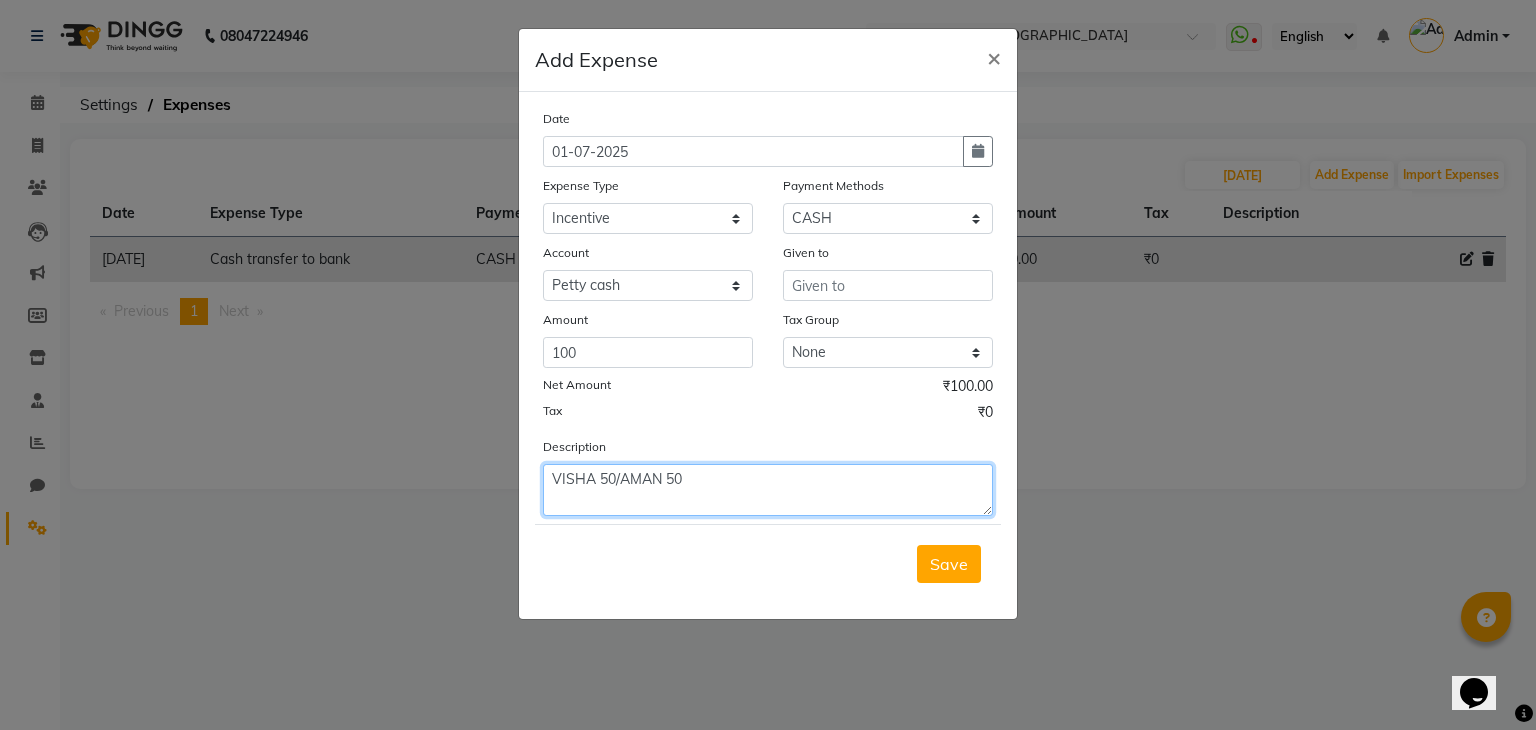 type on "VISHA 50/AMAN 50" 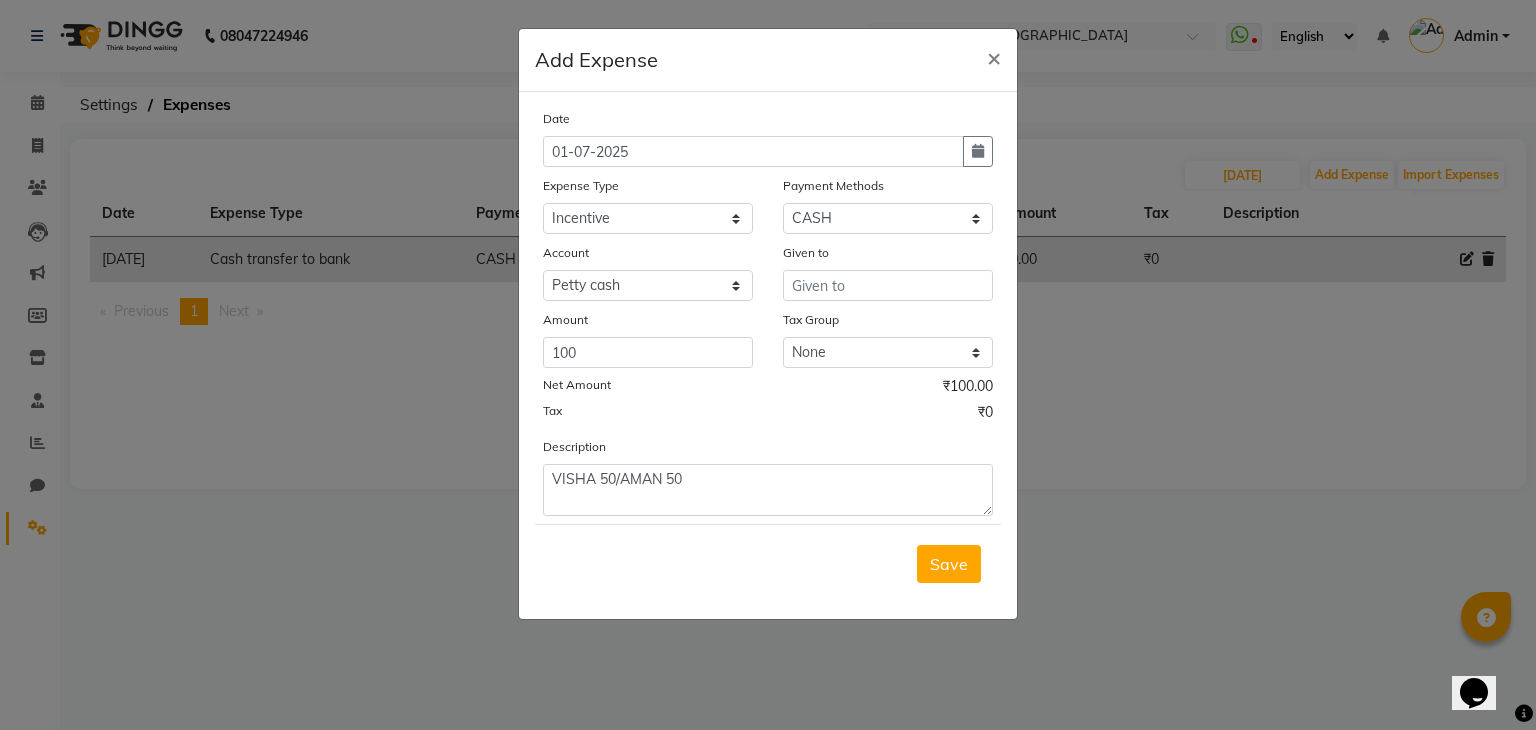 click on "Date [DATE] Expense Type Select Advance Salary Bank charges Cash transfer to bank Client Snacks Equipment Fuel Govt fee Incentive International purchase Loan Repayment Maintenance Marketing Miscellaneous MRA Other Pantry PERSONAL WORK Product Rent Salary Staff Snacks Tax Tea & Refreshment Utilities Payment Methods Select Wallet Other Cards CARD Credit Card Debit Card Prepaid Visa Card GPay UPI Coupon CASH Package PayTM Account Select [PERSON_NAME] cash Default account Given to Amount 100 Tax Group None GST Net Amount ₹100.00 Tax ₹0 Description VISHA 50/AMAN 50  Save" 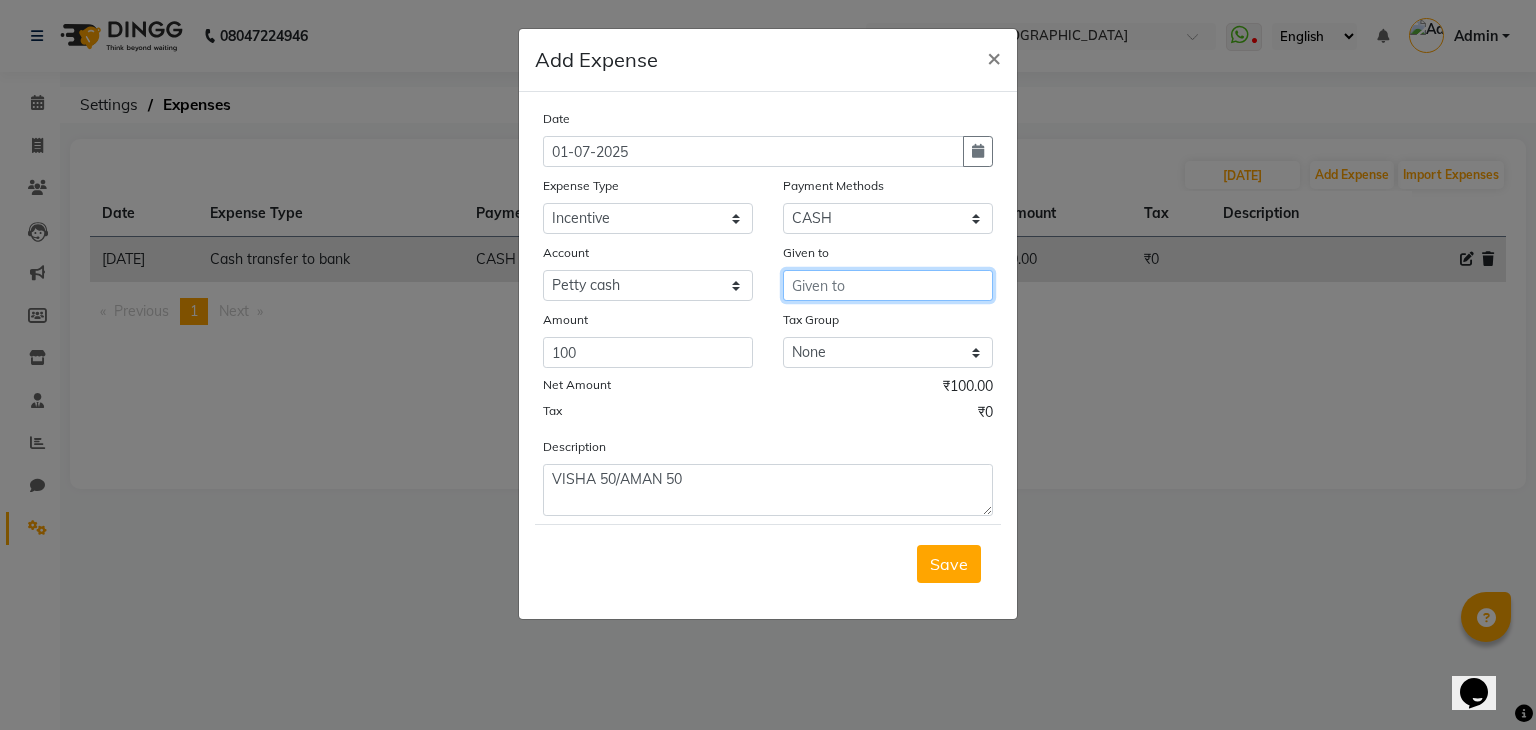 click at bounding box center (888, 285) 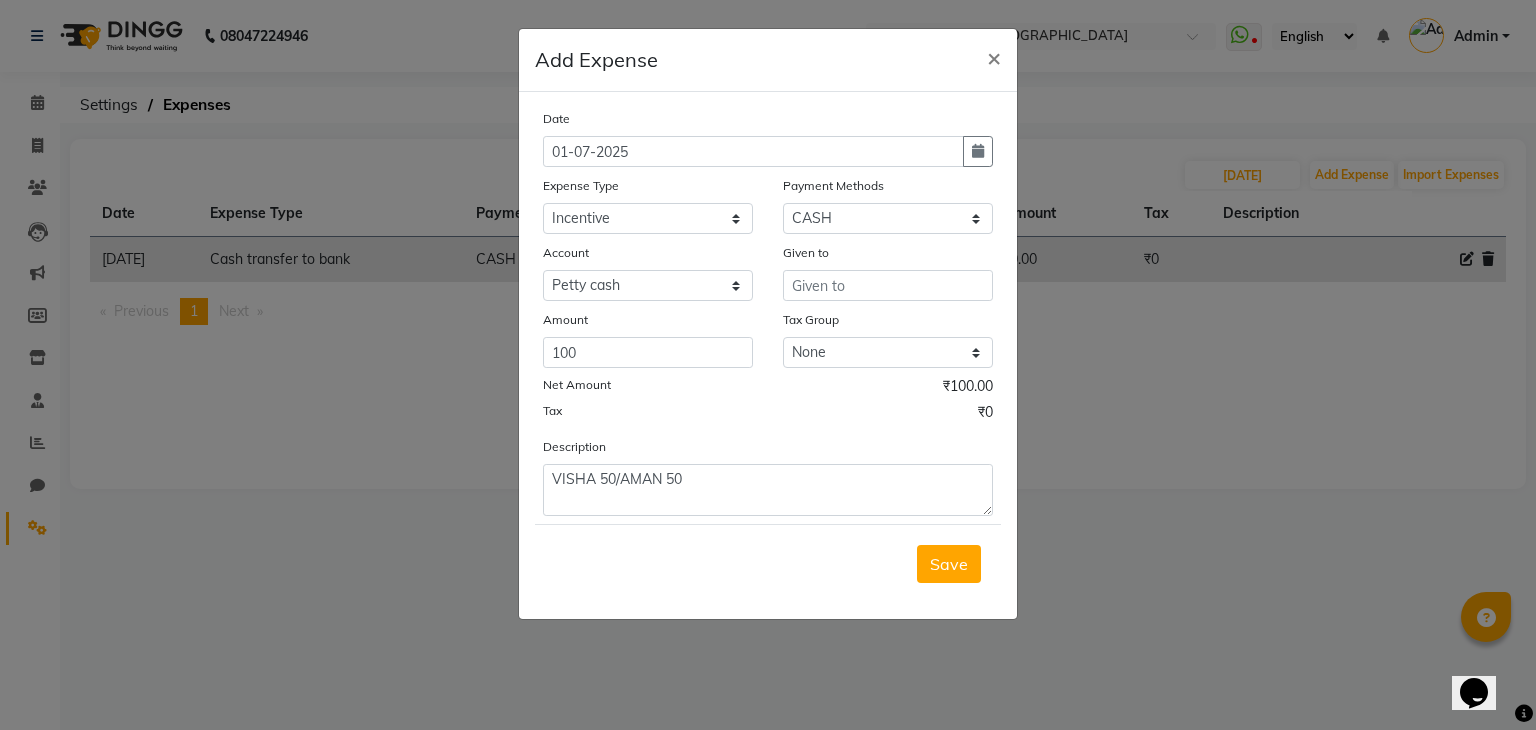 click on "Description VISHA 50/AMAN 50" 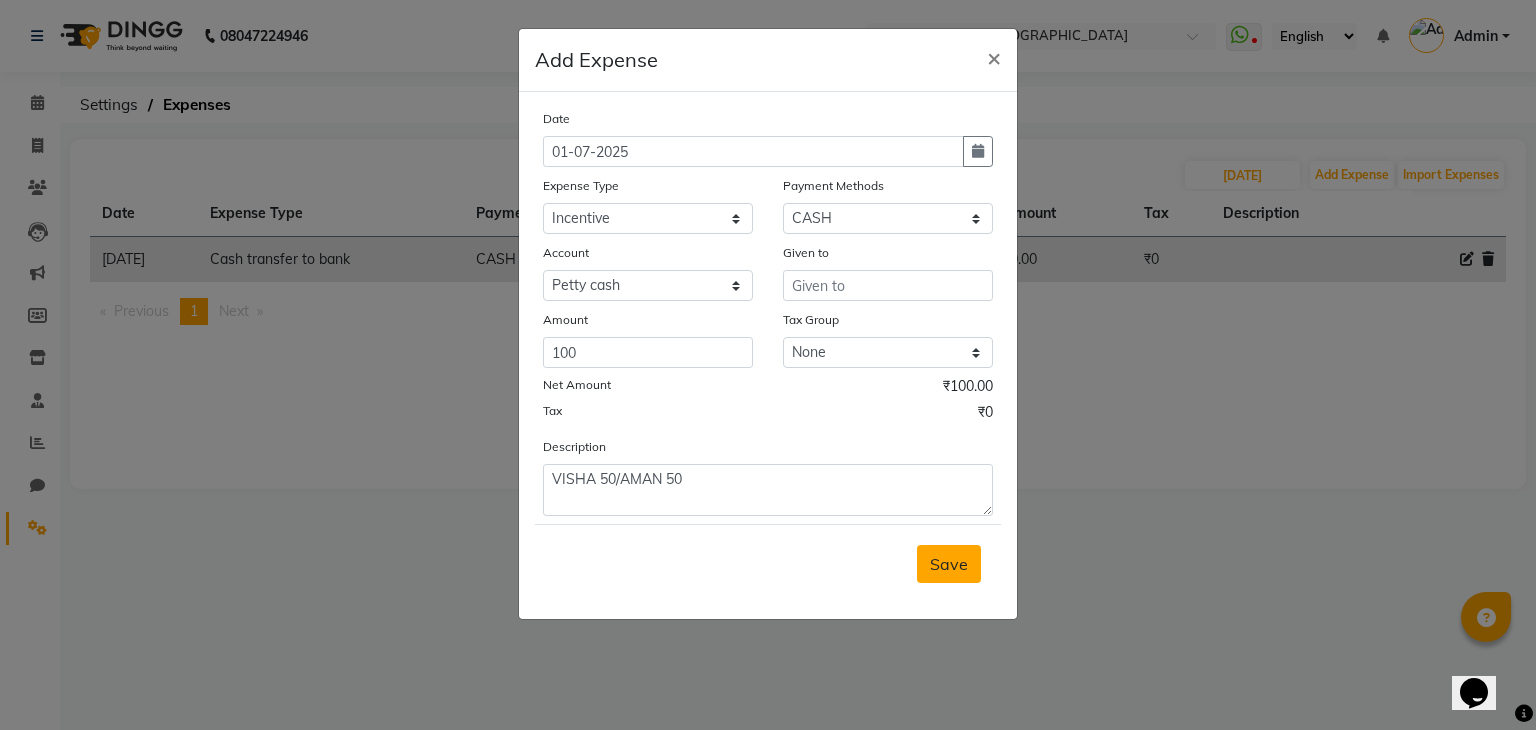 click on "Save" at bounding box center (949, 564) 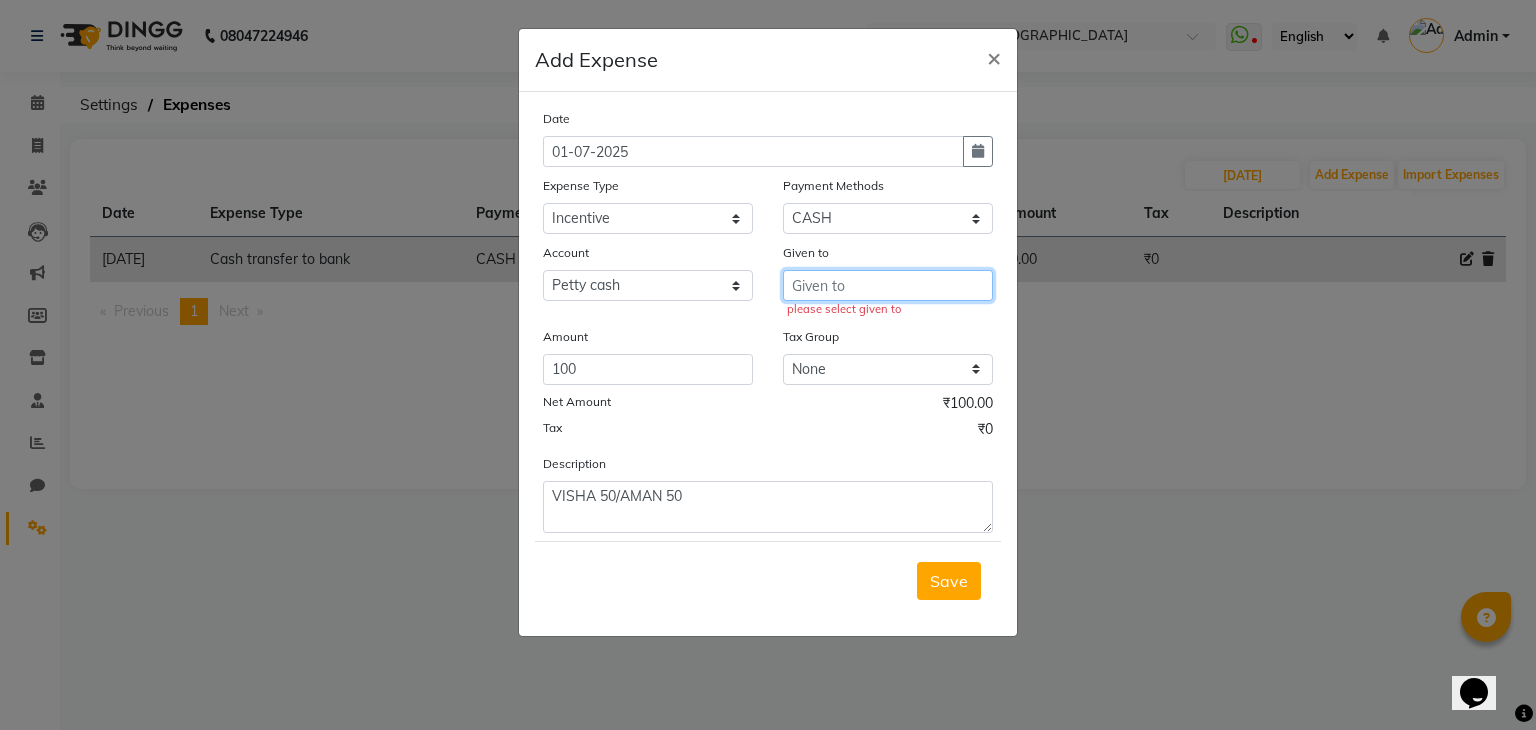 click at bounding box center [888, 285] 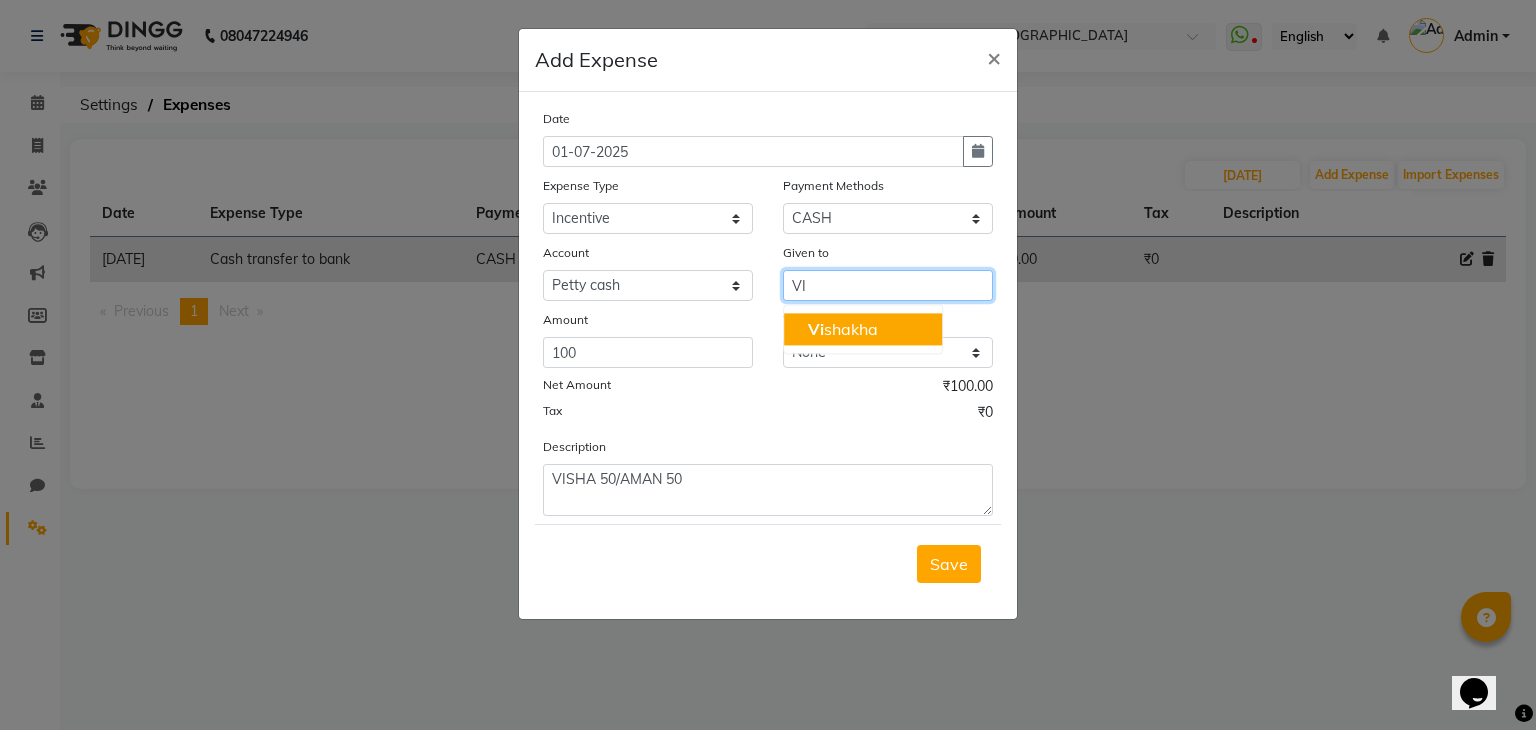 click on "Vi shakha" at bounding box center [863, 329] 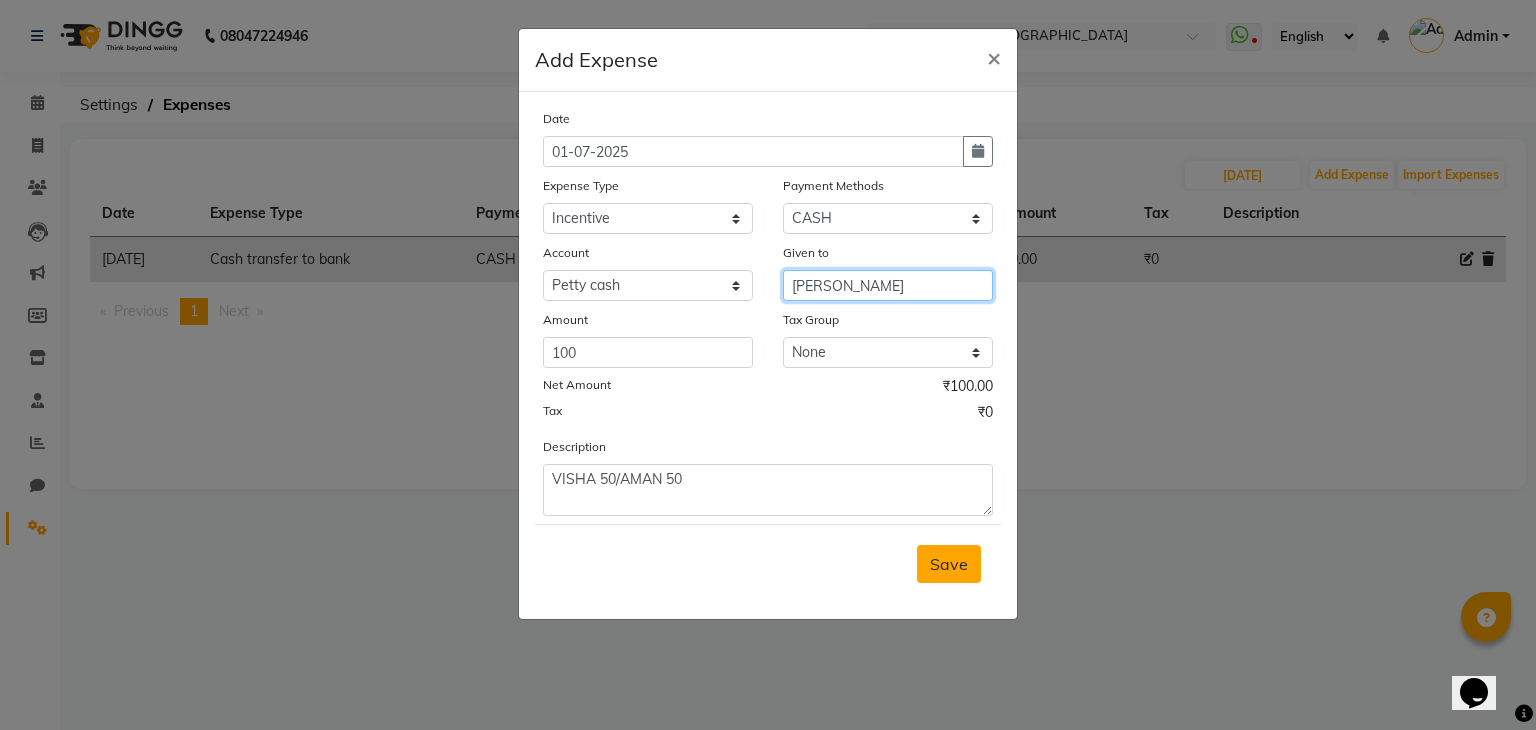 type on "[PERSON_NAME]" 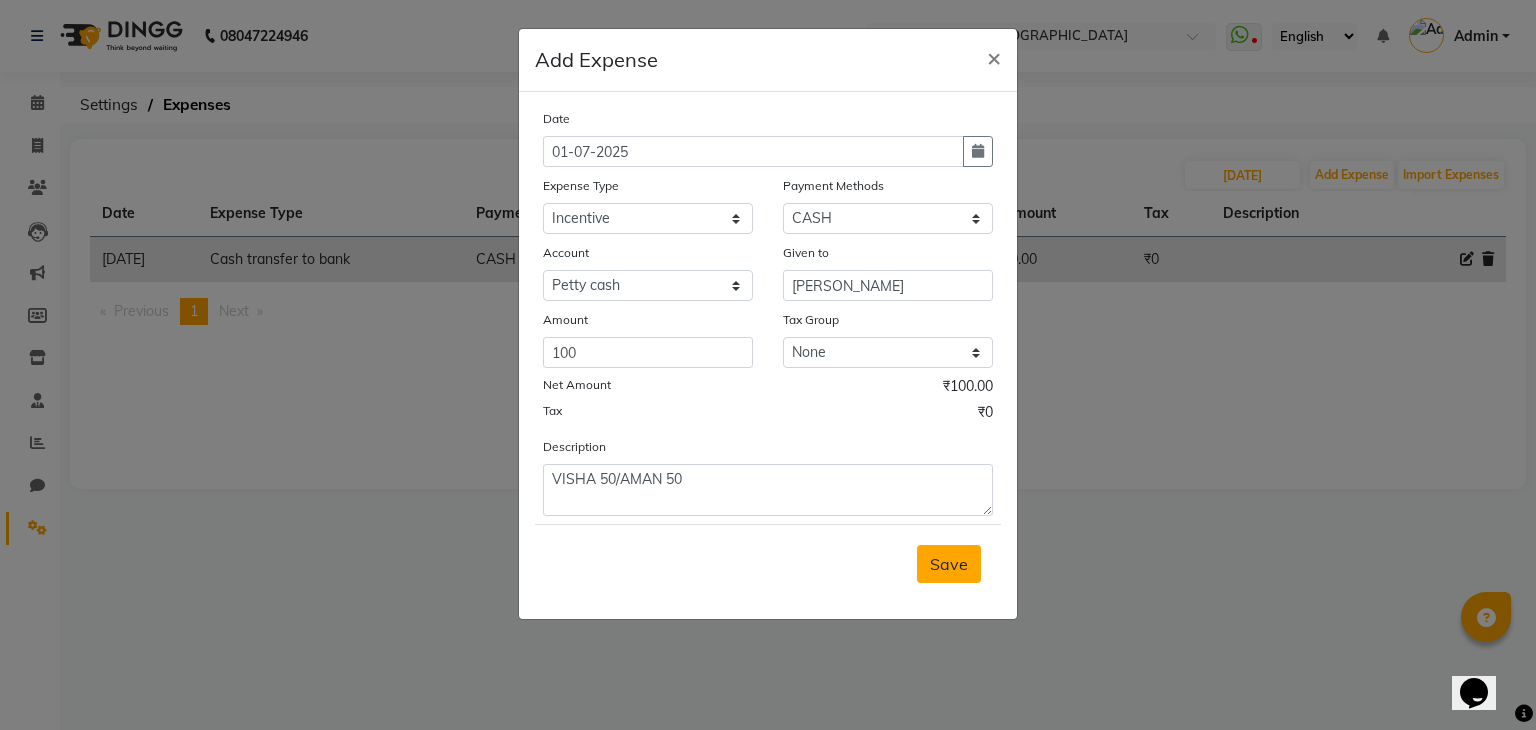 click on "Save" at bounding box center [949, 564] 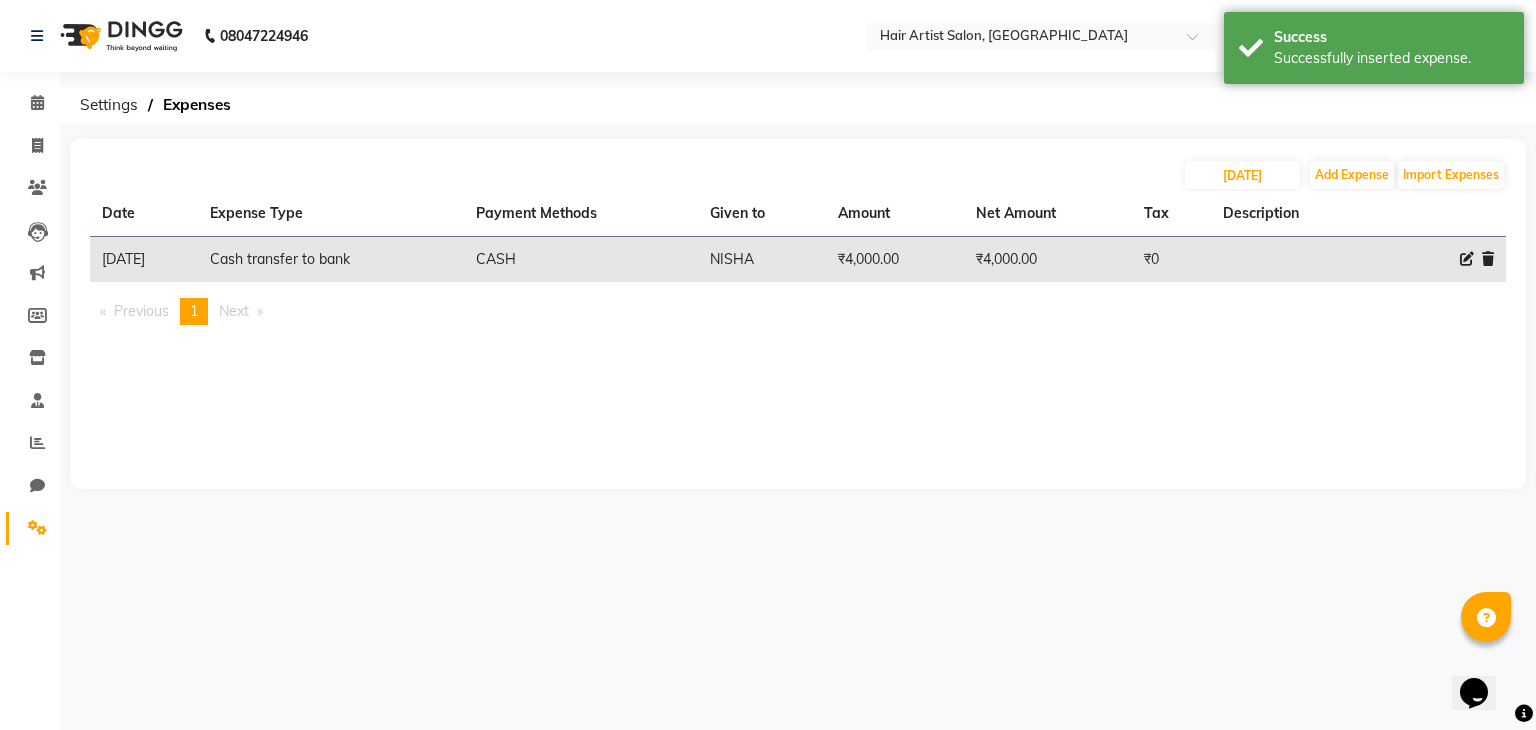 click on "[DATE] Add Expense Import Expenses Date Expense Type Payment Methods Given to Amount Net Amount Tax Description  [DATE]   Cash transfer to bank   CASH   NISHA    ₹4,000.00  ₹4,000.00 ₹0     Previous  page  1 / 1  You're on page  1  Next  page" 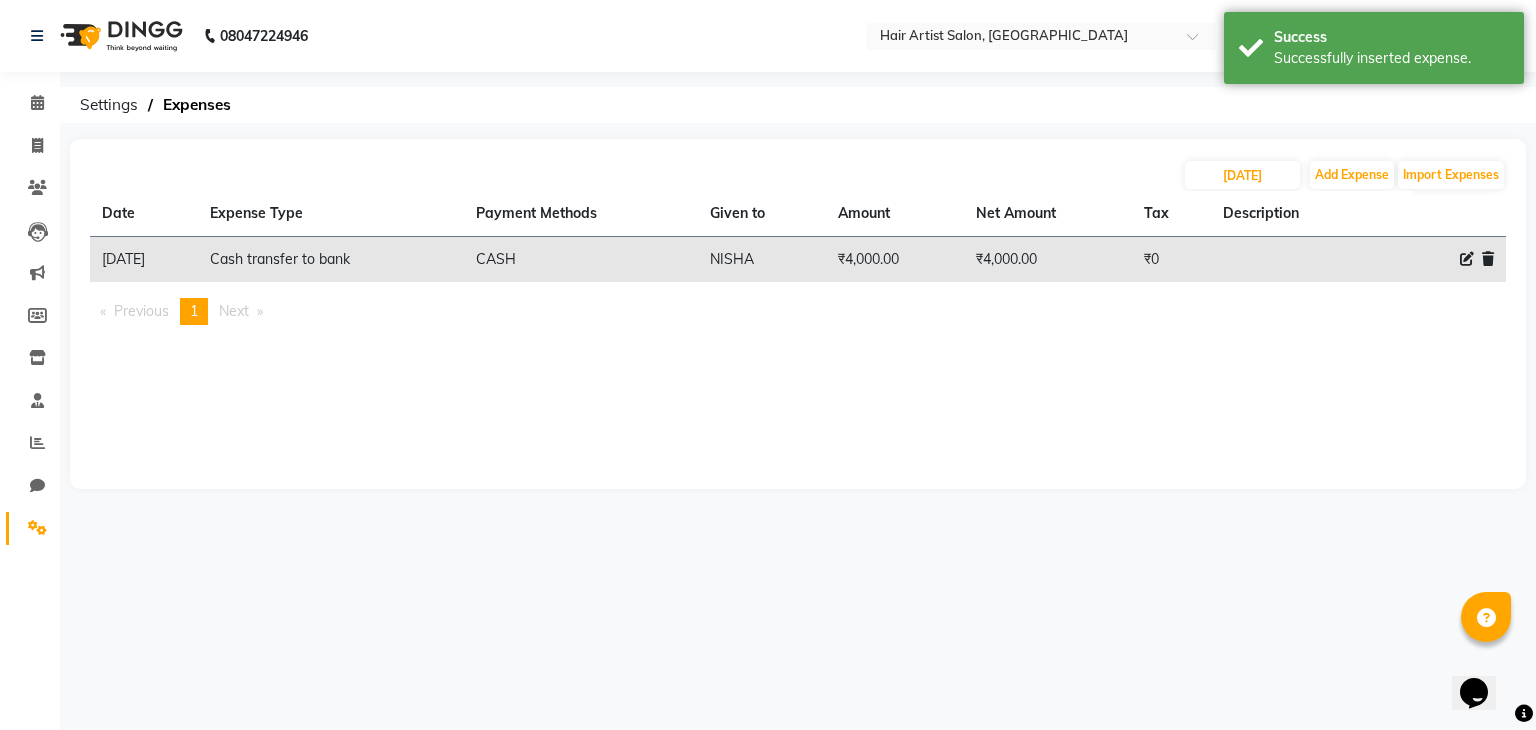click on "[DATE] Add Expense Import Expenses Date Expense Type Payment Methods Given to Amount Net Amount Tax Description  [DATE]   Cash transfer to bank   CASH   NISHA    ₹4,000.00  ₹4,000.00 ₹0     Previous  page  1 / 1  You're on page  1  Next  page" 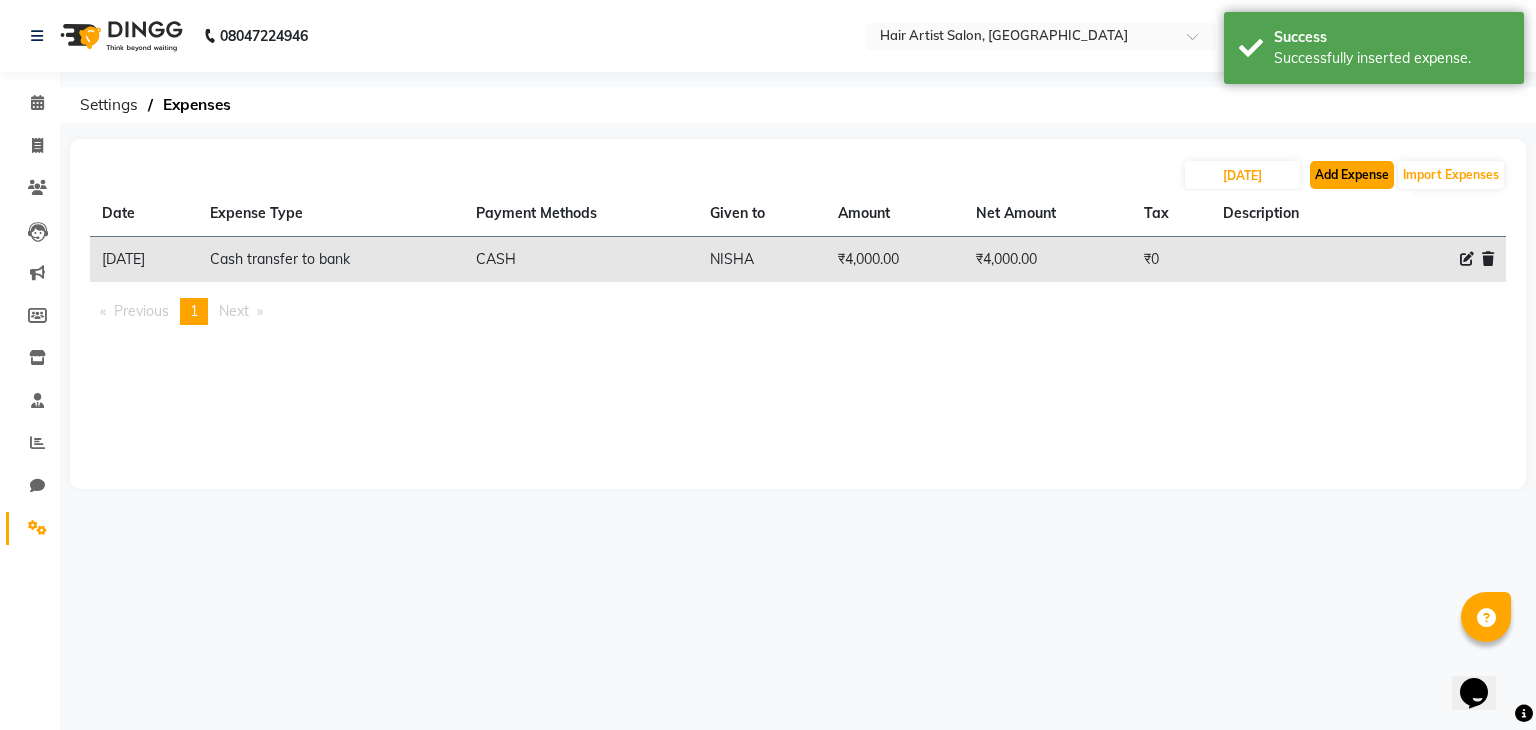 click on "Add Expense" 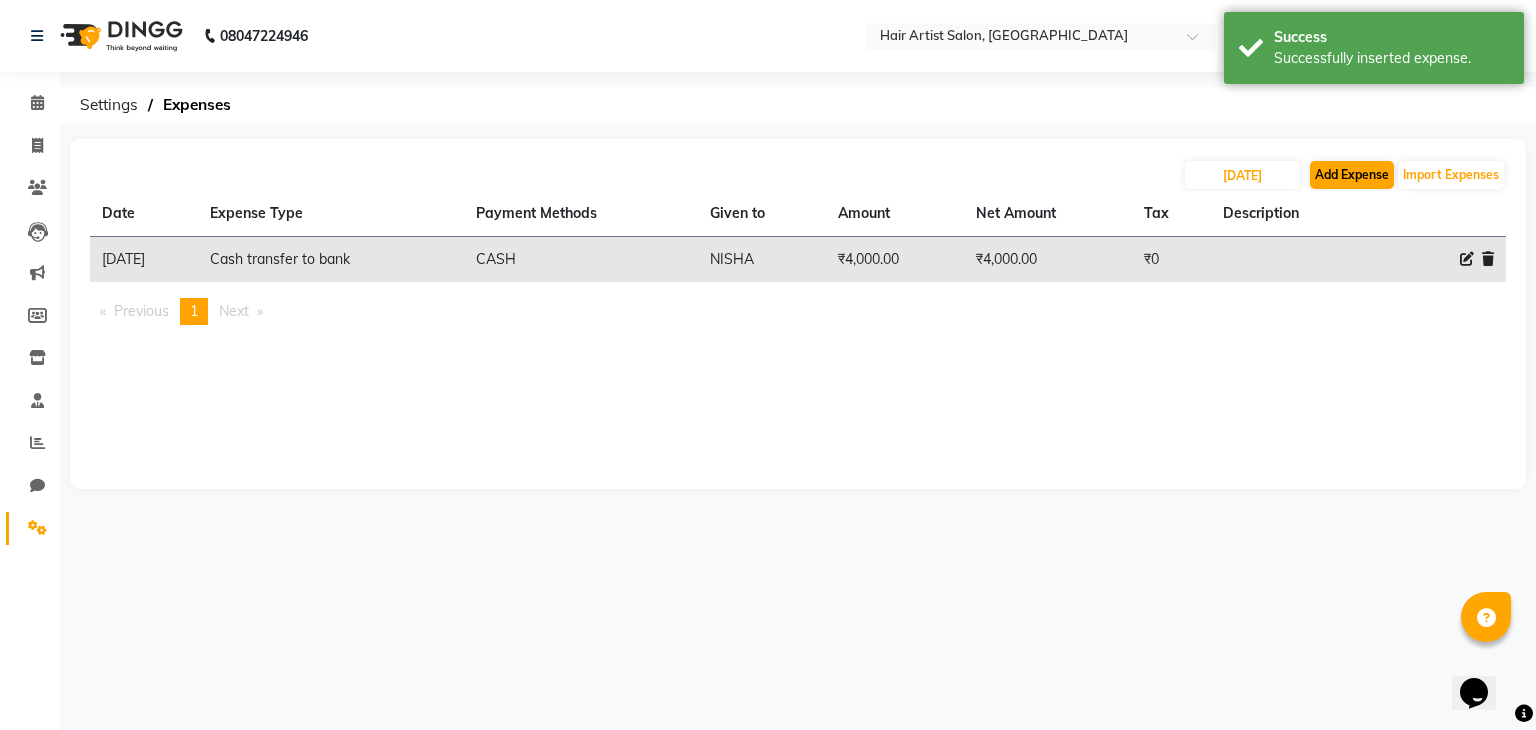 select on "1" 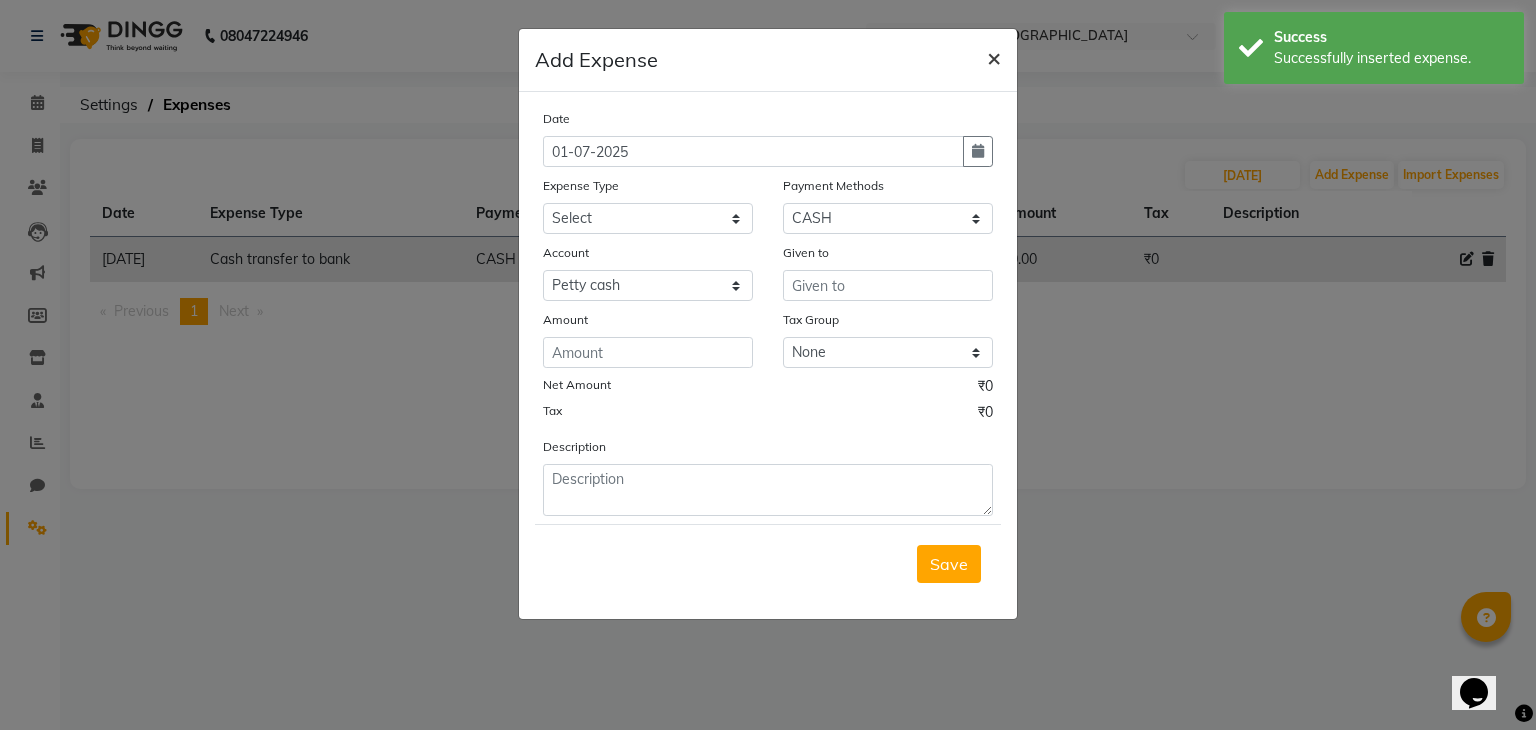 click on "×" 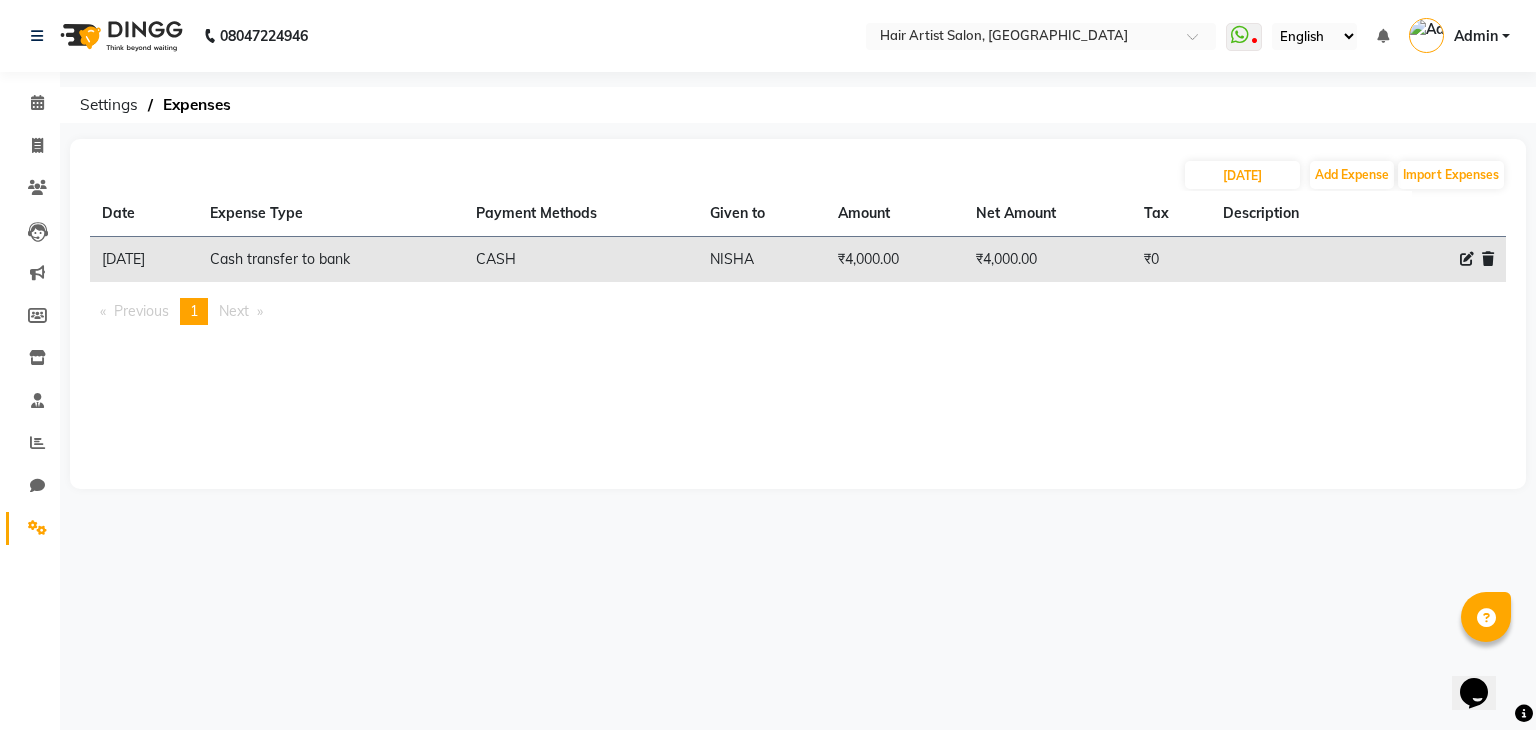 click on "Description" 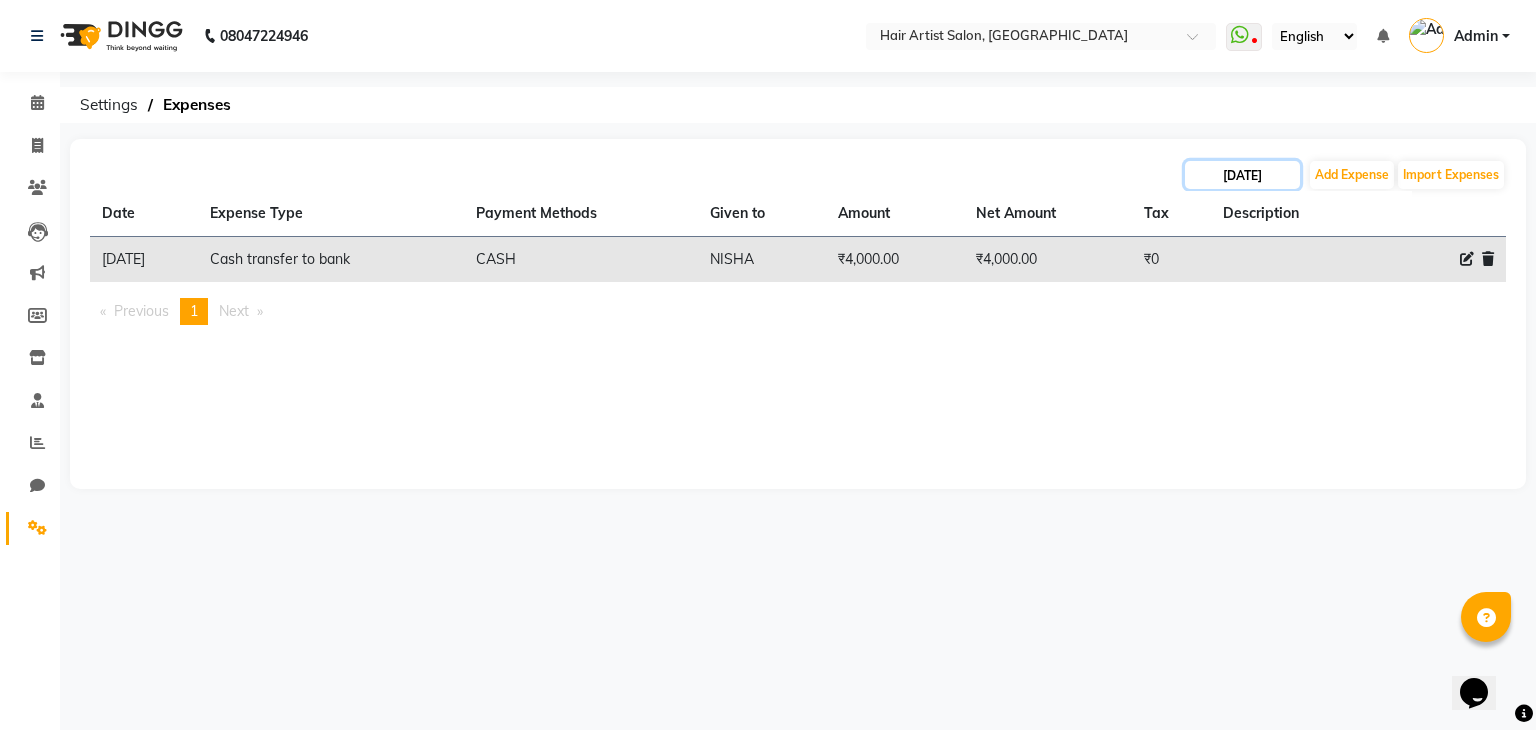 click on "[DATE]" 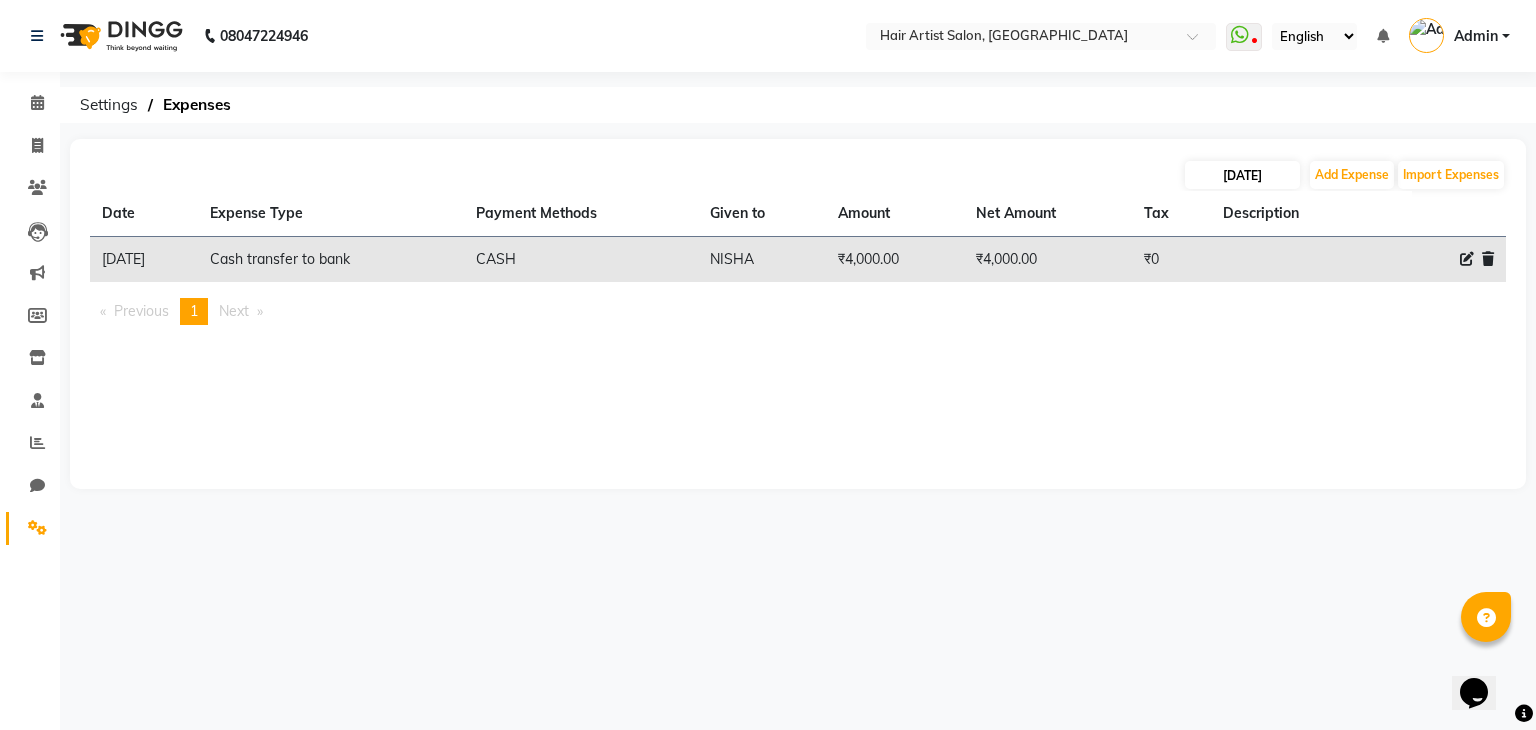 select on "6" 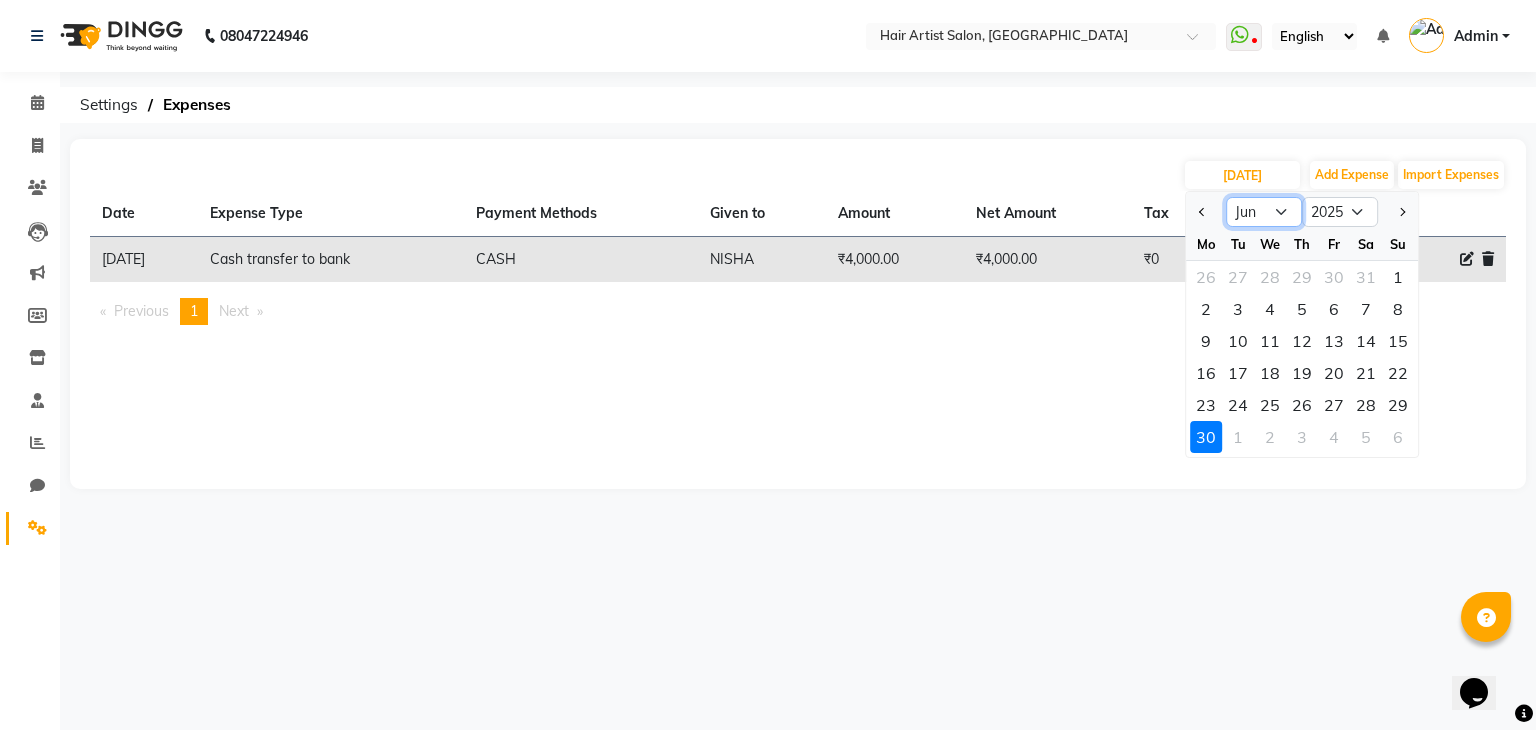 click on "Jan Feb Mar Apr May Jun [DATE] Aug Sep Oct Nov Dec" 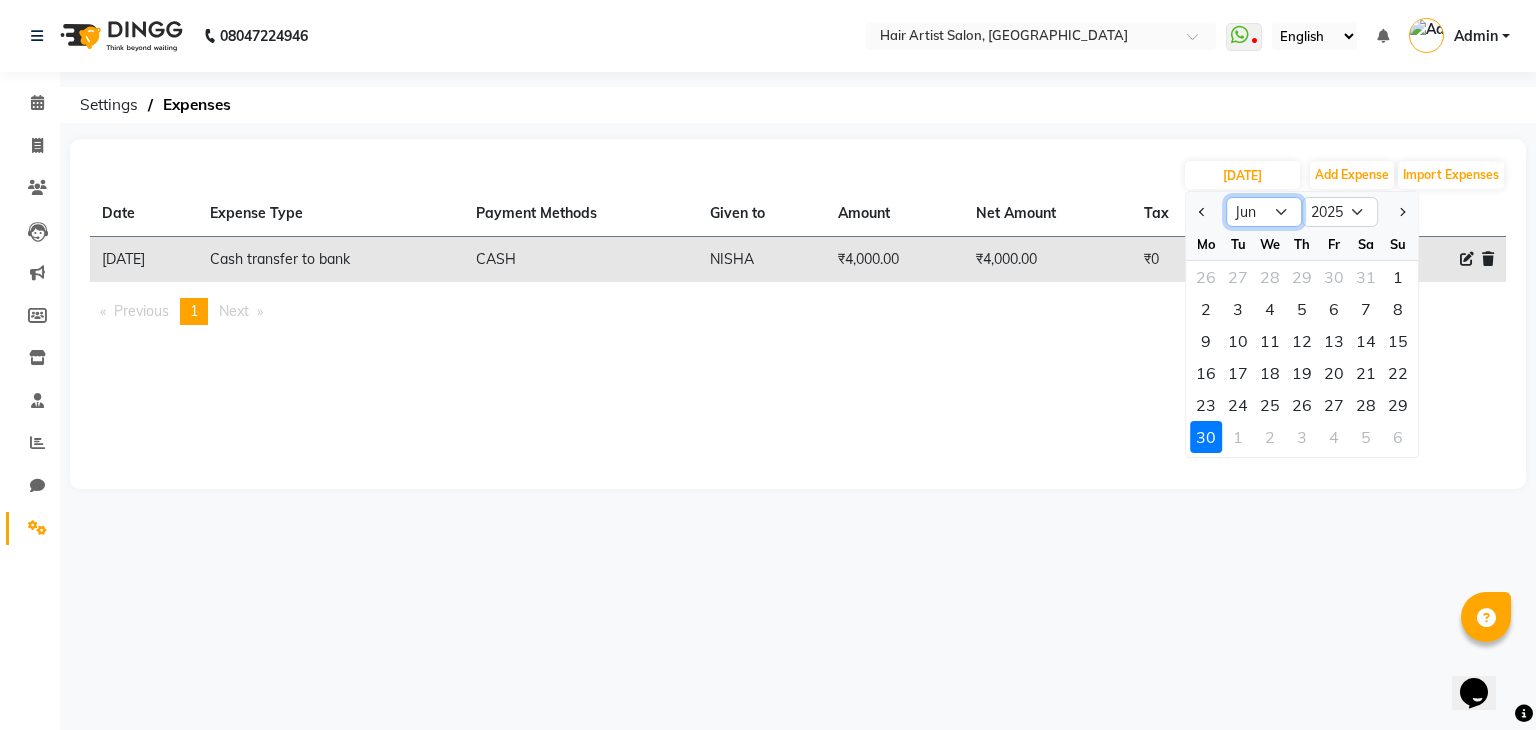 select on "7" 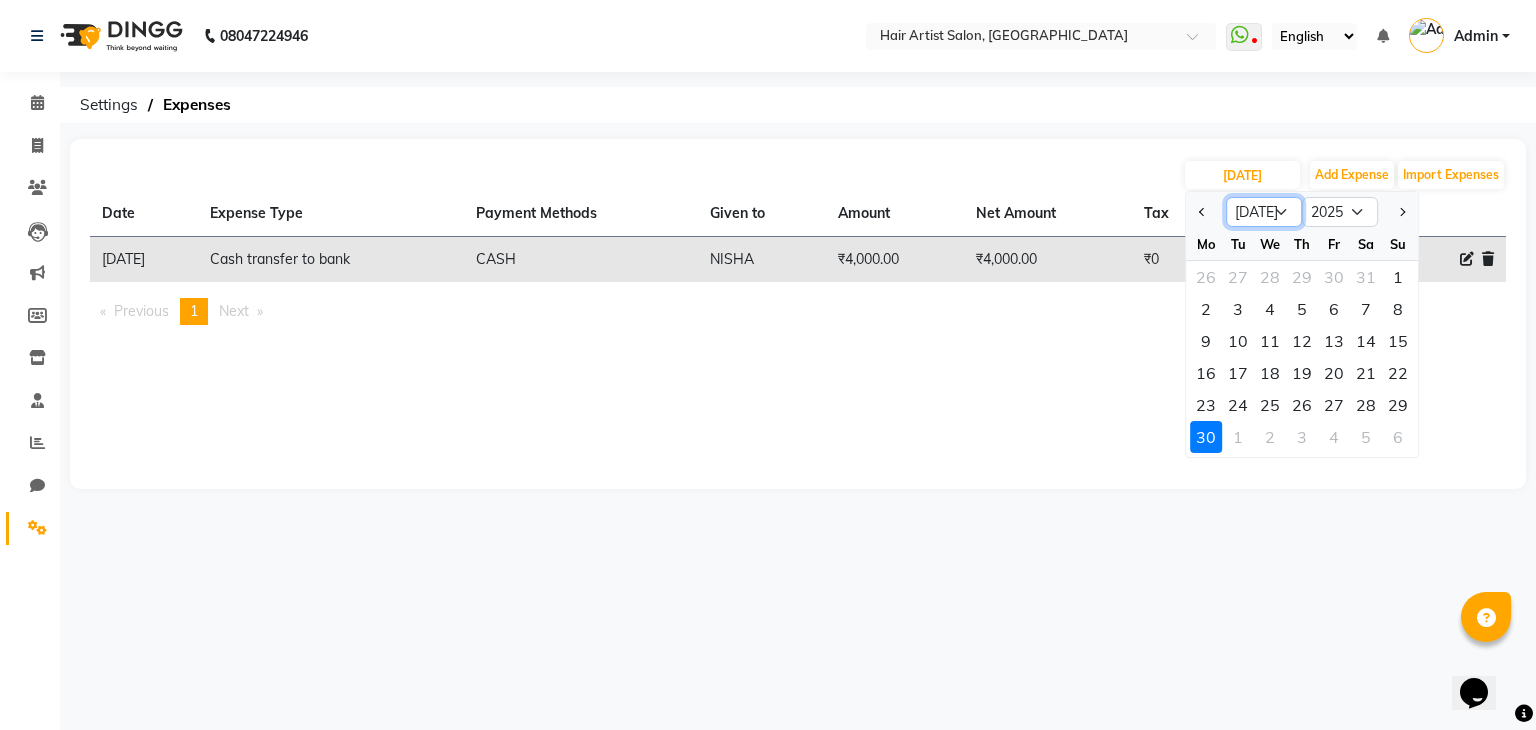 click on "Jan Feb Mar Apr May Jun [DATE] Aug Sep Oct Nov Dec" 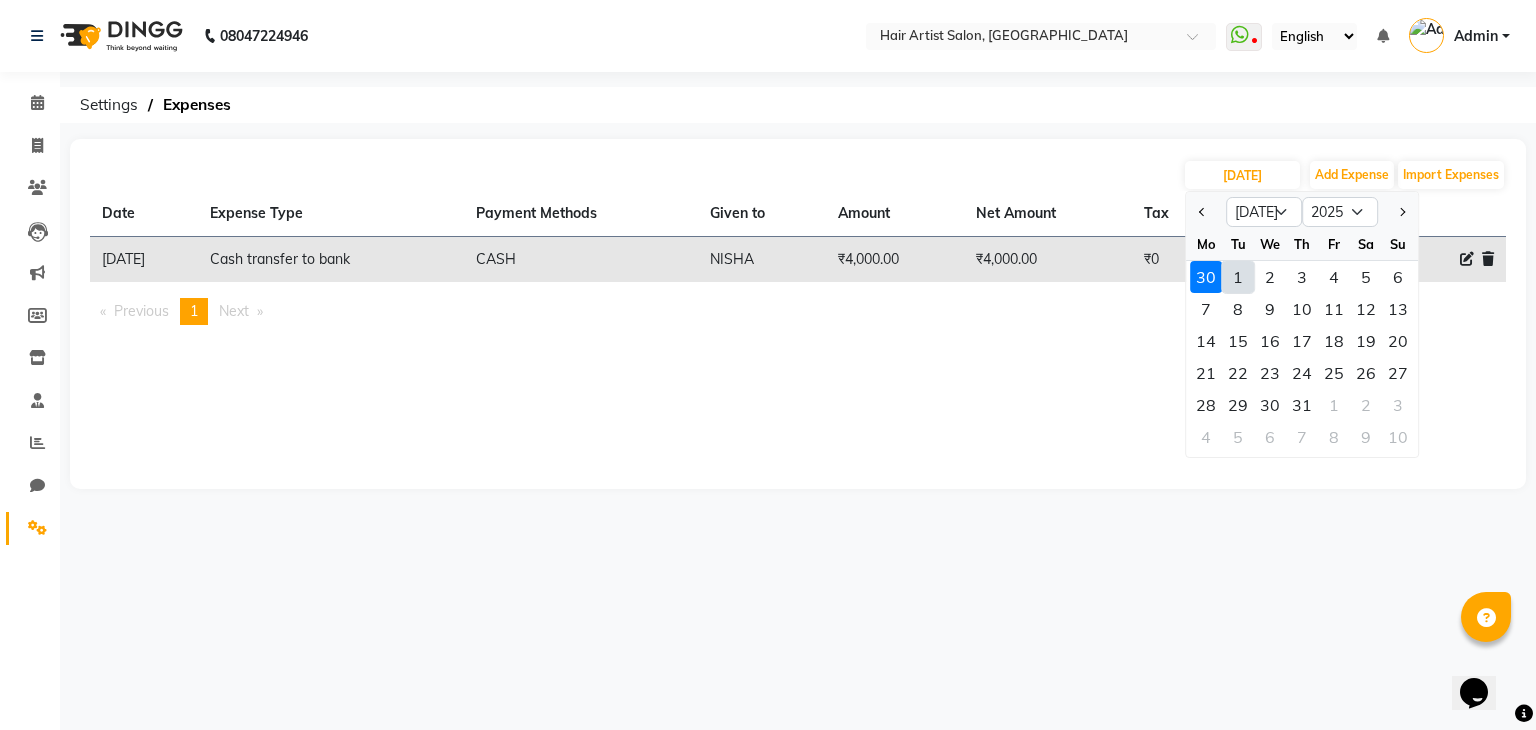 click on "1" 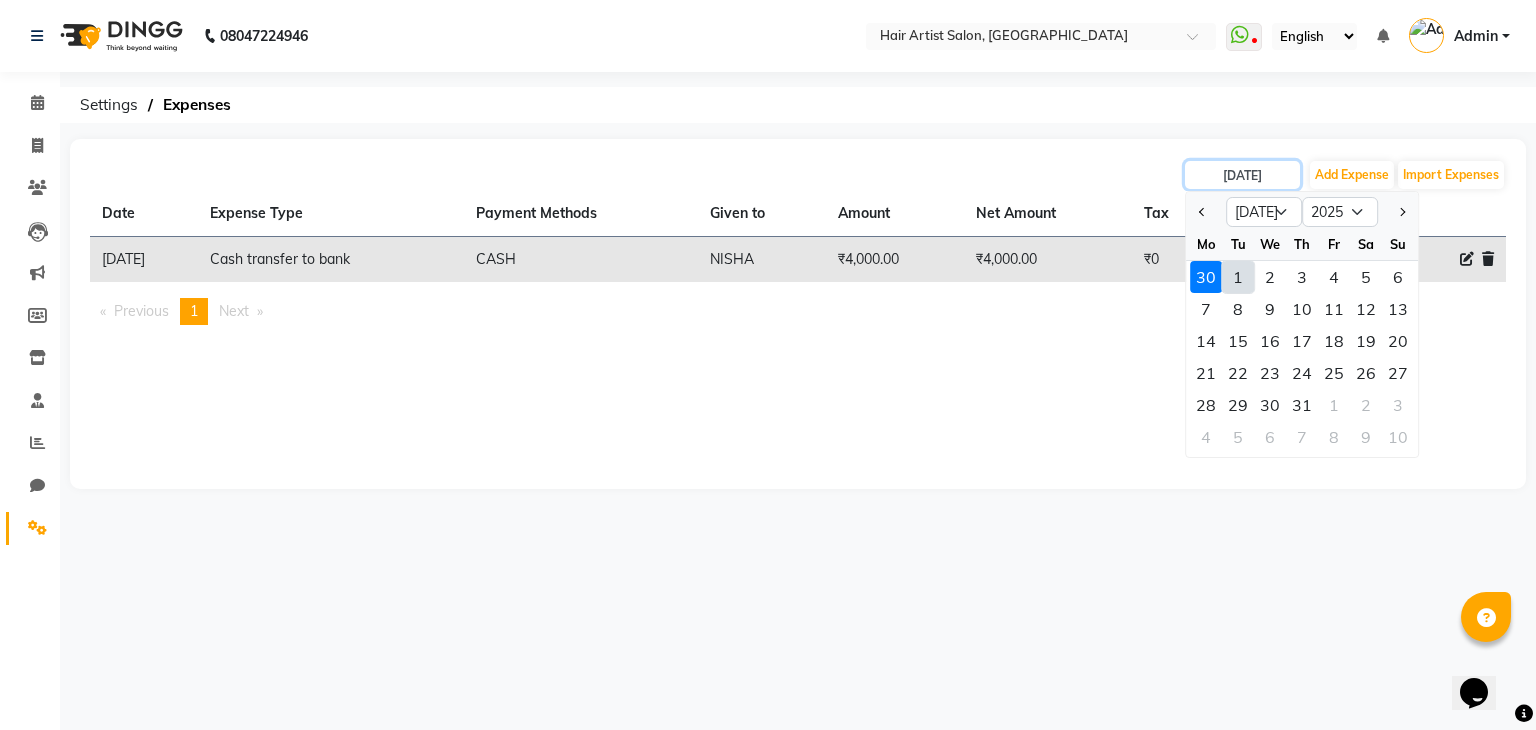 type on "01-07-2025" 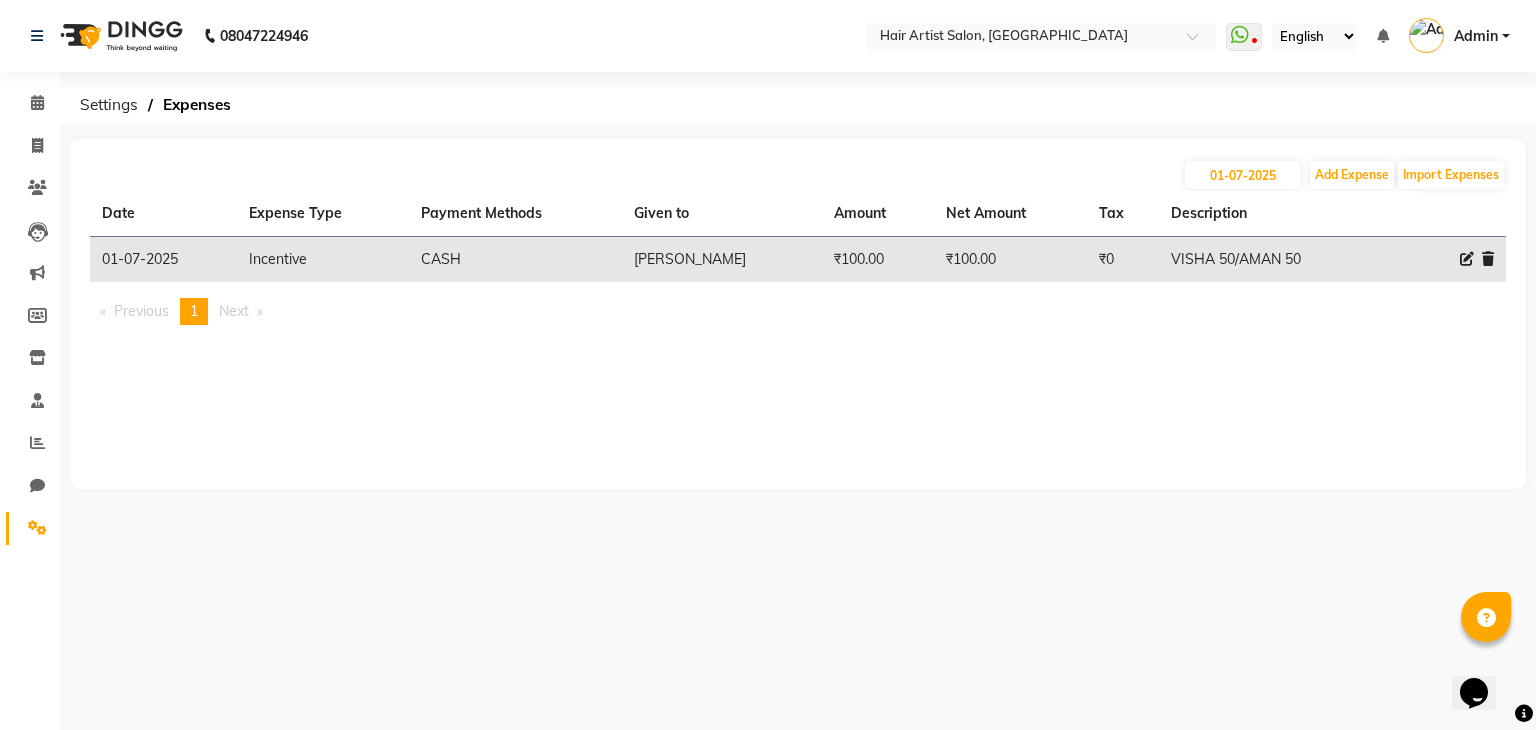 click 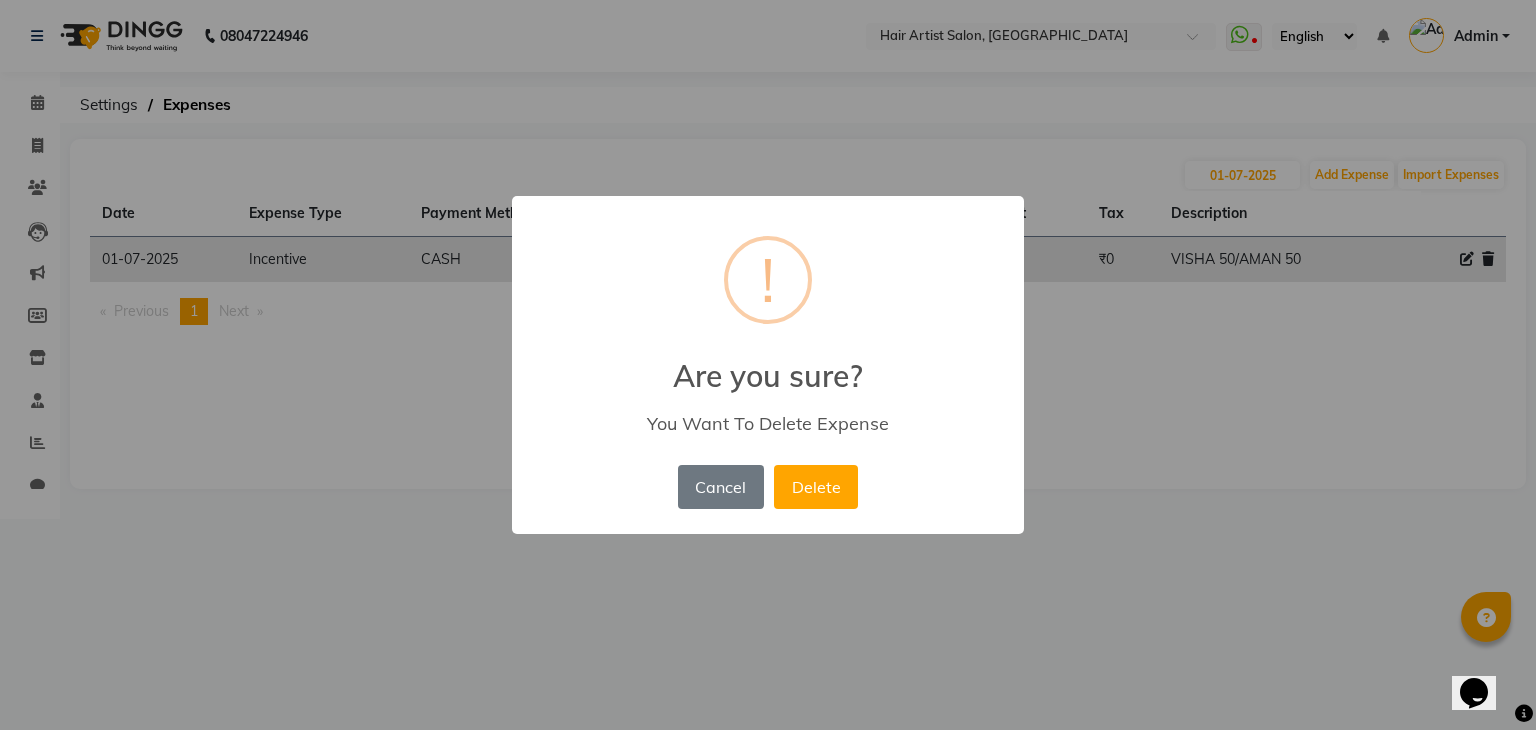 click on "× ! Are you sure? You Want To Delete Expense Cancel No Delete" at bounding box center (768, 365) 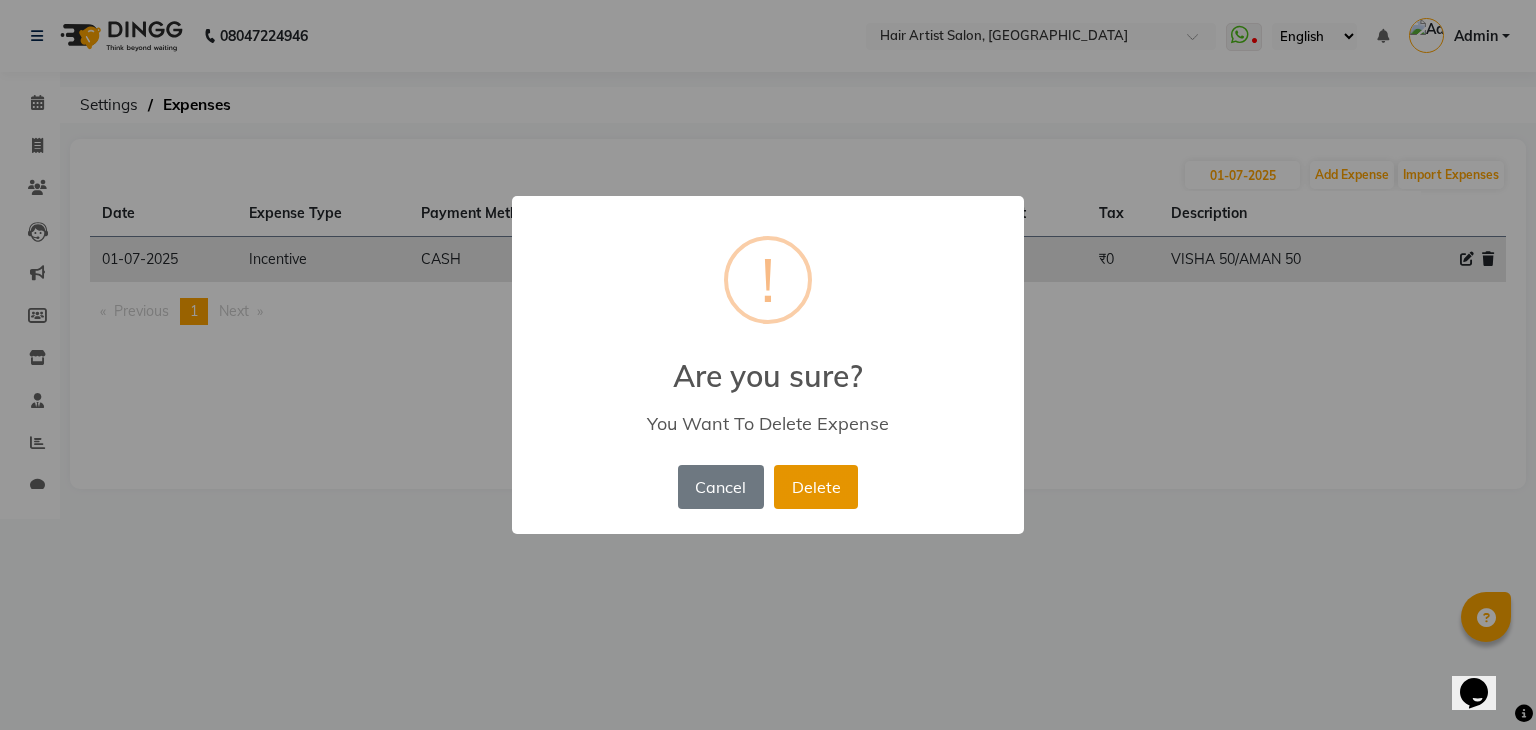 click on "Delete" at bounding box center (816, 487) 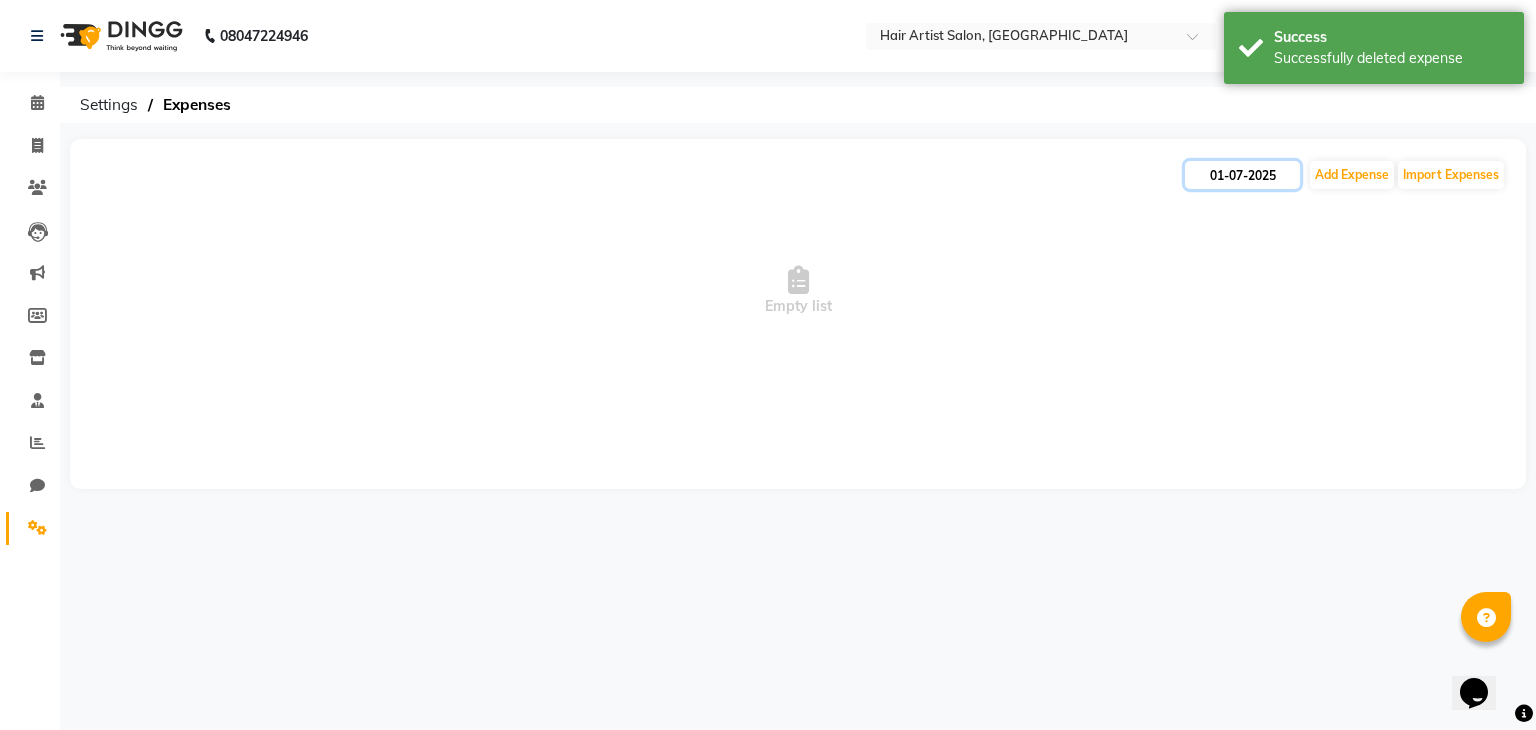click on "01-07-2025" 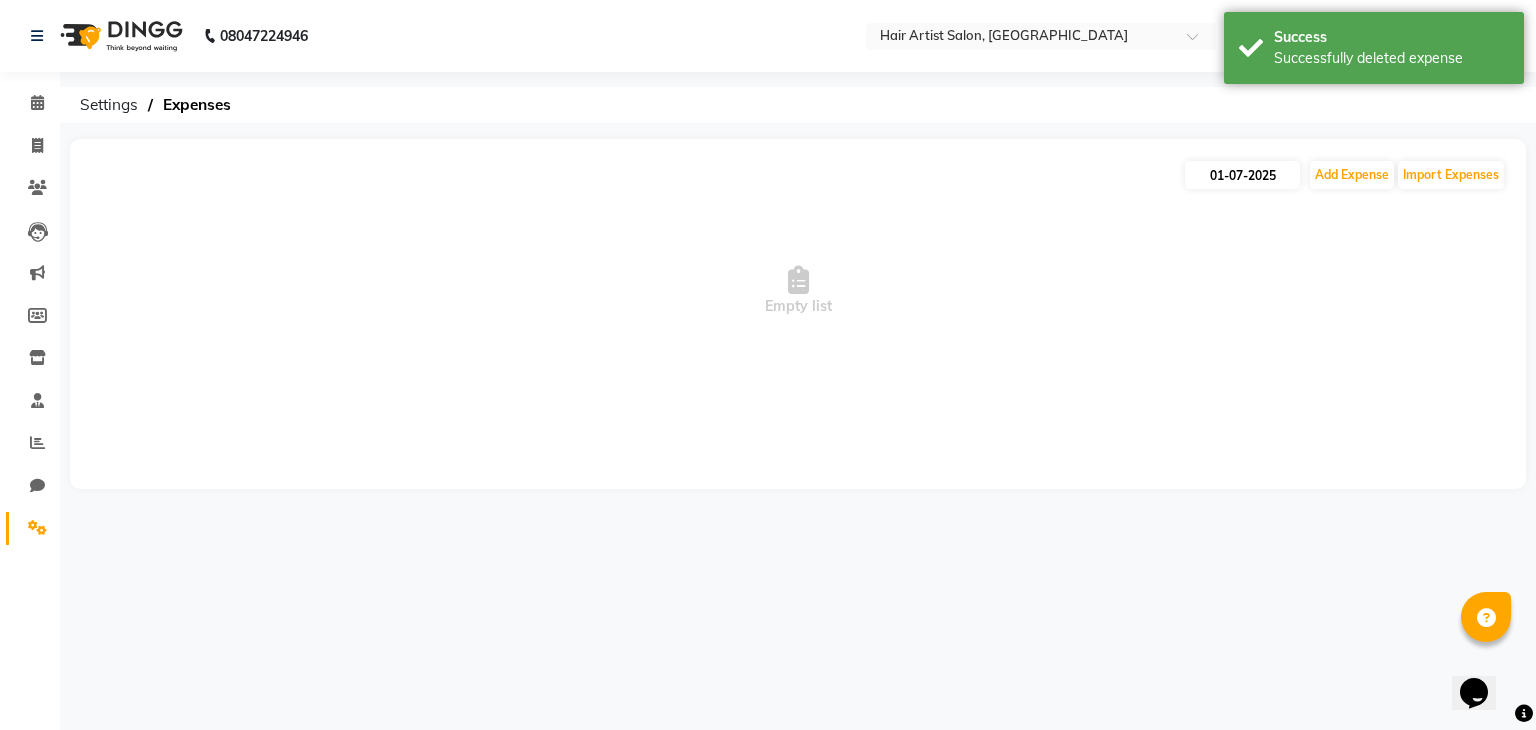 select on "7" 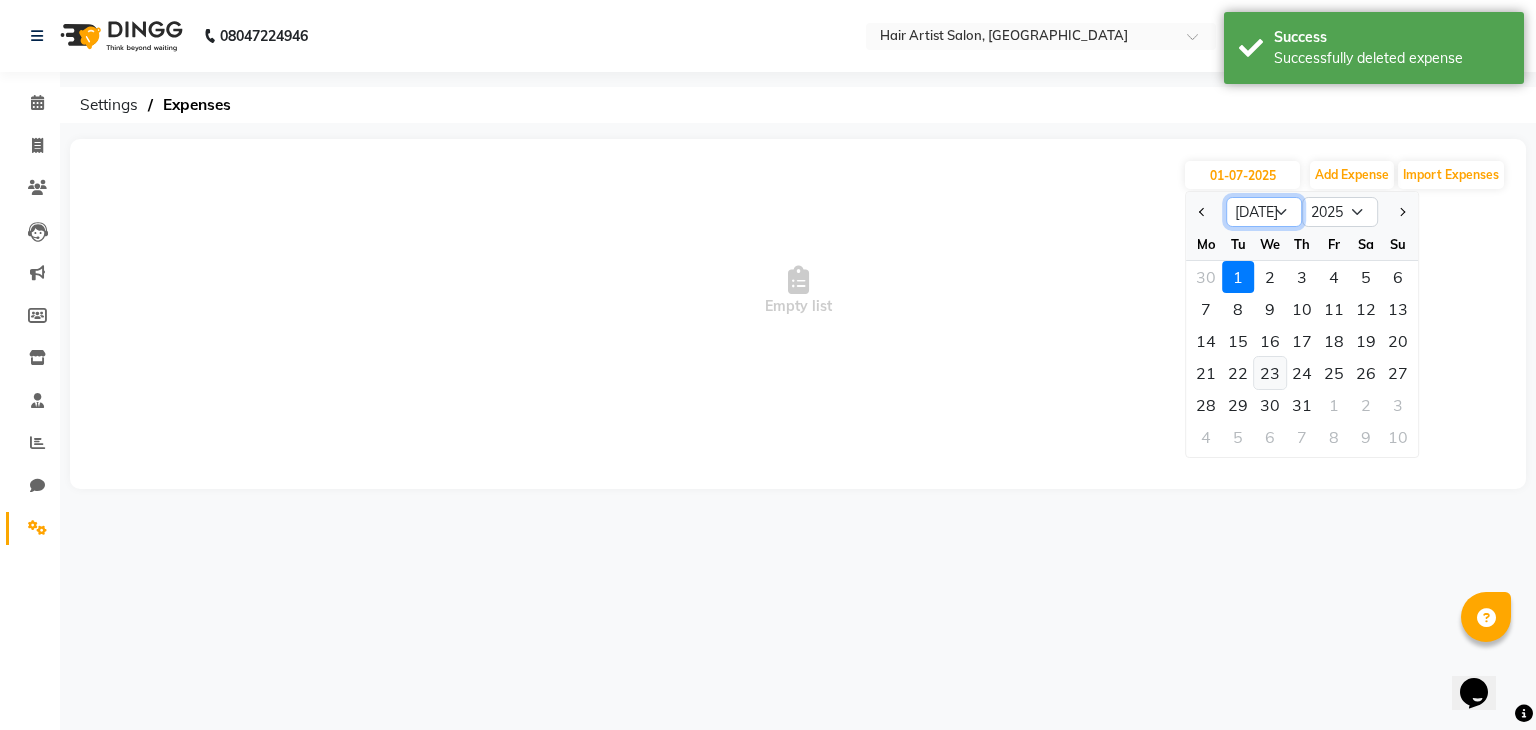 drag, startPoint x: 1278, startPoint y: 209, endPoint x: 1258, endPoint y: 361, distance: 153.31015 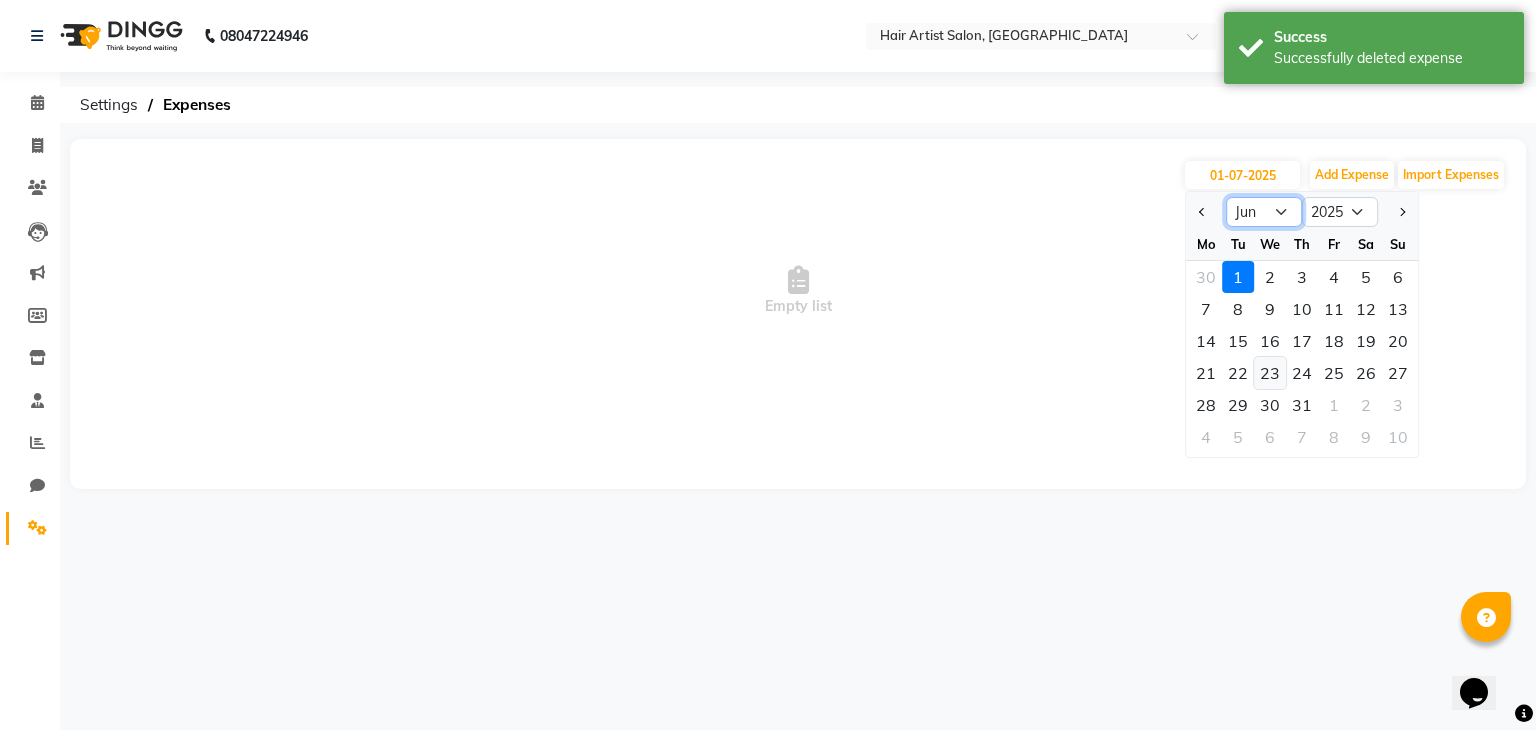click on "Jan Feb Mar Apr May Jun [DATE] Aug Sep Oct Nov Dec" 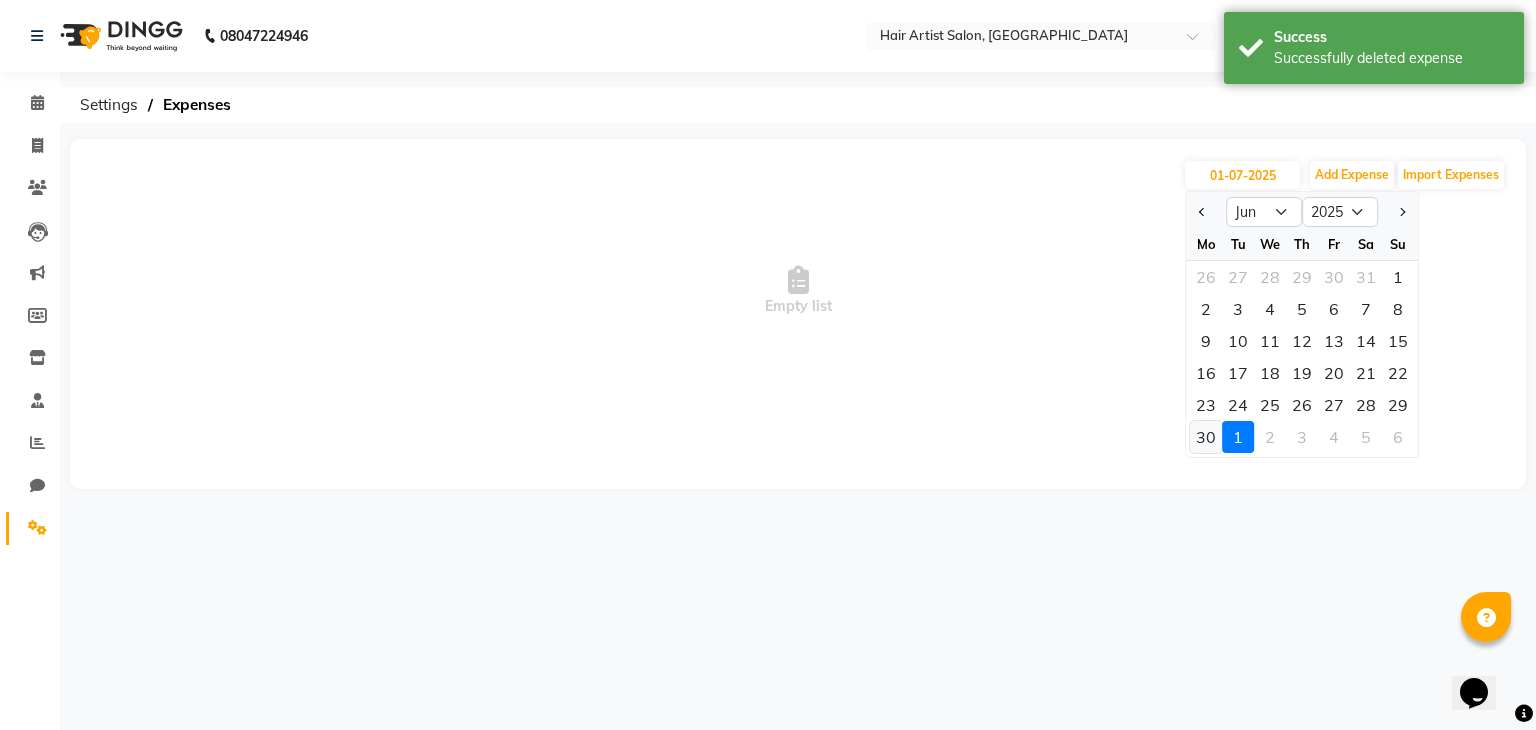 click on "30" 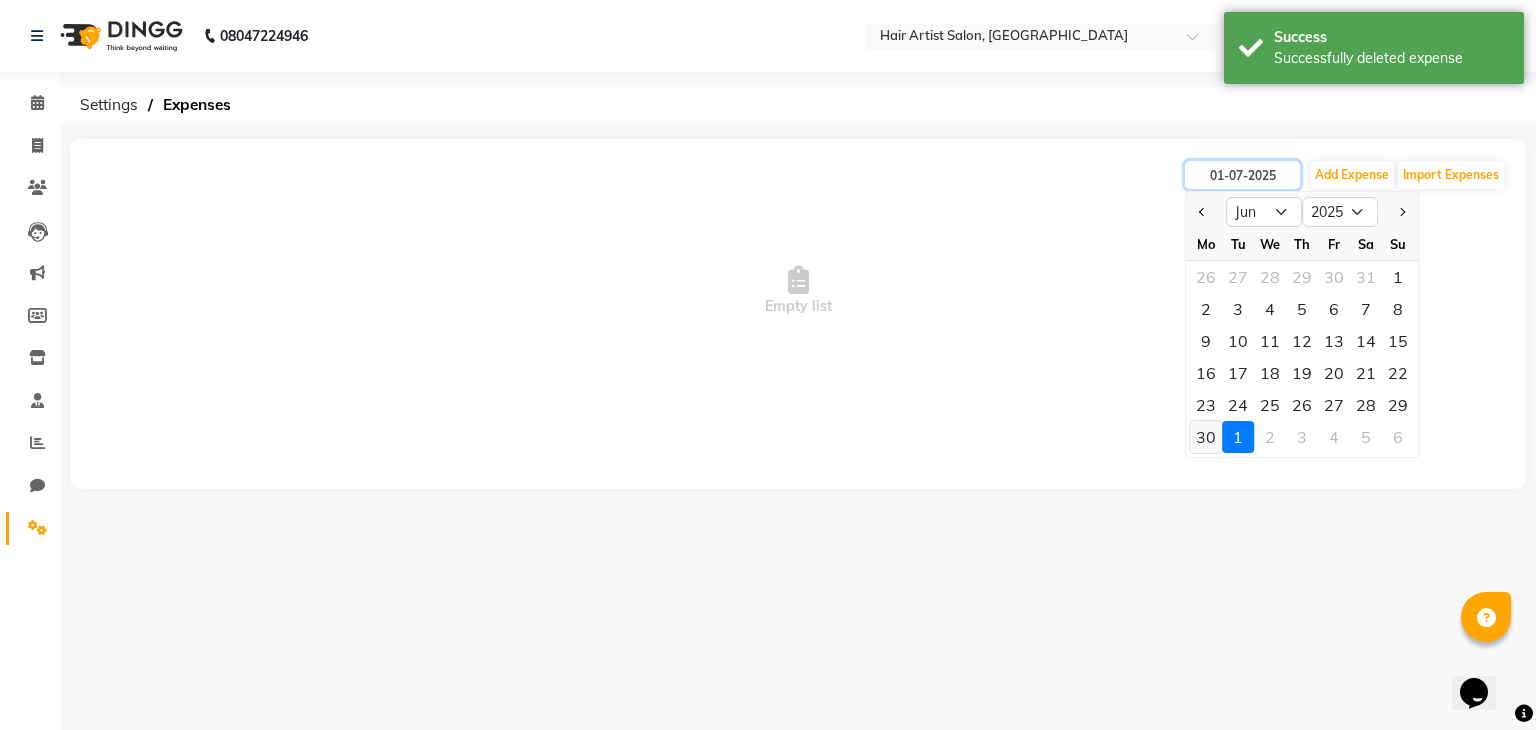 type on "[DATE]" 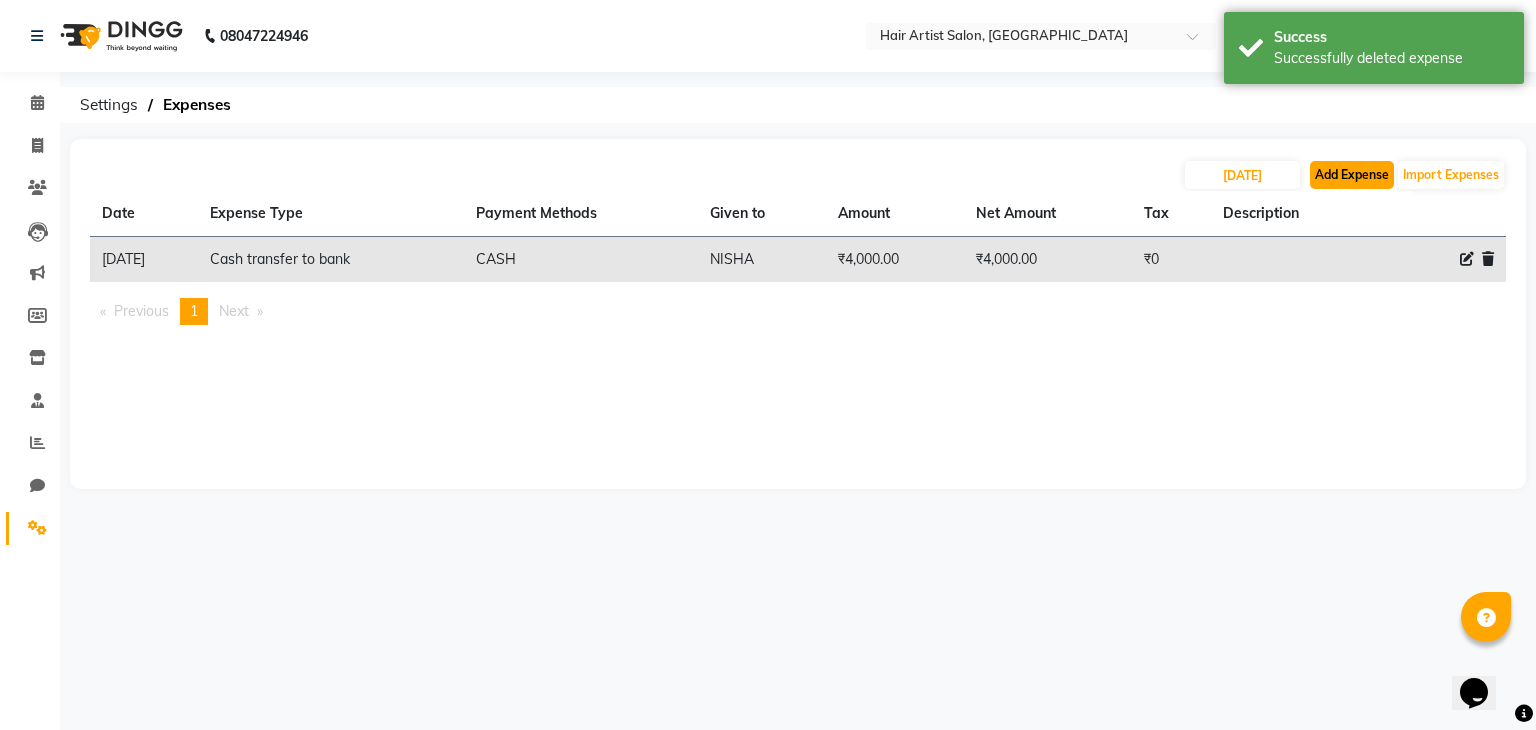 click on "Add Expense" 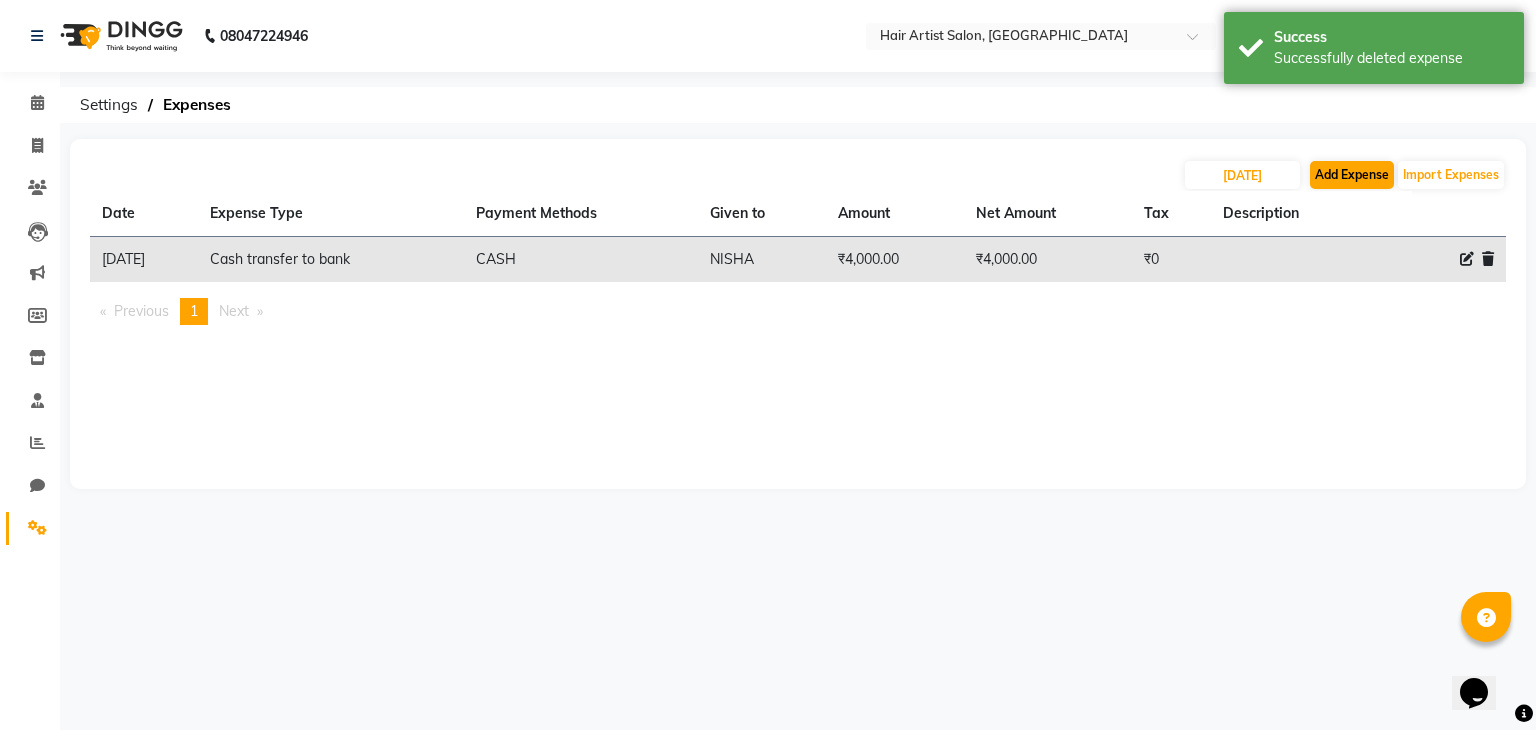 select on "1" 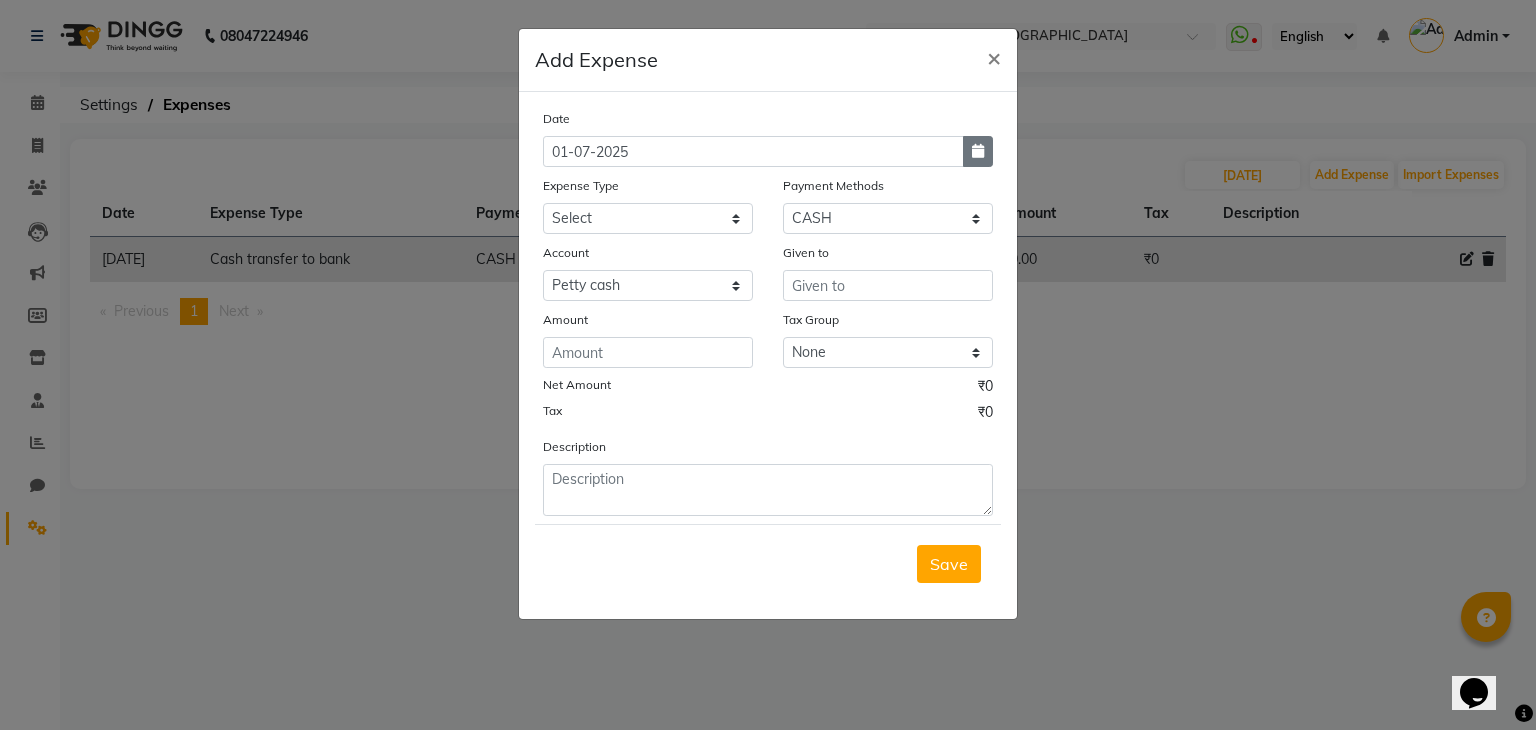 click 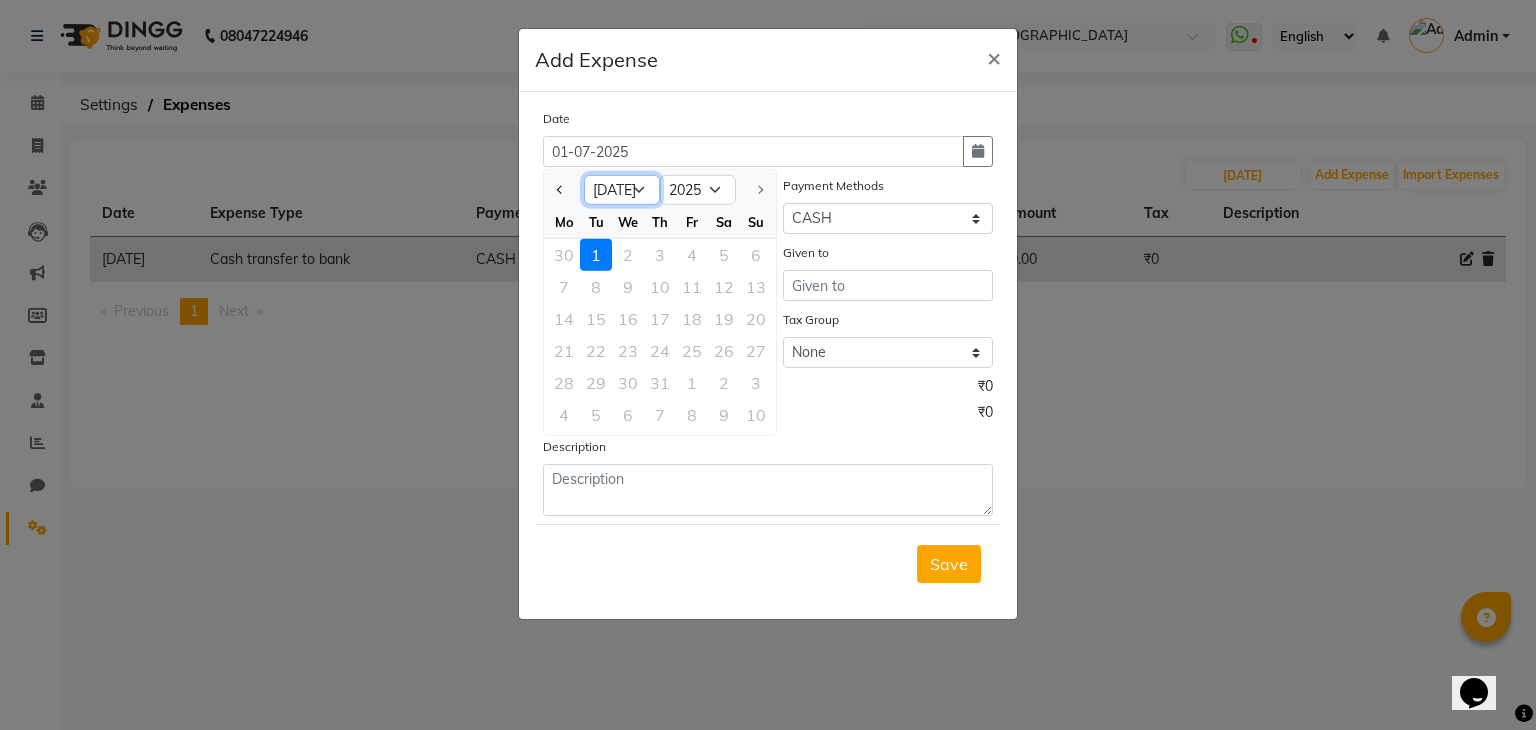 click on "Jan Feb Mar Apr May Jun [DATE]" 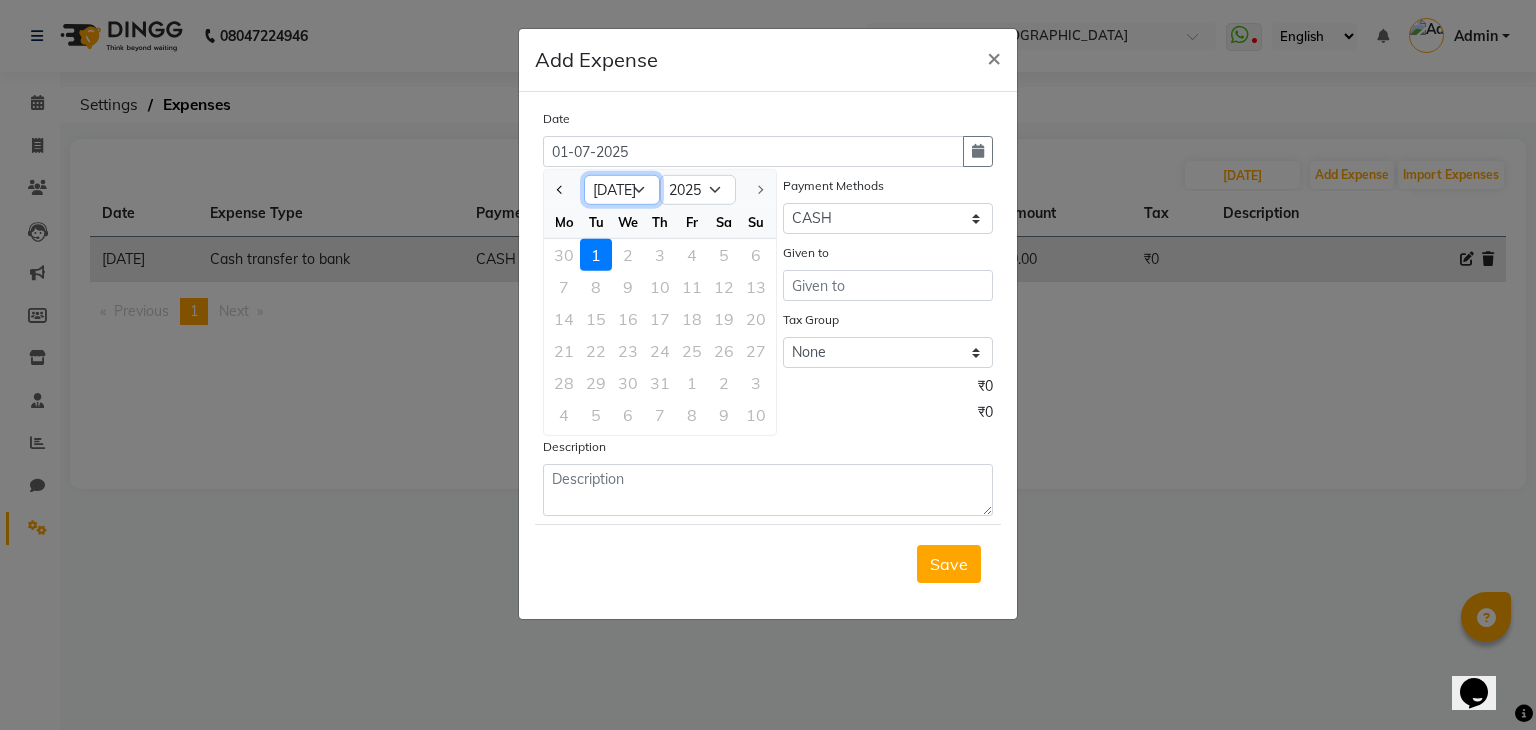 select on "6" 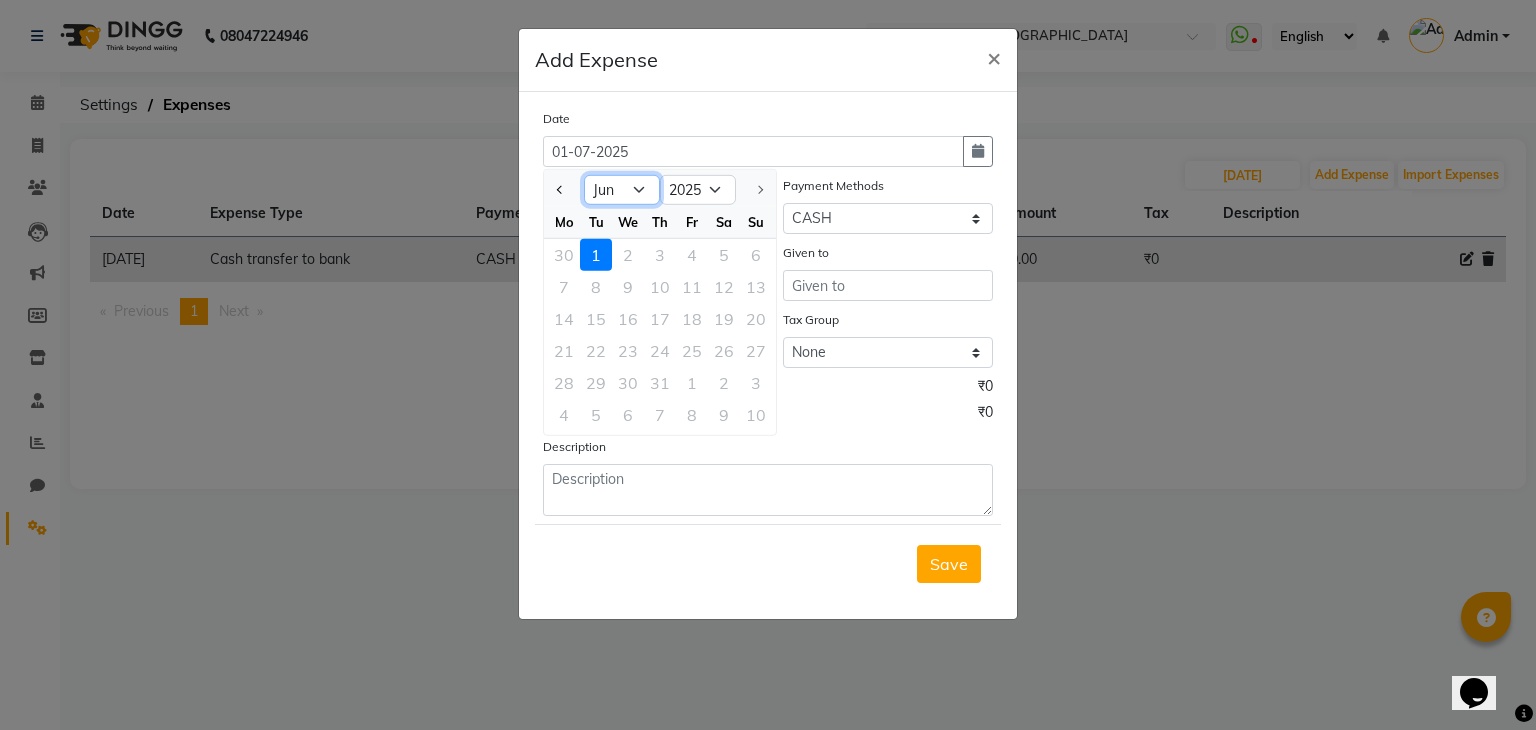 click on "Jan Feb Mar Apr May Jun [DATE]" 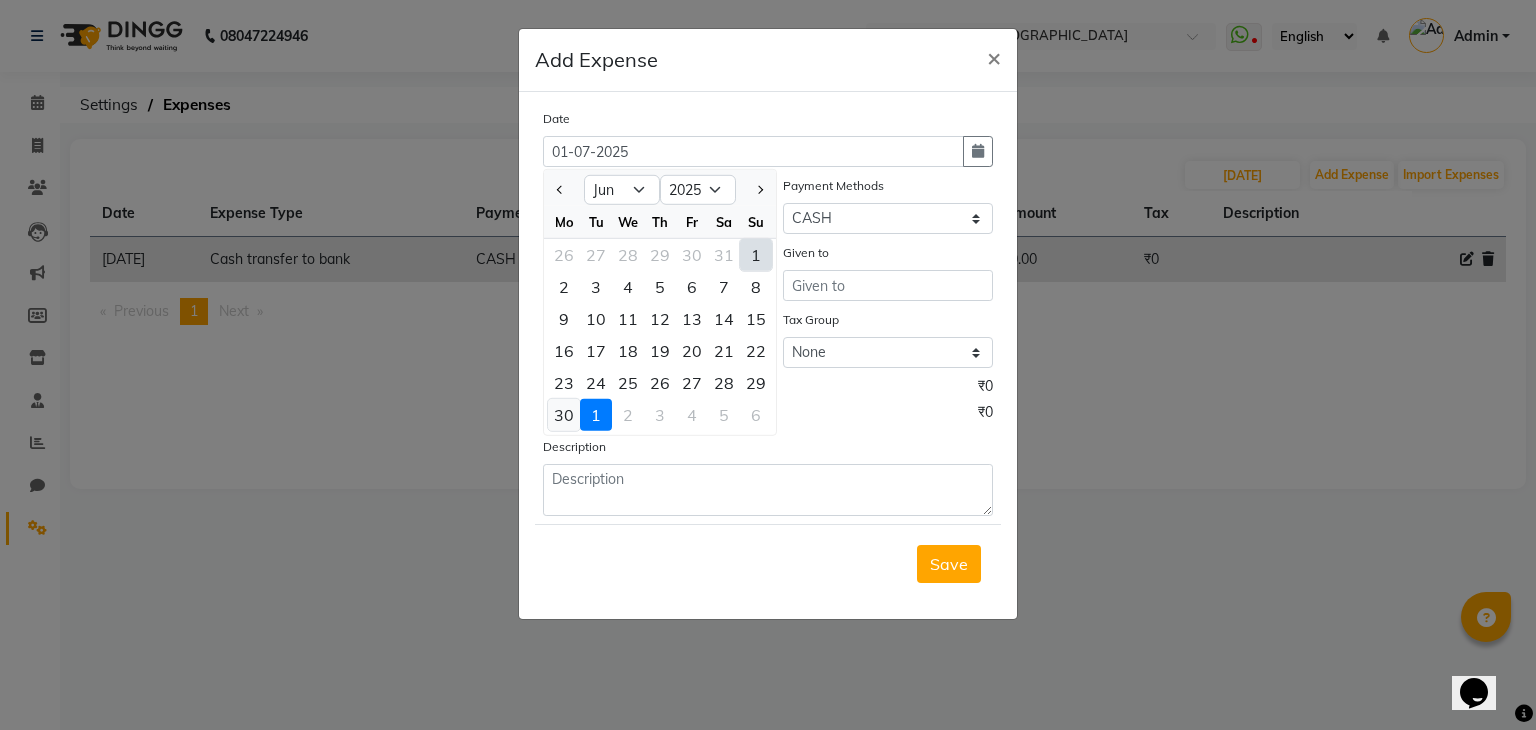 click on "30" 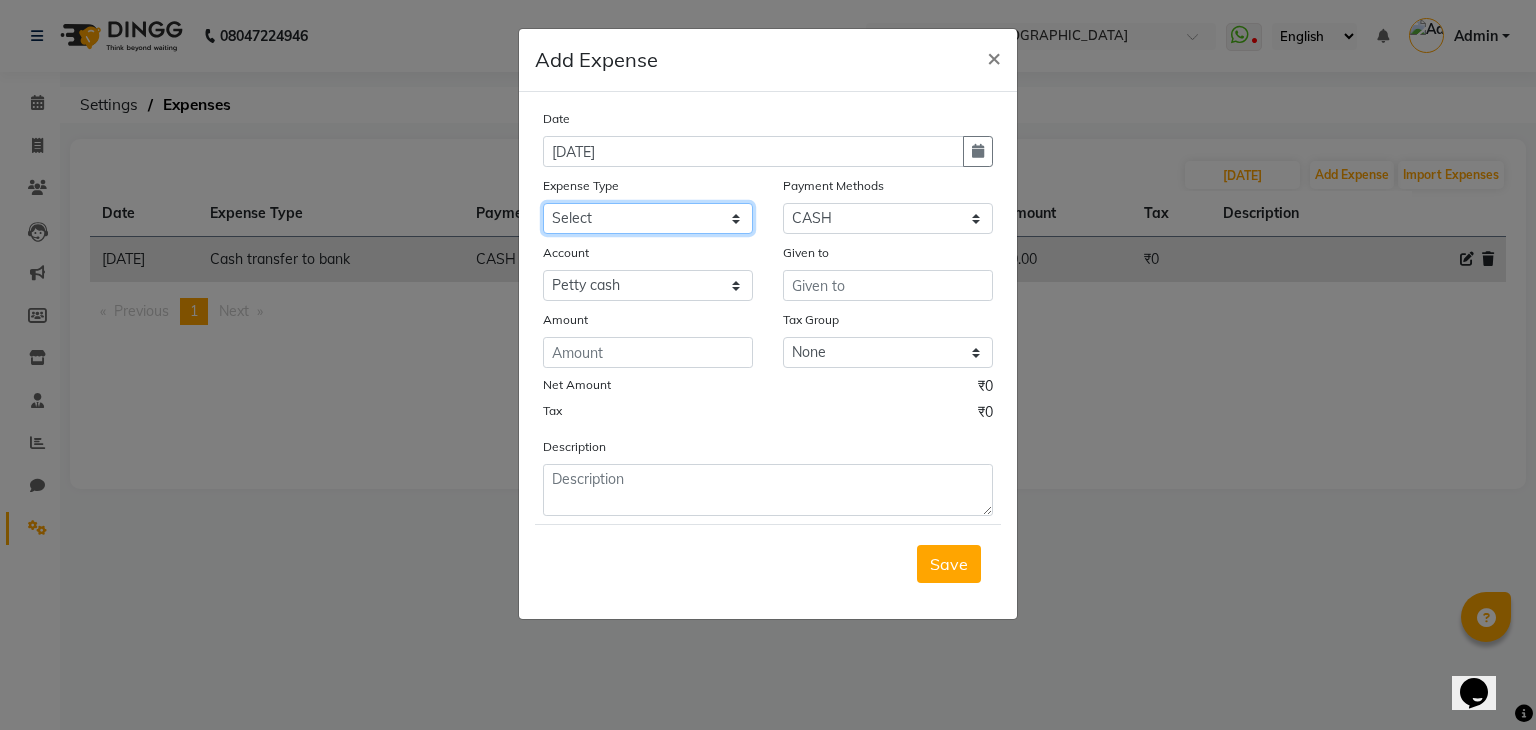 click on "Select Advance Salary Bank charges Cash transfer to bank Client Snacks Equipment Fuel Govt fee Incentive International purchase Loan Repayment Maintenance Marketing Miscellaneous MRA Other Pantry PERSONAL WORK Product Rent Salary Staff Snacks Tax Tea & Refreshment Utilities" 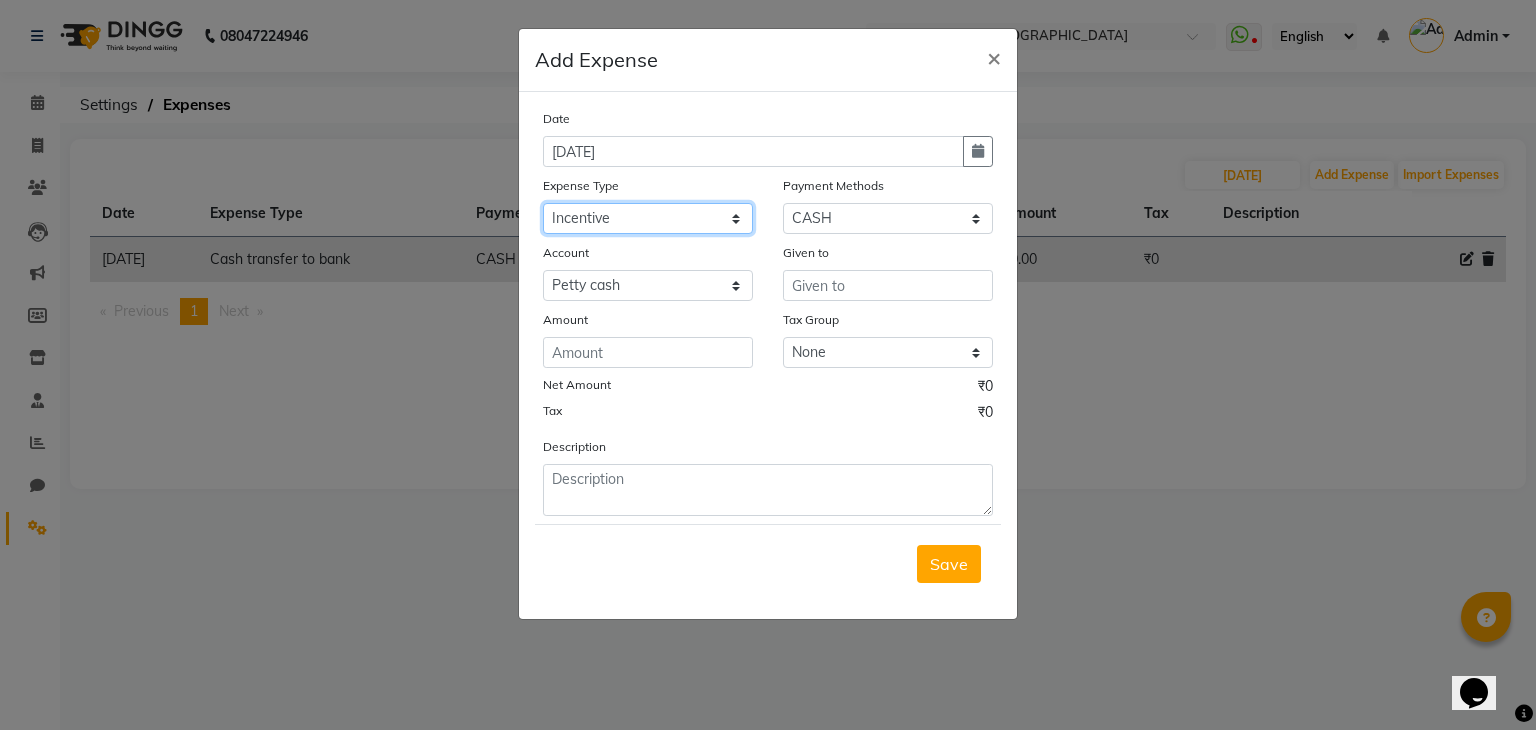 click on "Select Advance Salary Bank charges Cash transfer to bank Client Snacks Equipment Fuel Govt fee Incentive International purchase Loan Repayment Maintenance Marketing Miscellaneous MRA Other Pantry PERSONAL WORK Product Rent Salary Staff Snacks Tax Tea & Refreshment Utilities" 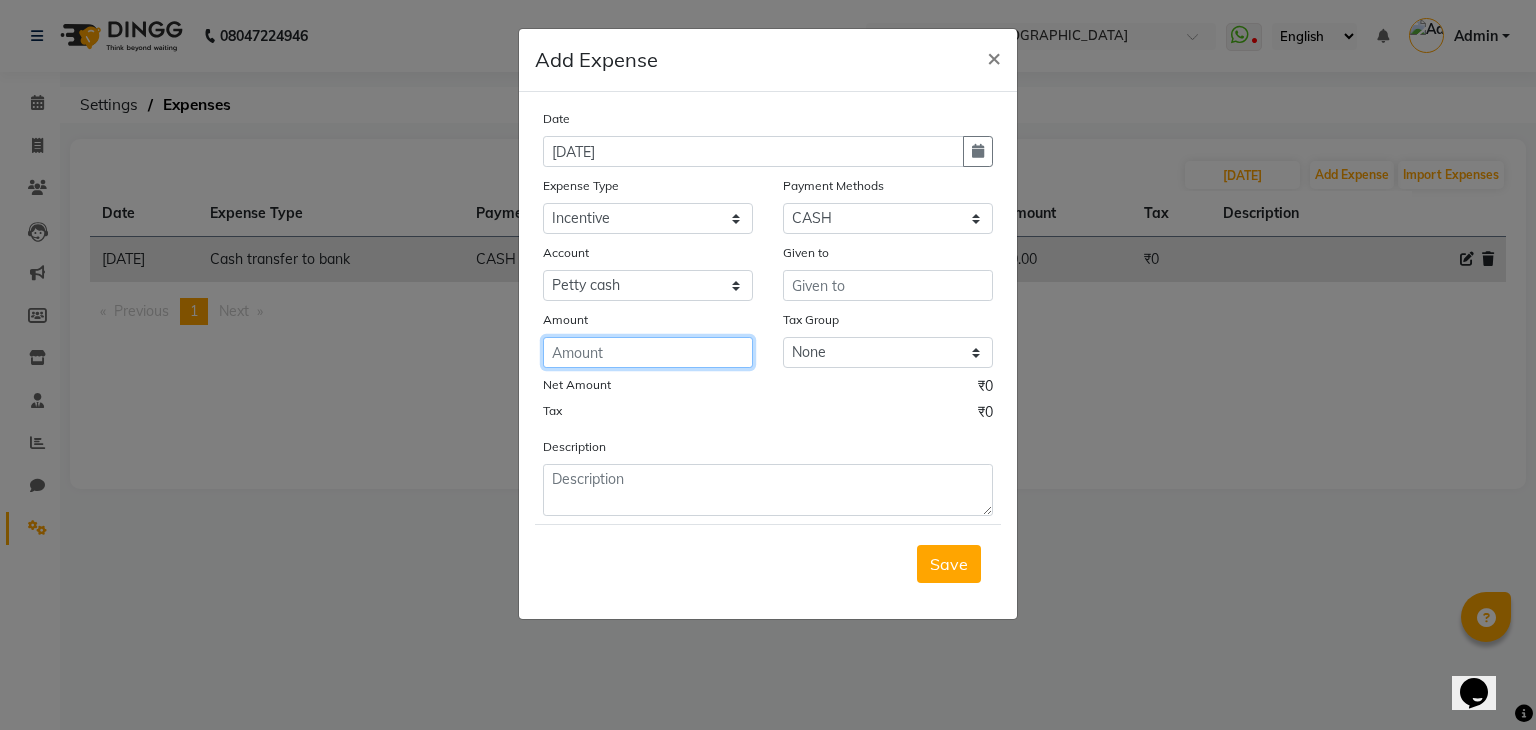 click 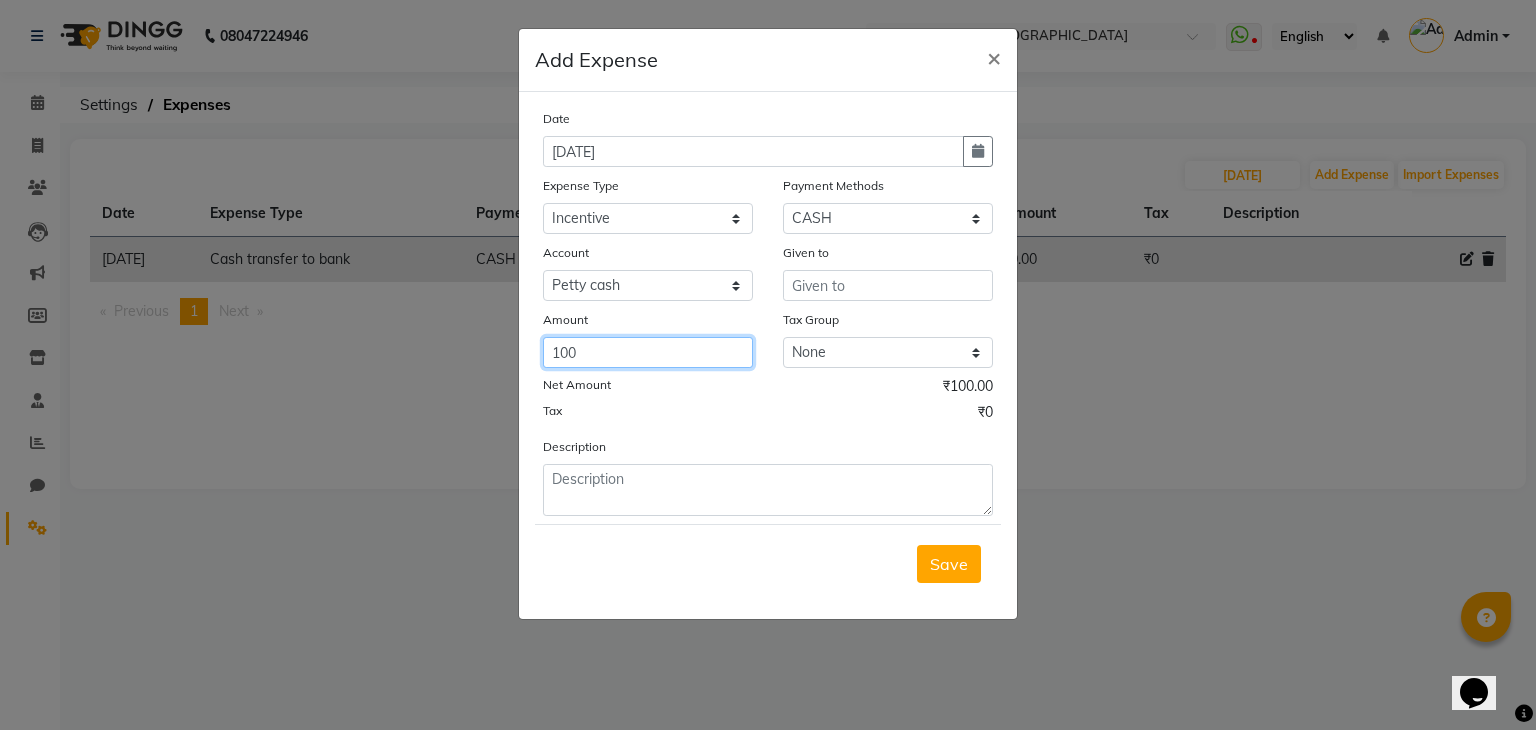 type on "100" 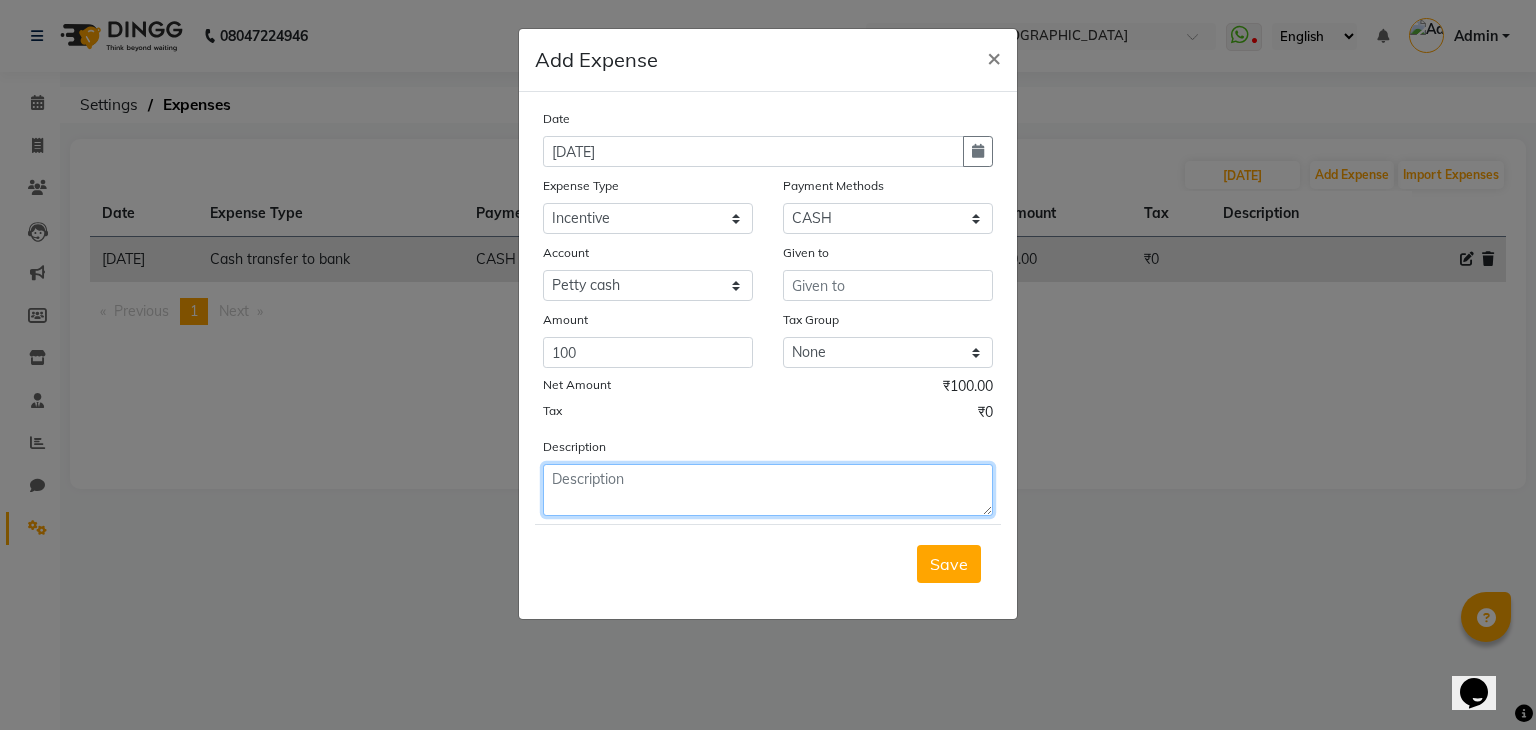 click 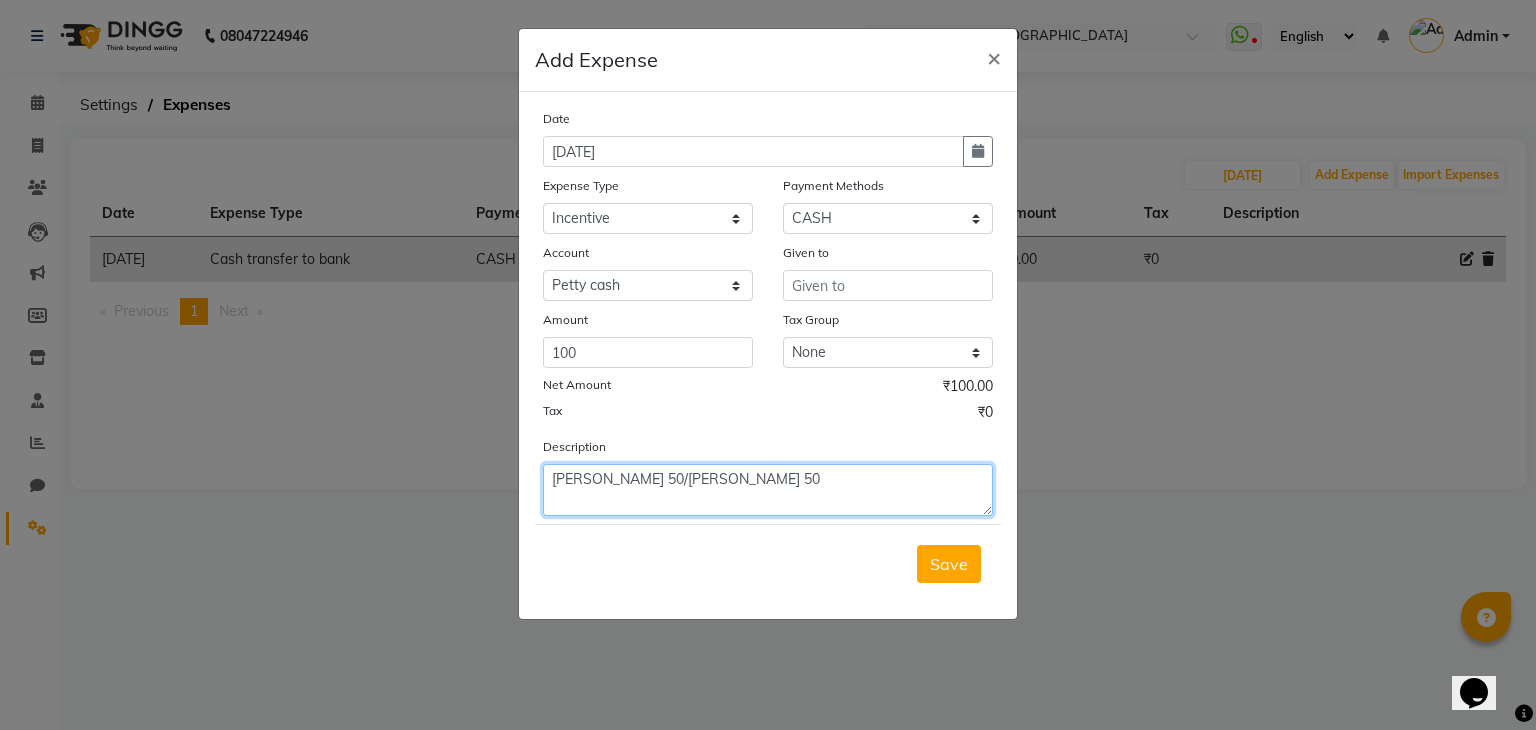 type on "[PERSON_NAME] 50/[PERSON_NAME] 50" 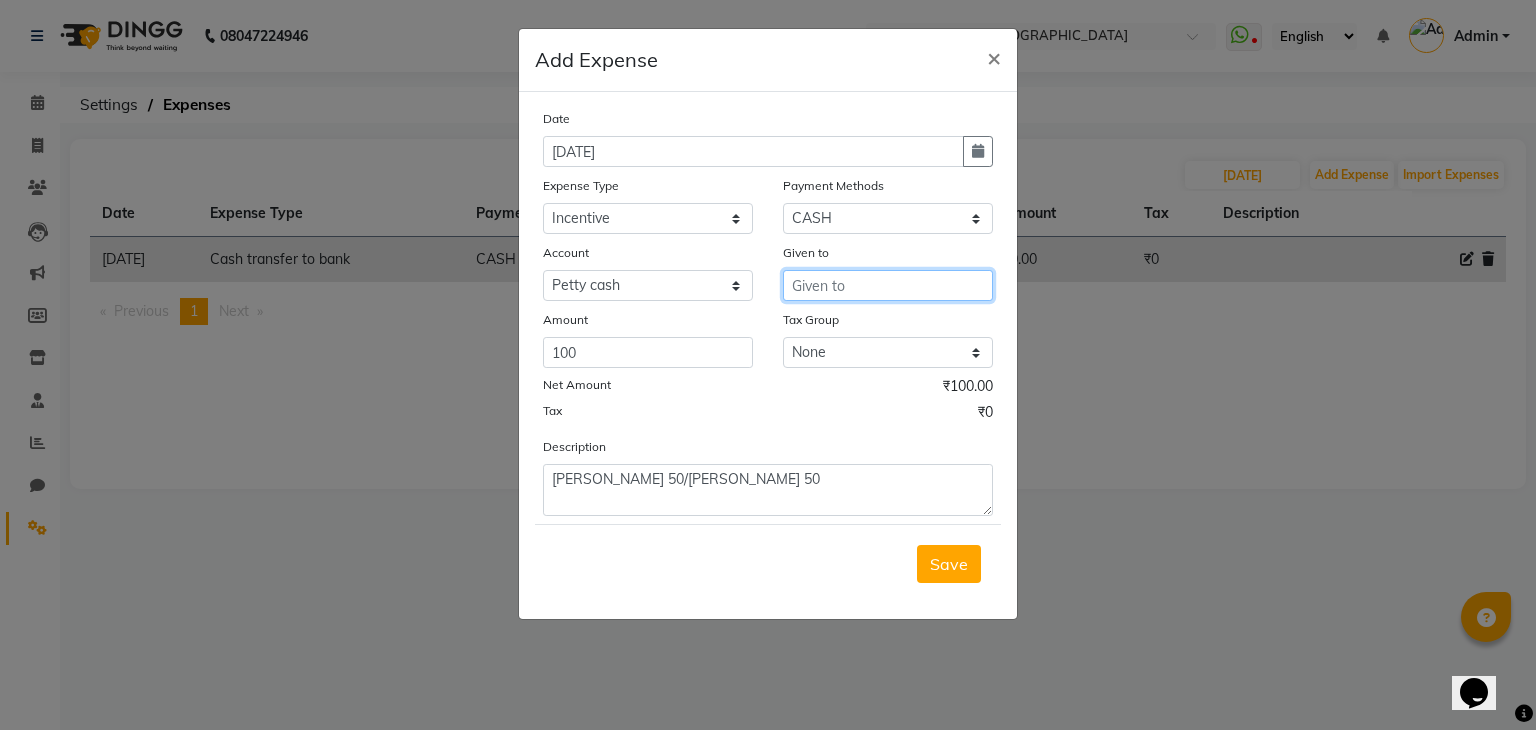 click at bounding box center (888, 285) 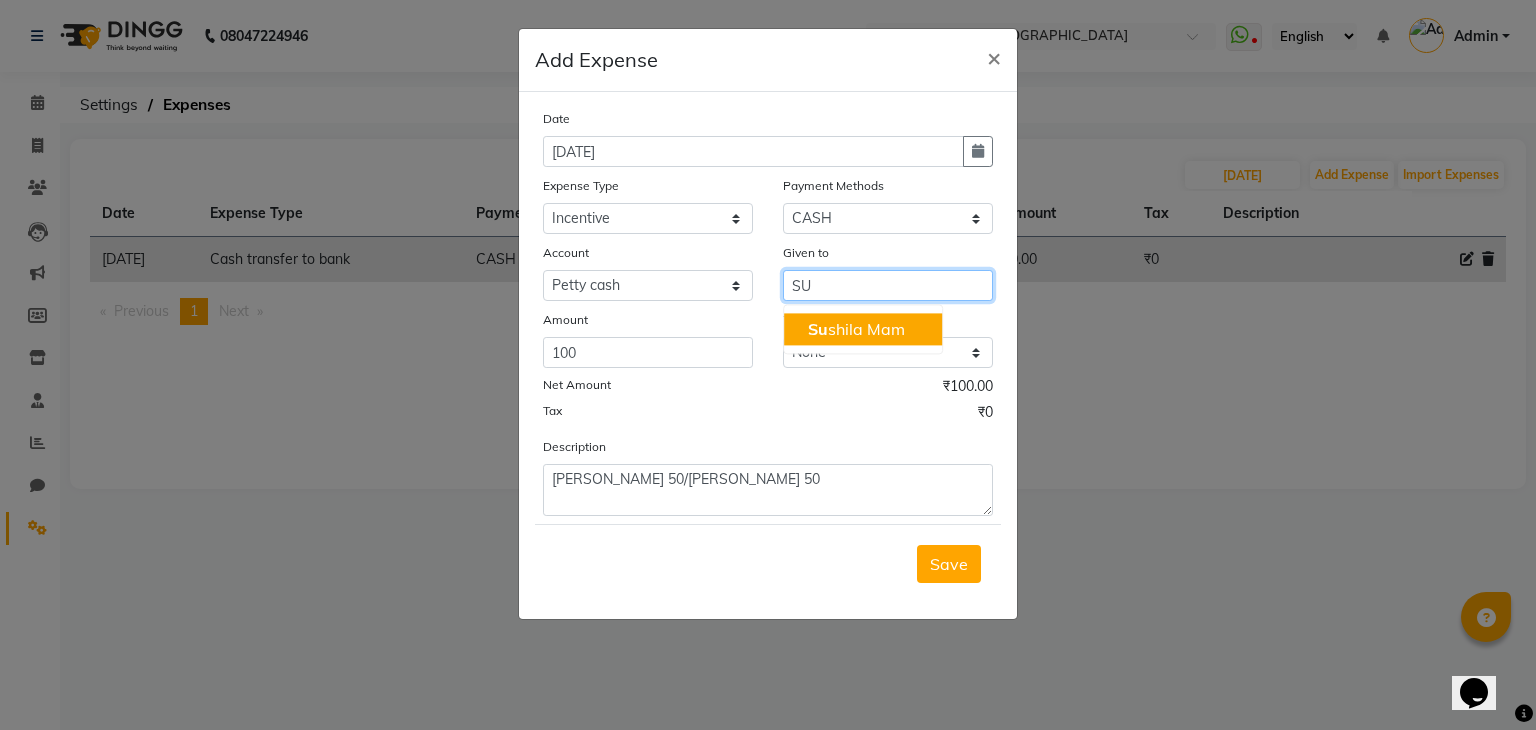 type on "S" 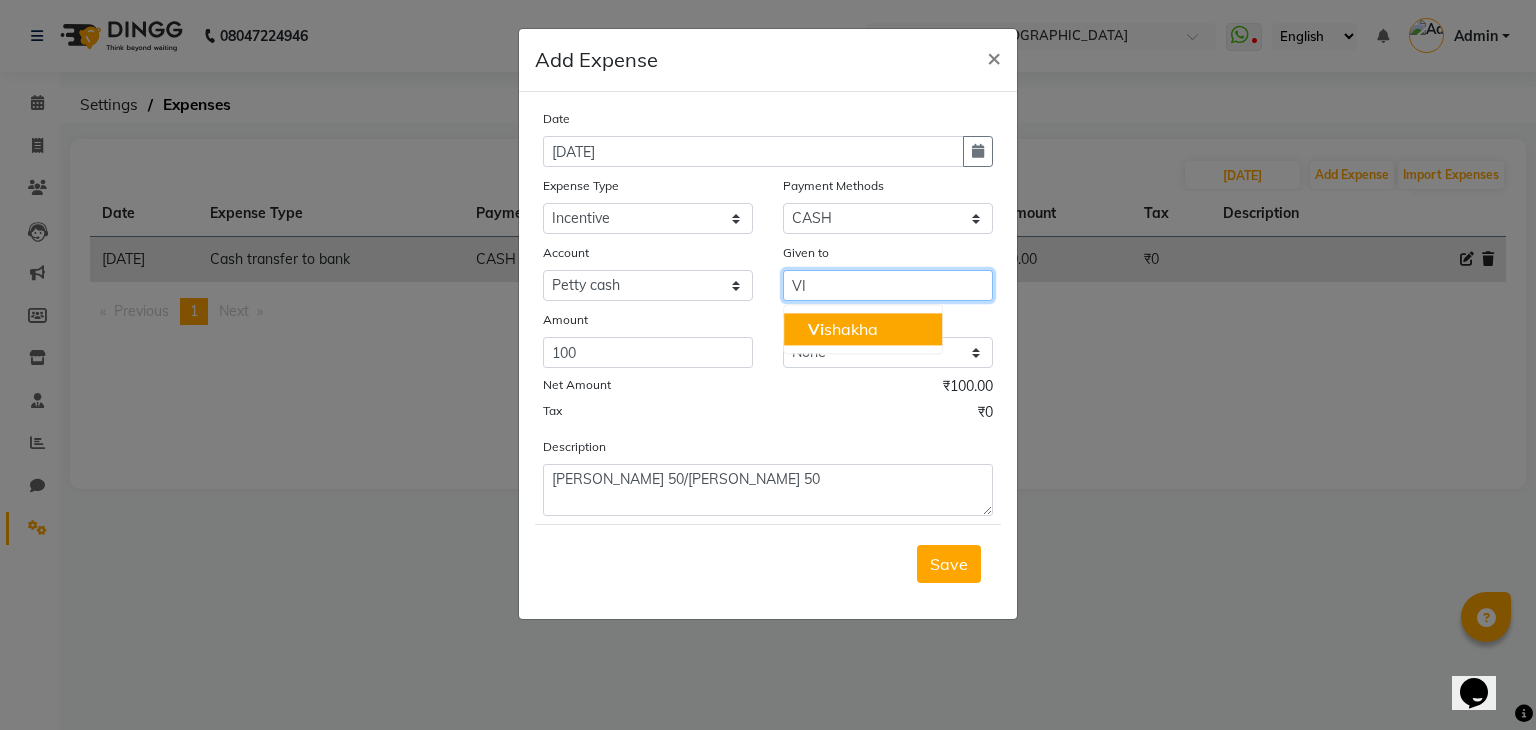 click on "Vi shakha" at bounding box center (863, 329) 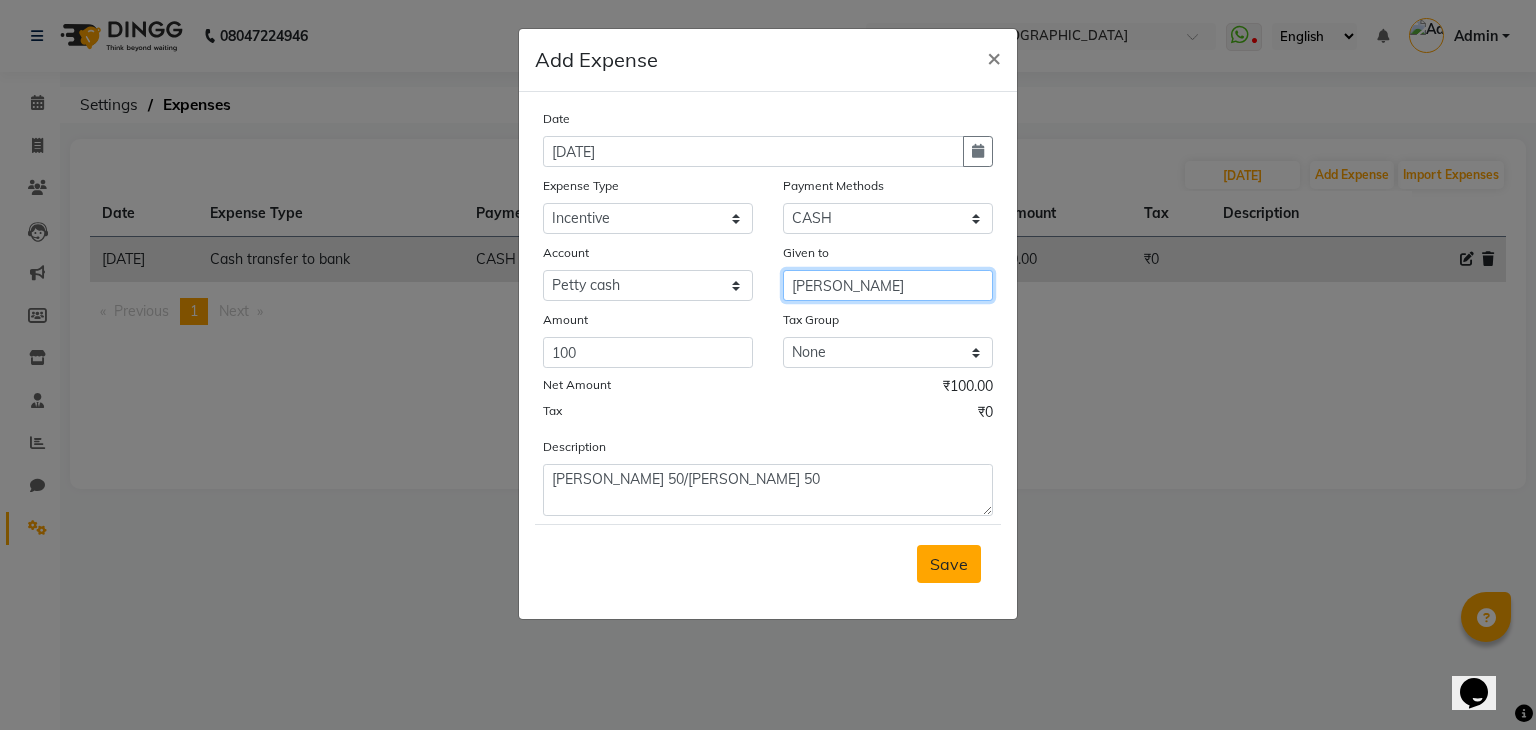 type on "[PERSON_NAME]" 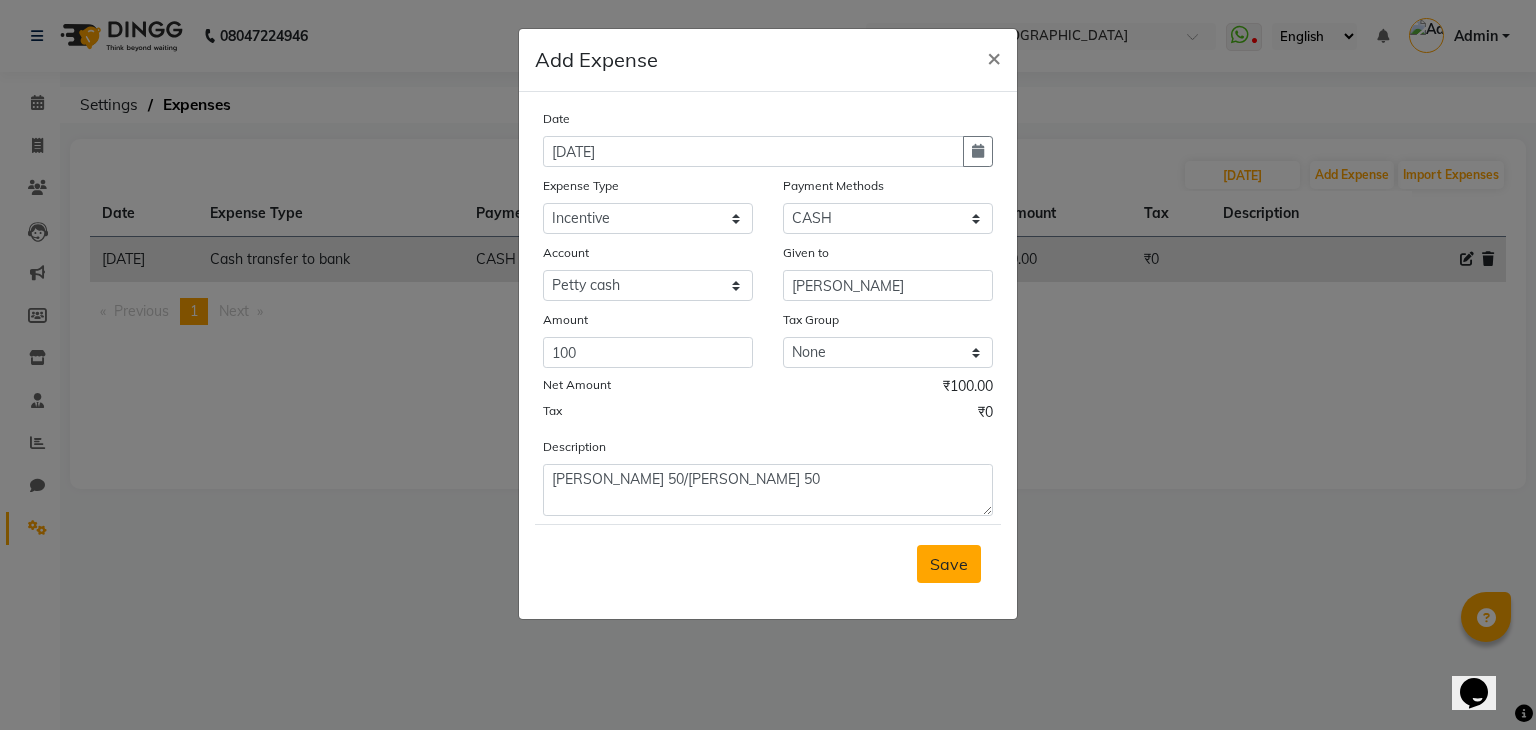 click on "Save" at bounding box center (949, 564) 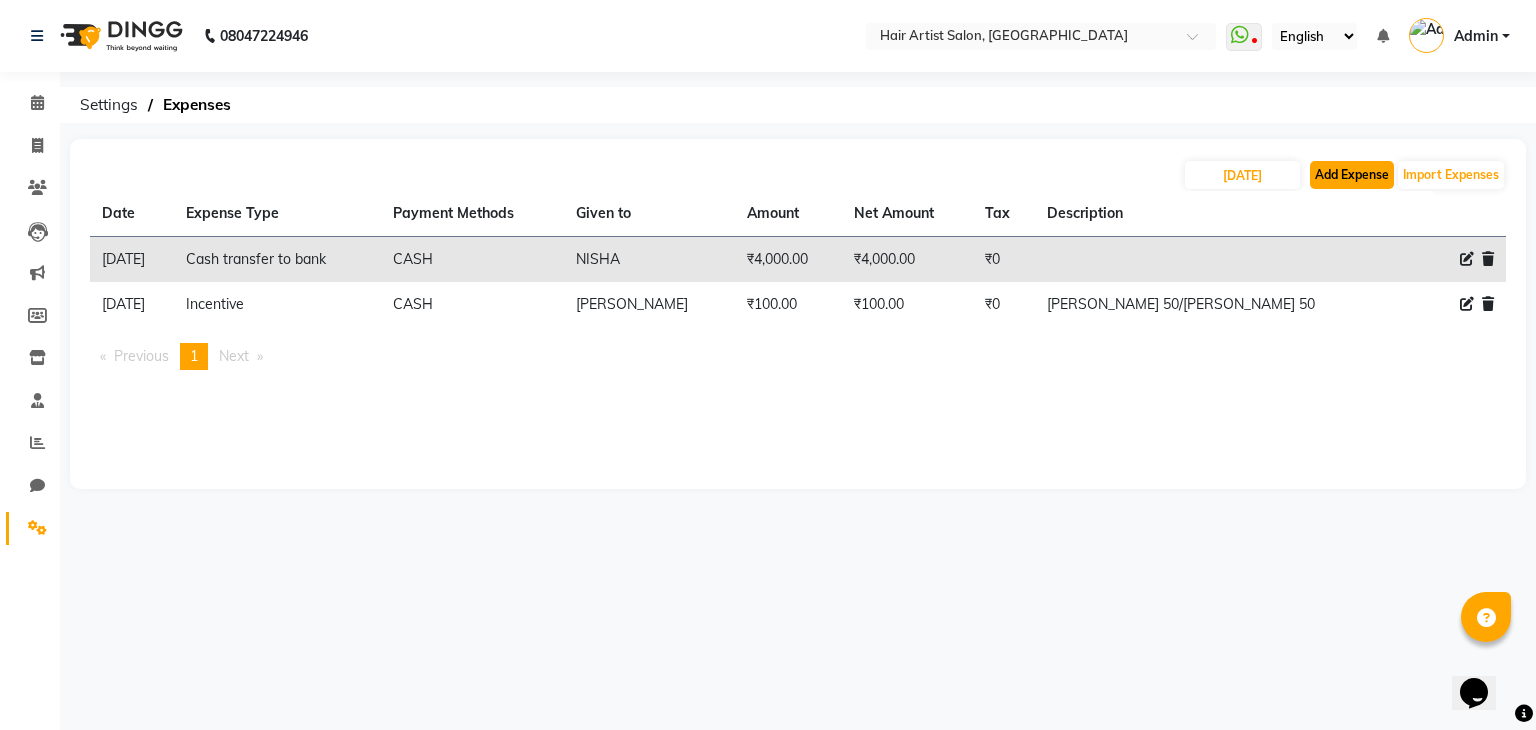 click on "Add Expense" 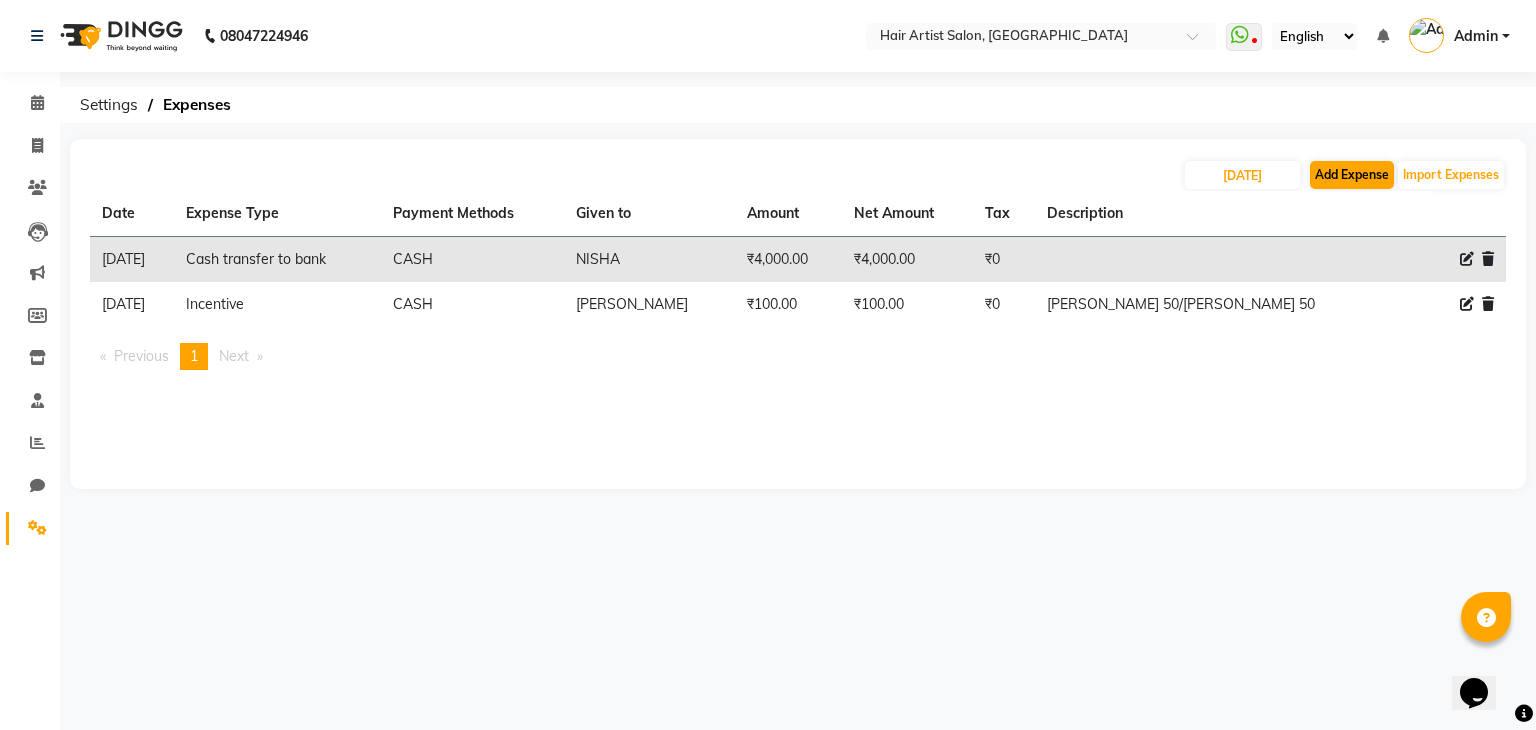 type 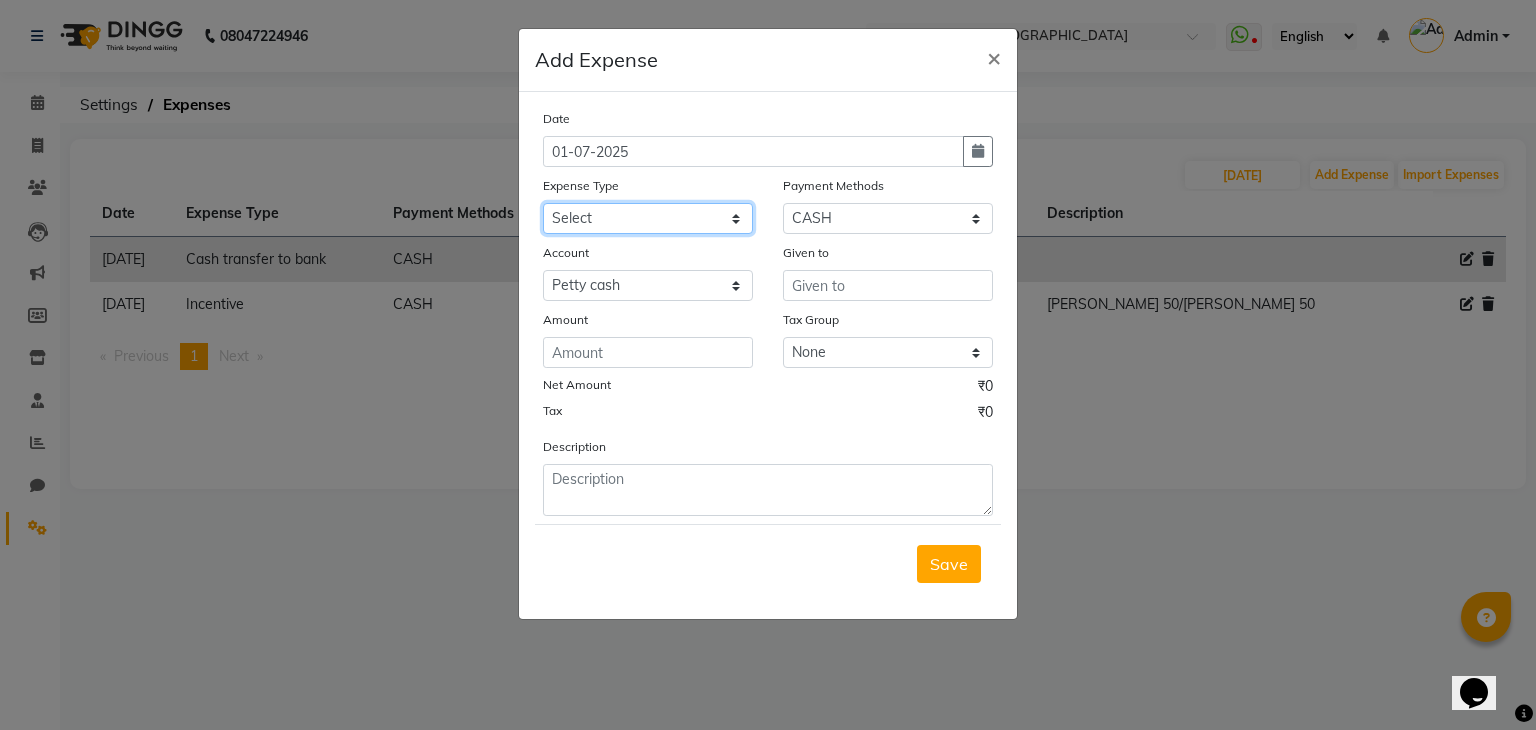 click on "Select Advance Salary Bank charges Cash transfer to bank Client Snacks Equipment Fuel Govt fee Incentive International purchase Loan Repayment Maintenance Marketing Miscellaneous MRA Other Pantry PERSONAL WORK Product Rent Salary Staff Snacks Tax Tea & Refreshment Utilities" 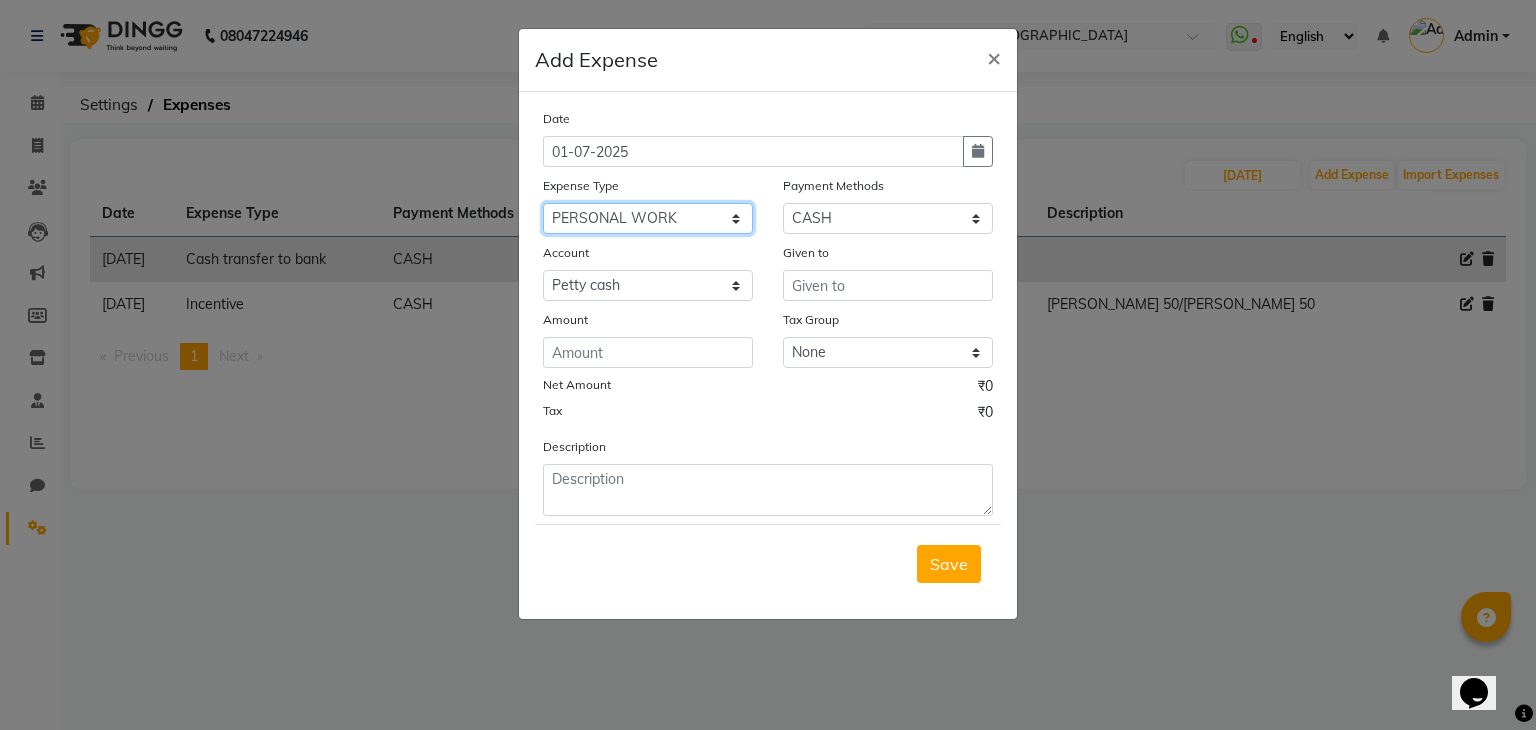 click on "Select Advance Salary Bank charges Cash transfer to bank Client Snacks Equipment Fuel Govt fee Incentive International purchase Loan Repayment Maintenance Marketing Miscellaneous MRA Other Pantry PERSONAL WORK Product Rent Salary Staff Snacks Tax Tea & Refreshment Utilities" 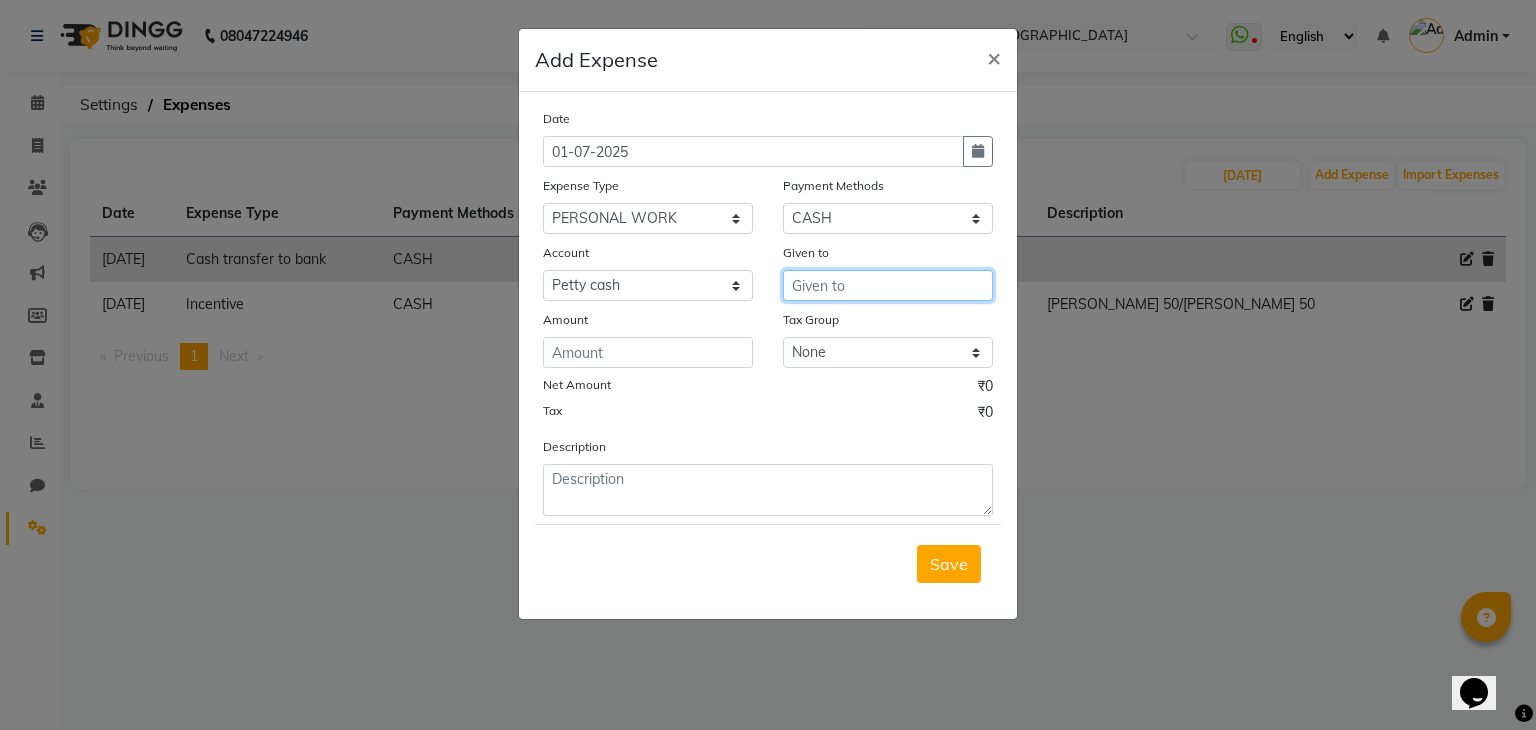 click at bounding box center (888, 285) 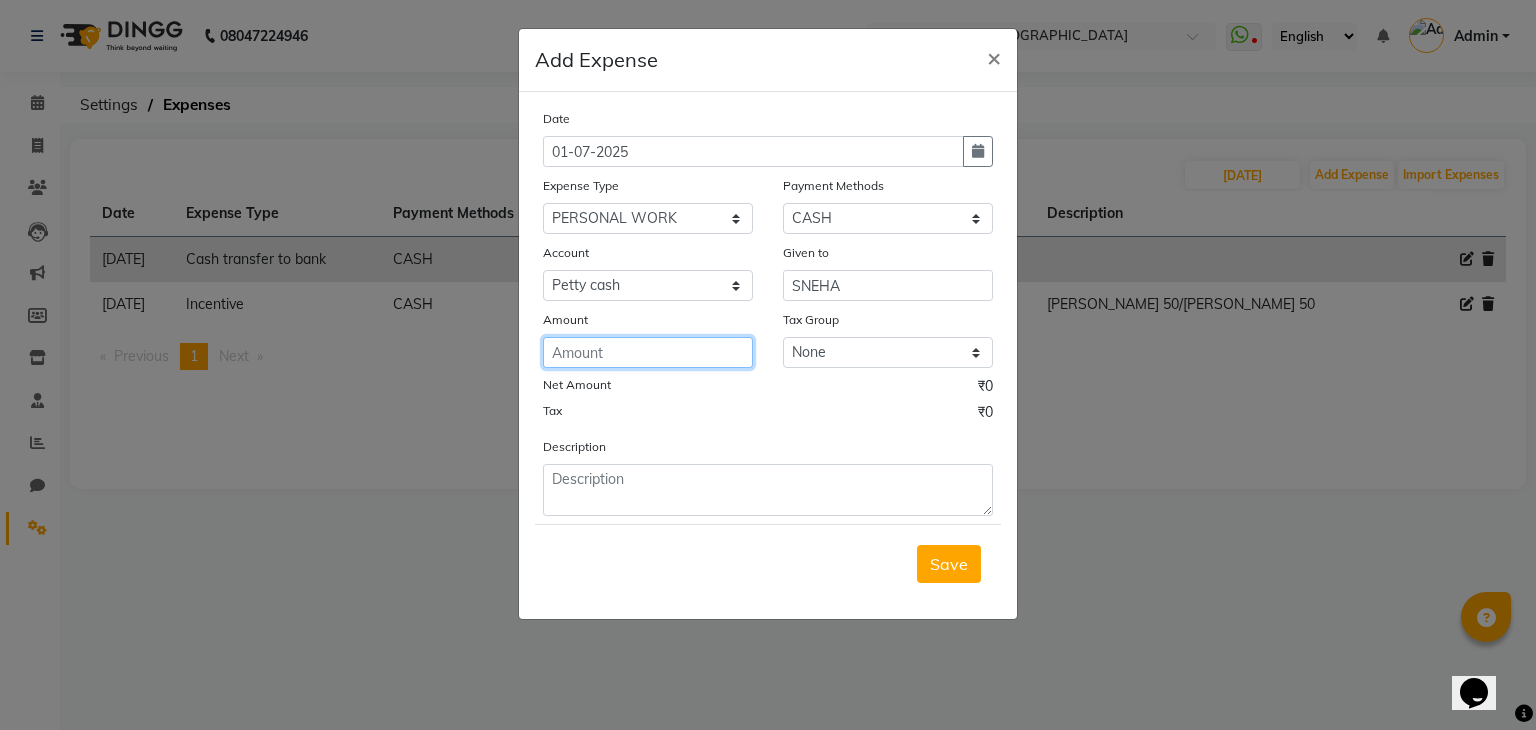 click 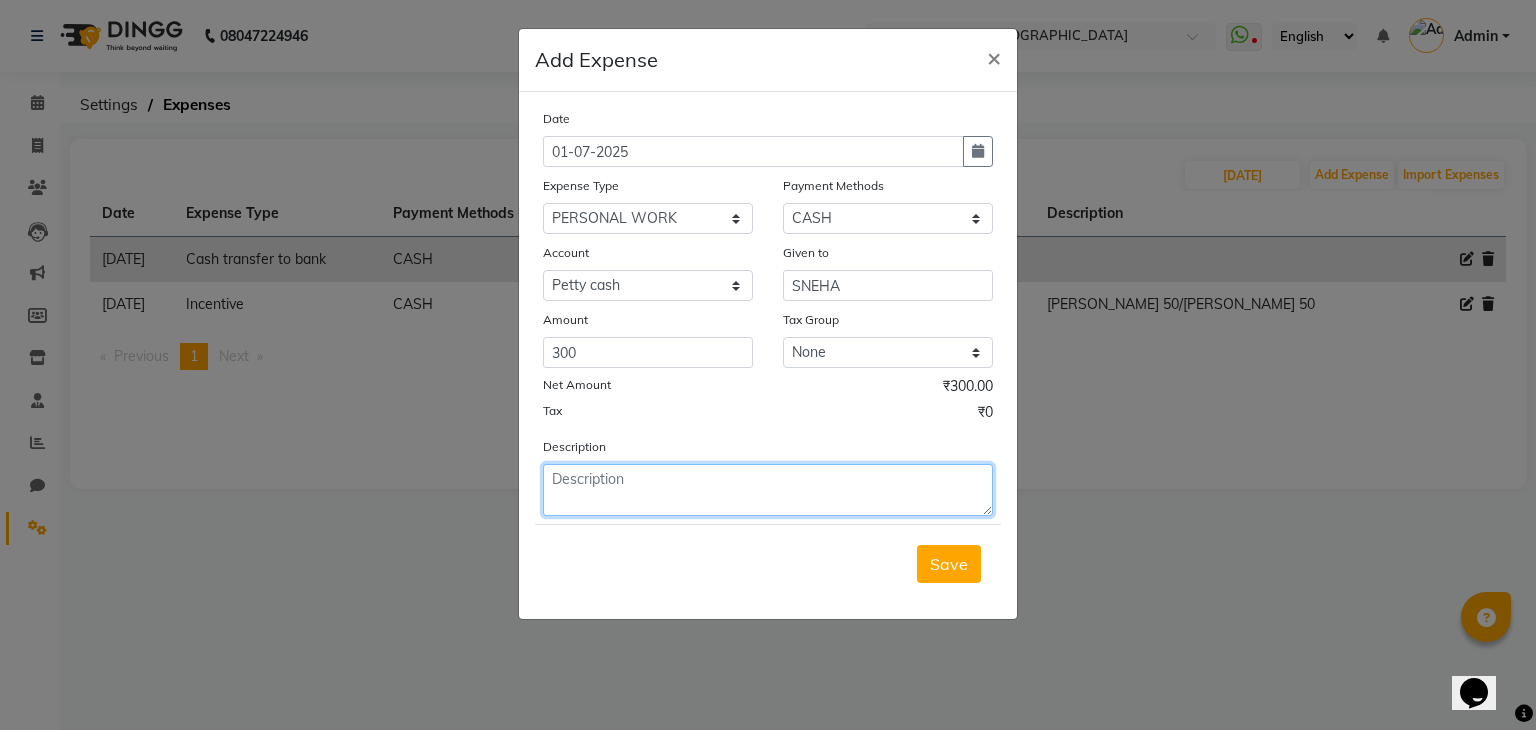 click 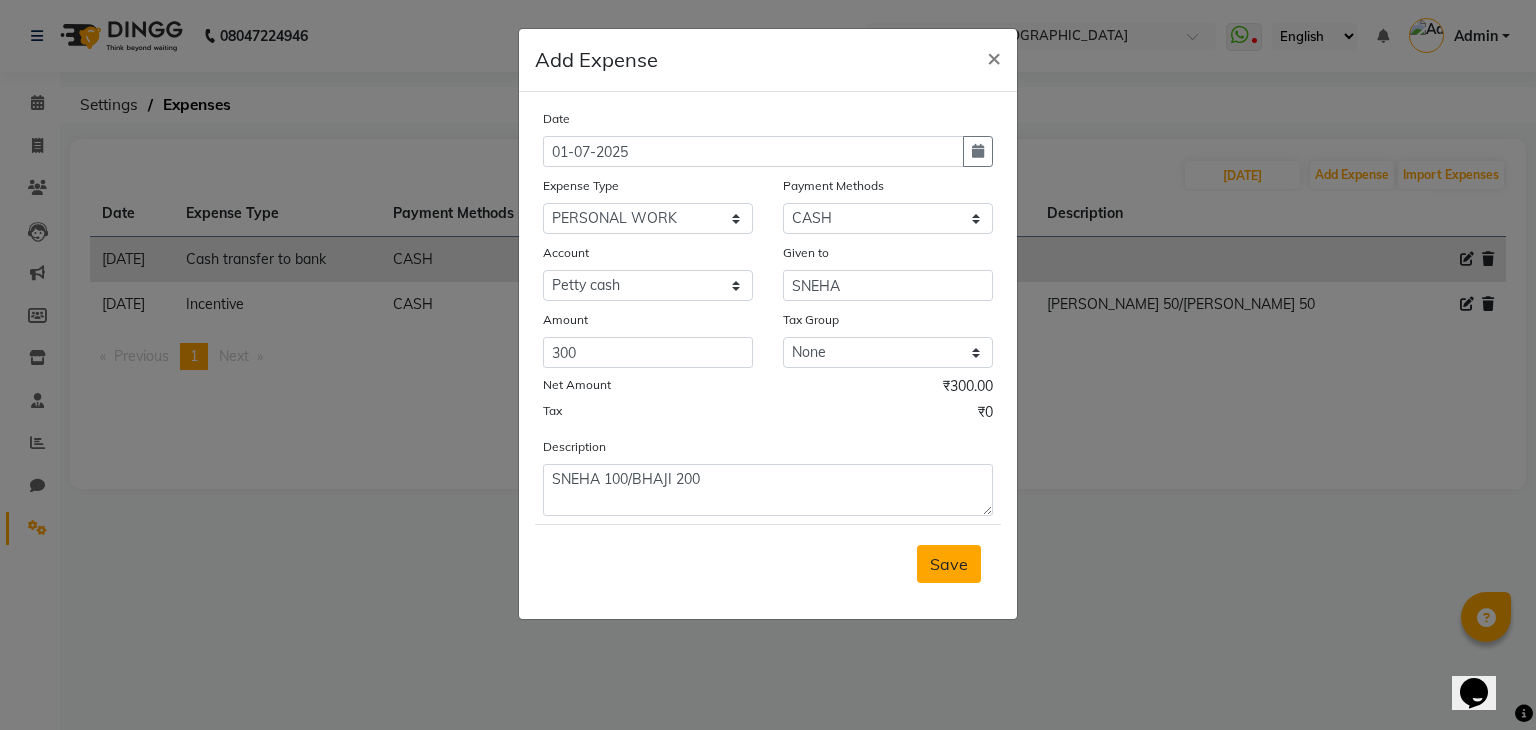 click on "Save" at bounding box center [949, 564] 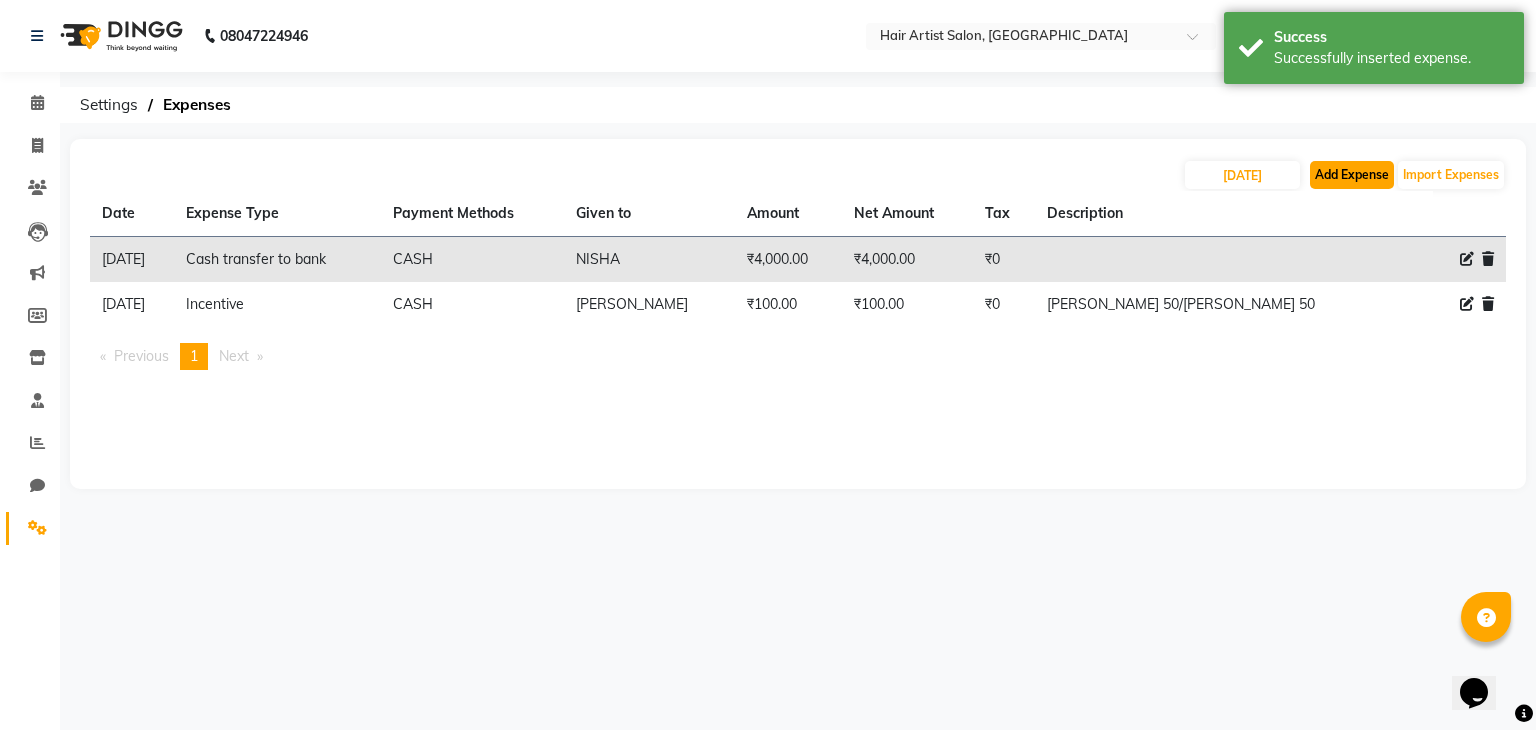 click on "Add Expense" 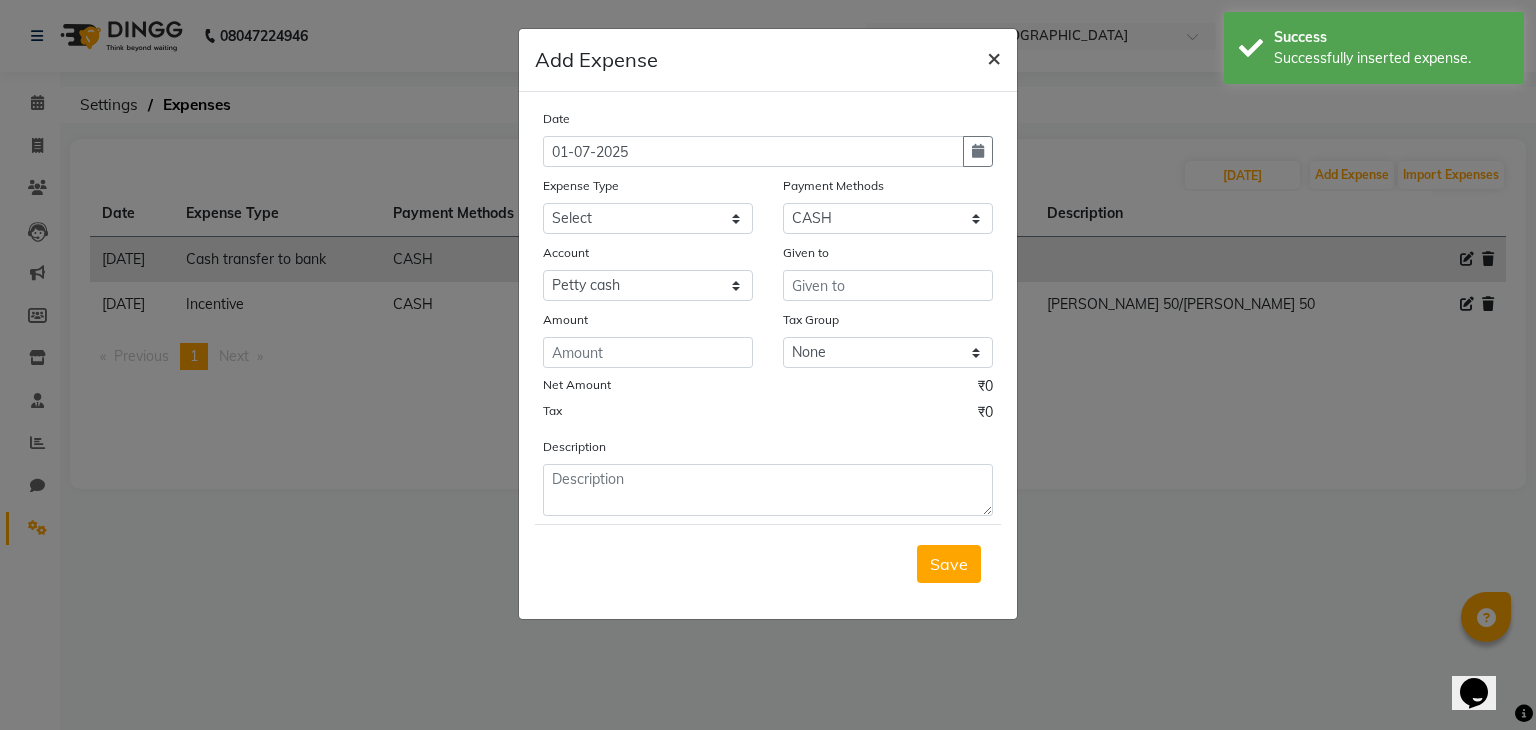 click on "×" 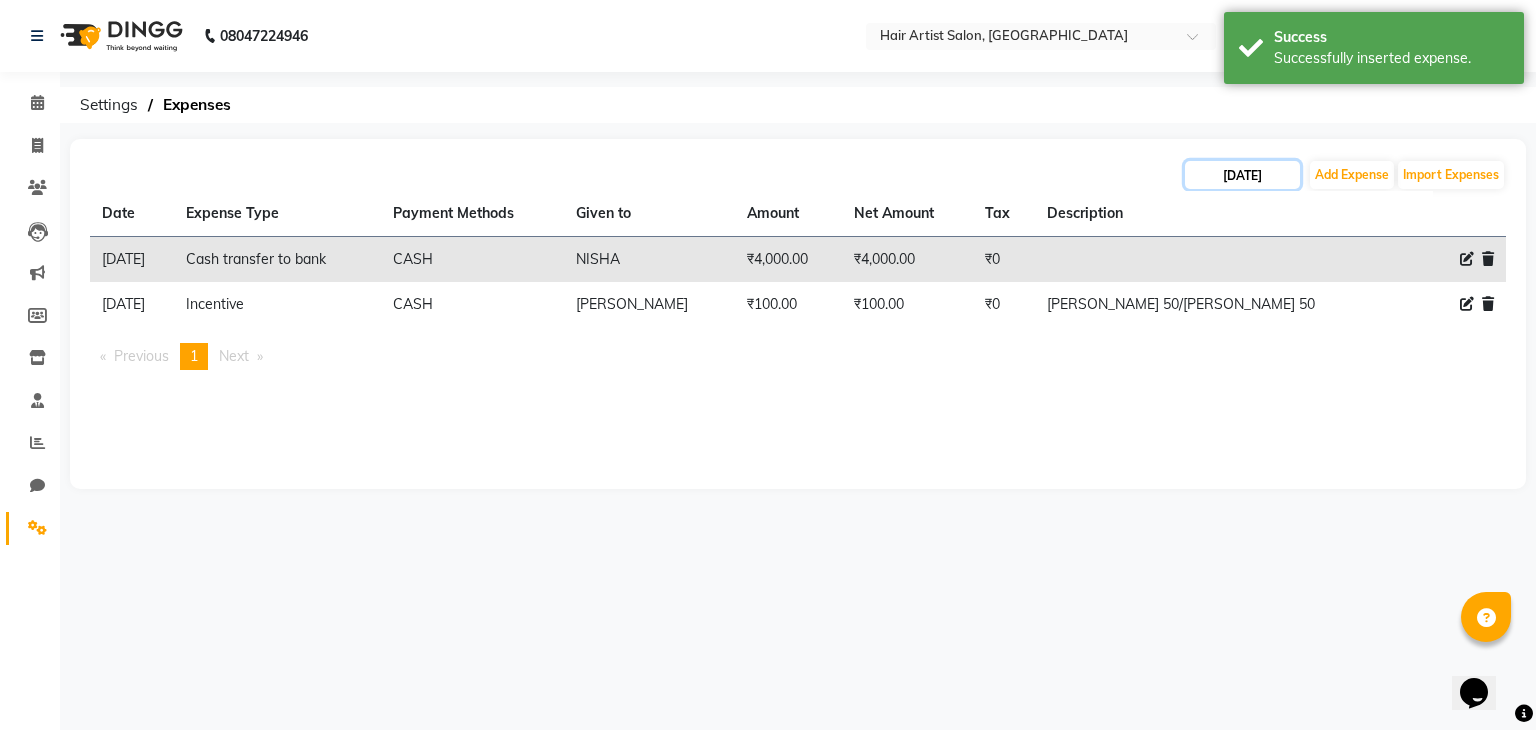 click on "[DATE]" 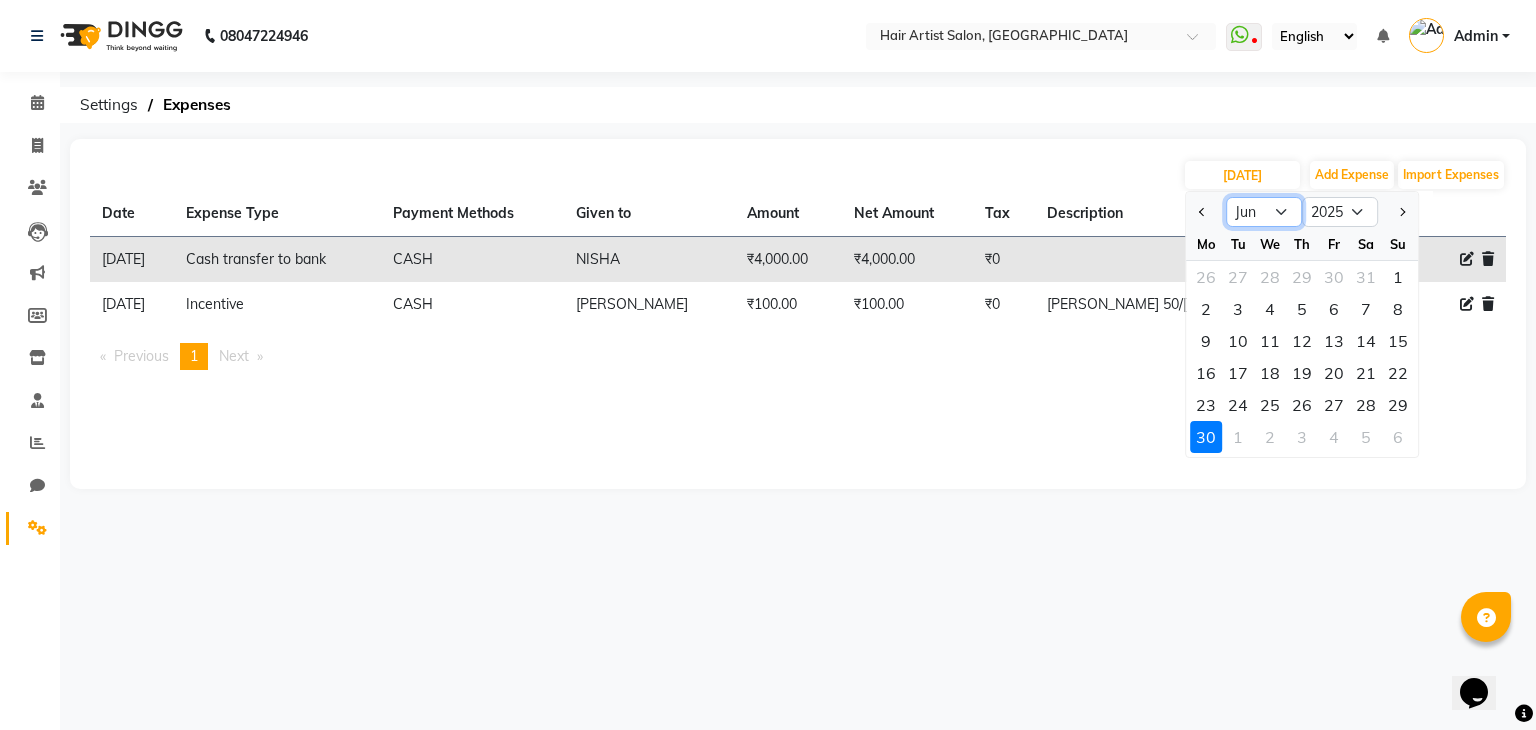 click on "Jan Feb Mar Apr May Jun [DATE] Aug Sep Oct Nov Dec" 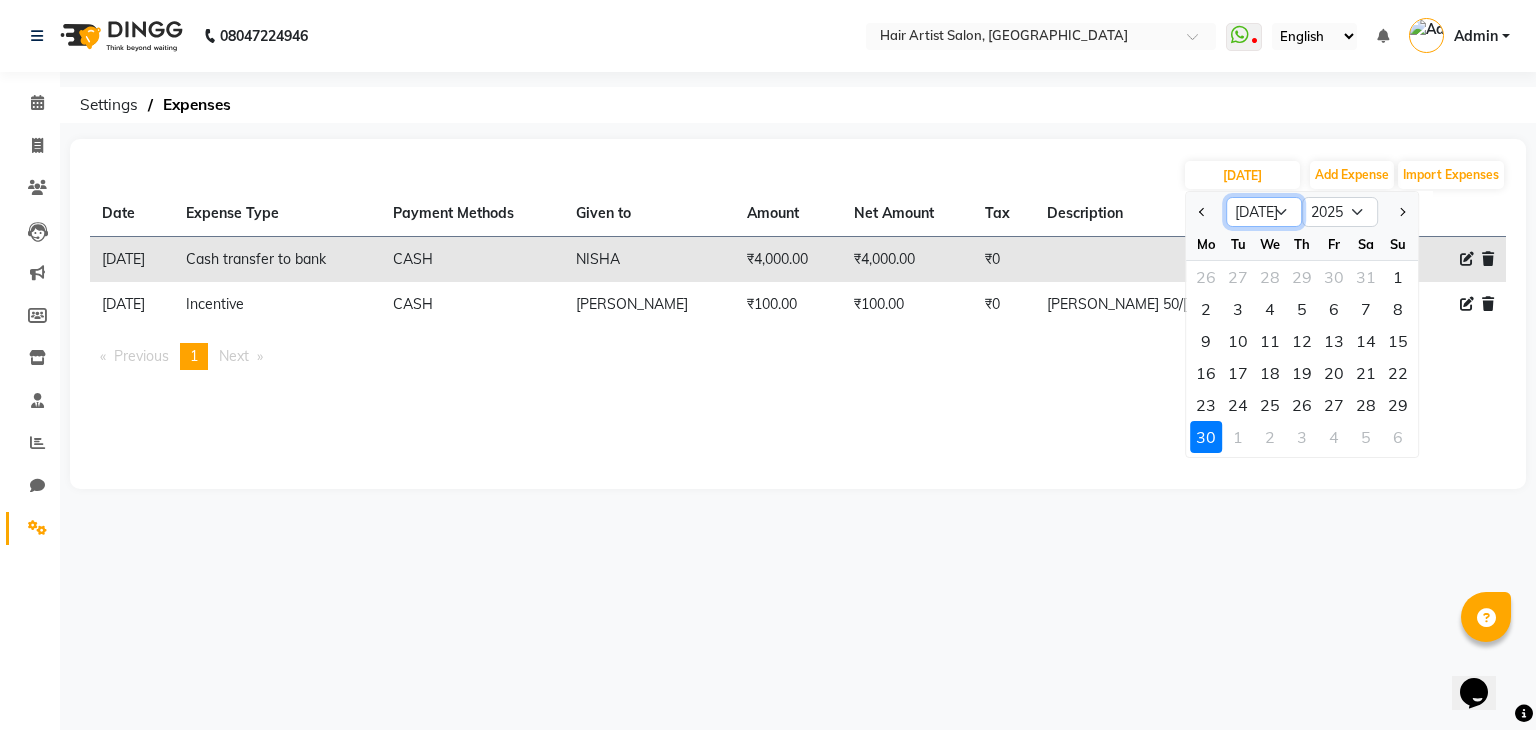 click on "Jan Feb Mar Apr May Jun [DATE] Aug Sep Oct Nov Dec" 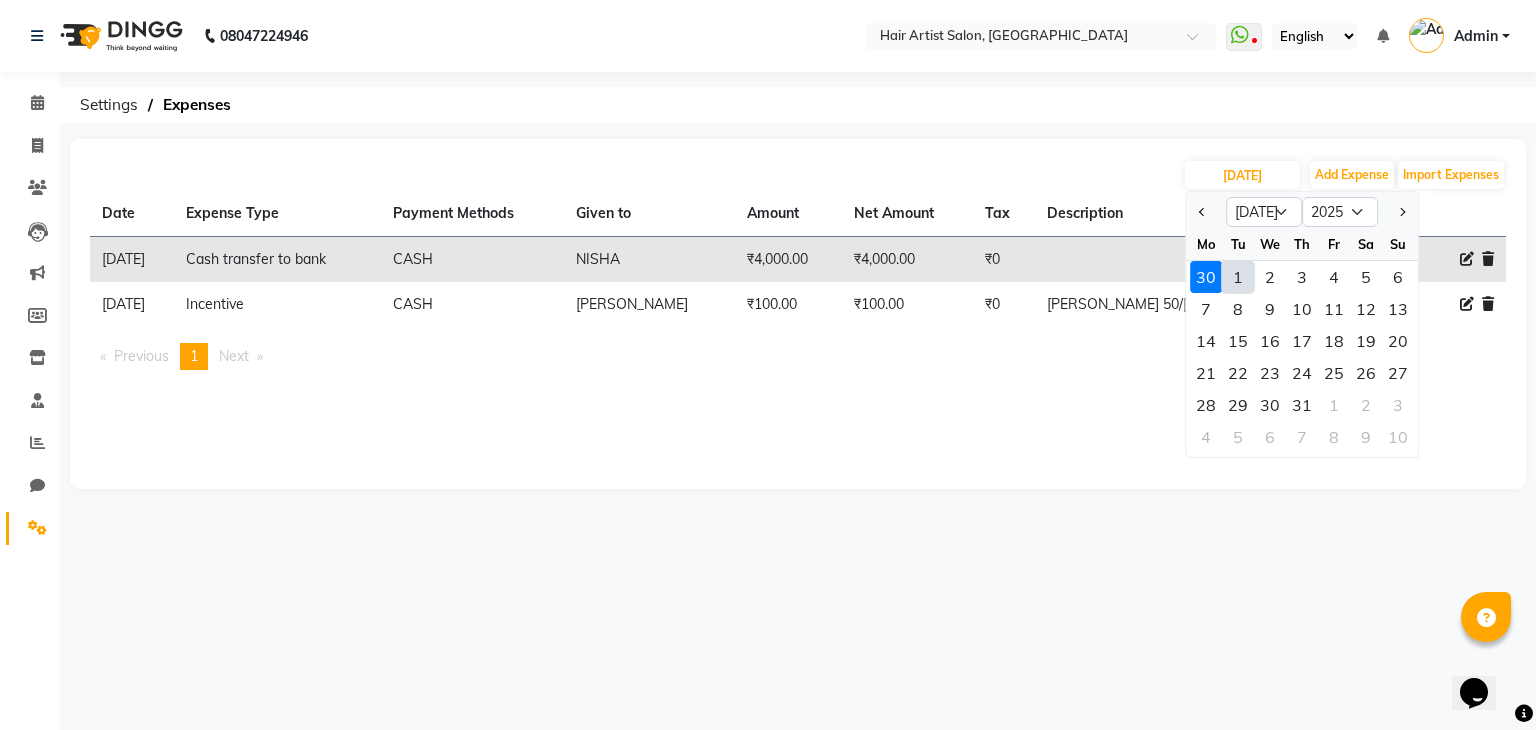 click on "1" 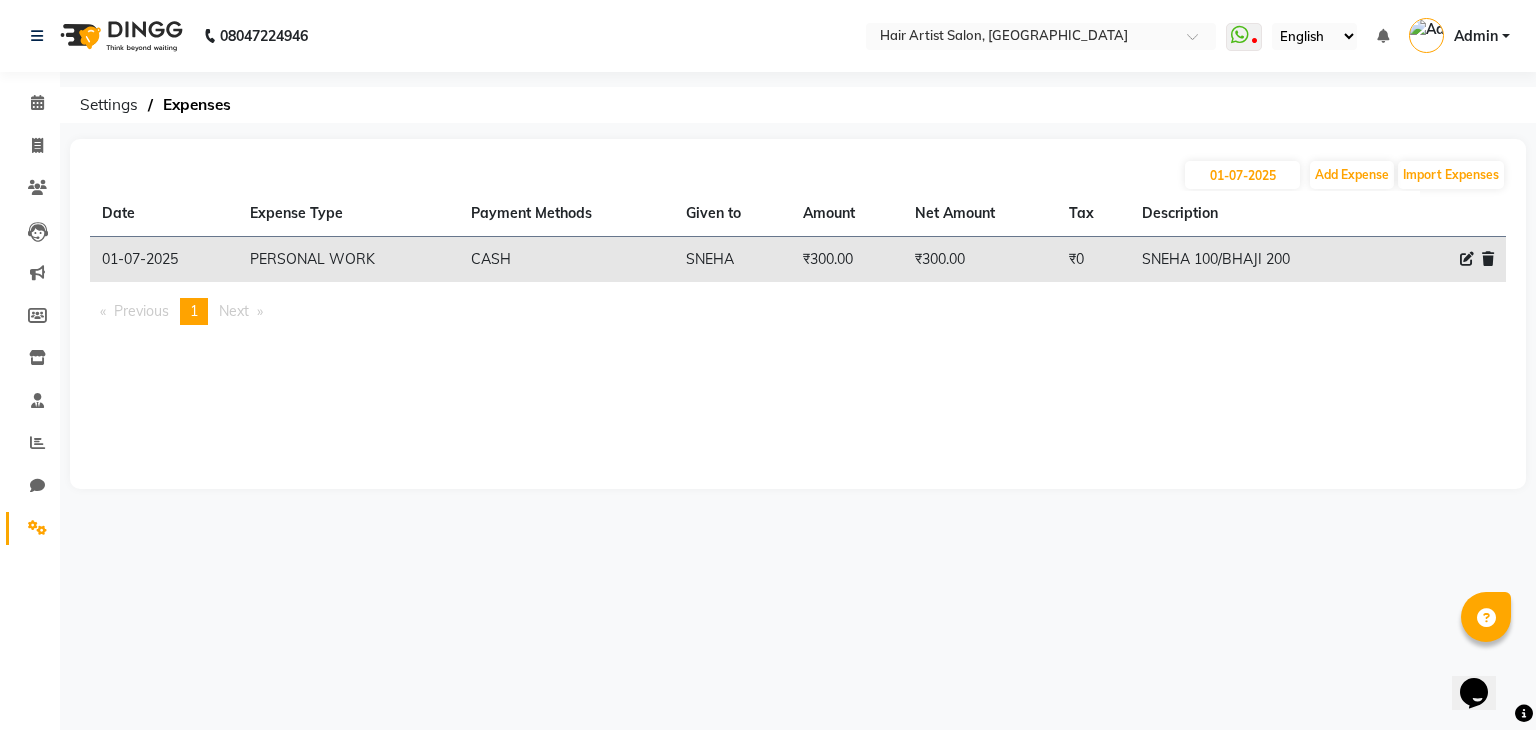 click 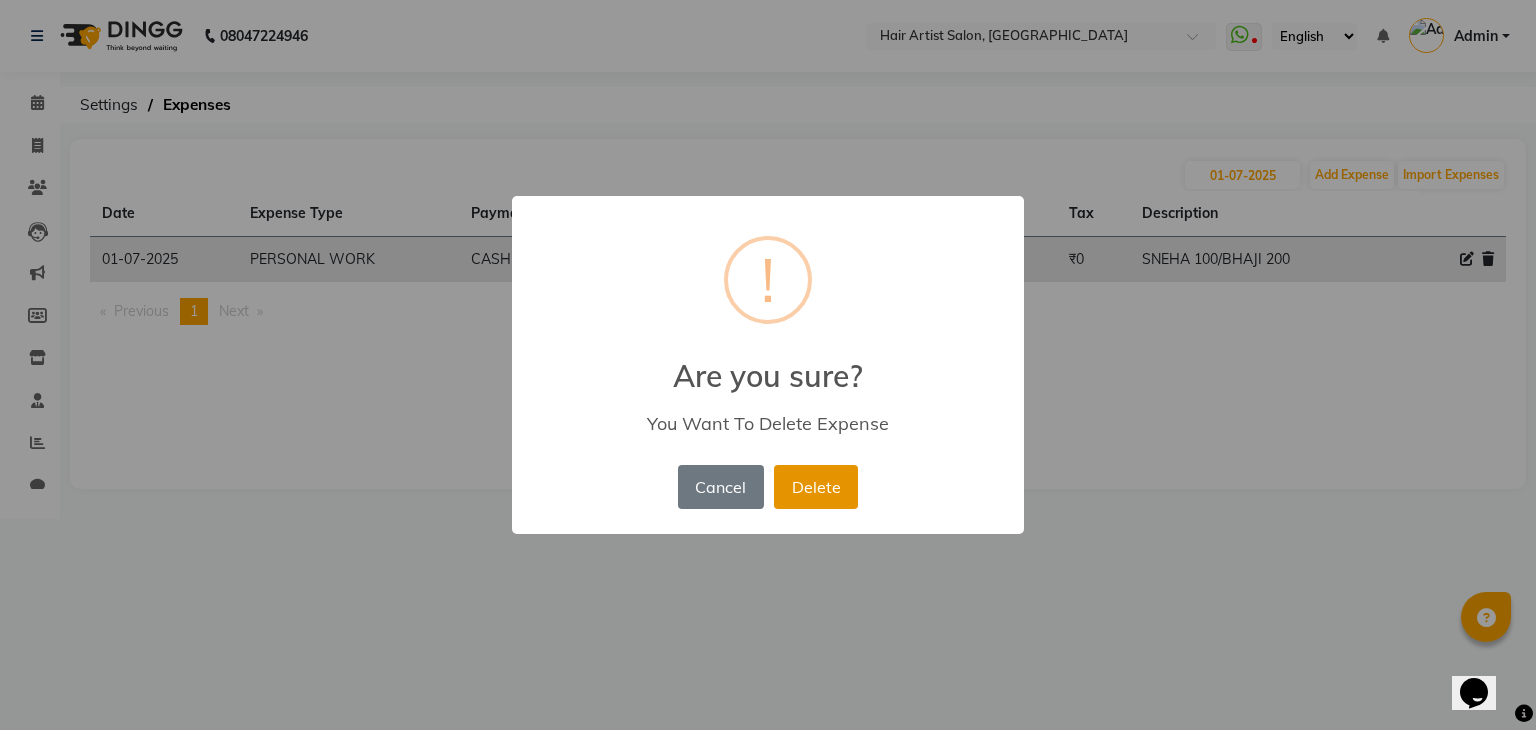 click on "Delete" at bounding box center (816, 487) 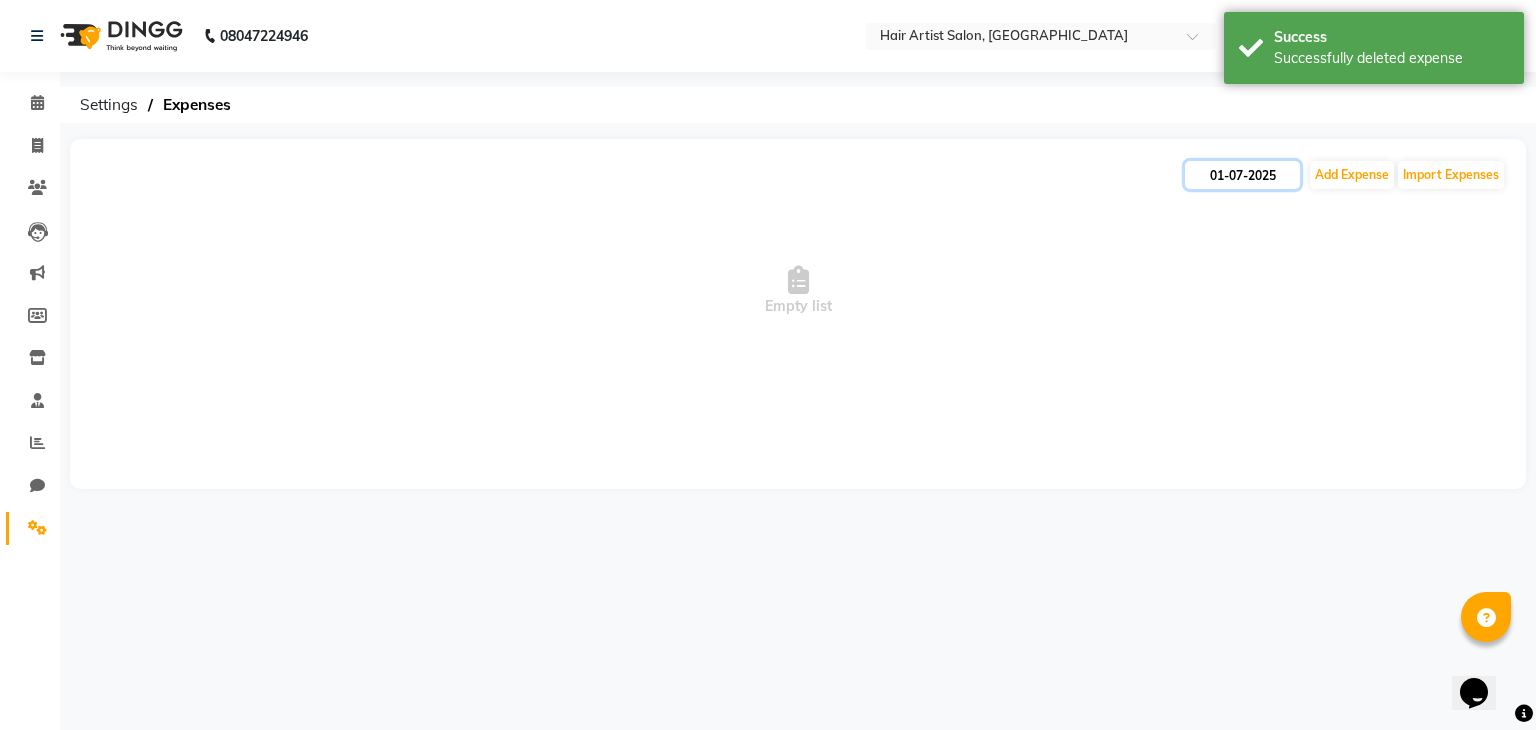 click on "01-07-2025" 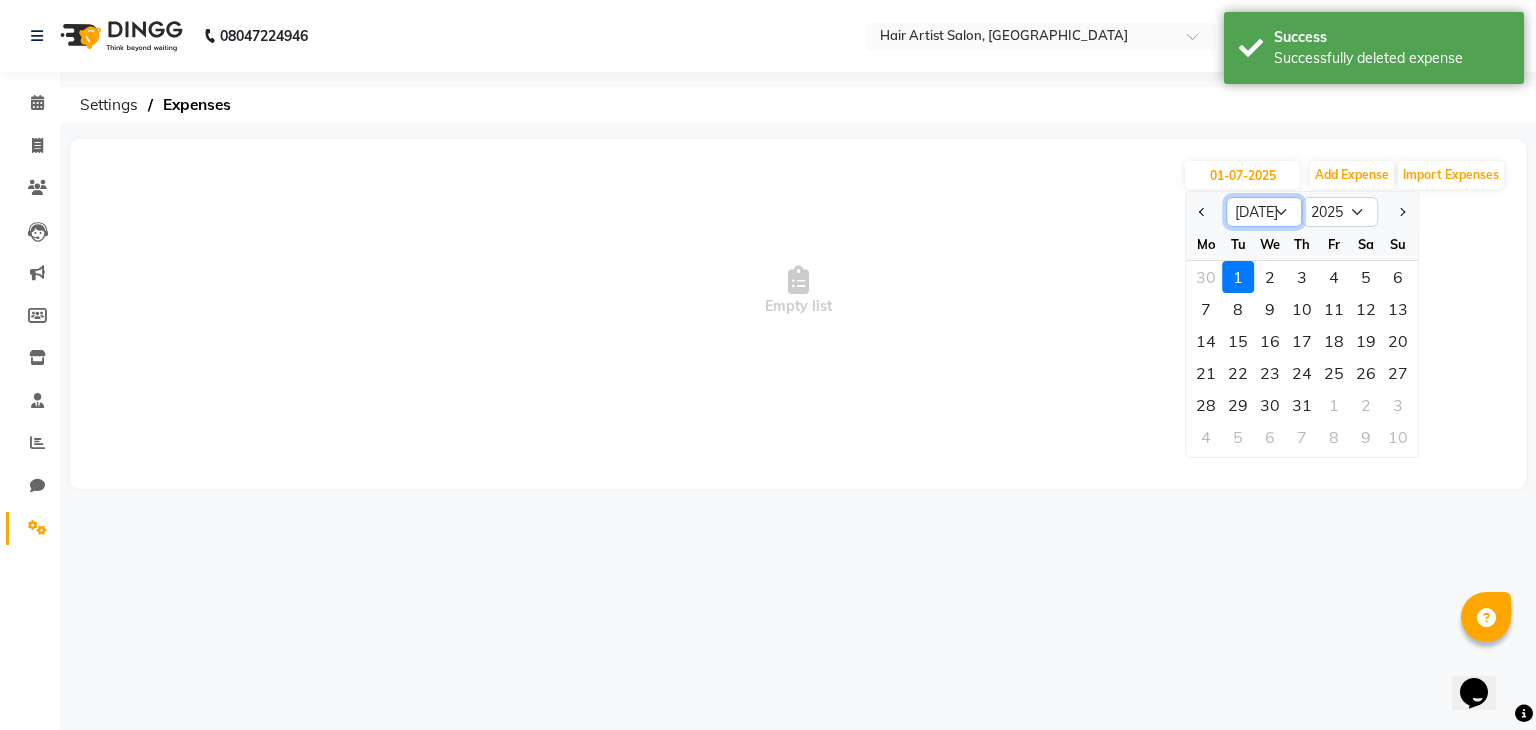 click on "Jan Feb Mar Apr May Jun [DATE] Aug Sep Oct Nov Dec" 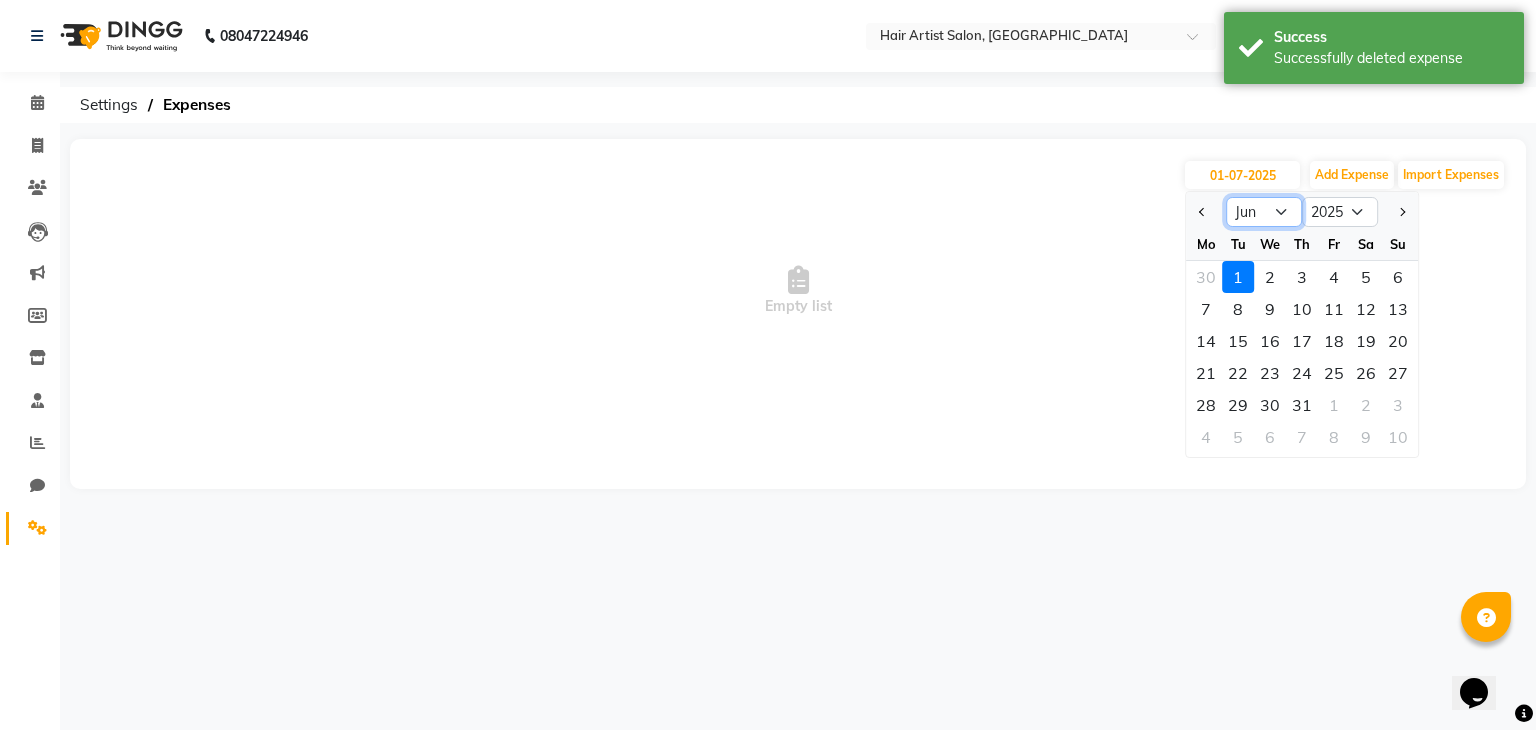 click on "Jan Feb Mar Apr May Jun [DATE] Aug Sep Oct Nov Dec" 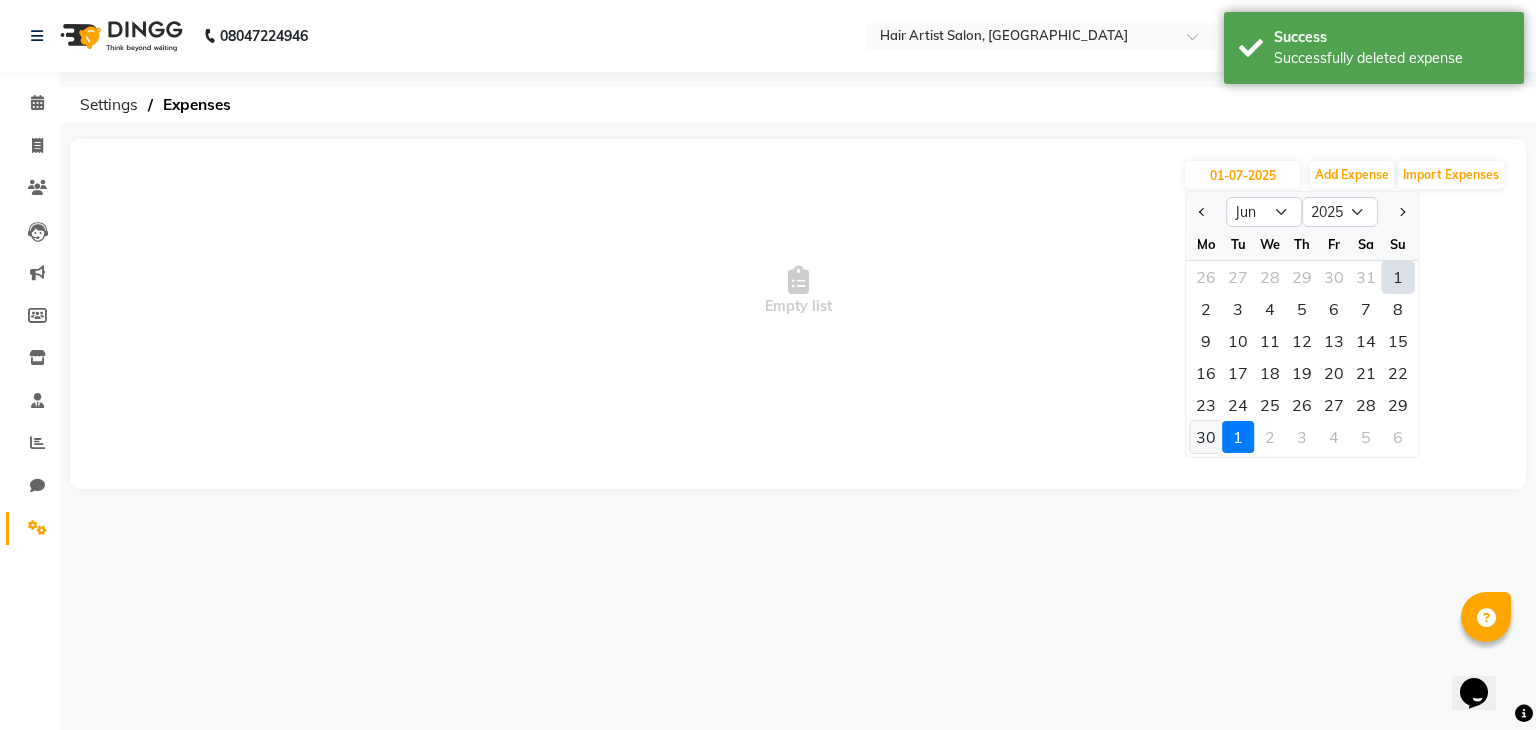 click on "30" 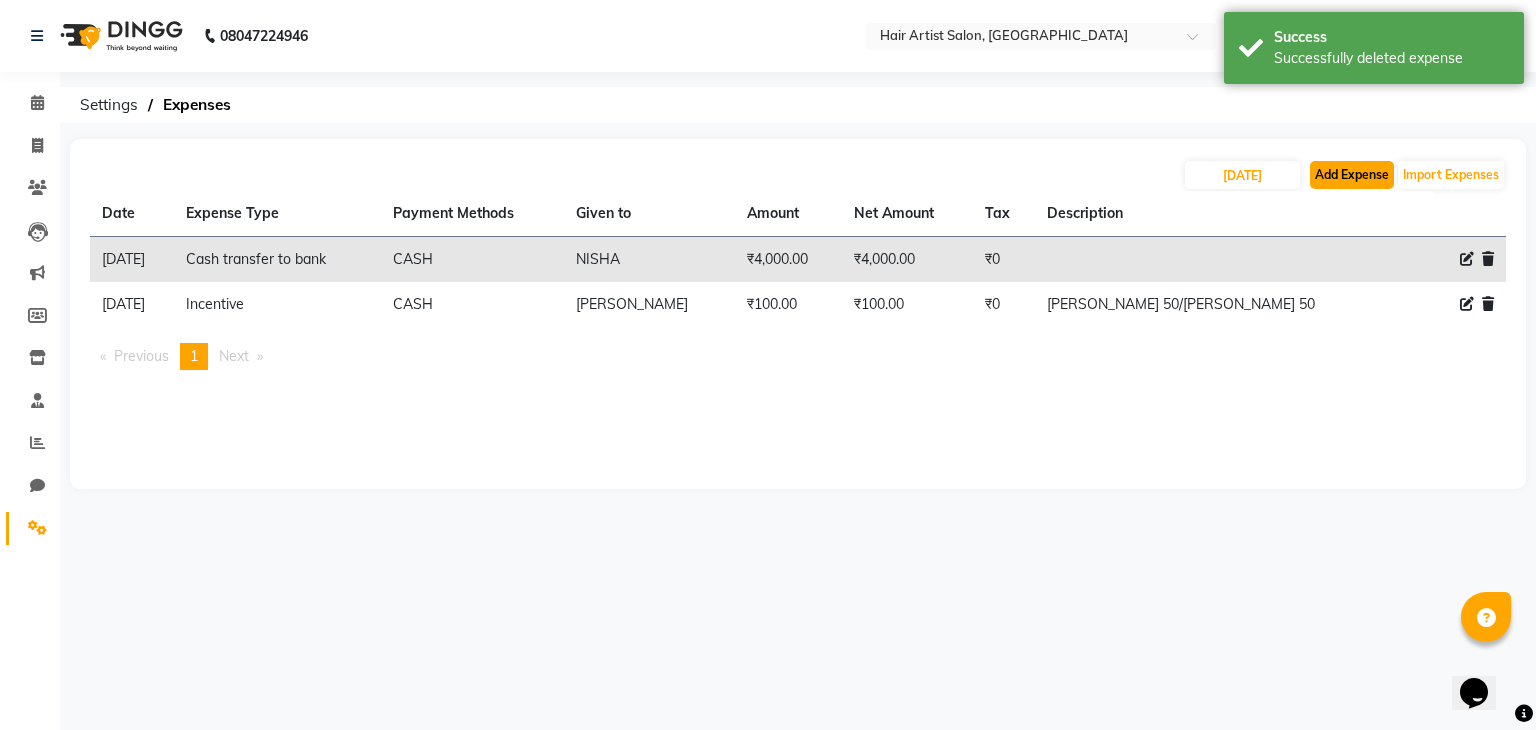 click on "Add Expense" 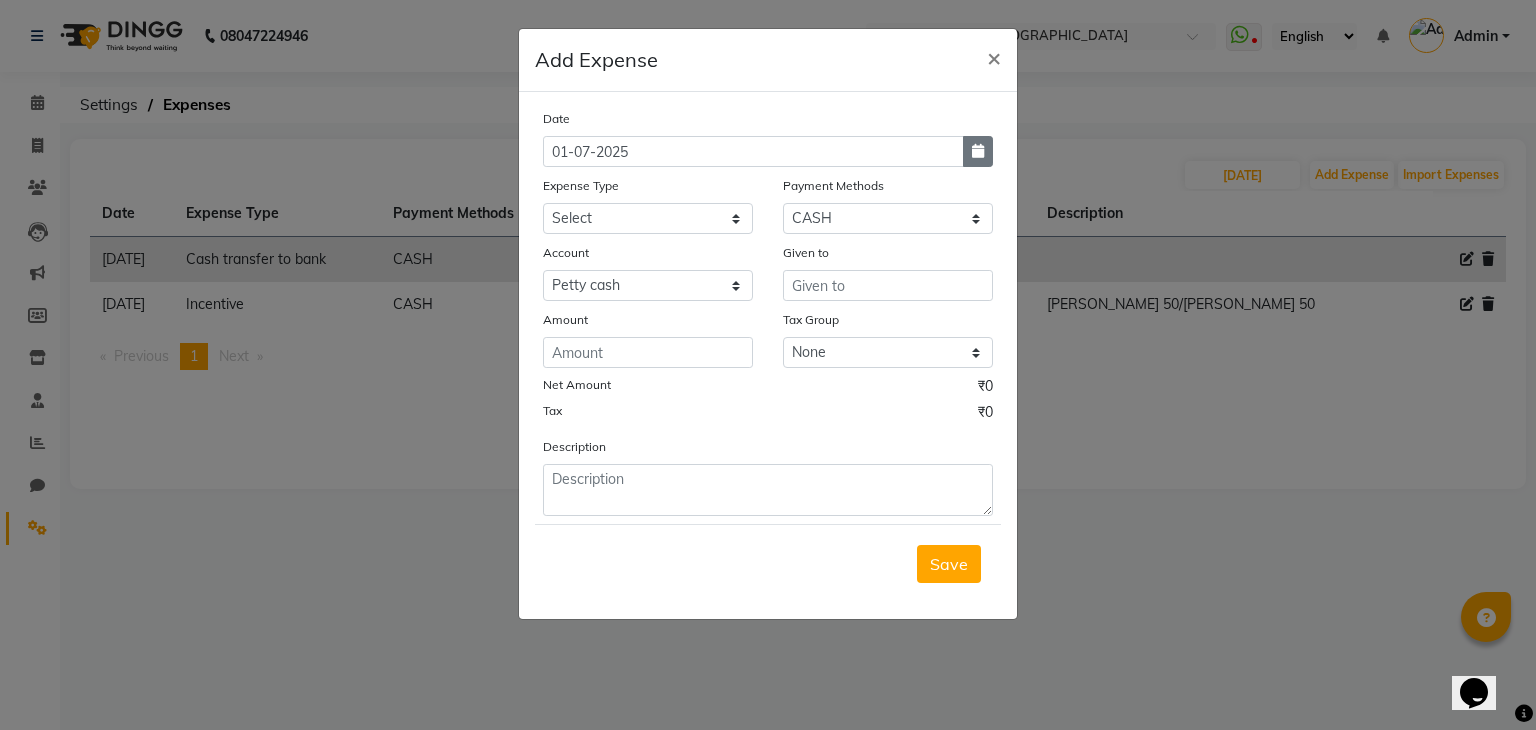 click 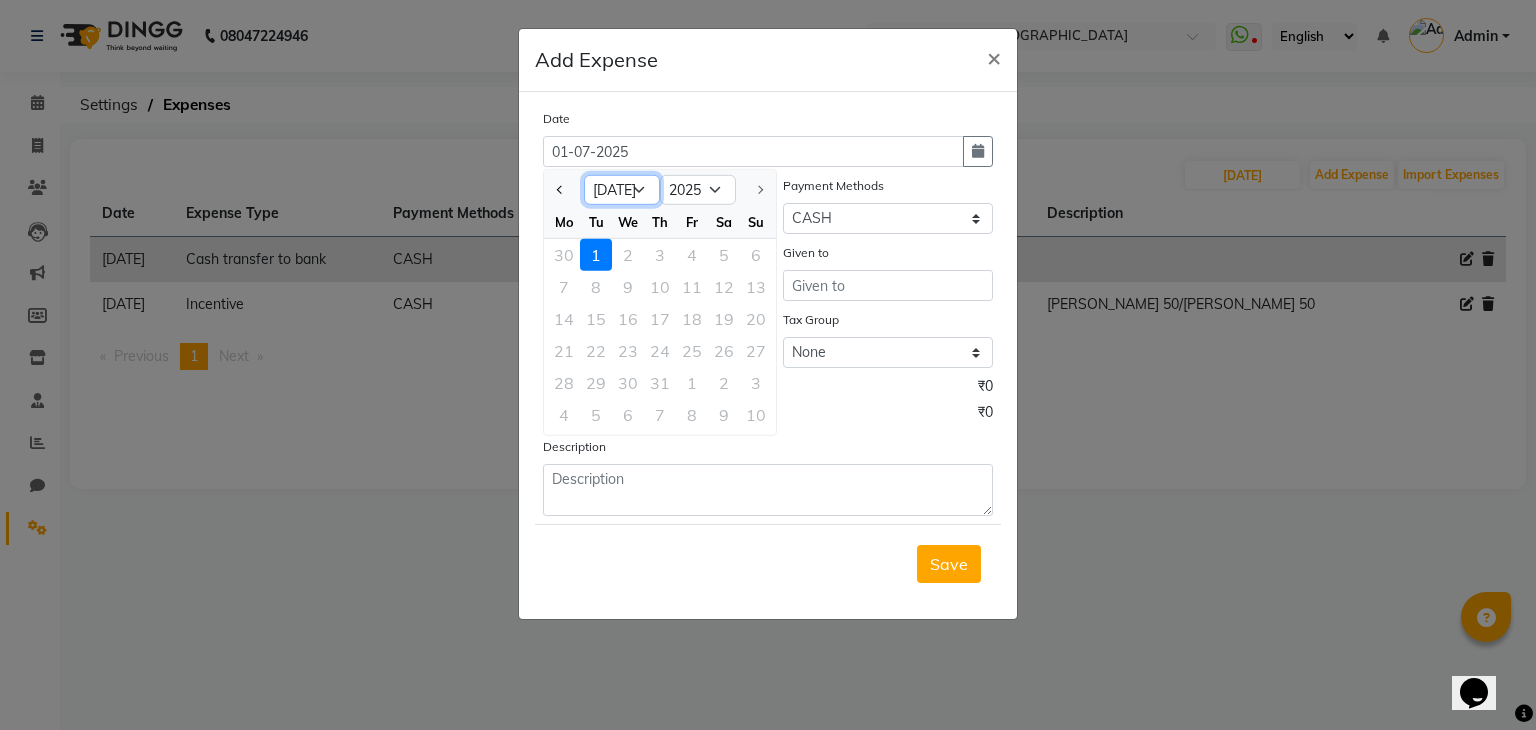 click on "Jan Feb Mar Apr May Jun [DATE]" 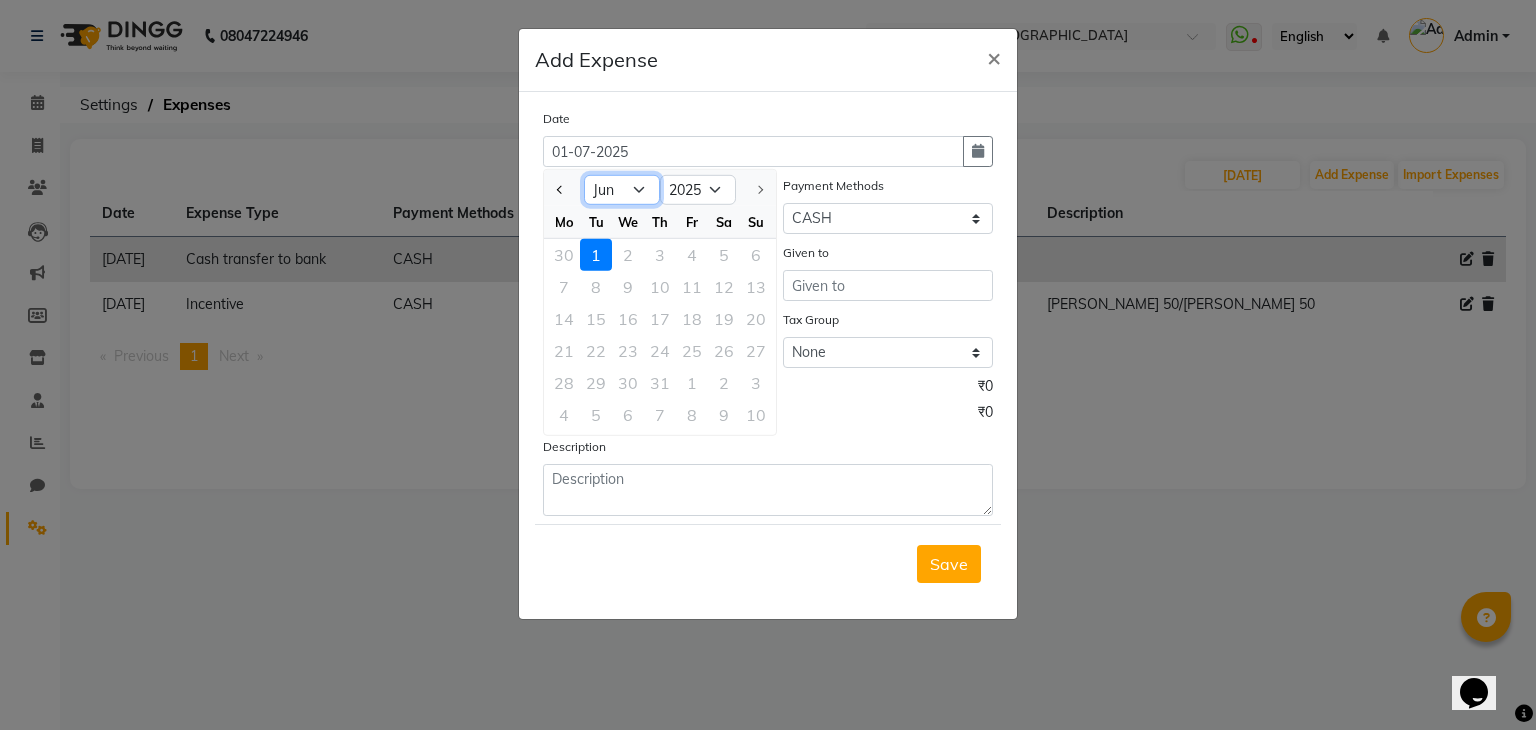 click on "Jan Feb Mar Apr May Jun [DATE]" 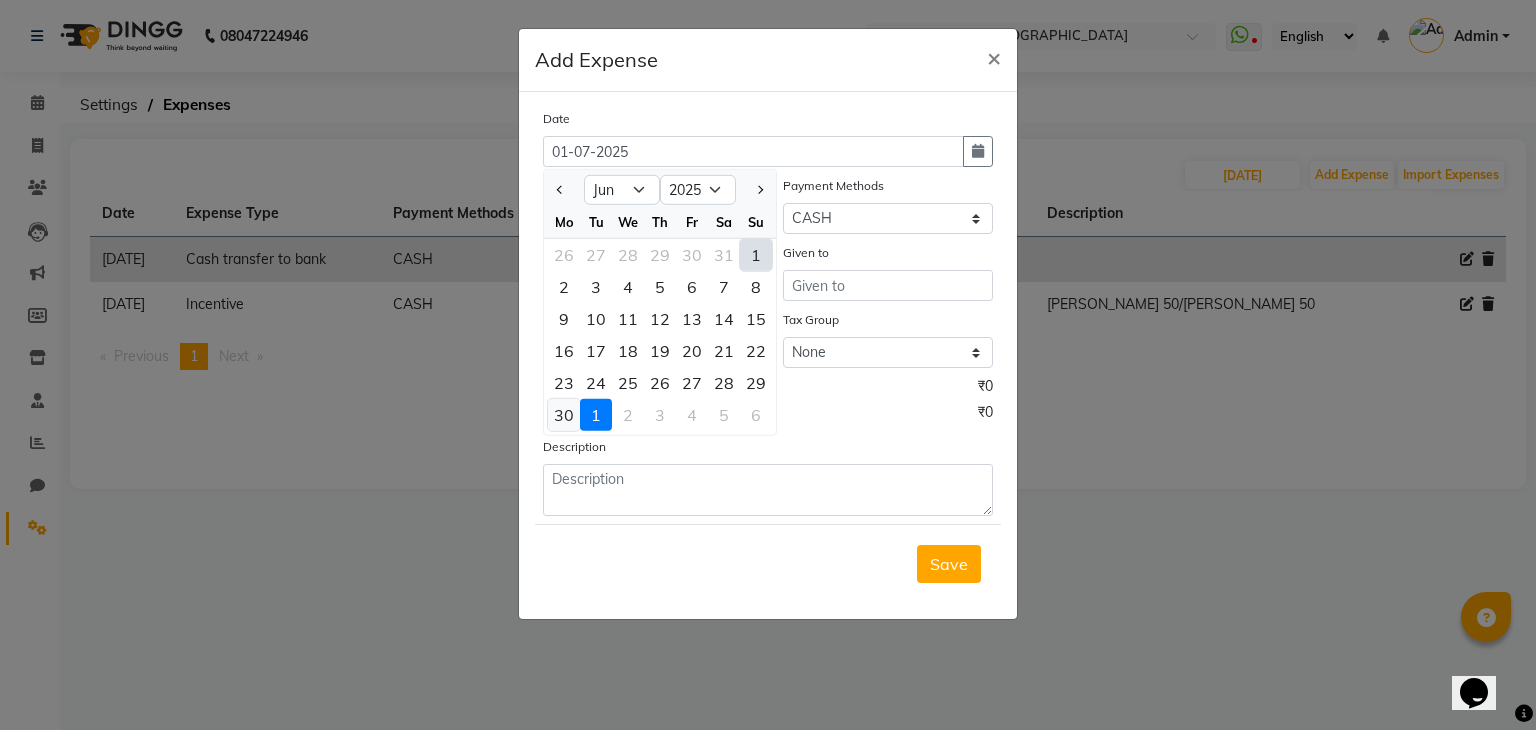 click on "30" 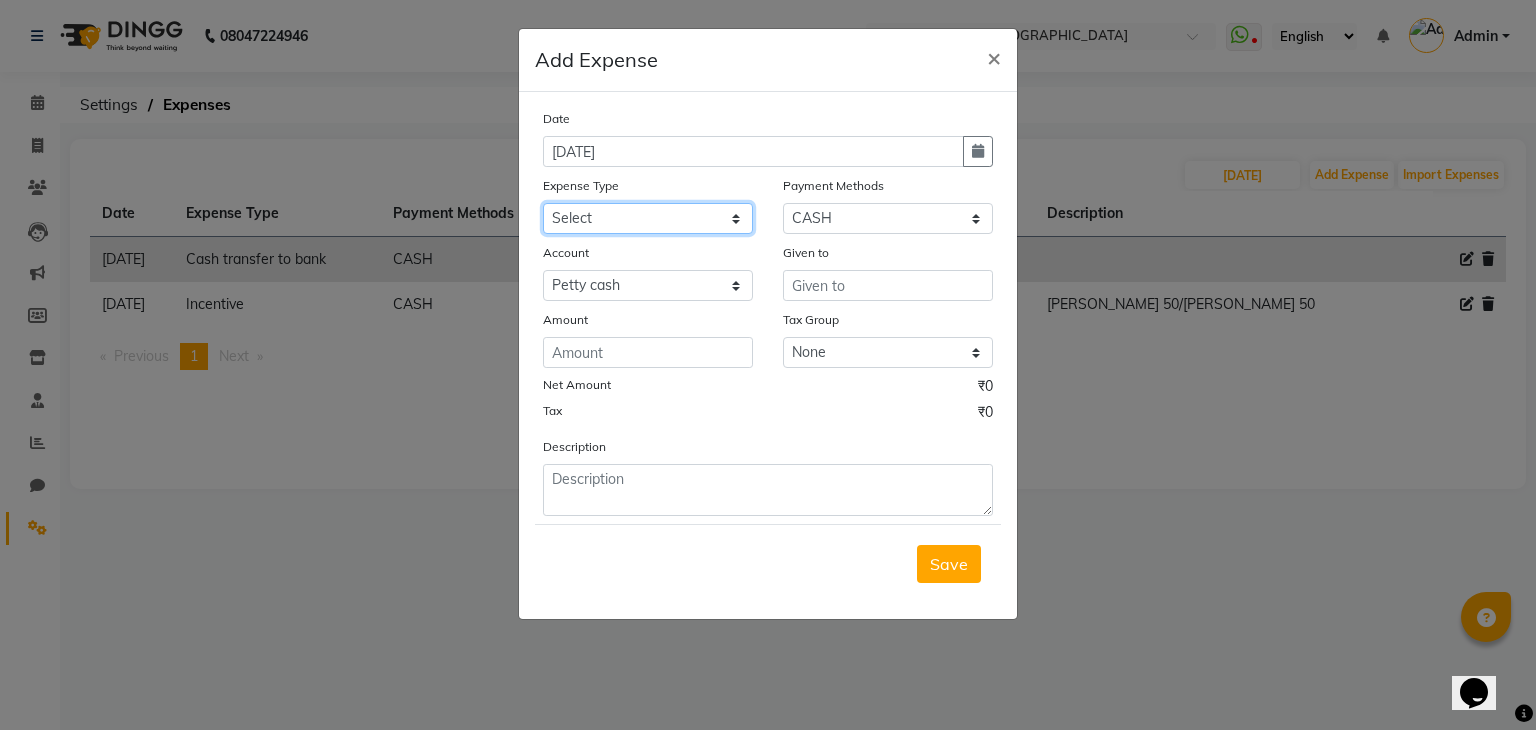 click on "Select Advance Salary Bank charges Cash transfer to bank Client Snacks Equipment Fuel Govt fee Incentive International purchase Loan Repayment Maintenance Marketing Miscellaneous MRA Other Pantry PERSONAL WORK Product Rent Salary Staff Snacks Tax Tea & Refreshment Utilities" 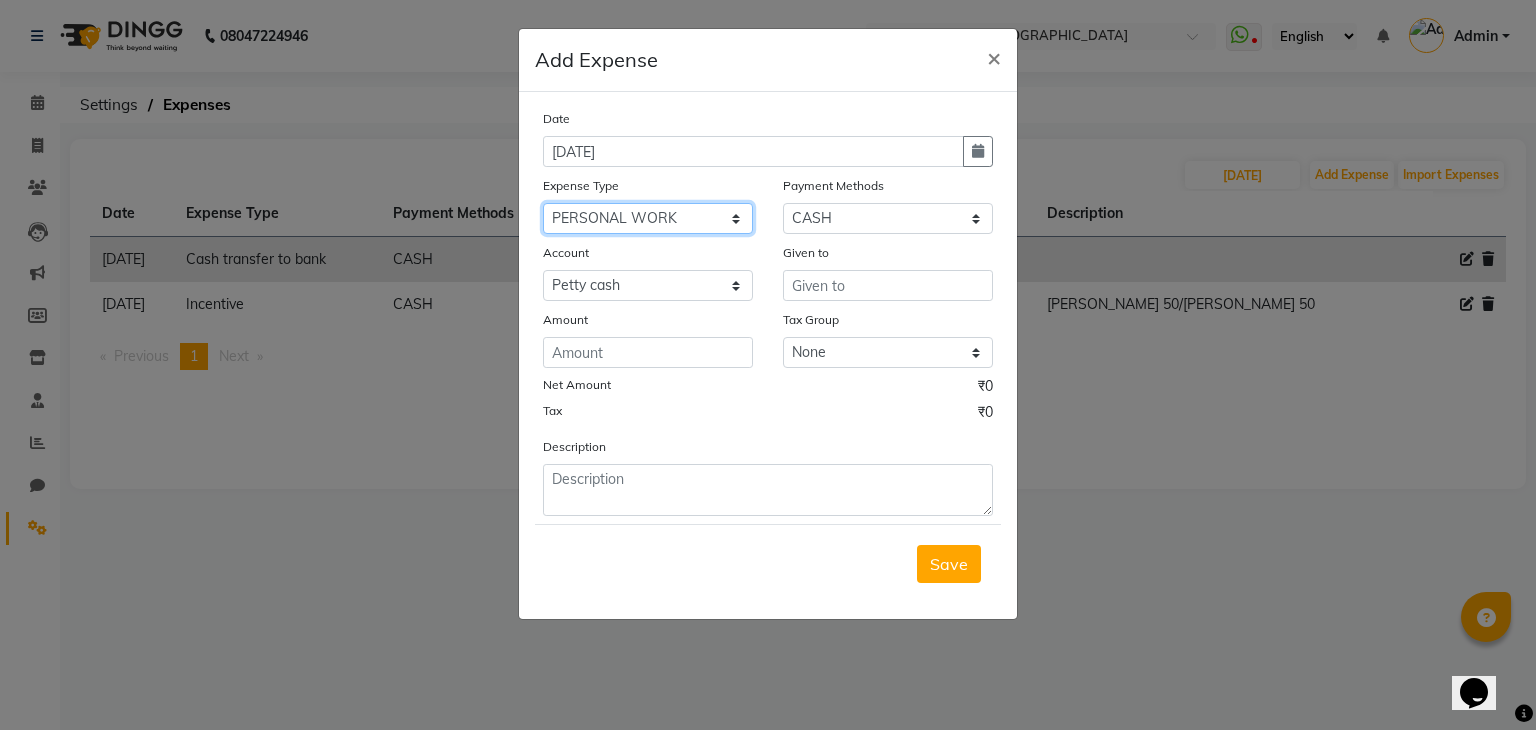 click on "Select Advance Salary Bank charges Cash transfer to bank Client Snacks Equipment Fuel Govt fee Incentive International purchase Loan Repayment Maintenance Marketing Miscellaneous MRA Other Pantry PERSONAL WORK Product Rent Salary Staff Snacks Tax Tea & Refreshment Utilities" 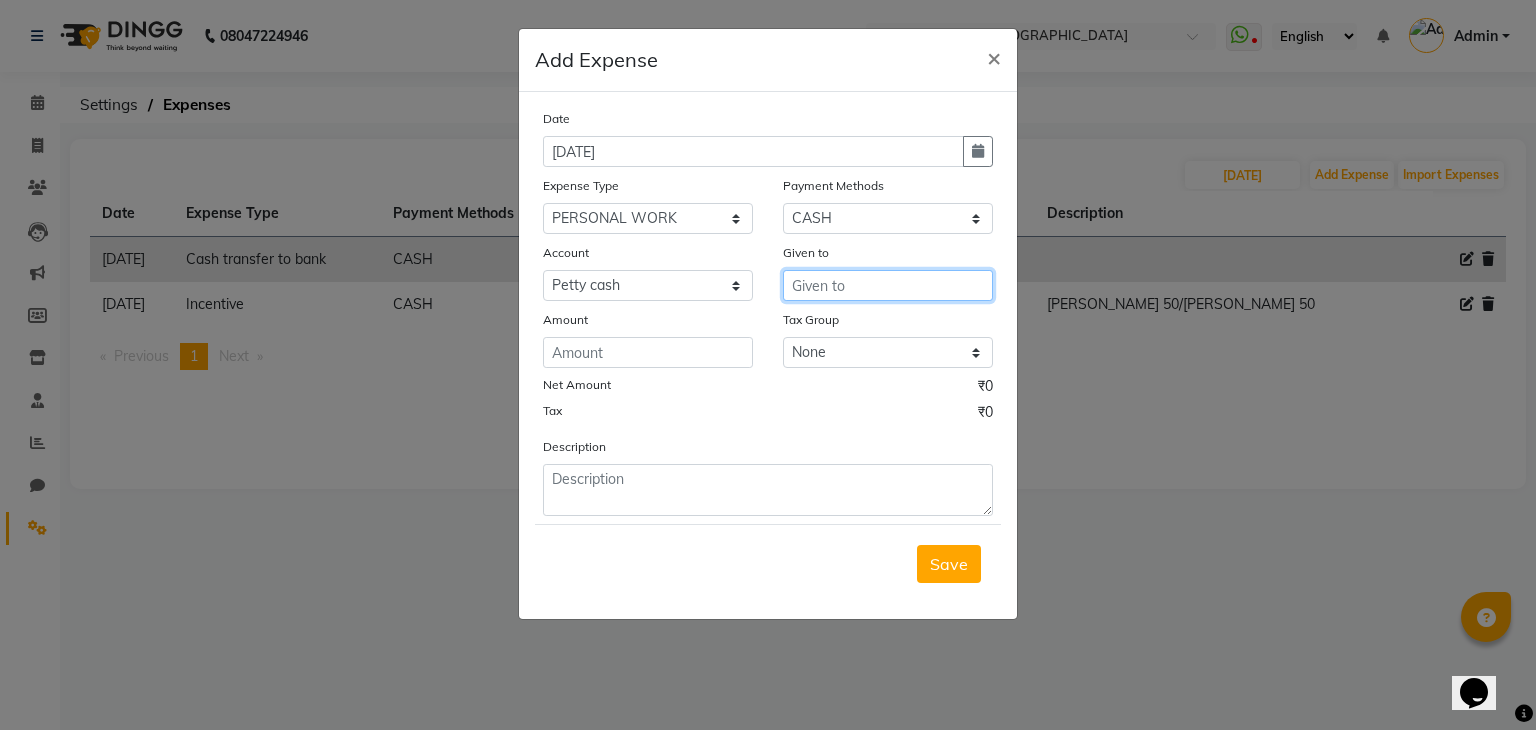 click at bounding box center (888, 285) 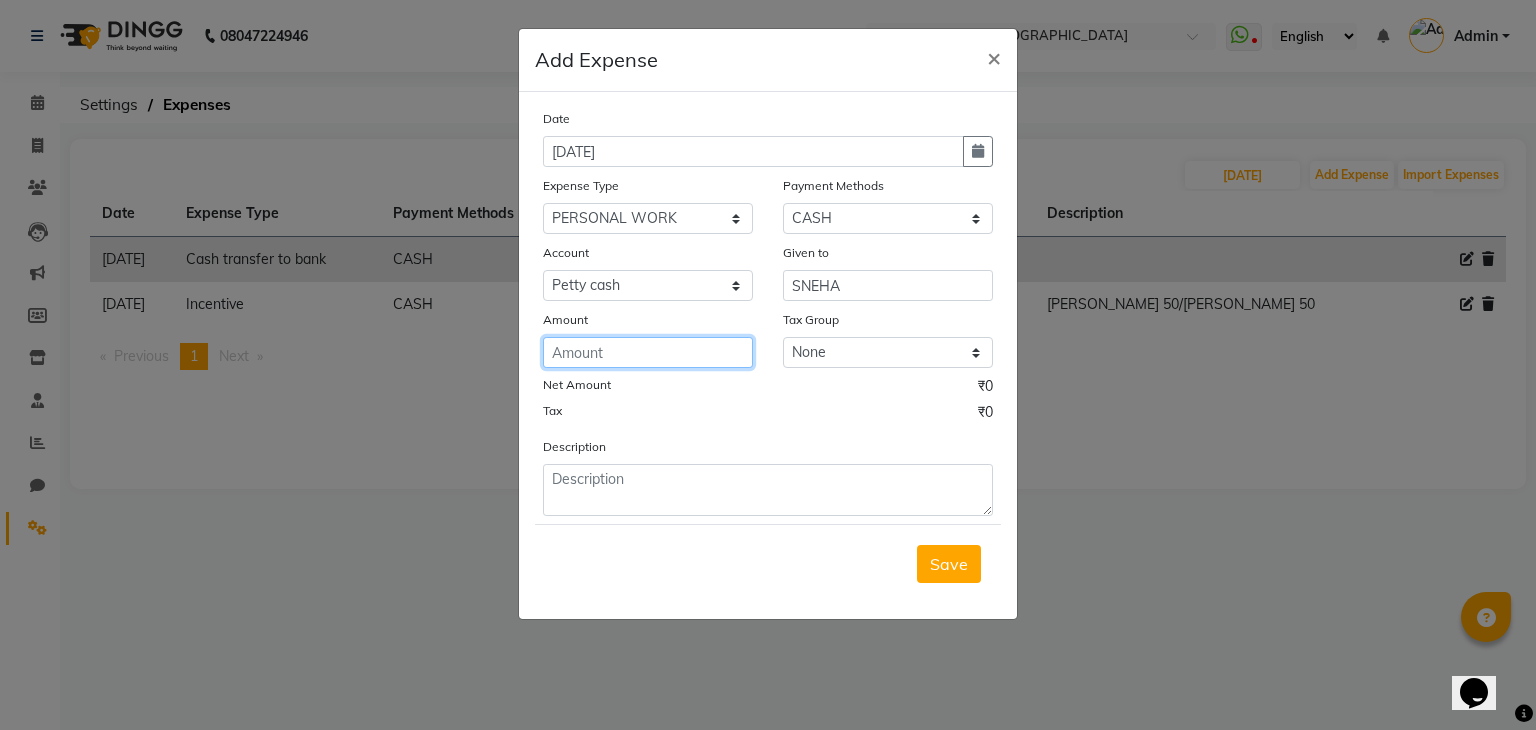 click 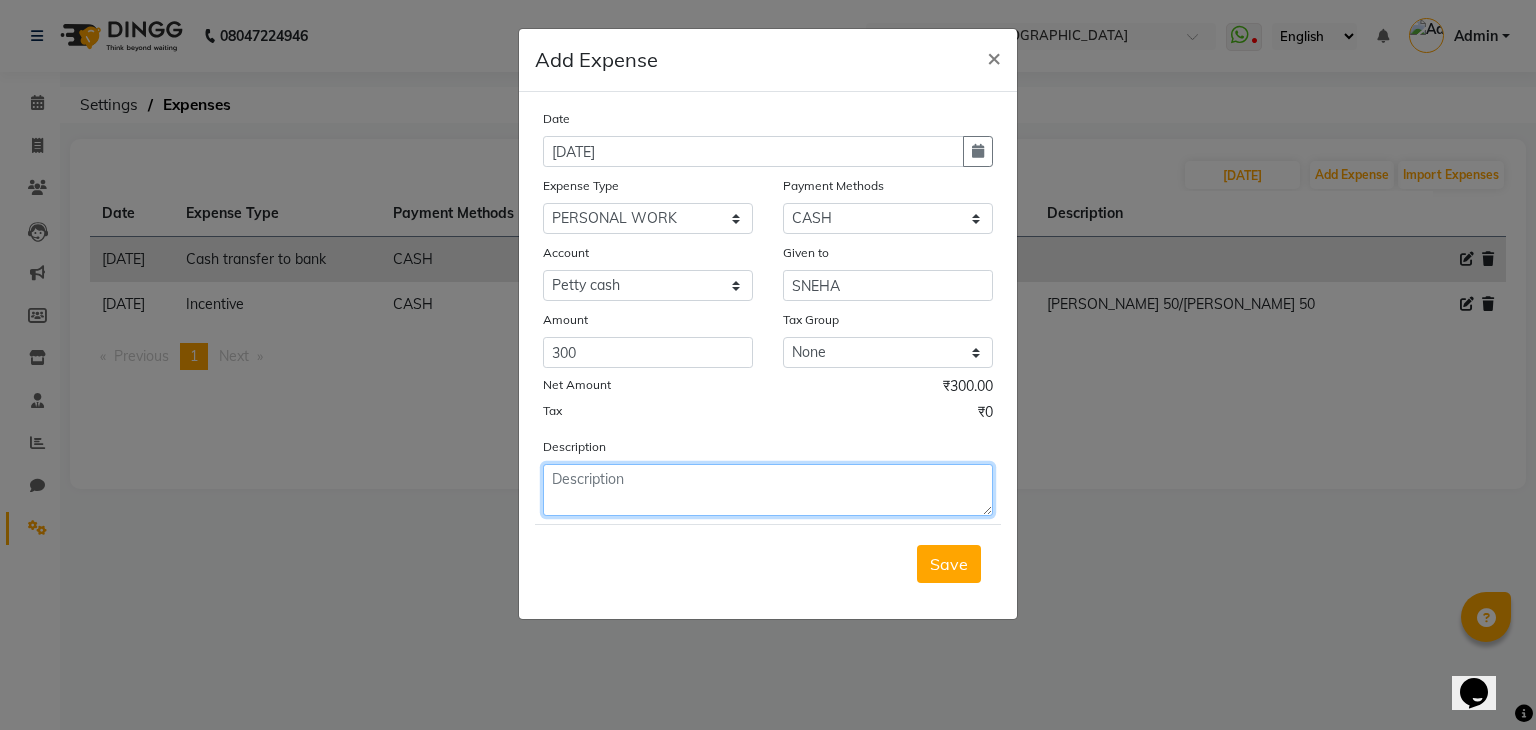 click 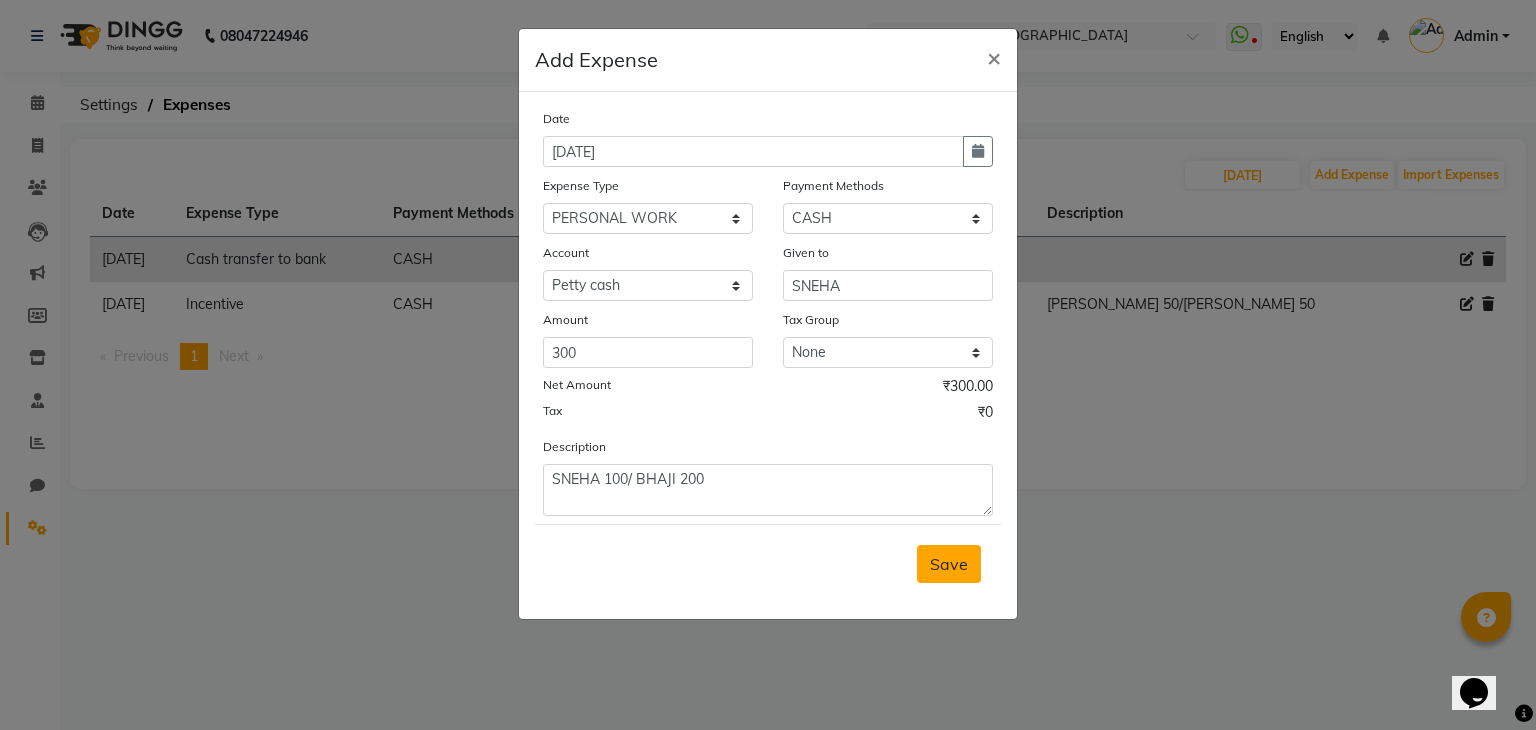click on "Save" at bounding box center [949, 564] 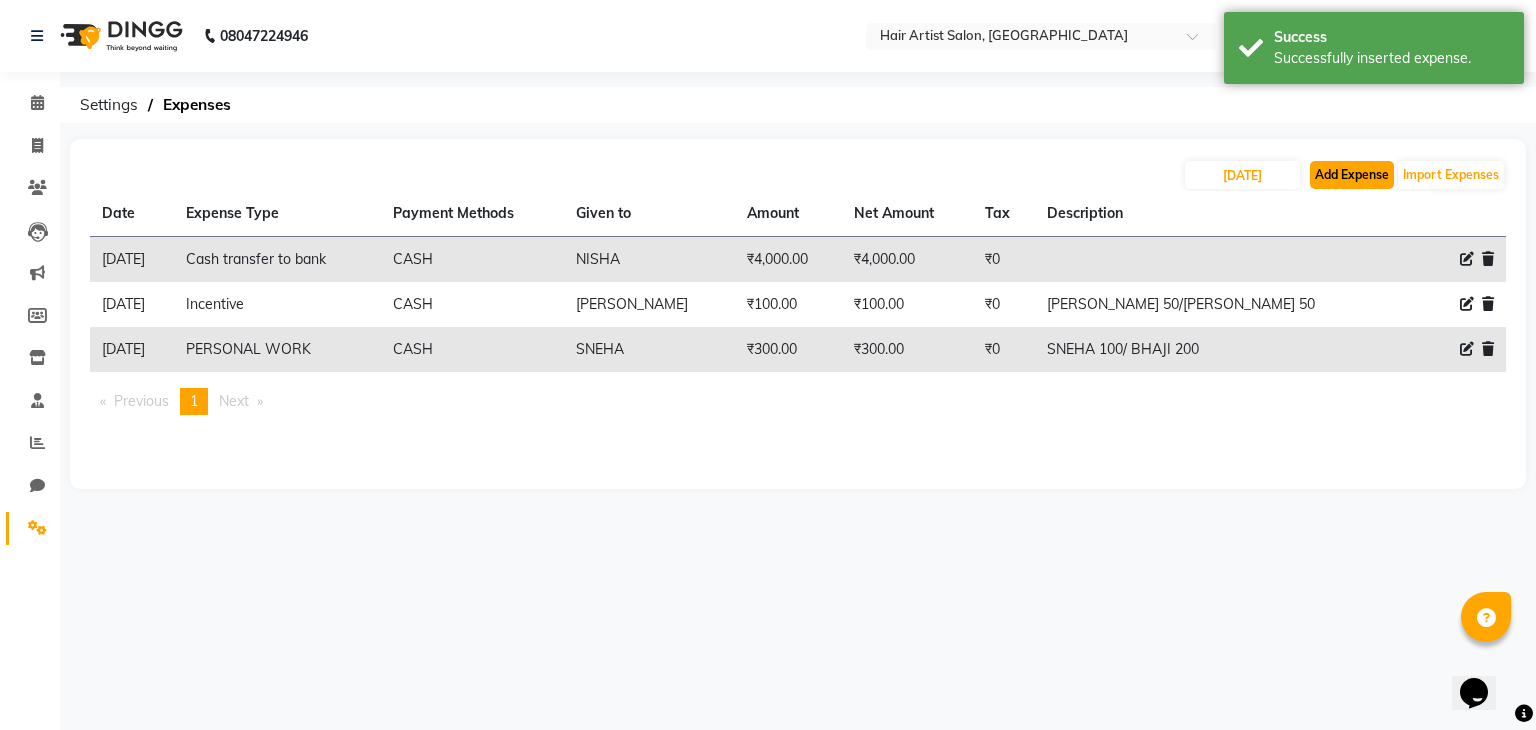 click on "Add Expense" 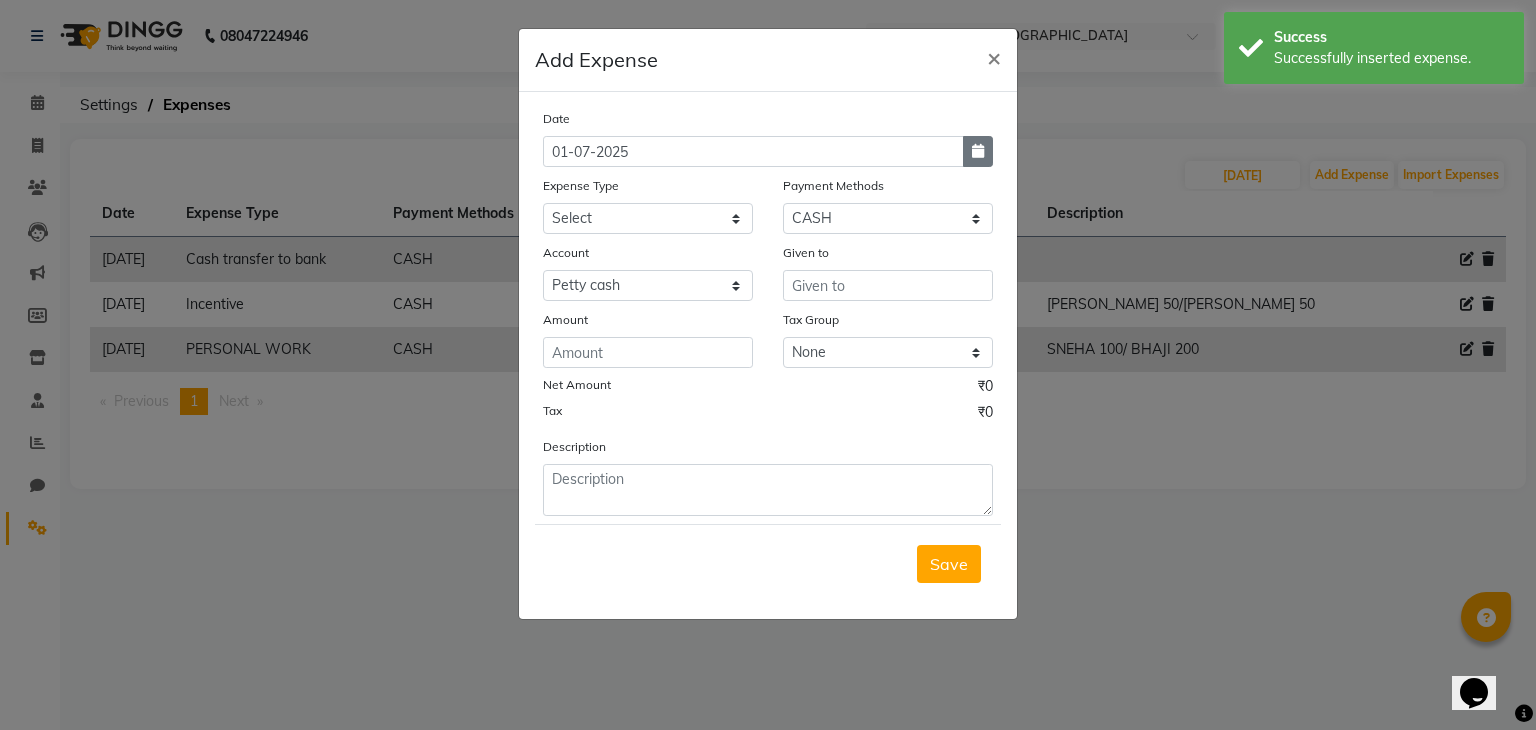 click 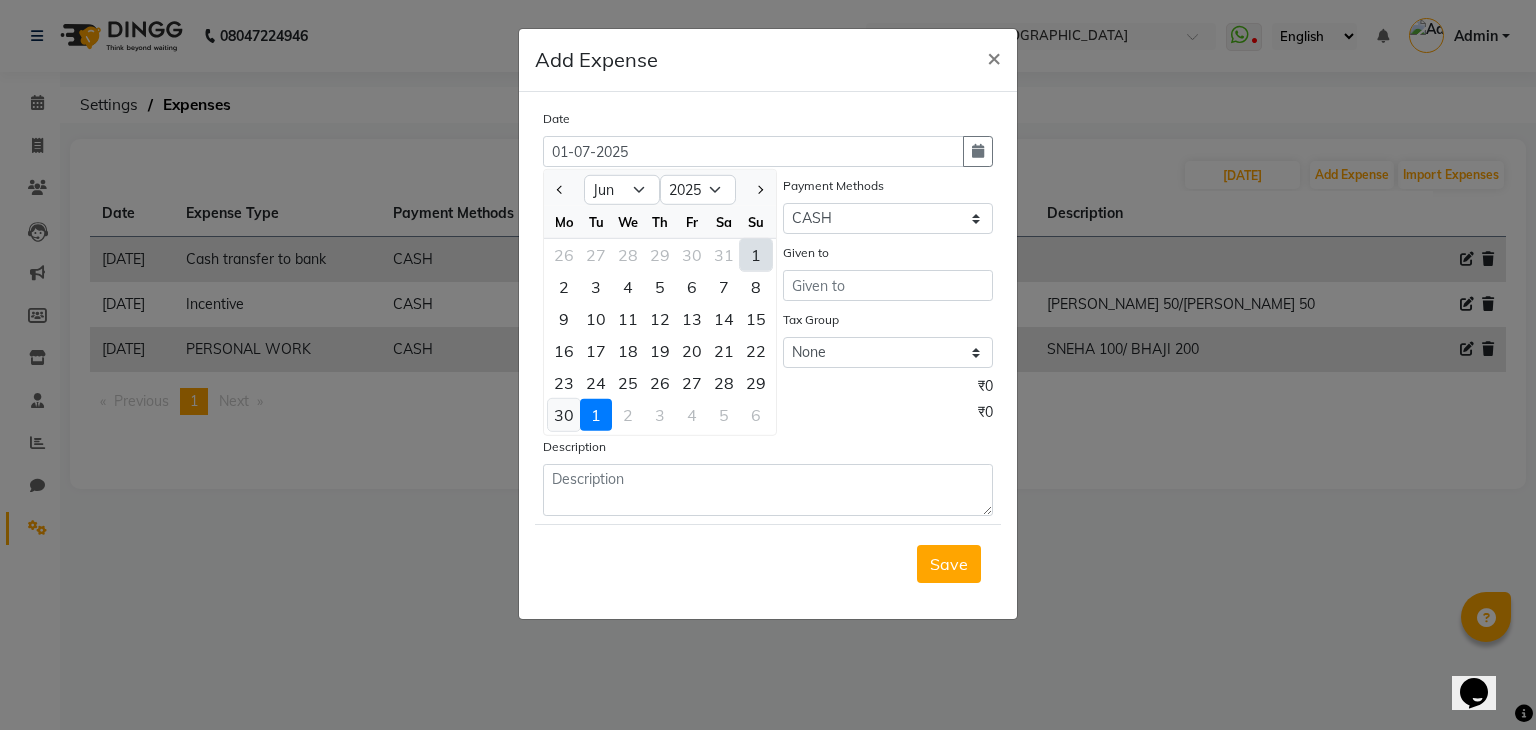 click on "30" 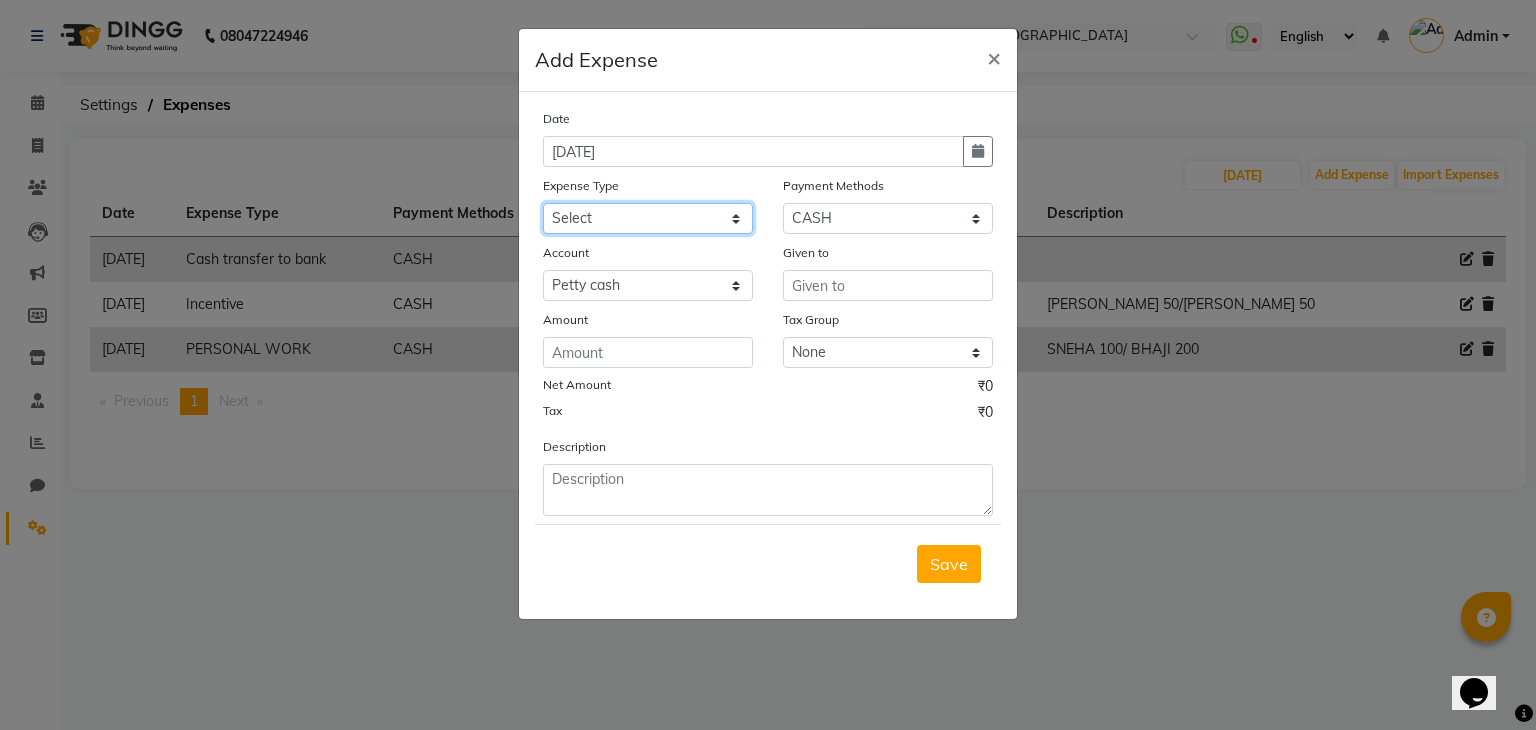 click on "Select Advance Salary Bank charges Cash transfer to bank Client Snacks Equipment Fuel Govt fee Incentive International purchase Loan Repayment Maintenance Marketing Miscellaneous MRA Other Pantry PERSONAL WORK Product Rent Salary Staff Snacks Tax Tea & Refreshment Utilities" 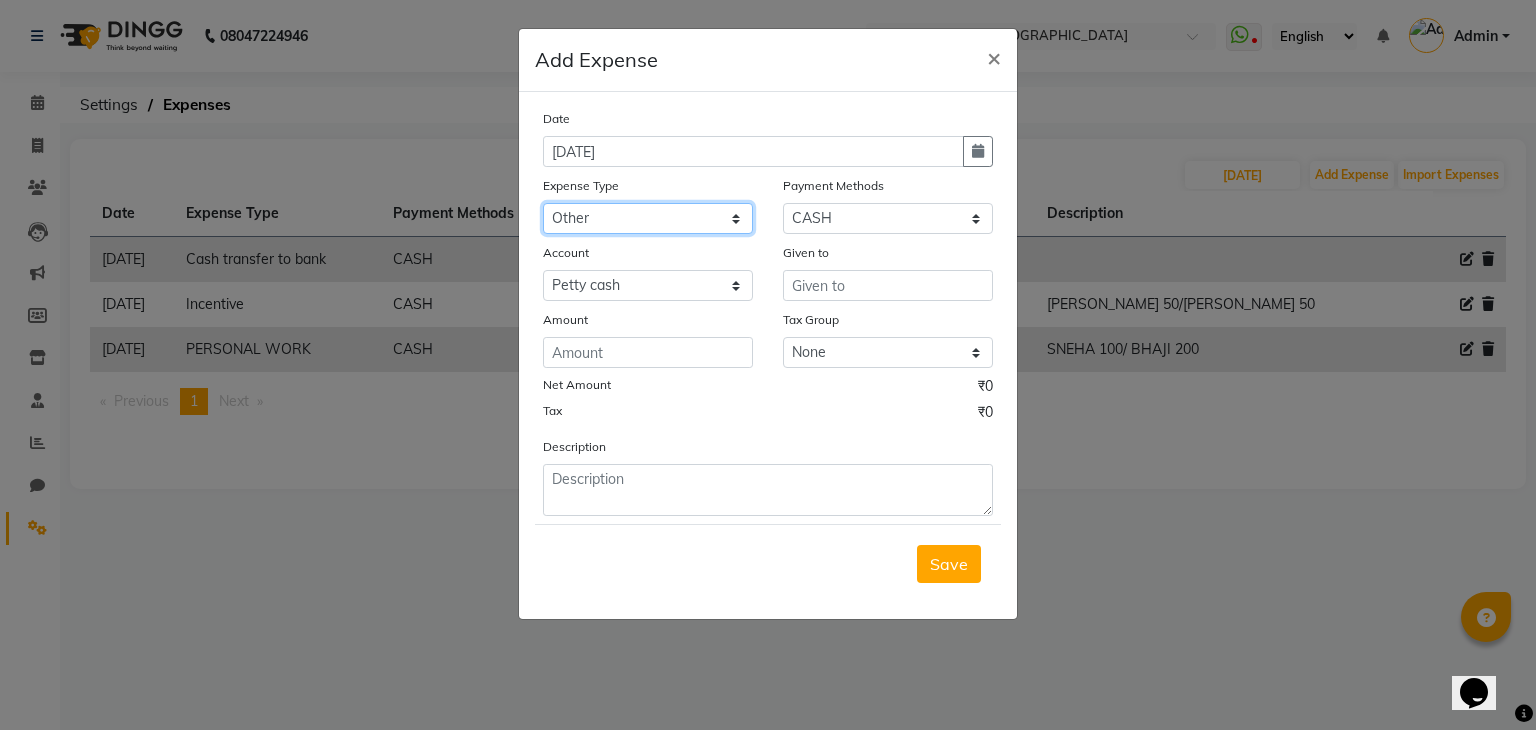 click on "Select Advance Salary Bank charges Cash transfer to bank Client Snacks Equipment Fuel Govt fee Incentive International purchase Loan Repayment Maintenance Marketing Miscellaneous MRA Other Pantry PERSONAL WORK Product Rent Salary Staff Snacks Tax Tea & Refreshment Utilities" 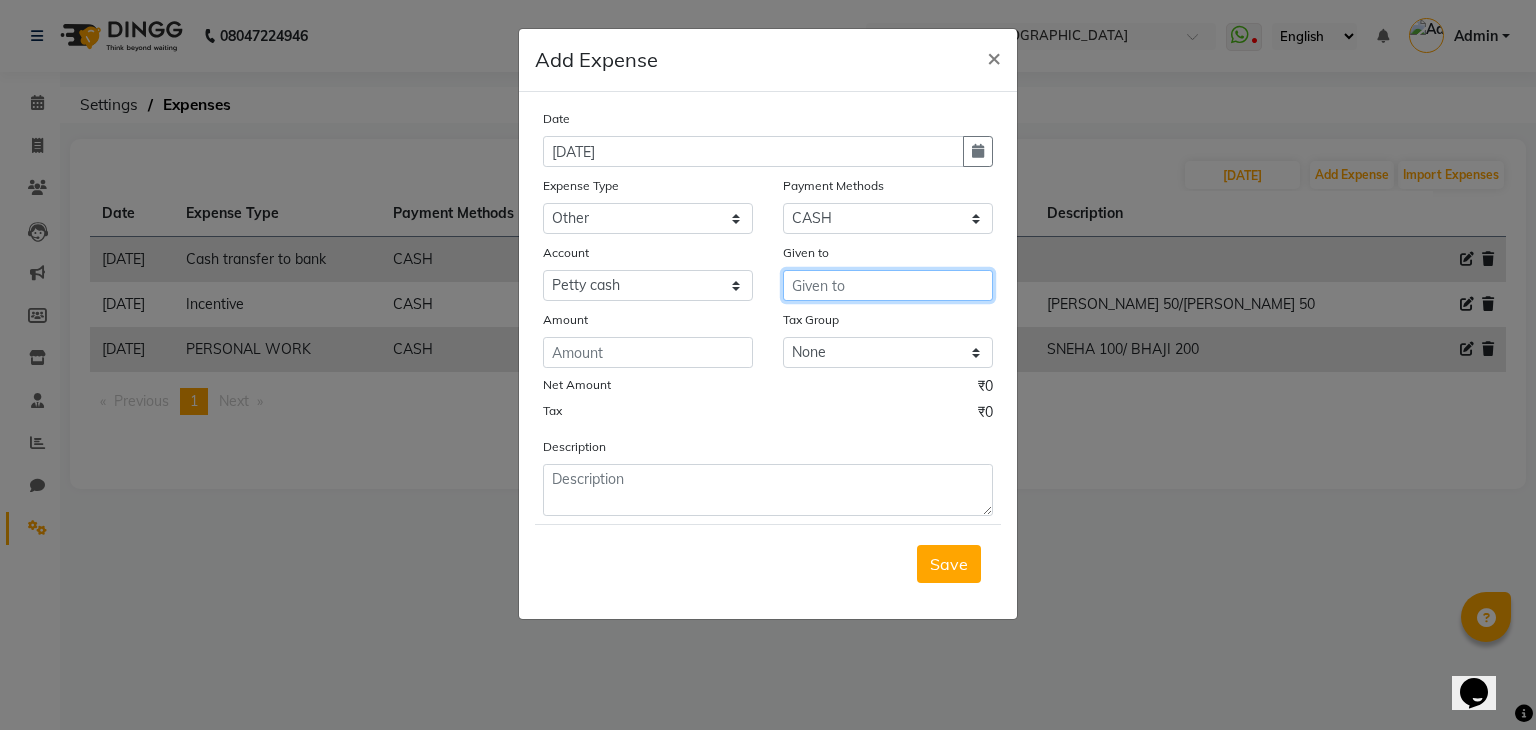 click at bounding box center (888, 285) 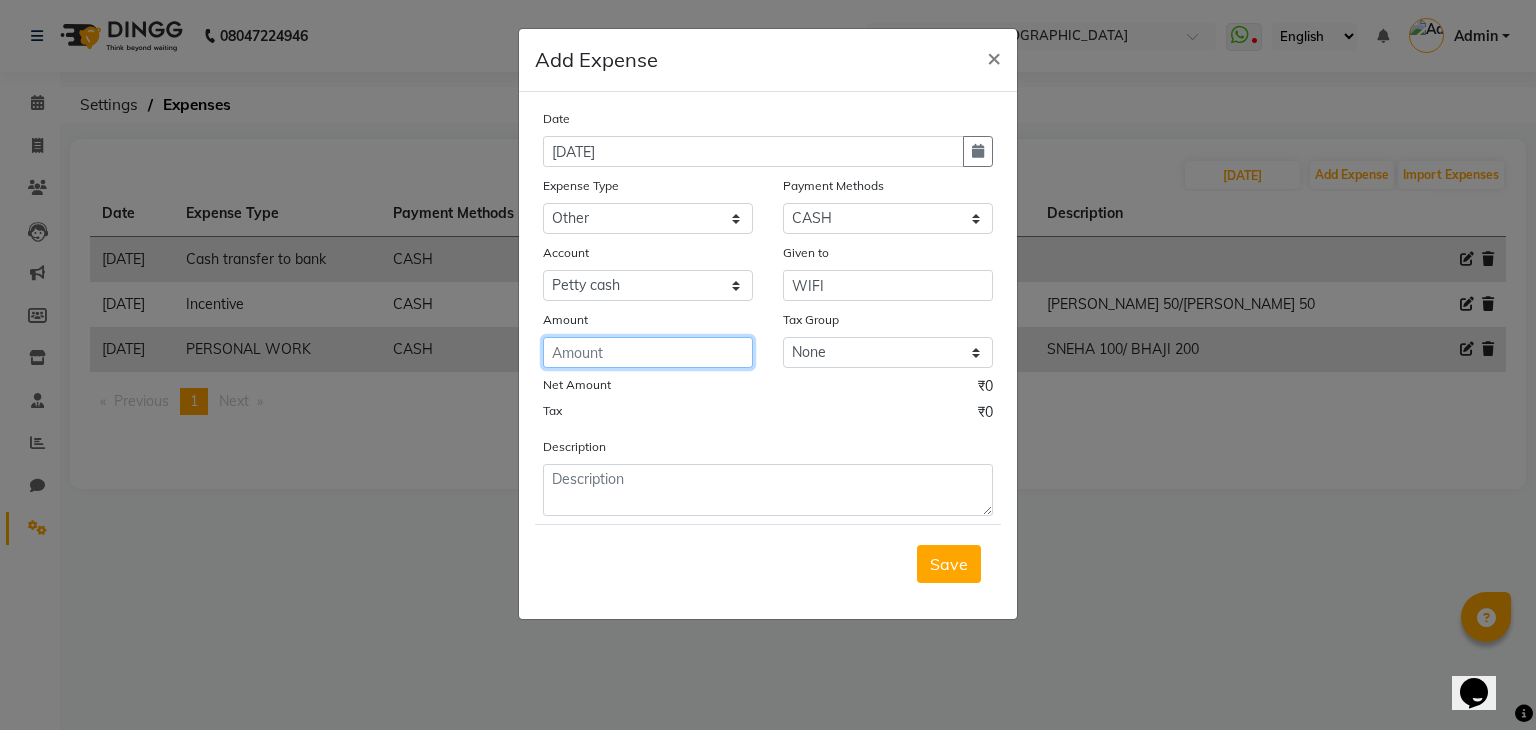 click 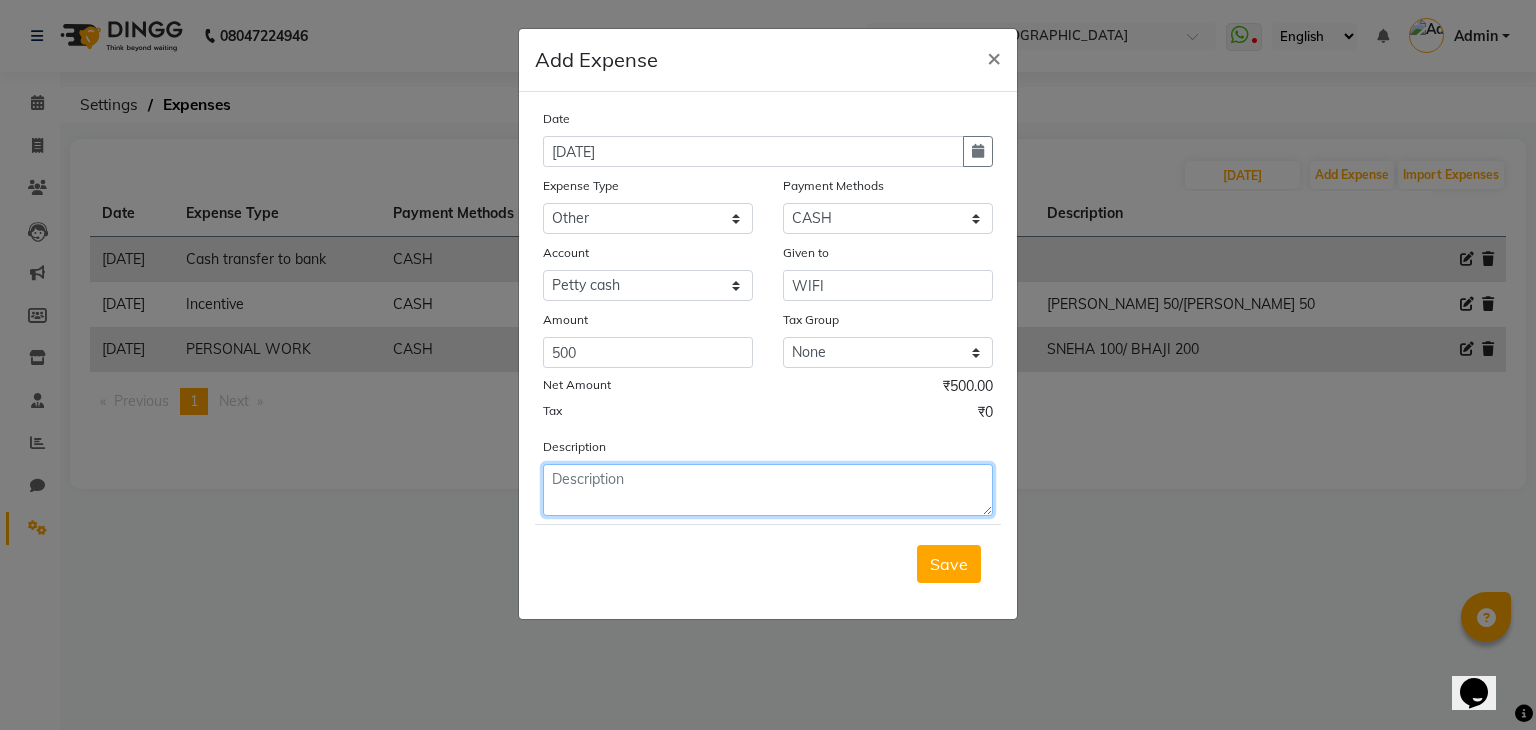 click 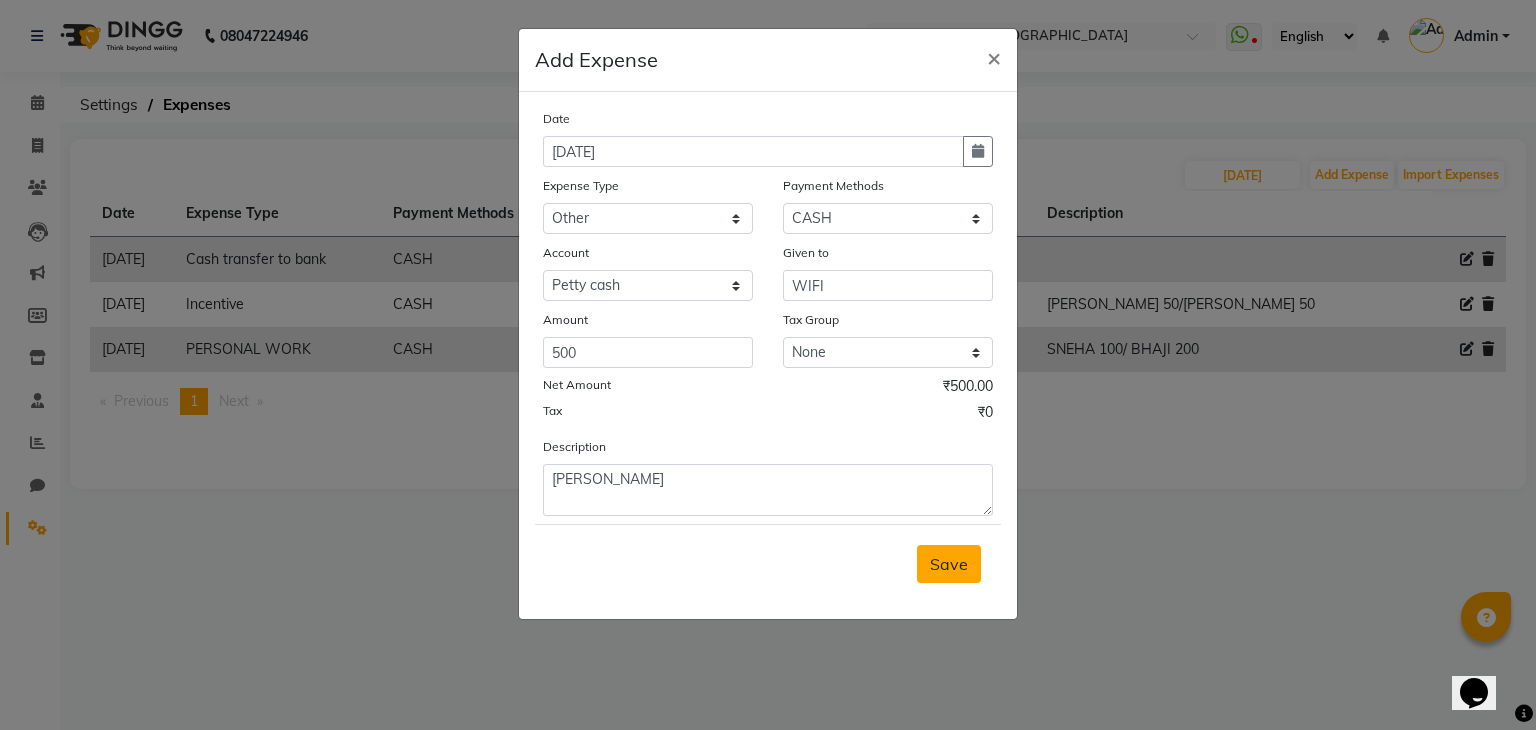 click on "Save" at bounding box center (949, 564) 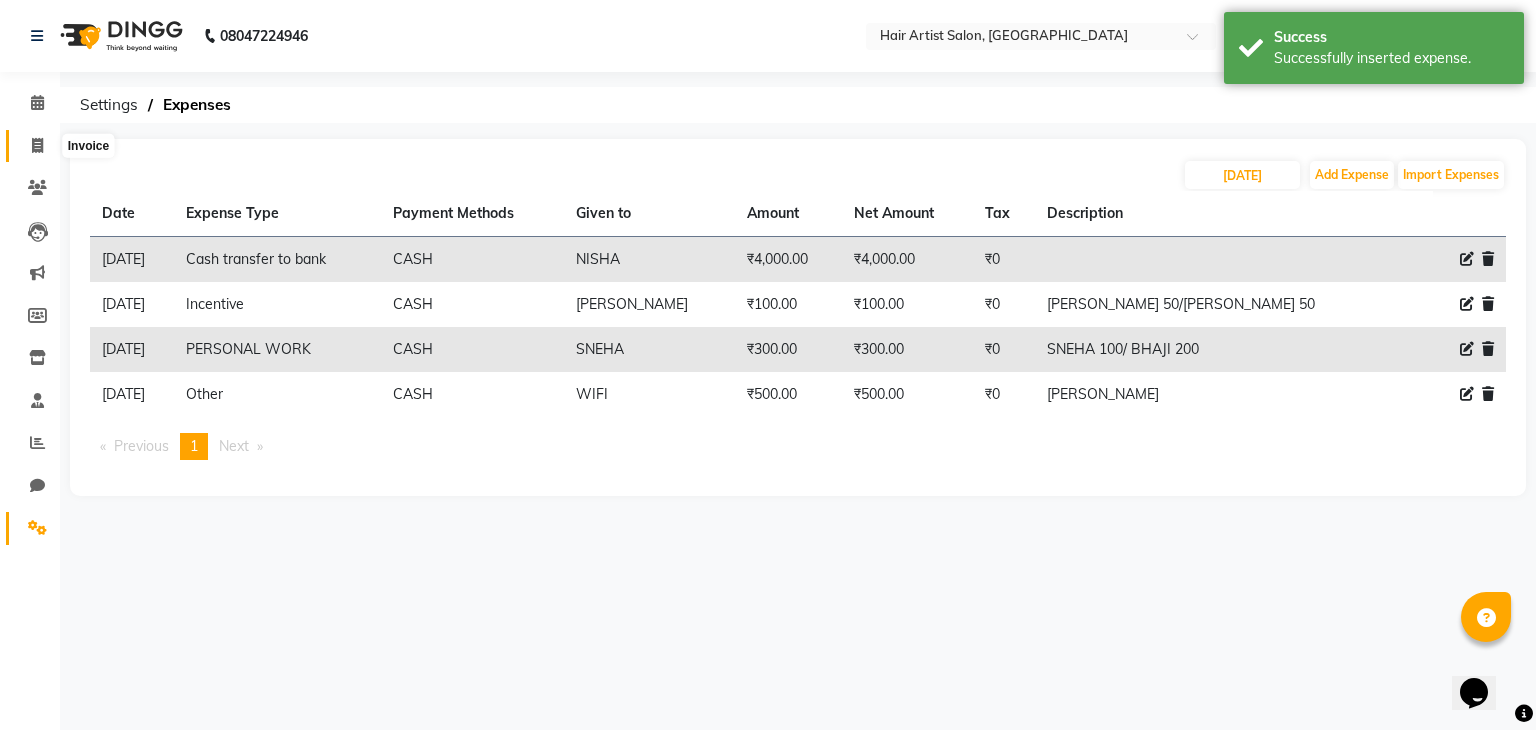 click 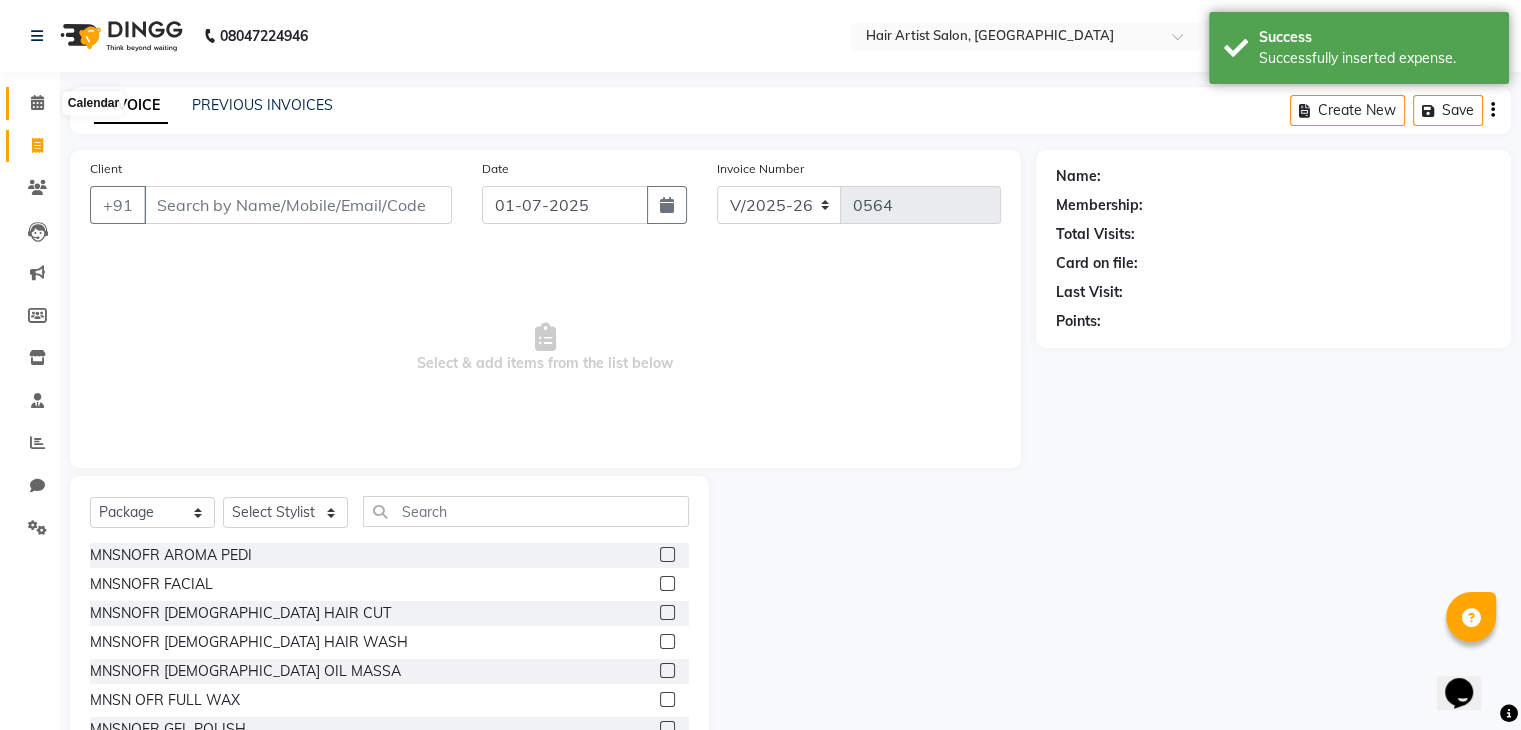 click 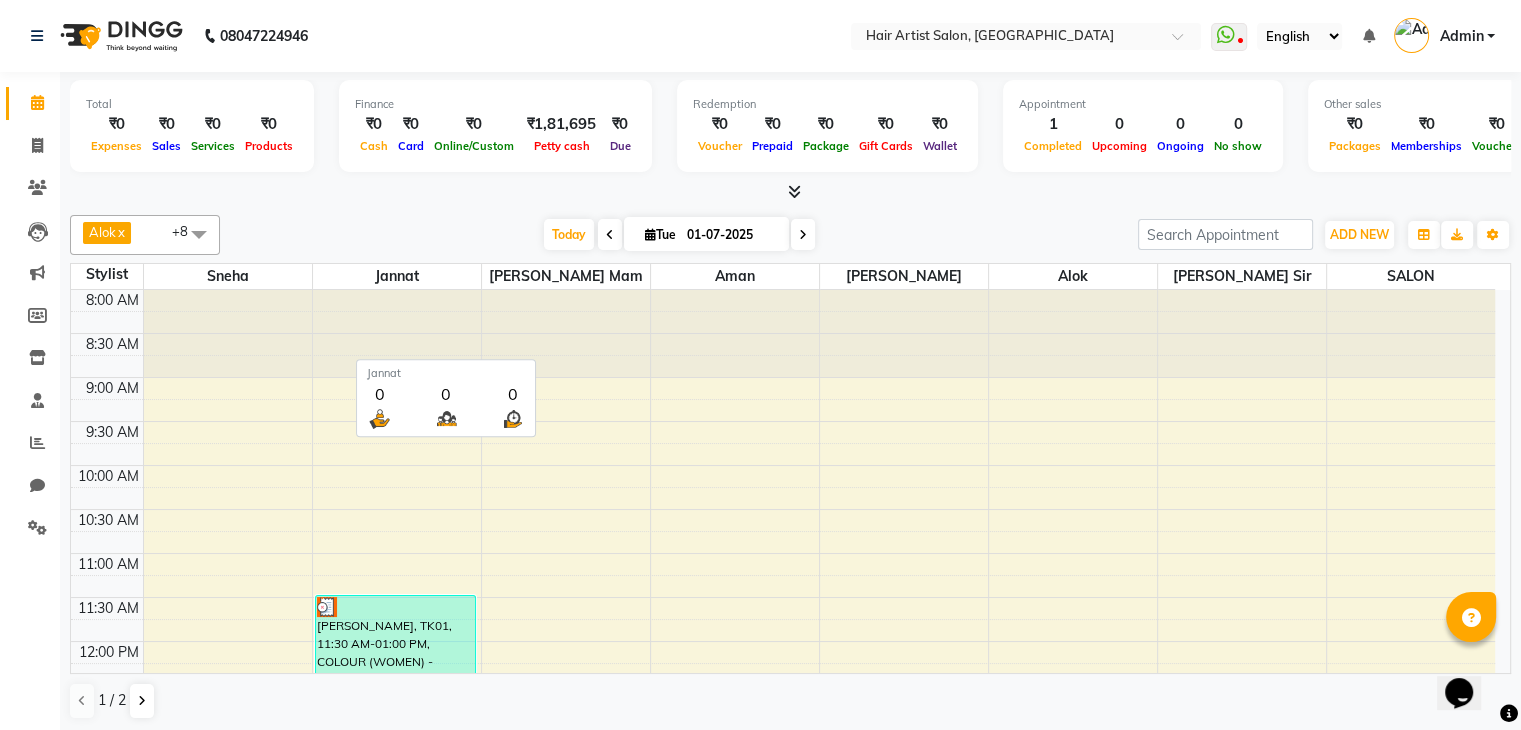 scroll, scrollTop: 6, scrollLeft: 0, axis: vertical 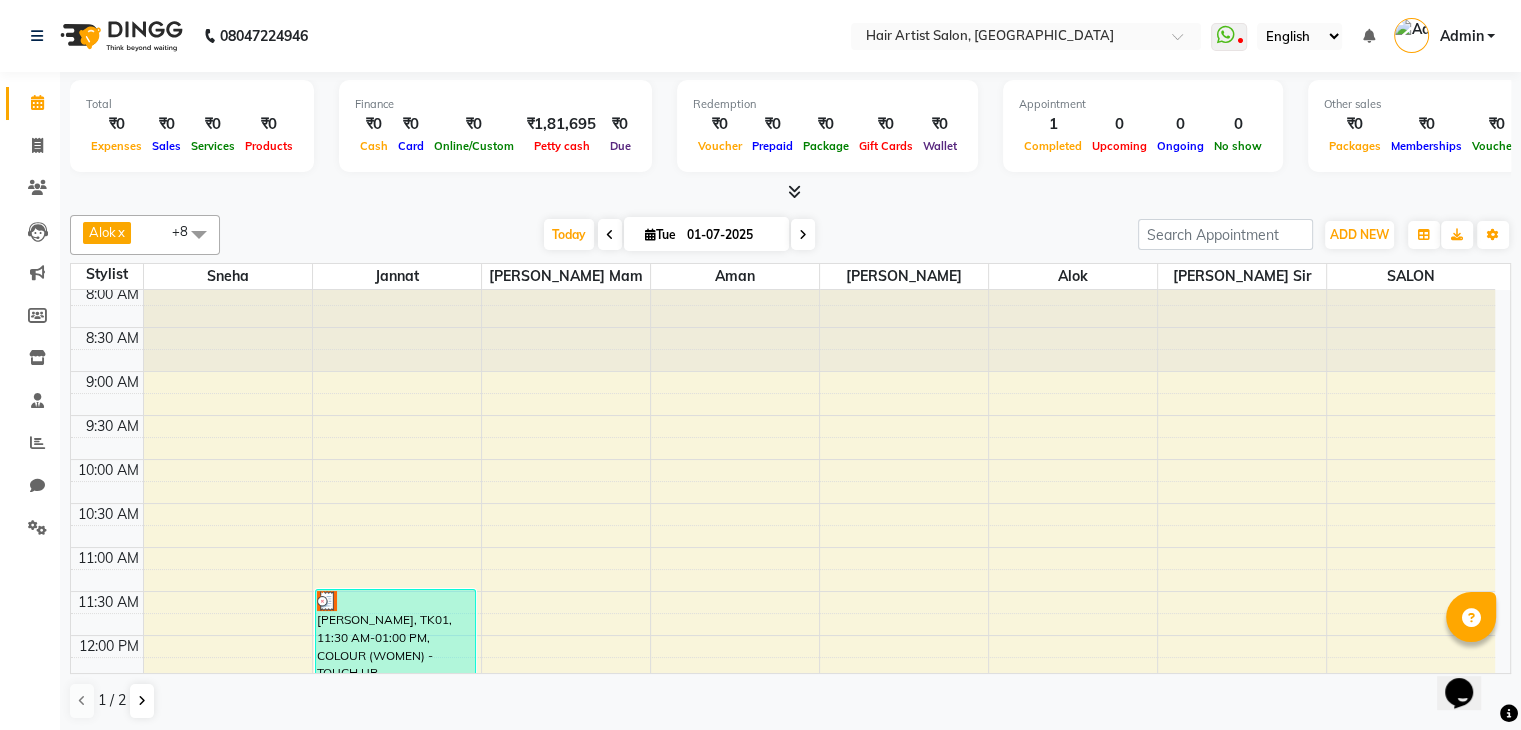click on "₹0" at bounding box center [116, 124] 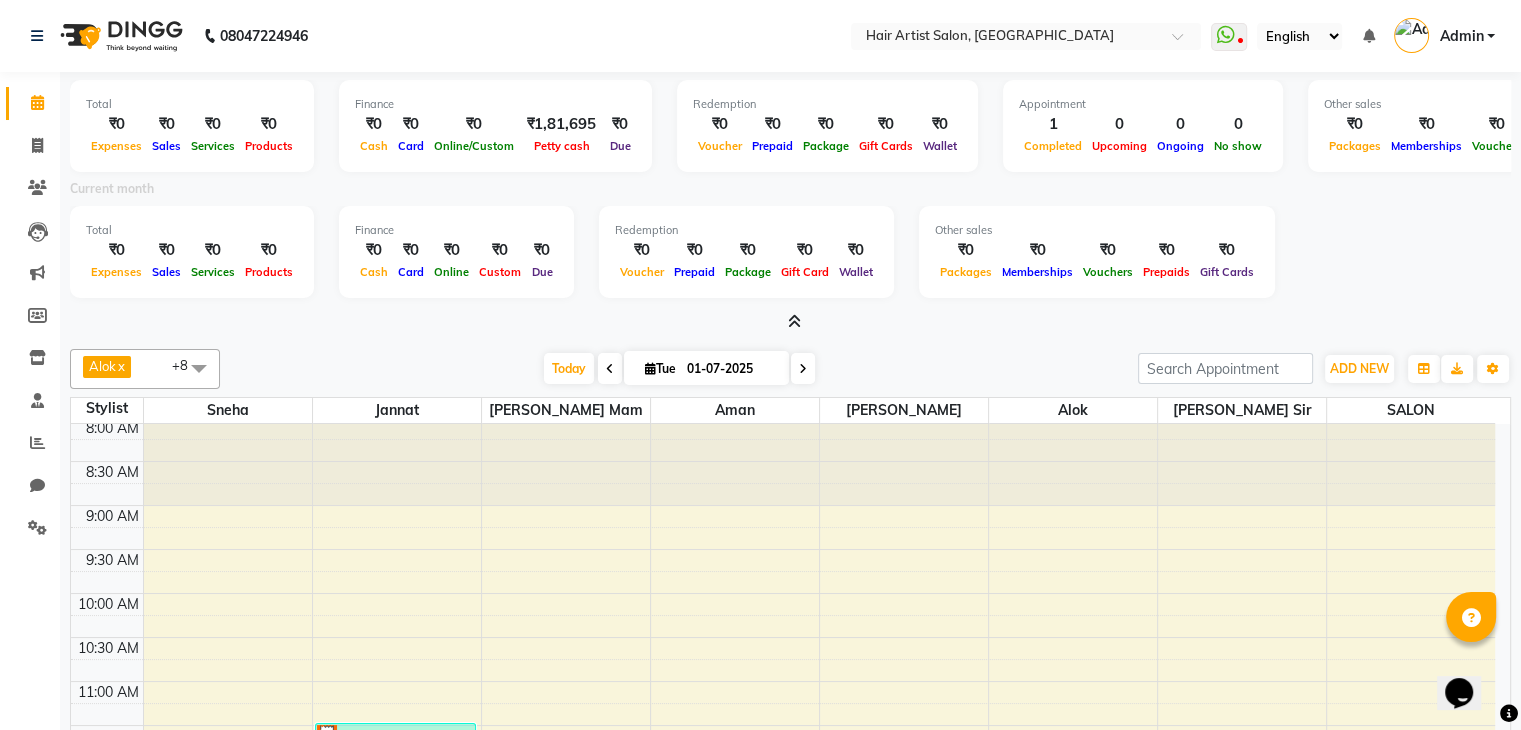 click at bounding box center (610, 369) 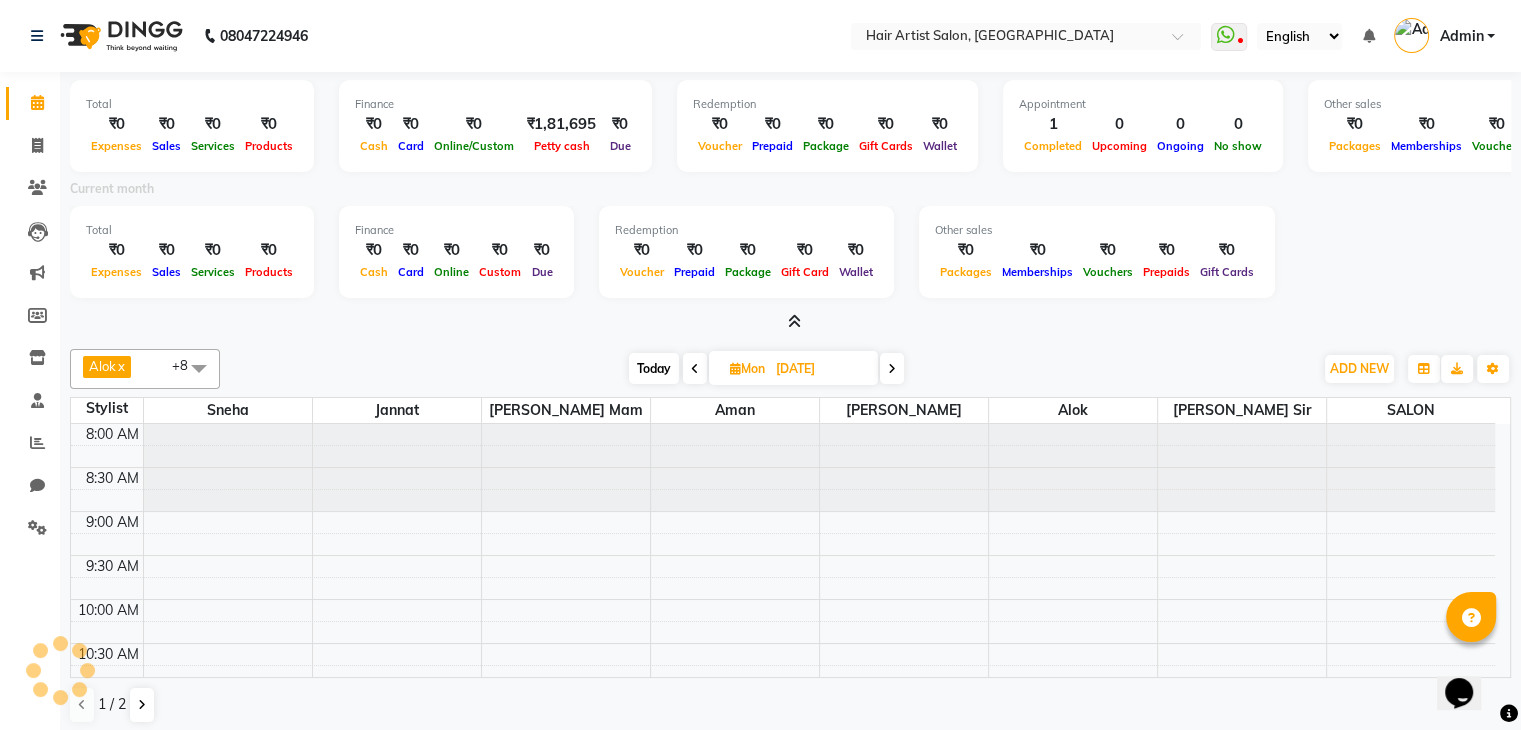 scroll, scrollTop: 524, scrollLeft: 0, axis: vertical 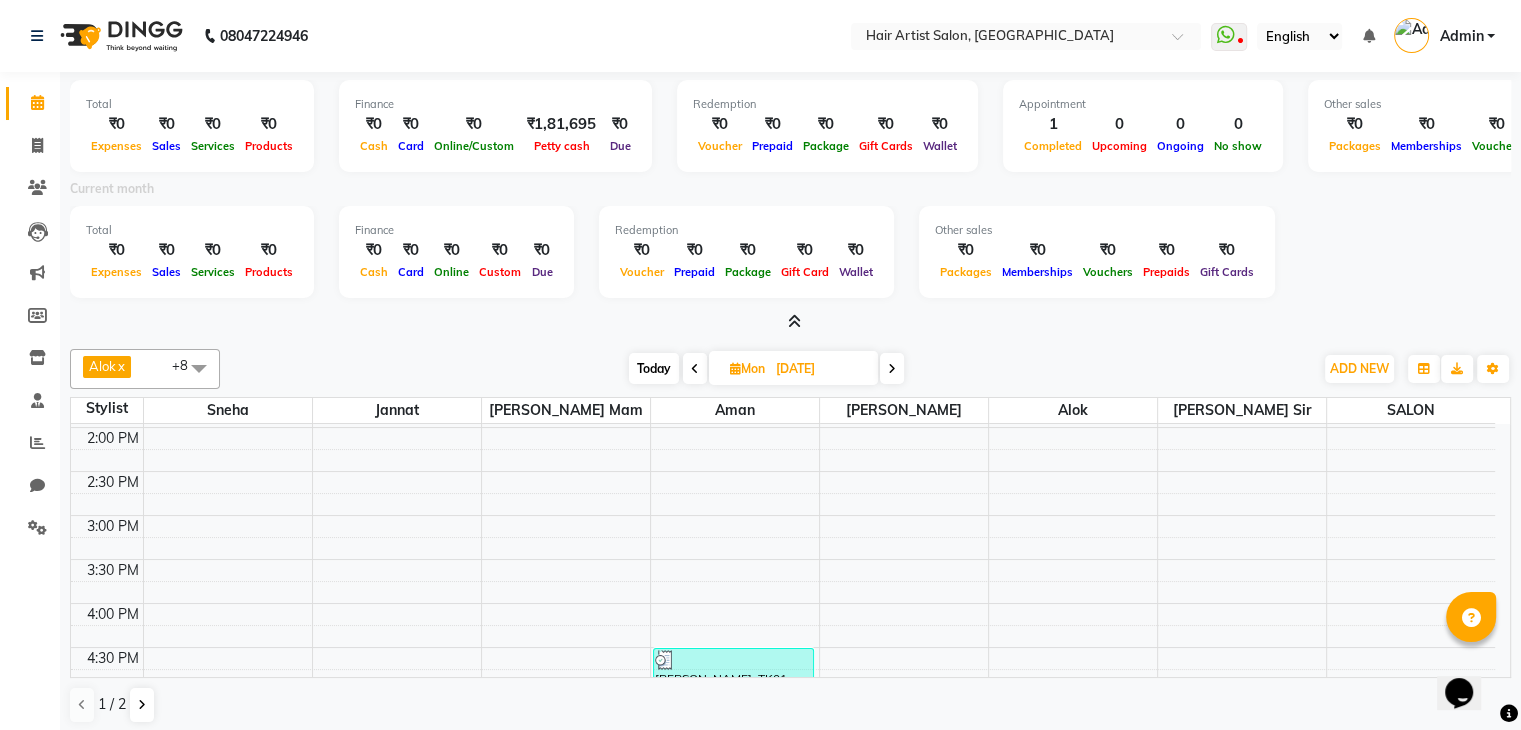 click on "[PERSON_NAME]   x Jannat  x Saif  x SALON   x [PERSON_NAME] Sir  x [PERSON_NAME] Mam   x [PERSON_NAME]   x +8 UnSelect All [PERSON_NAME]  Jannat Saif SALON  [PERSON_NAME] [PERSON_NAME] Mam  [PERSON_NAME]  [DATE]  [DATE] Toggle Dropdown Add Appointment Add Invoice Add Expense Add Attendance Add Client Add Transaction Toggle Dropdown Add Appointment Add Invoice Add Expense Add Attendance Add Client ADD NEW Toggle Dropdown Add Appointment Add Invoice Add Expense Add Attendance Add Client Add Transaction [PERSON_NAME]   x Jannat  x Saif  x SALON   x [PERSON_NAME] Sir  x [PERSON_NAME] Mam   x [PERSON_NAME]   x +8 UnSelect All [PERSON_NAME]  Jannat Saif SALON  [PERSON_NAME] [PERSON_NAME] Mam  [PERSON_NAME]  Group By  Staff View   Room View  View as Vertical  Vertical - Week View  Horizontal  Horizontal - Week View  List  Toggle Dropdown Calendar Settings Manage Tags   Arrange Stylists   Reset Stylists  Full Screen Appointment Form Zoom 100% Staff/Room Display Count 8 Stylist Sneha Jannat [PERSON_NAME] Mam  [PERSON_NAME] [PERSON_NAME] Sir" 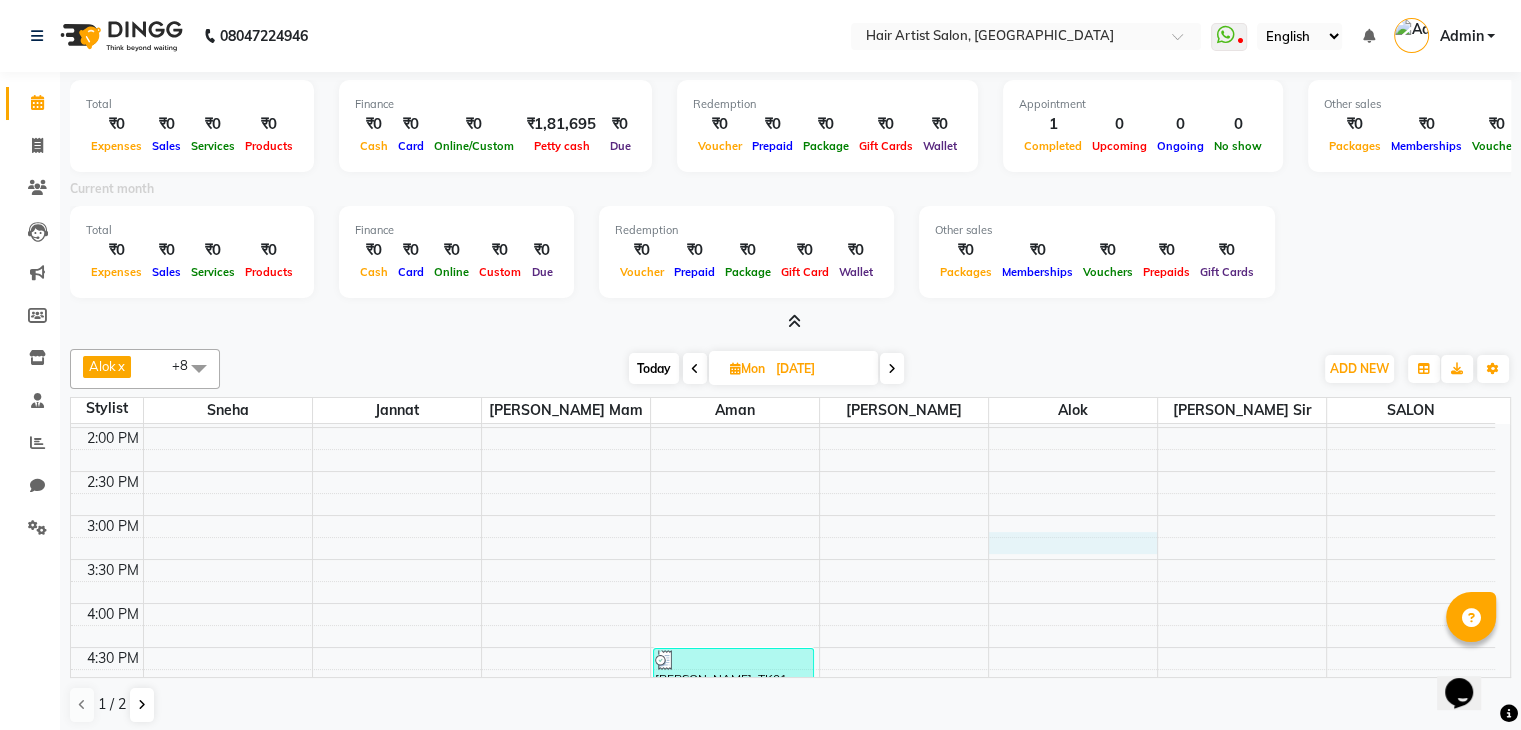 click on "8:00 AM 8:30 AM 9:00 AM 9:30 AM 10:00 AM 10:30 AM 11:00 AM 11:30 AM 12:00 PM 12:30 PM 1:00 PM 1:30 PM 2:00 PM 2:30 PM 3:00 PM 3:30 PM 4:00 PM 4:30 PM 5:00 PM 5:30 PM 6:00 PM 6:30 PM 7:00 PM 7:30 PM 8:00 PM 8:30 PM     [PERSON_NAME], TK6962836, 12:25 PM-12:55 PM, FLAVOURED WAXING - Upper Lips     [PERSON_NAME], TK5494792, 11:35 AM-01:05 PM, COLOUR (WOMEN) - TOUCH UP     [PERSON_NAME], TK5495028, 11:55 AM-12:55 PM, THREADING - Eye Brow,THREADING - Upper Lip     [PERSON_NAME], TK01, 04:35 PM-07:05 PM, PROTINE TREATMENT ,THREADING - Eye Brow" at bounding box center [783, 471] 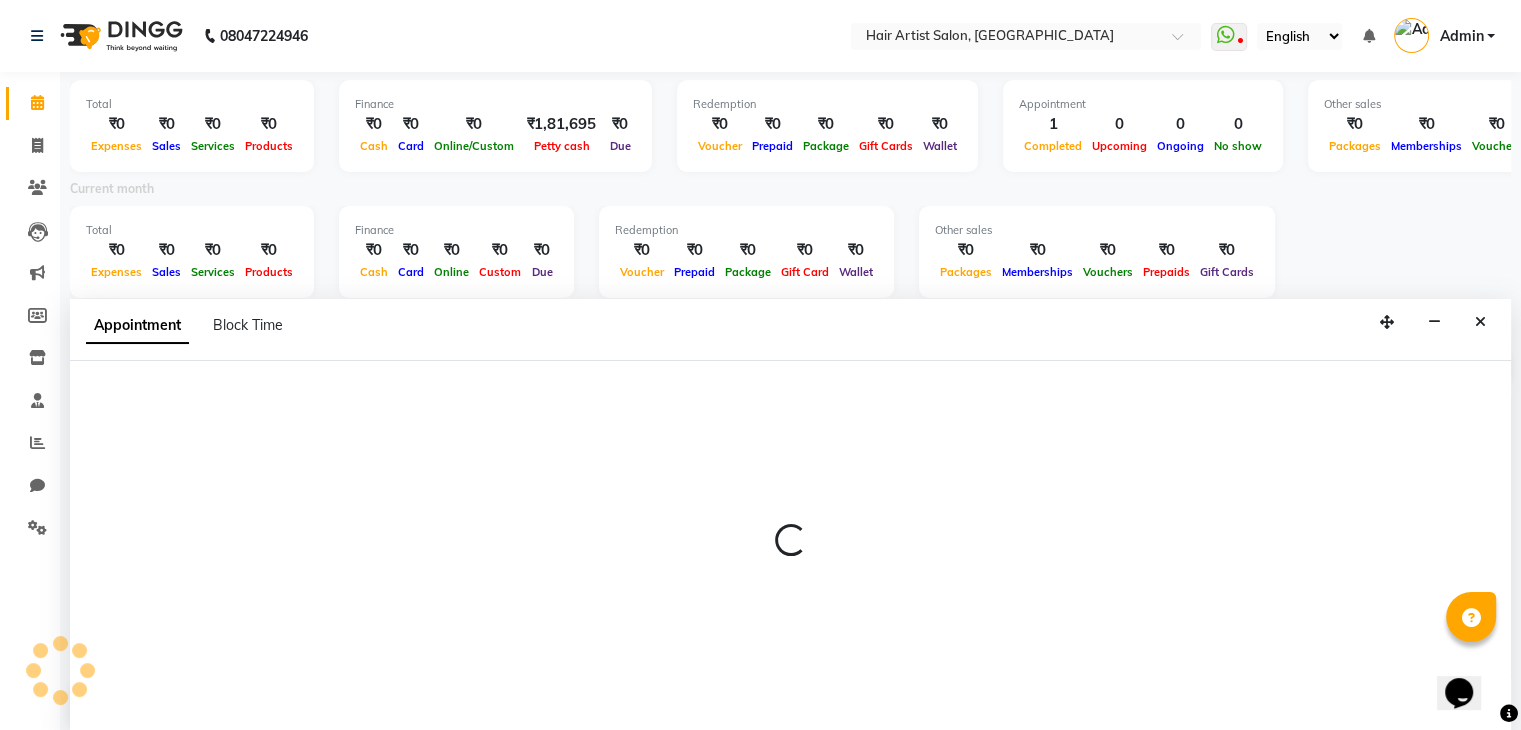 scroll, scrollTop: 5, scrollLeft: 0, axis: vertical 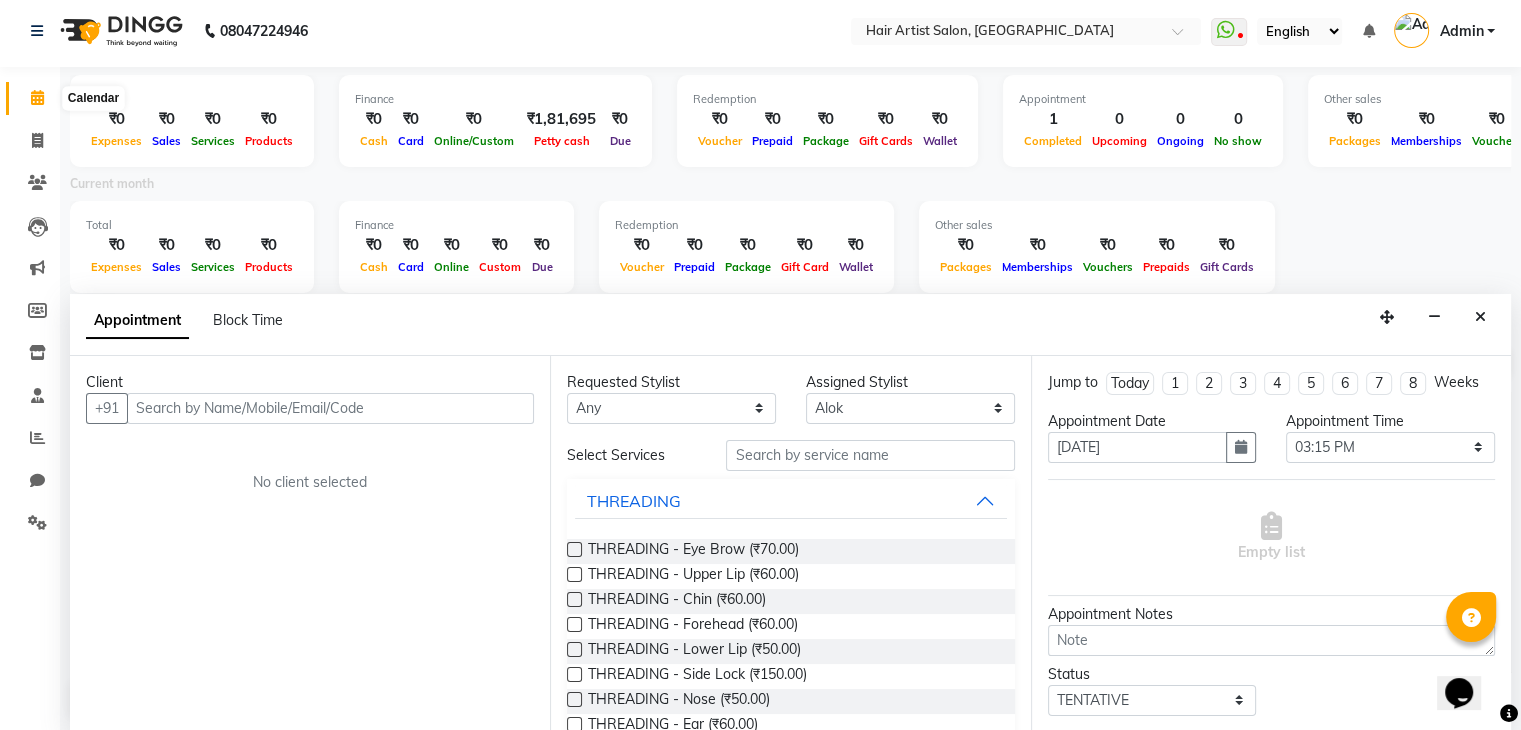 click 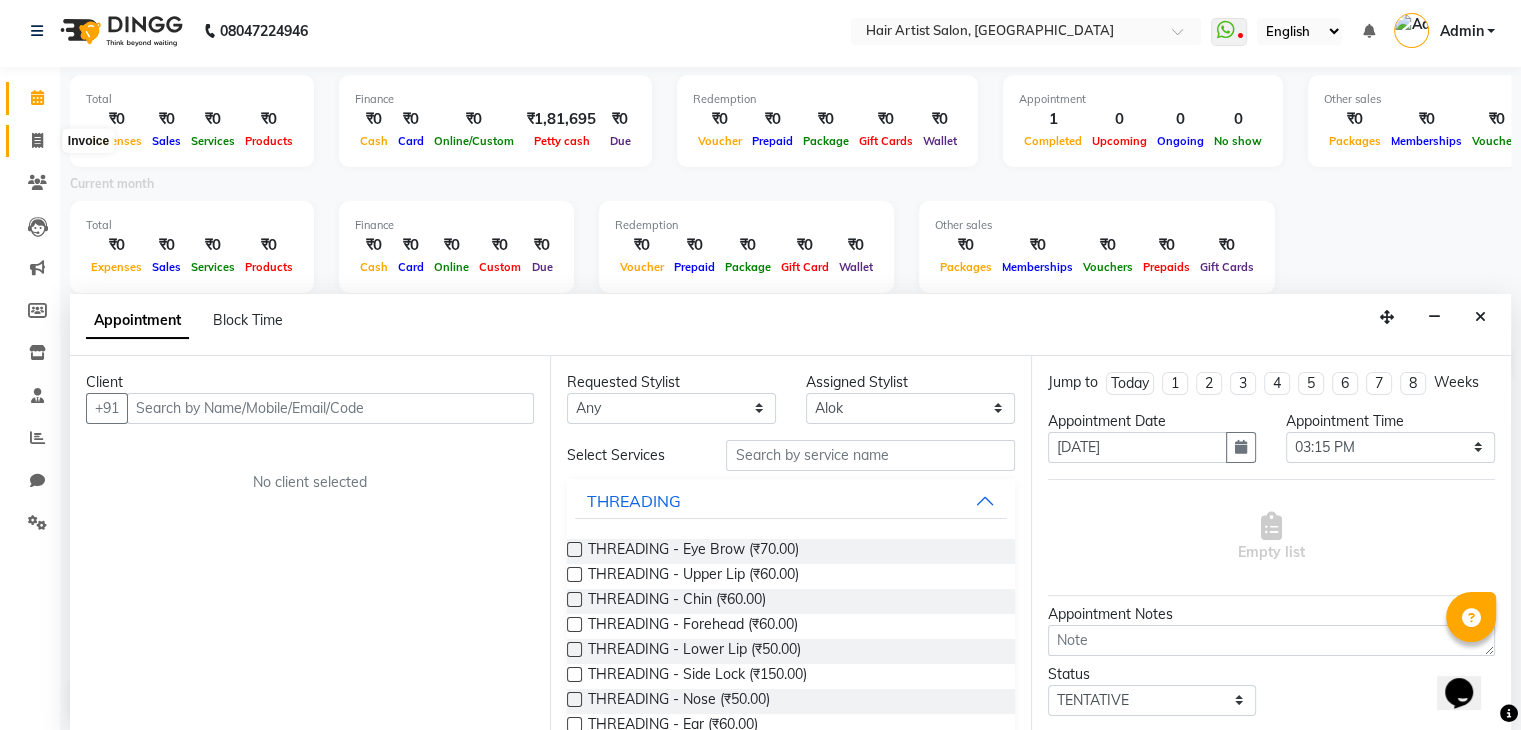 click 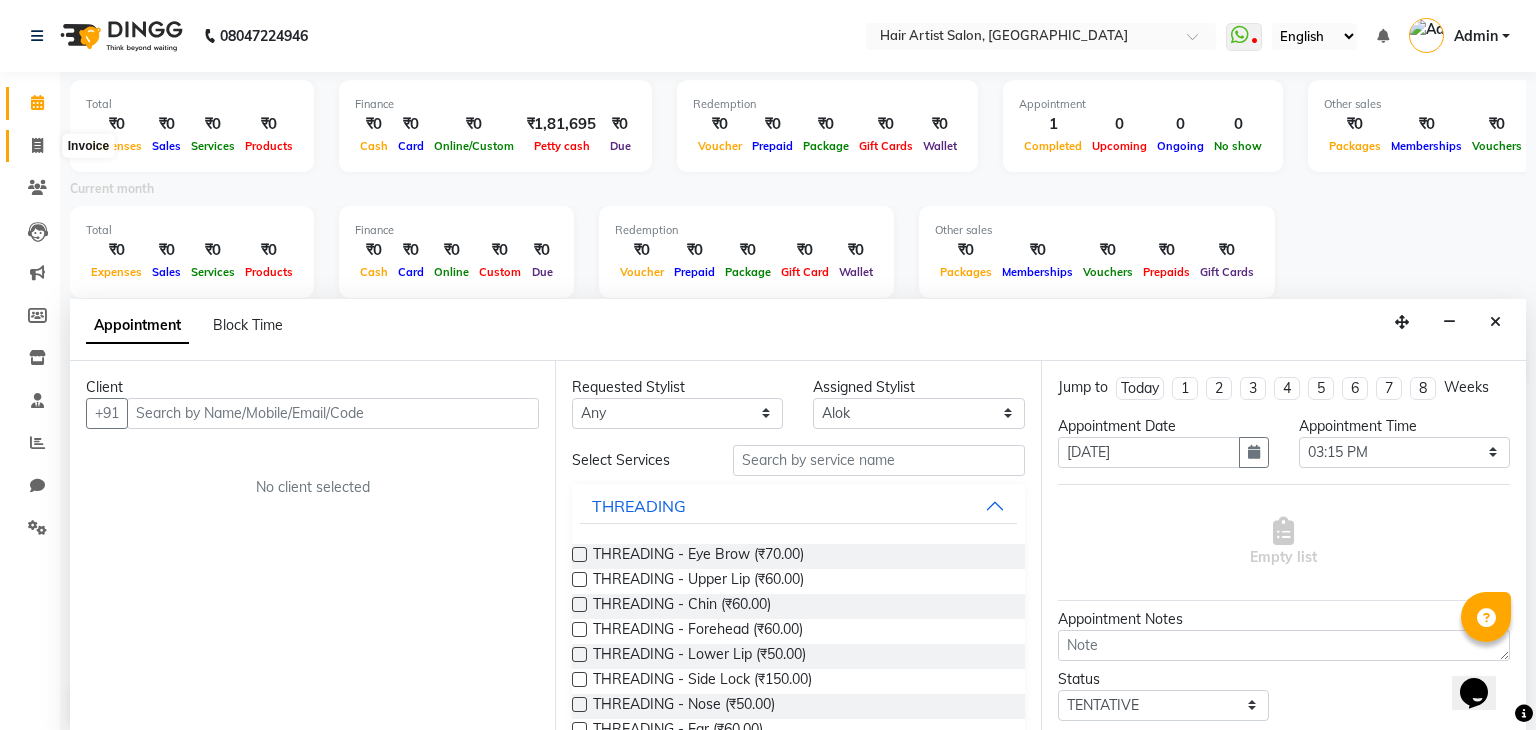 click 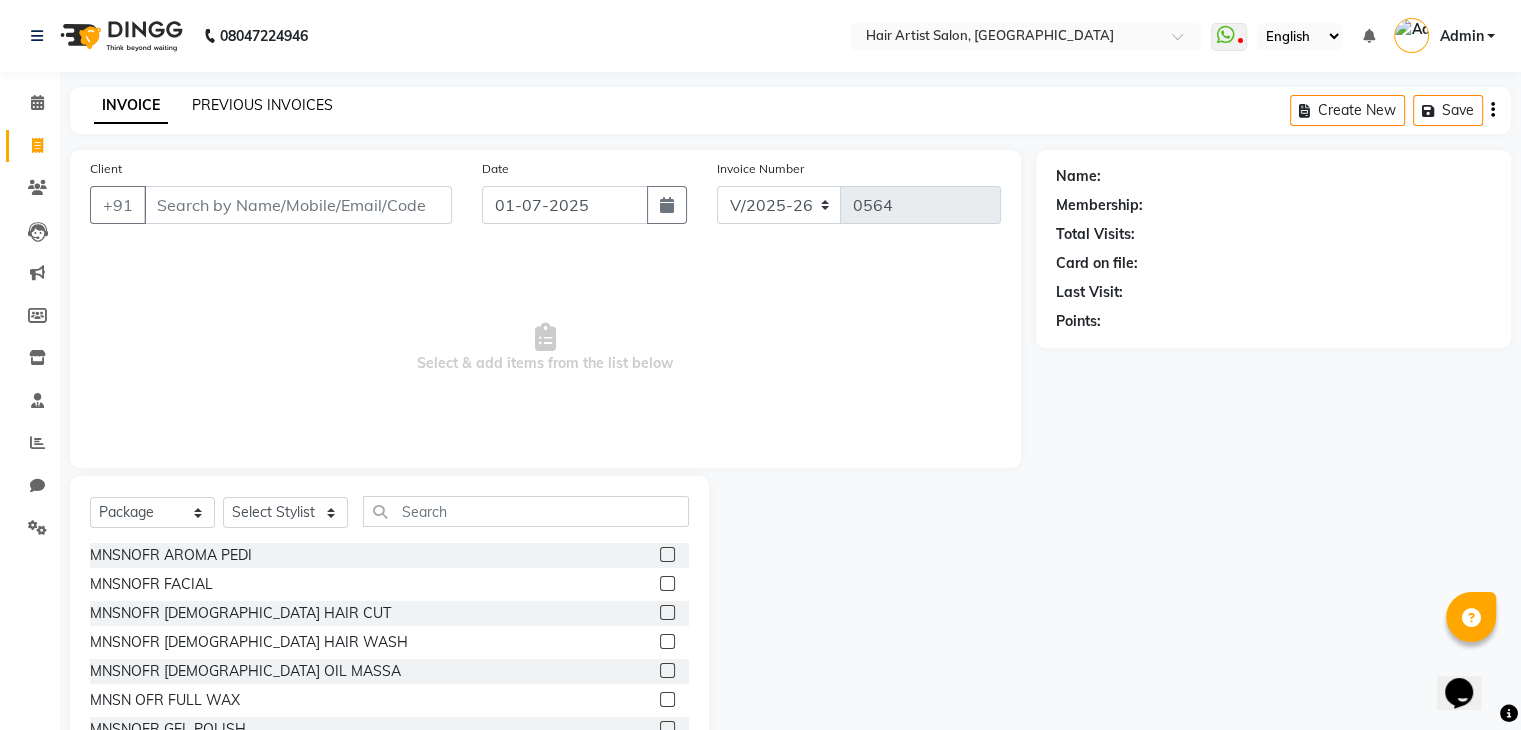 click on "PREVIOUS INVOICES" 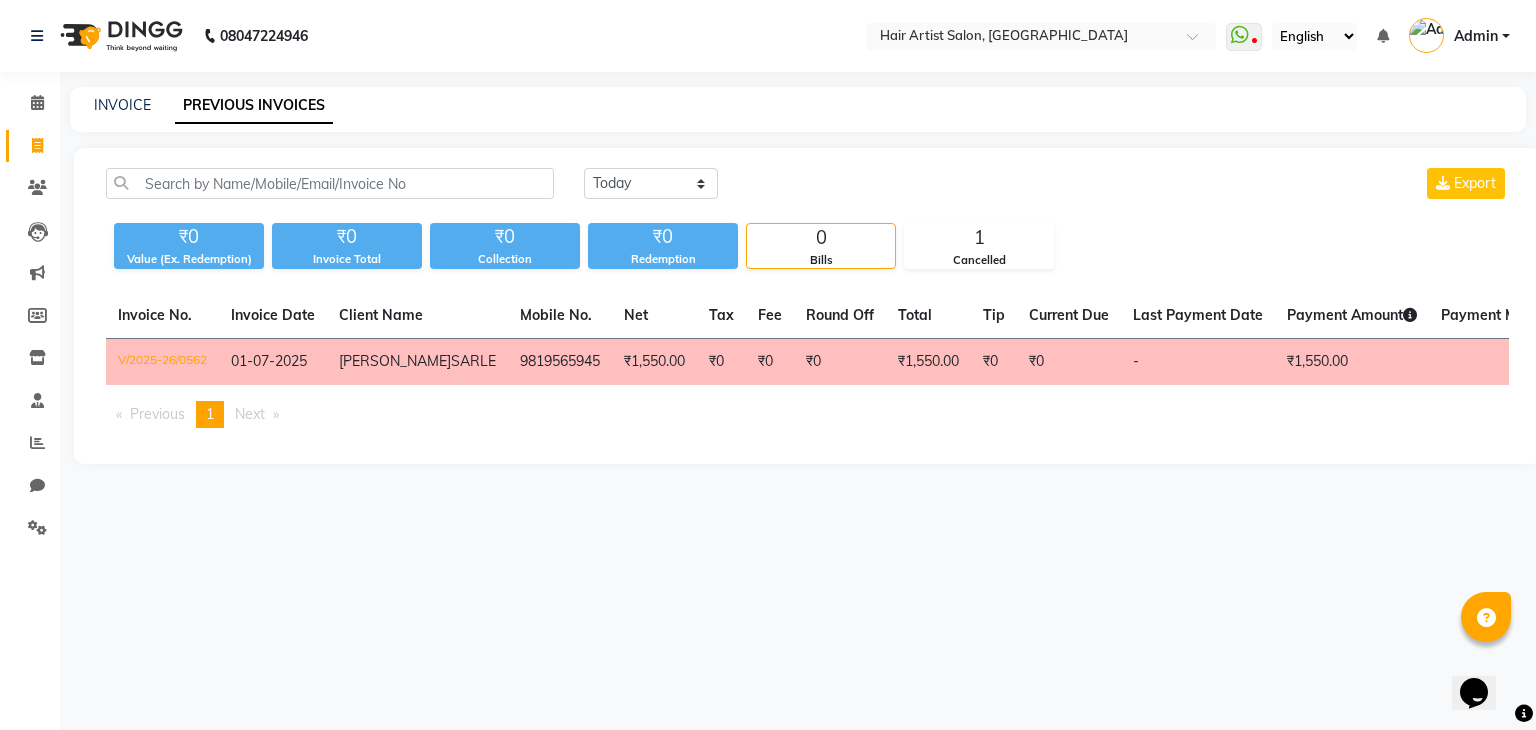 click on "PREVIOUS INVOICES" 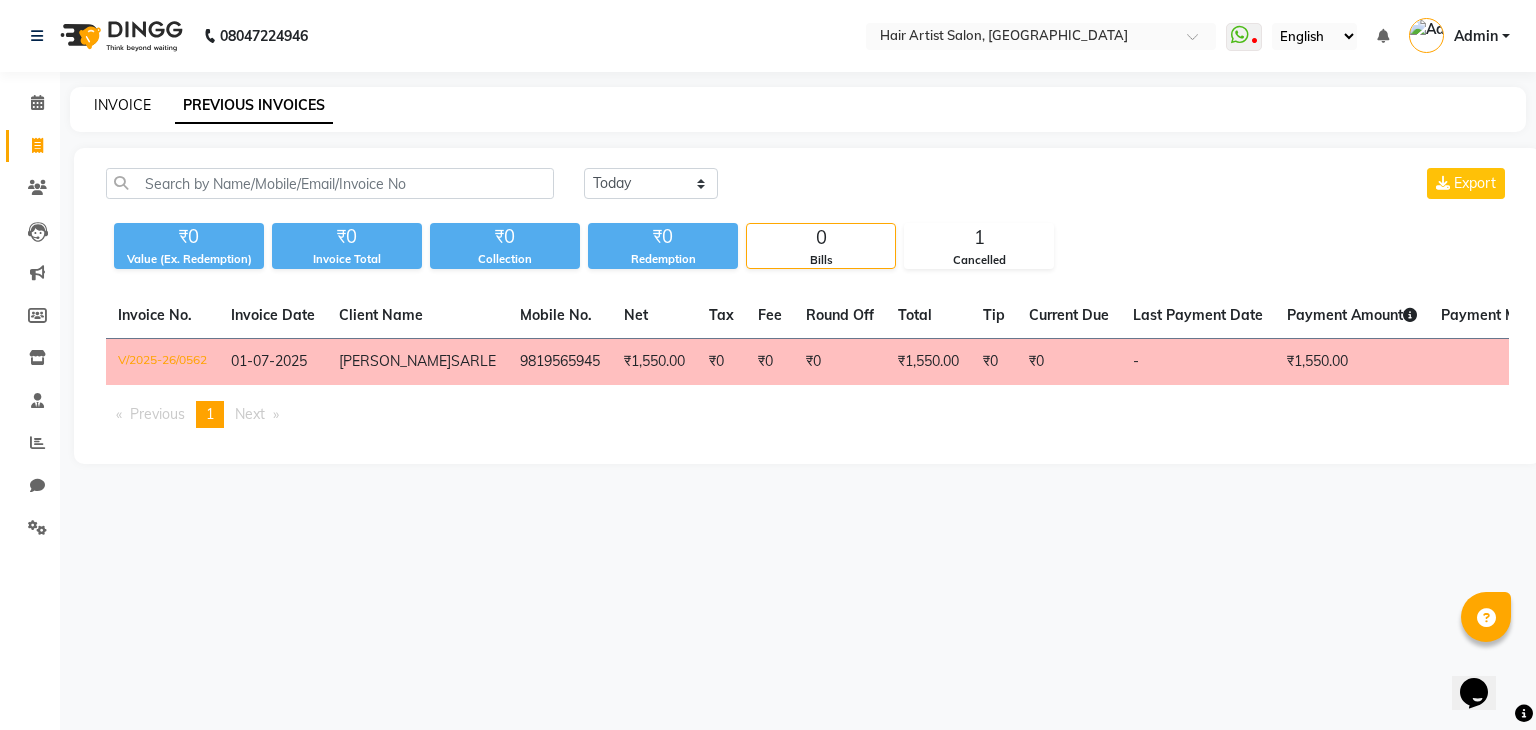 click on "INVOICE" 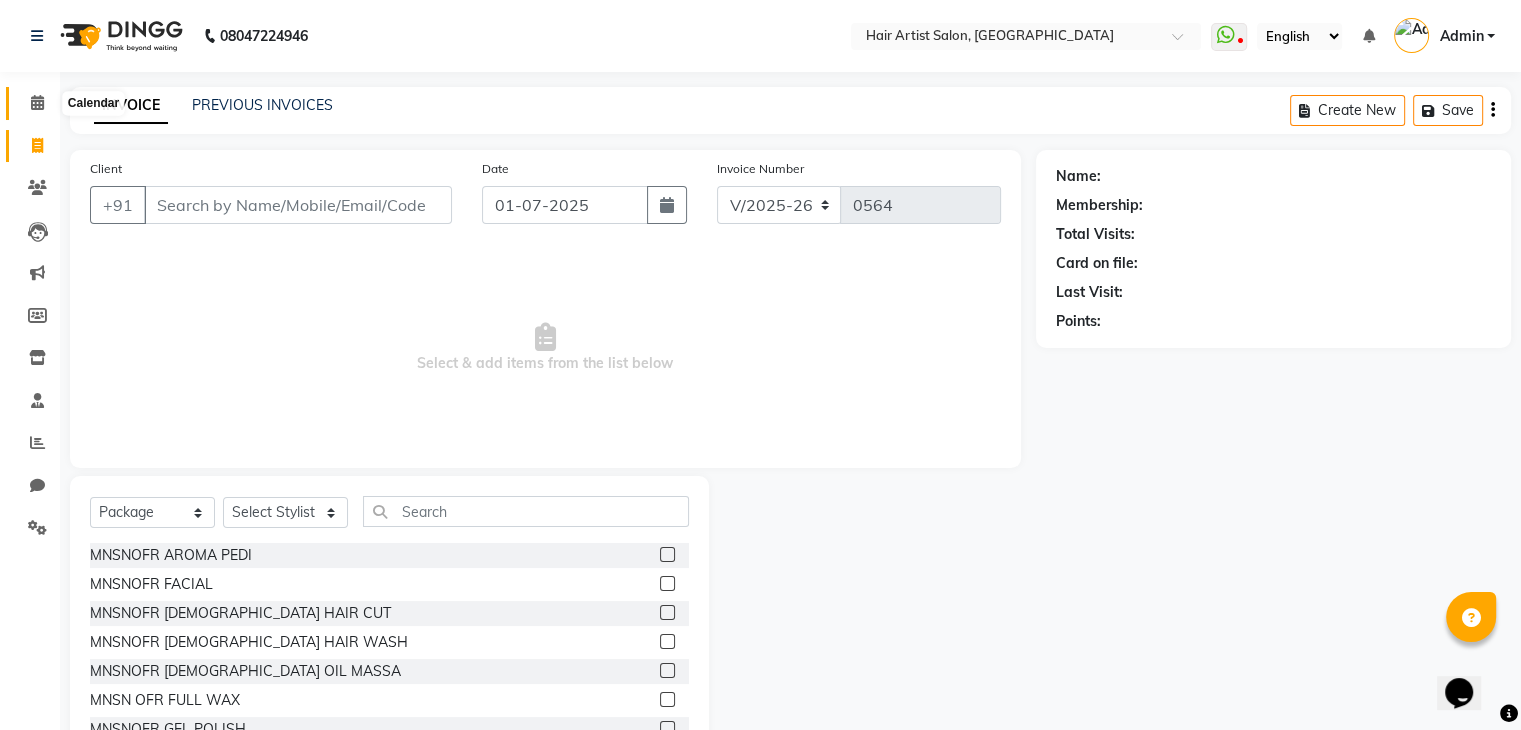 click 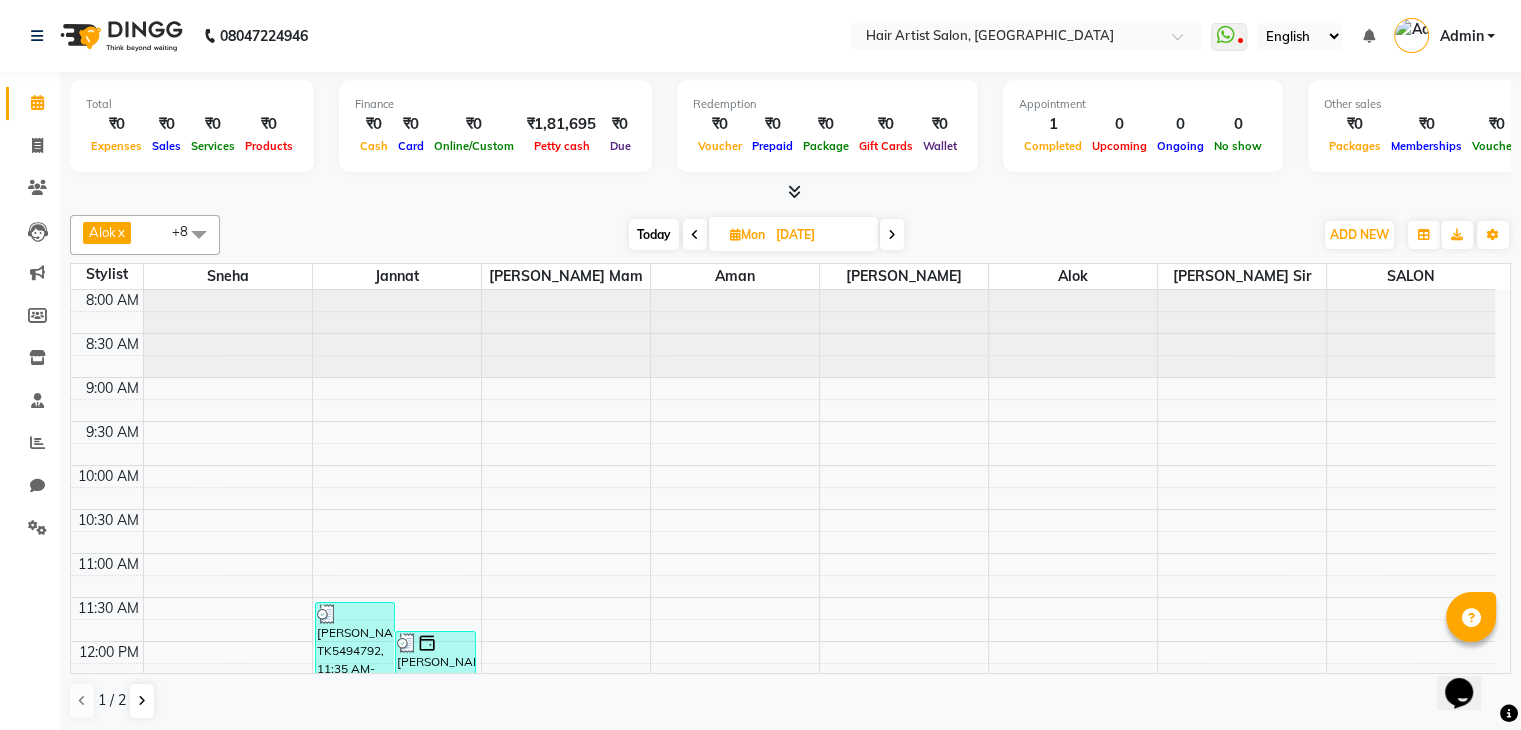 click at bounding box center (794, 191) 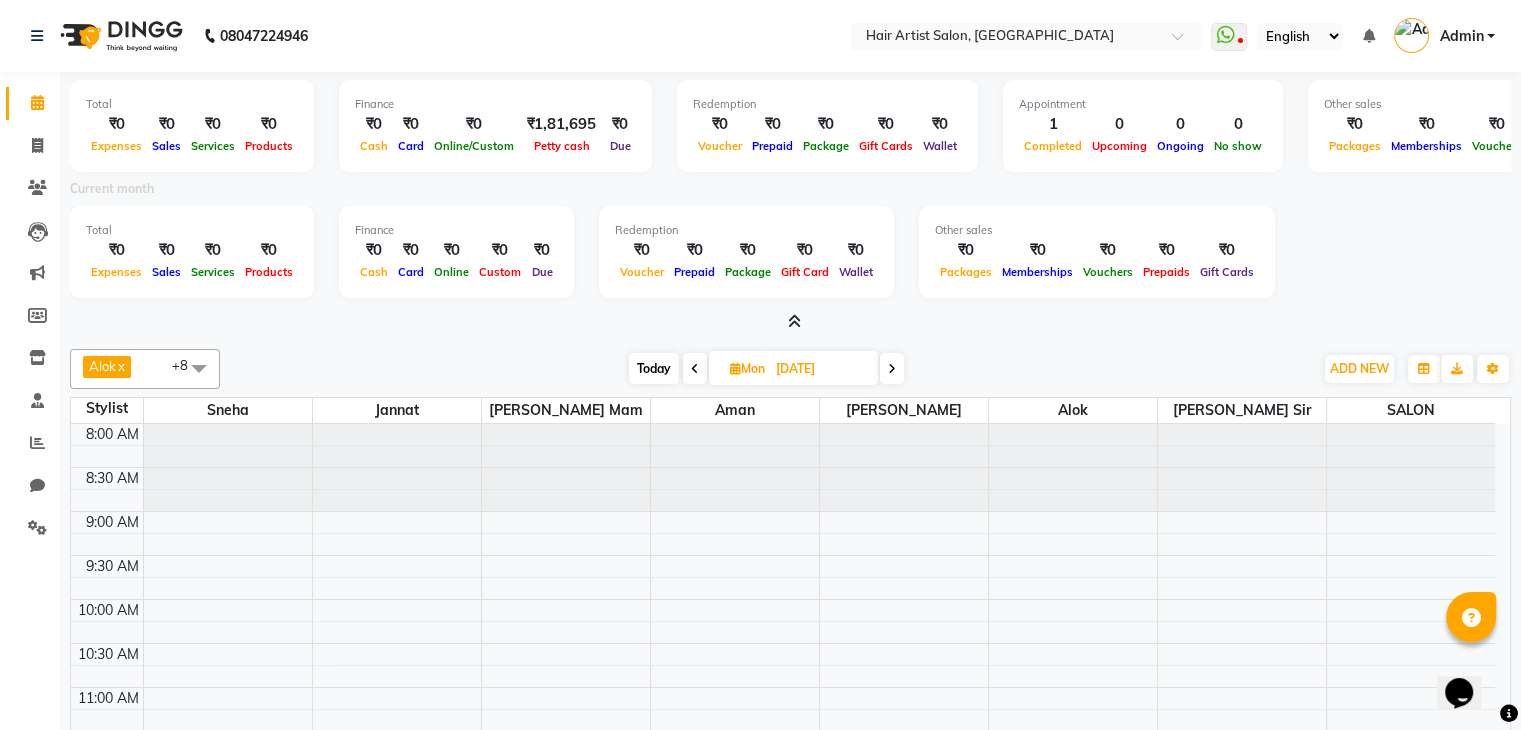 click at bounding box center [695, 369] 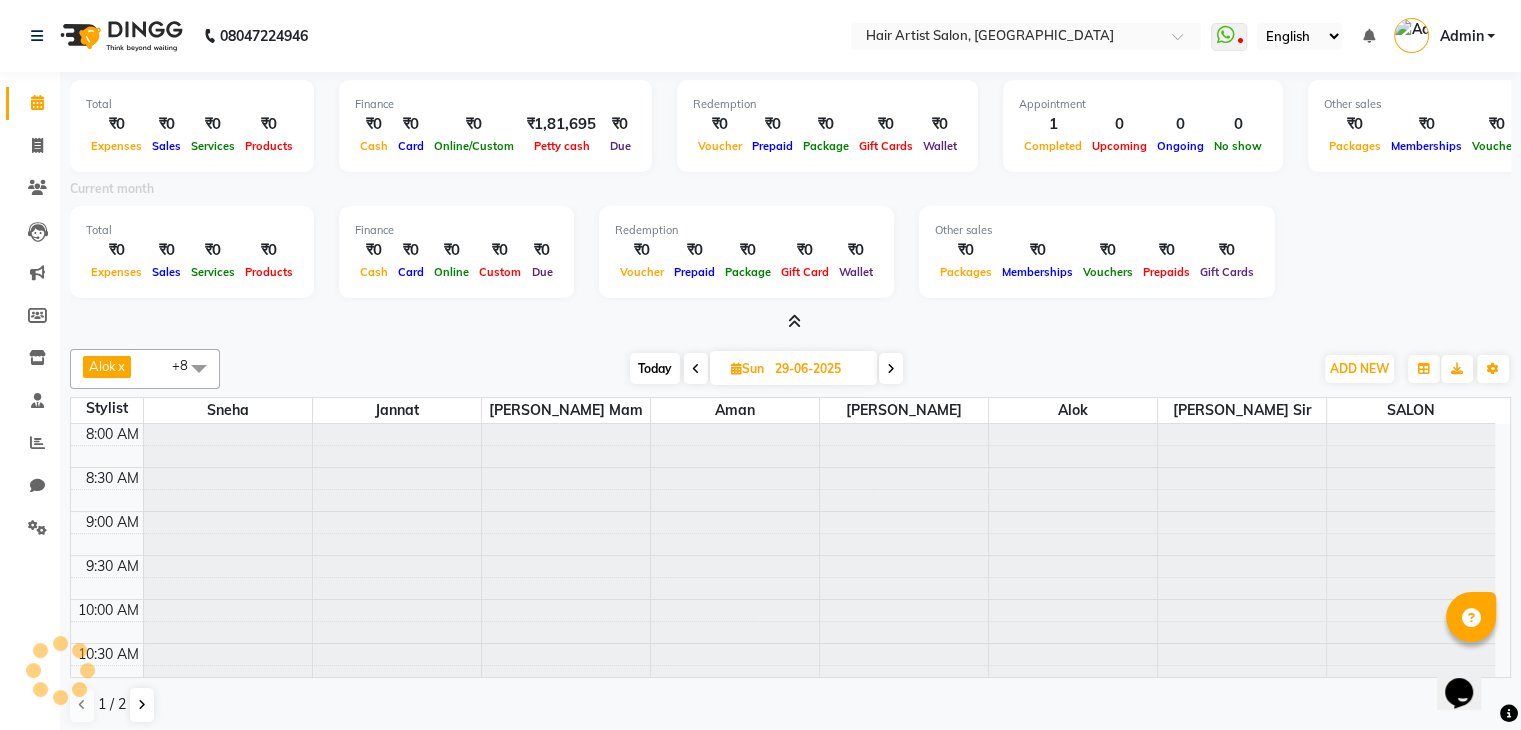 scroll, scrollTop: 524, scrollLeft: 0, axis: vertical 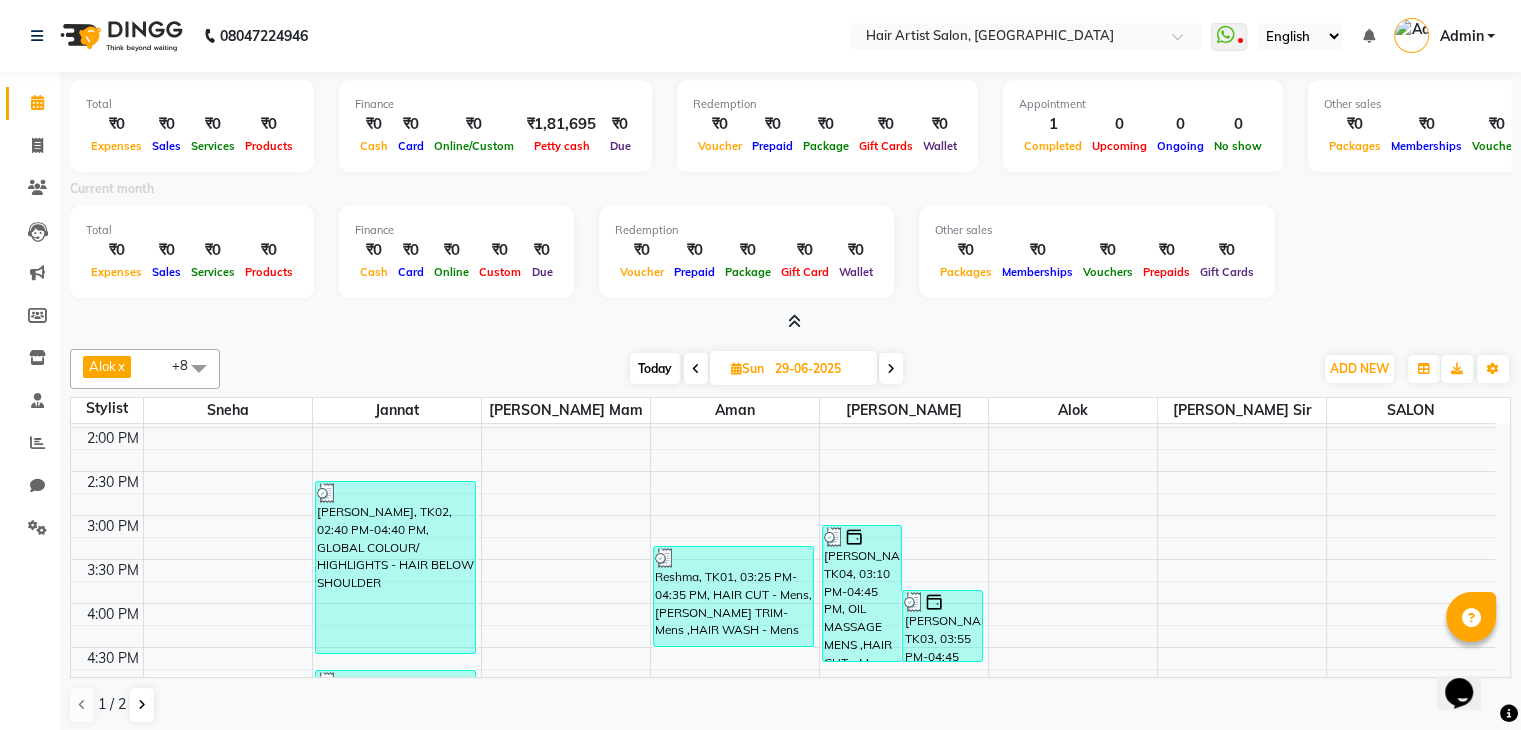click at bounding box center [696, 369] 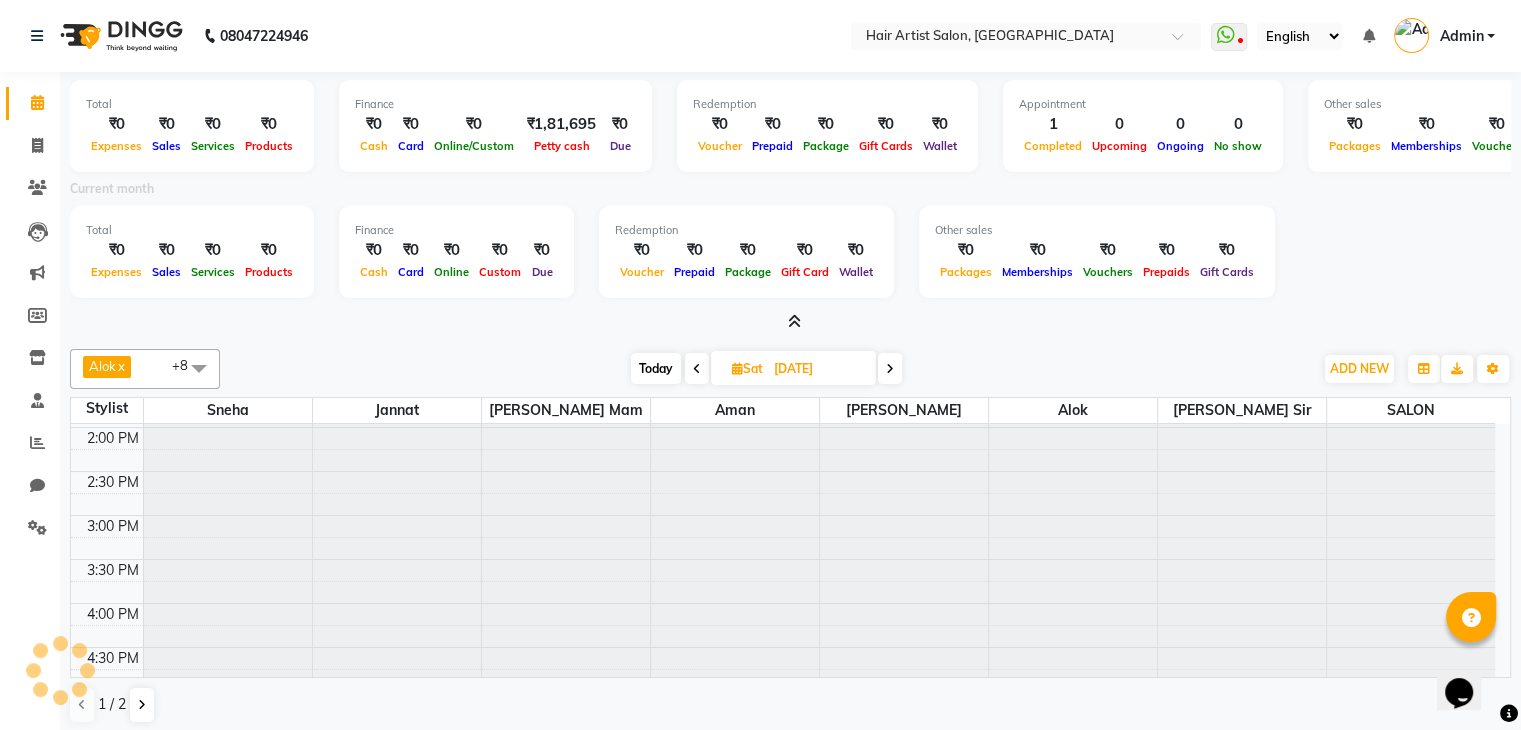 scroll, scrollTop: 524, scrollLeft: 0, axis: vertical 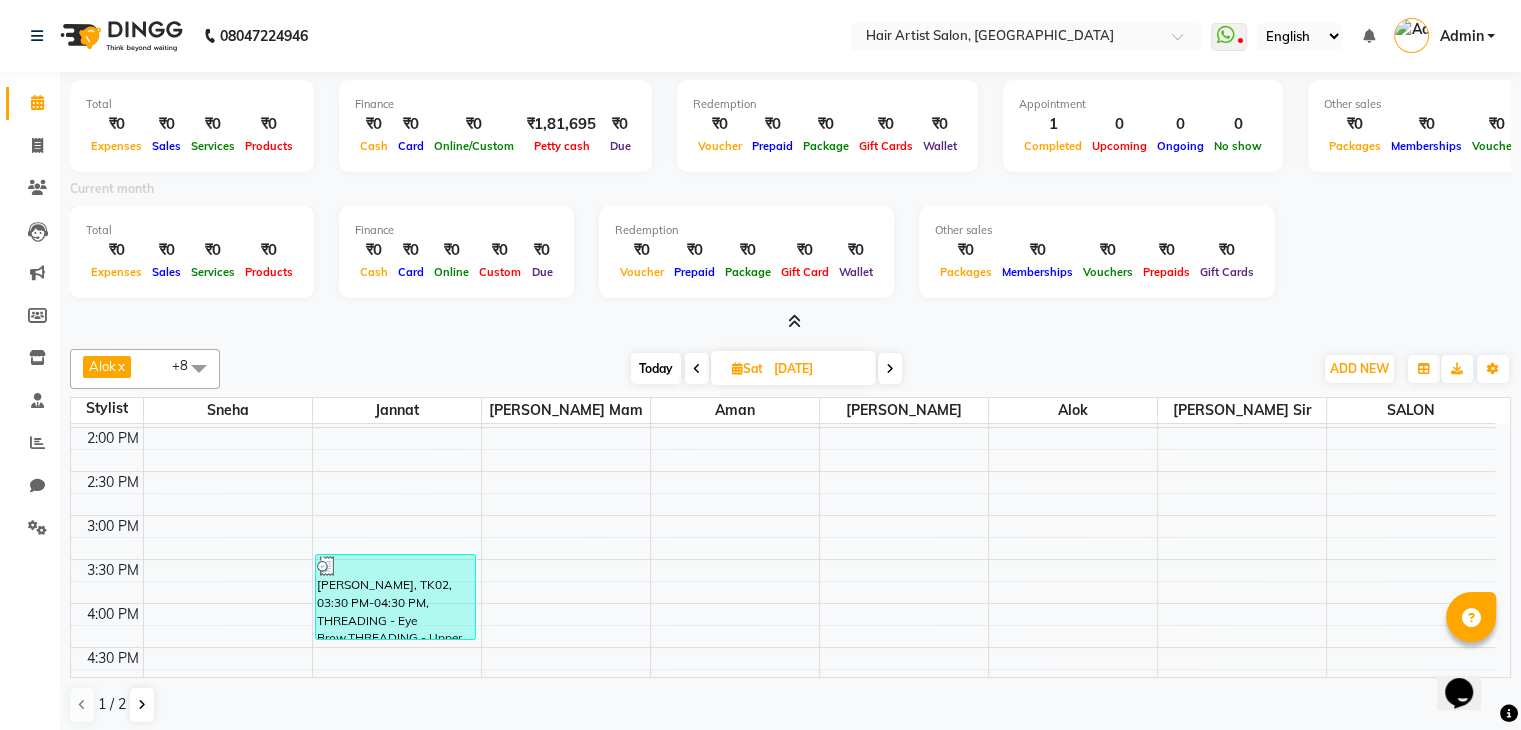 click on "Current month" at bounding box center [112, 189] 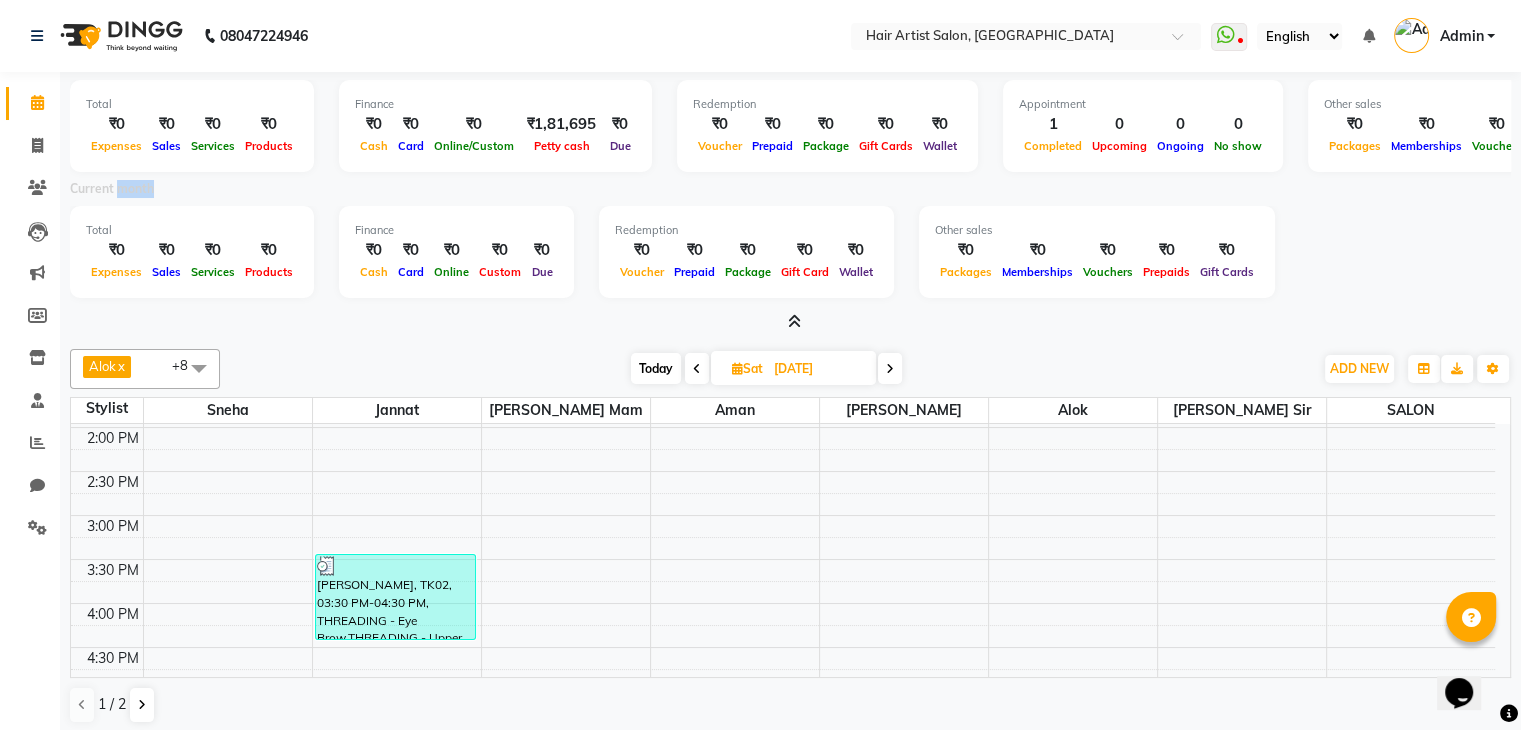 click on "Current month" at bounding box center (112, 189) 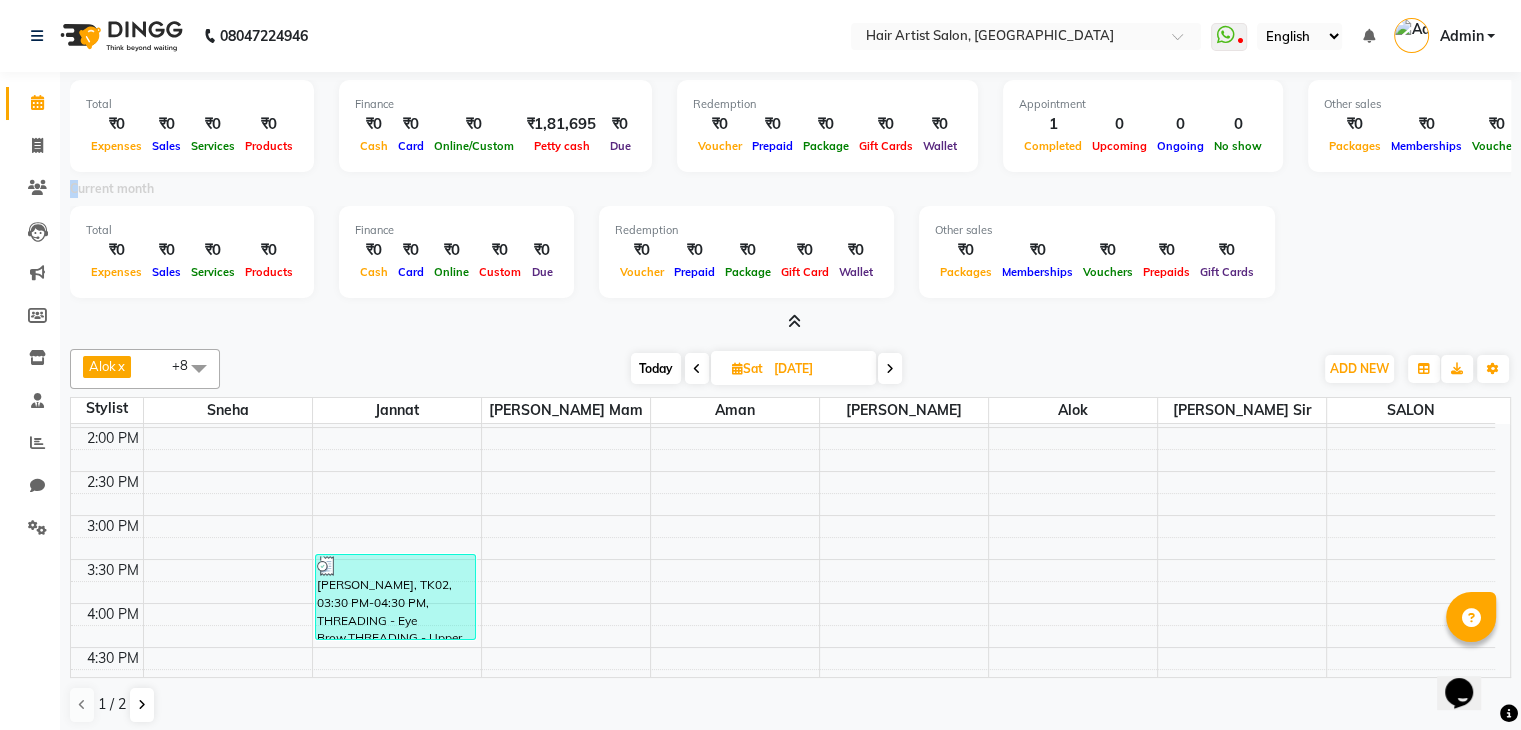 click on "Current month" at bounding box center (112, 189) 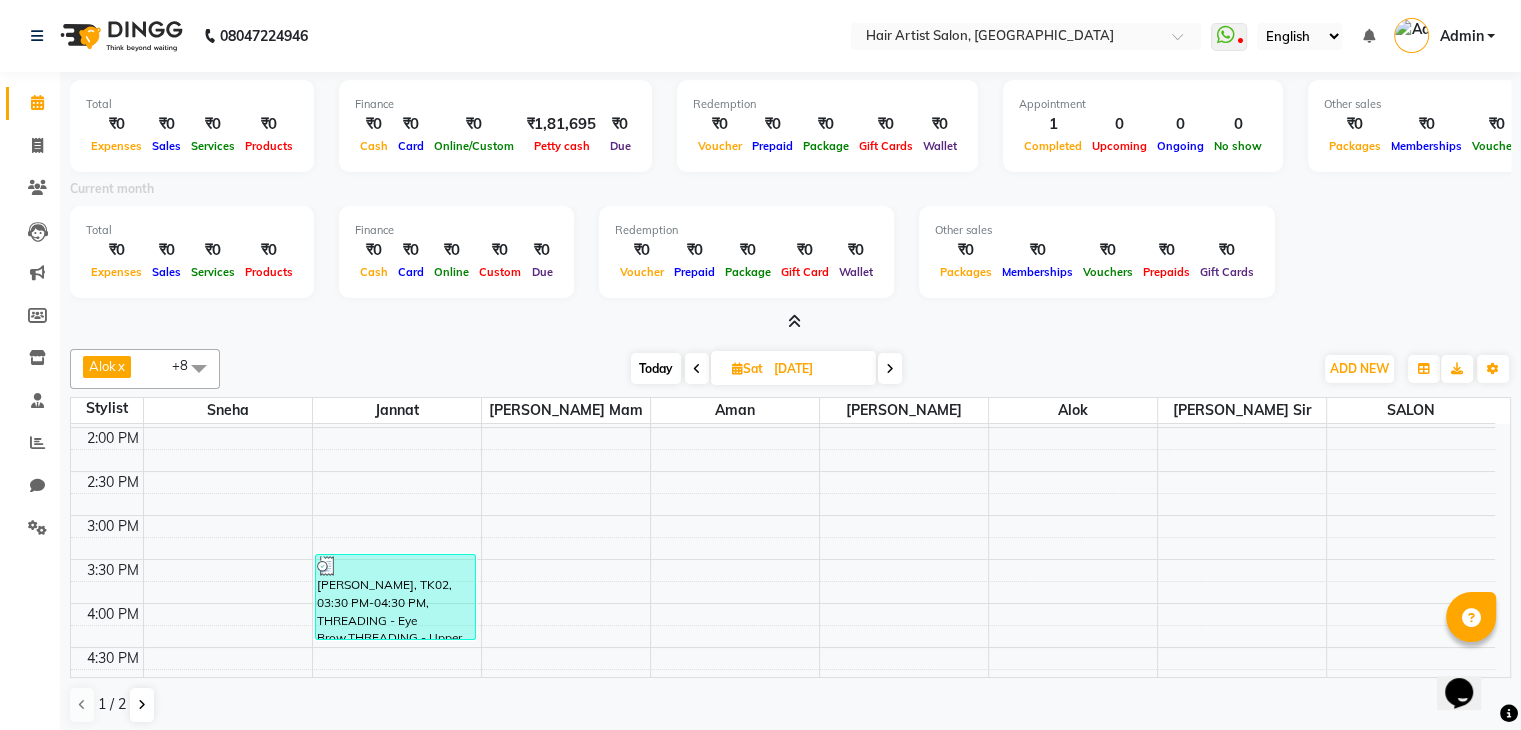 click on "Current month" at bounding box center (790, 192) 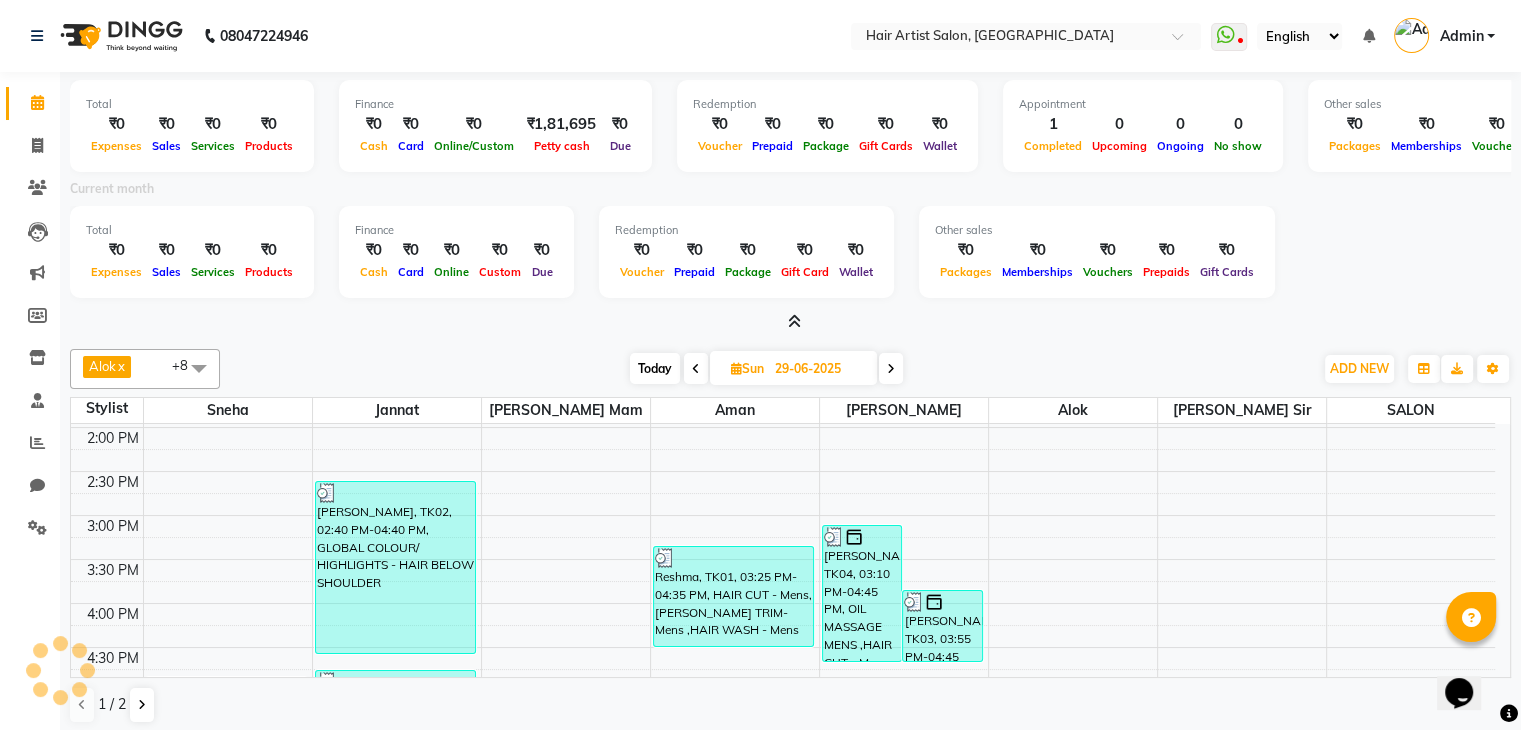 click at bounding box center [891, 368] 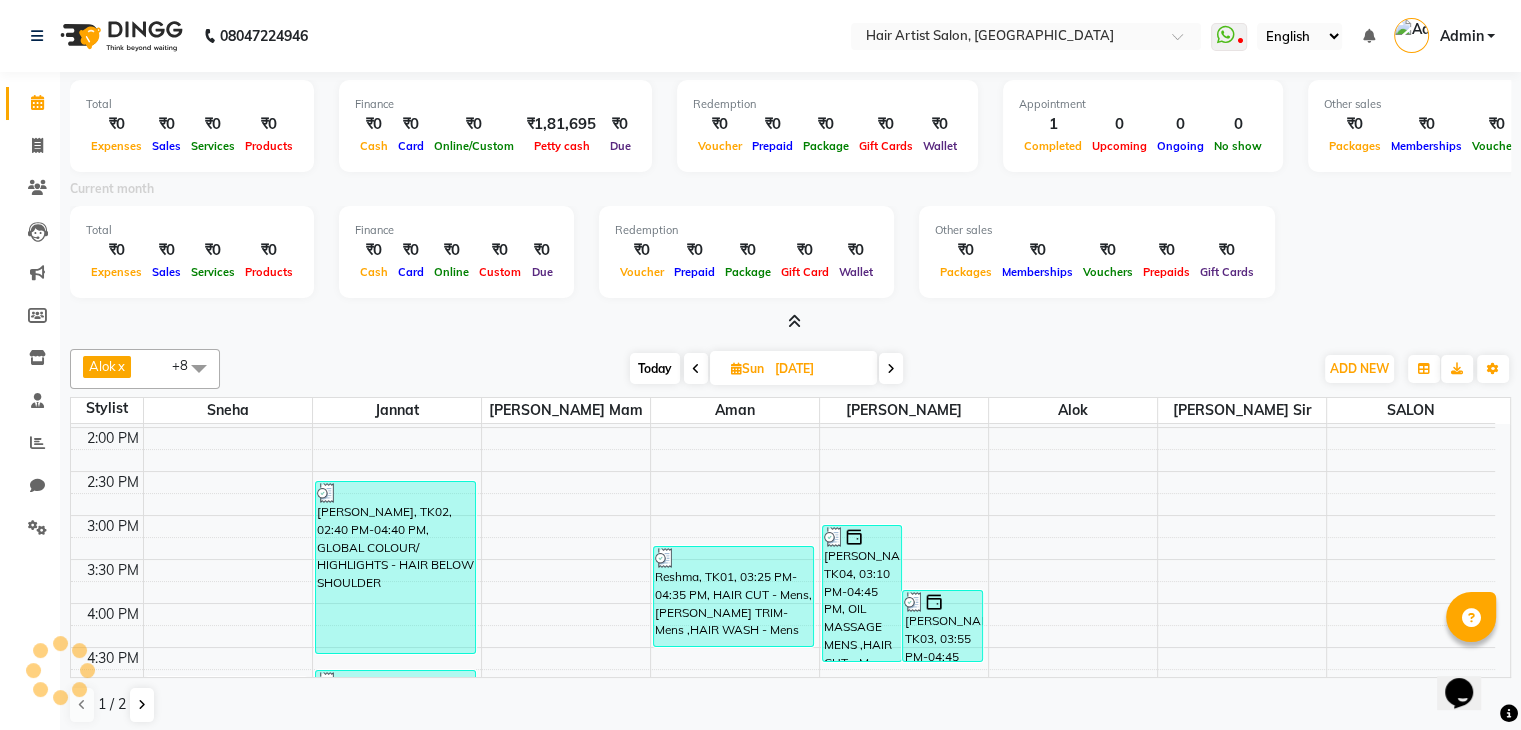 click at bounding box center (891, 368) 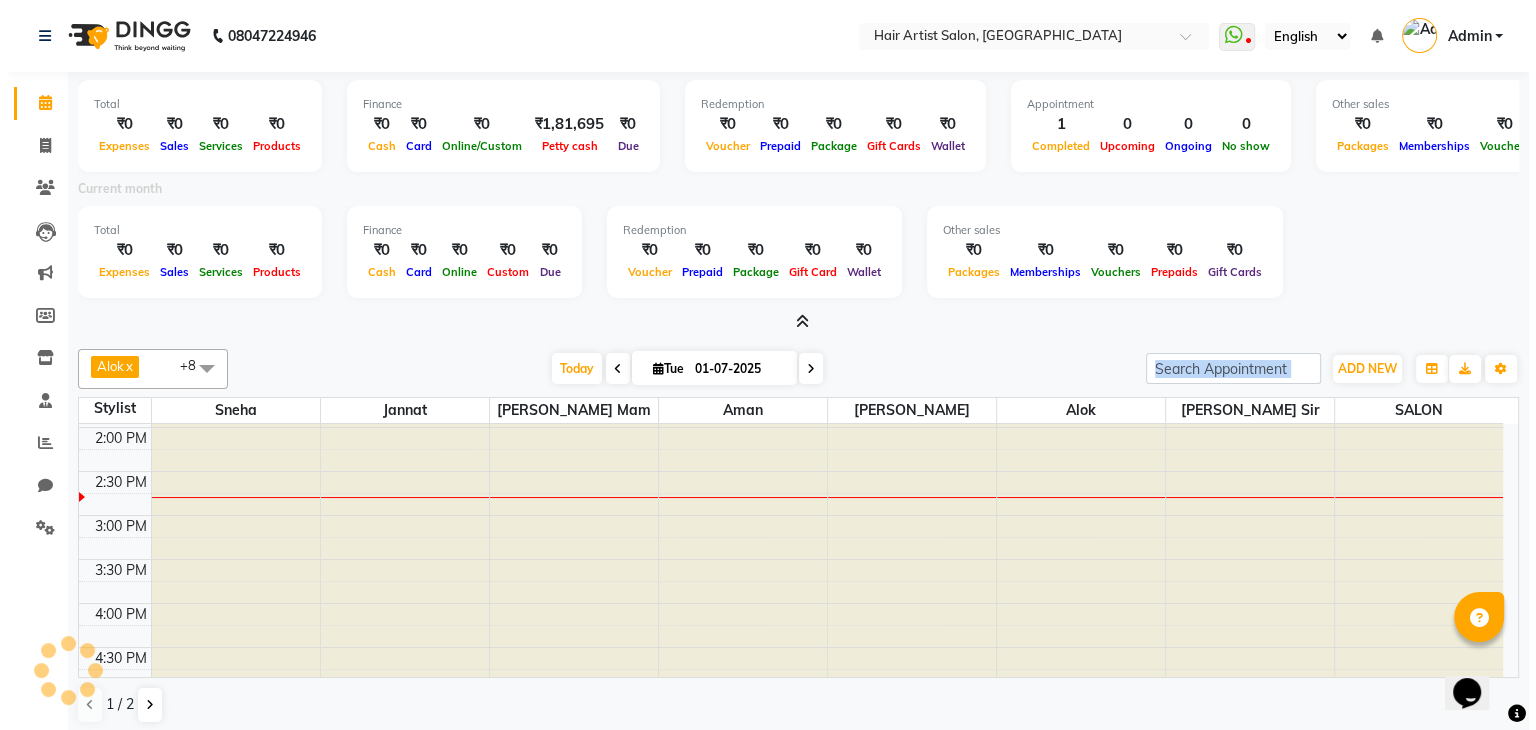 scroll, scrollTop: 524, scrollLeft: 0, axis: vertical 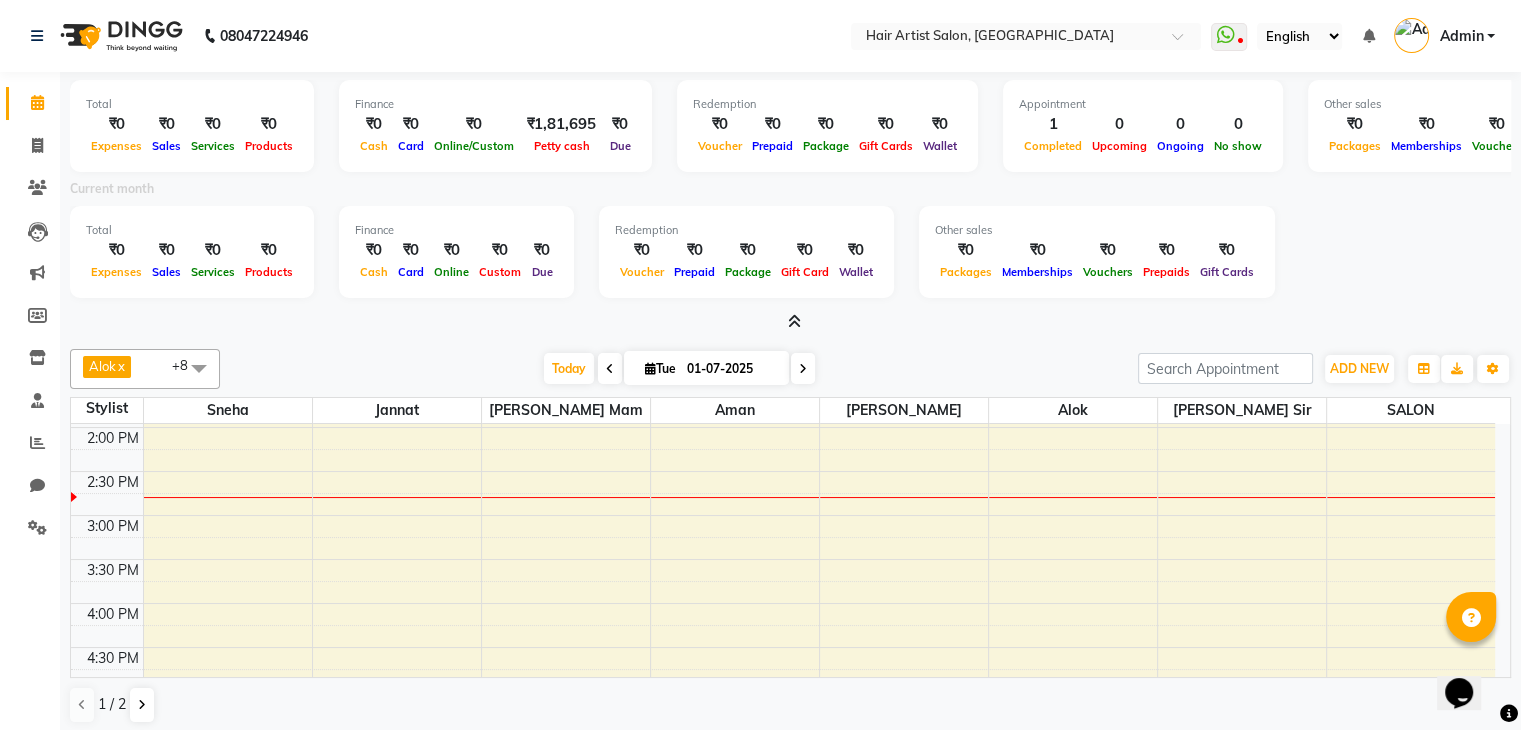 click on "Total" at bounding box center [192, 230] 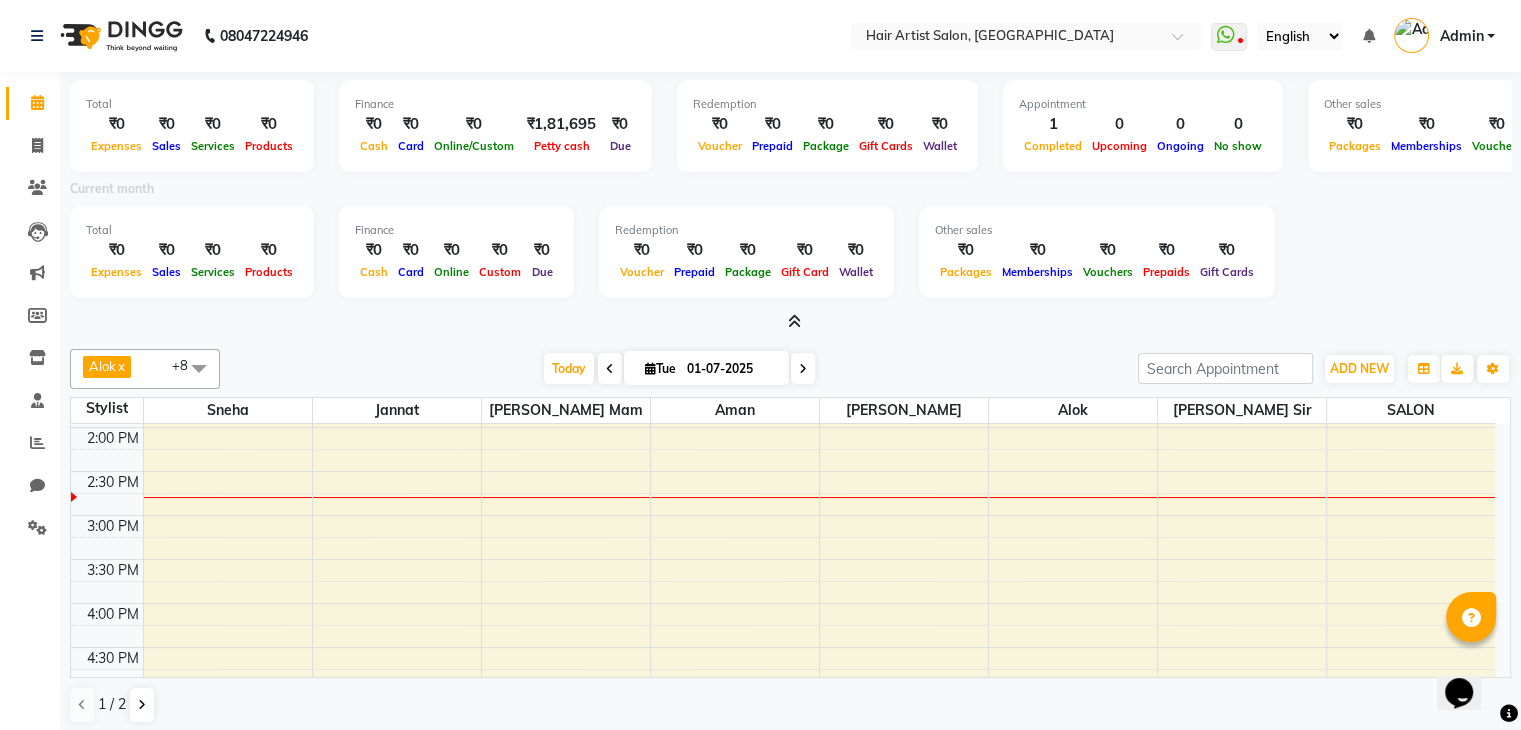 click on "Total" at bounding box center [192, 104] 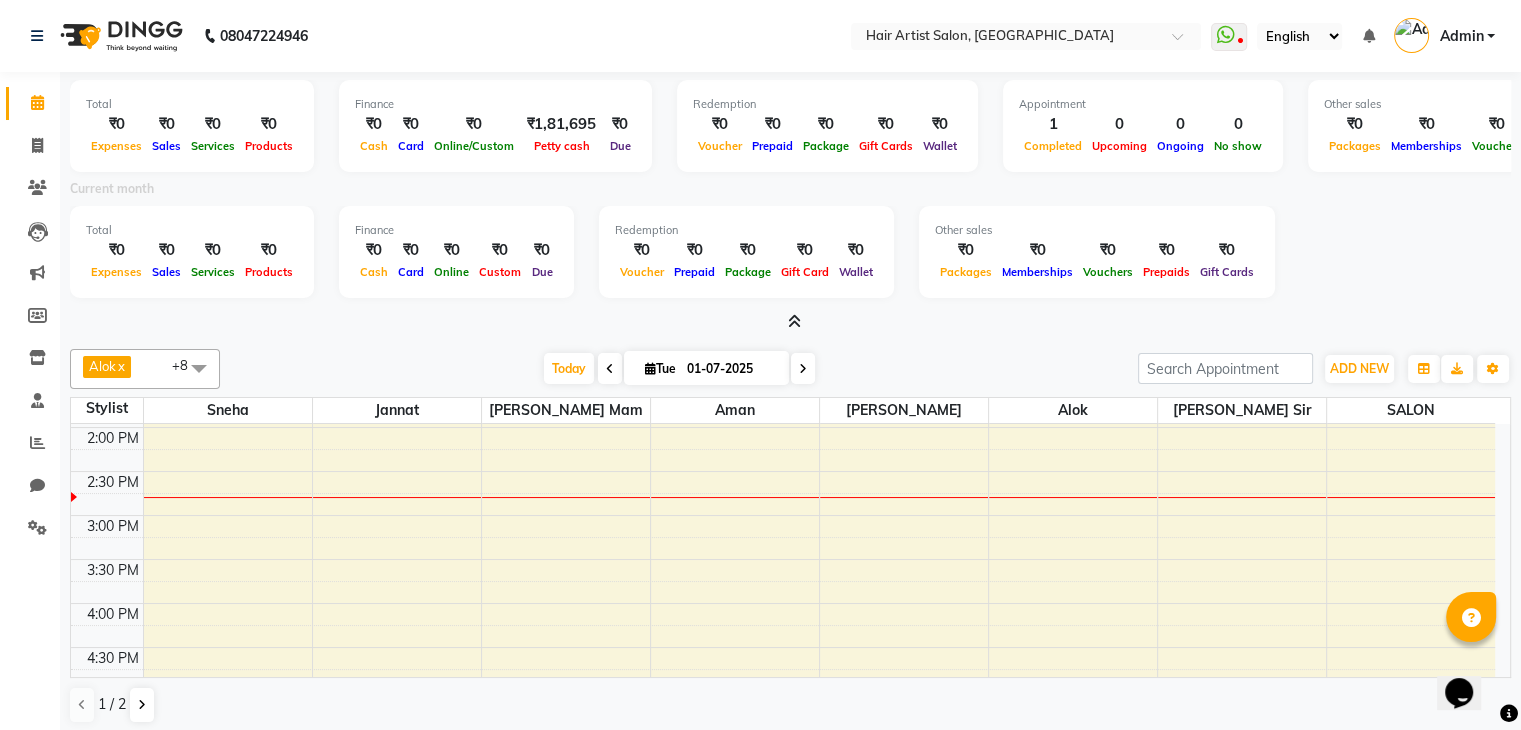 click on "Total  ₹0  Expenses ₹0  Sales ₹0 Services ₹0 Products" at bounding box center (192, 252) 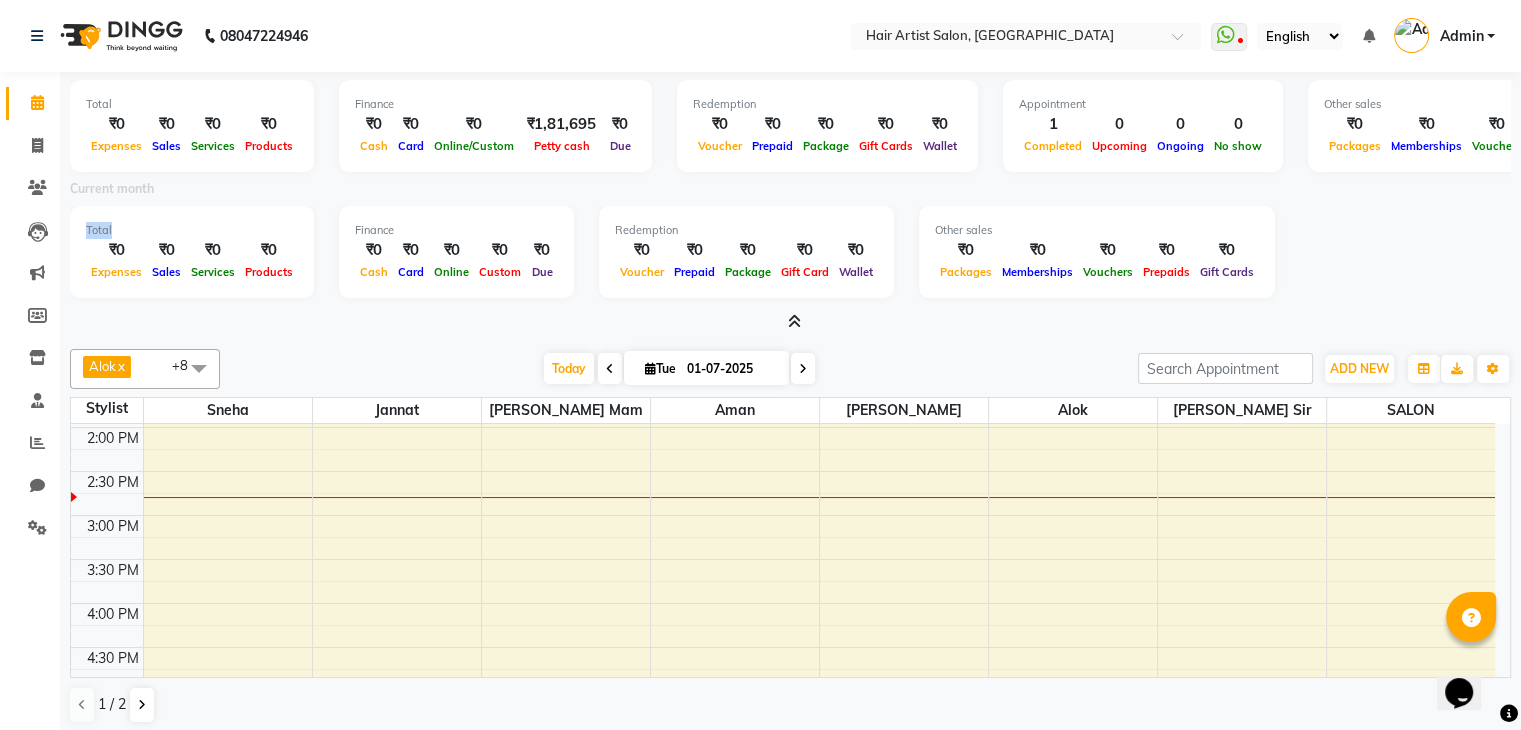 click on "Total  ₹0  Expenses ₹0  Sales ₹0 Services ₹0 Products" at bounding box center [192, 252] 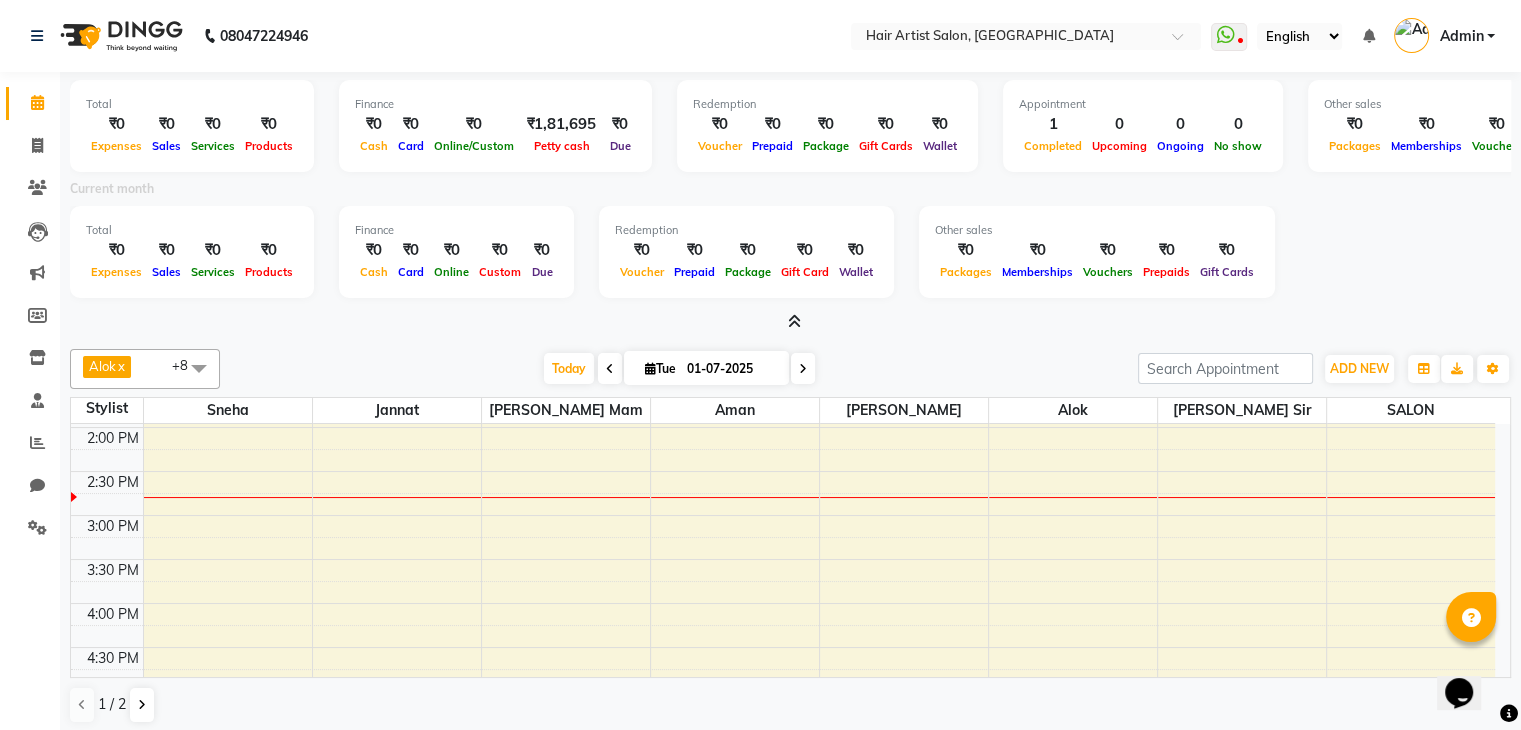 click on "₹0" at bounding box center (166, 250) 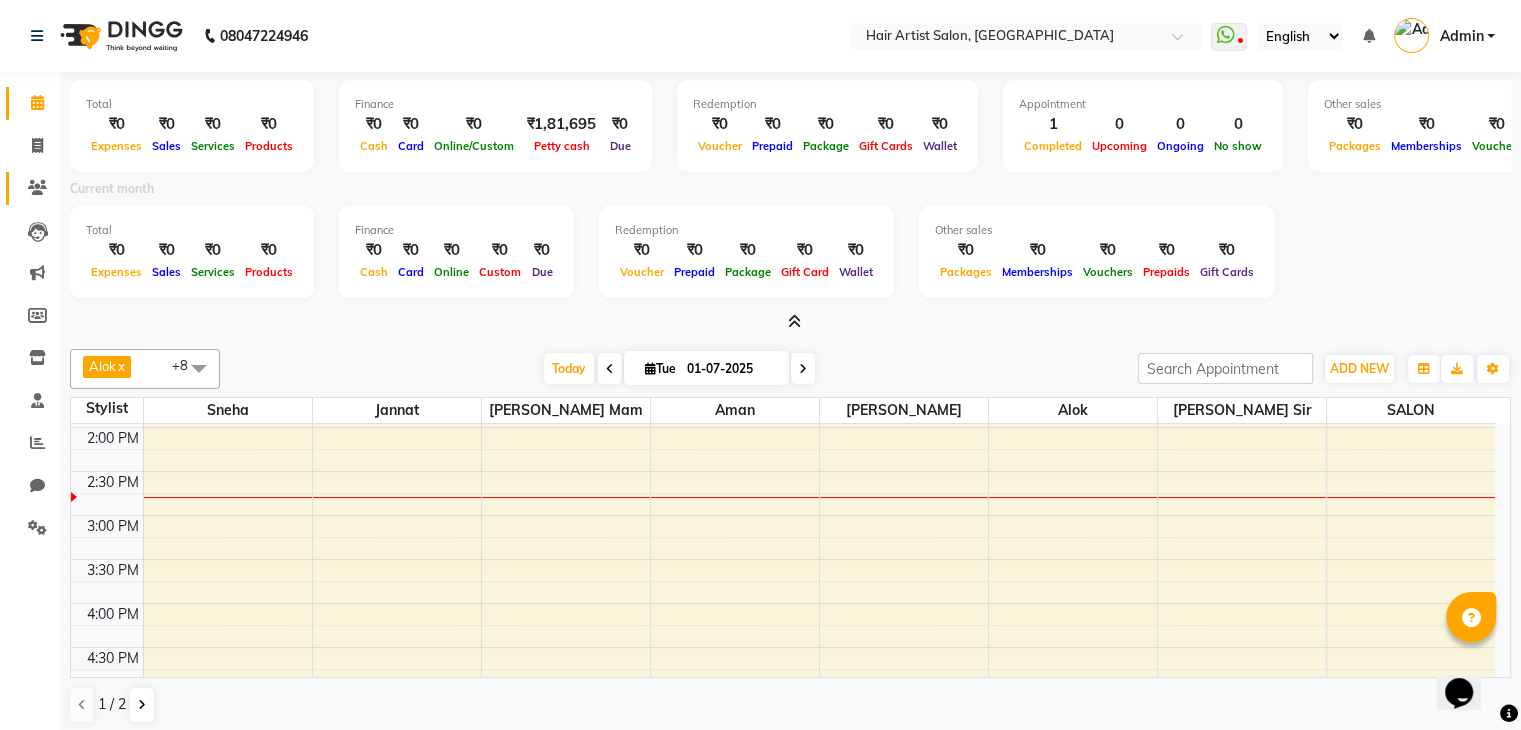 click on "Clients" 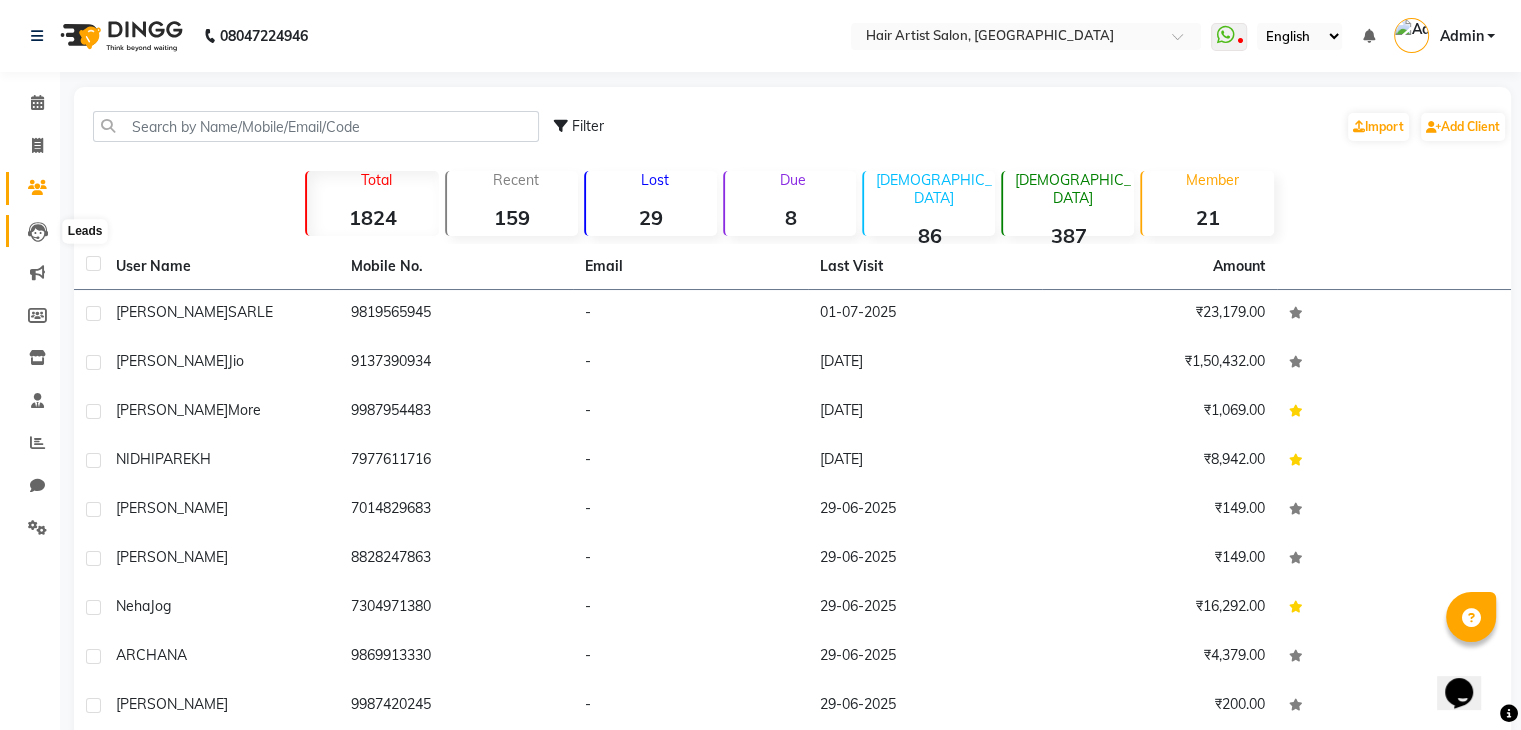 click 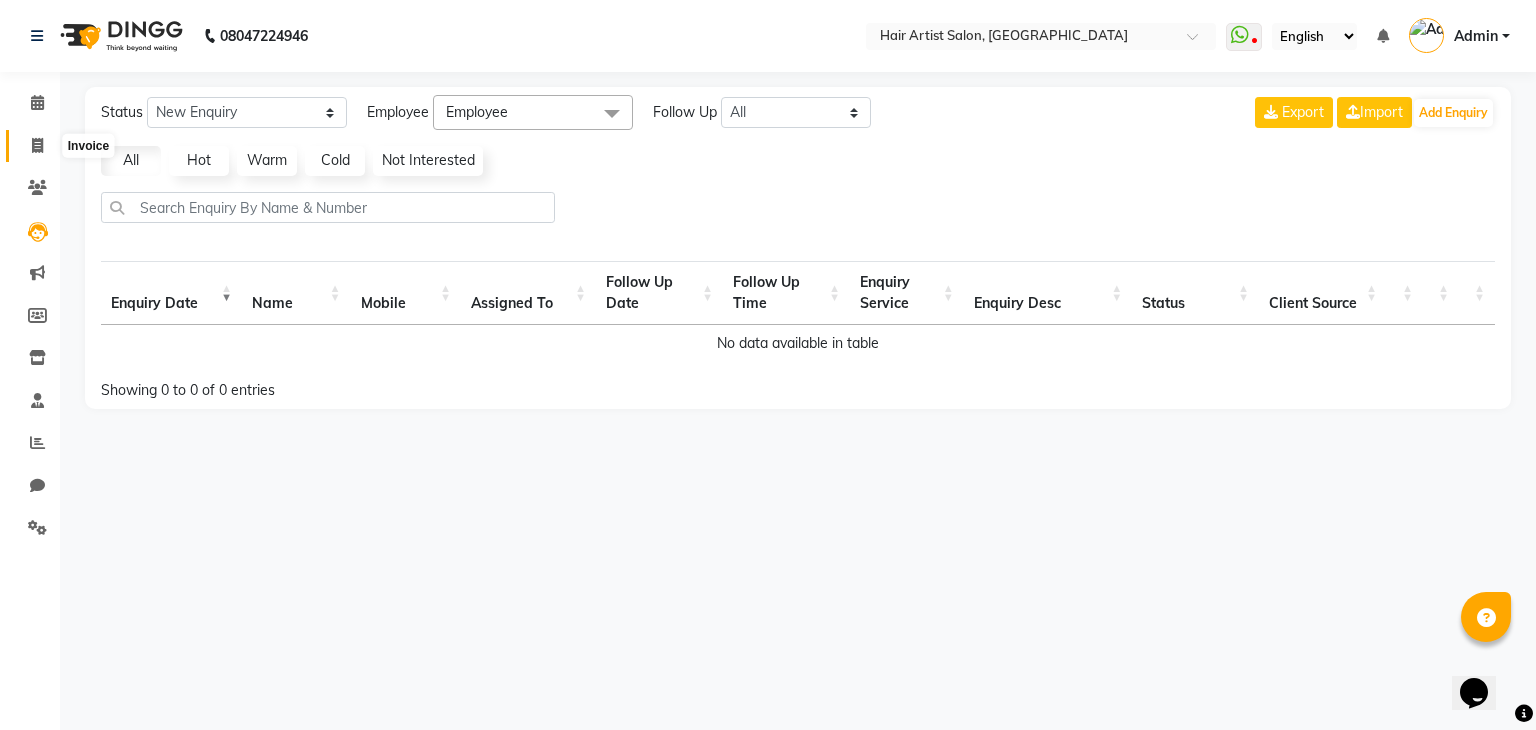 click 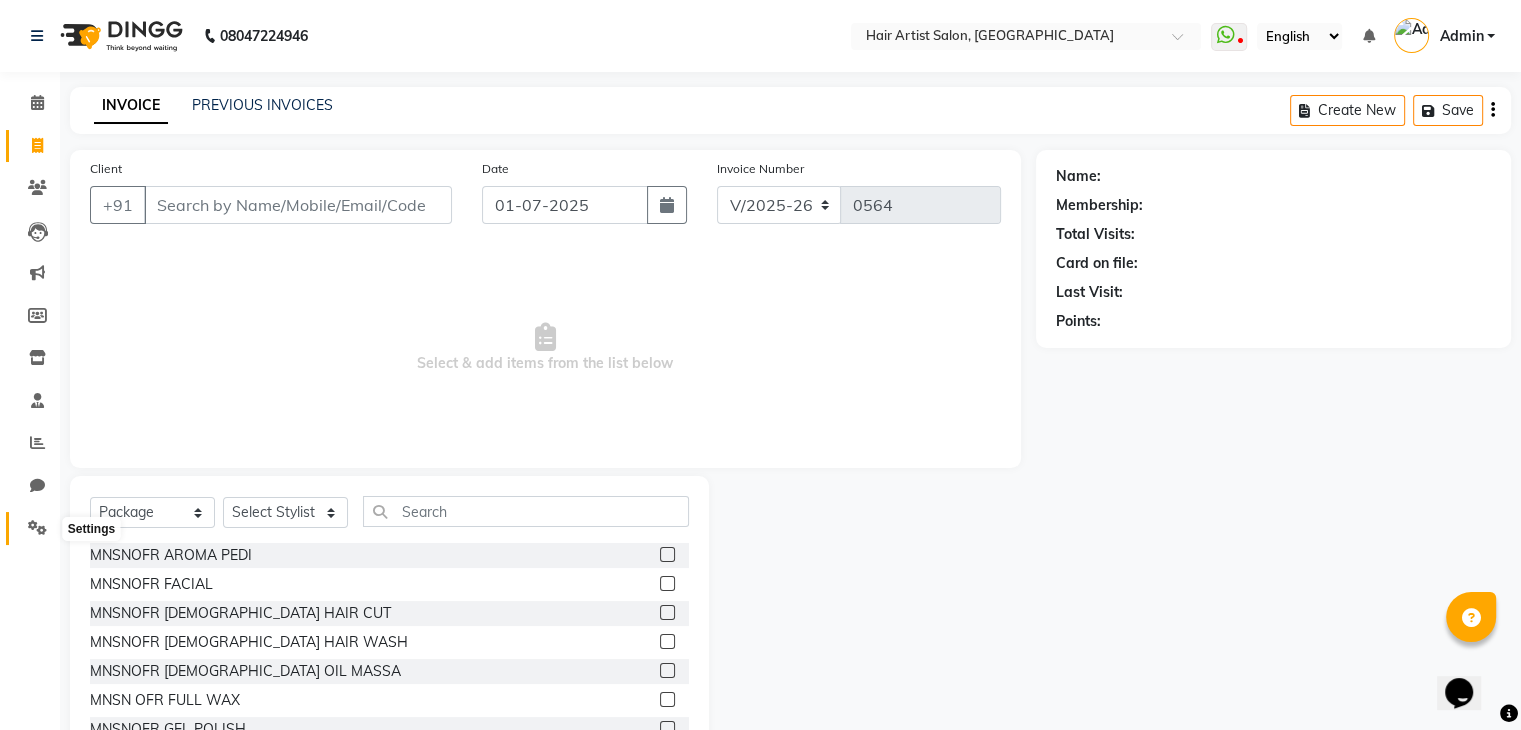 click 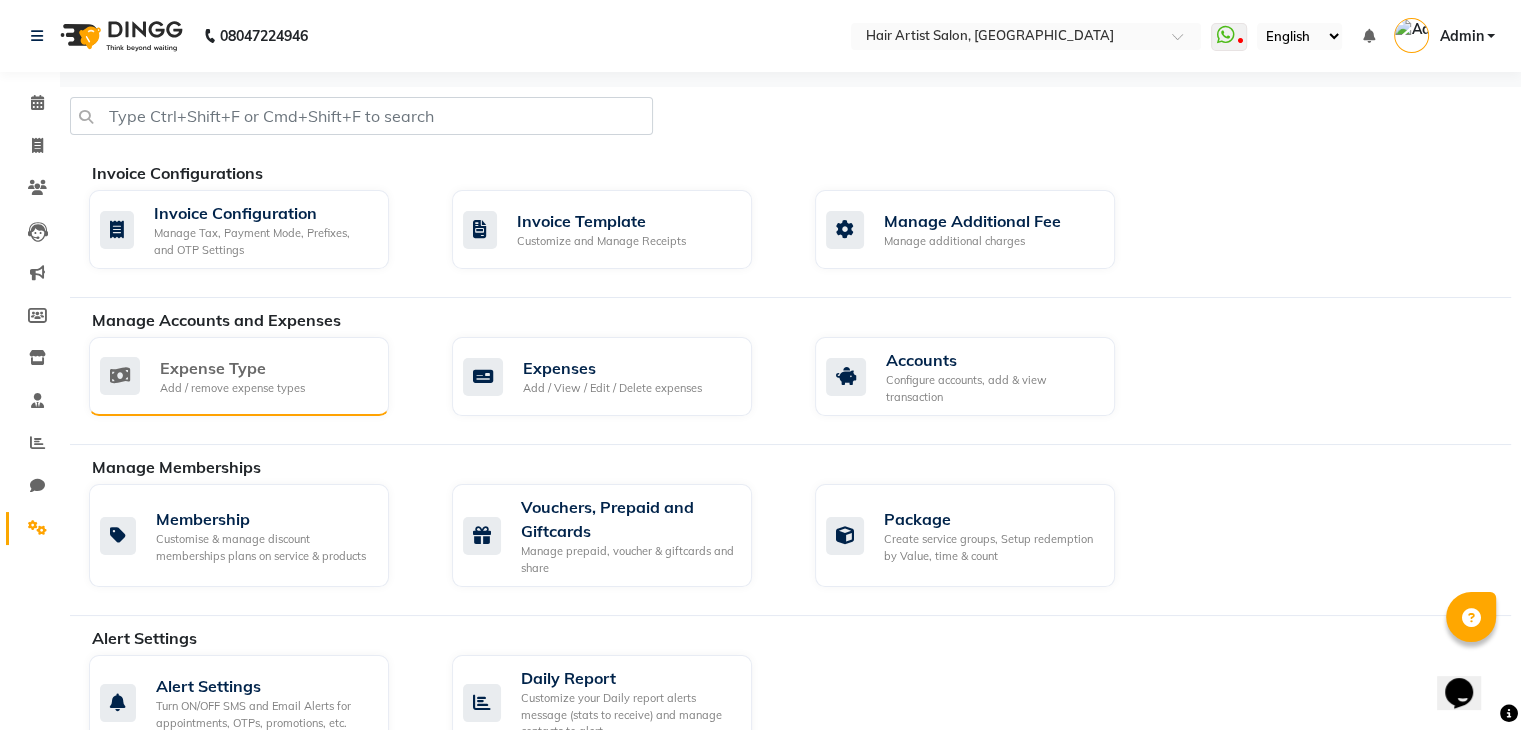 click on "Add / remove expense types" 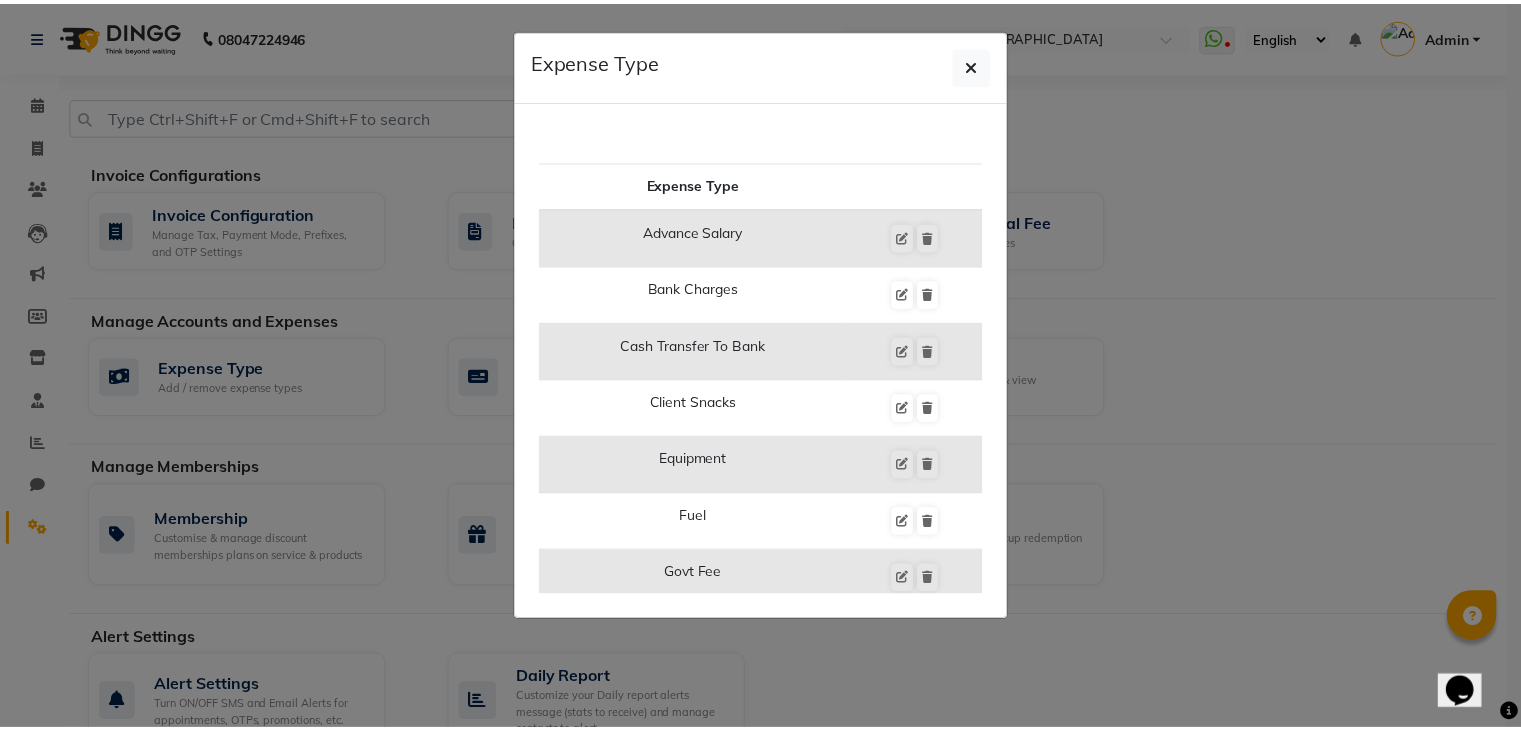 scroll, scrollTop: 0, scrollLeft: 0, axis: both 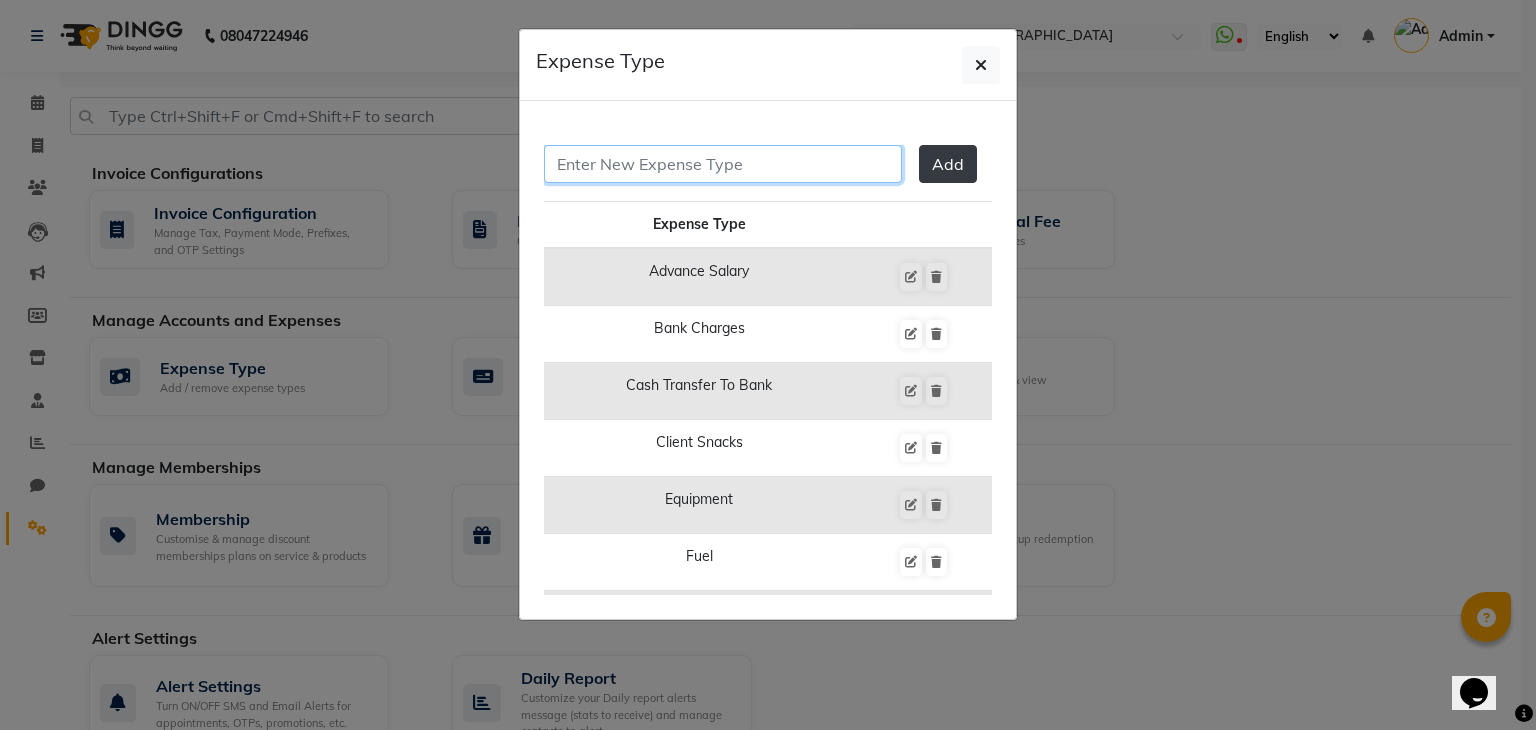 click at bounding box center (723, 164) 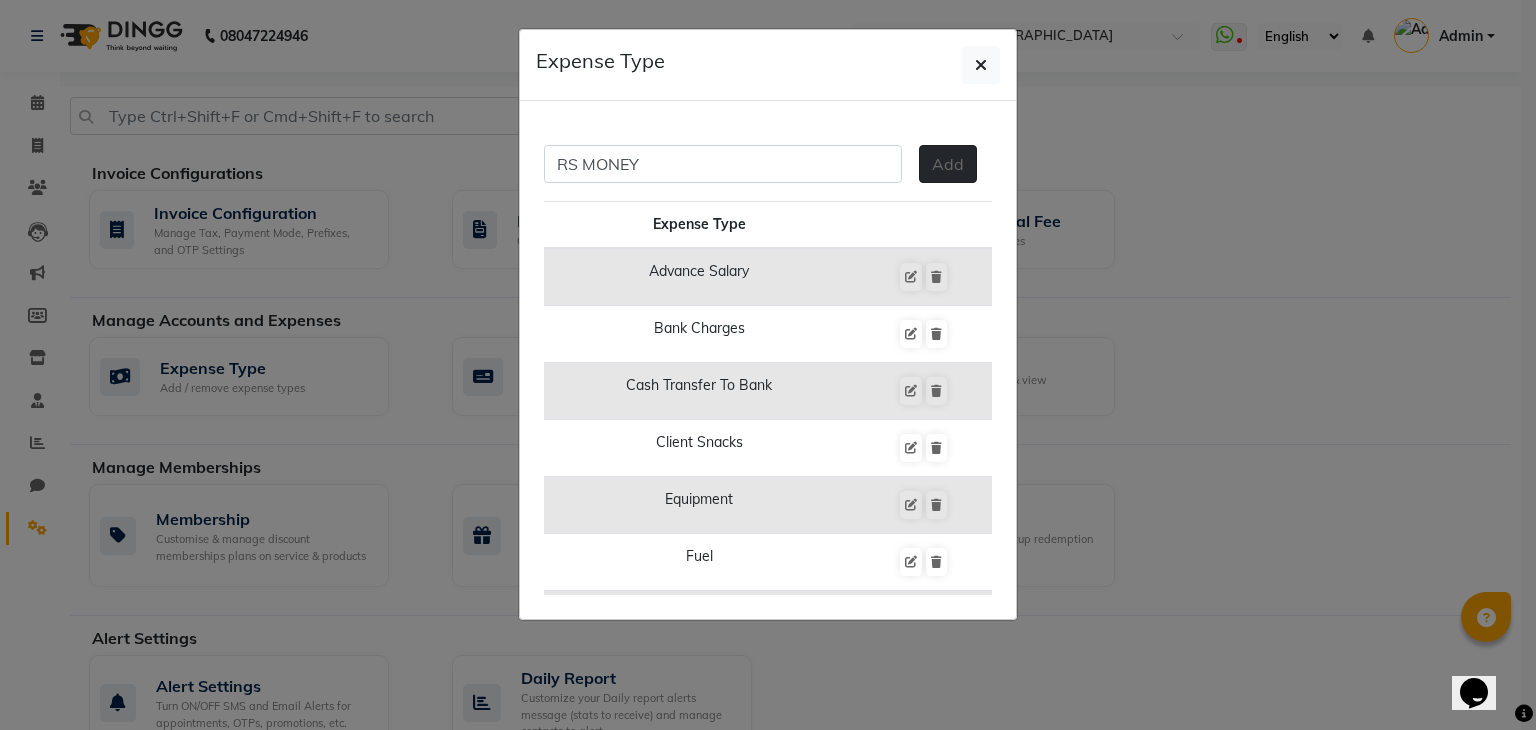 click on "Add" at bounding box center (948, 164) 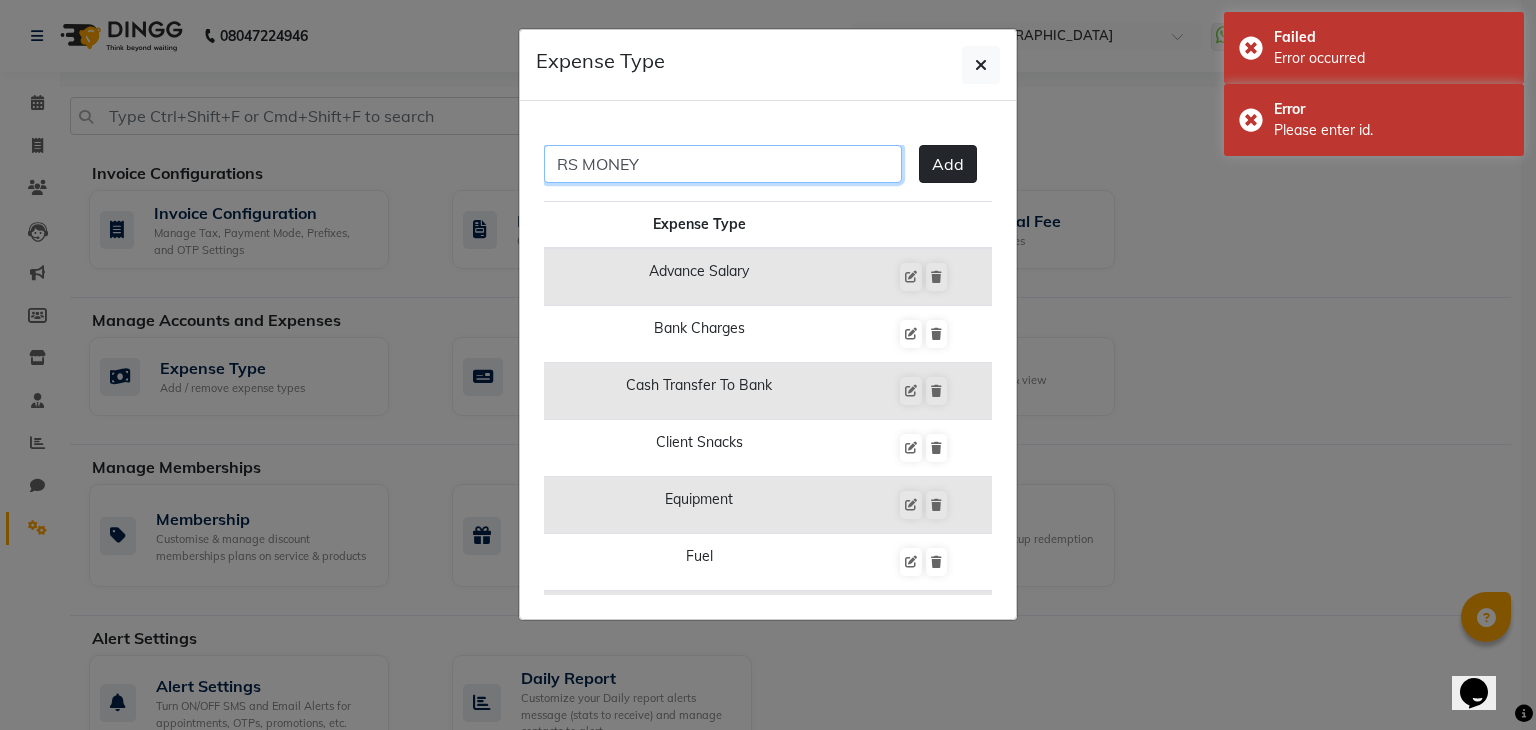 click on "RS MONEY" at bounding box center [723, 164] 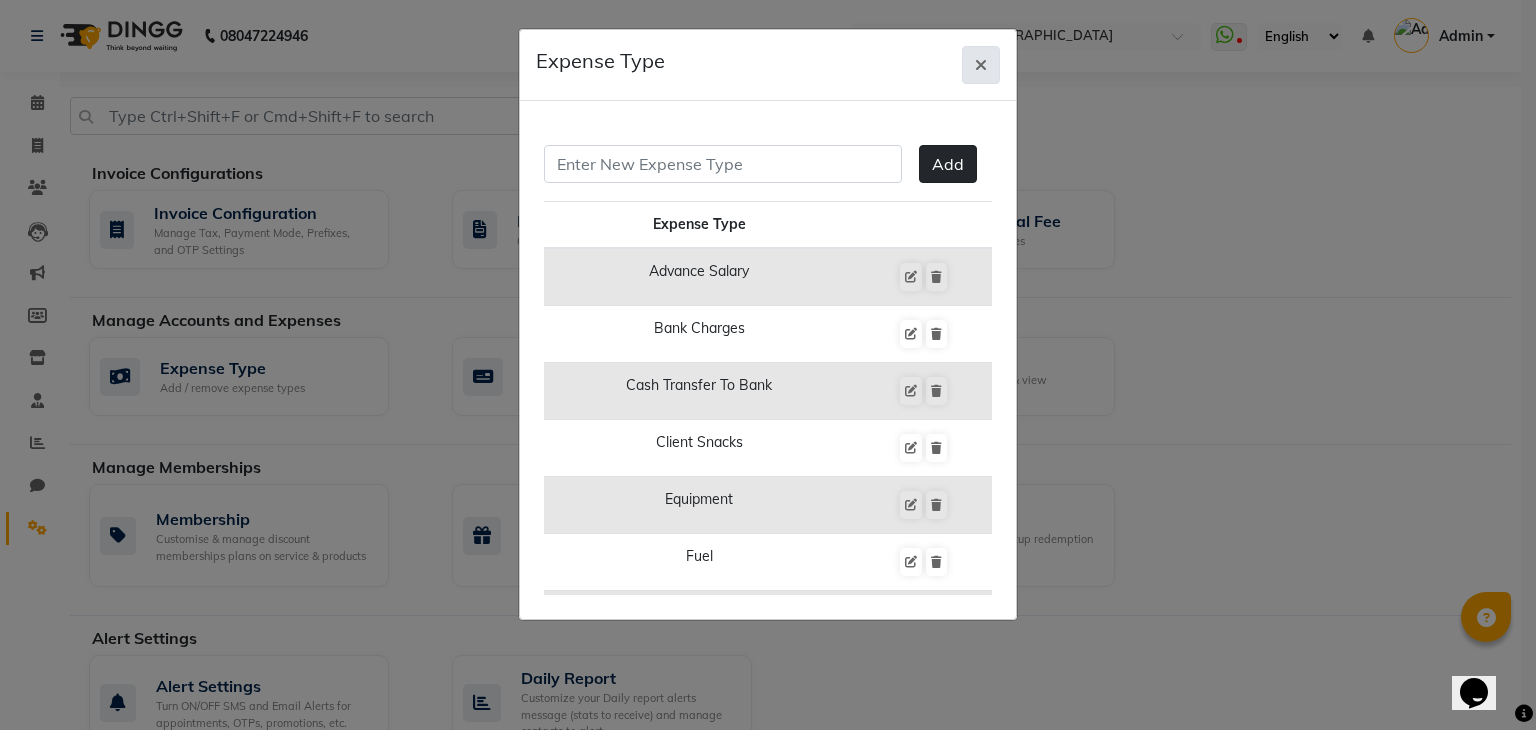 click 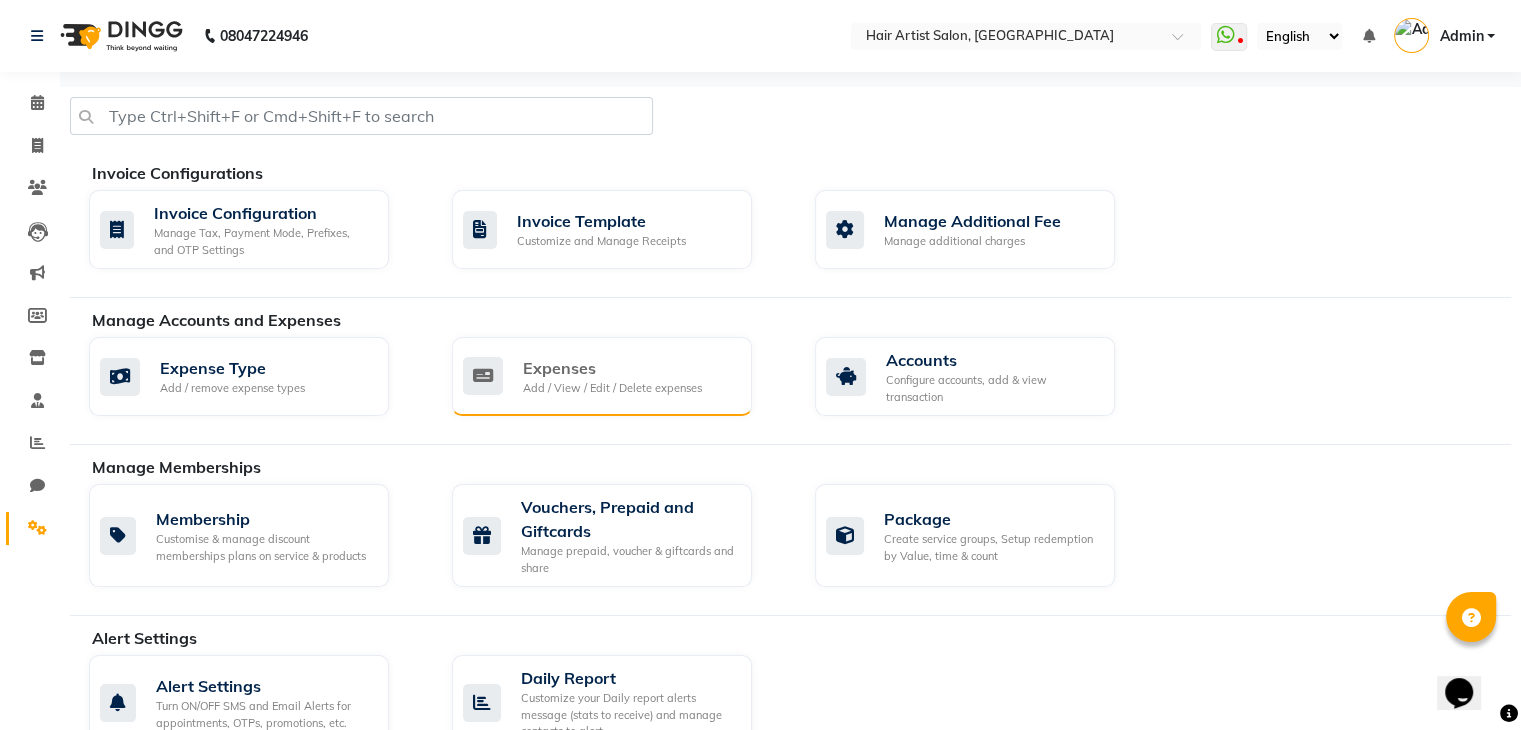 click on "Expenses" 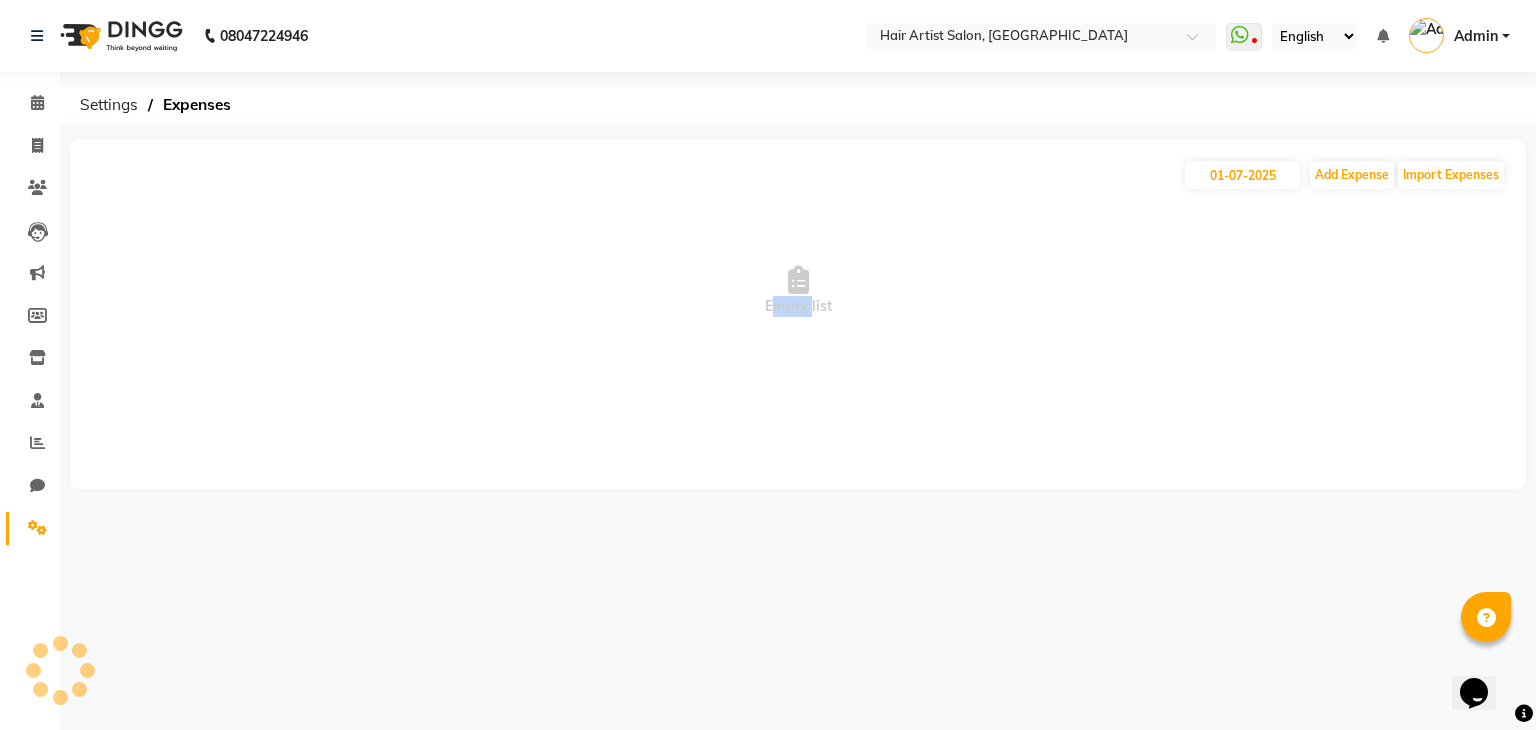 click on "Empty list" at bounding box center [798, 291] 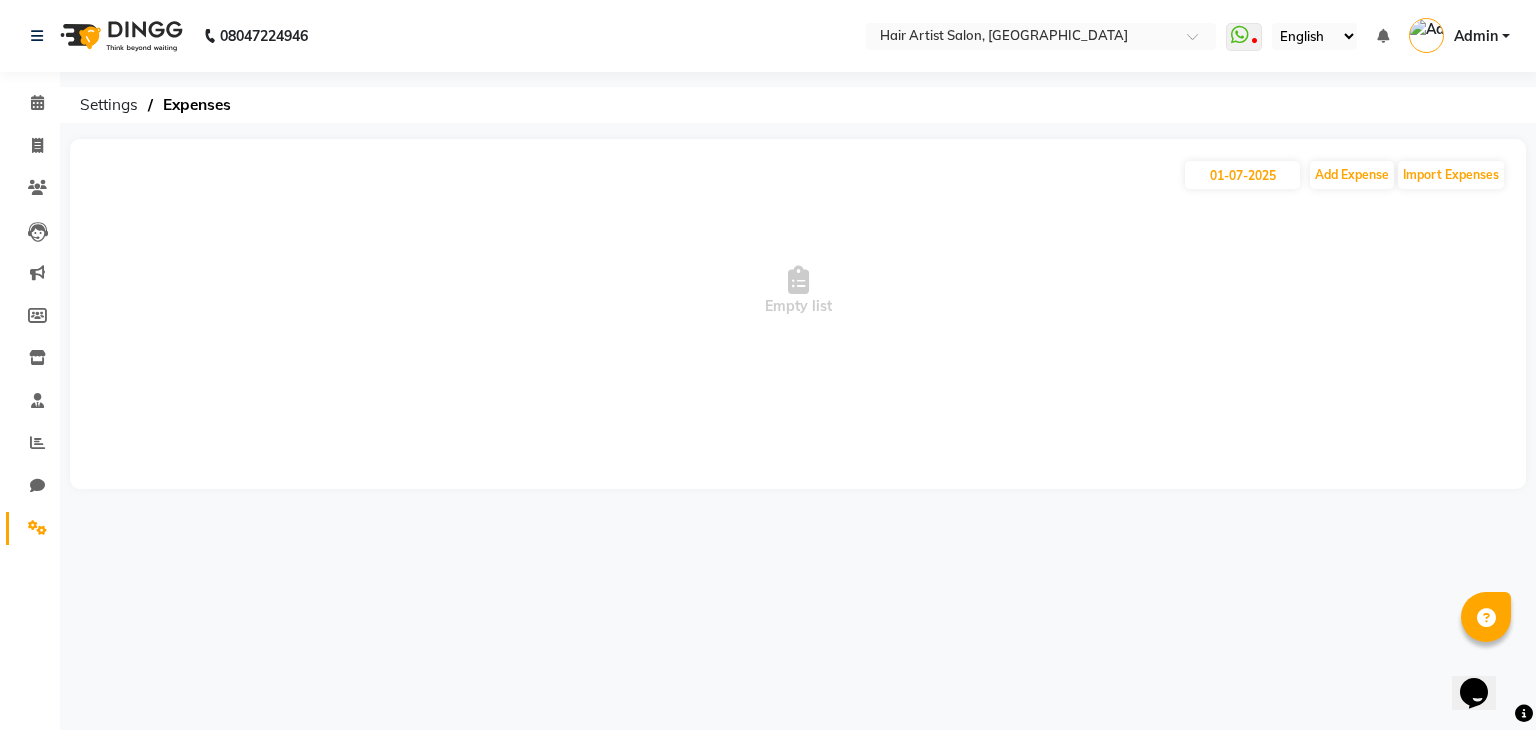 click on "Empty list" at bounding box center (798, 291) 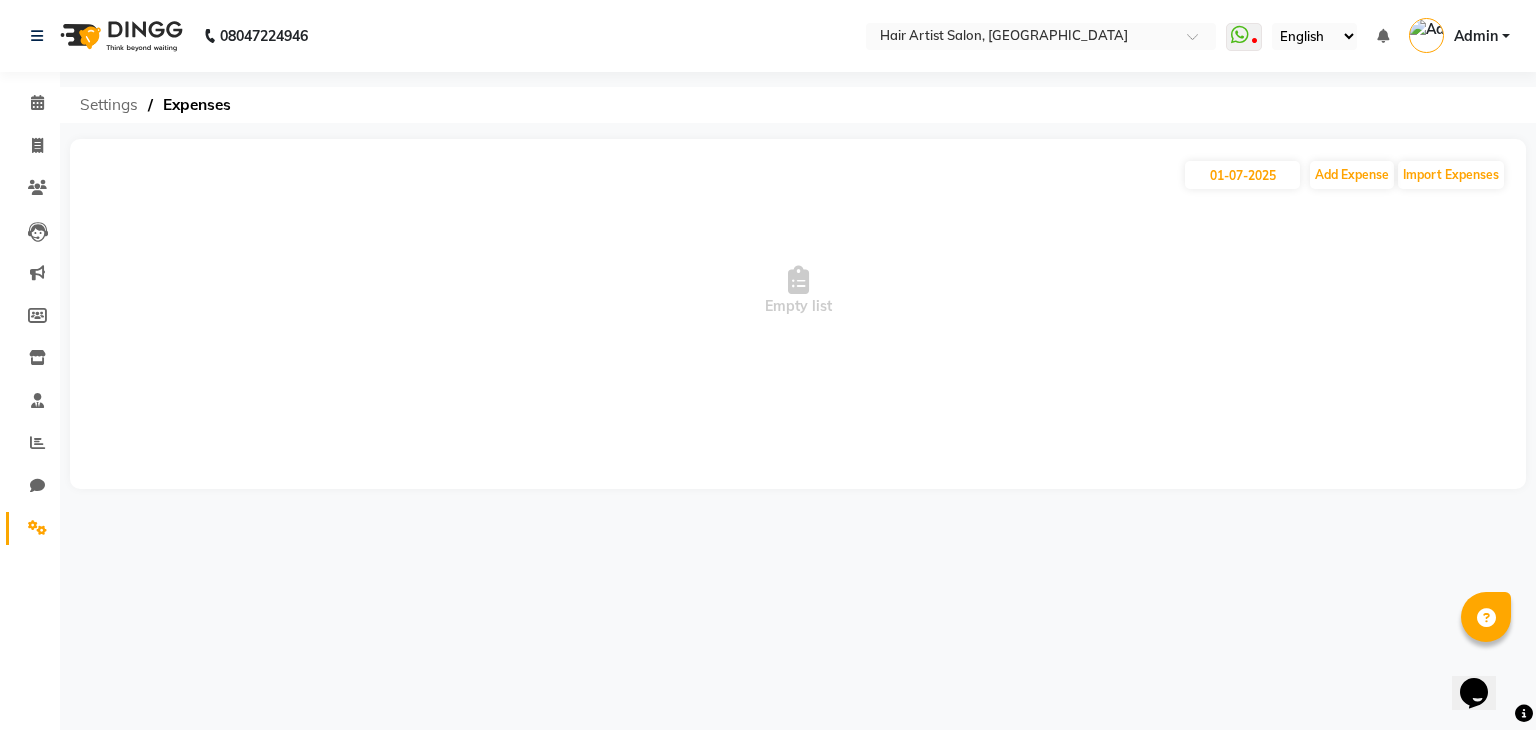 click on "Settings" 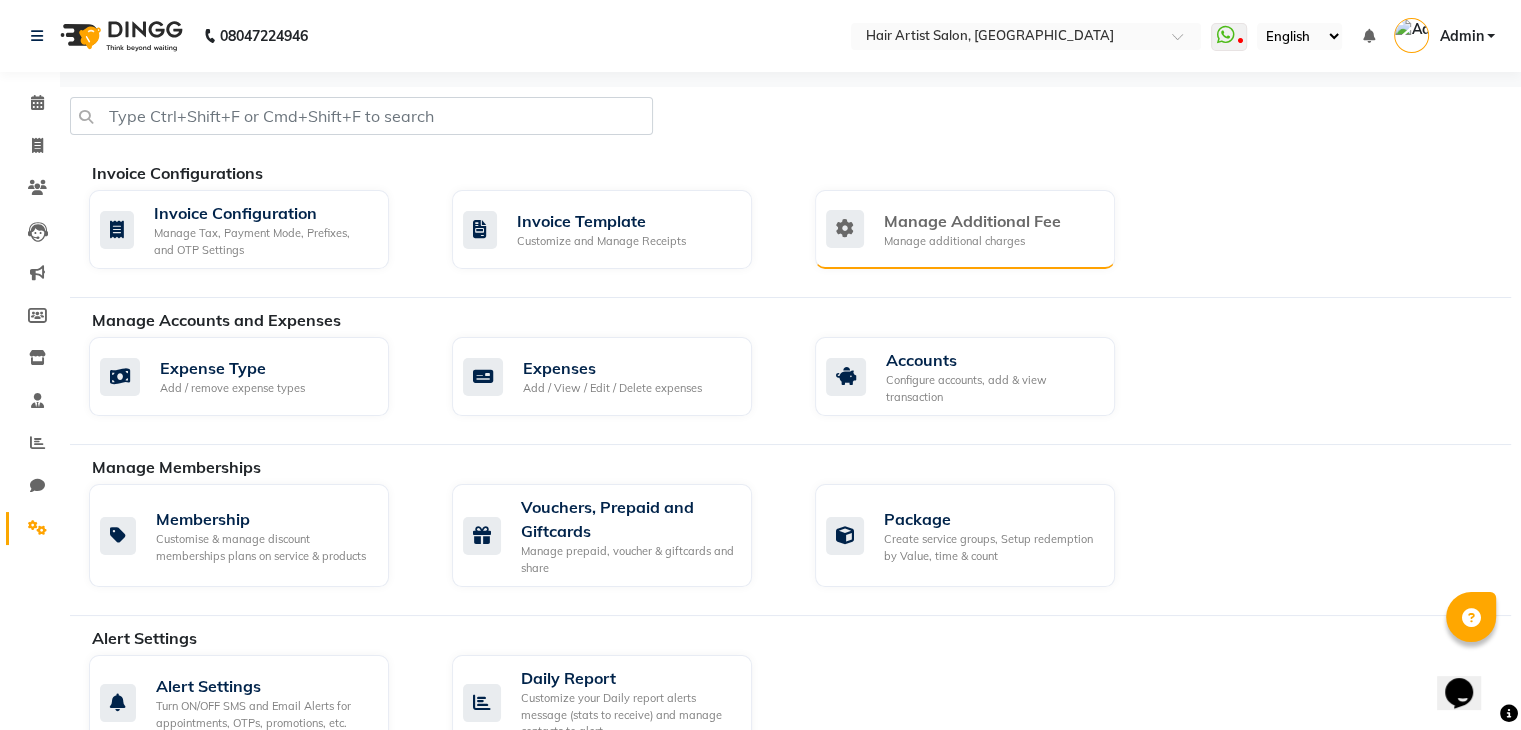 click on "Manage Additional Fee" 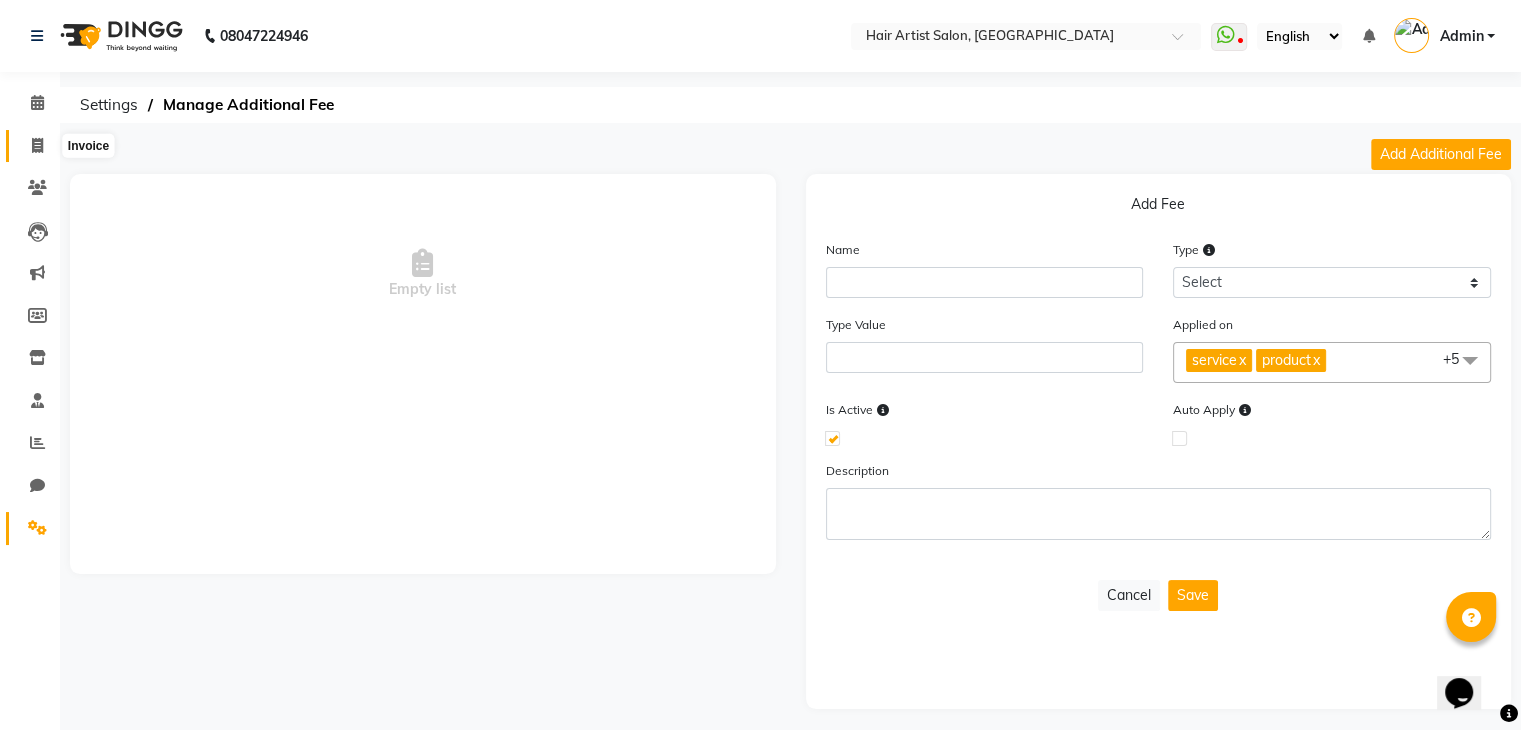 click 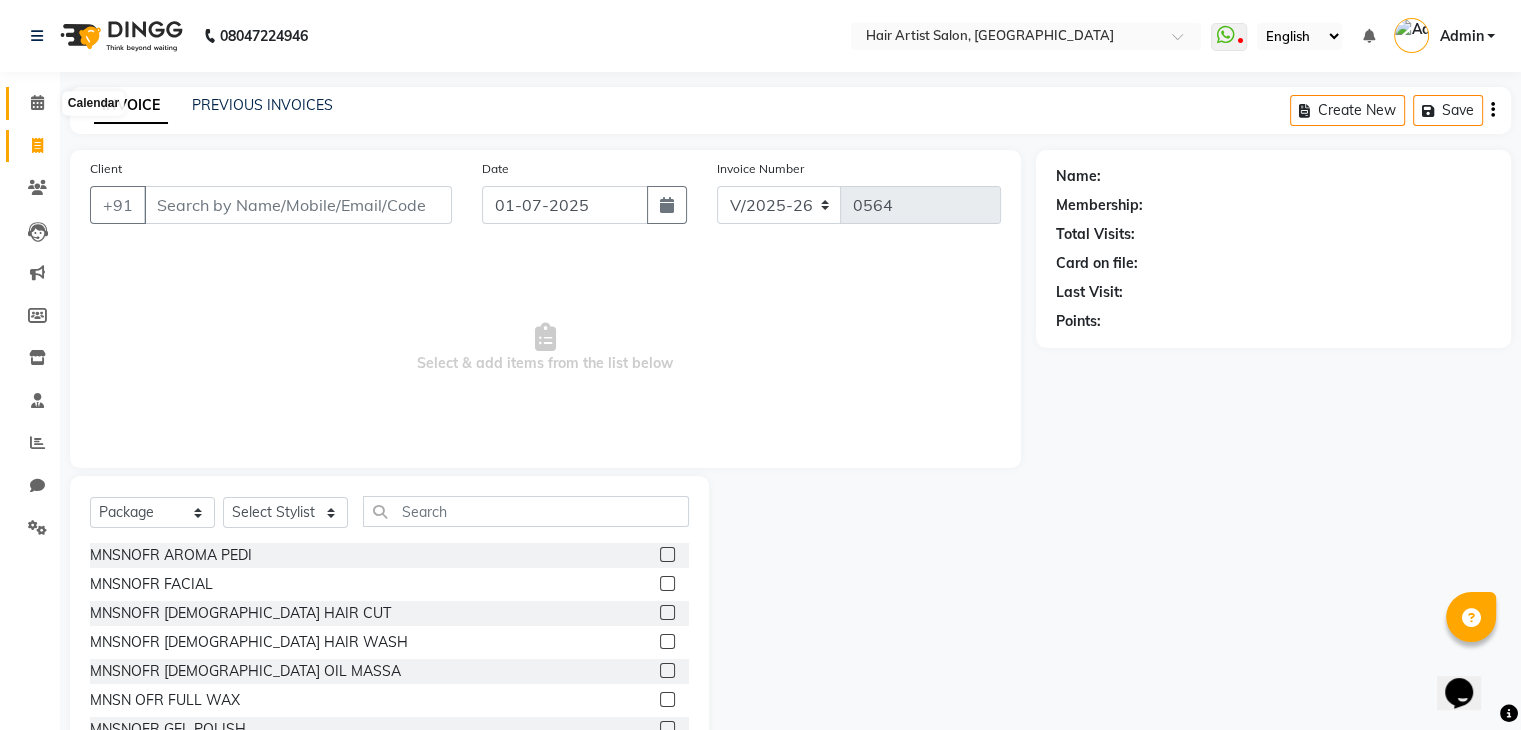 click 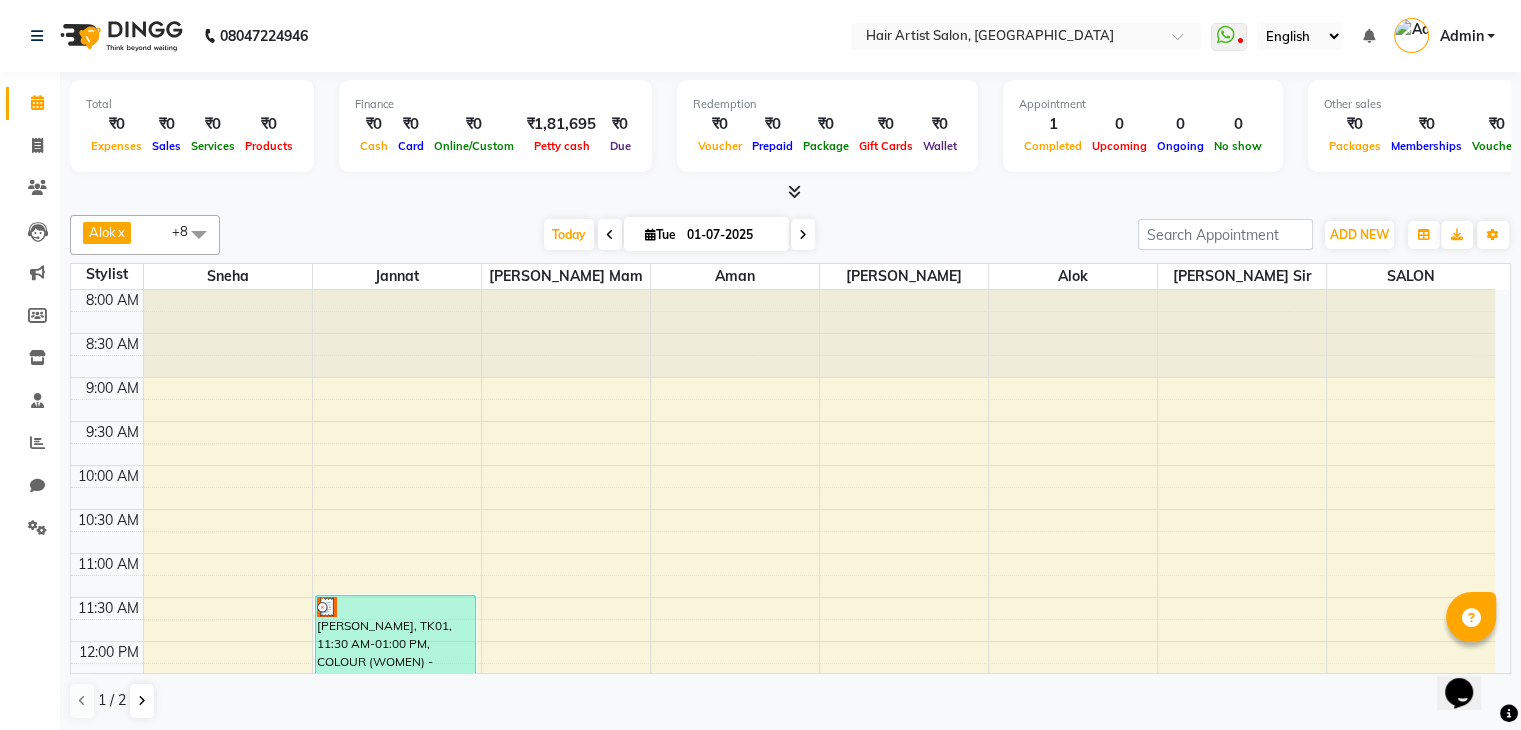 click at bounding box center (199, 234) 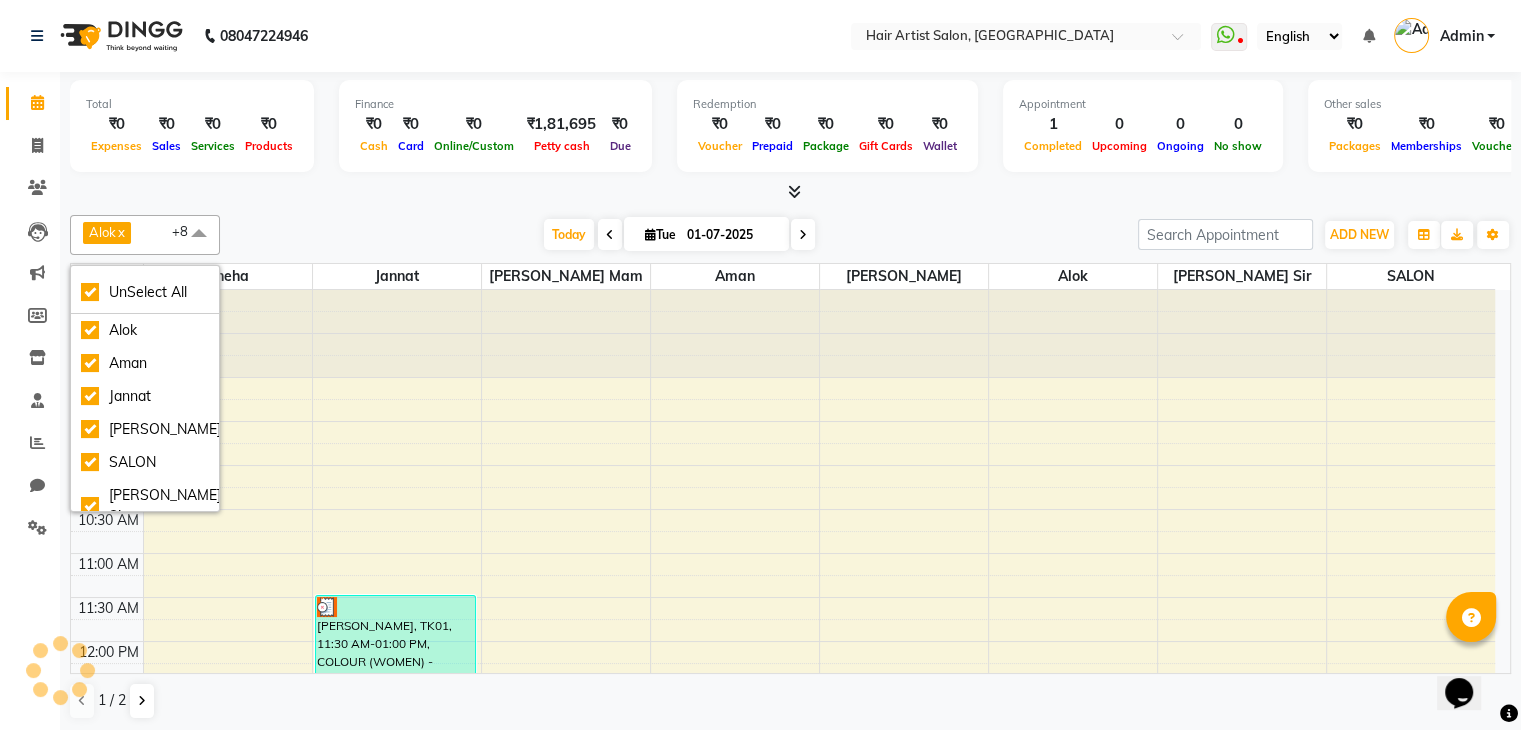 click at bounding box center [199, 234] 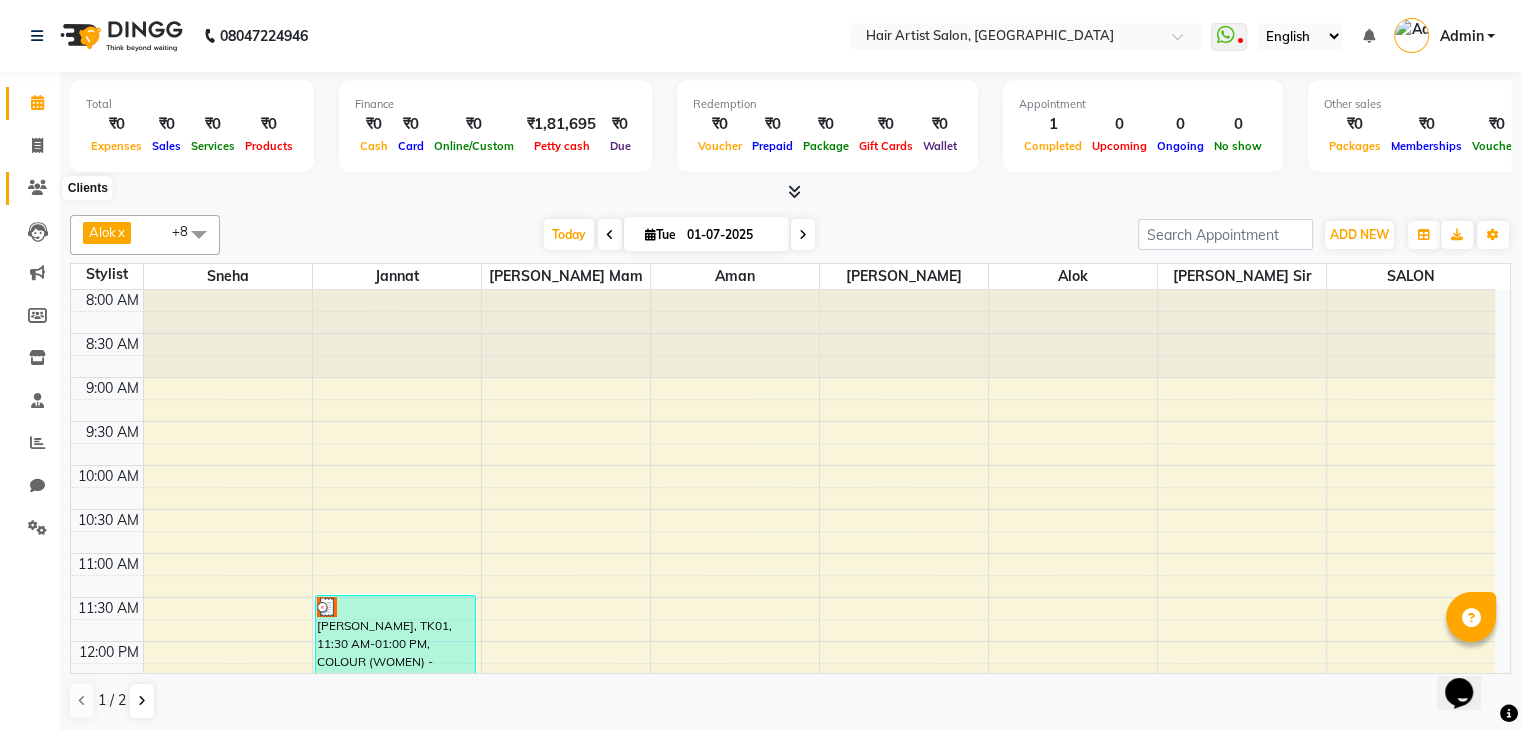 click 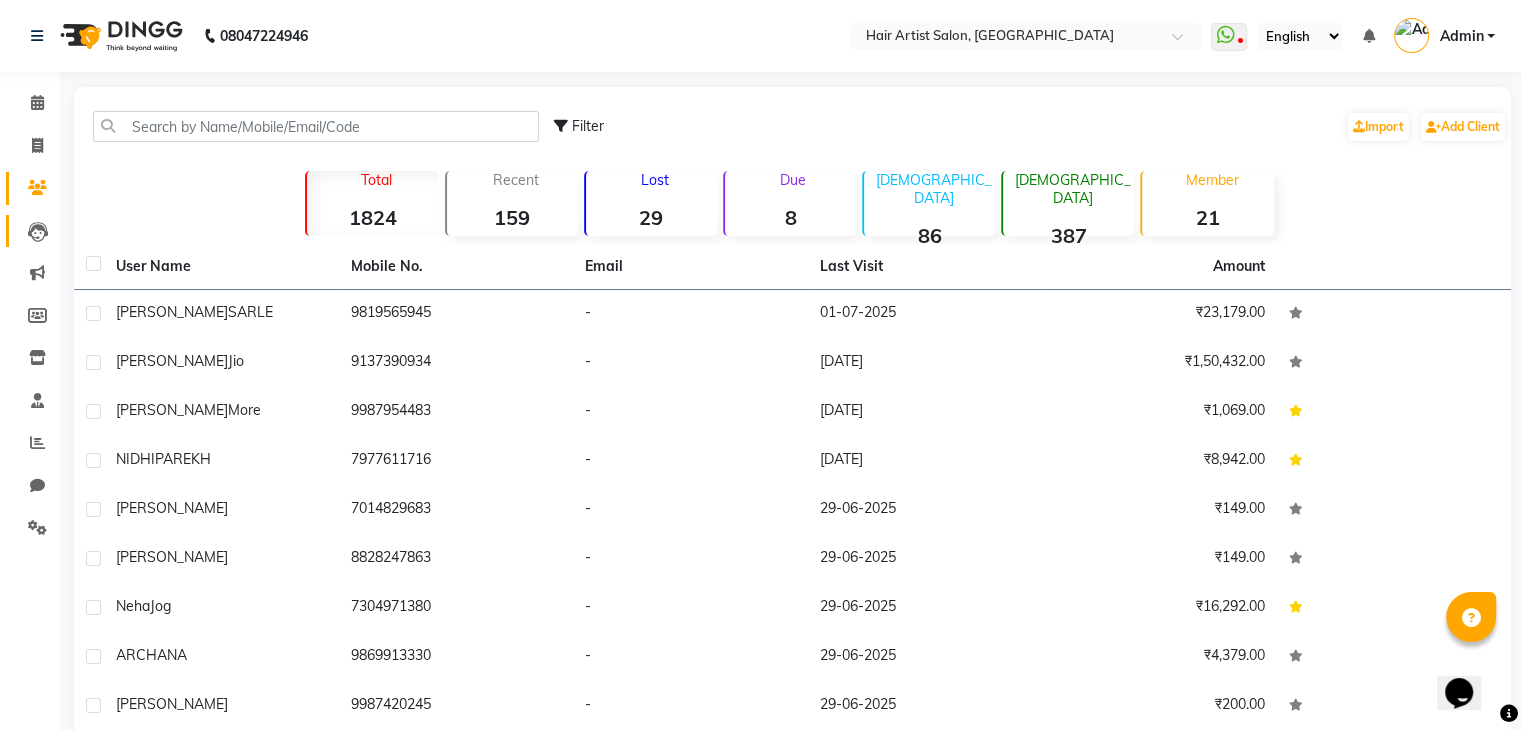 click 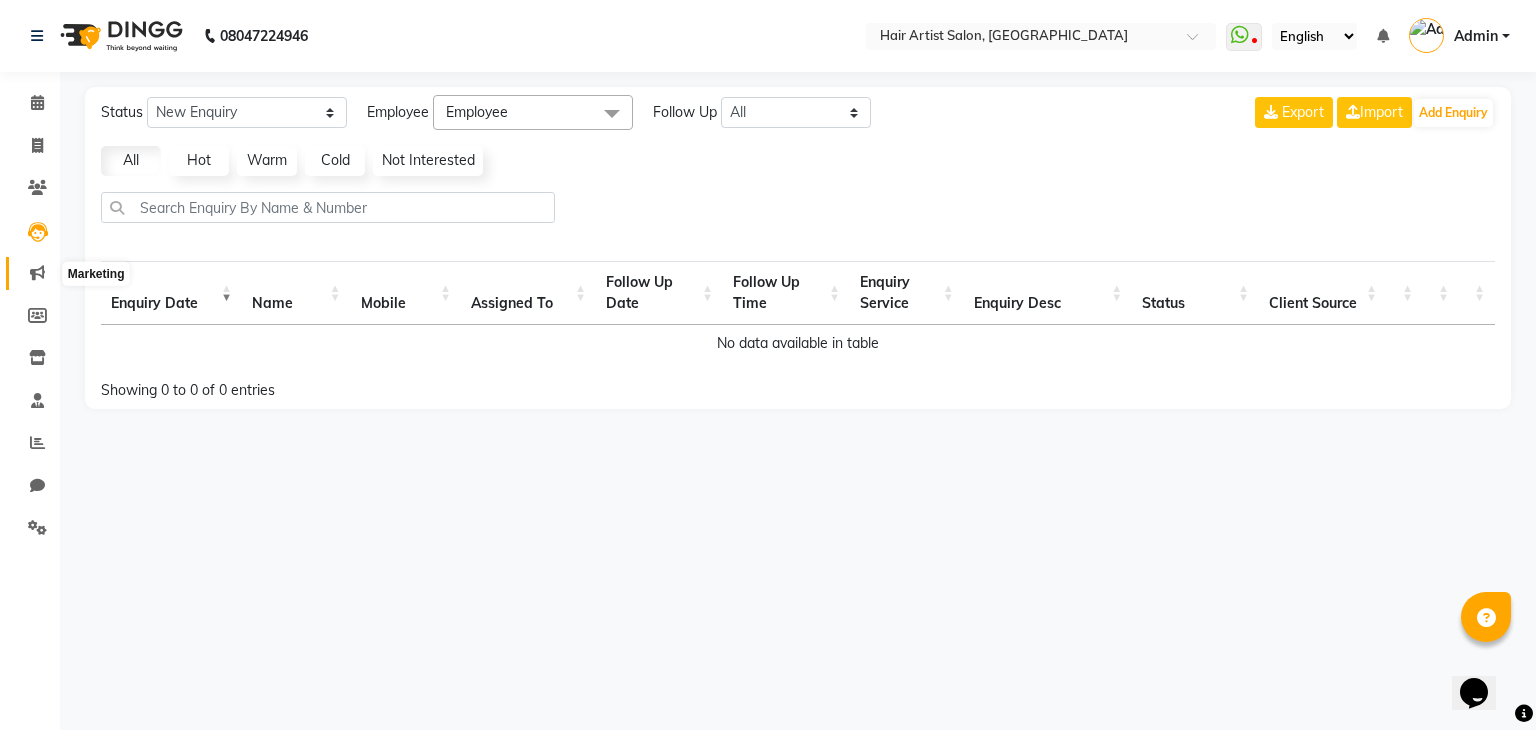 click 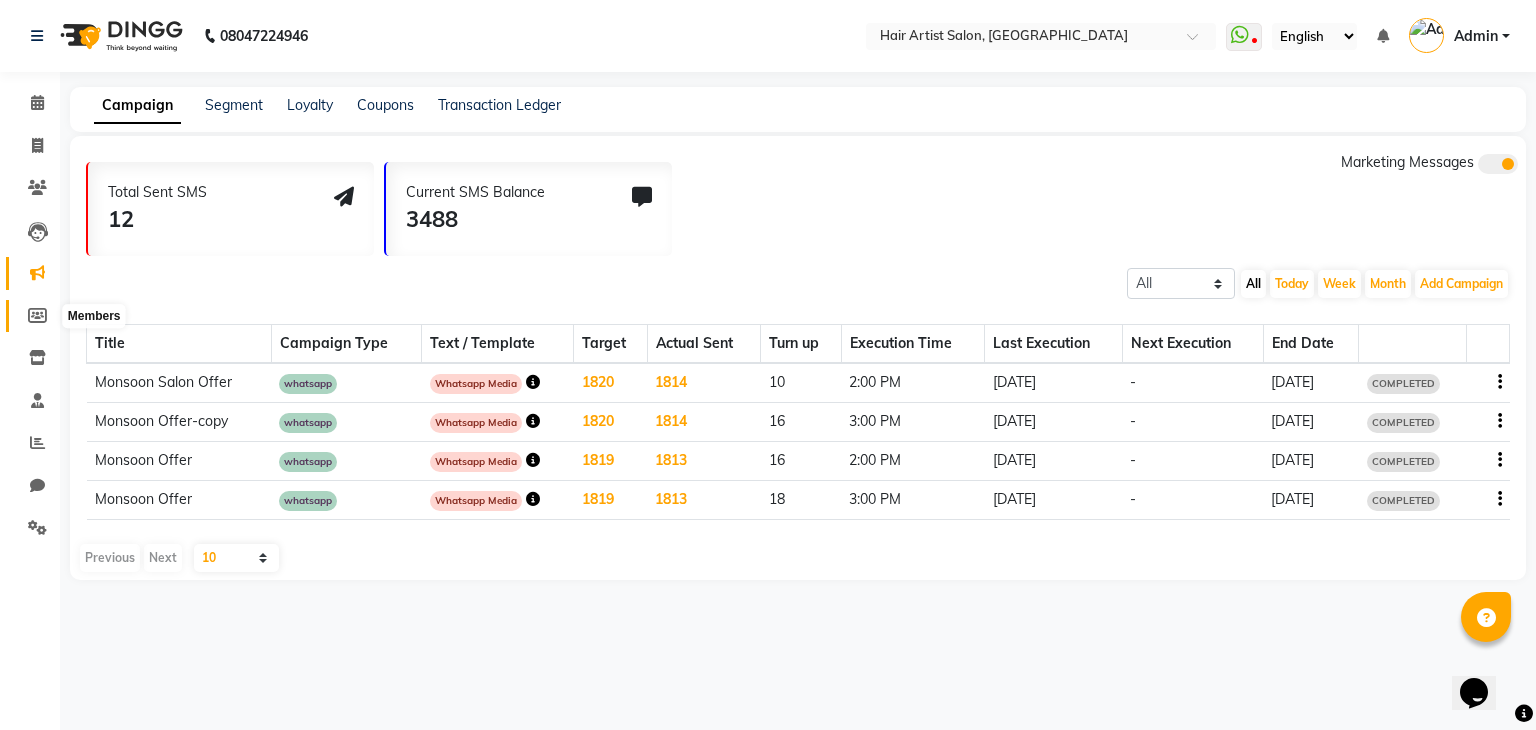 click 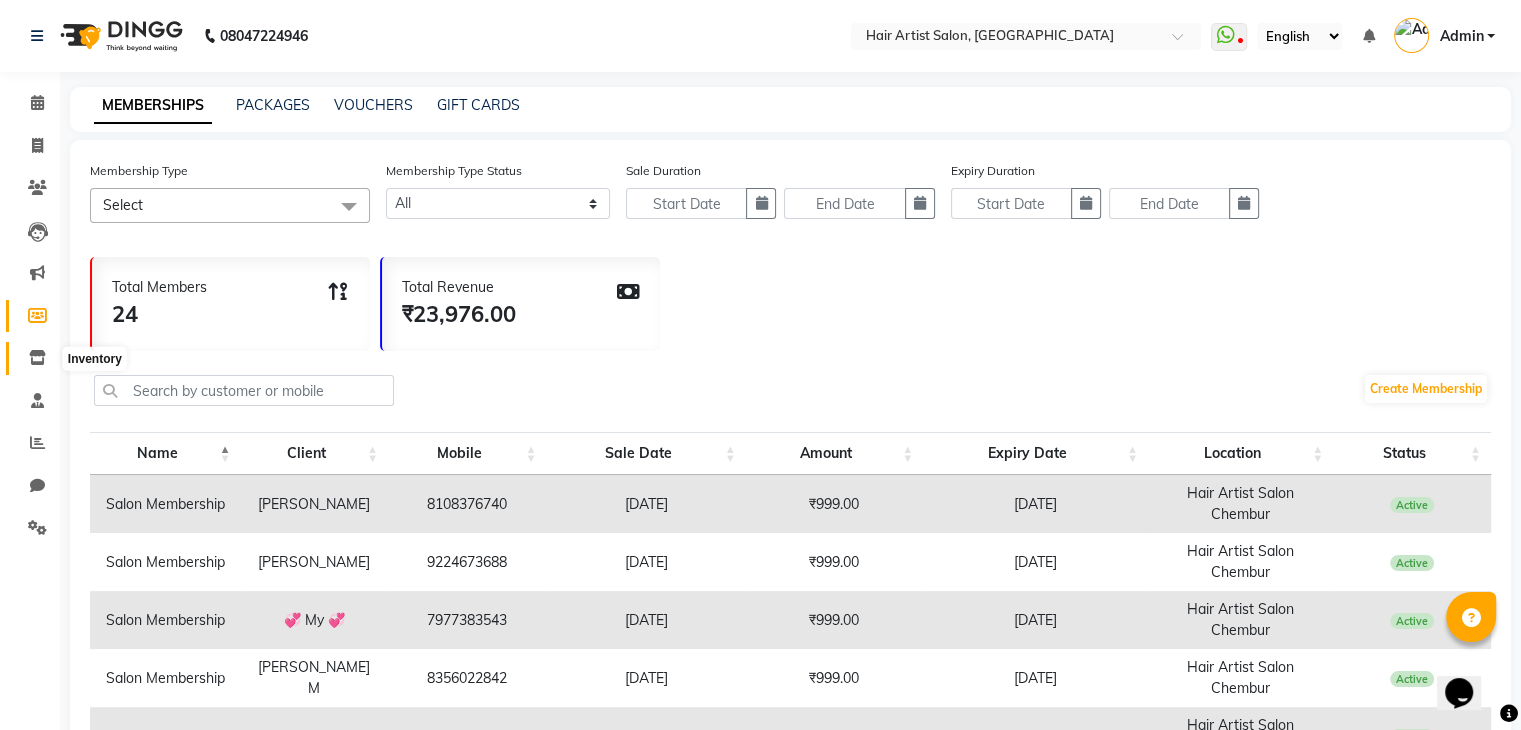 click 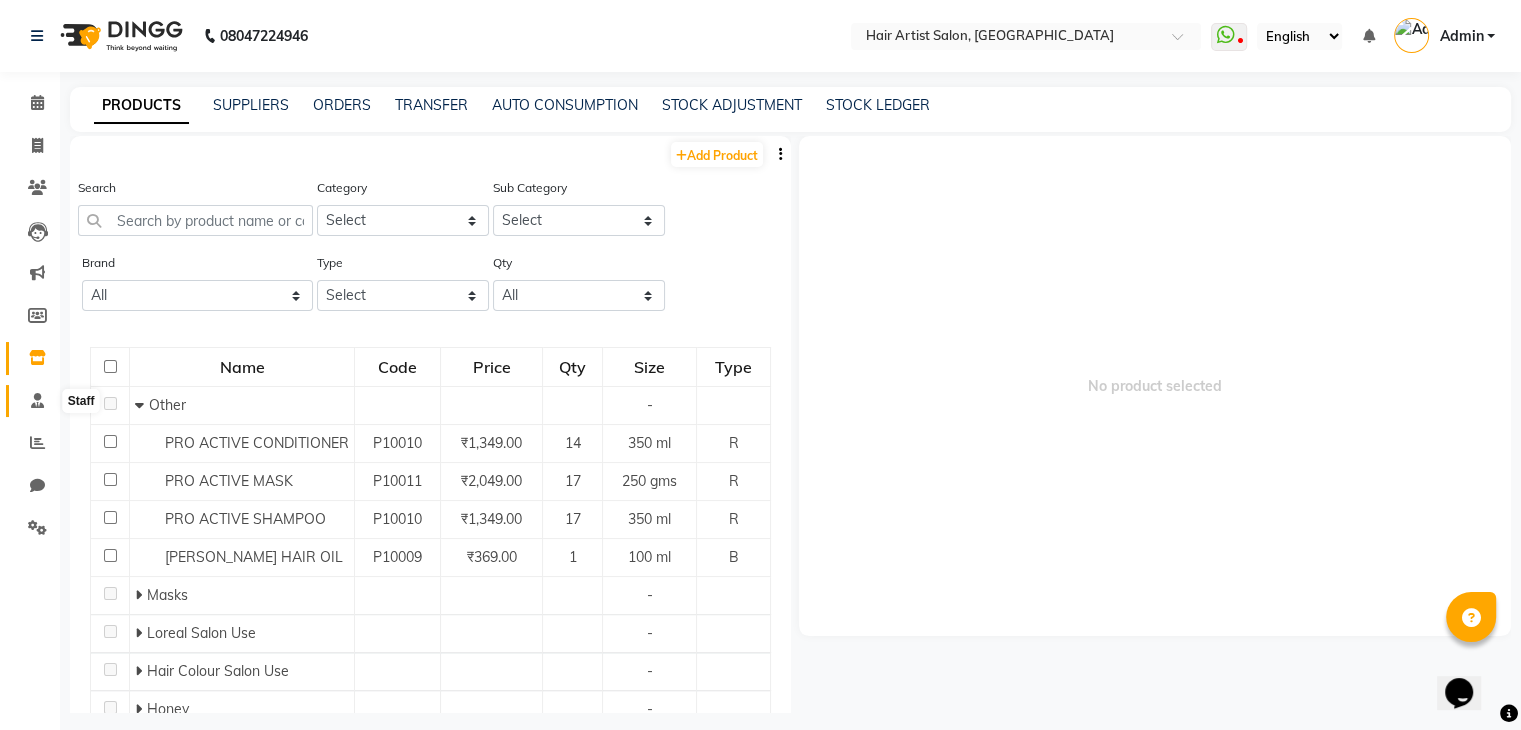 click 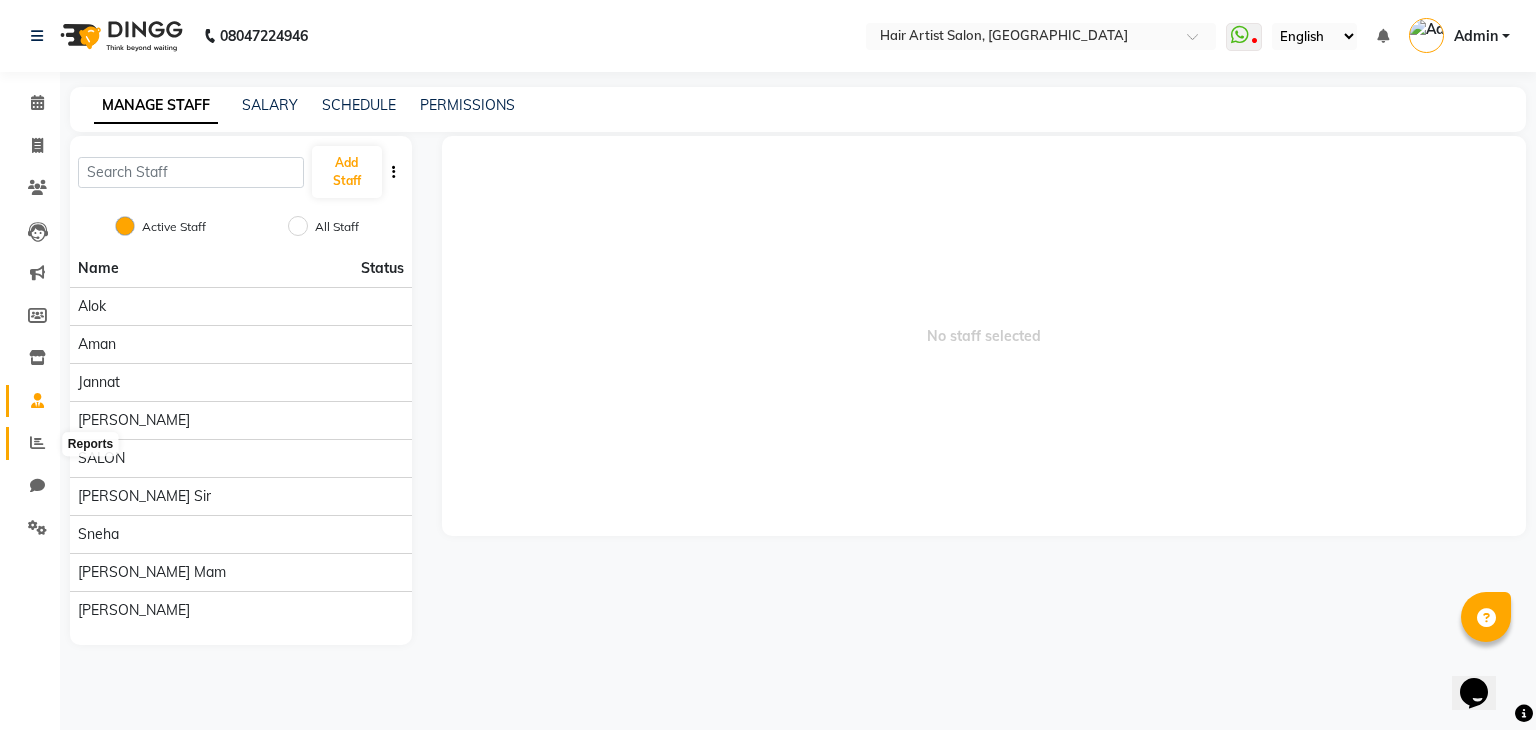 click 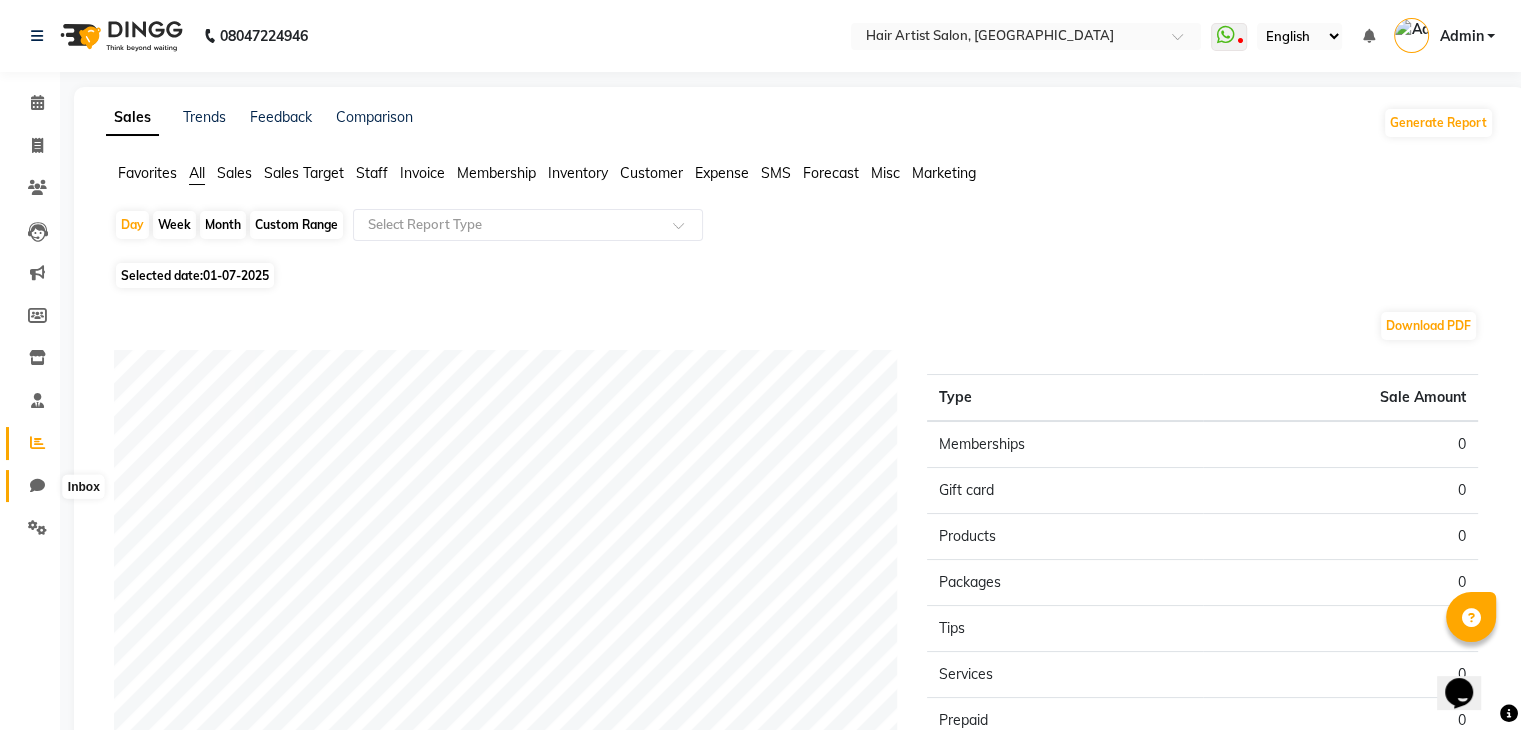 click 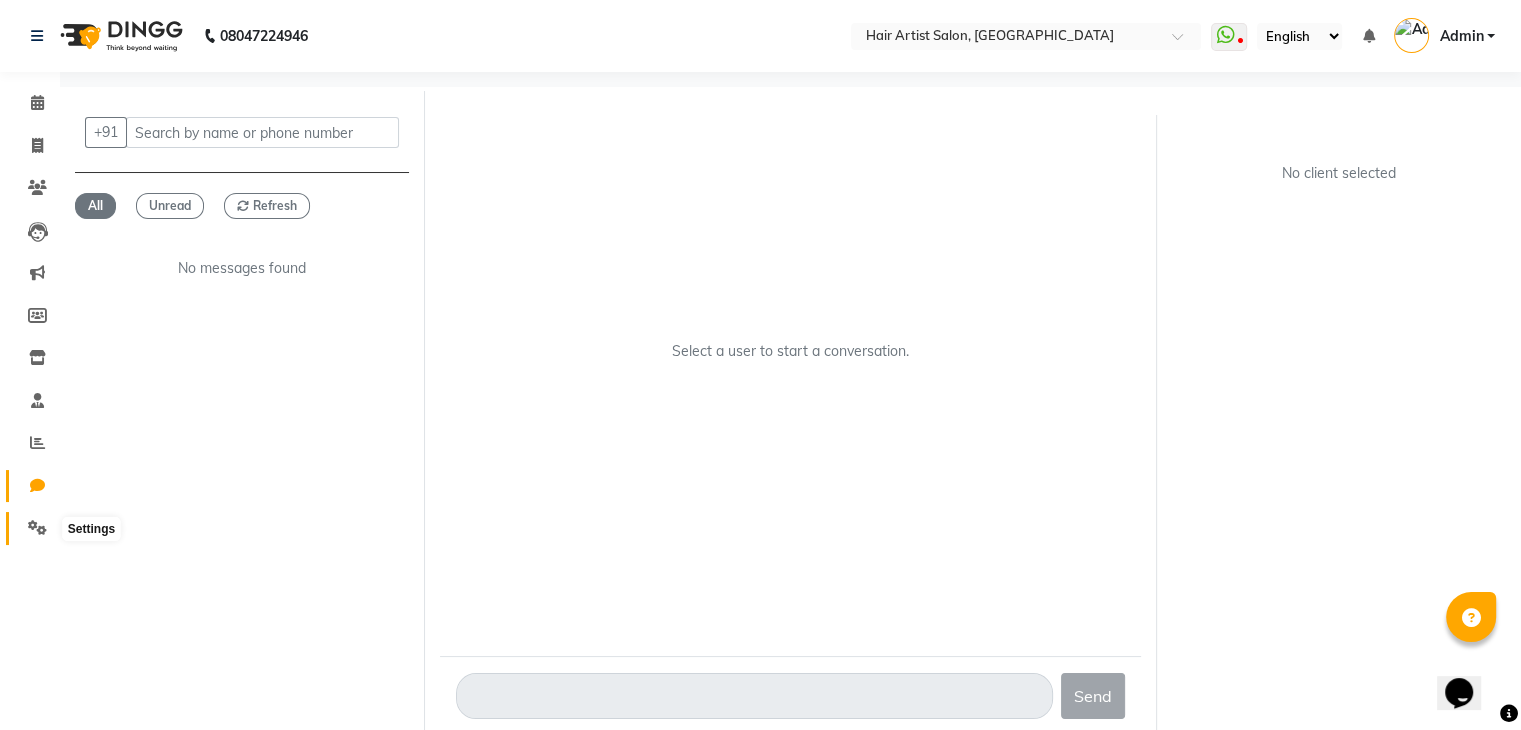 click 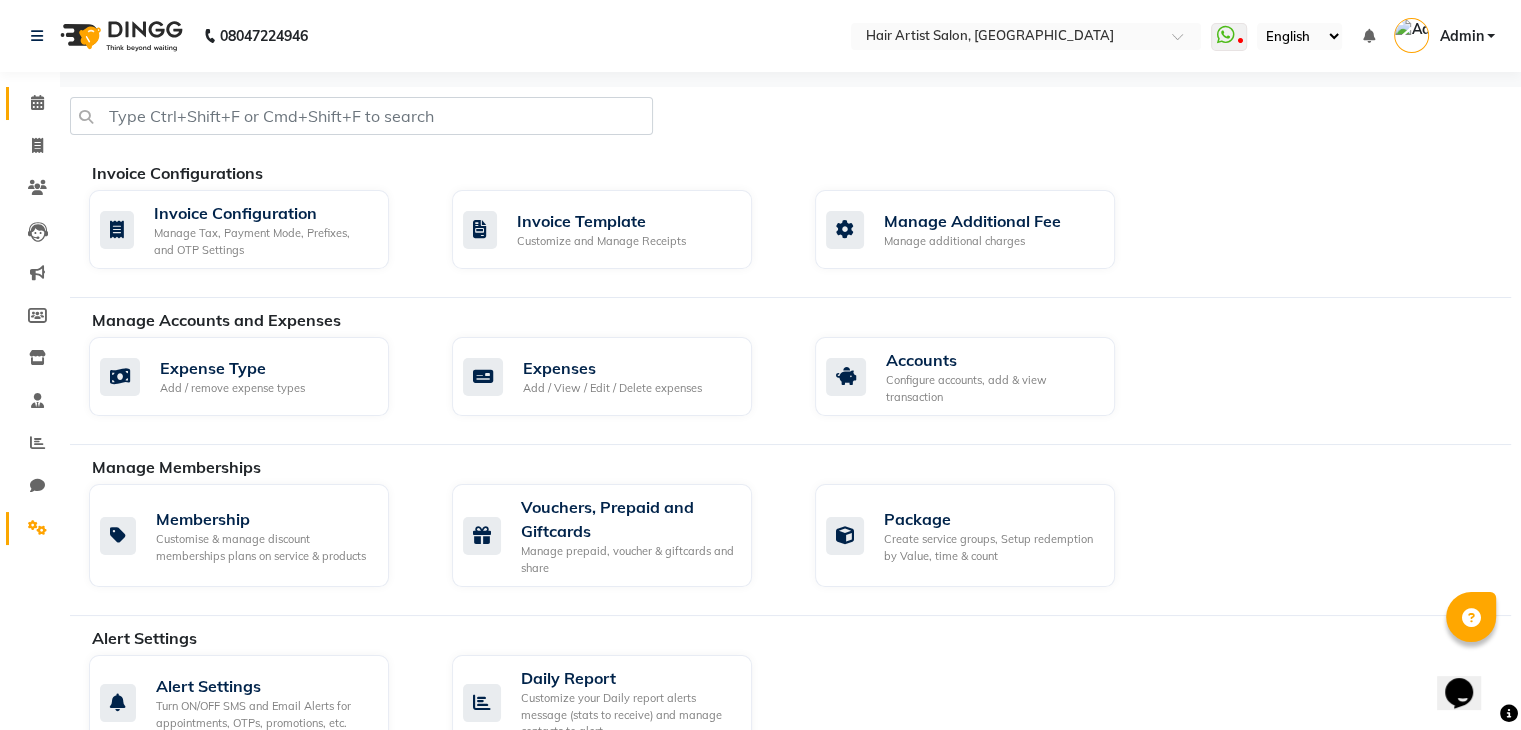 click on "Calendar" 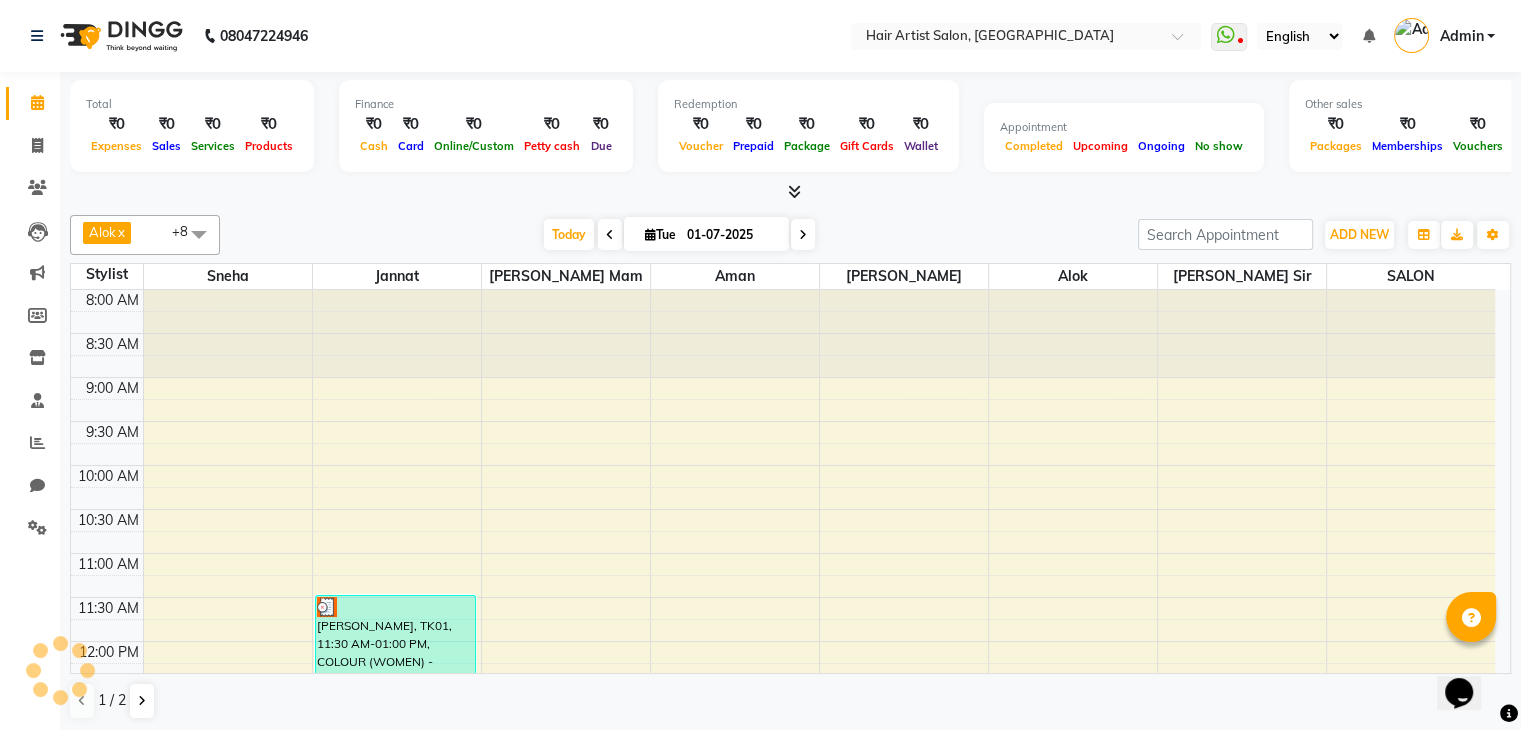 scroll, scrollTop: 524, scrollLeft: 0, axis: vertical 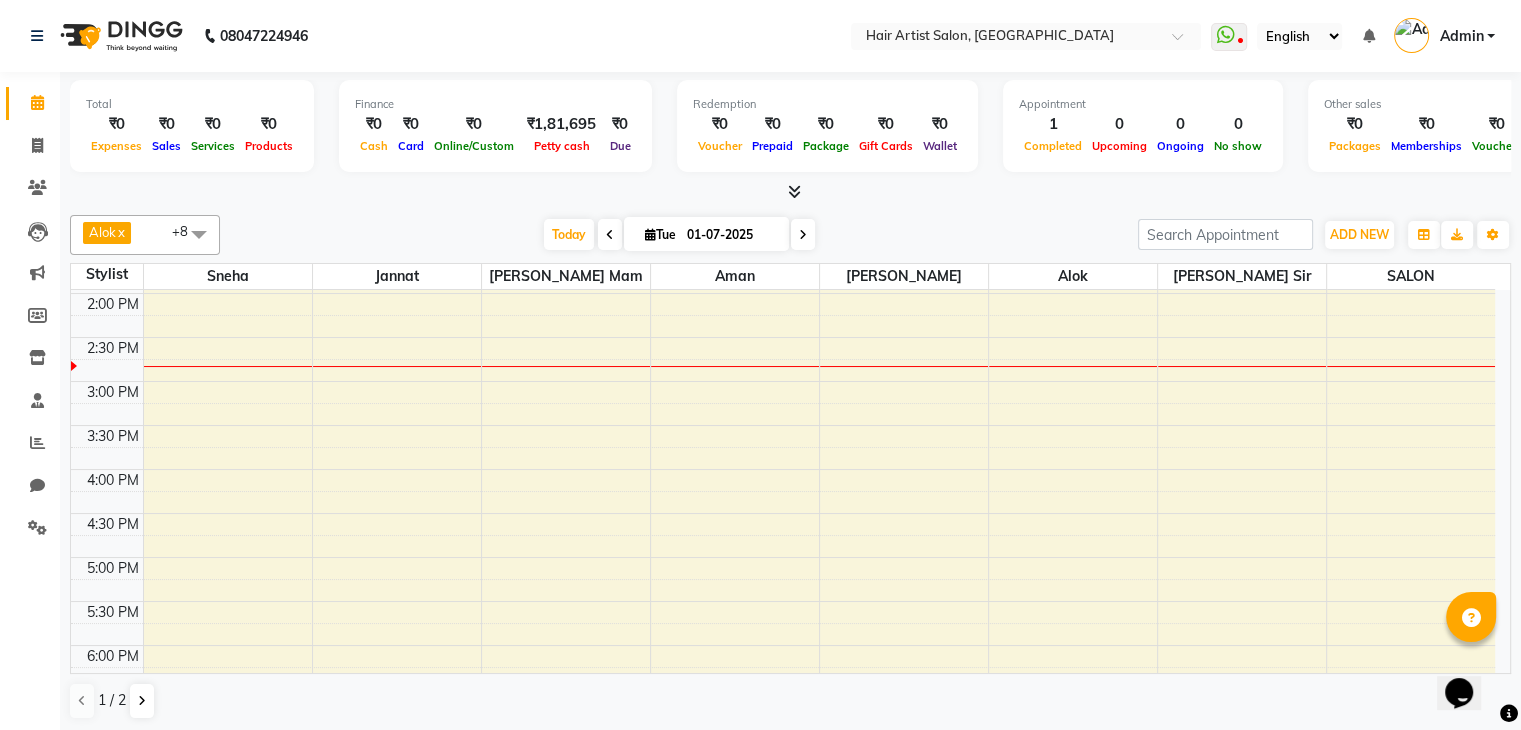 click at bounding box center [790, 192] 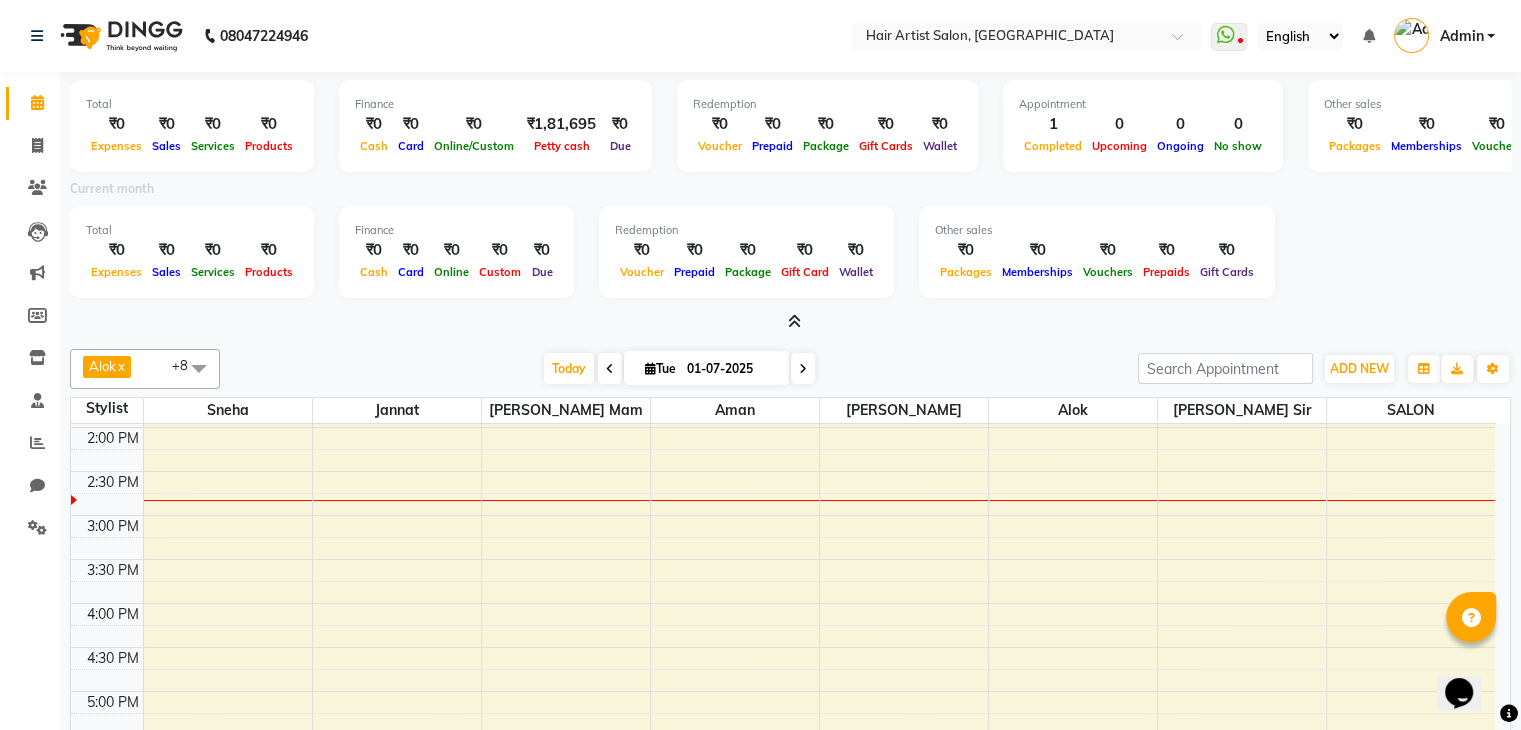 click on "Current month" at bounding box center (112, 189) 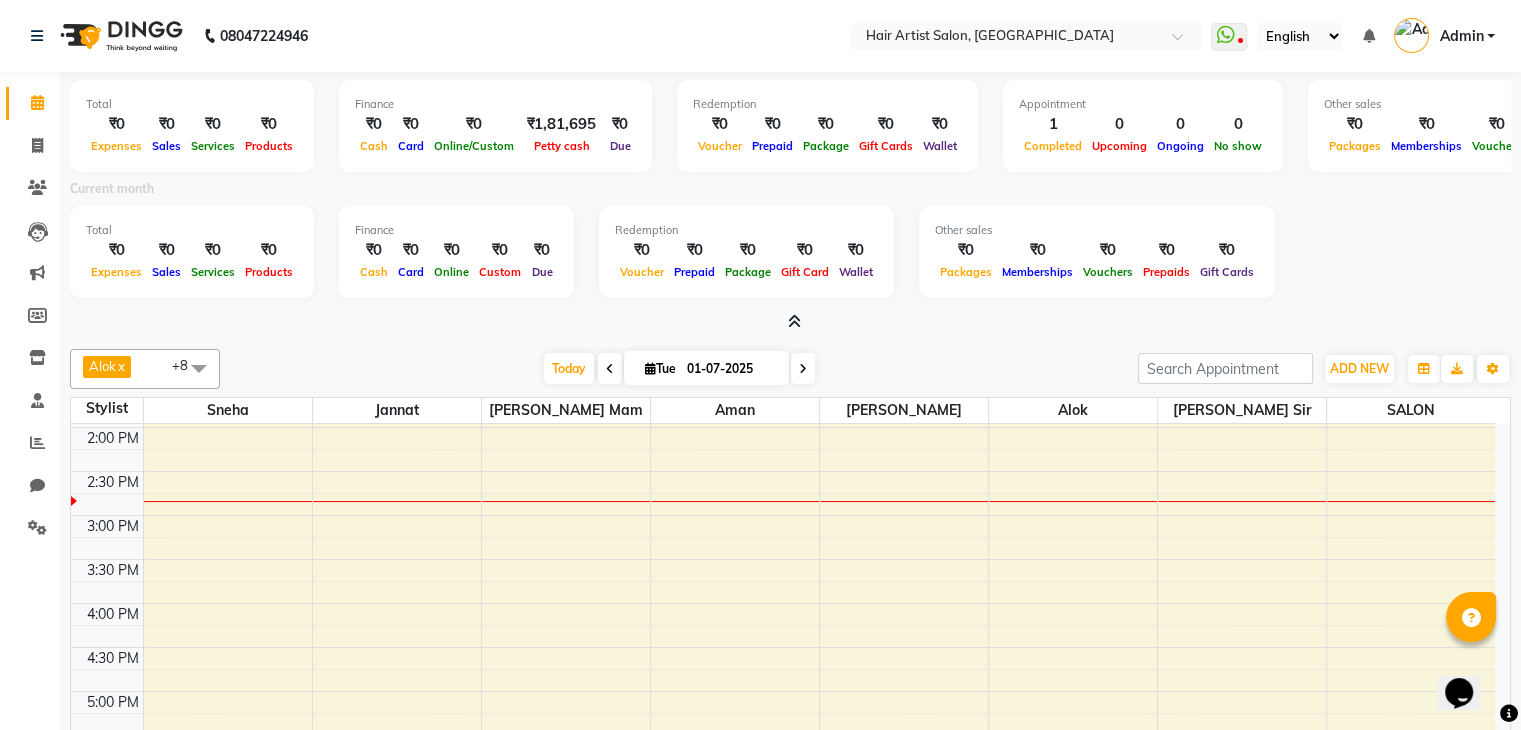 click at bounding box center (1471, 618) 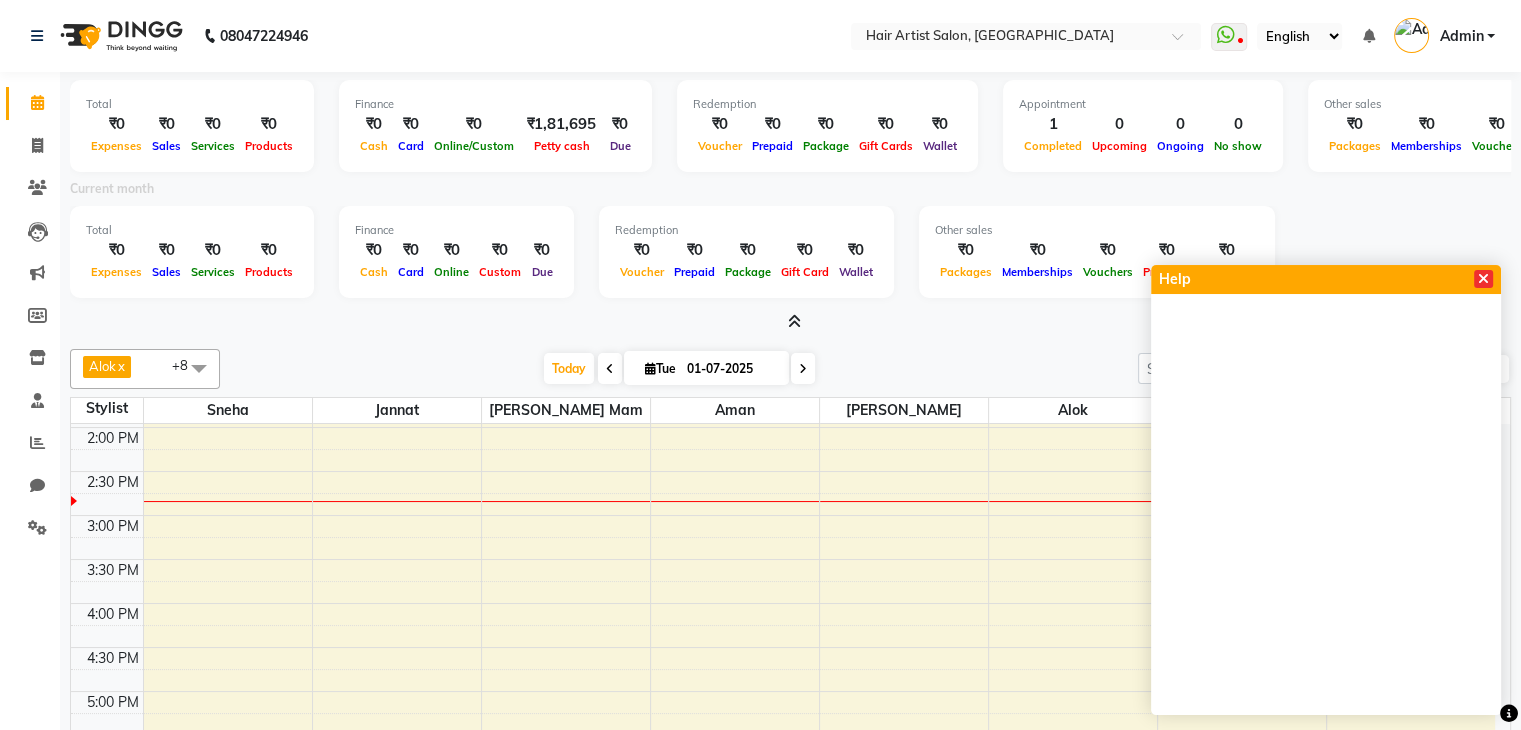 click at bounding box center [1483, 279] 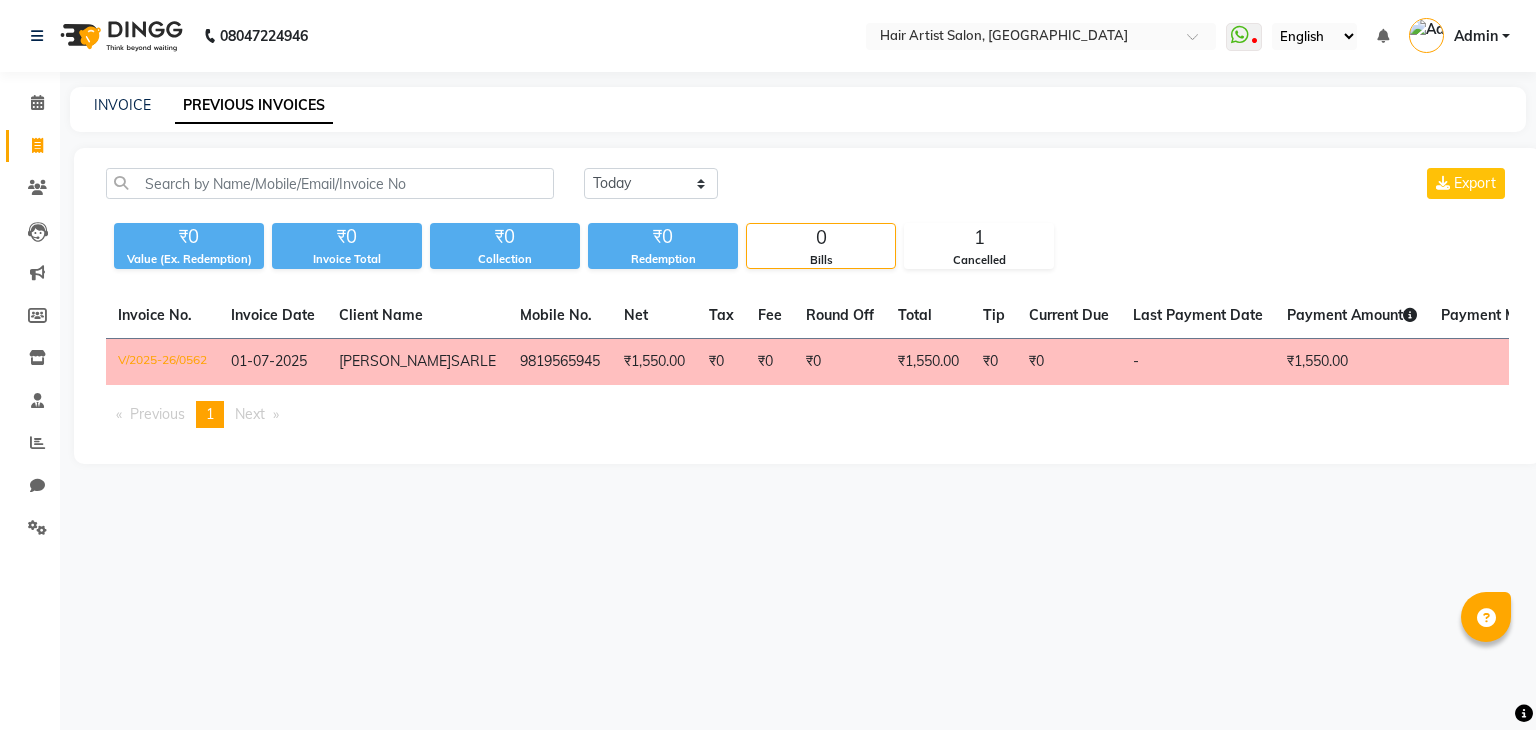 scroll, scrollTop: 0, scrollLeft: 0, axis: both 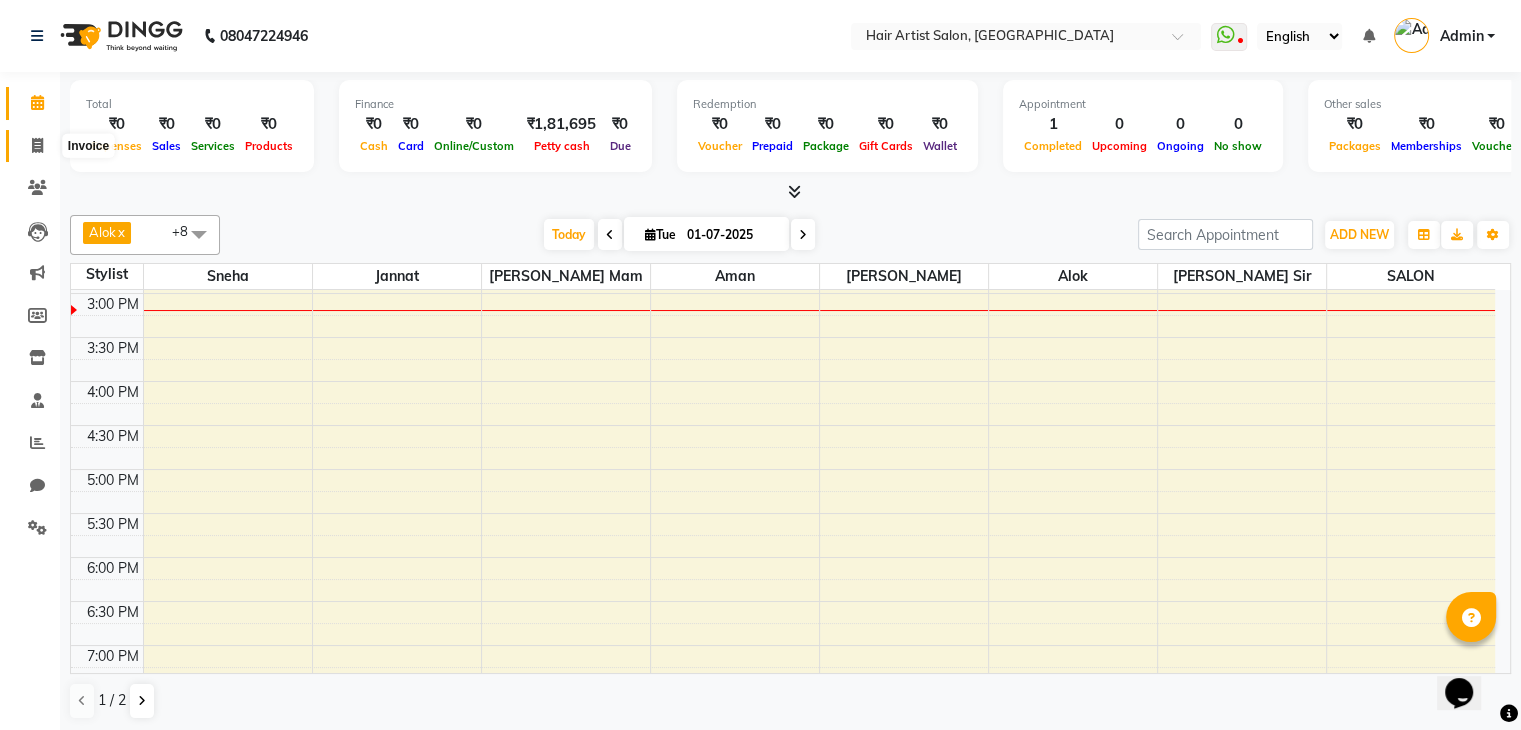 click 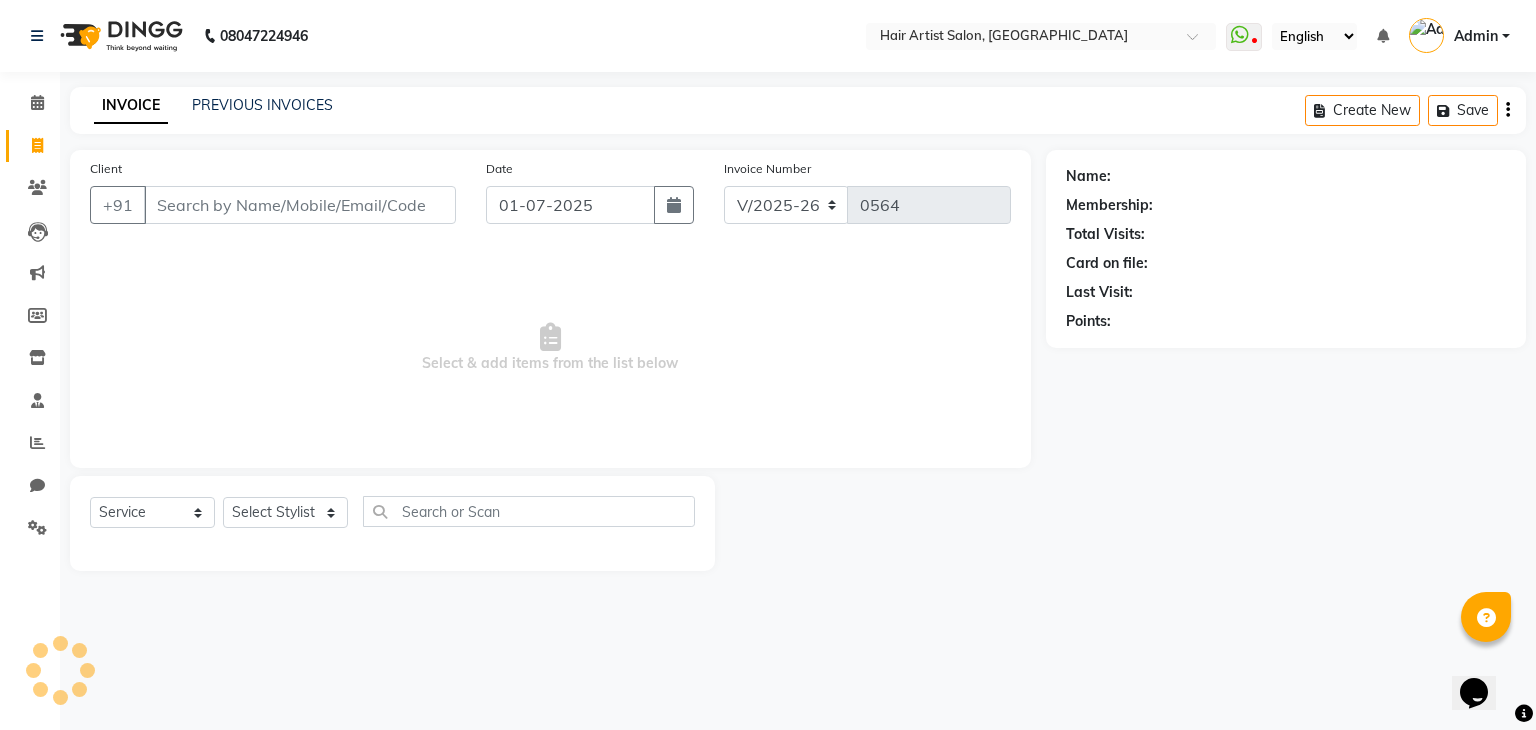 select on "package" 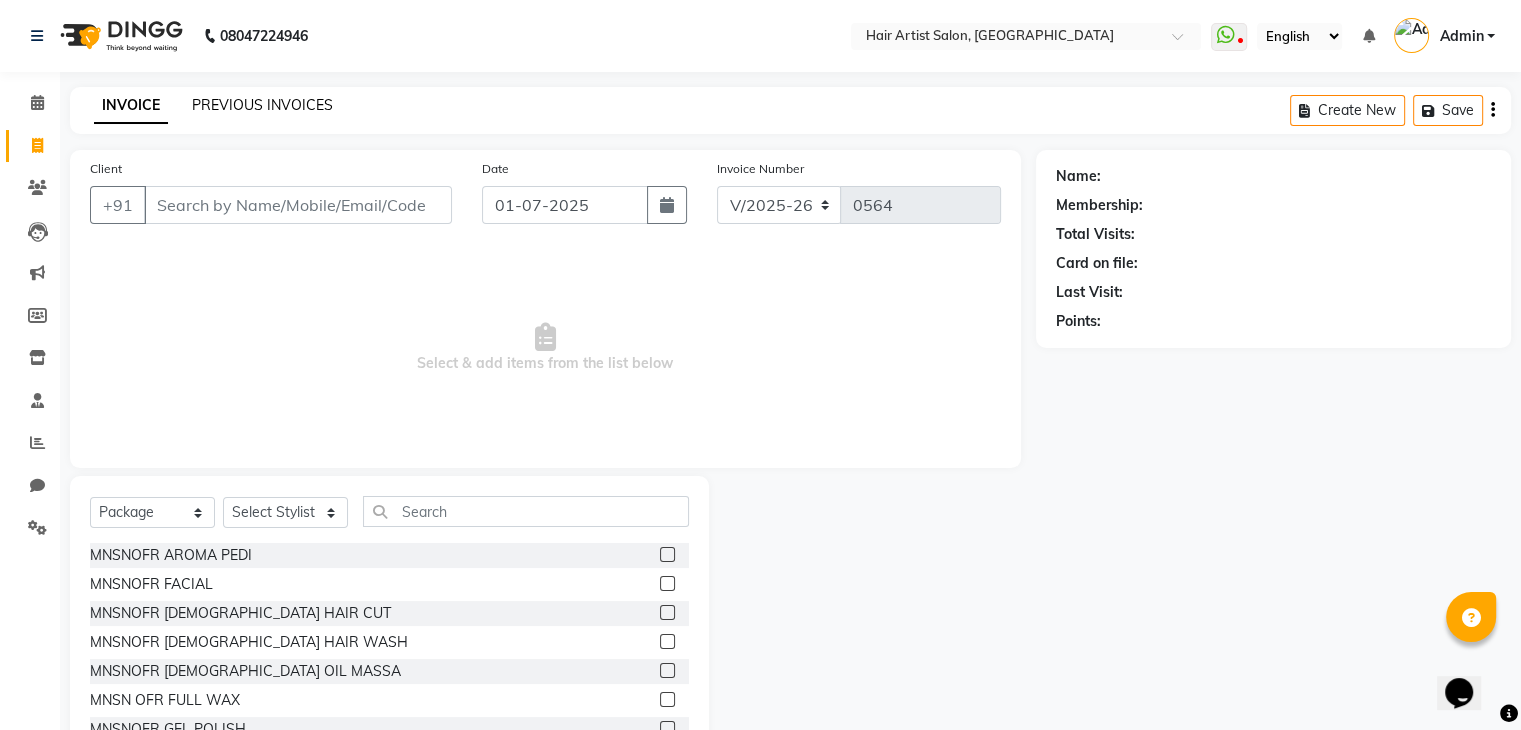 click on "PREVIOUS INVOICES" 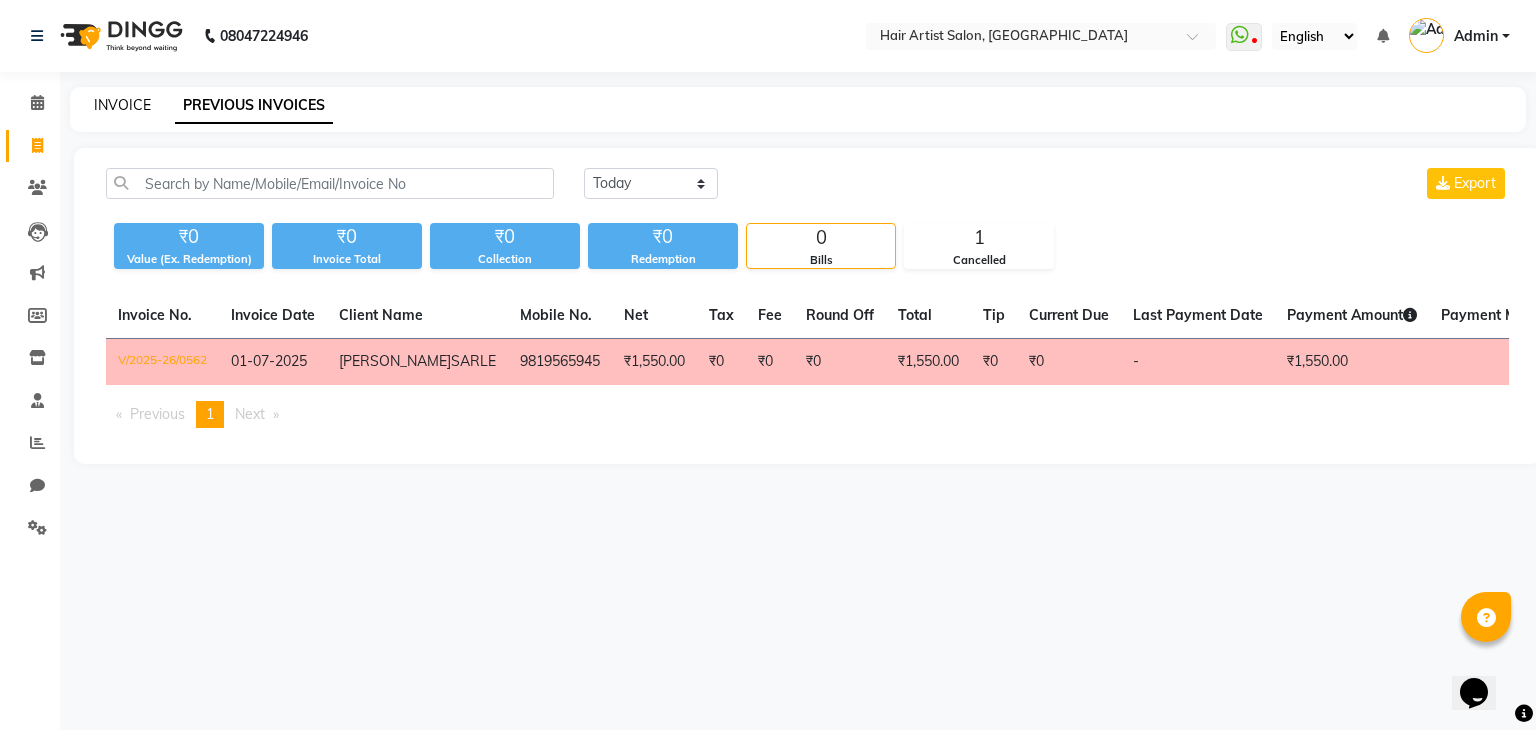 click on "INVOICE" 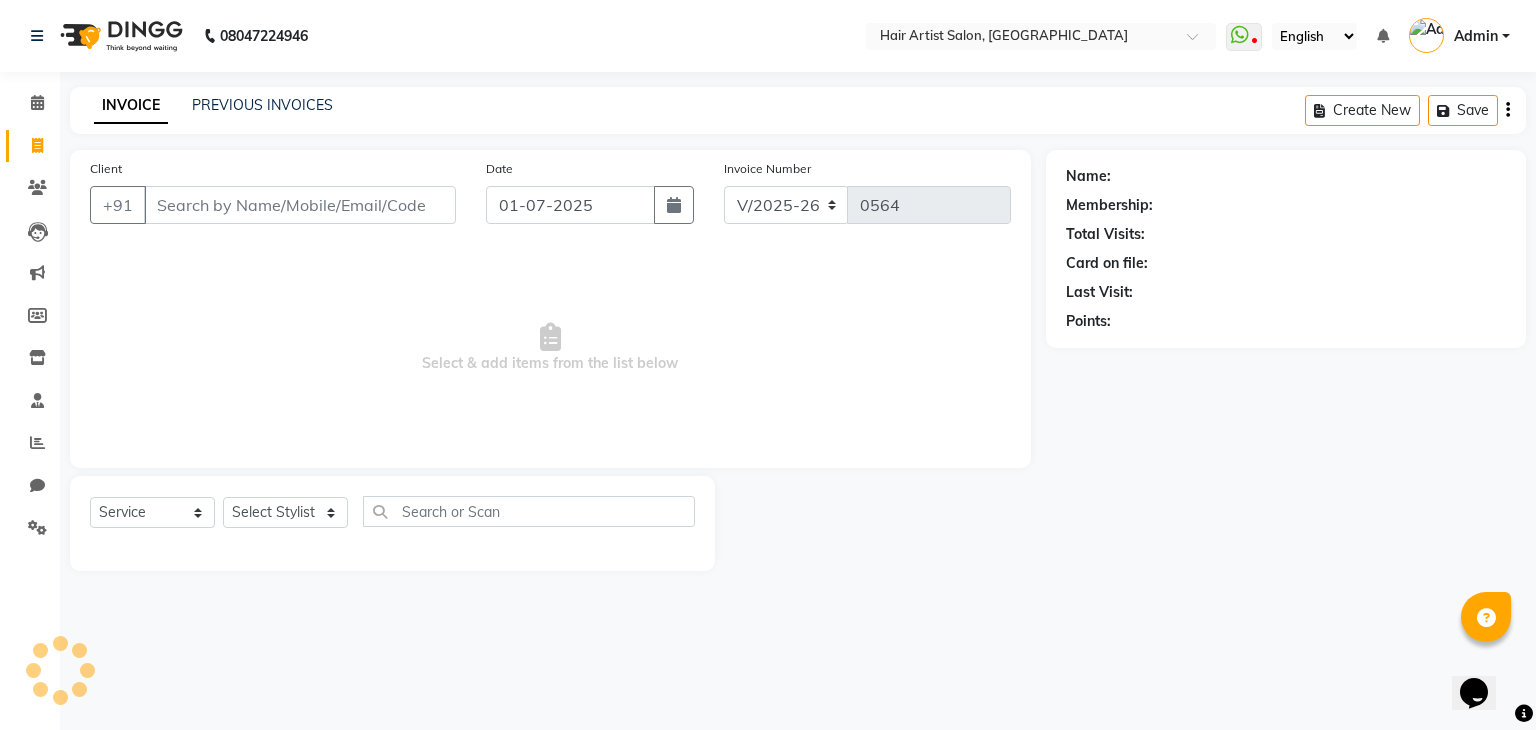select on "package" 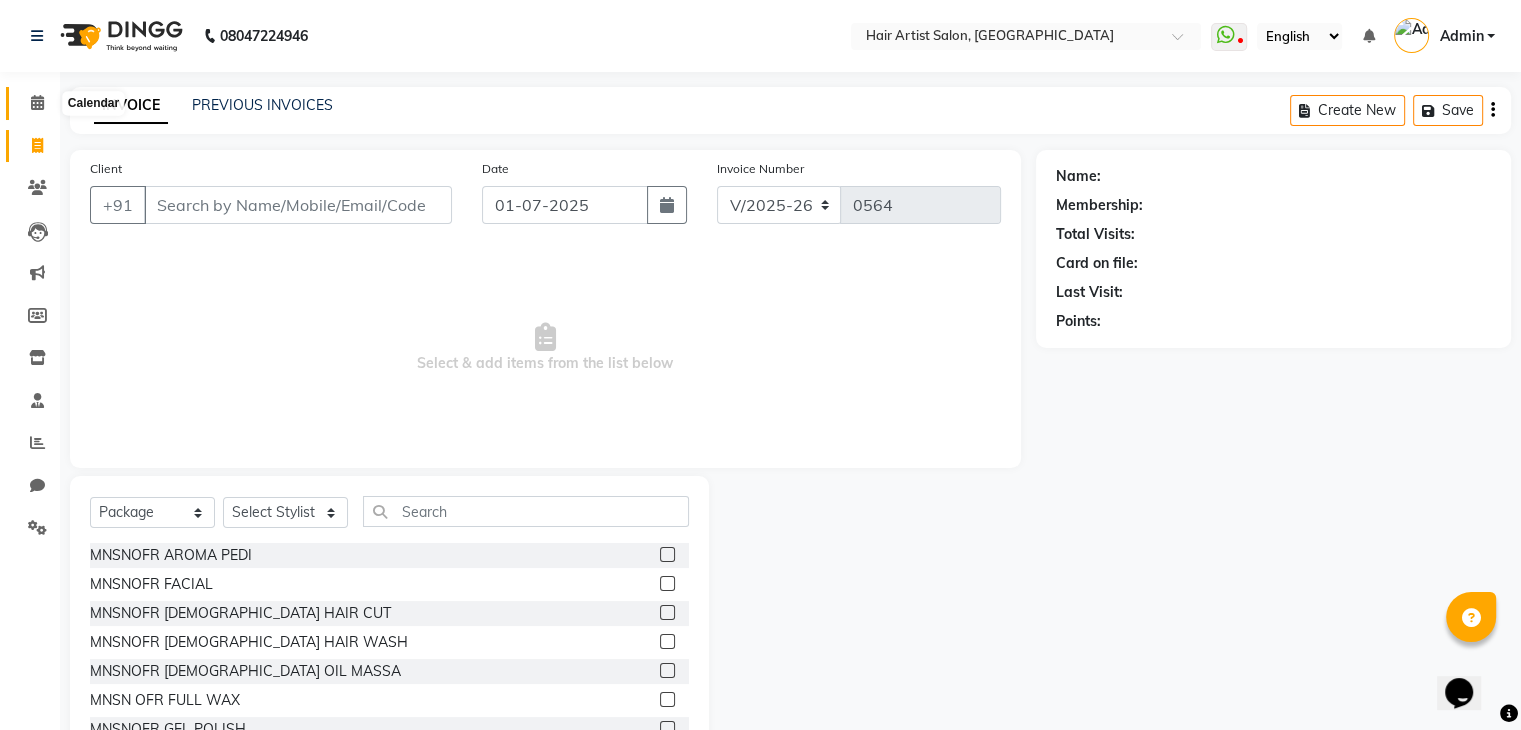 click 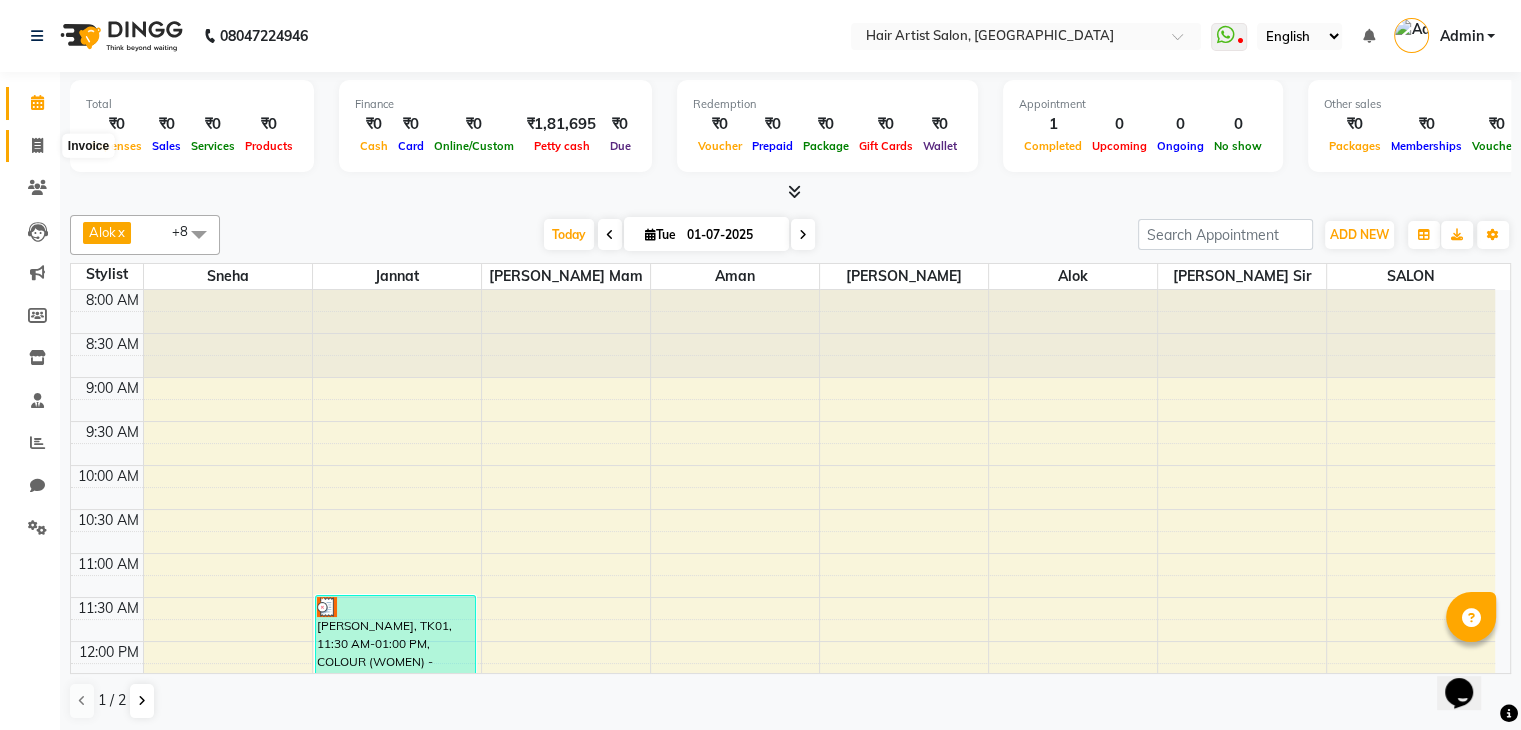 click 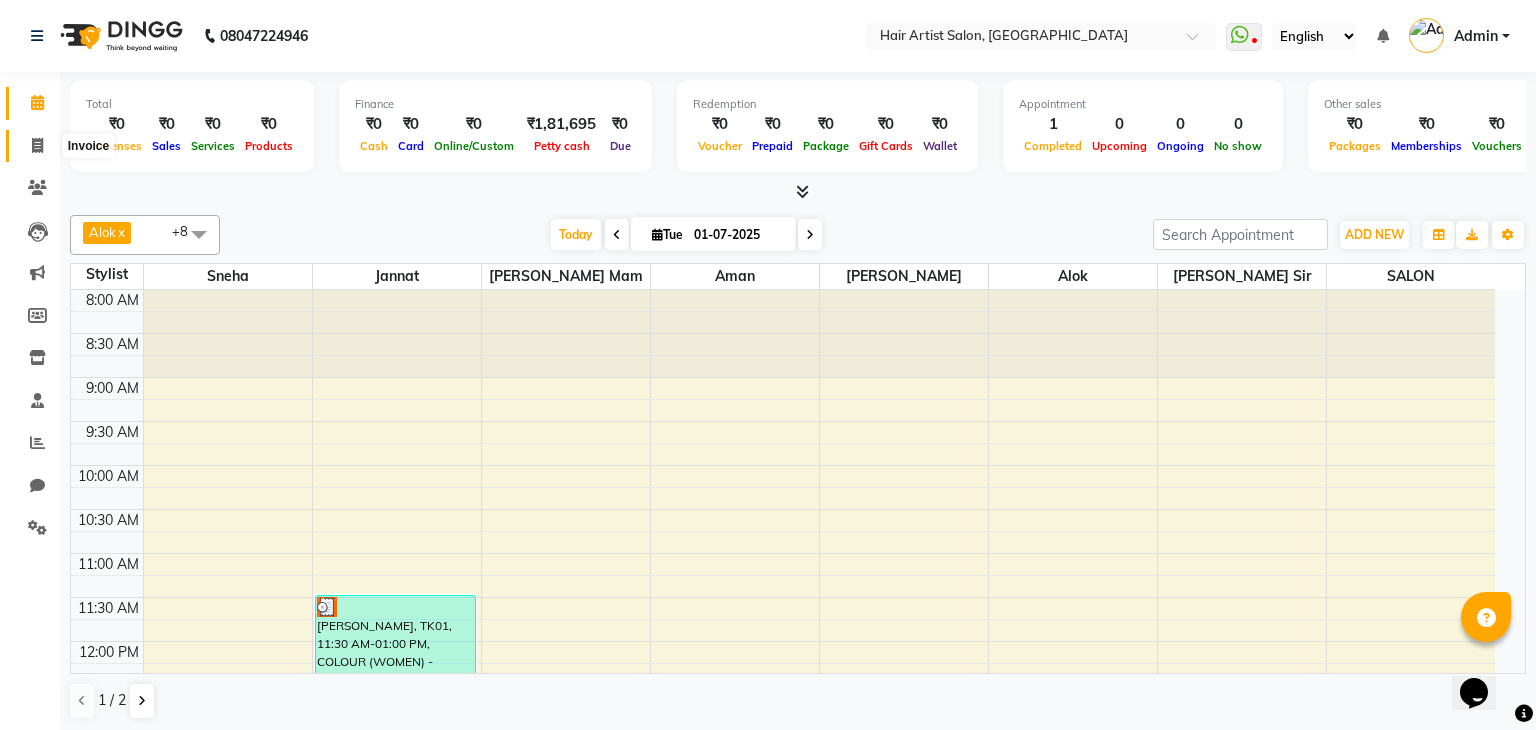 select on "7809" 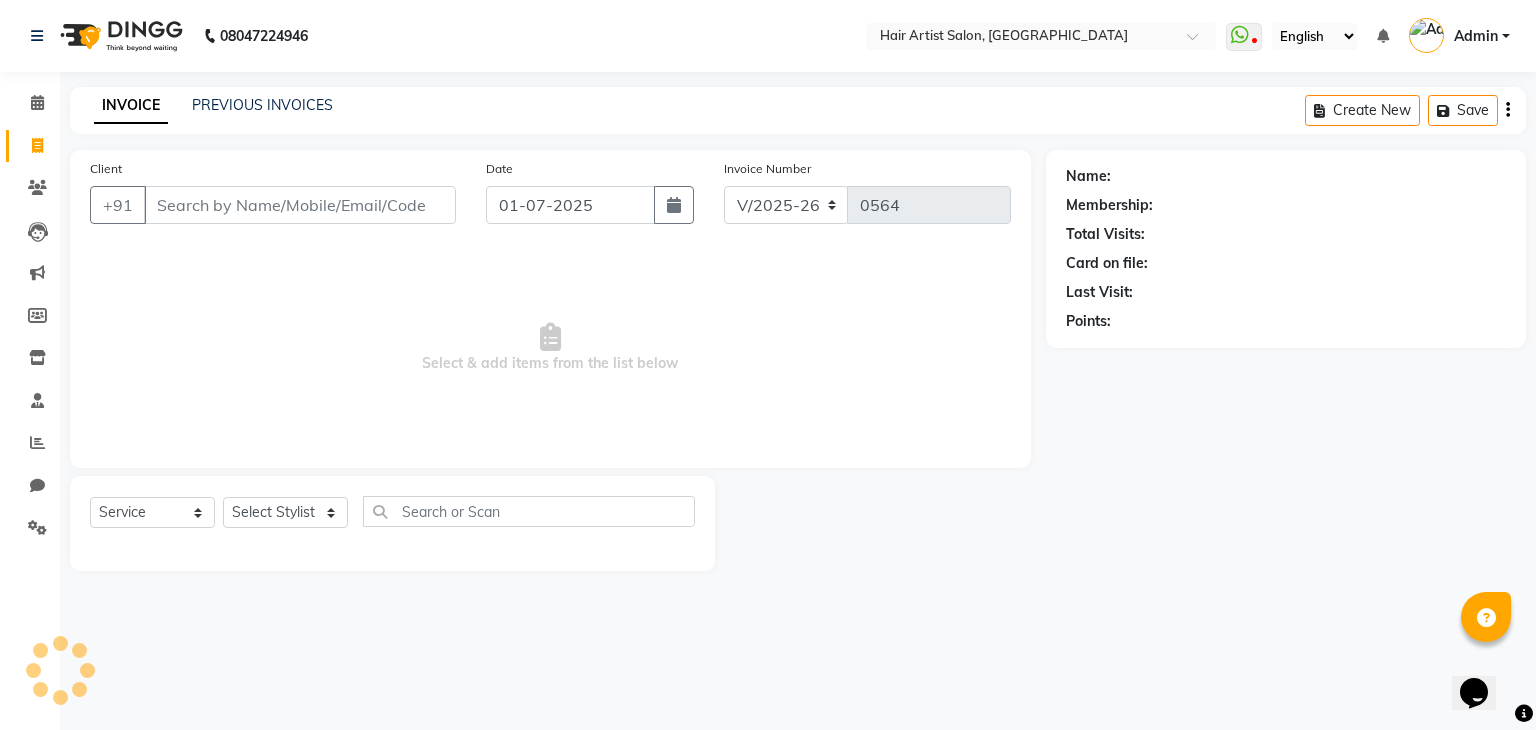 select on "package" 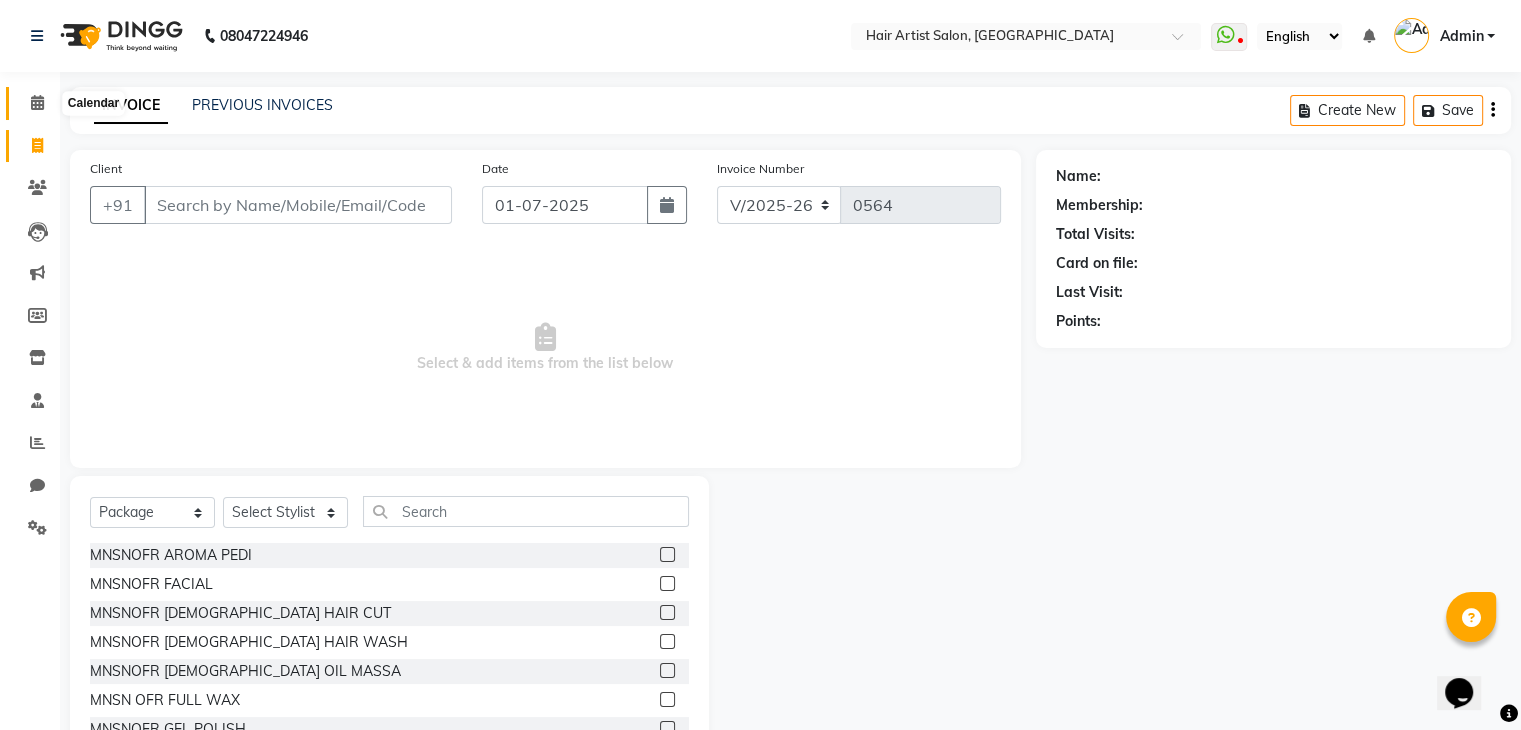 click 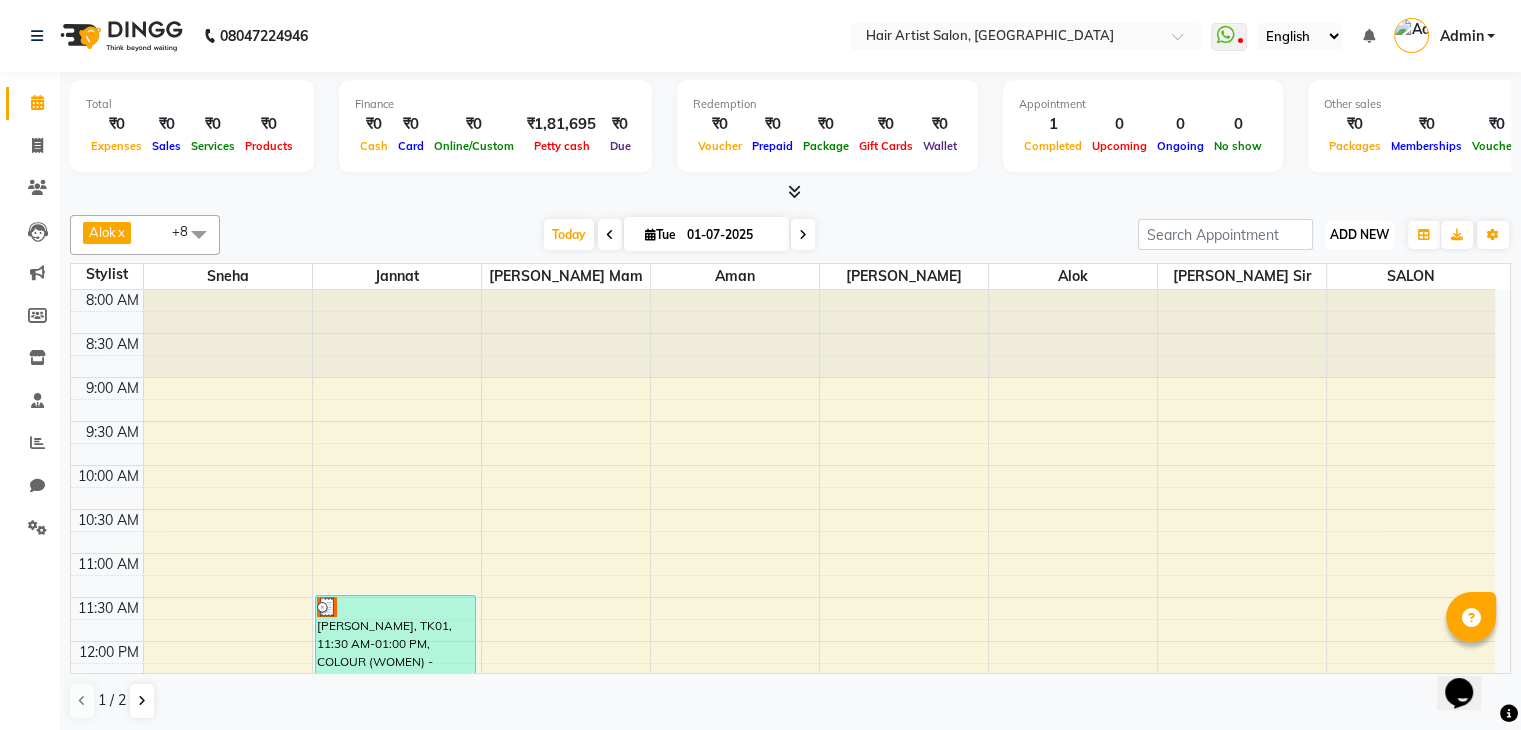 click on "ADD NEW" at bounding box center (1359, 234) 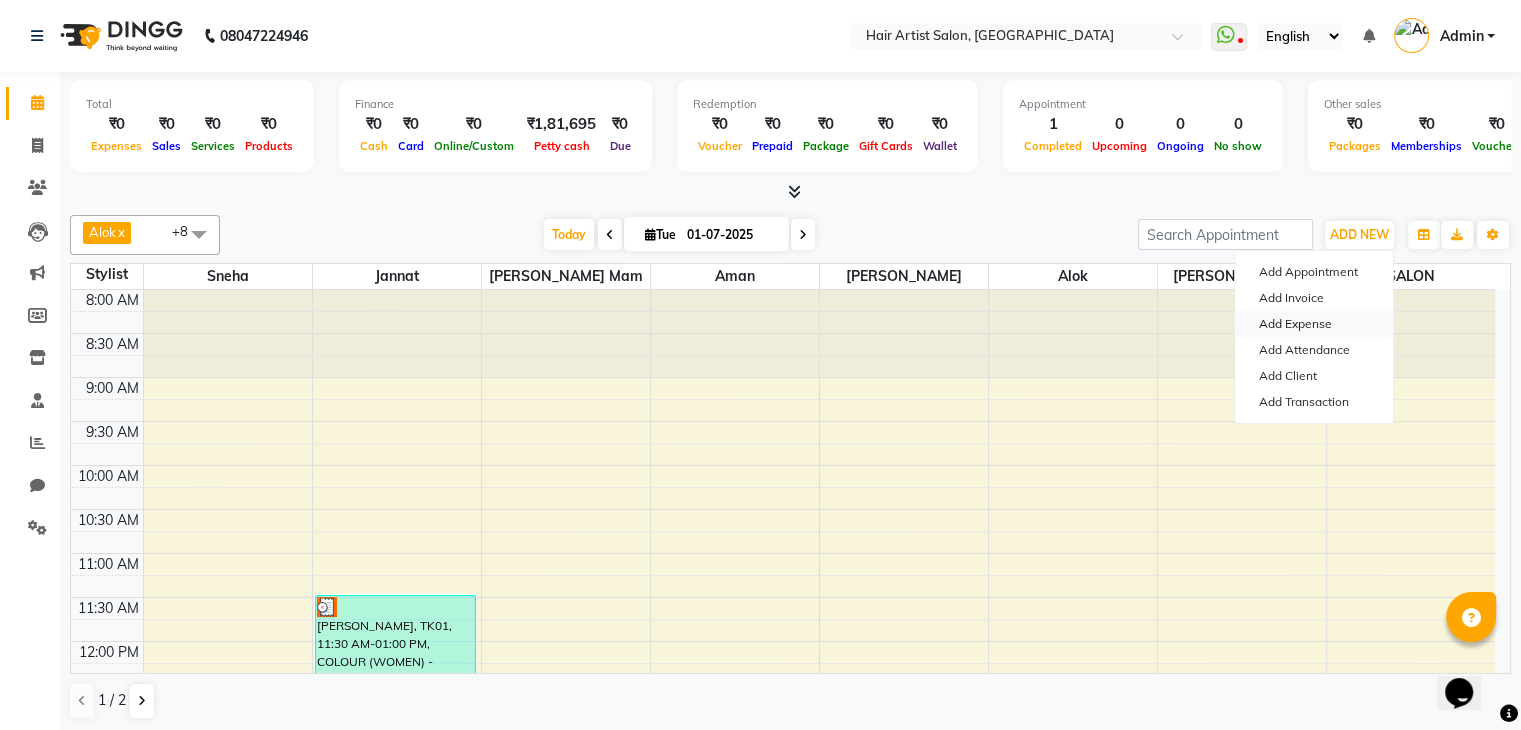 click on "Add Expense" at bounding box center (1314, 324) 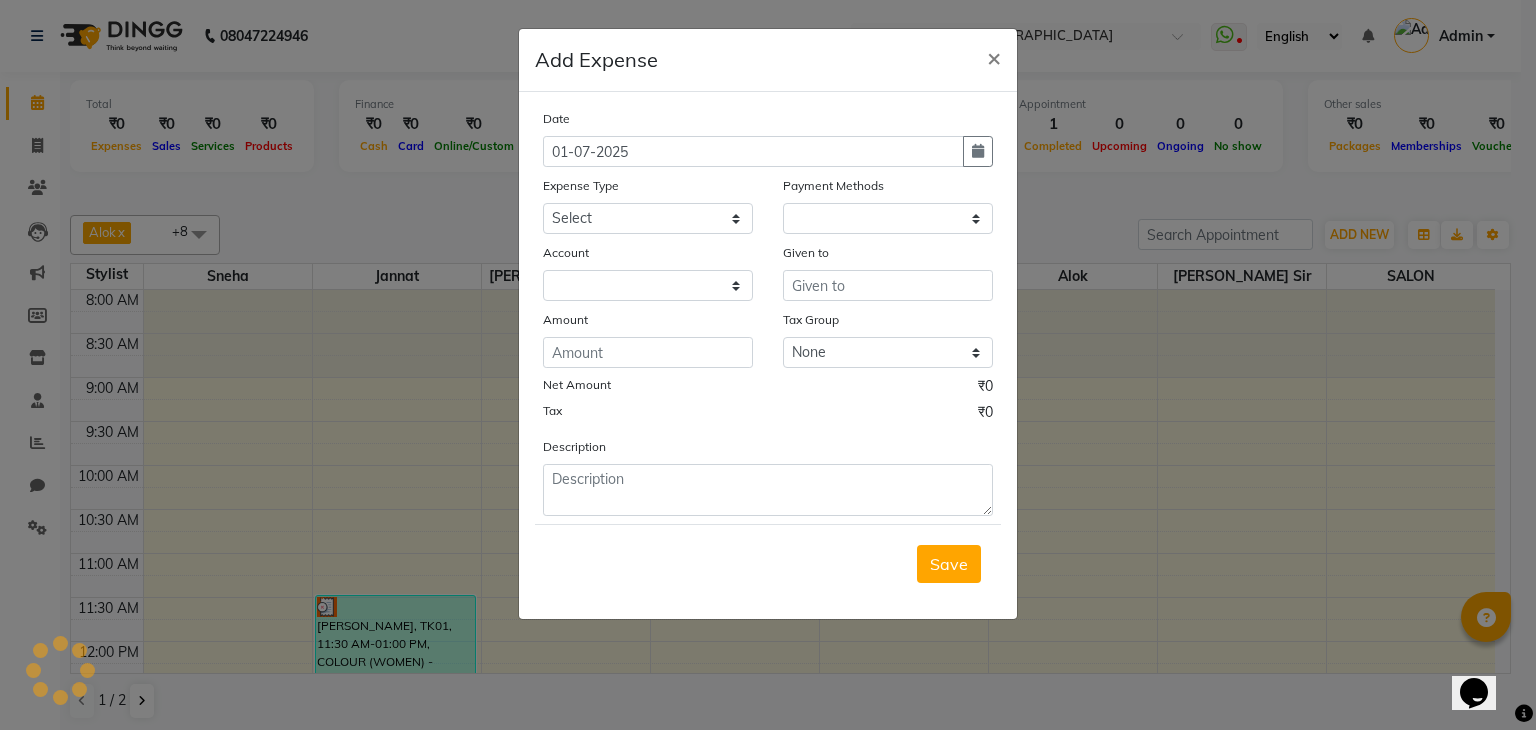 select on "1" 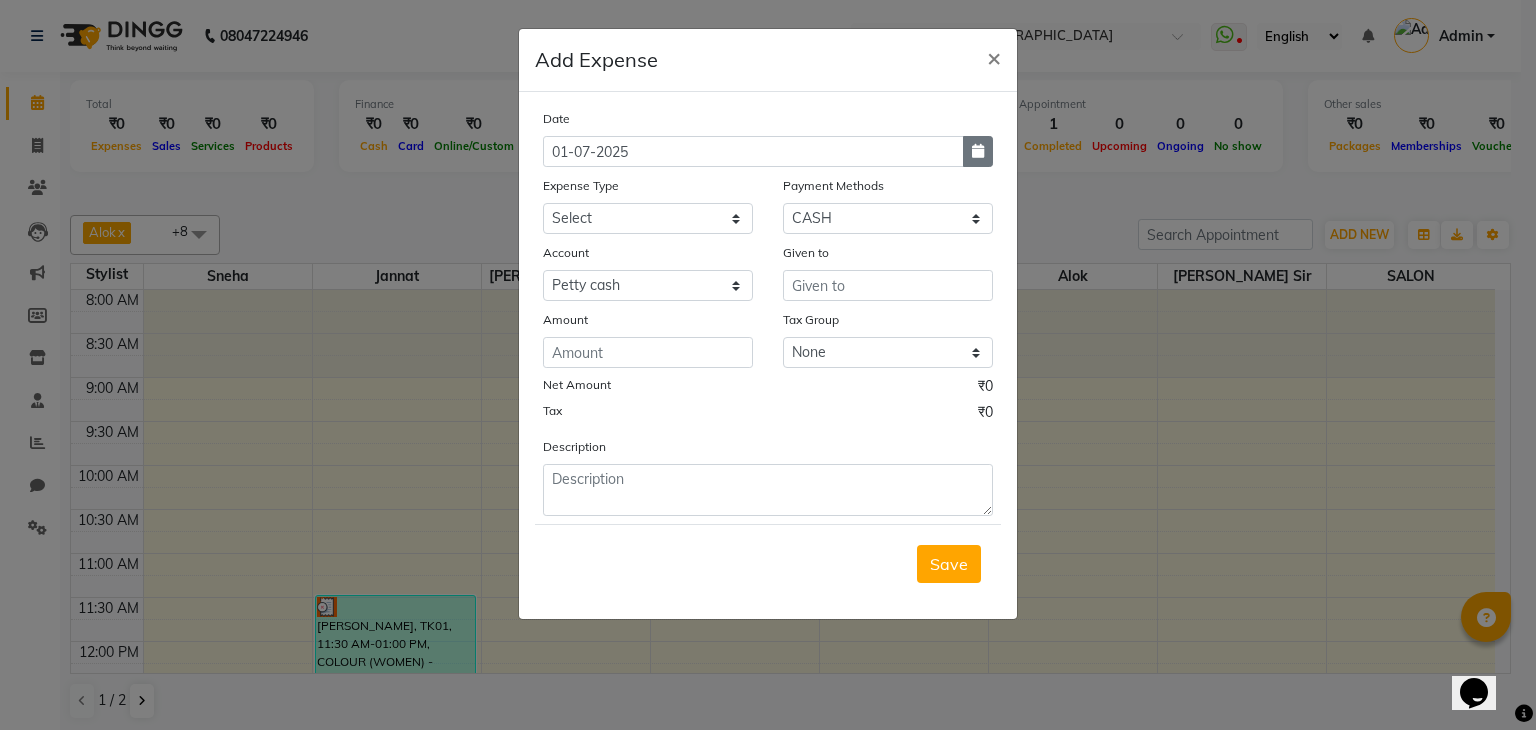 click 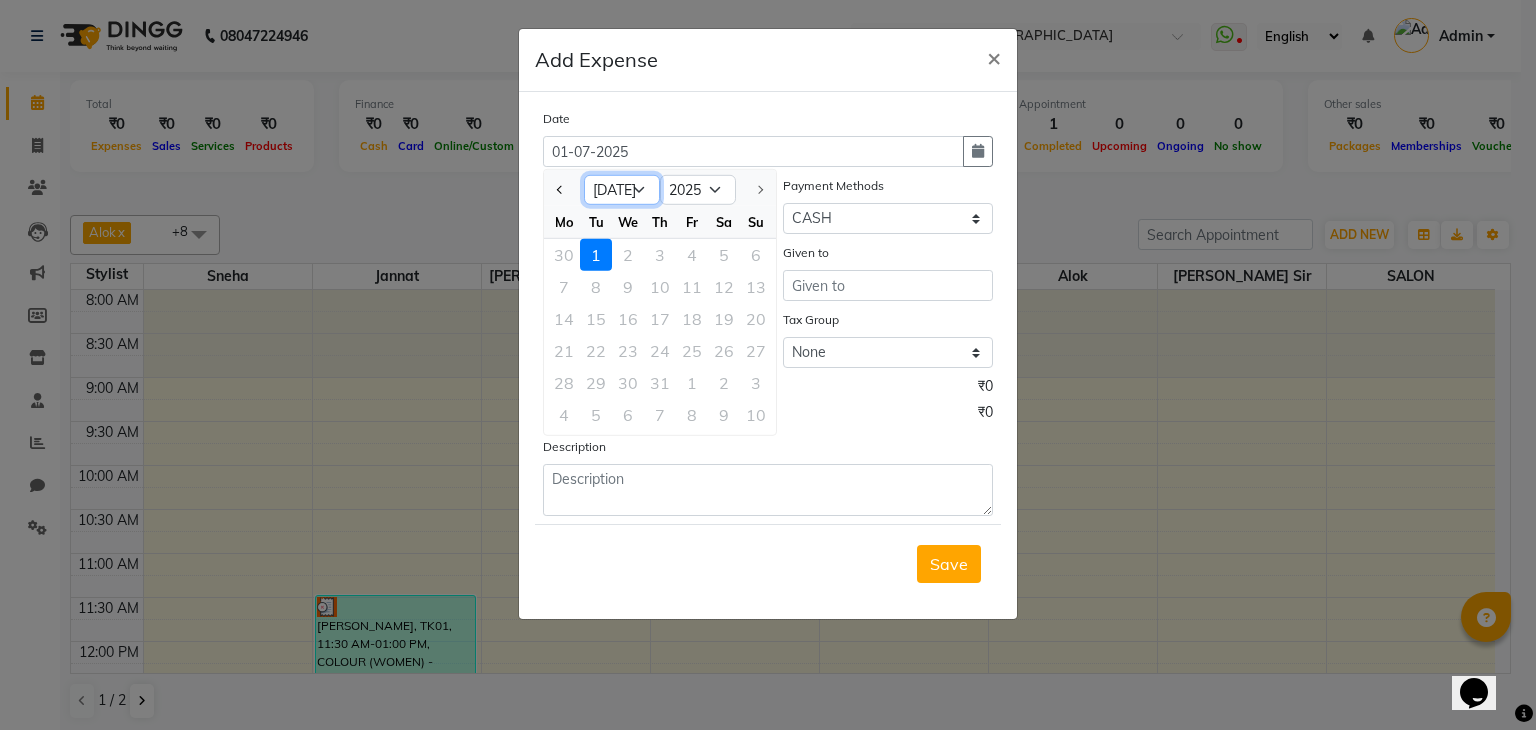click on "Jan Feb Mar Apr May Jun [DATE]" 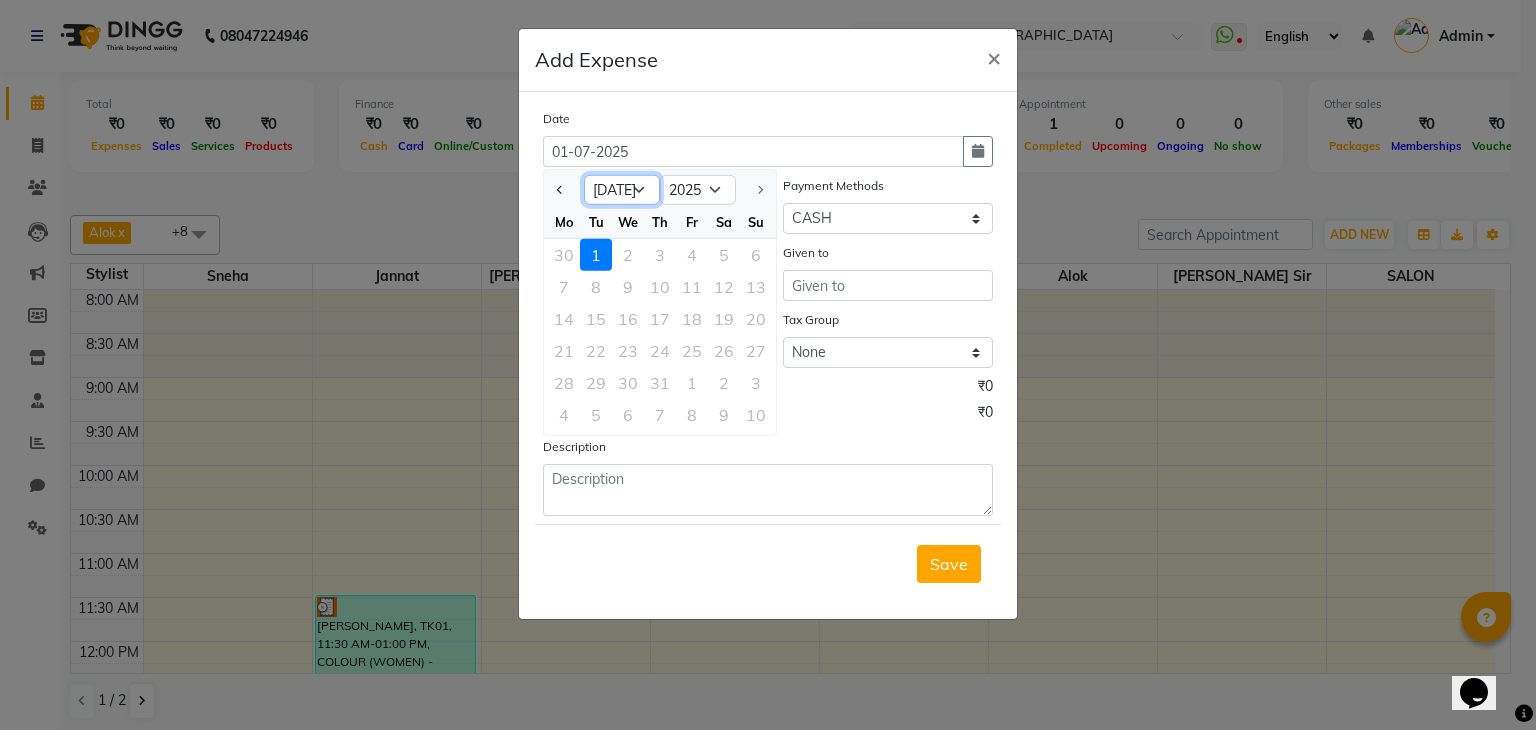 select on "6" 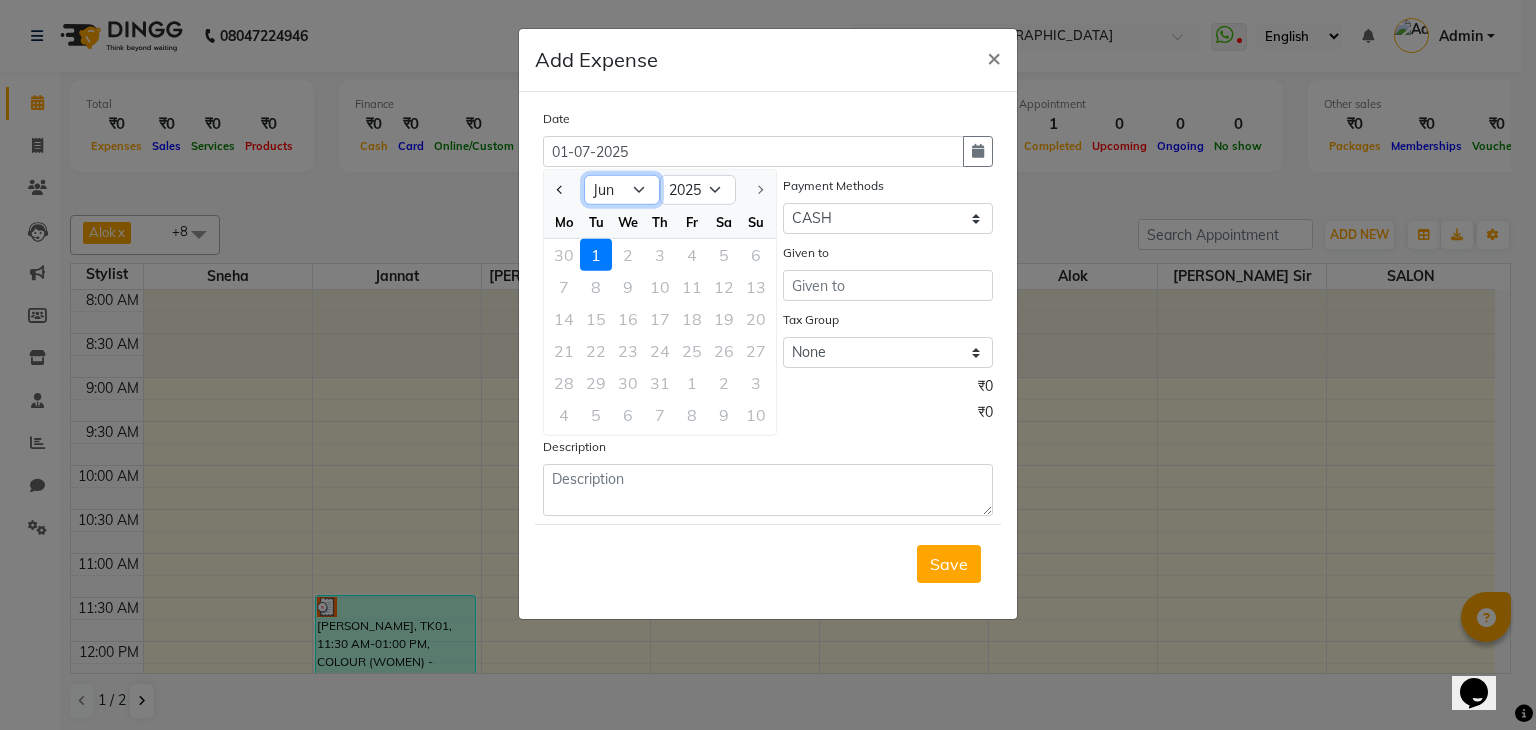 click on "Jan Feb Mar Apr May Jun [DATE]" 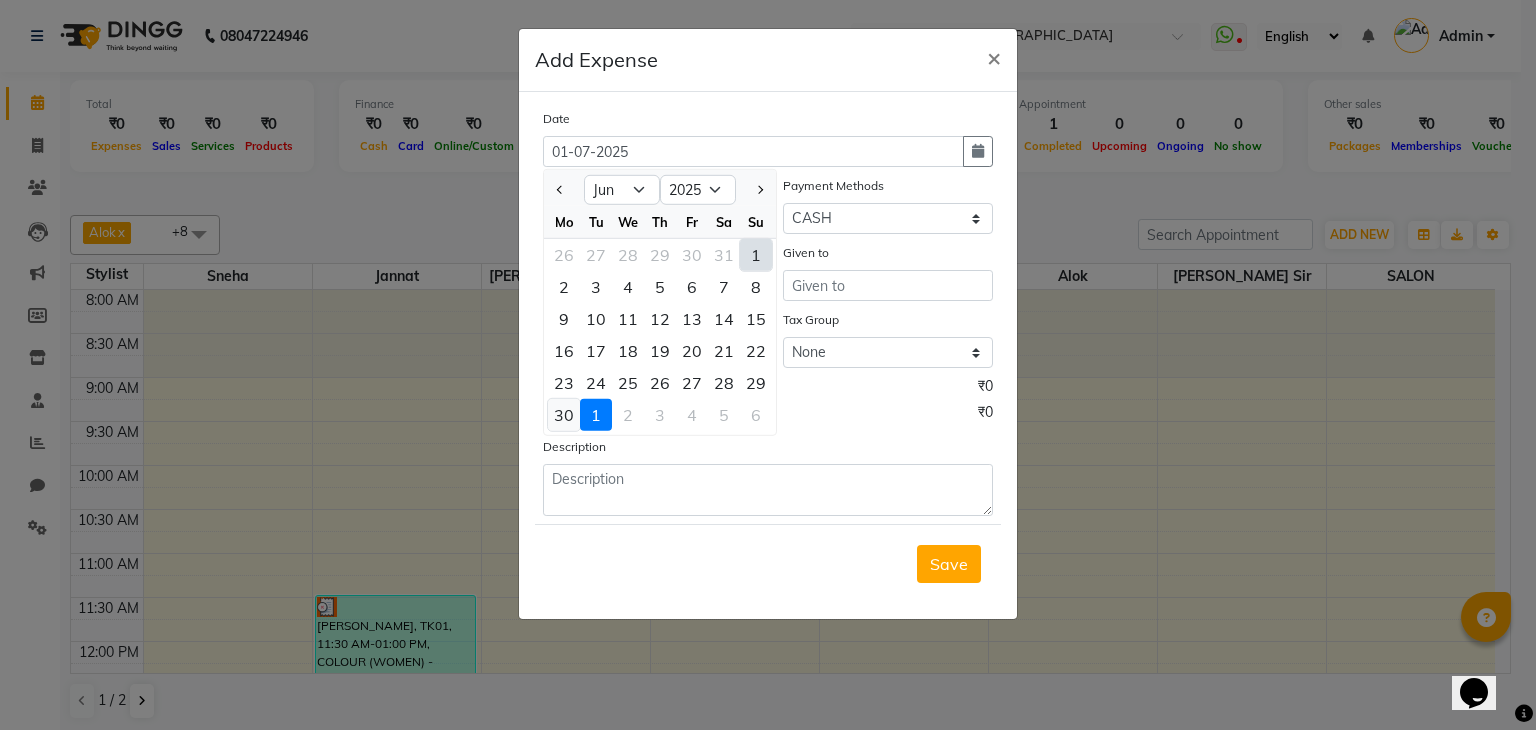 click on "30" 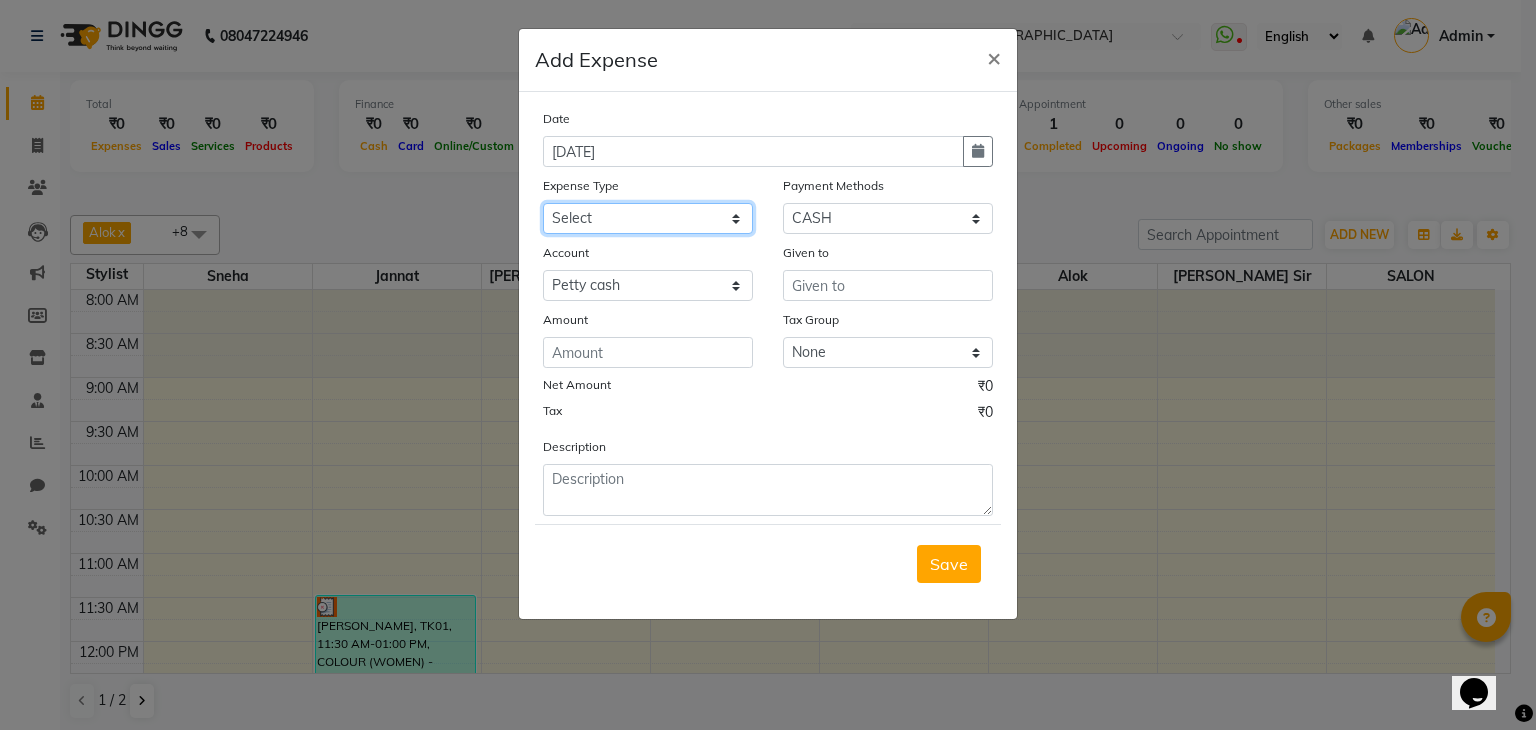 click on "Select Advance Salary Bank charges Cash transfer to bank Client Snacks Equipment Fuel Govt fee Incentive International purchase Loan Repayment Maintenance Marketing Miscellaneous MRA Other Pantry PERSONAL WORK Product Rent Salary Staff Snacks Tax Tea & Refreshment Utilities" 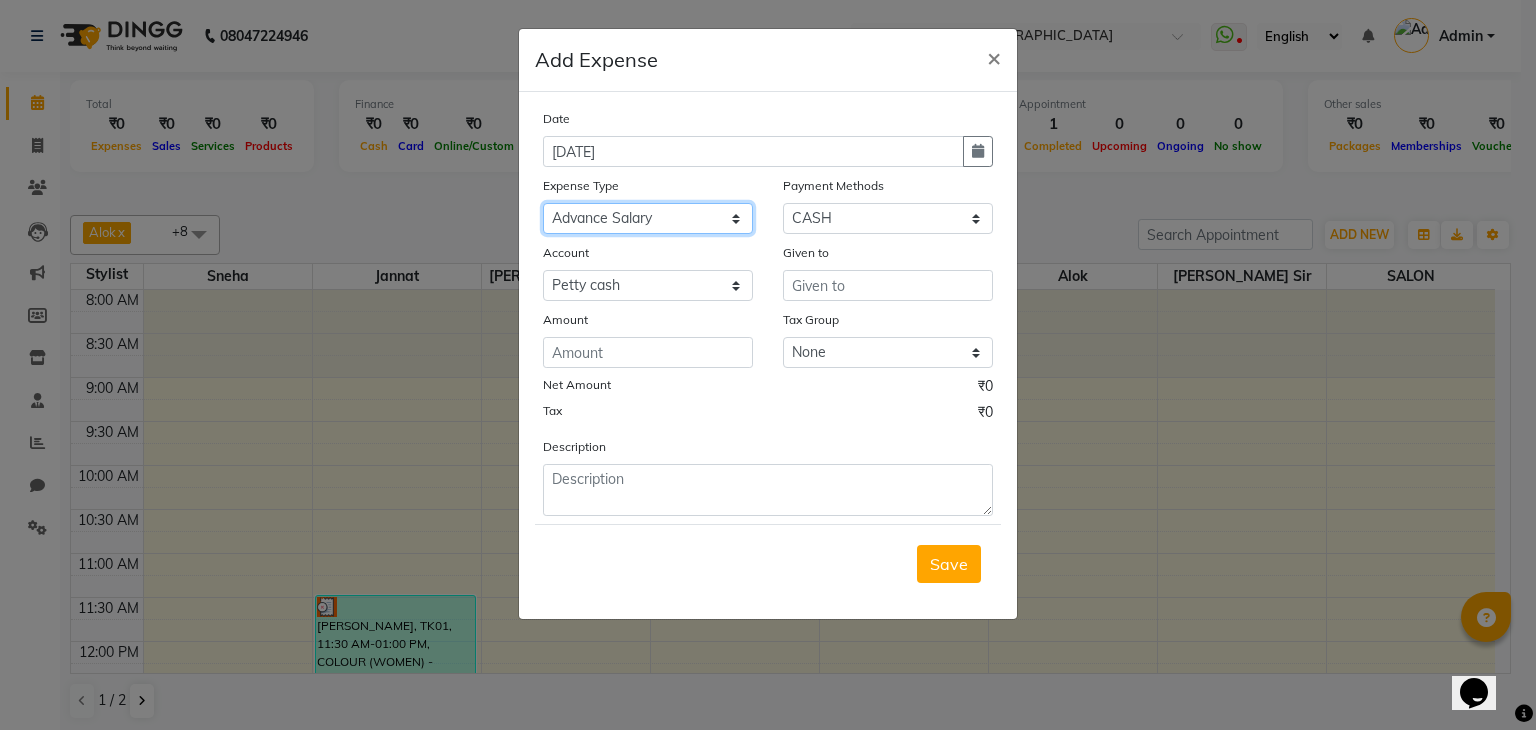 click on "Select Advance Salary Bank charges Cash transfer to bank Client Snacks Equipment Fuel Govt fee Incentive International purchase Loan Repayment Maintenance Marketing Miscellaneous MRA Other Pantry PERSONAL WORK Product Rent Salary Staff Snacks Tax Tea & Refreshment Utilities" 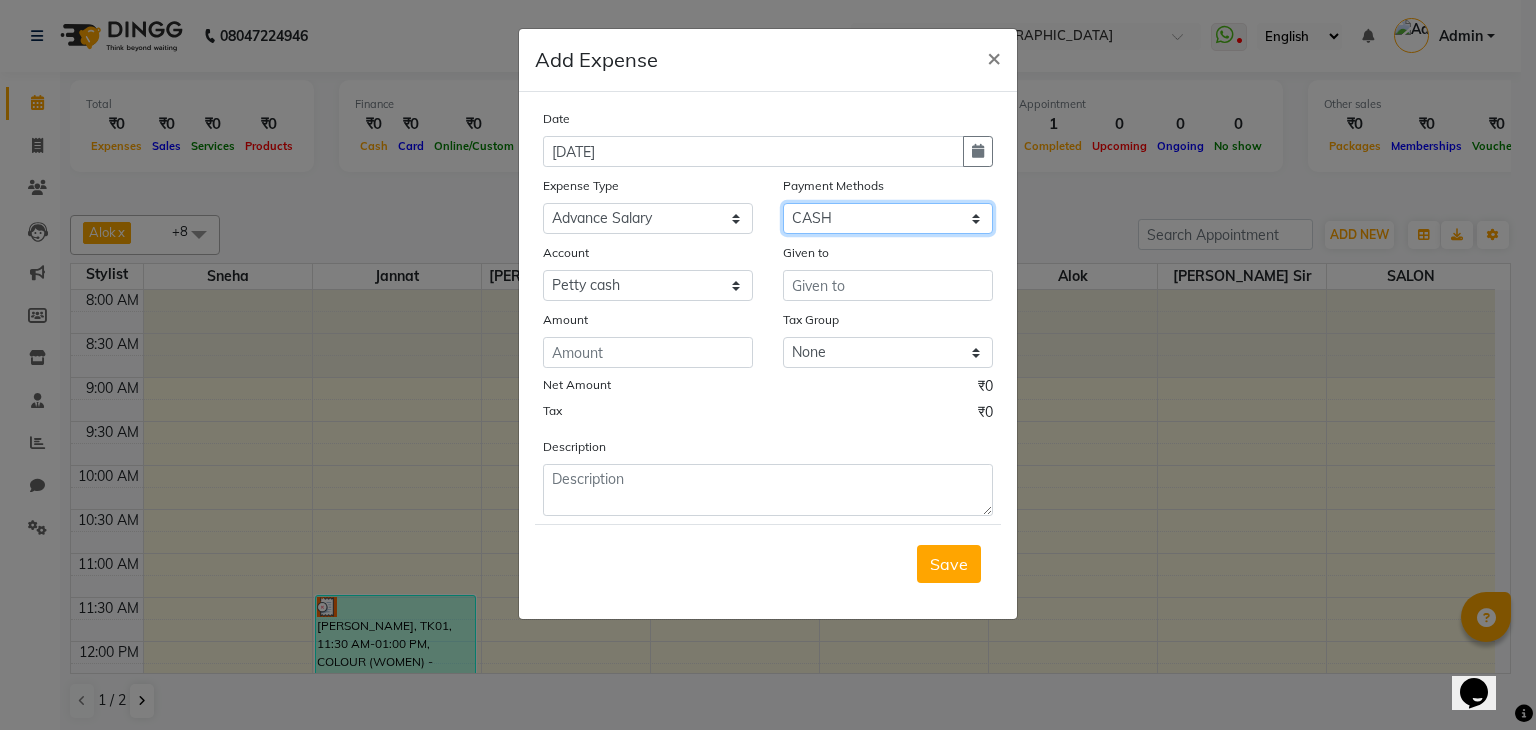 click on "Select Wallet Other Cards CARD Credit Card Debit Card Prepaid Visa Card GPay UPI Coupon CASH Package PayTM" 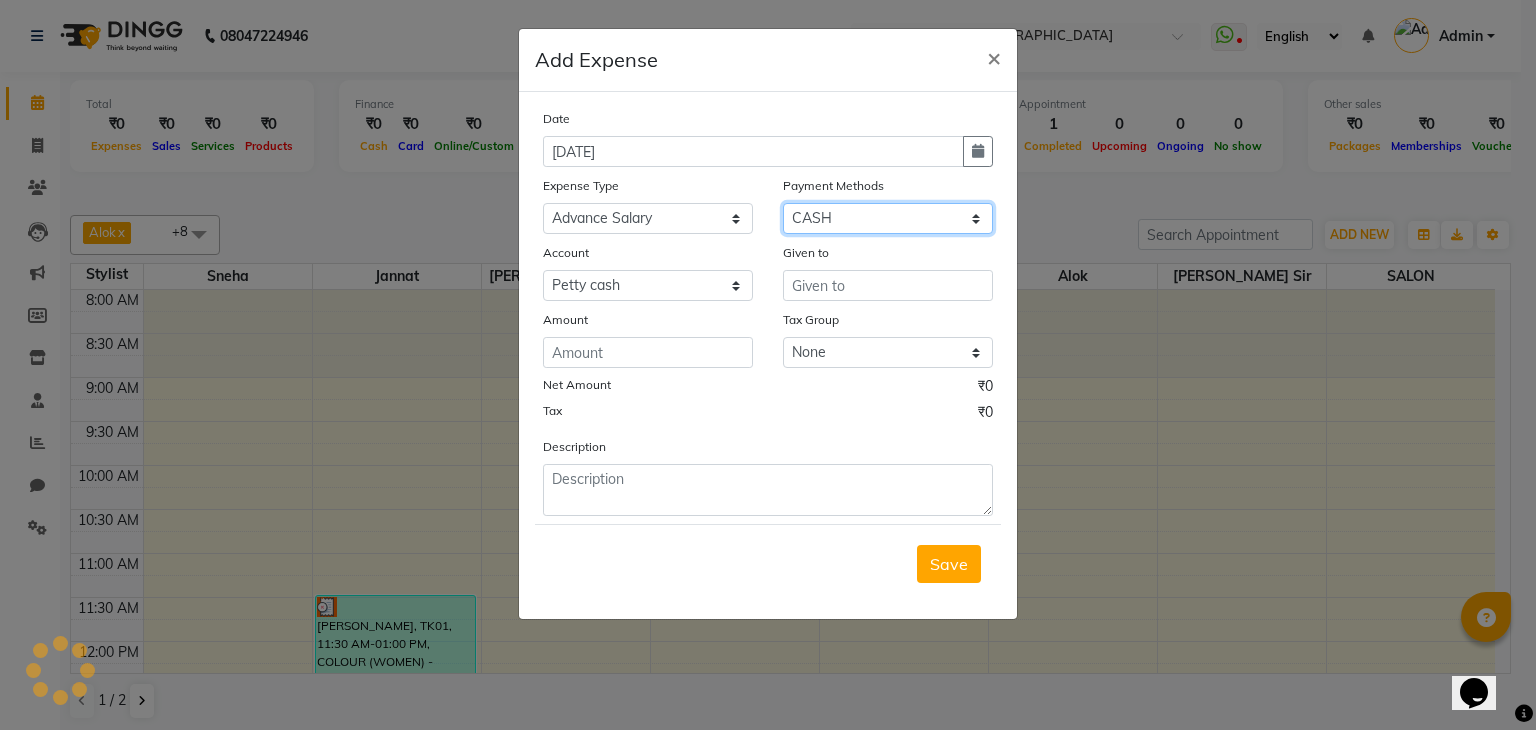select on "5" 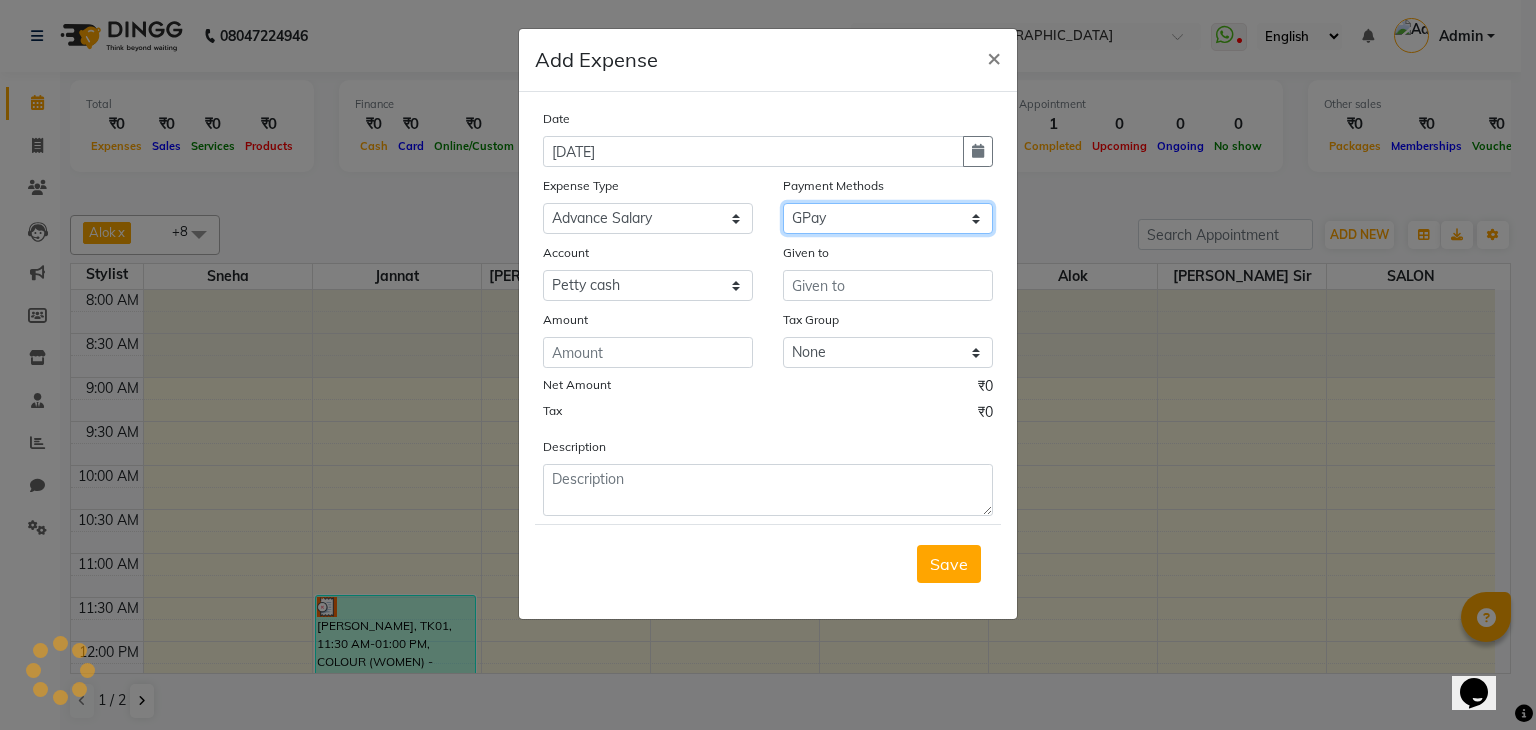 click on "Select Wallet Other Cards CARD Credit Card Debit Card Prepaid Visa Card GPay UPI Coupon CASH Package PayTM" 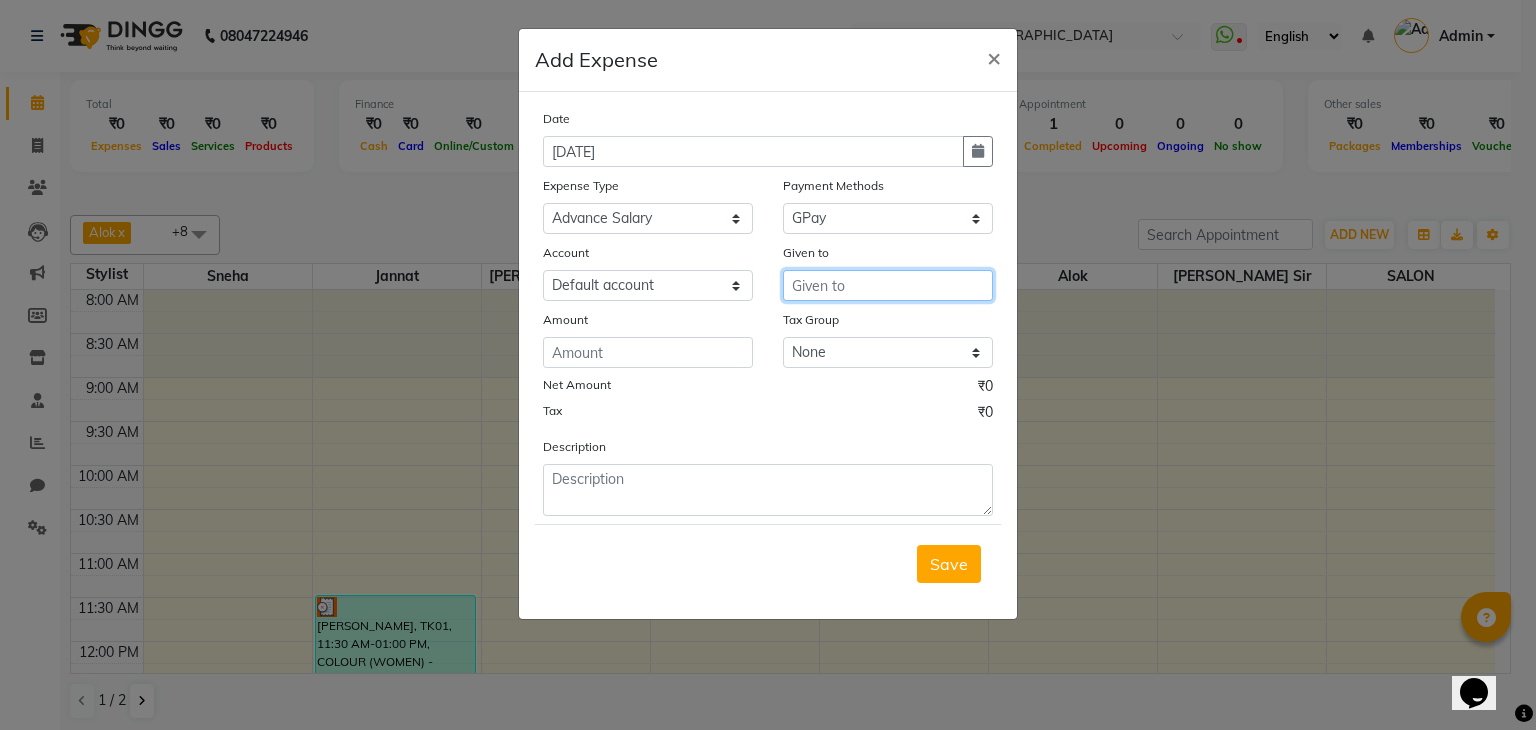 click at bounding box center [888, 285] 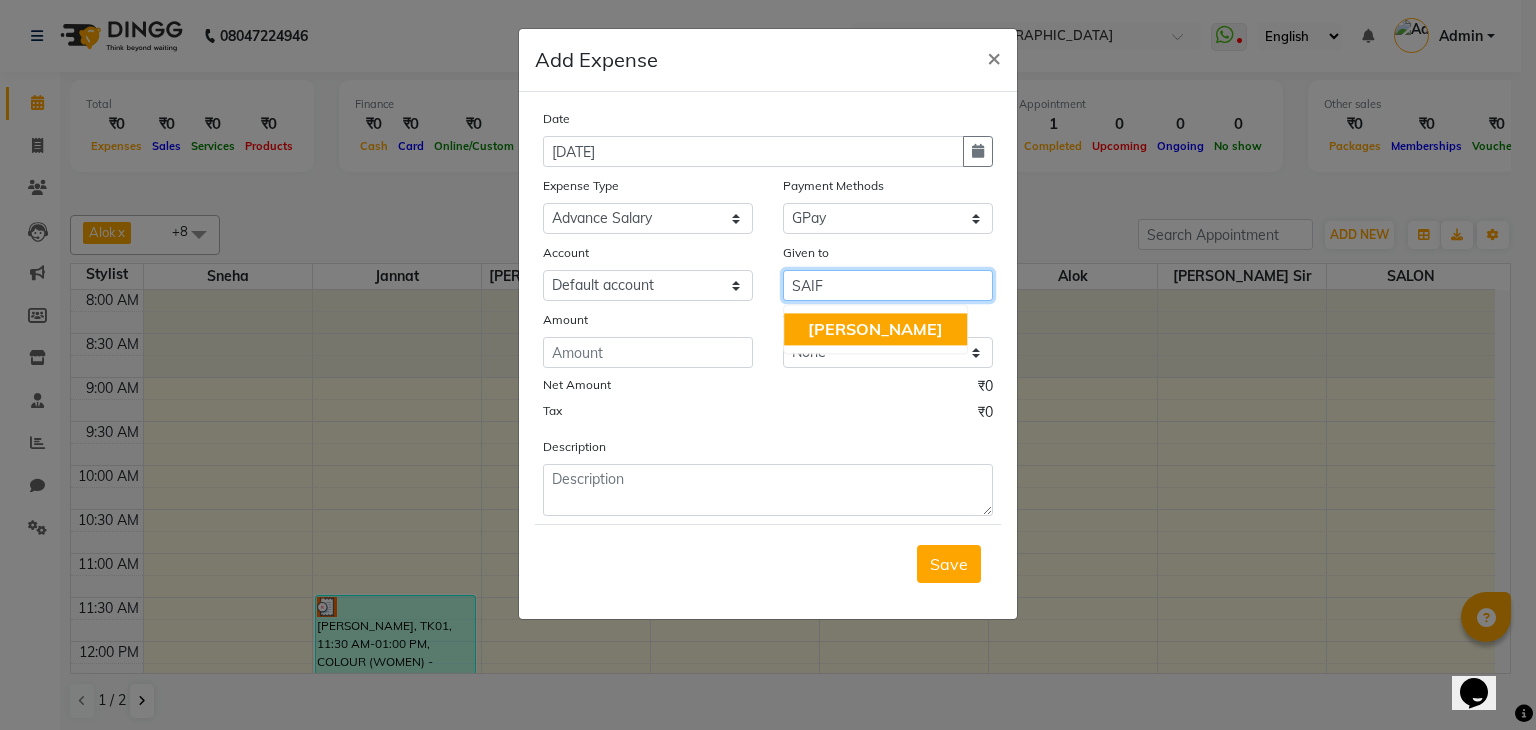 click on "[PERSON_NAME]" at bounding box center (875, 329) 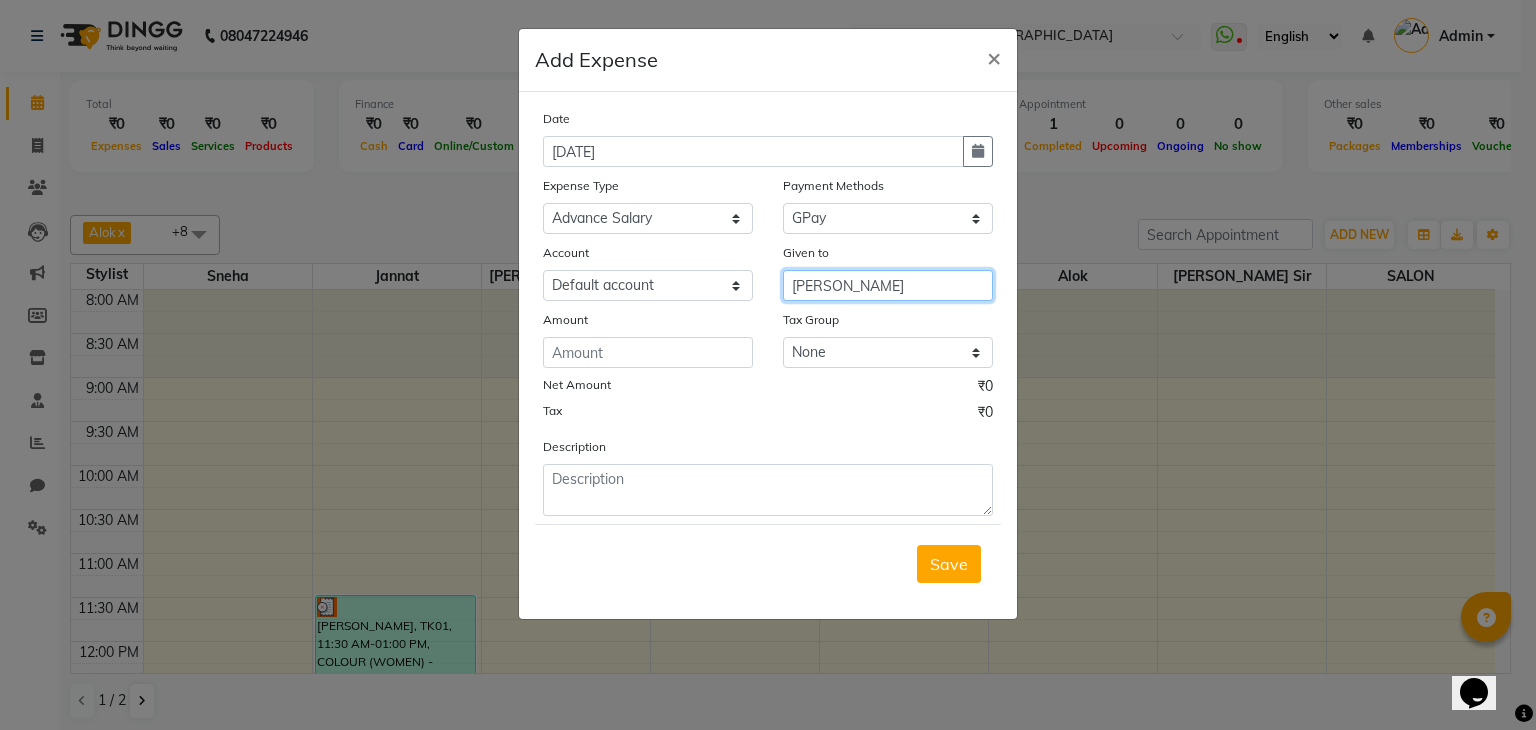 type on "[PERSON_NAME]" 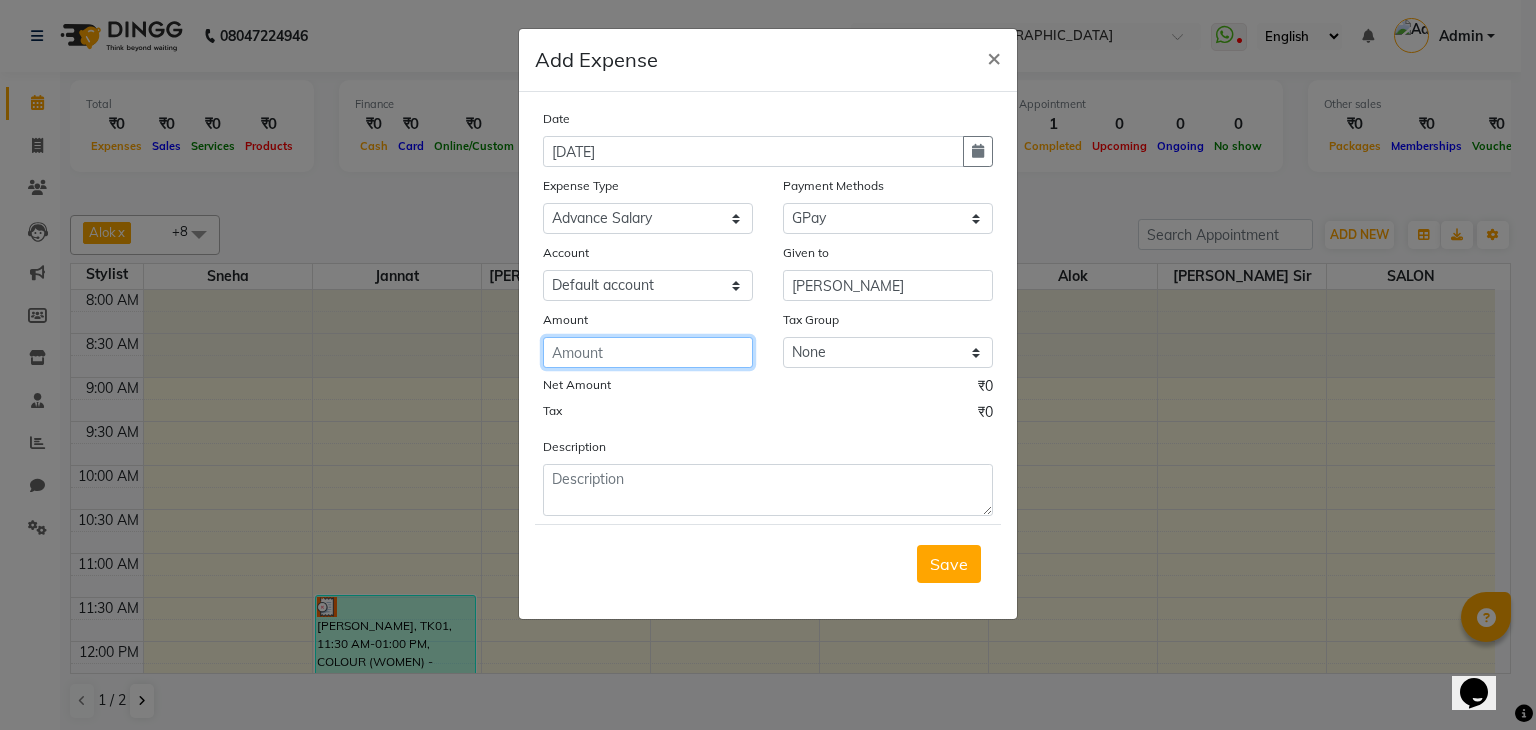 click 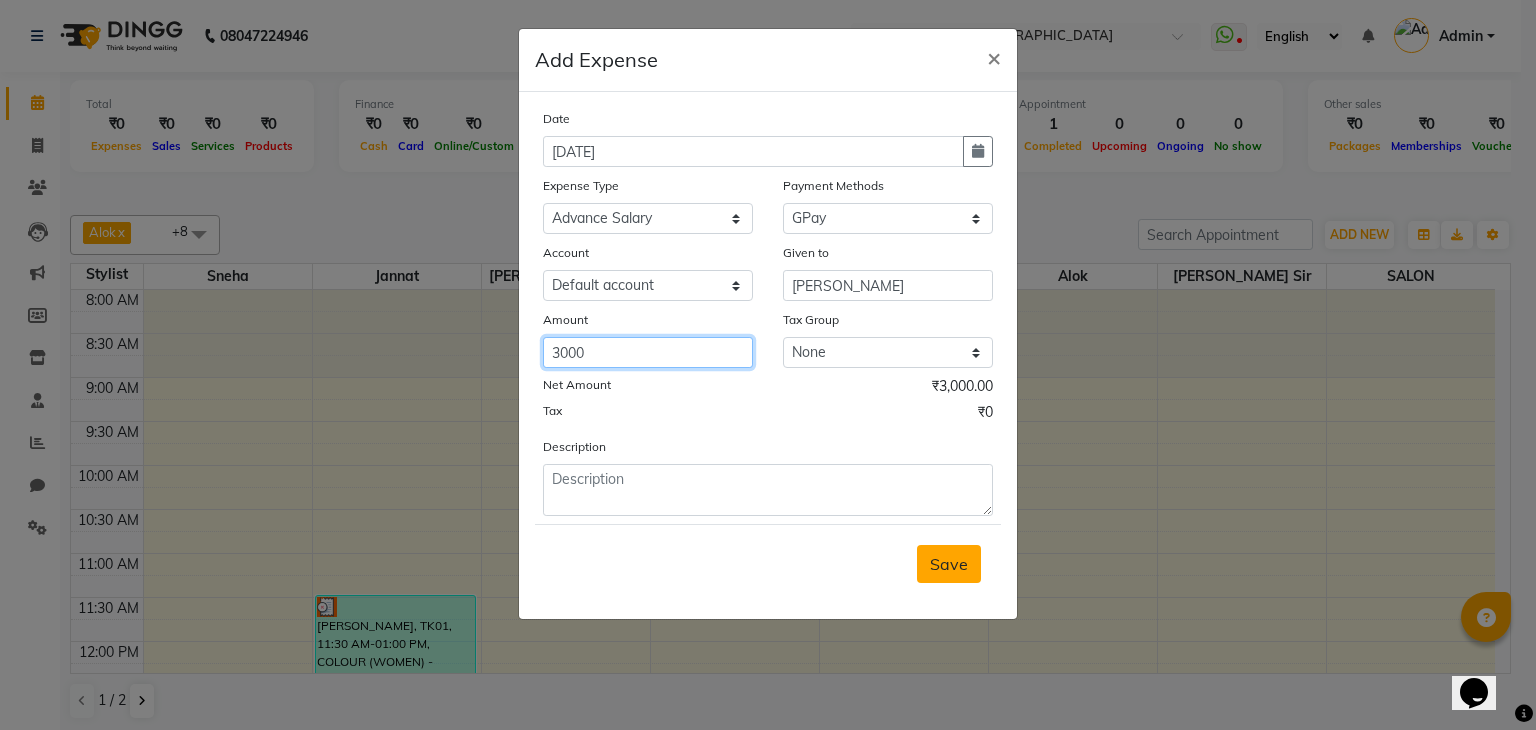 type on "3000" 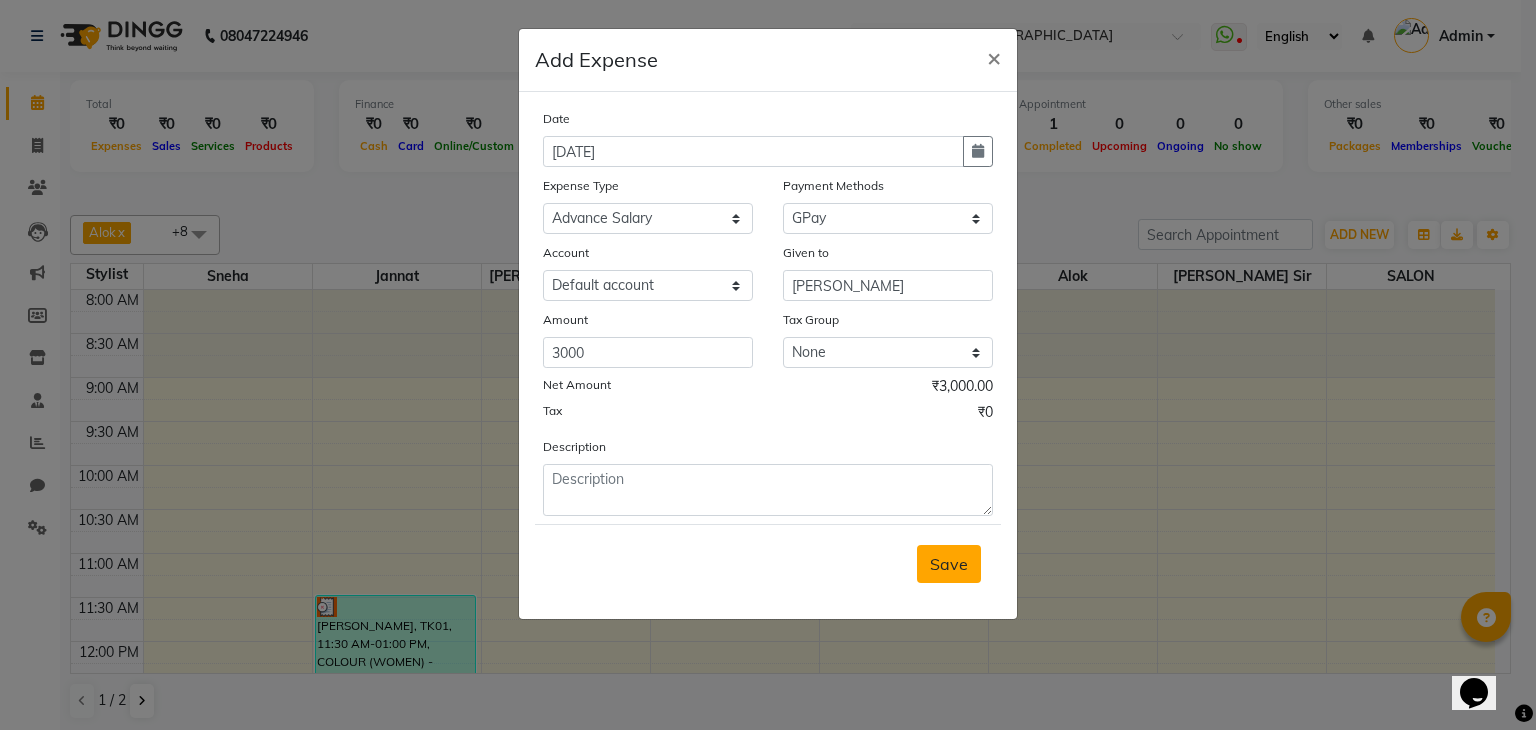 click on "Save" at bounding box center (949, 564) 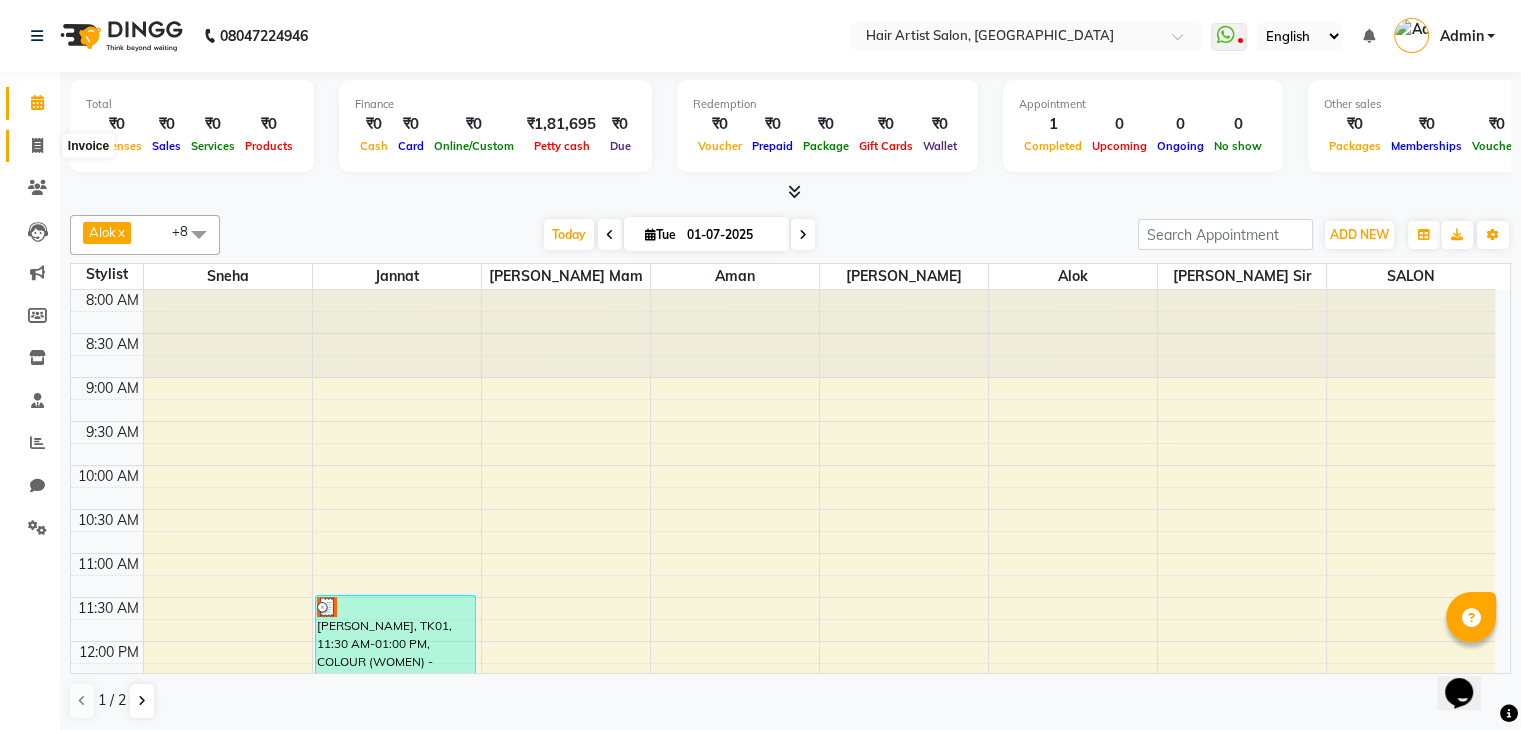 click 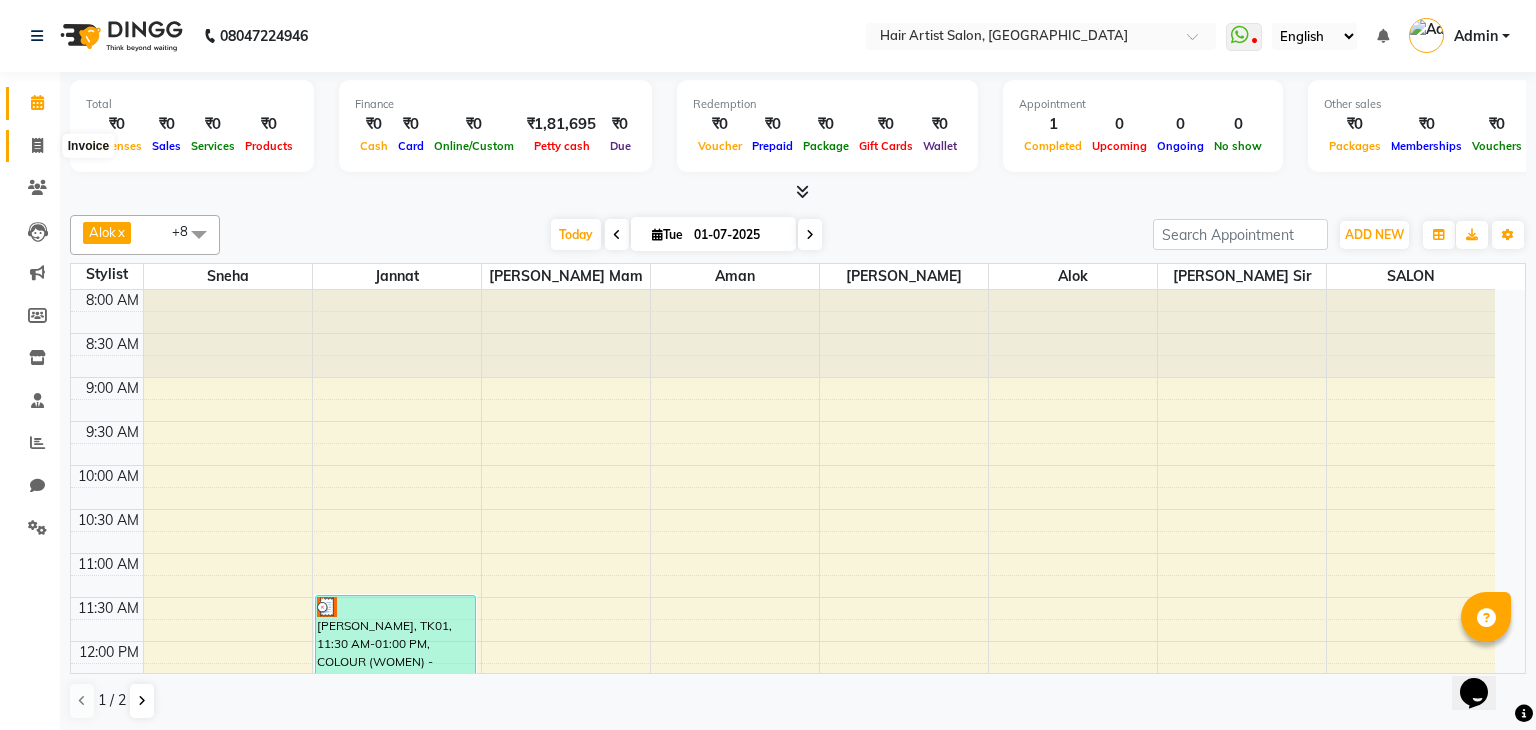 select on "service" 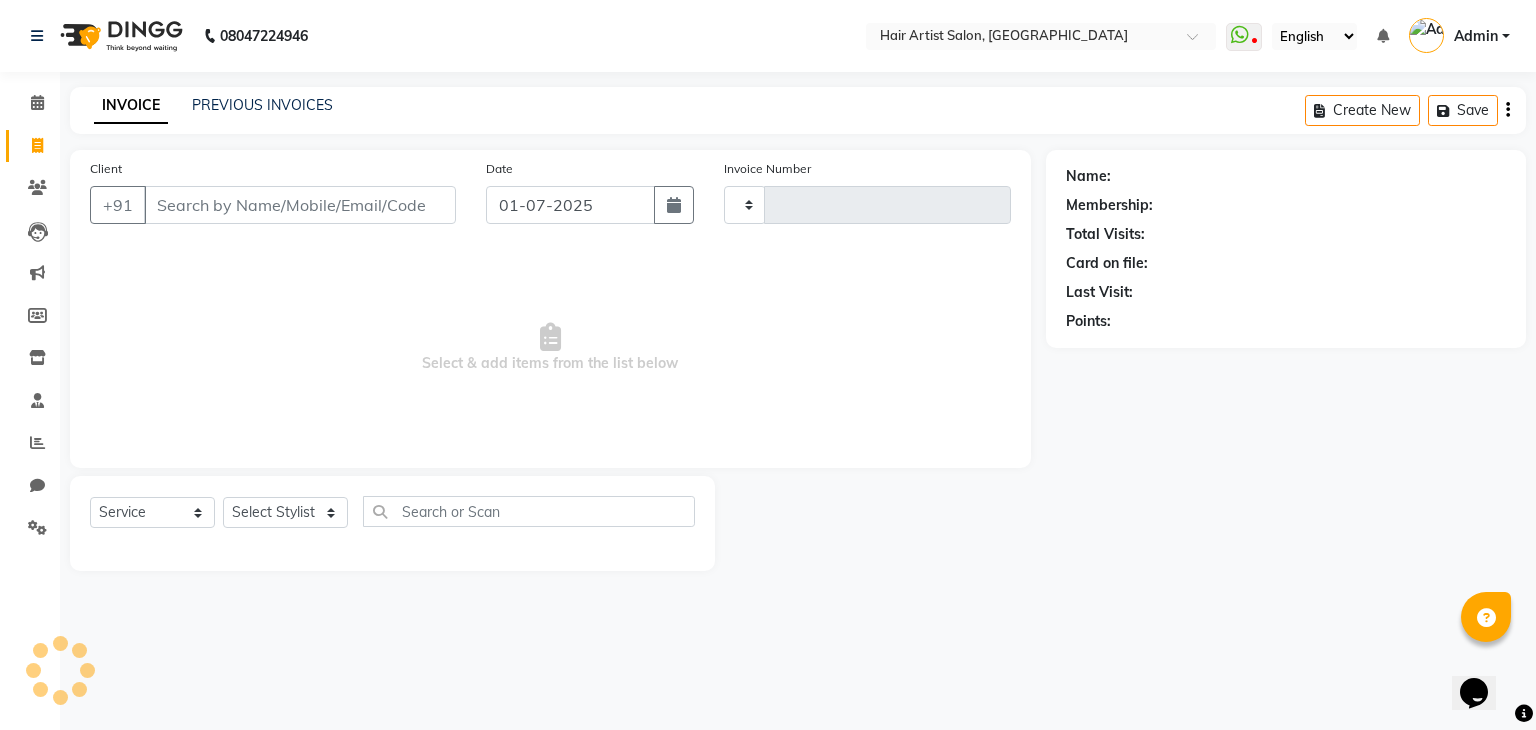 type on "0564" 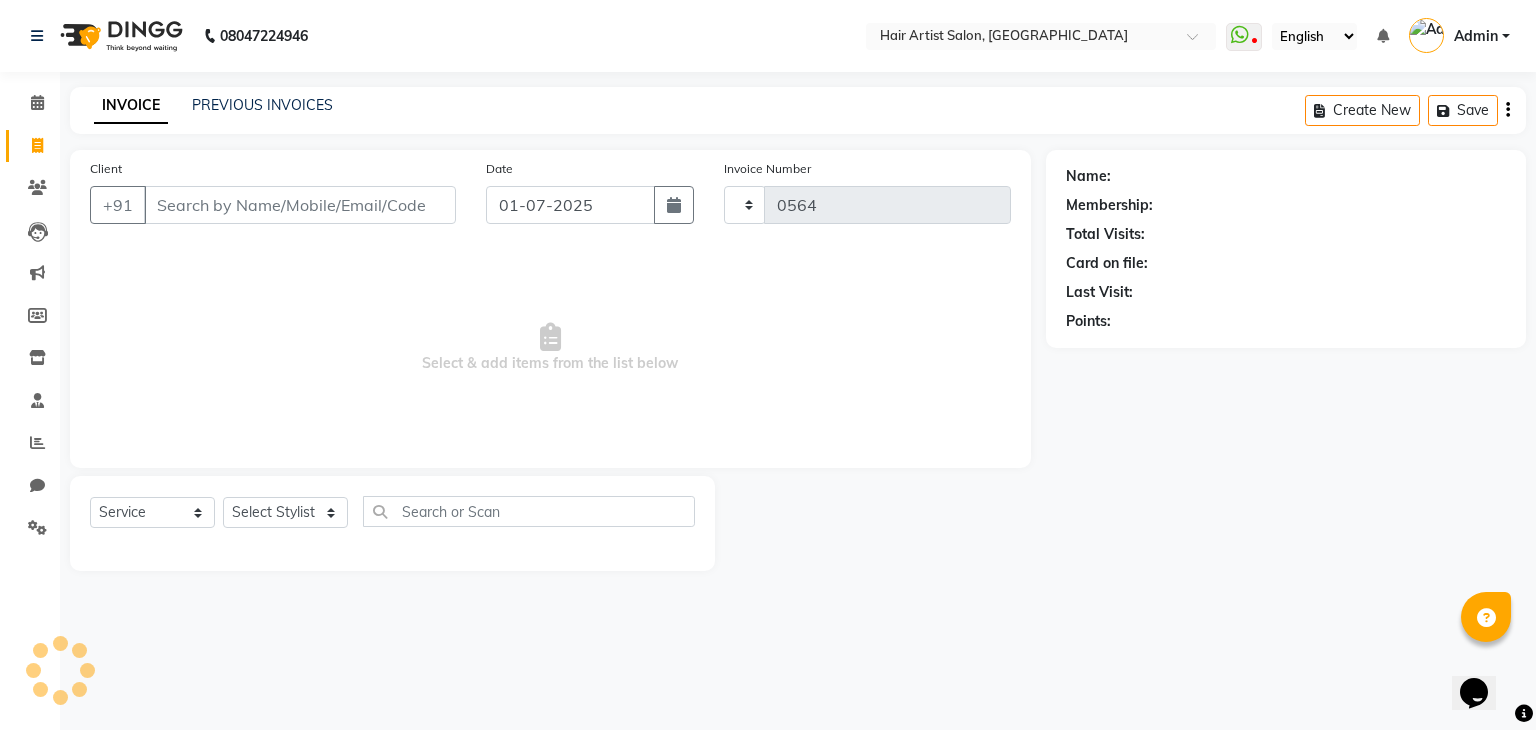select on "7809" 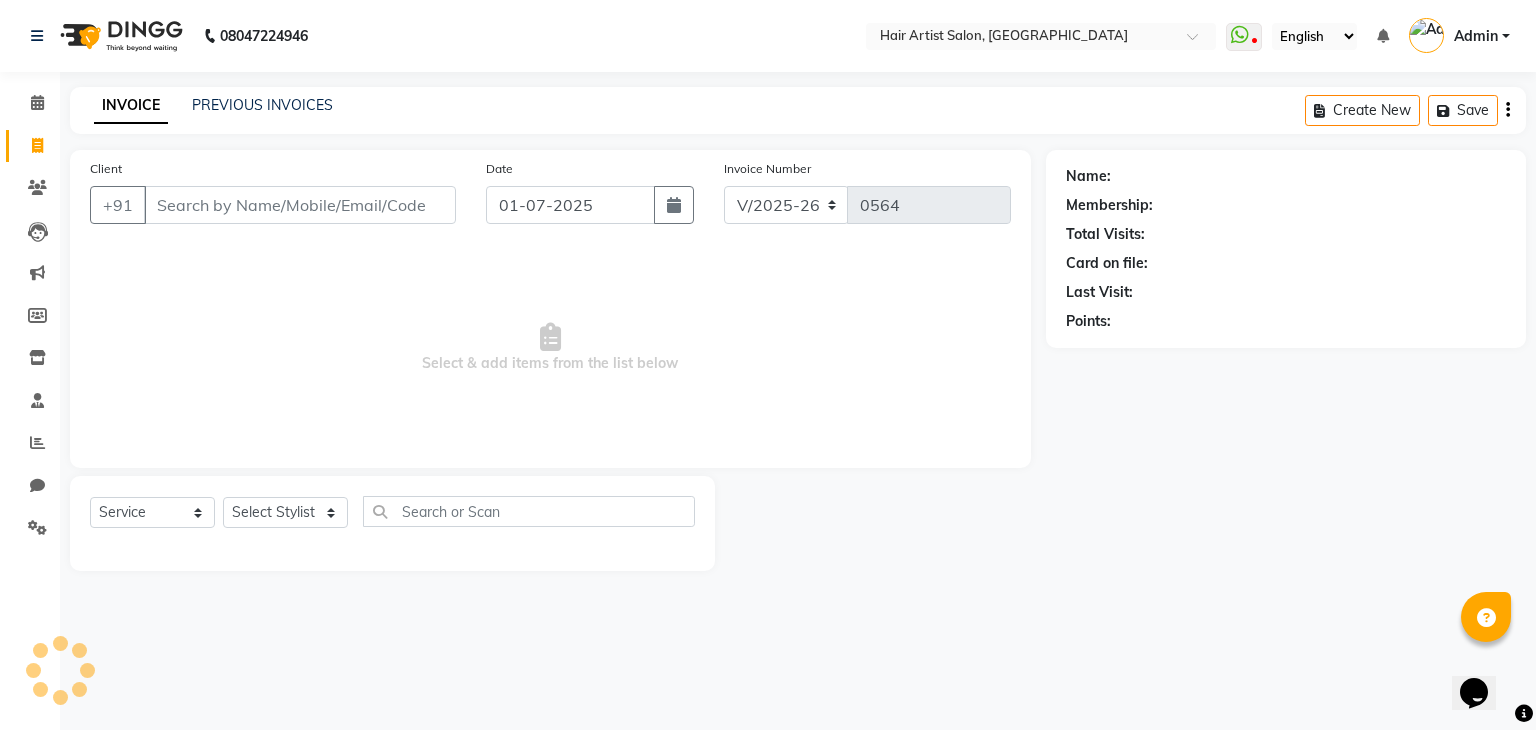 select on "package" 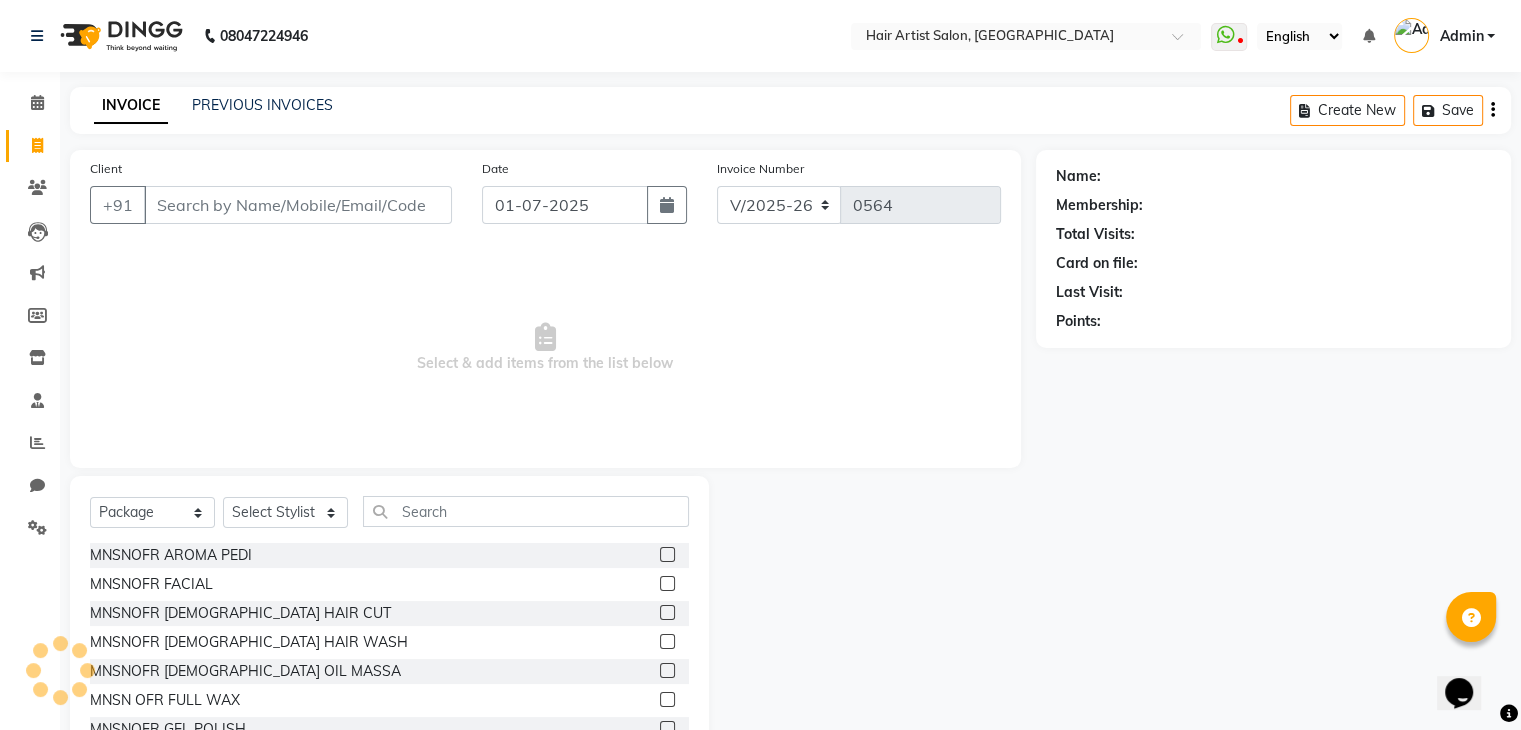 click on "Client +91" 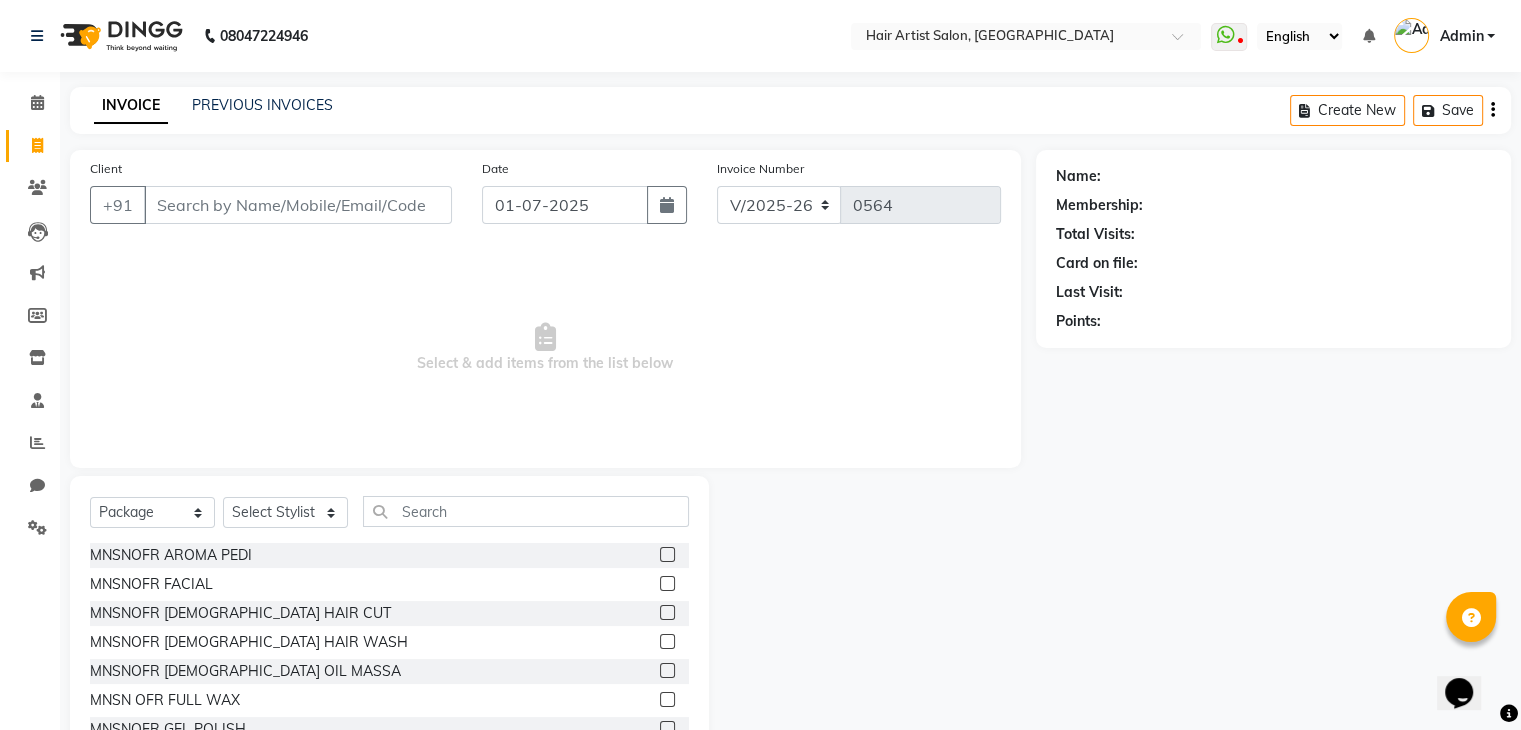 scroll, scrollTop: 18, scrollLeft: 0, axis: vertical 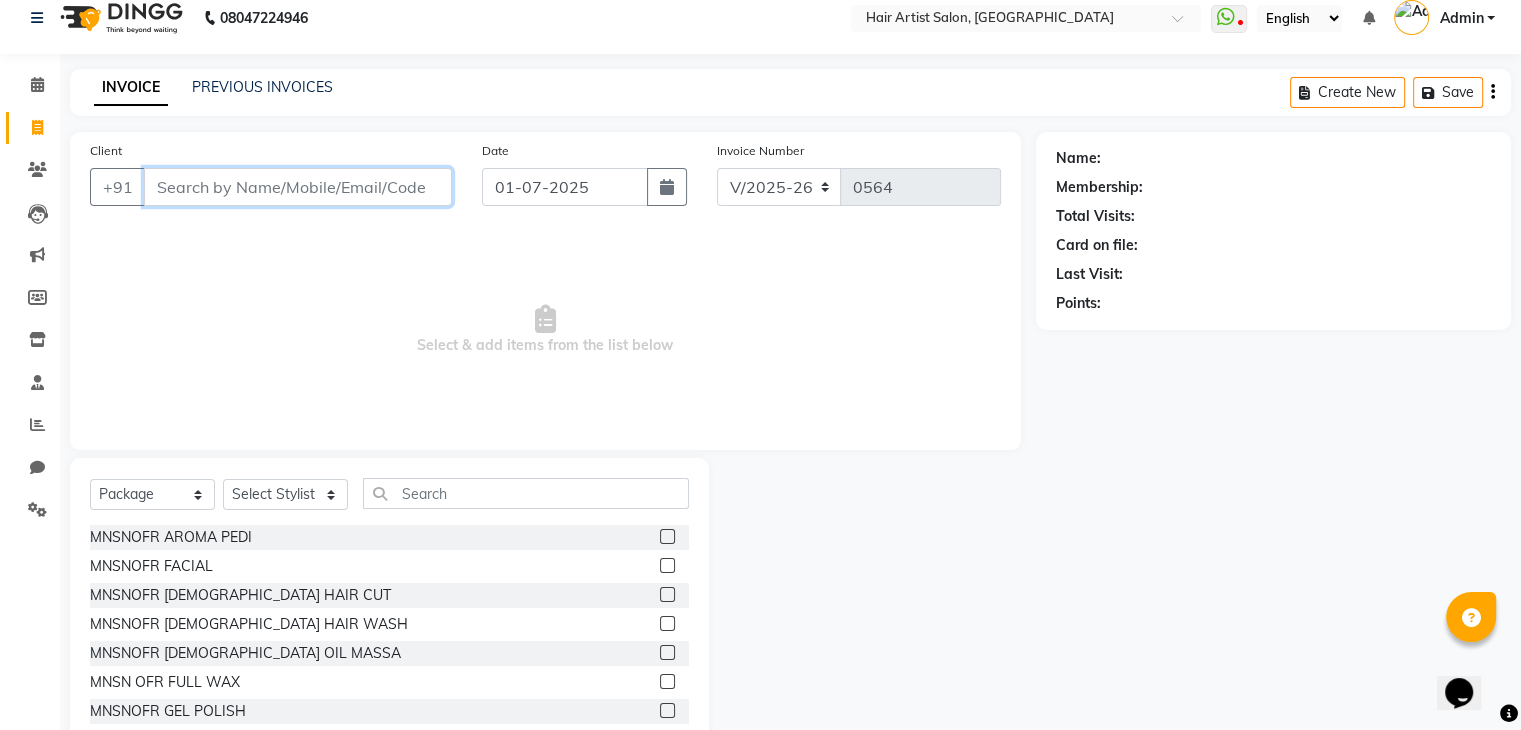 click on "Client" at bounding box center (298, 187) 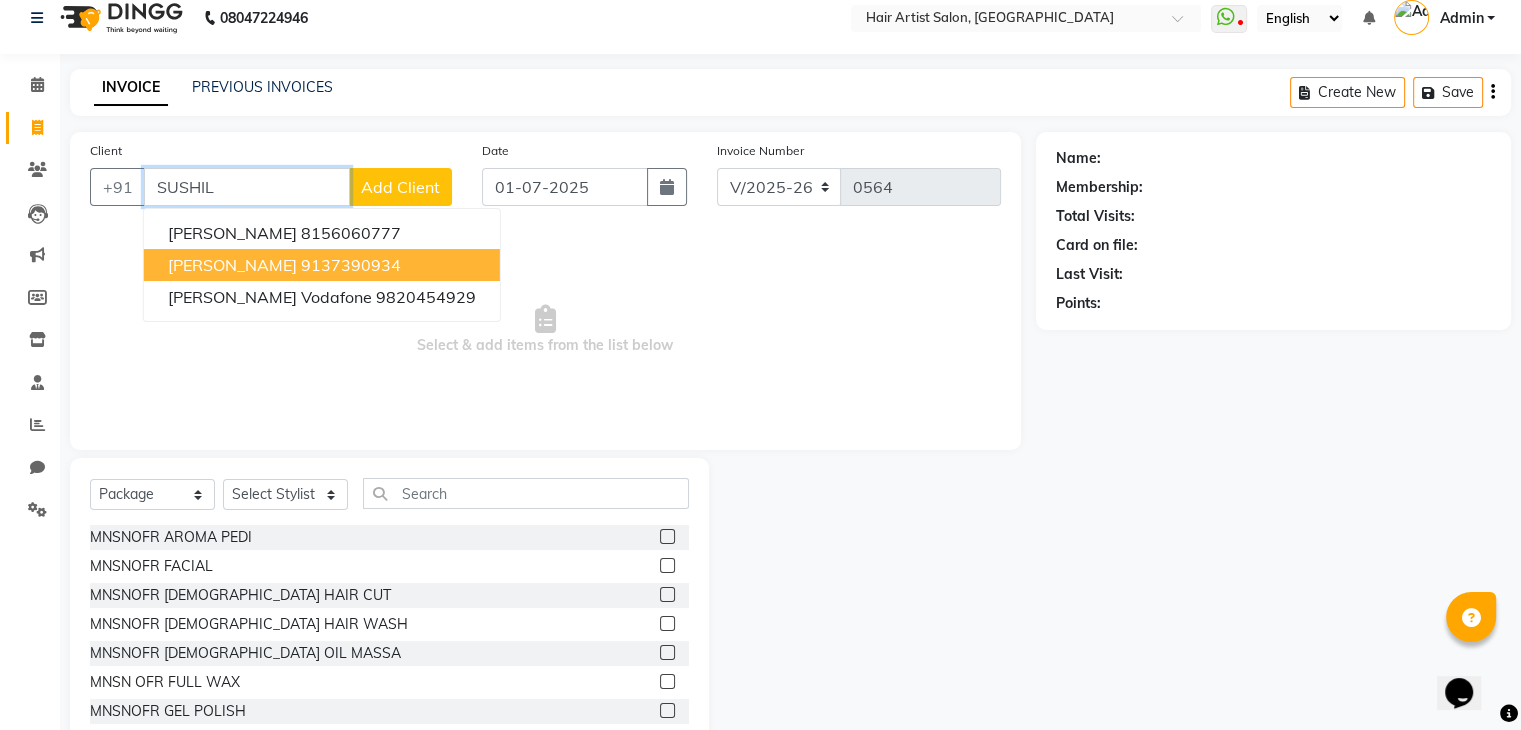 click on "9137390934" at bounding box center [351, 265] 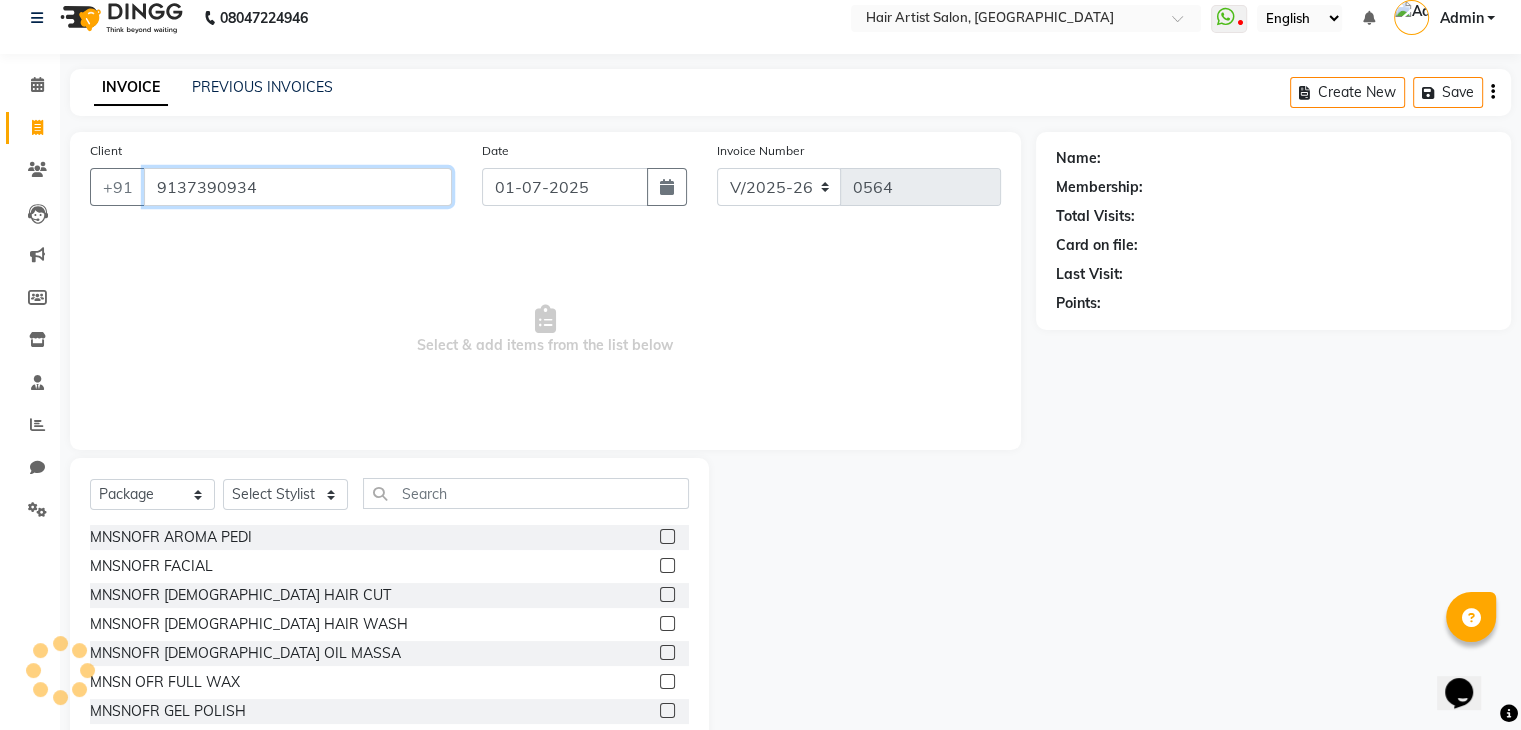 type on "9137390934" 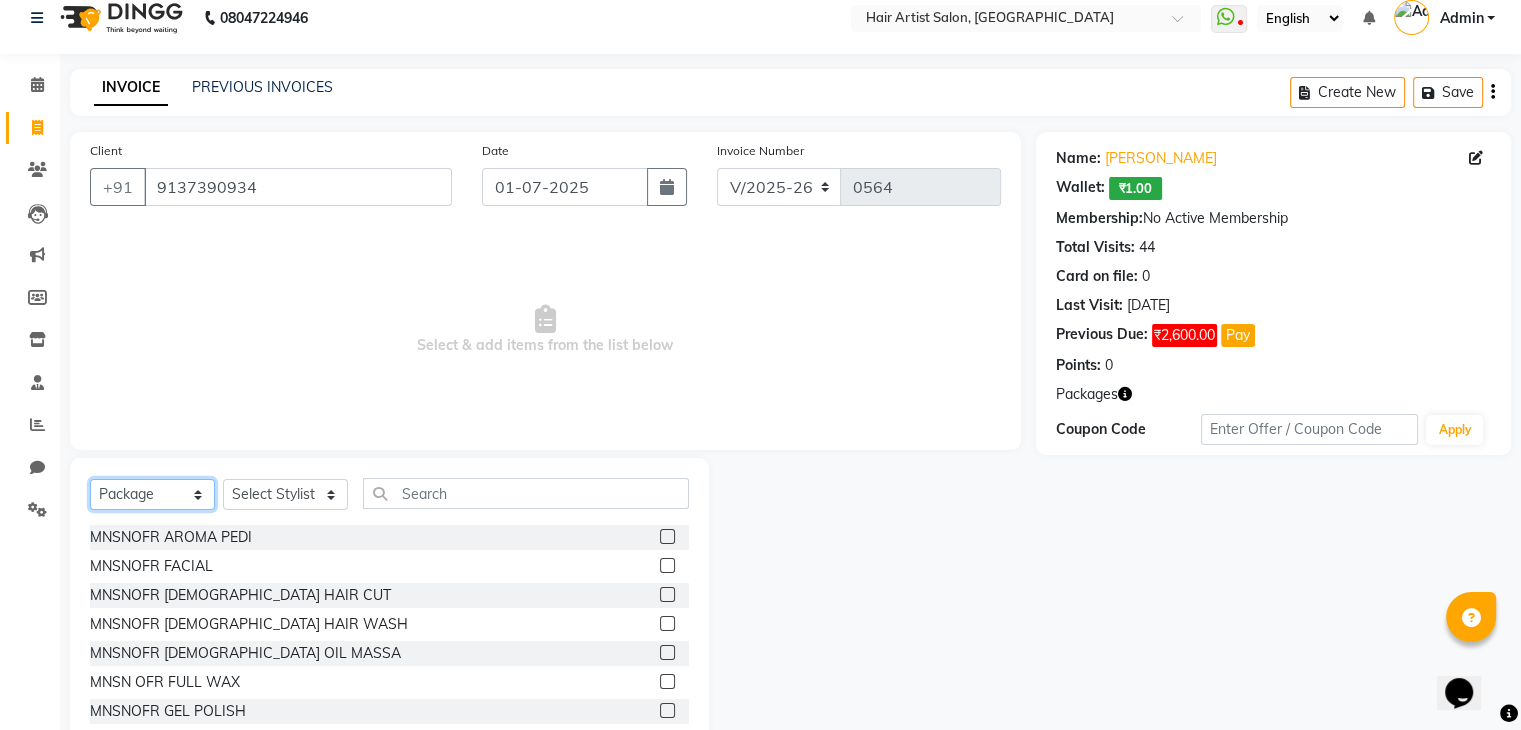 click on "Select  Service  Product  Membership  Package Voucher Prepaid Gift Card" 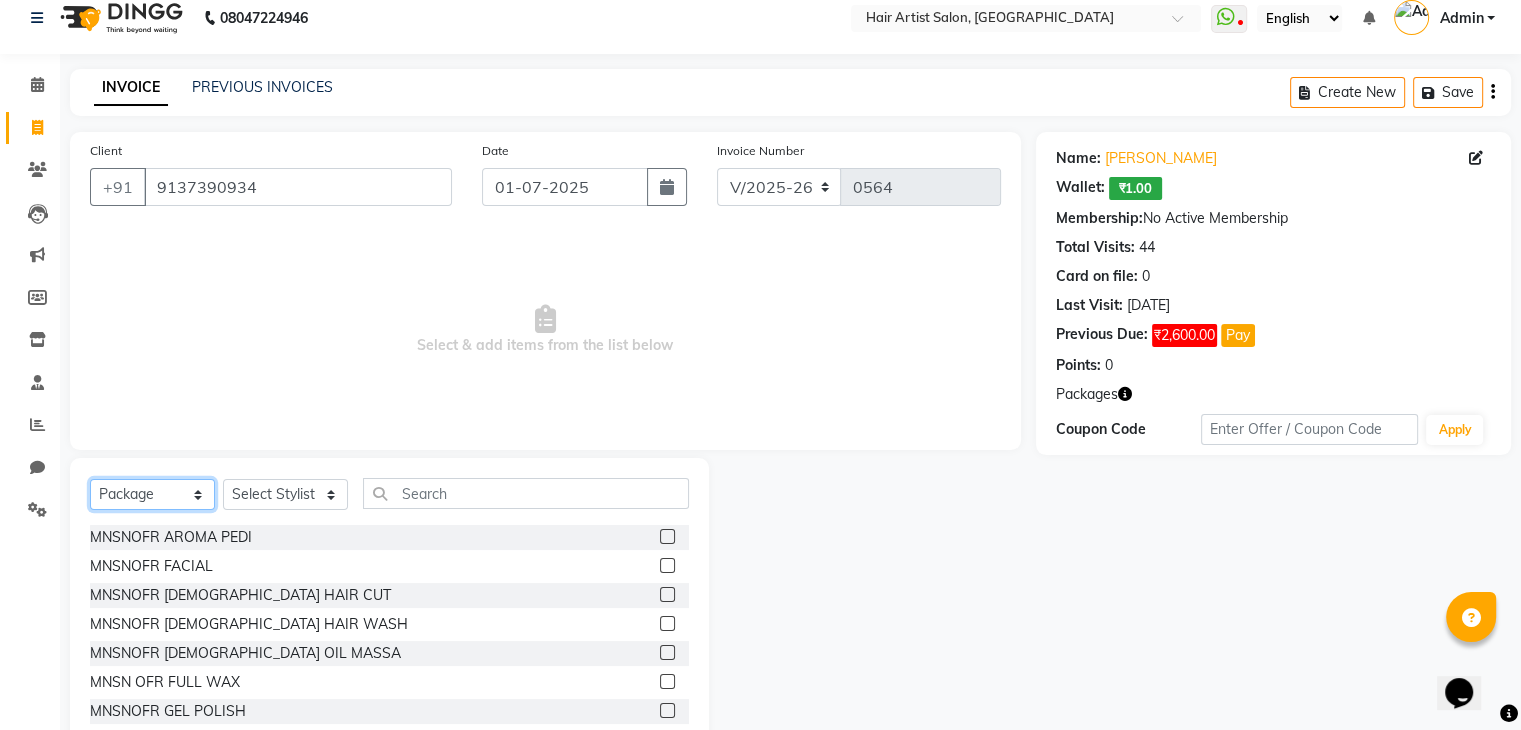 select on "service" 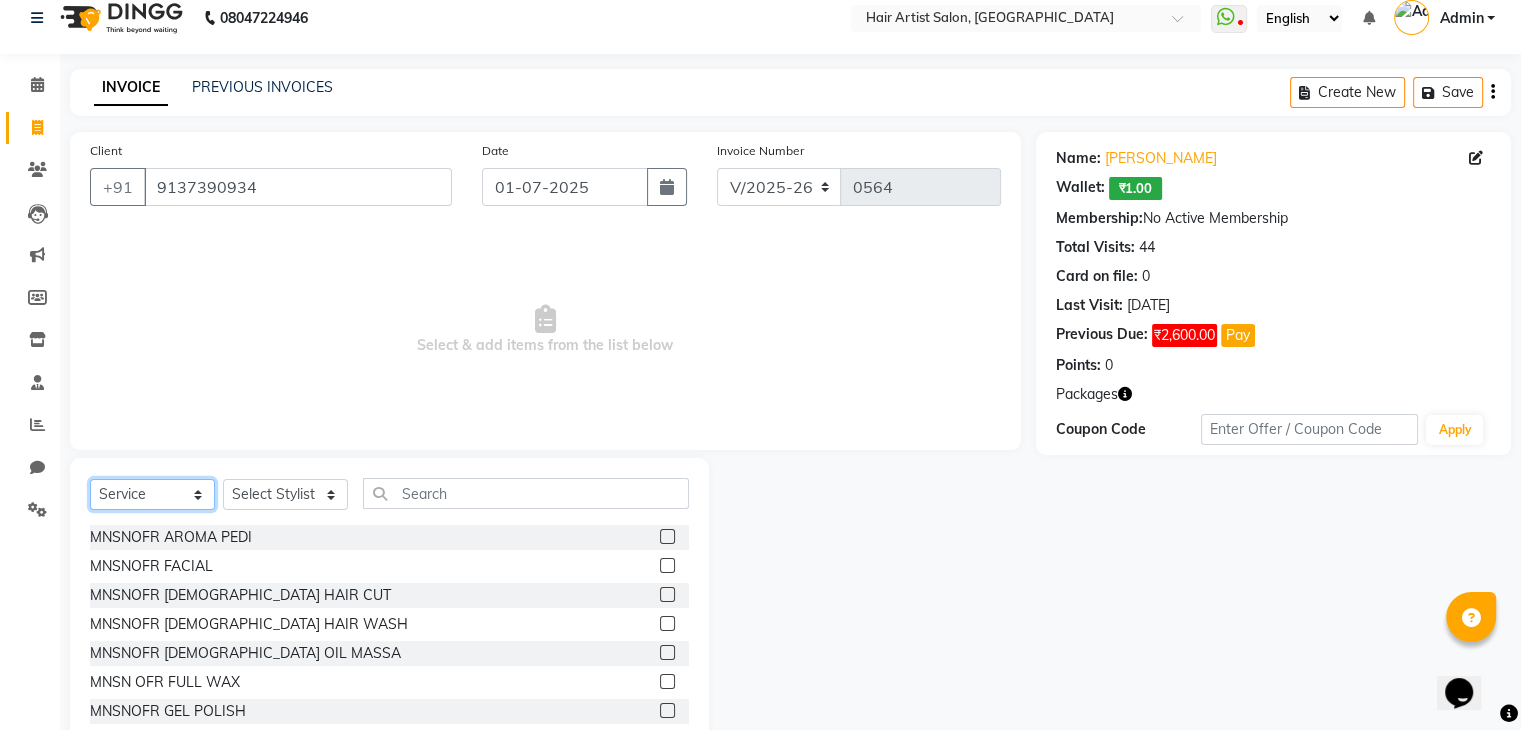 click on "Select  Service  Product  Membership  Package Voucher Prepaid Gift Card" 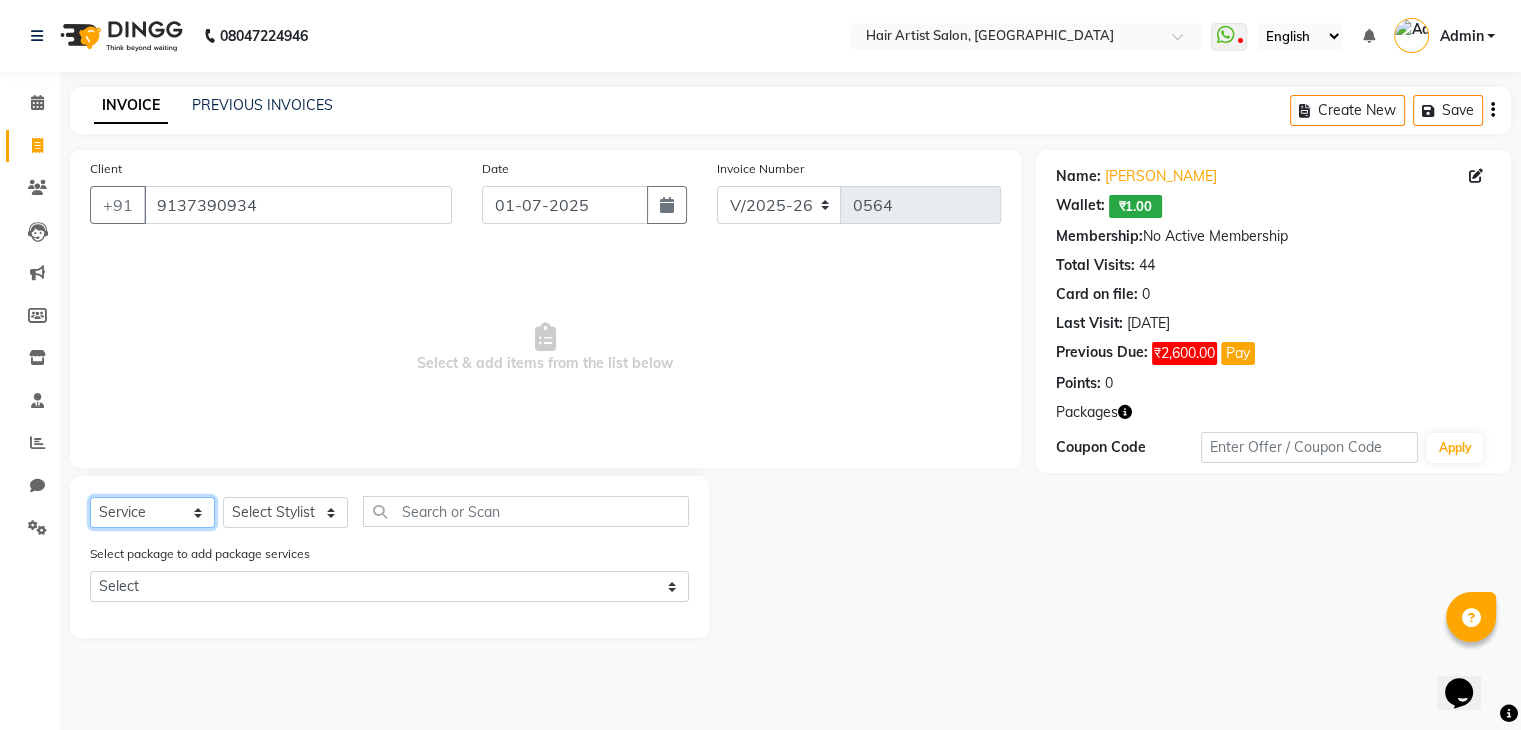 scroll, scrollTop: 0, scrollLeft: 0, axis: both 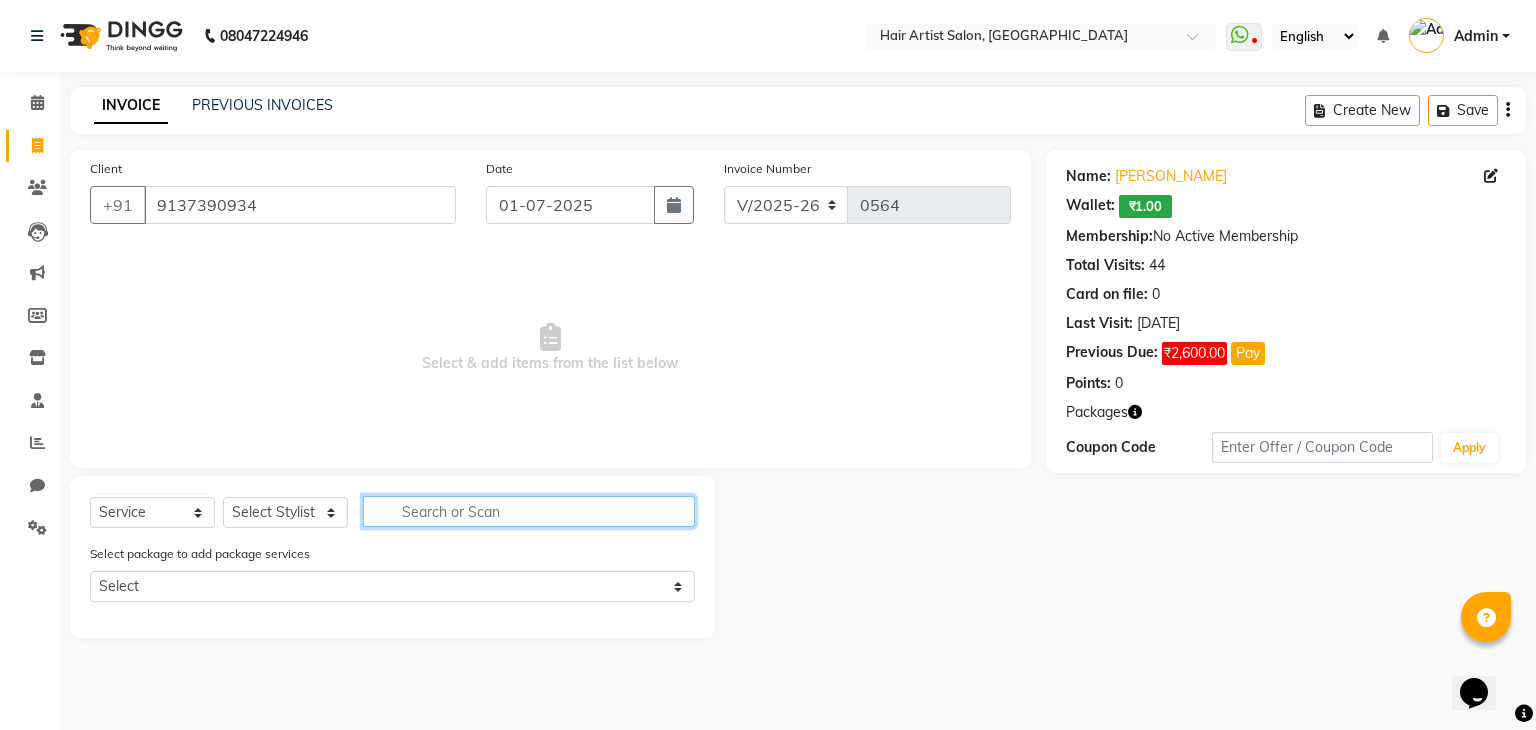 click 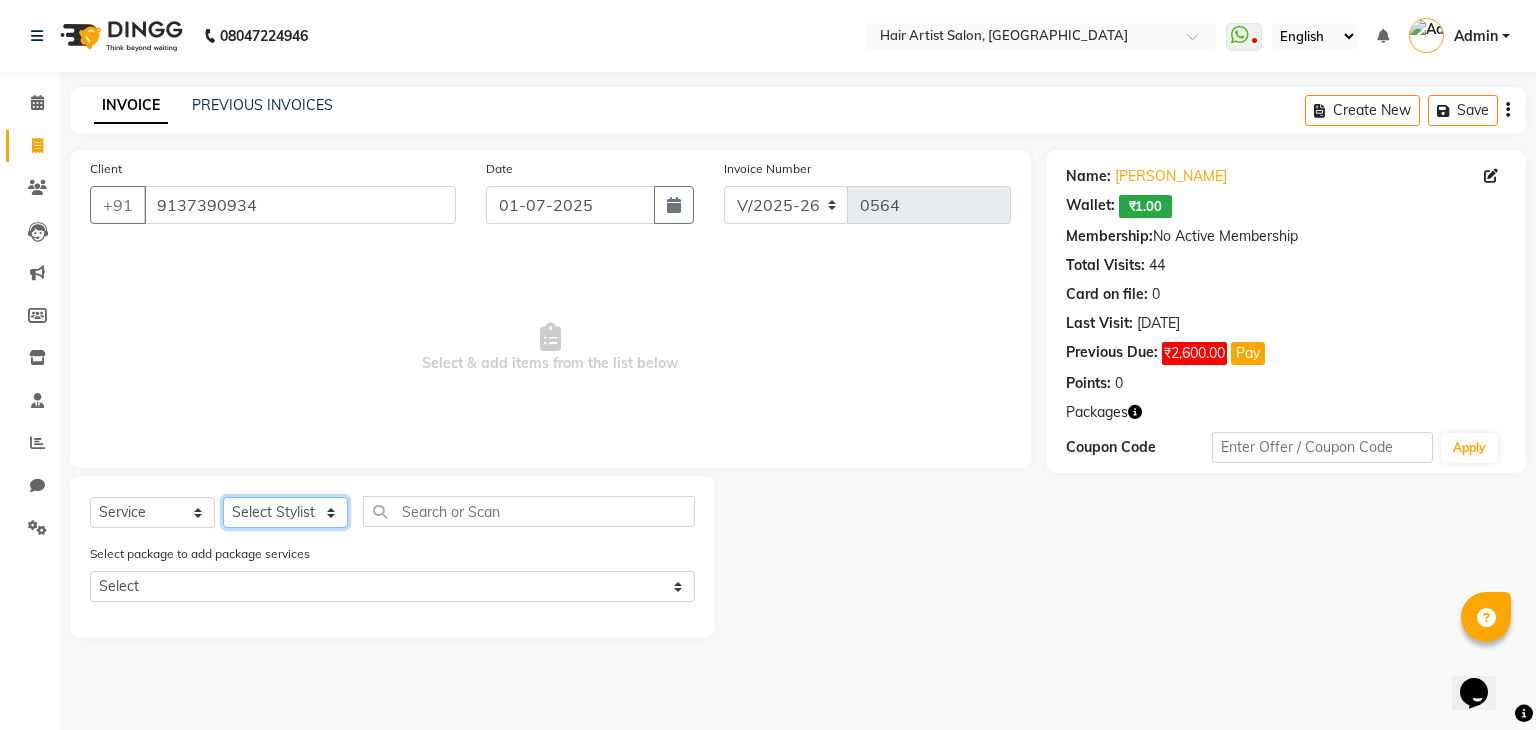 click on "Select Stylist Alok Aman  Jannat Saif SALON  Shabbir Sir Sneha Sushila Mam  Vishakha" 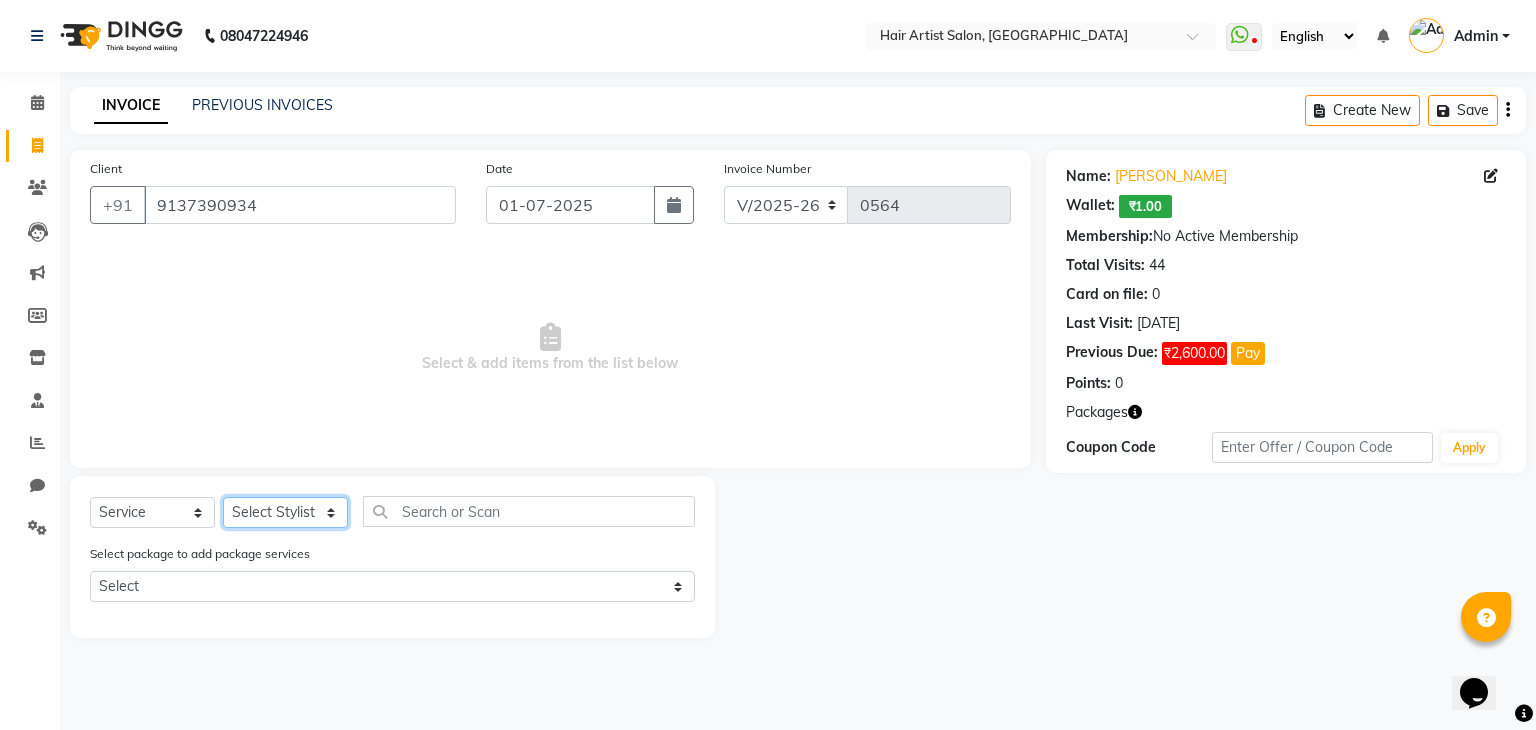 select on "70426" 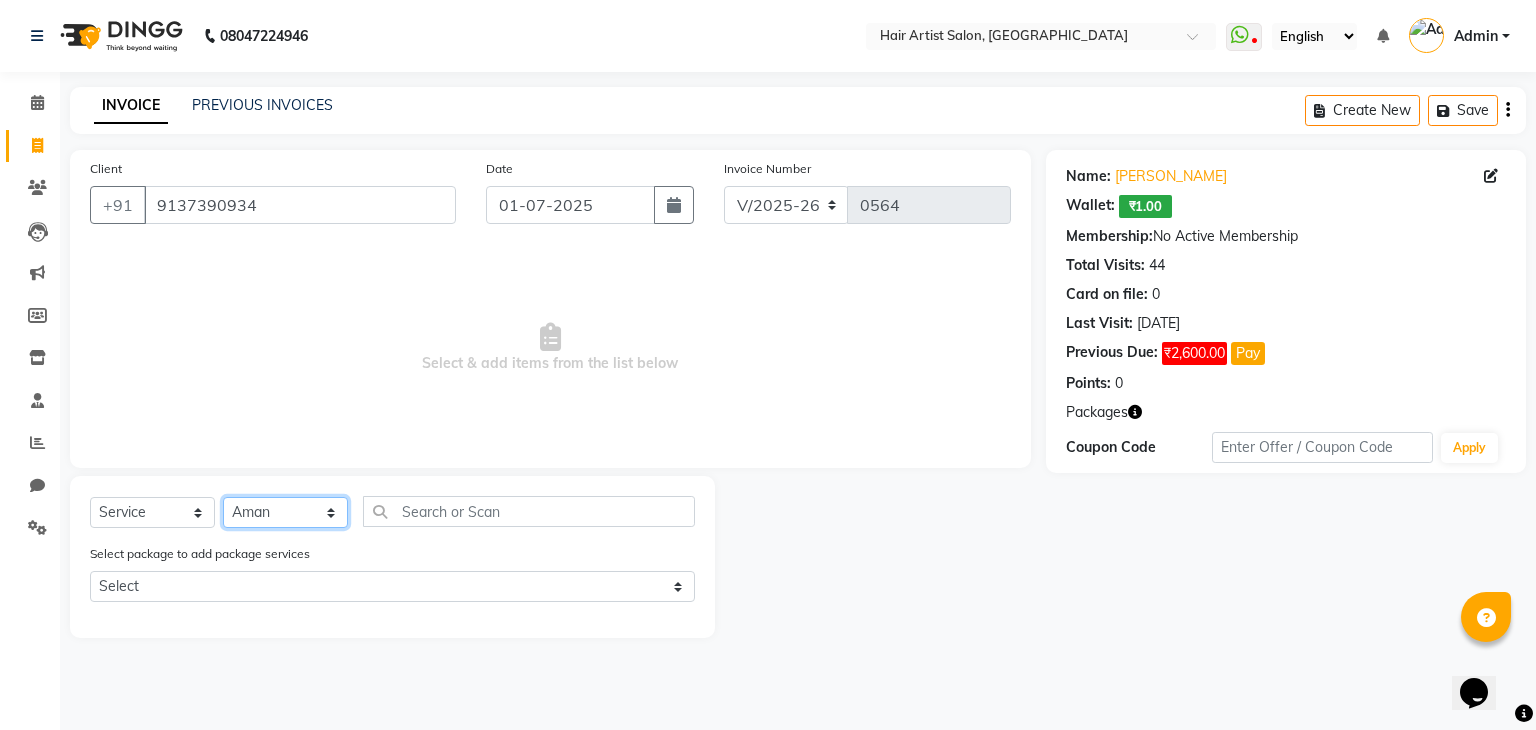 click on "Select Stylist Alok Aman  Jannat Saif SALON  Shabbir Sir Sneha Sushila Mam  Vishakha" 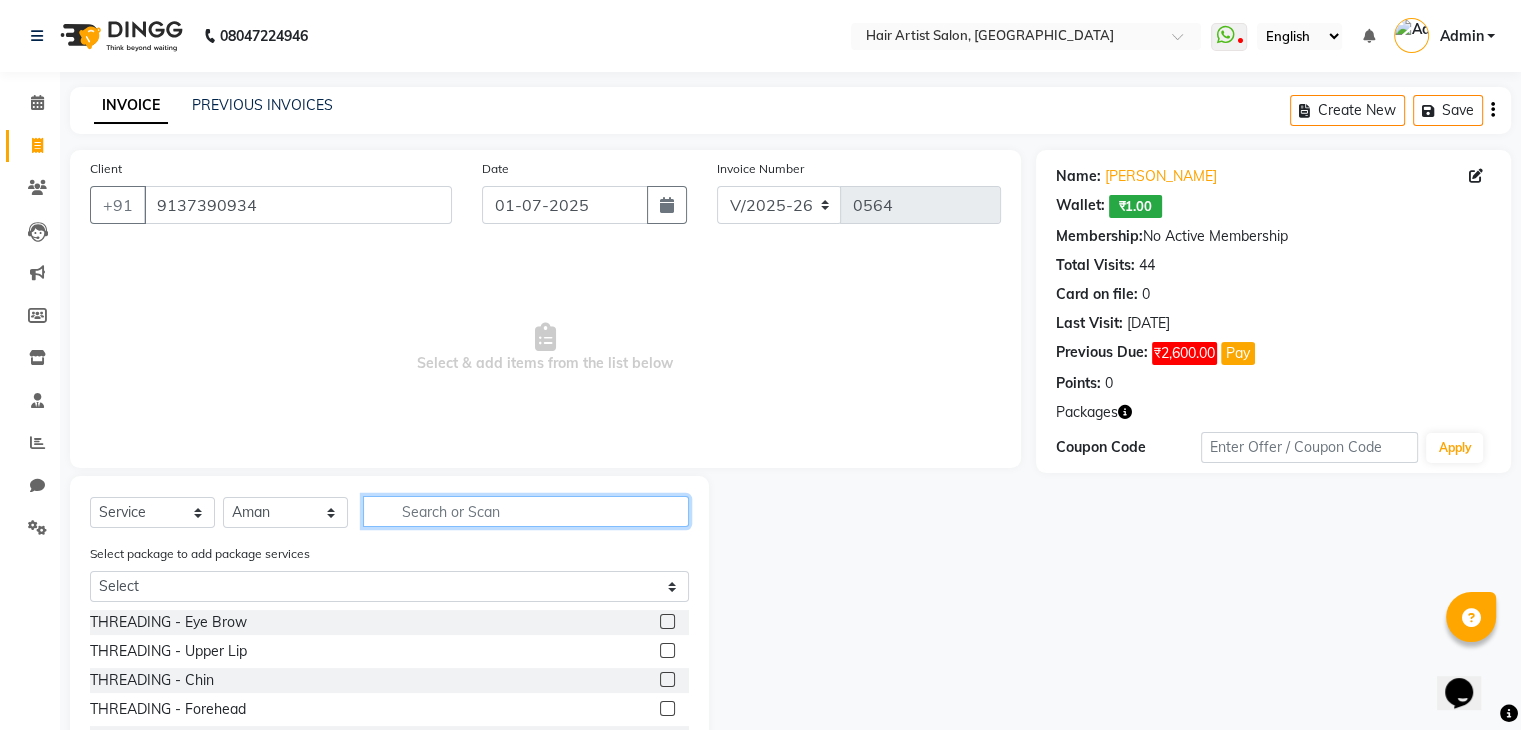 click 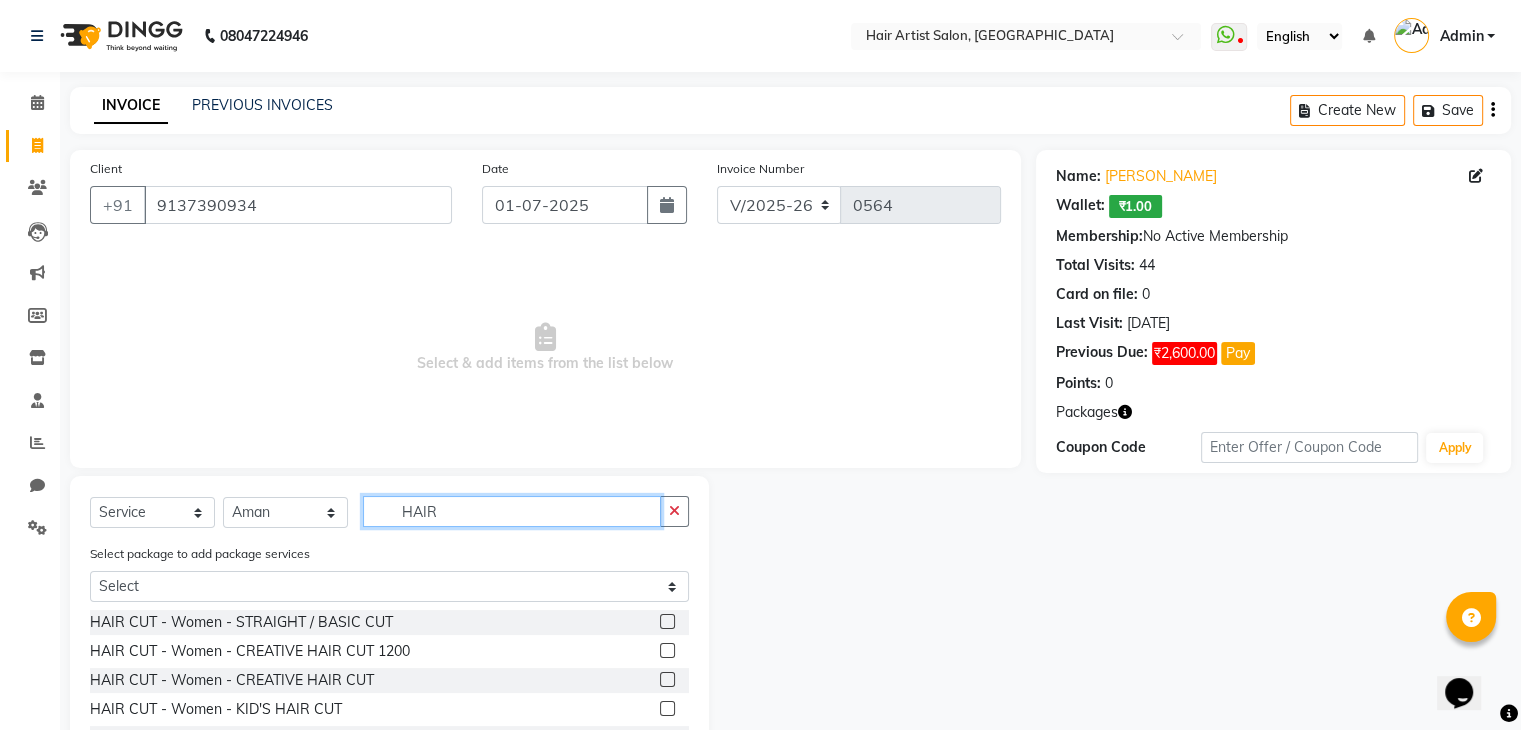 scroll, scrollTop: 174, scrollLeft: 0, axis: vertical 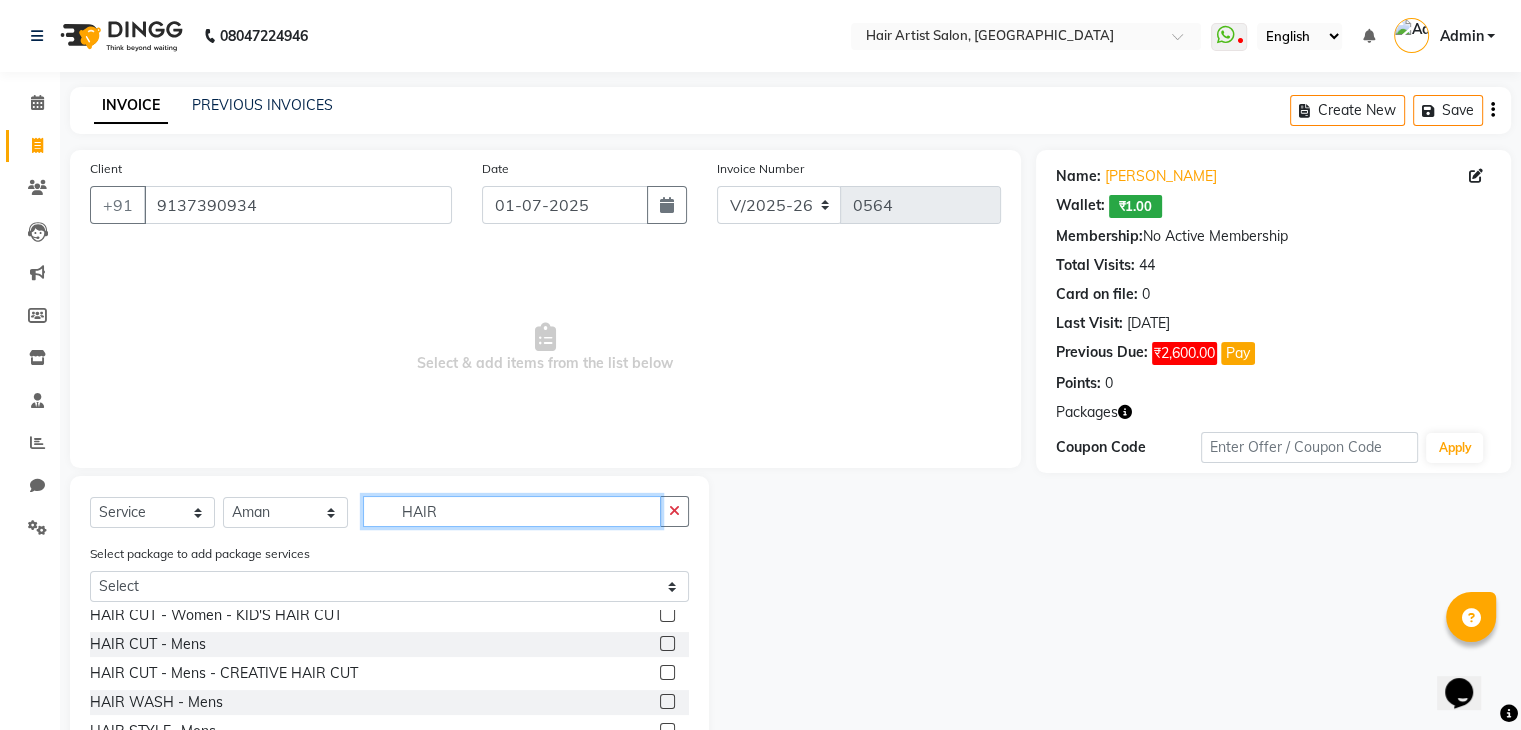 type on "HAIR" 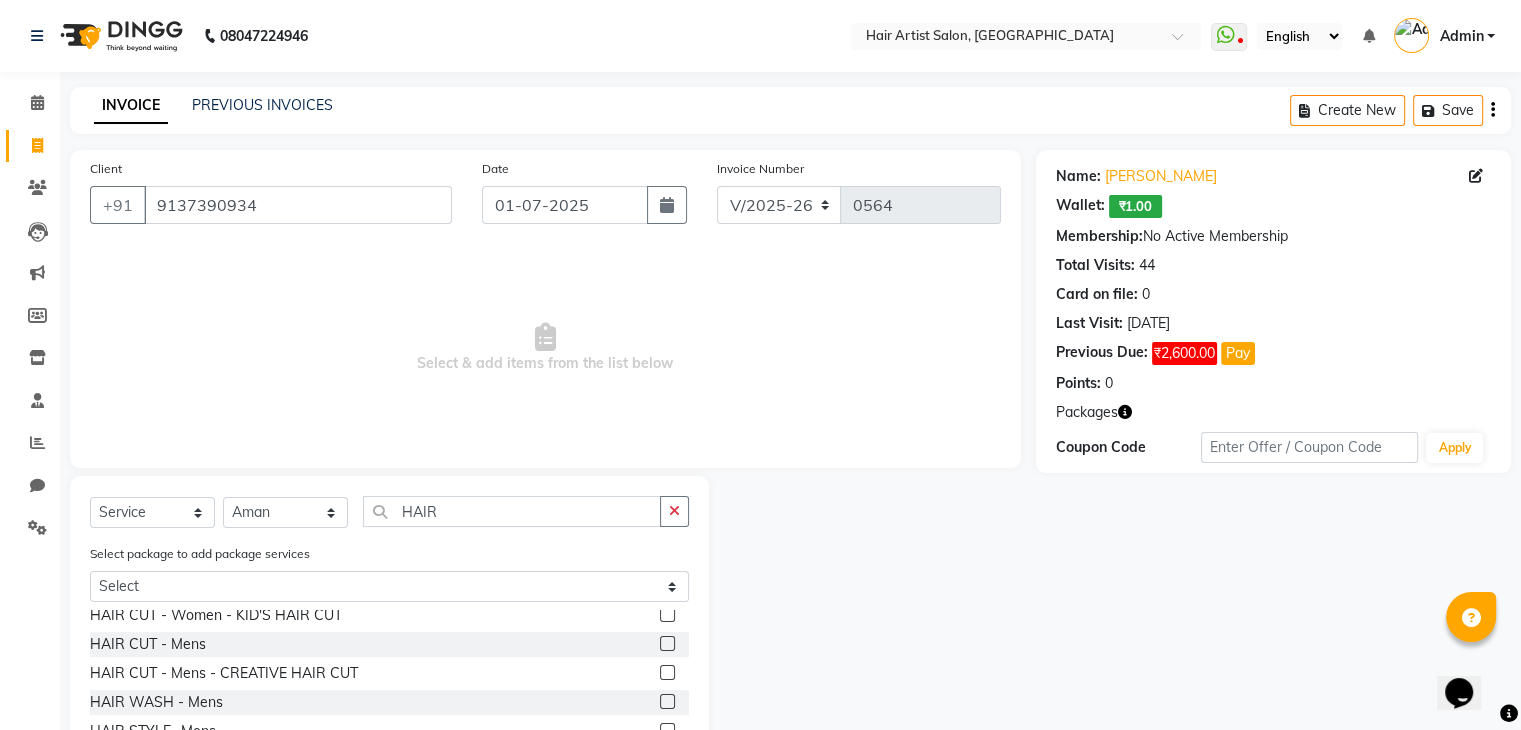click 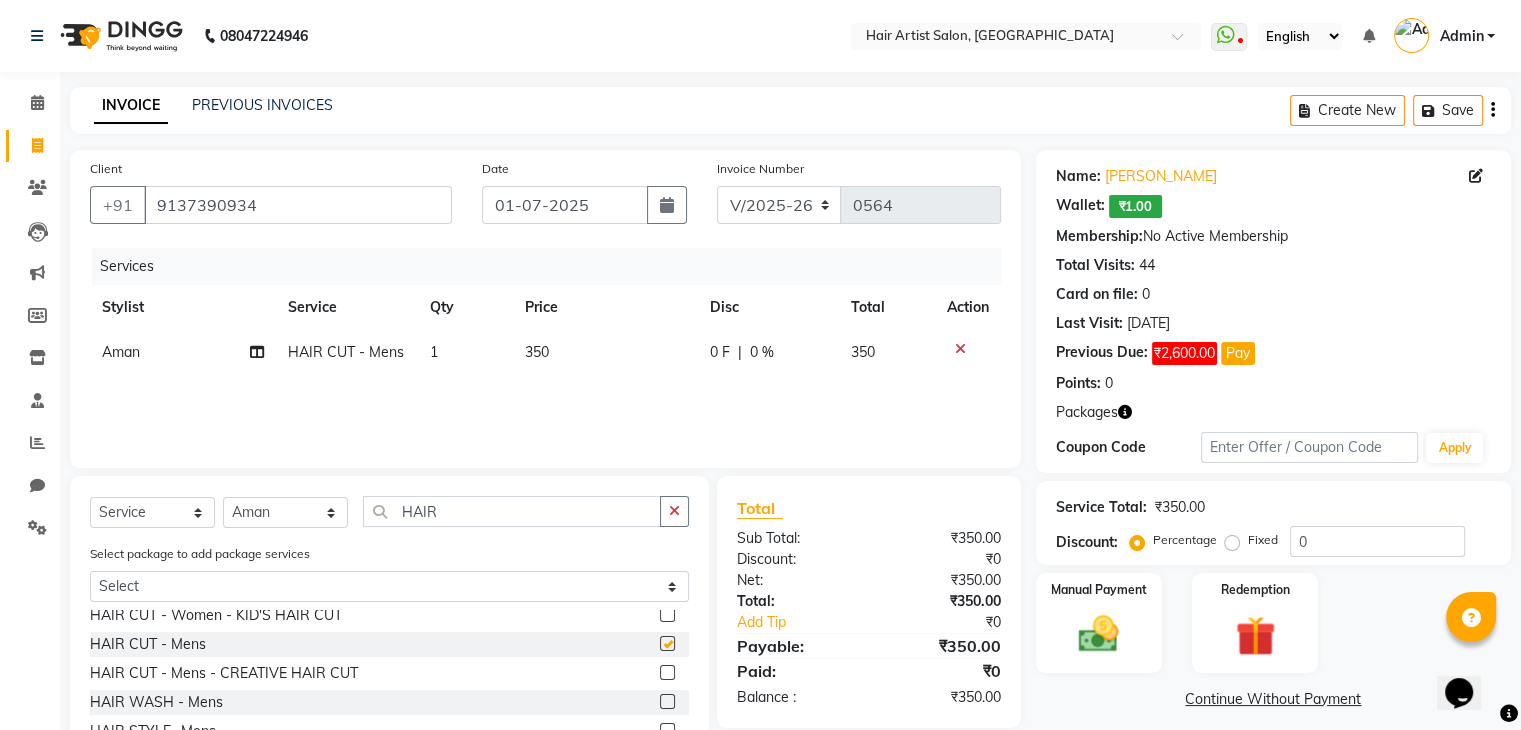 checkbox on "false" 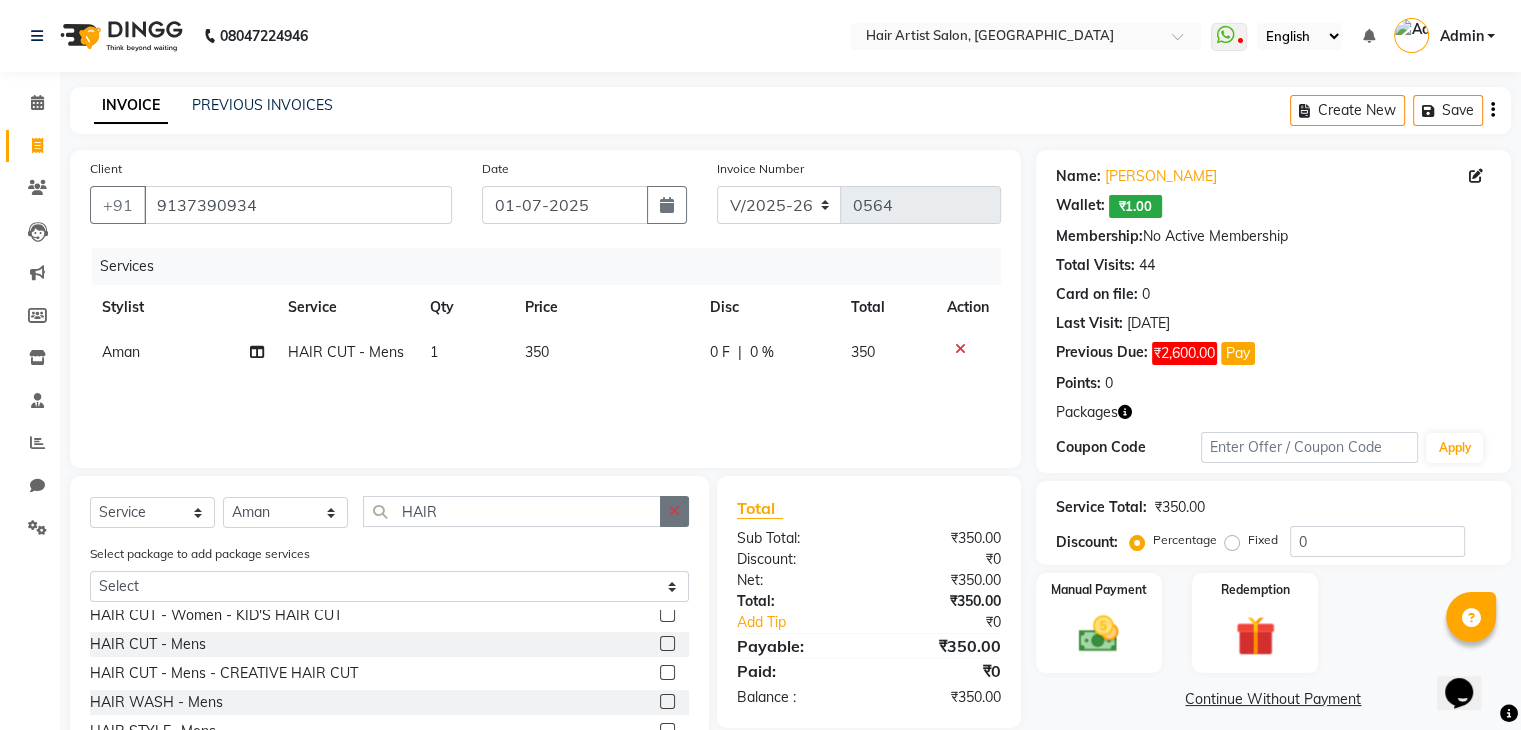 click 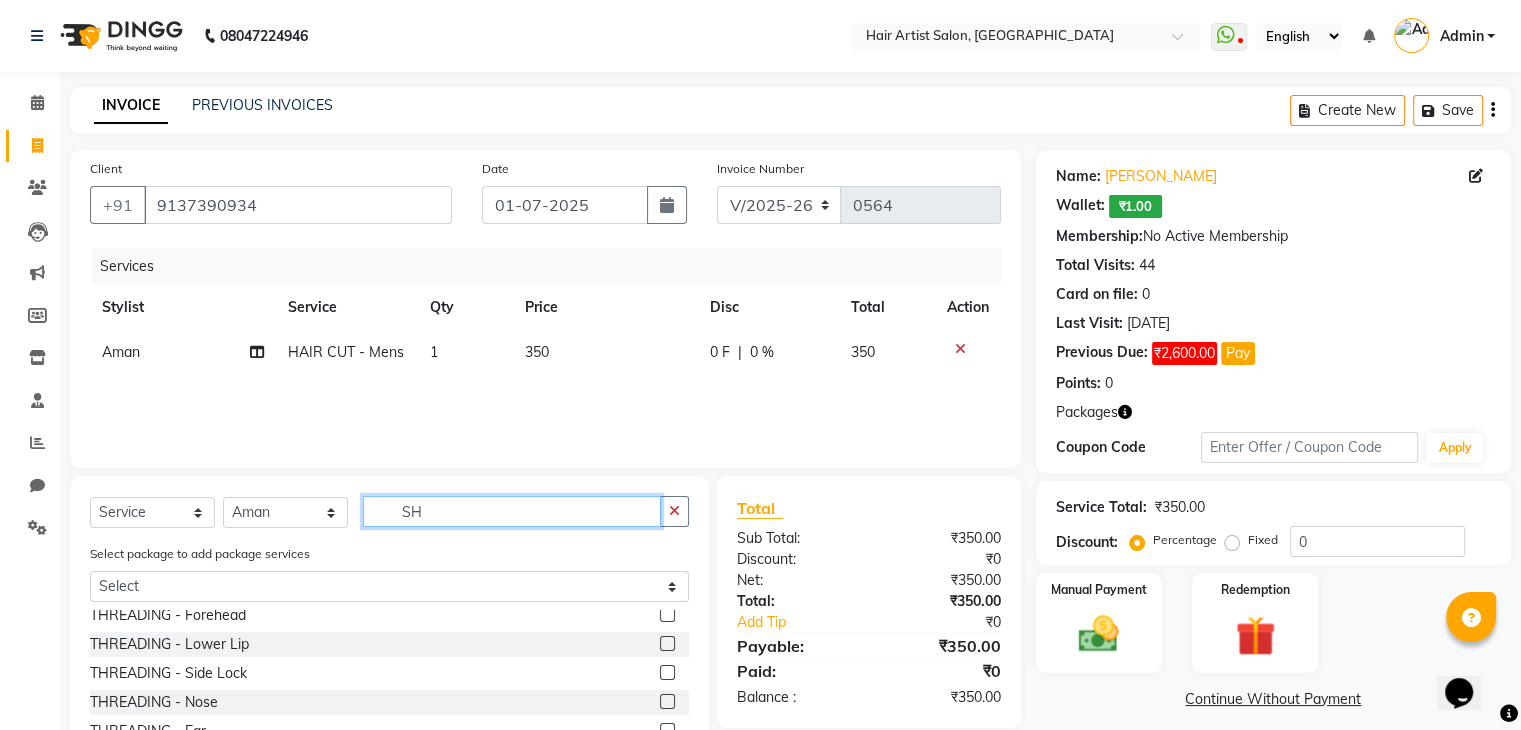 scroll, scrollTop: 0, scrollLeft: 0, axis: both 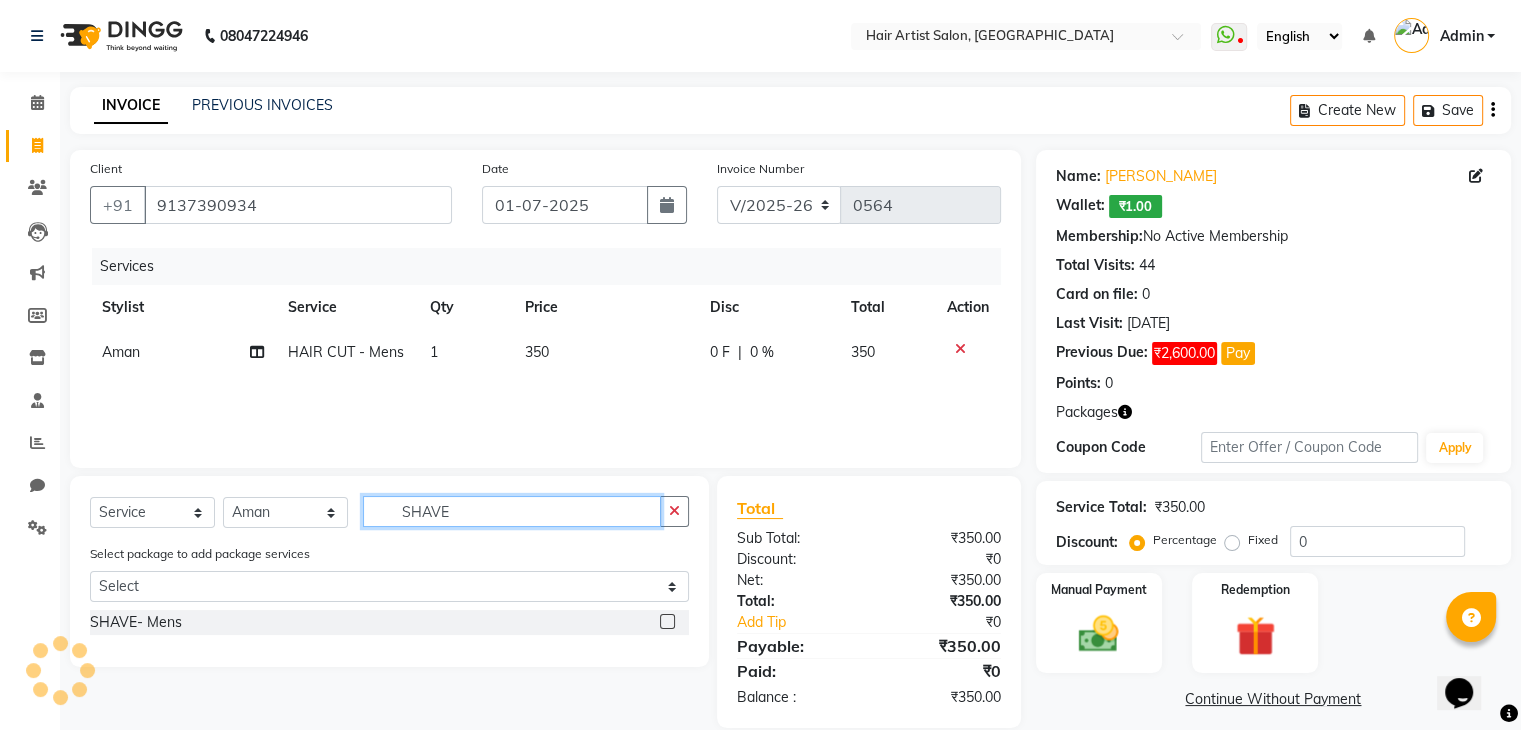 type on "SHAVE" 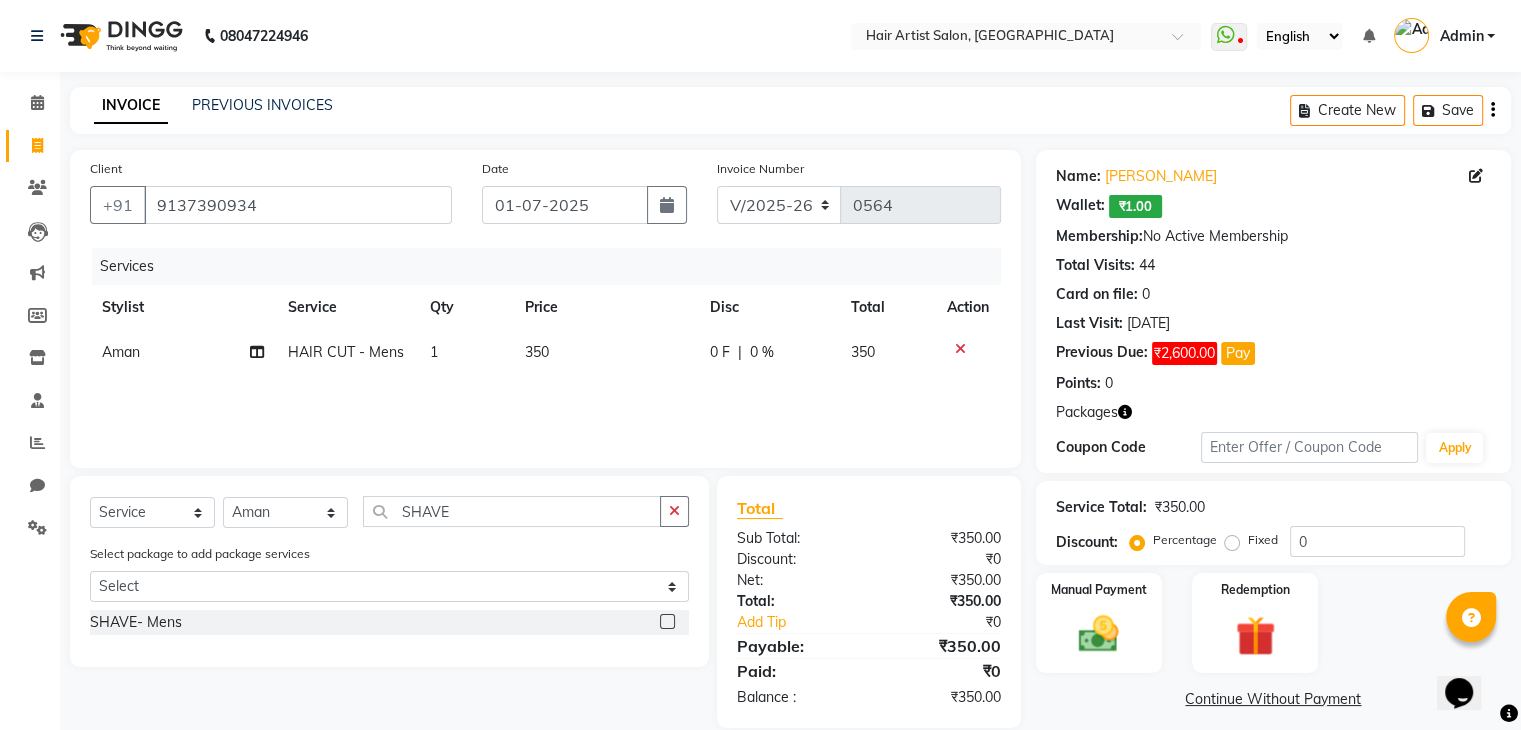 click 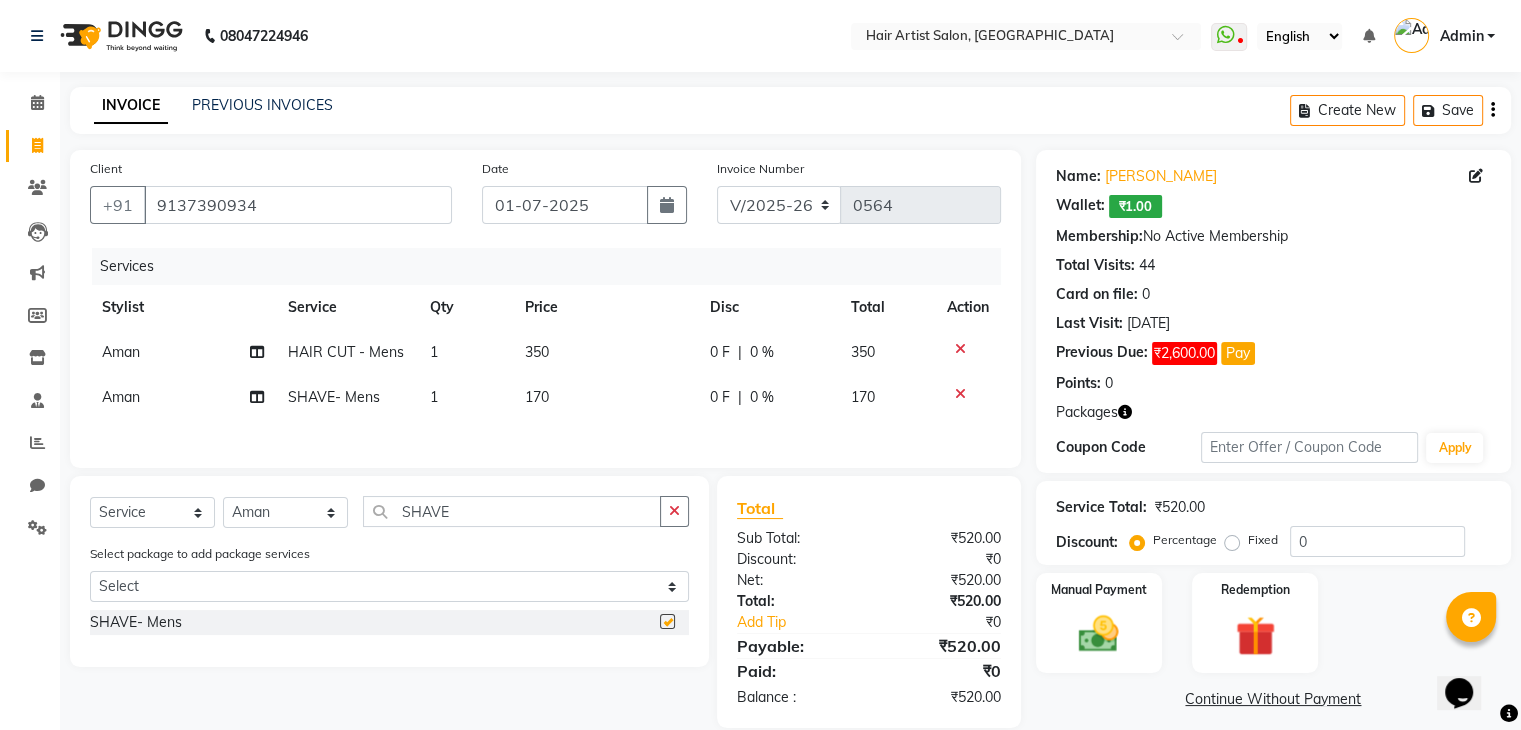 checkbox on "false" 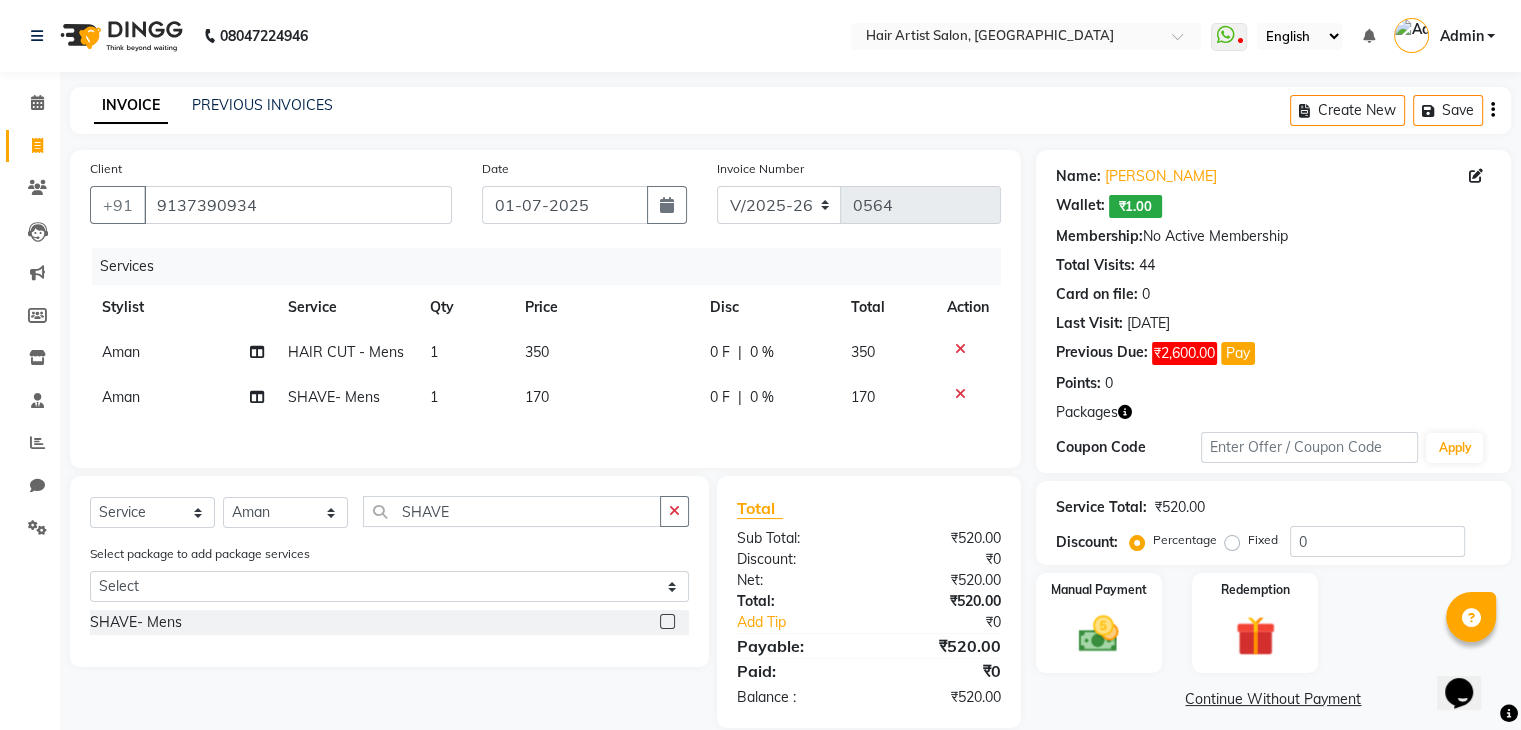 click on "0 %" 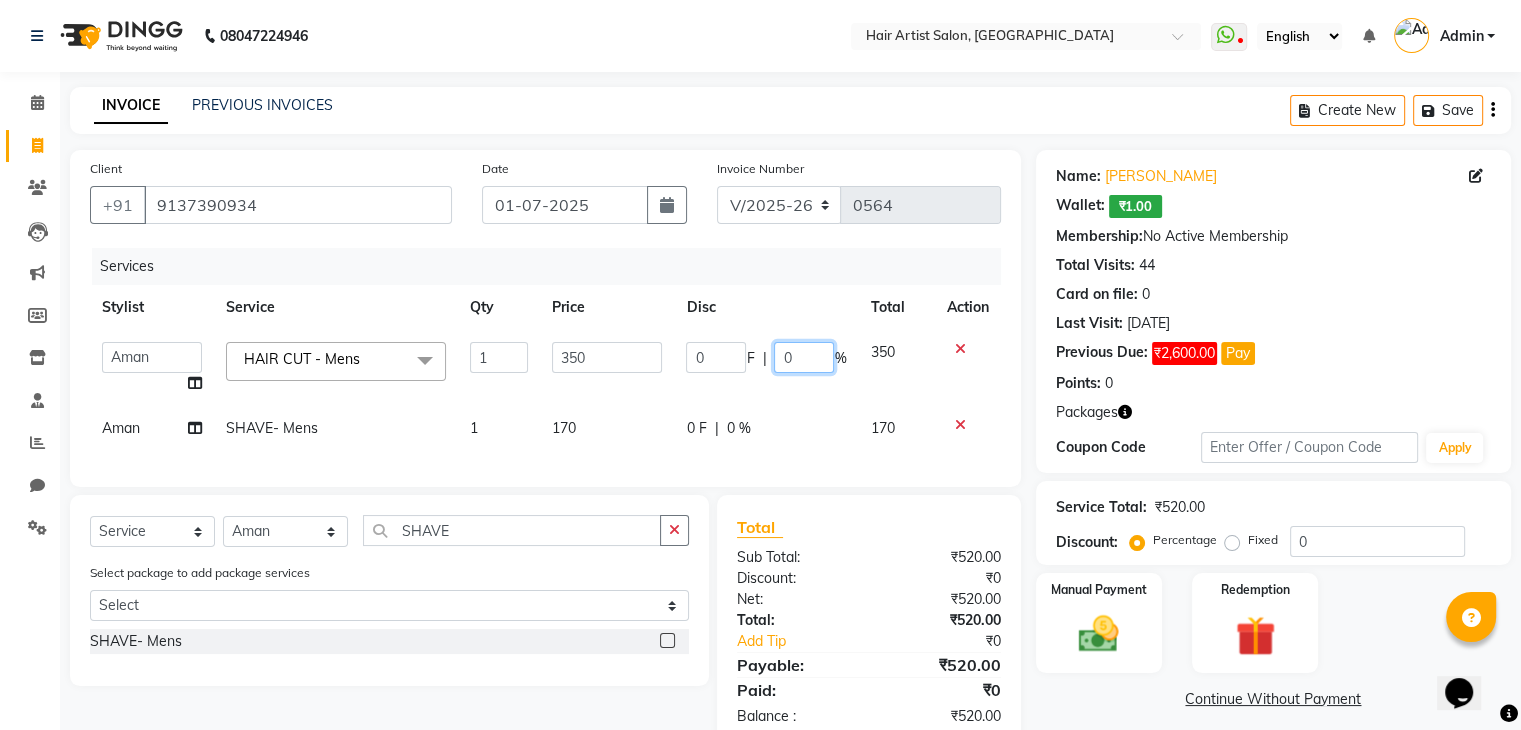 click on "0" 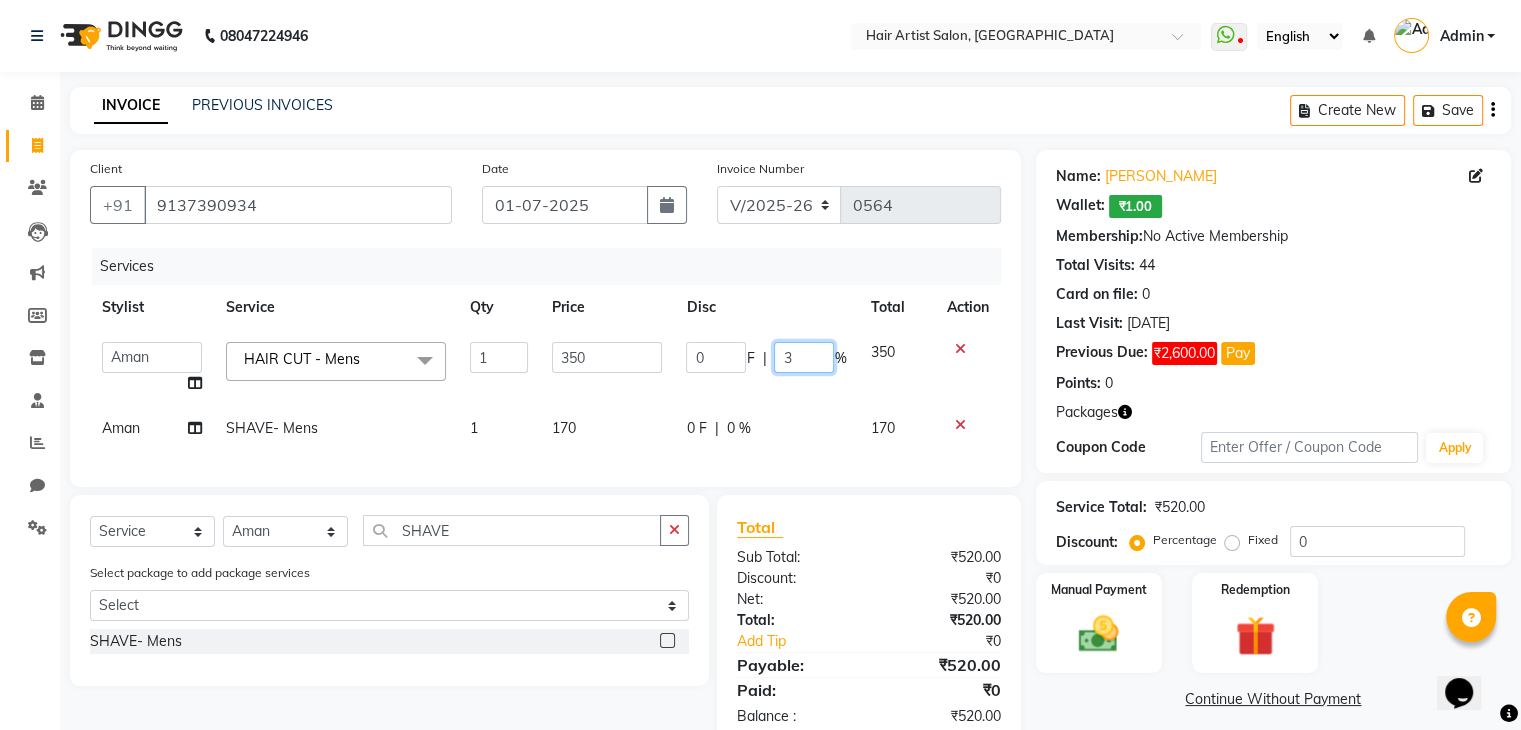 type on "30" 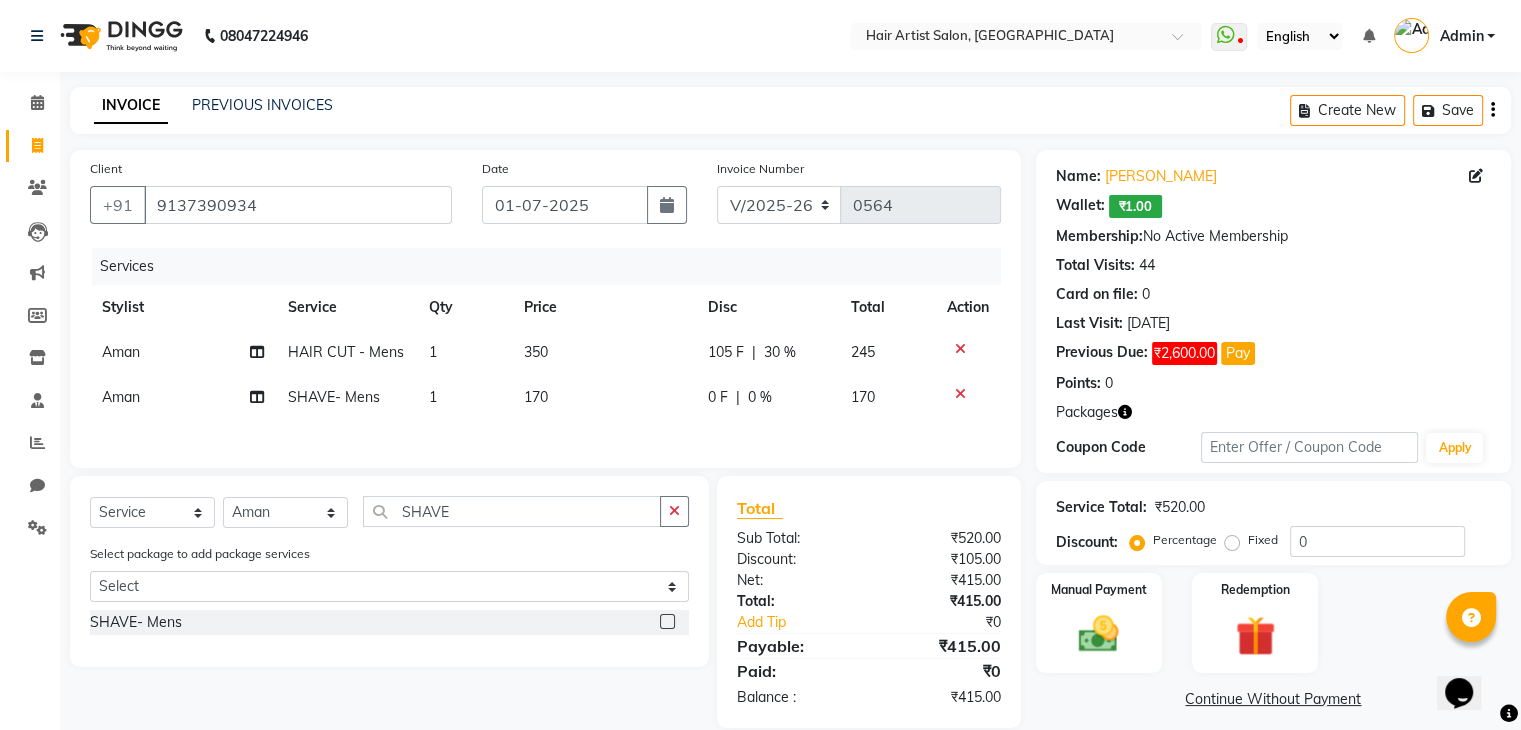 click on "Client +91 9137390934 Date 01-07-2025 Invoice Number V/2025 V/2025-26 0564 Services Stylist Service Qty Price Disc Total Action Aman  HAIR CUT - Mens 1 350 105 F | 30 % 245 Aman  SHAVE- Mens 1 170 0 F | 0 % 170" 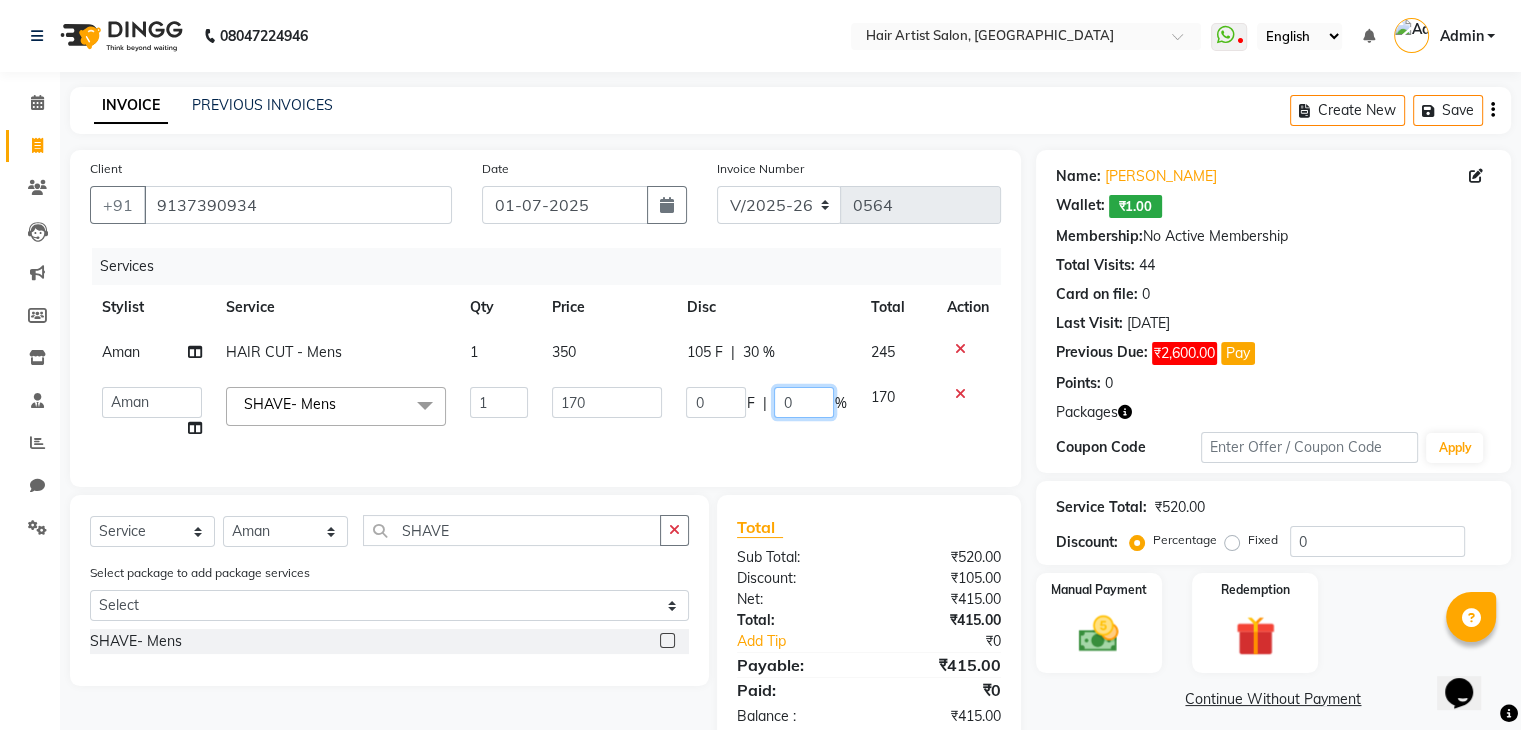click on "0" 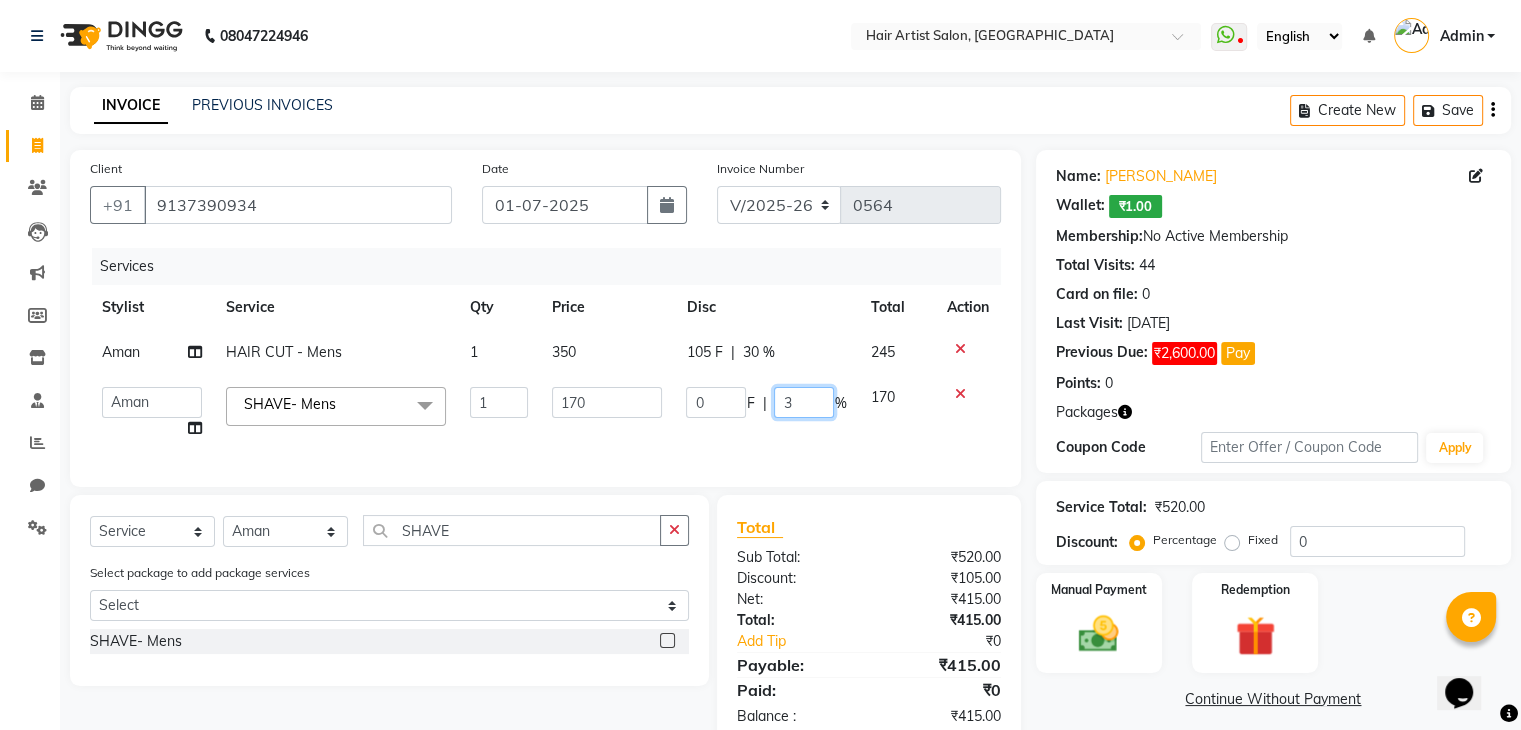 type on "30" 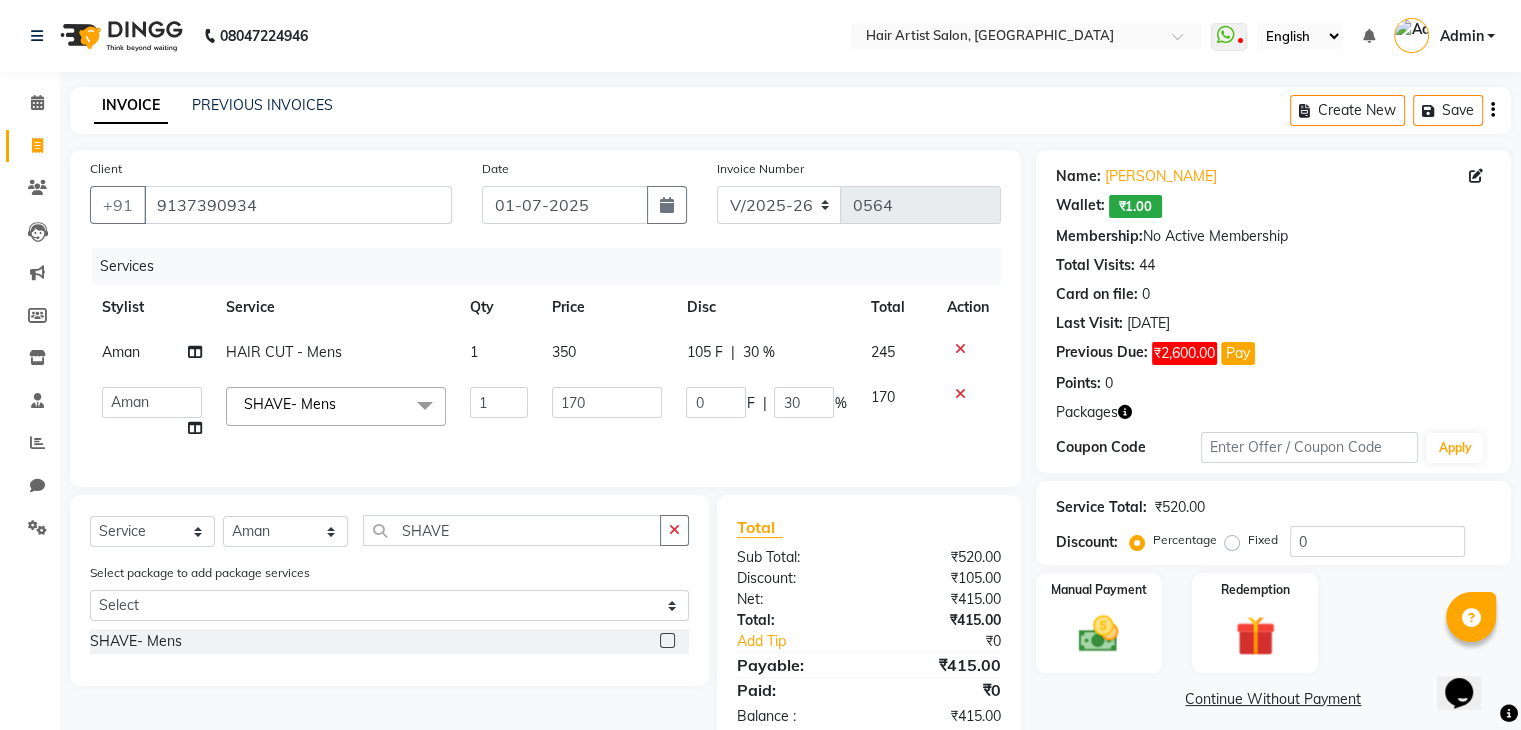 click on "Services Stylist Service Qty Price Disc Total Action Aman  HAIR CUT - Mens 1 350 105 F | 30 % 245  Alok   Aman    Jannat   Saif   SALON    Shabbir Sir   Sneha   Sushila Mam    Vishakha   SHAVE- Mens  x THREADING - Eye Brow THREADING - Upper Lip THREADING - Chin THREADING - Forehead THREADING - Lower Lip THREADING - Side Lock THREADING - Nose THREADING - Ear THREADING - Face NORMAL WAX FACE - Upper Lips NORMAL WAX FACE - Lower Lips NORMAL WAX FACE - Chin NORMAL WAX FACE - Side Lock NORMAL WAX FACE - Forehead NORMAL WAX FACE - Nose NORMAL WAX FACE - Neck Back NORMAL WAX FACE - Face BELOW SHOULDER WAXING (Normal Wax) - Full Arms BELOW SHOULDER WAXING (Normal Wax) - 3/4 Arms BELOW SHOULDER WAXING (Normal Wax) - Half Arms BELOW SHOULDER WAXING (Normal Wax) - Under Arms BELOW SHOULDER WAXING (Normal Wax) - Full Legs BELOW SHOULDER WAXING (Normal Wax) - 3/4 Legs BELOW SHOULDER WAXING (Normal Wax) - Half Legs BELOW SHOULDER WAXING (Normal Wax) - Full Back / Front BELOW SHOULDER WAXING (Normal Wax) - Stomach DARMA  1" 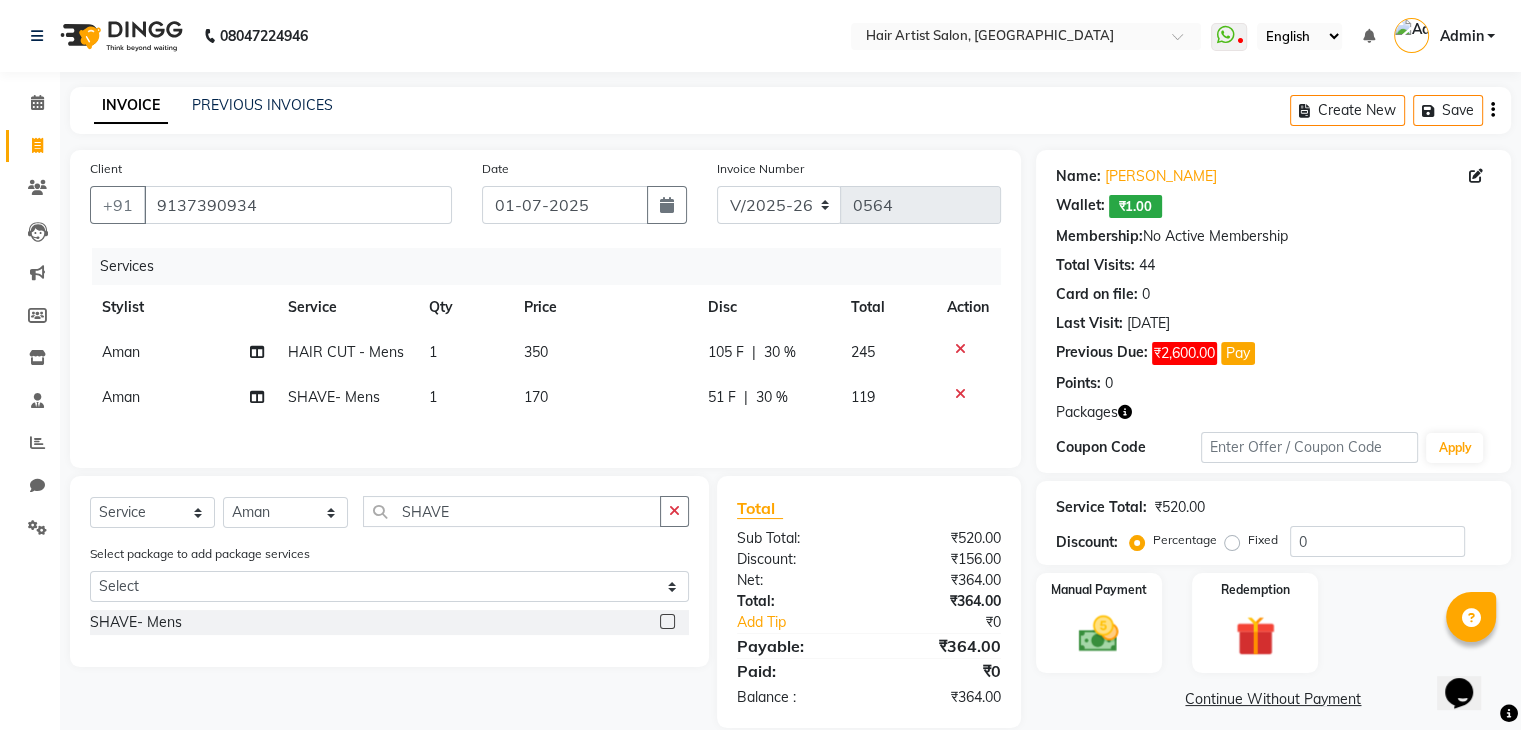 click on "30 %" 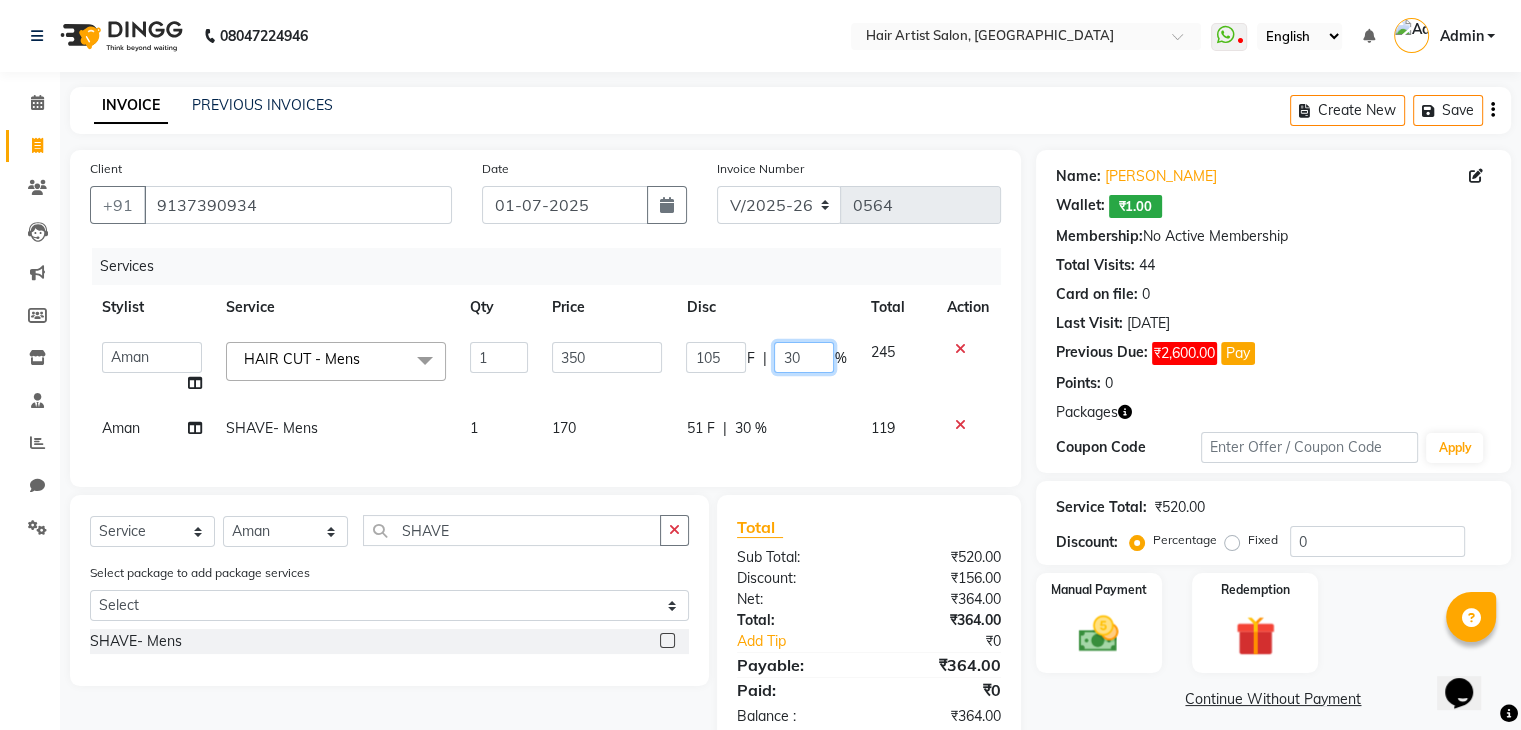 click on "30" 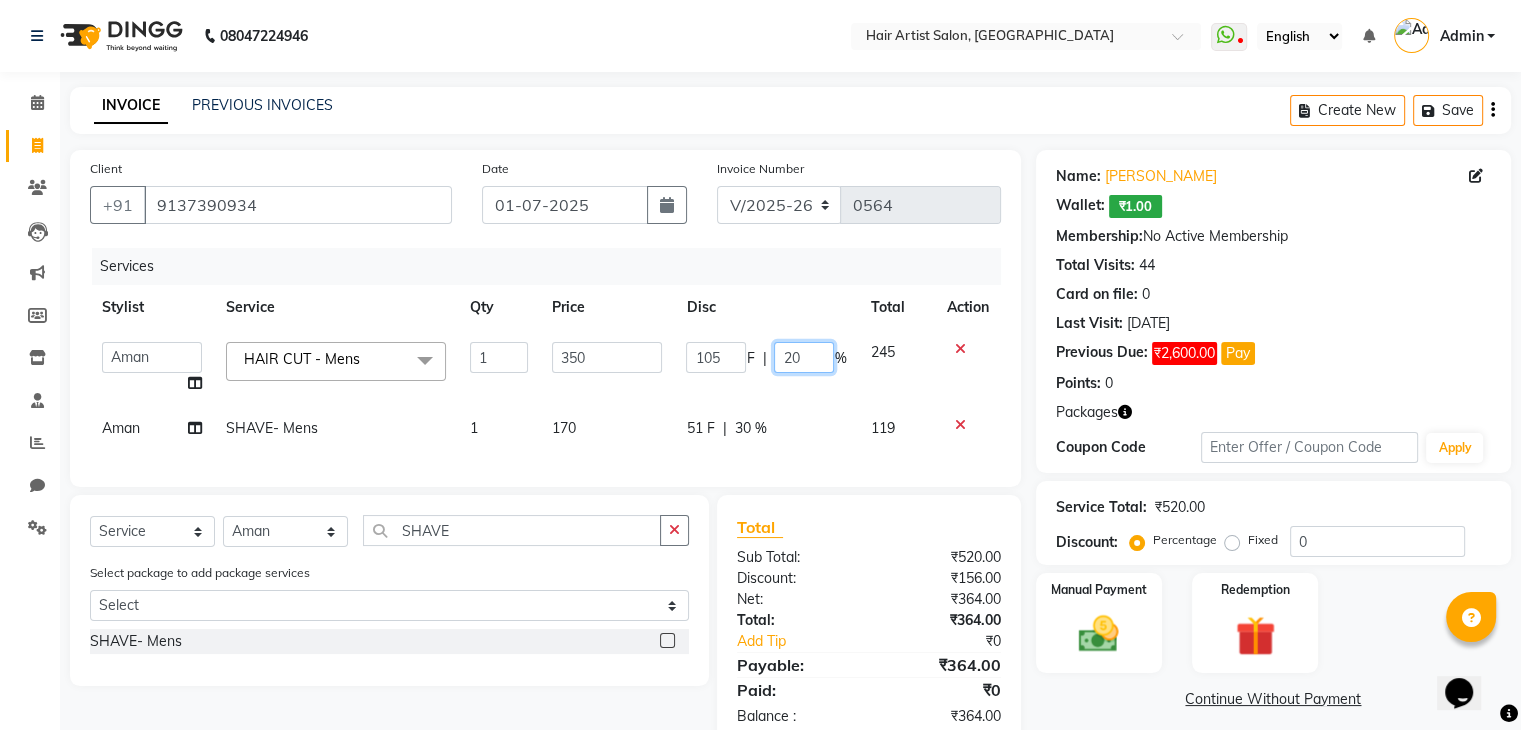 type on "2" 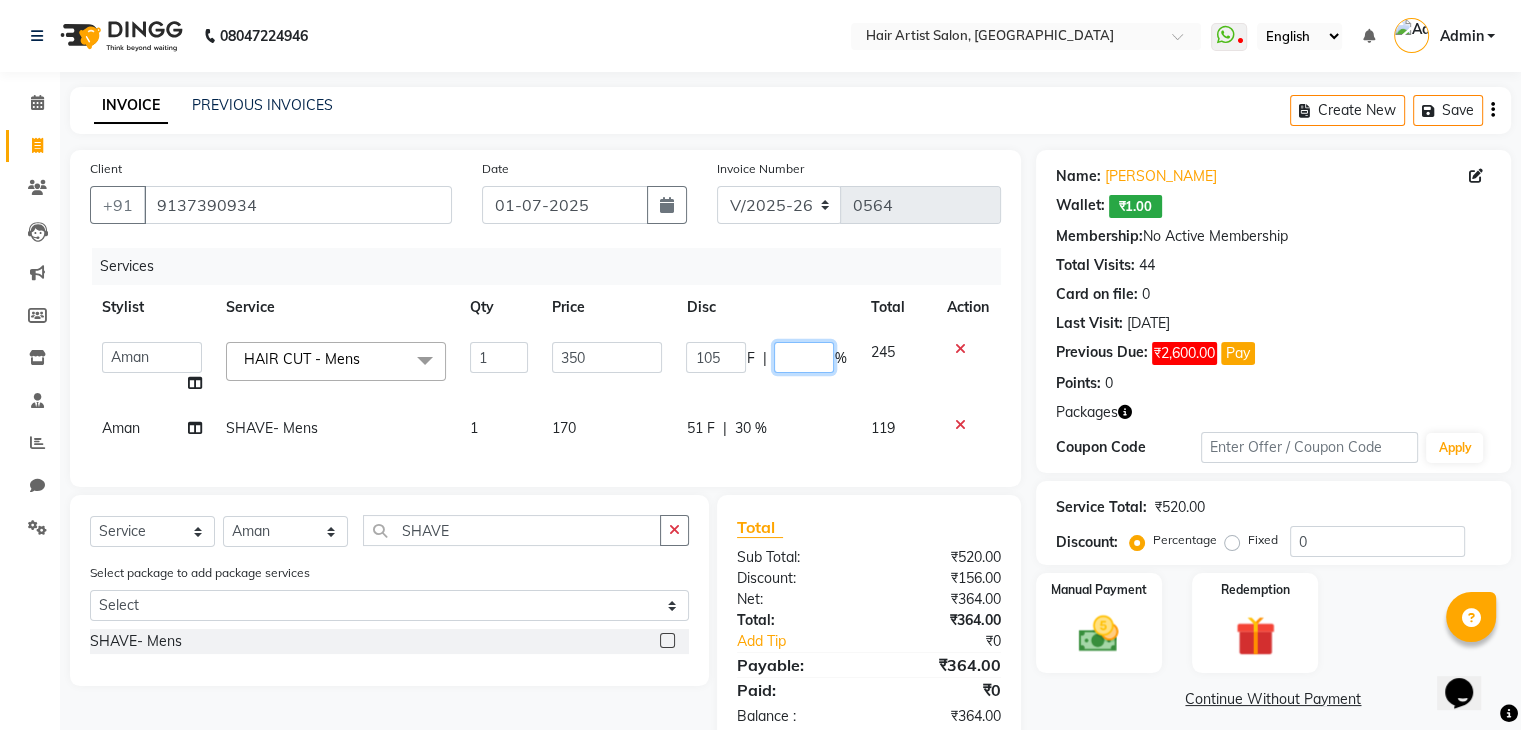 type on "0" 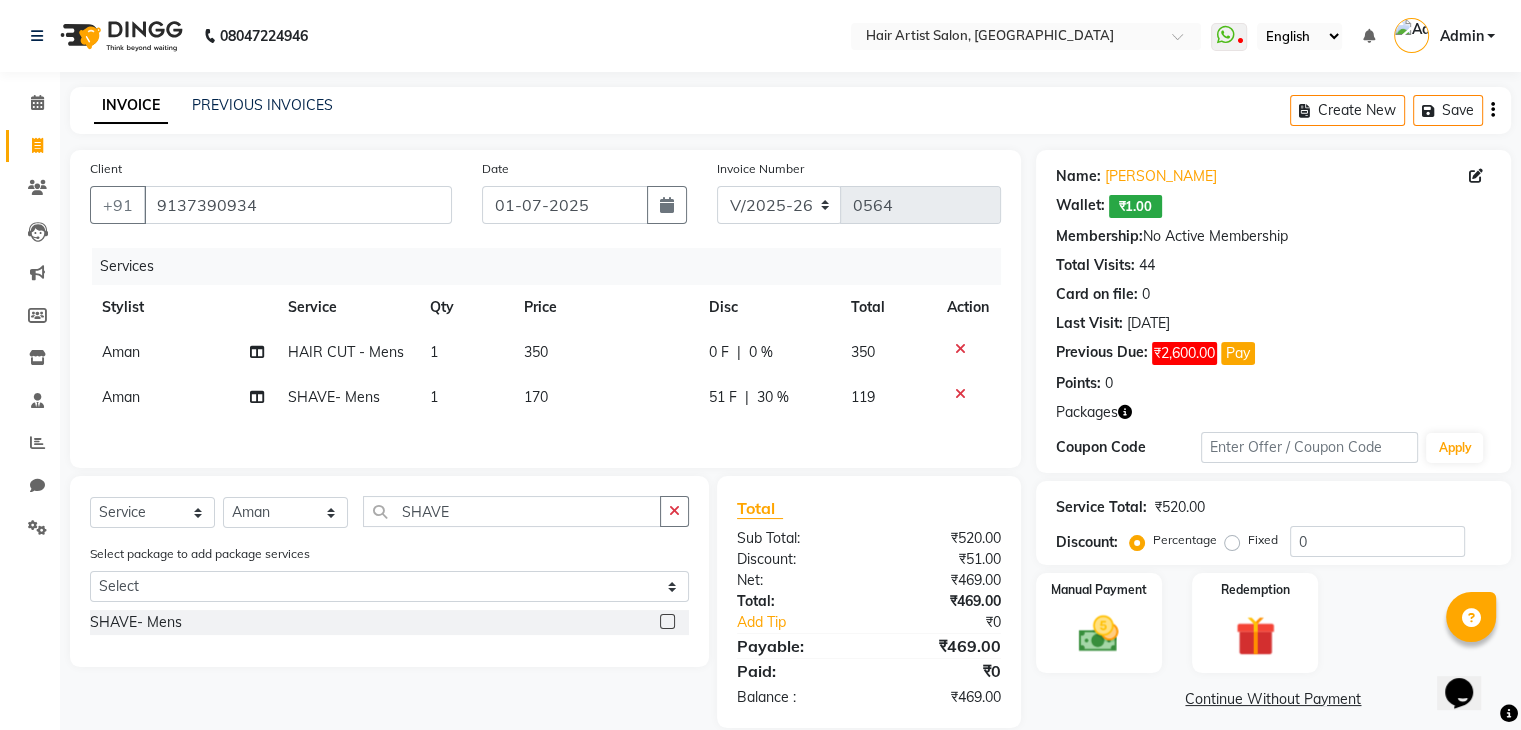 click on "350" 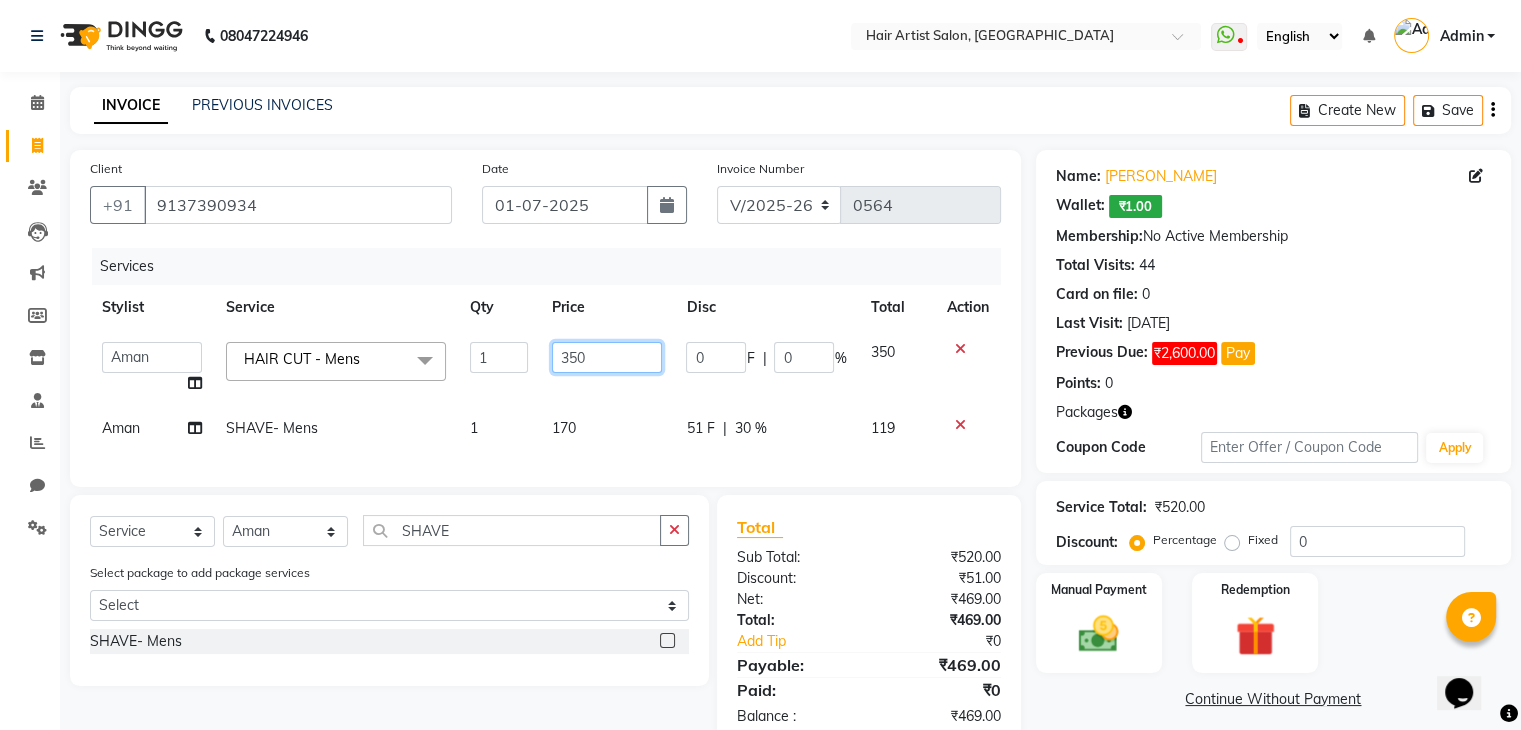 click on "350" 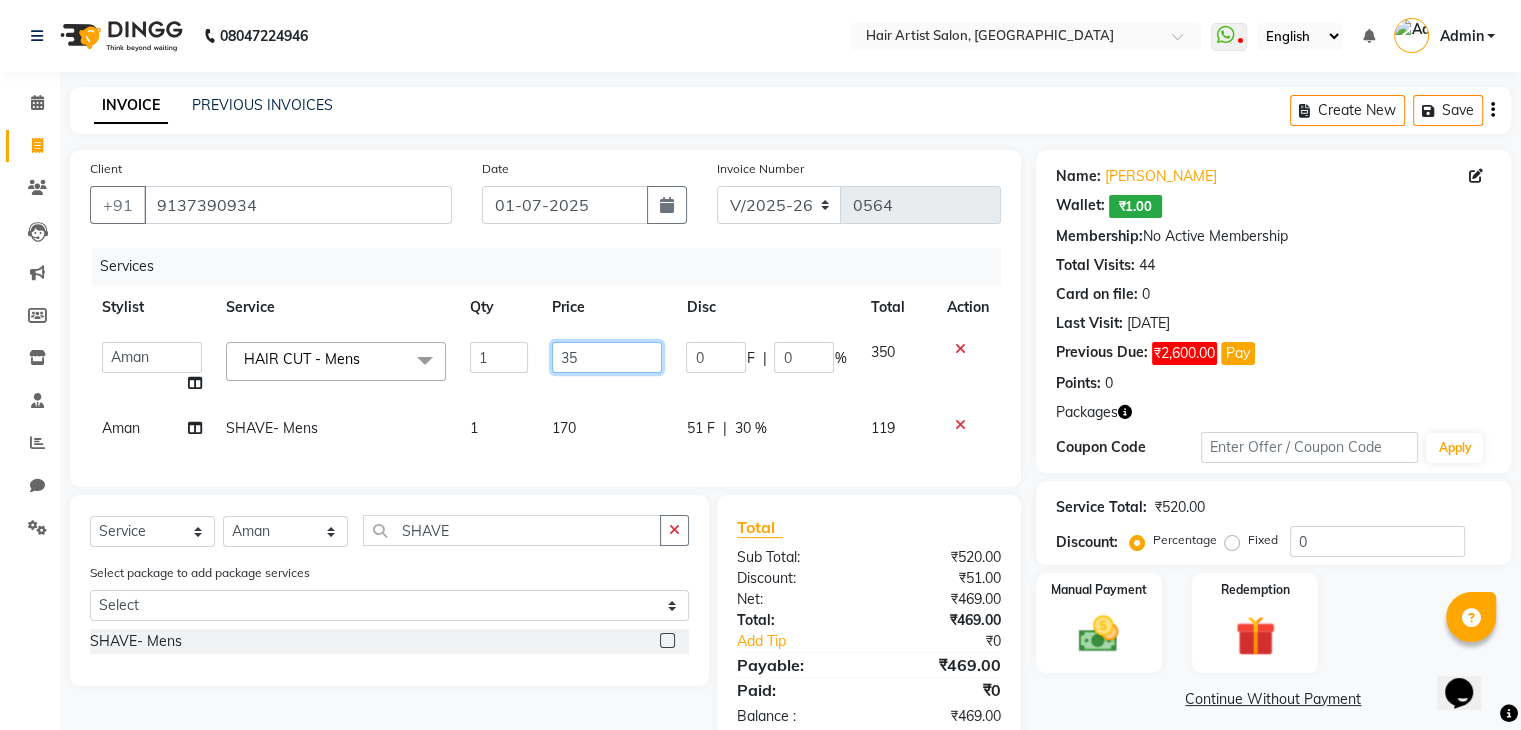 type on "3" 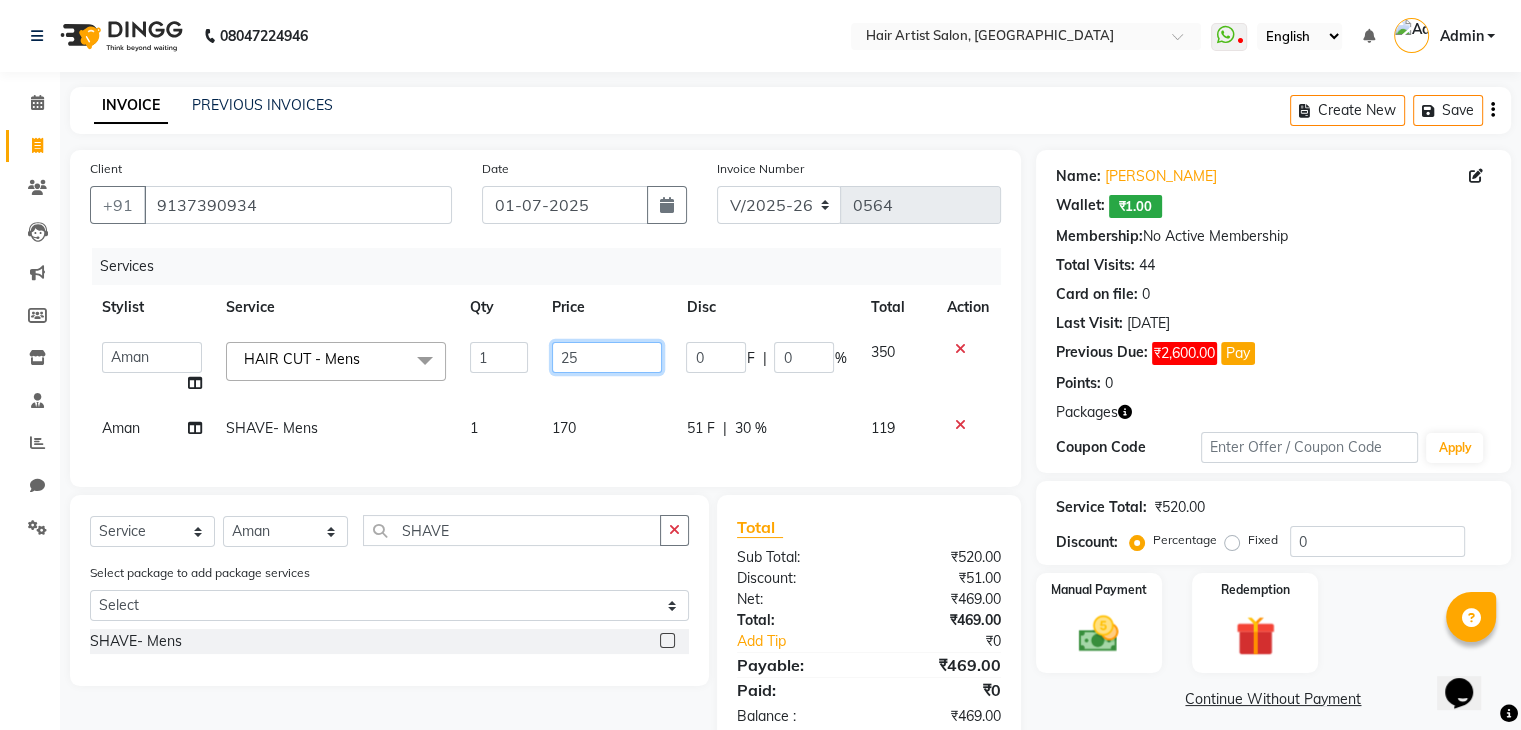 type on "250" 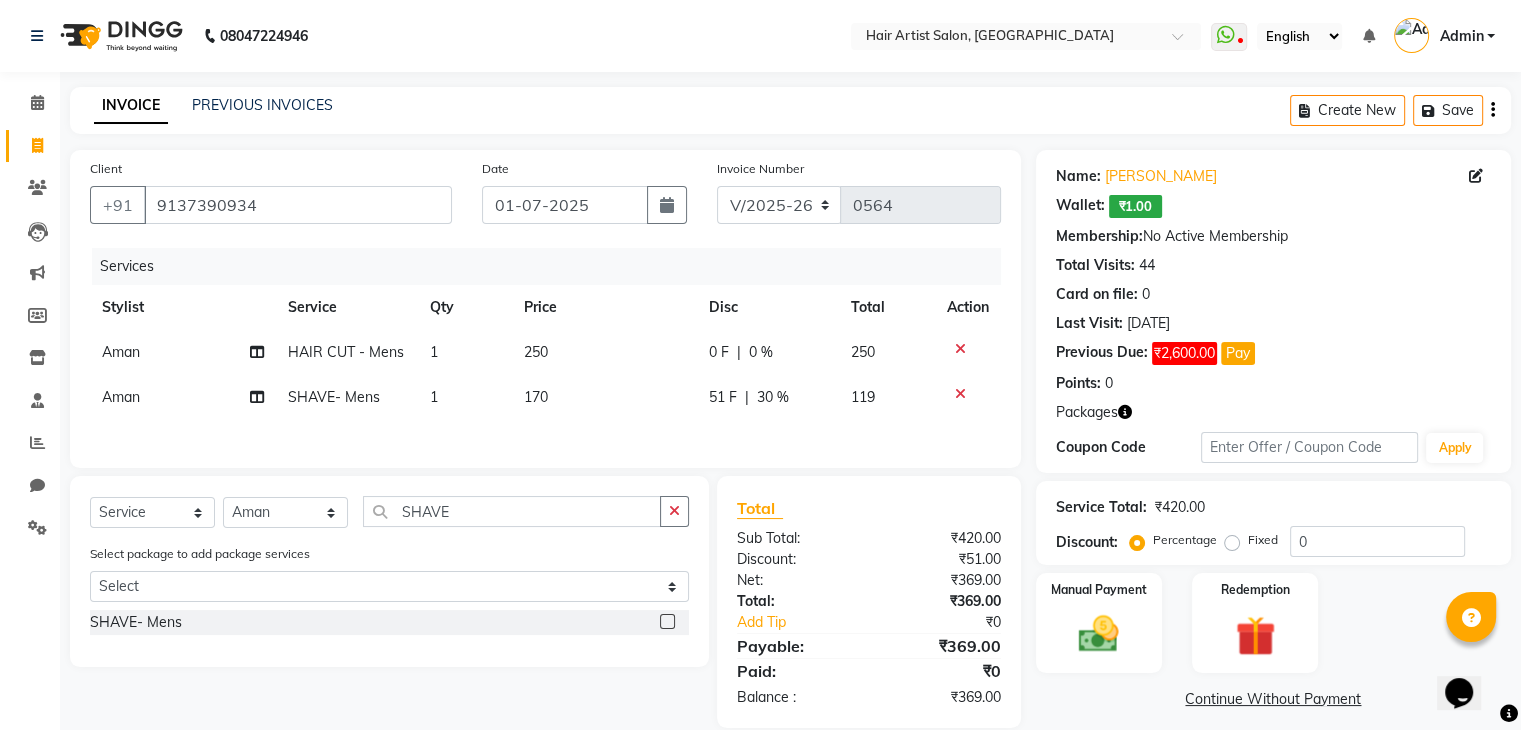 click on "Services Stylist Service Qty Price Disc Total Action Aman  HAIR CUT - Mens 1 250 0 F | 0 % 250 Aman  SHAVE- Mens 1 170 51 F | 30 % 119" 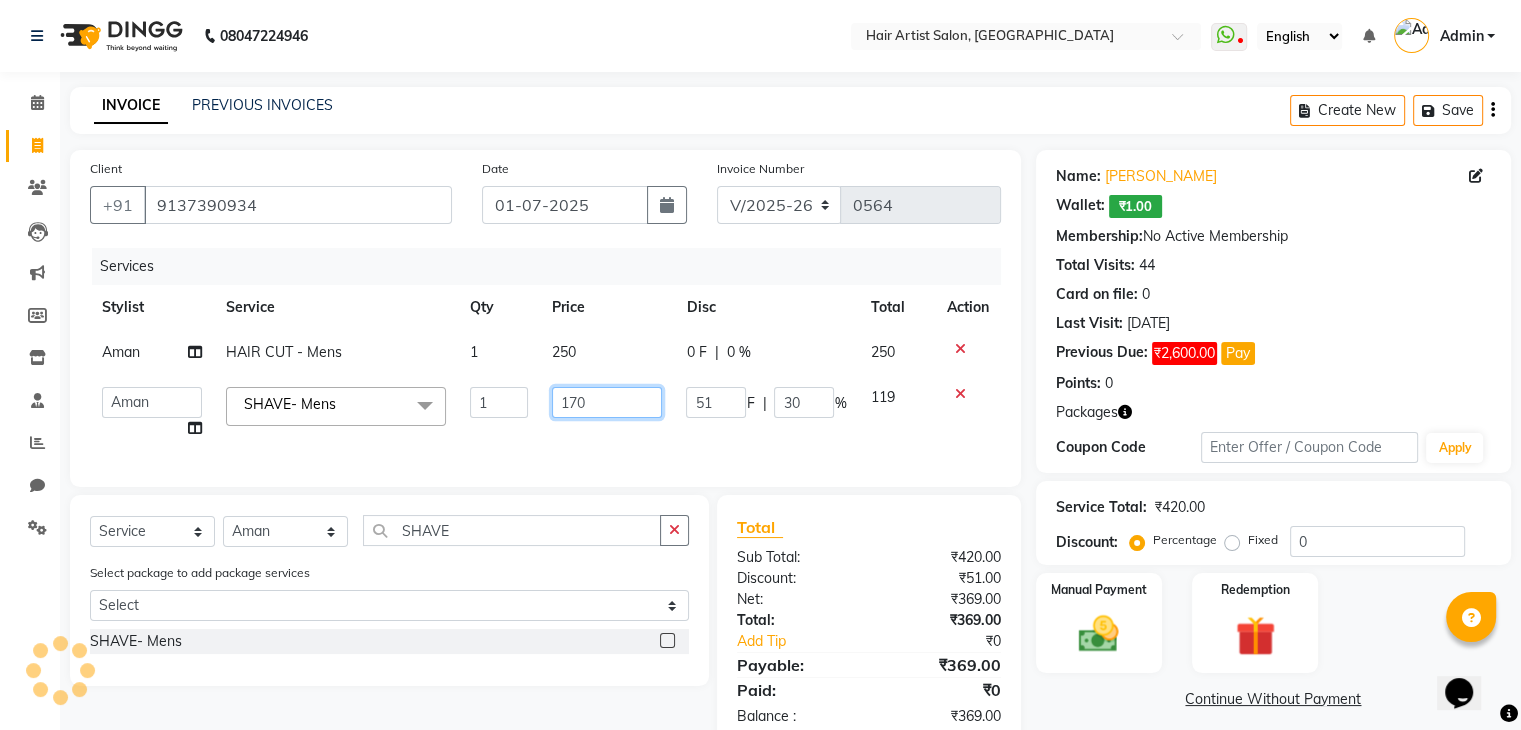 click on "170" 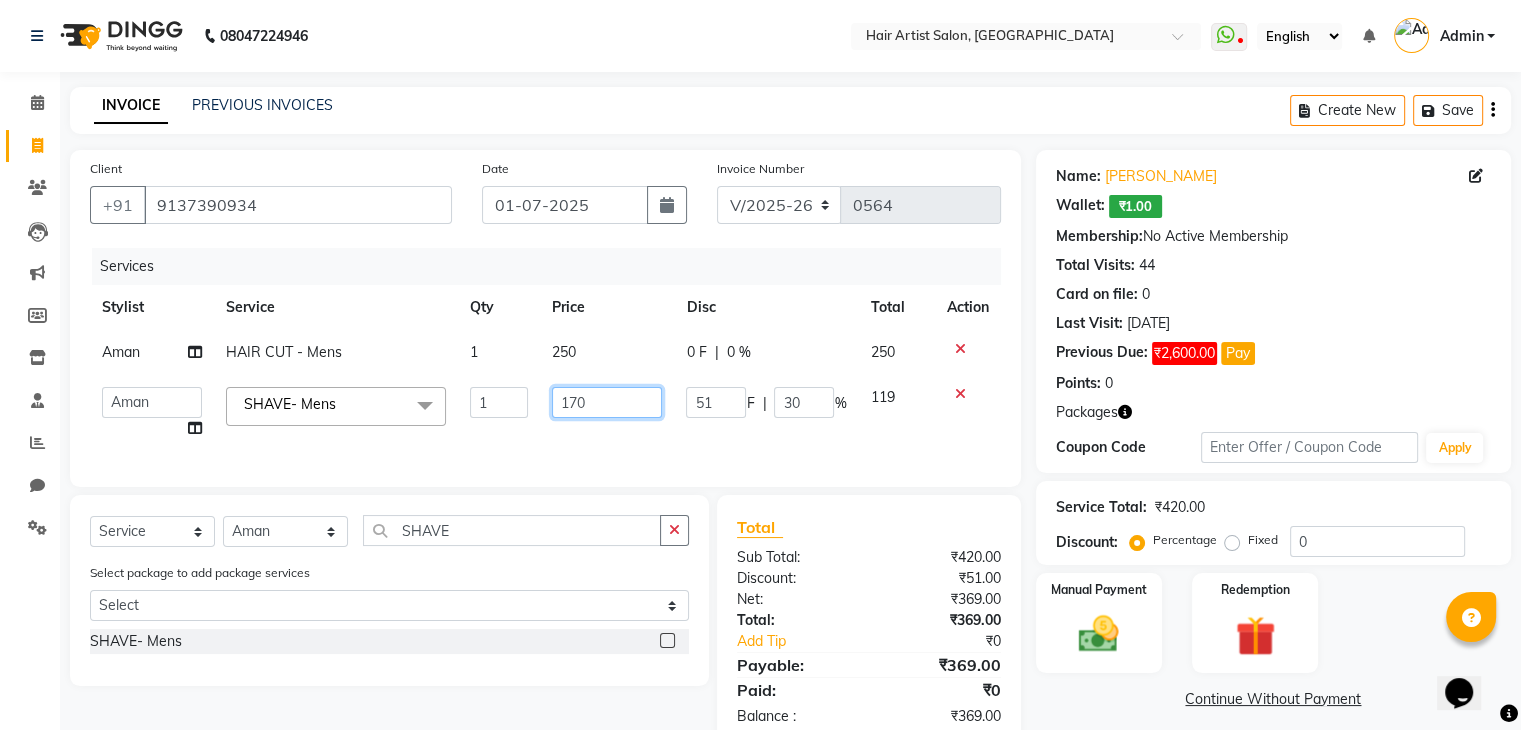 click on "170" 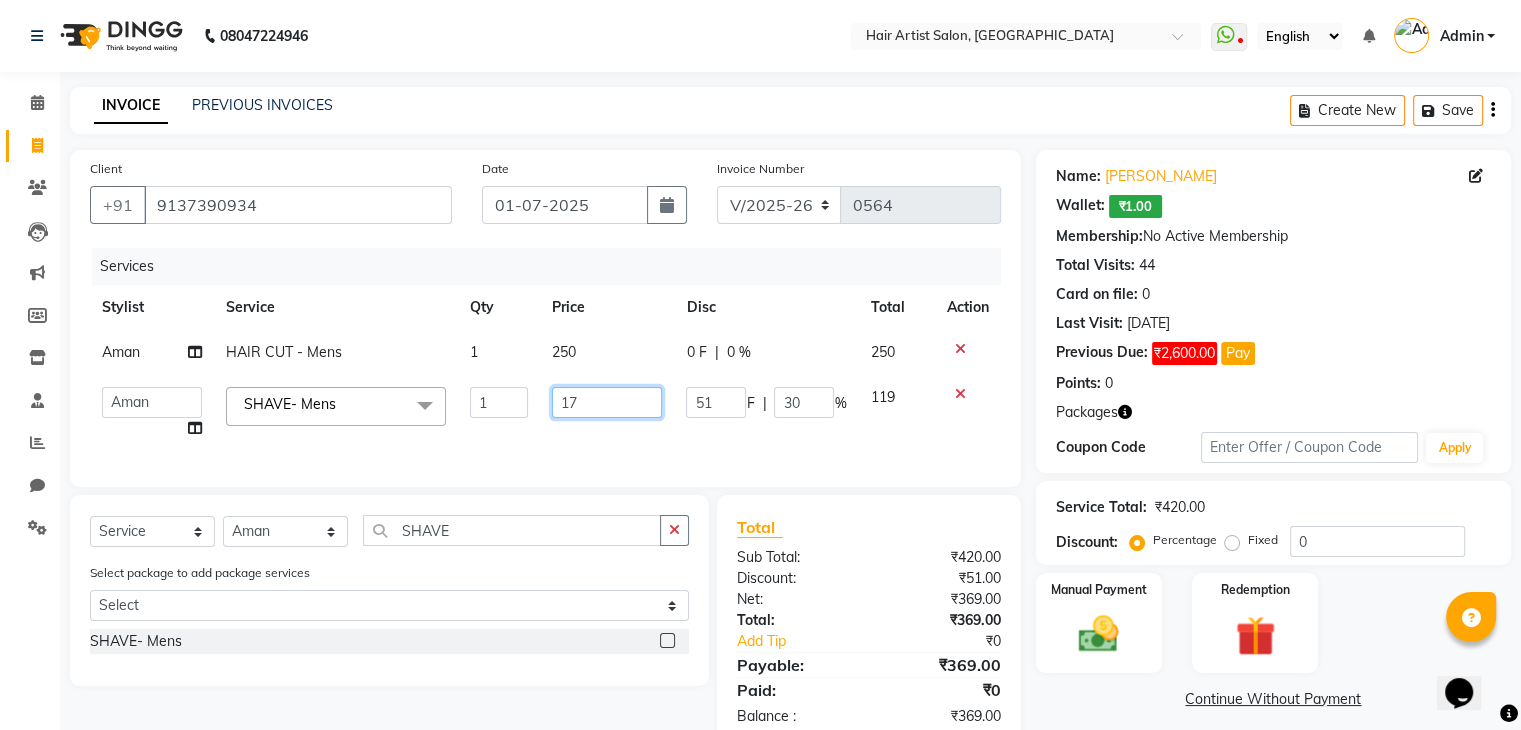 type on "1" 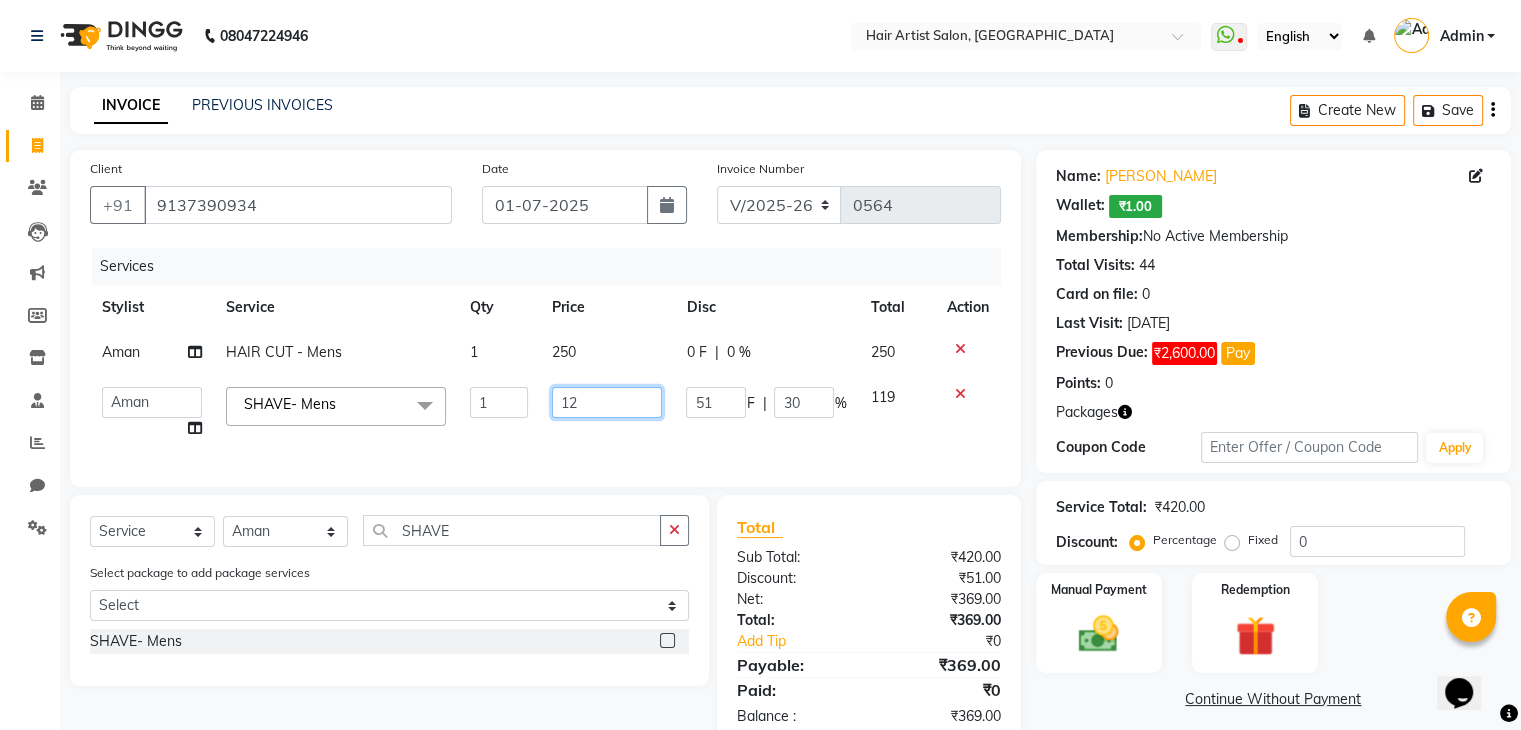 type on "120" 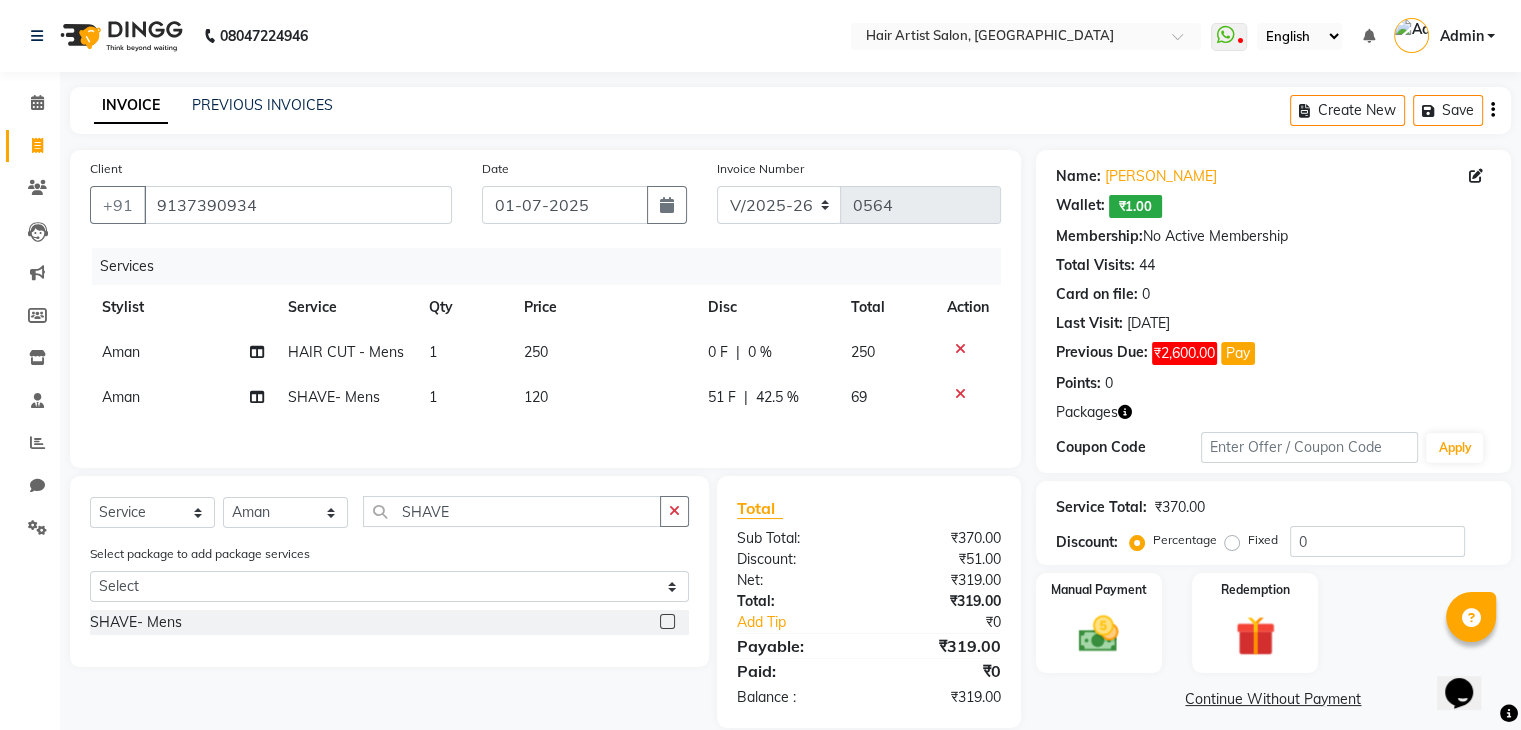 click on "Services Stylist Service Qty Price Disc Total Action Aman  HAIR CUT - Mens 1 250 0 F | 0 % 250 Aman  SHAVE- Mens 1 120 51 F | 42.5 % 69" 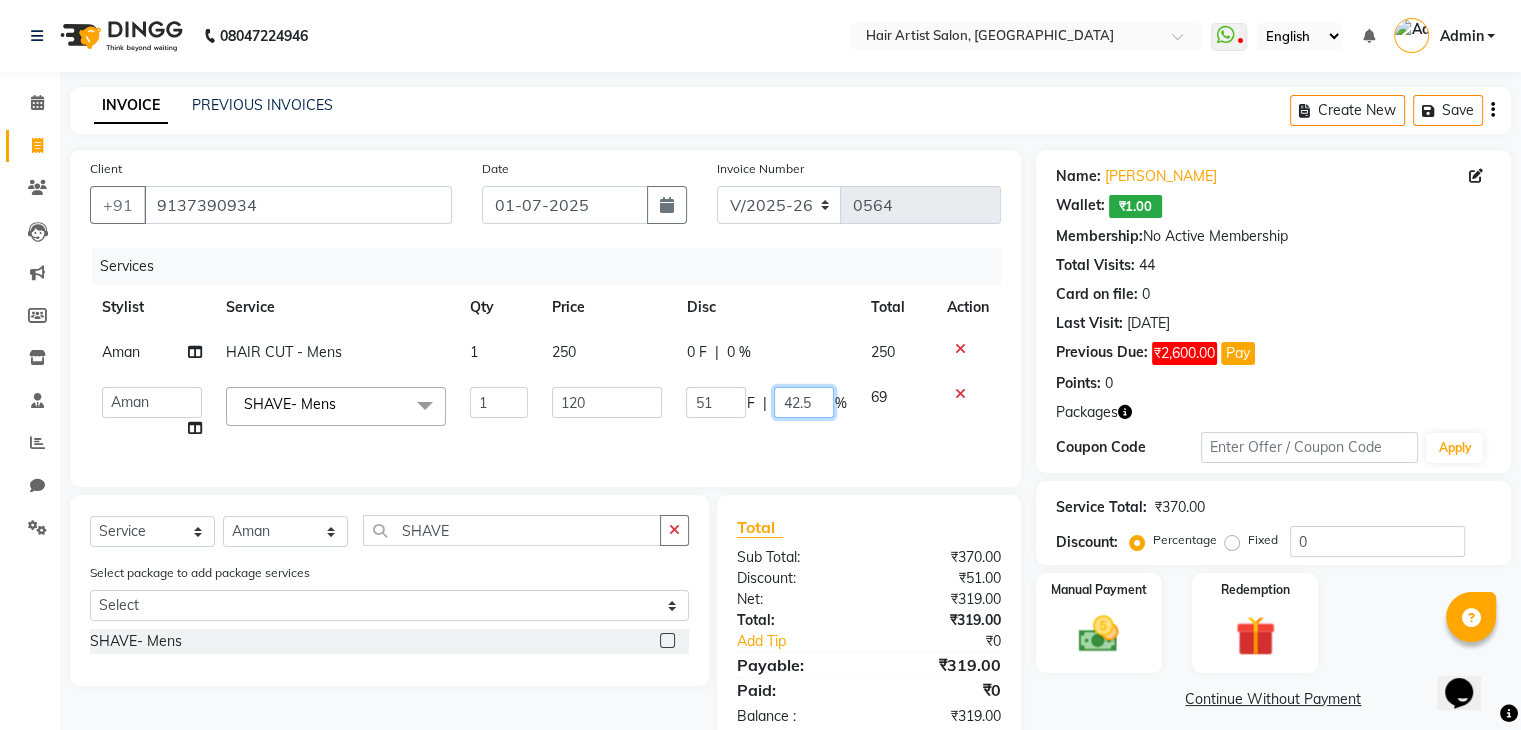 click on "42.5" 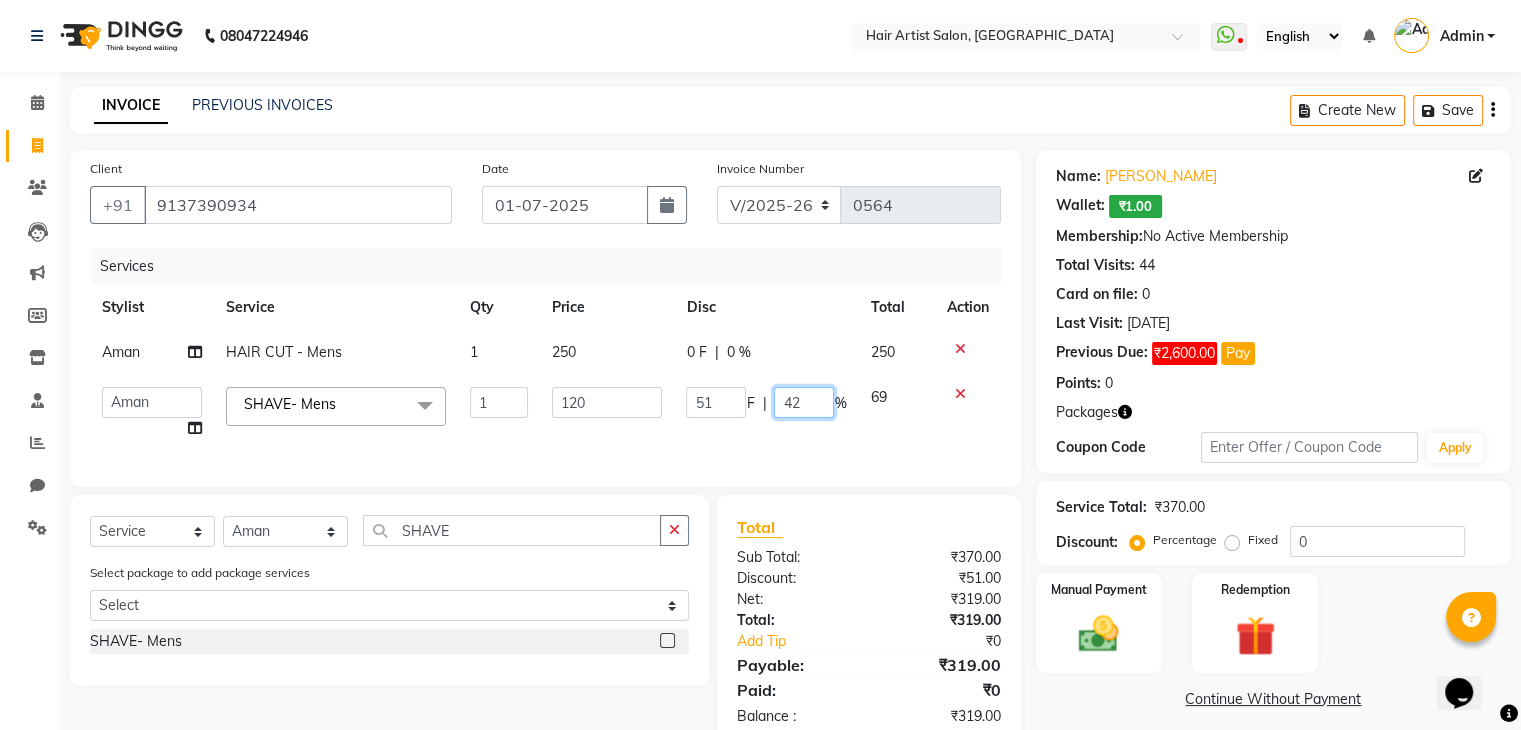 type on "4" 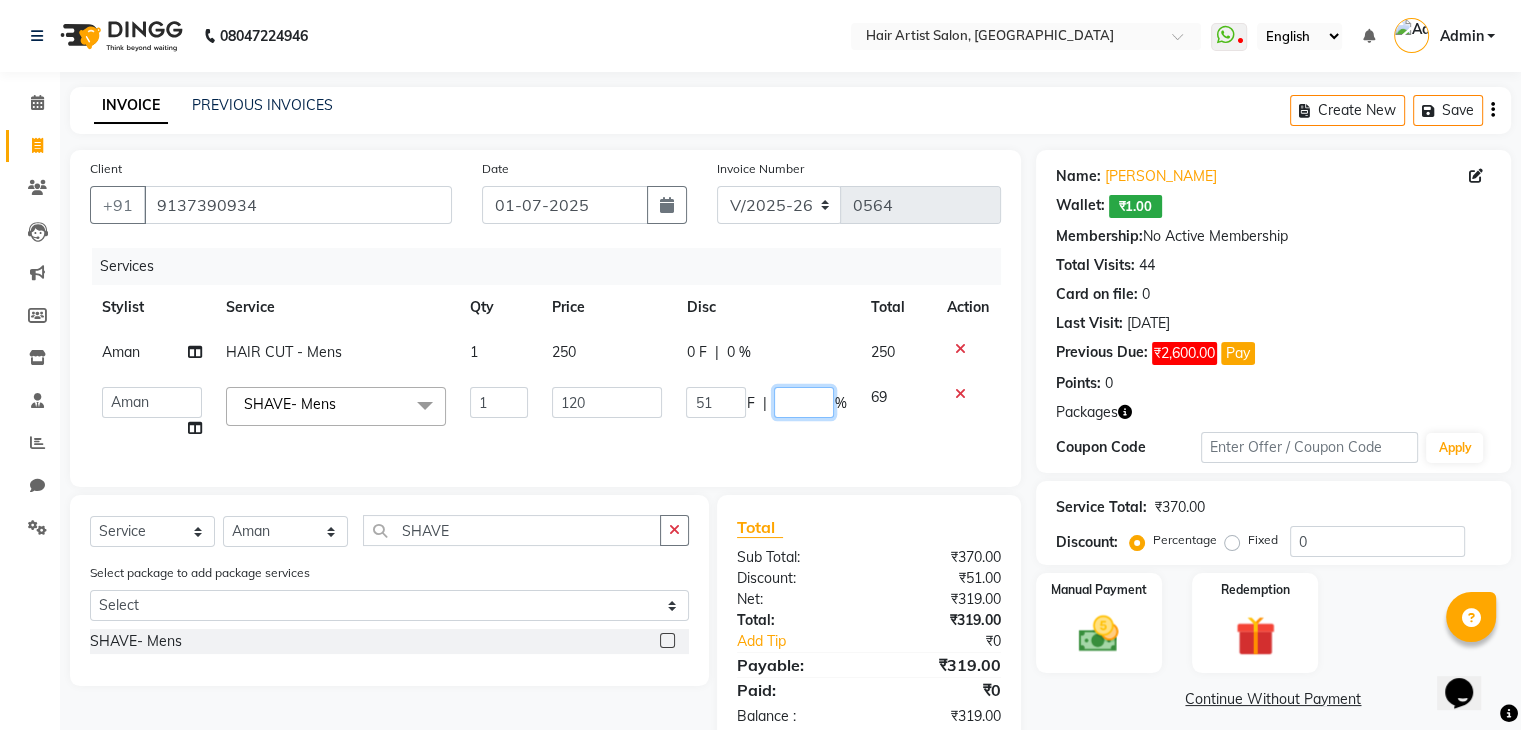 type on "0" 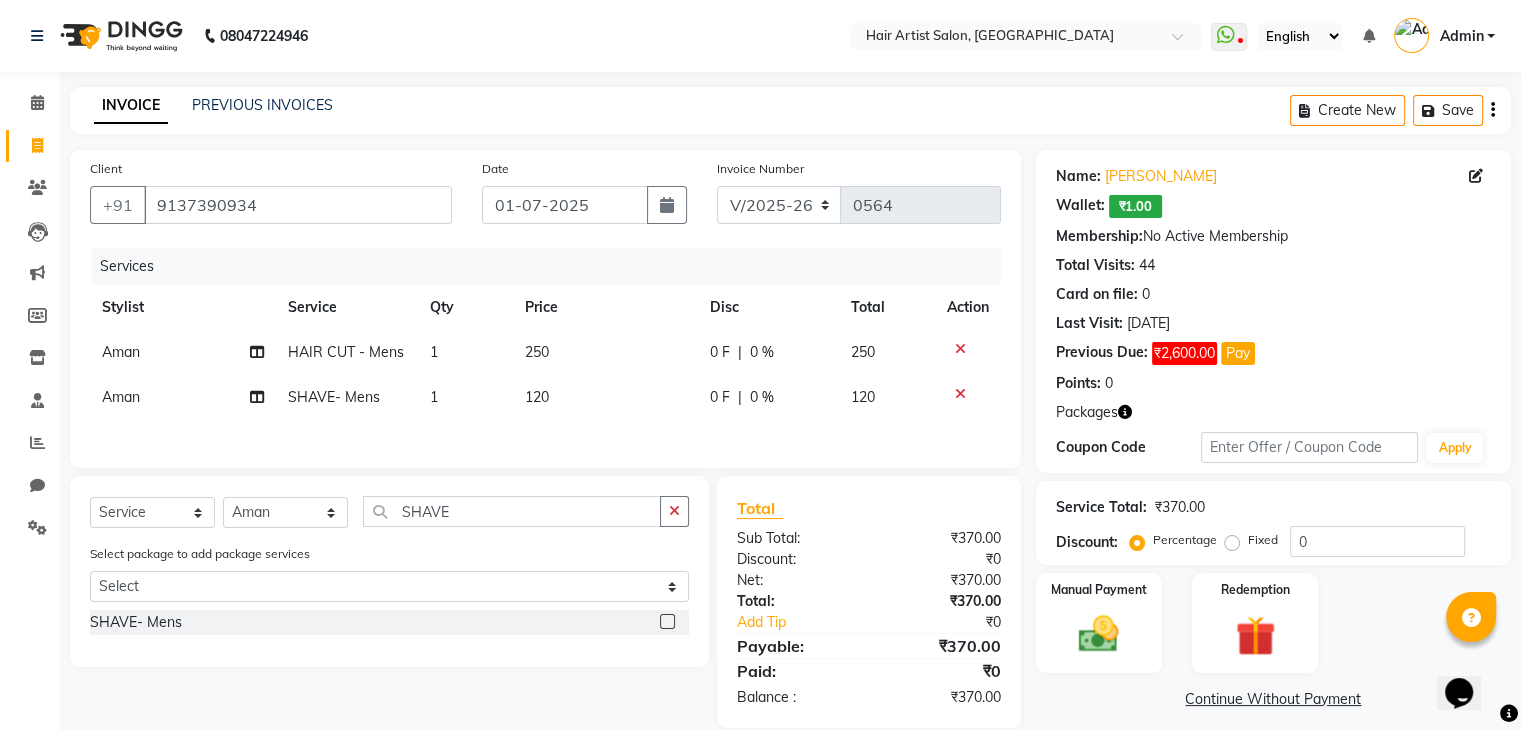 click on "Client +91 9137390934 Date 01-07-2025 Invoice Number V/2025 V/2025-26 0564 Services Stylist Service Qty Price Disc Total Action Aman  HAIR CUT - Mens 1 250 0 F | 0 % 250 Aman  SHAVE- Mens 1 120 0 F | 0 % 120" 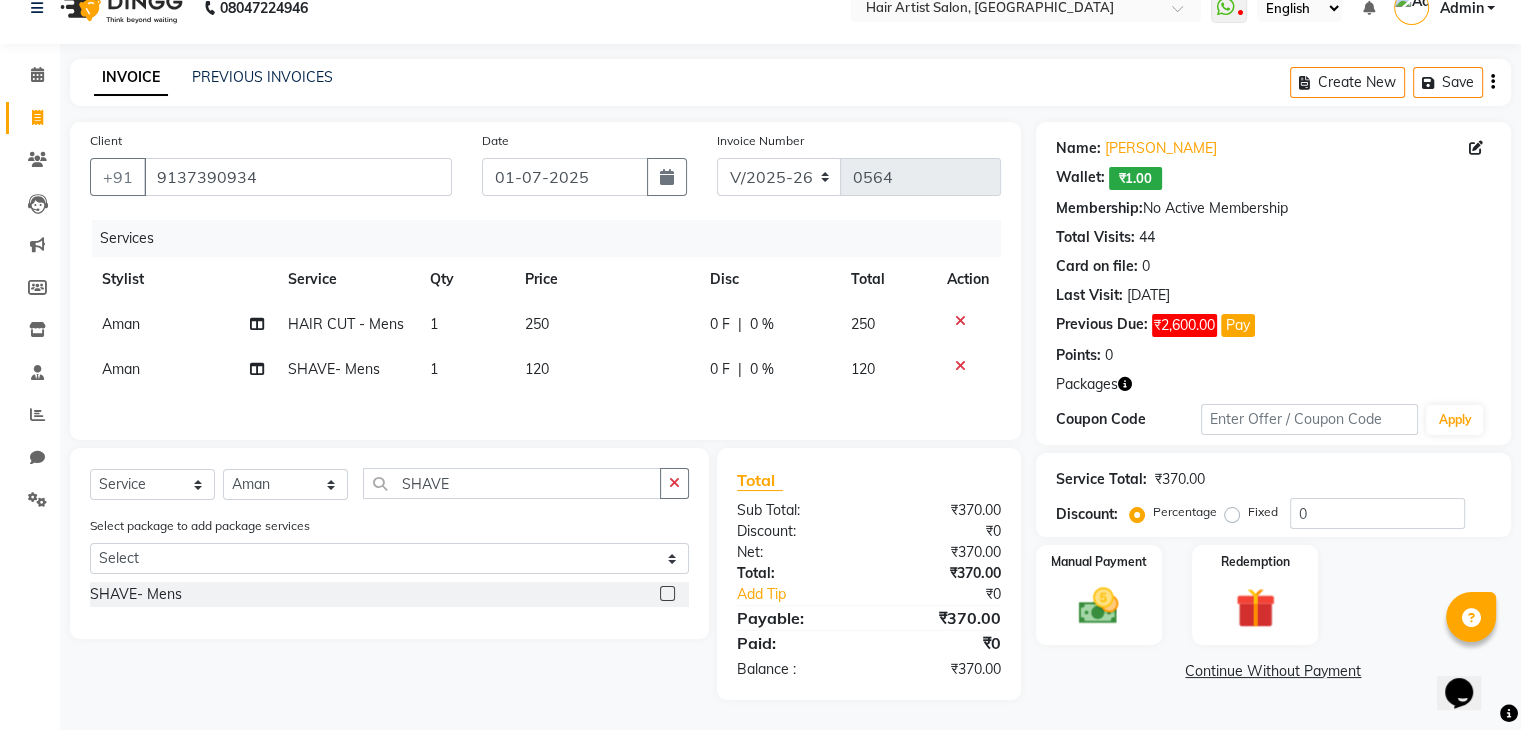 scroll, scrollTop: 0, scrollLeft: 0, axis: both 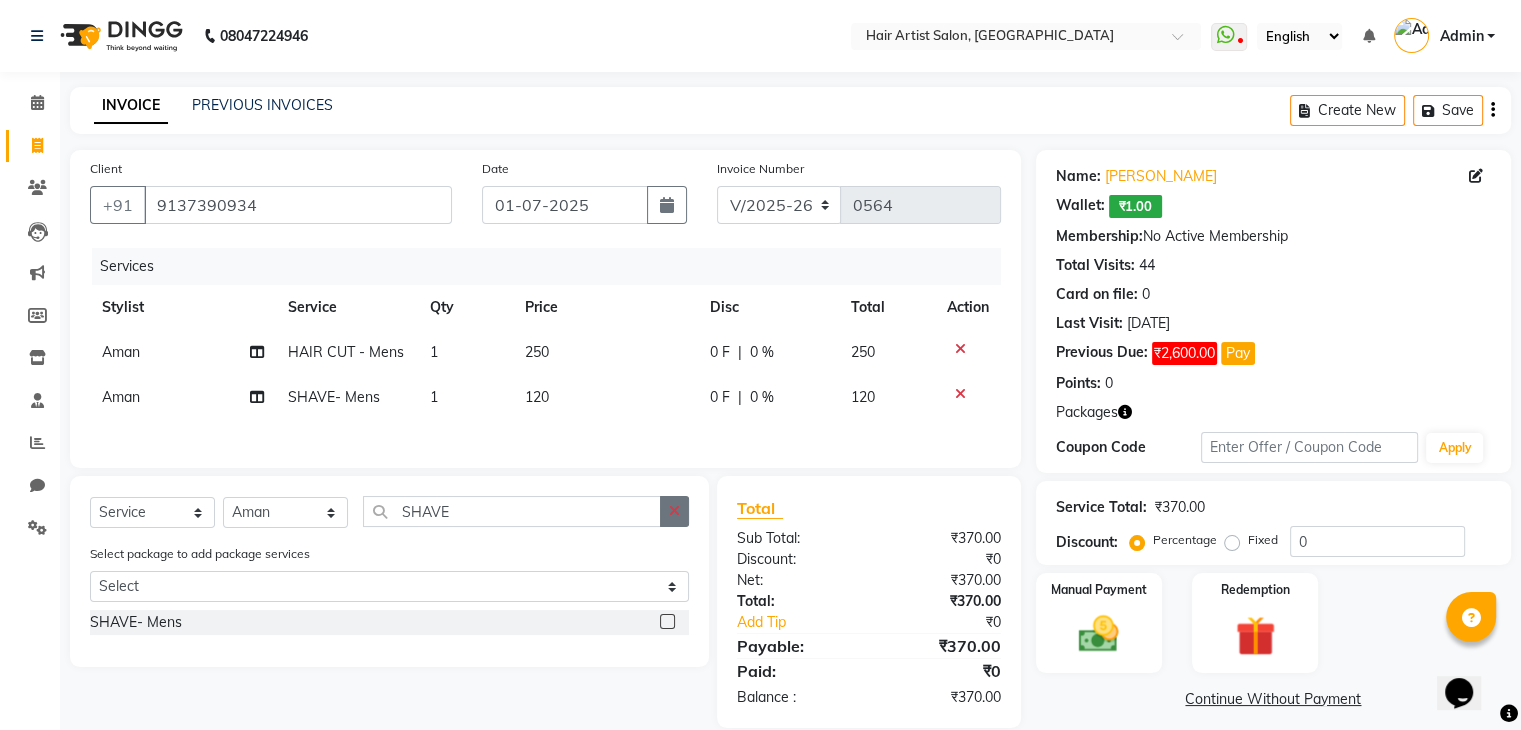 click 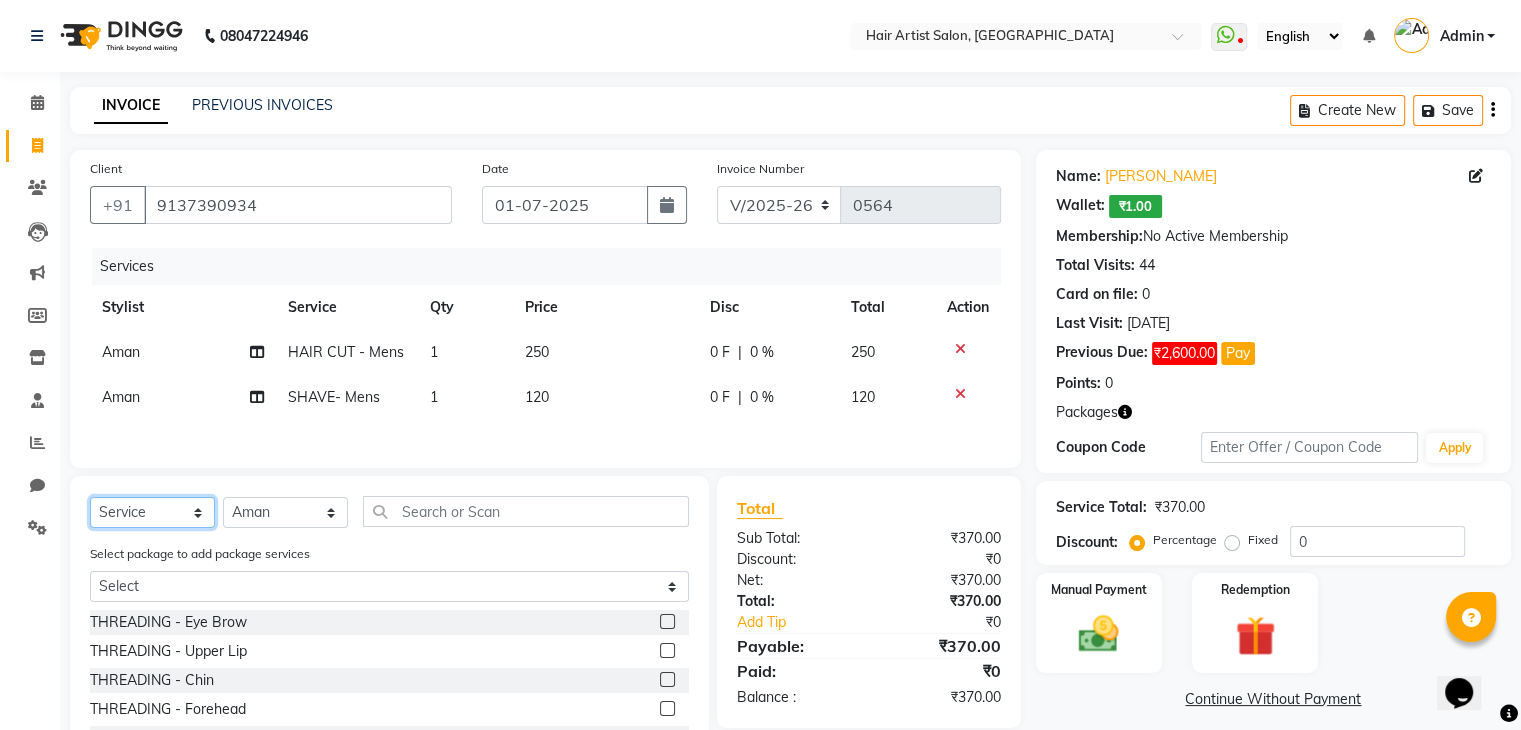 click on "Select  Service  Product  Membership  Package Voucher Prepaid Gift Card" 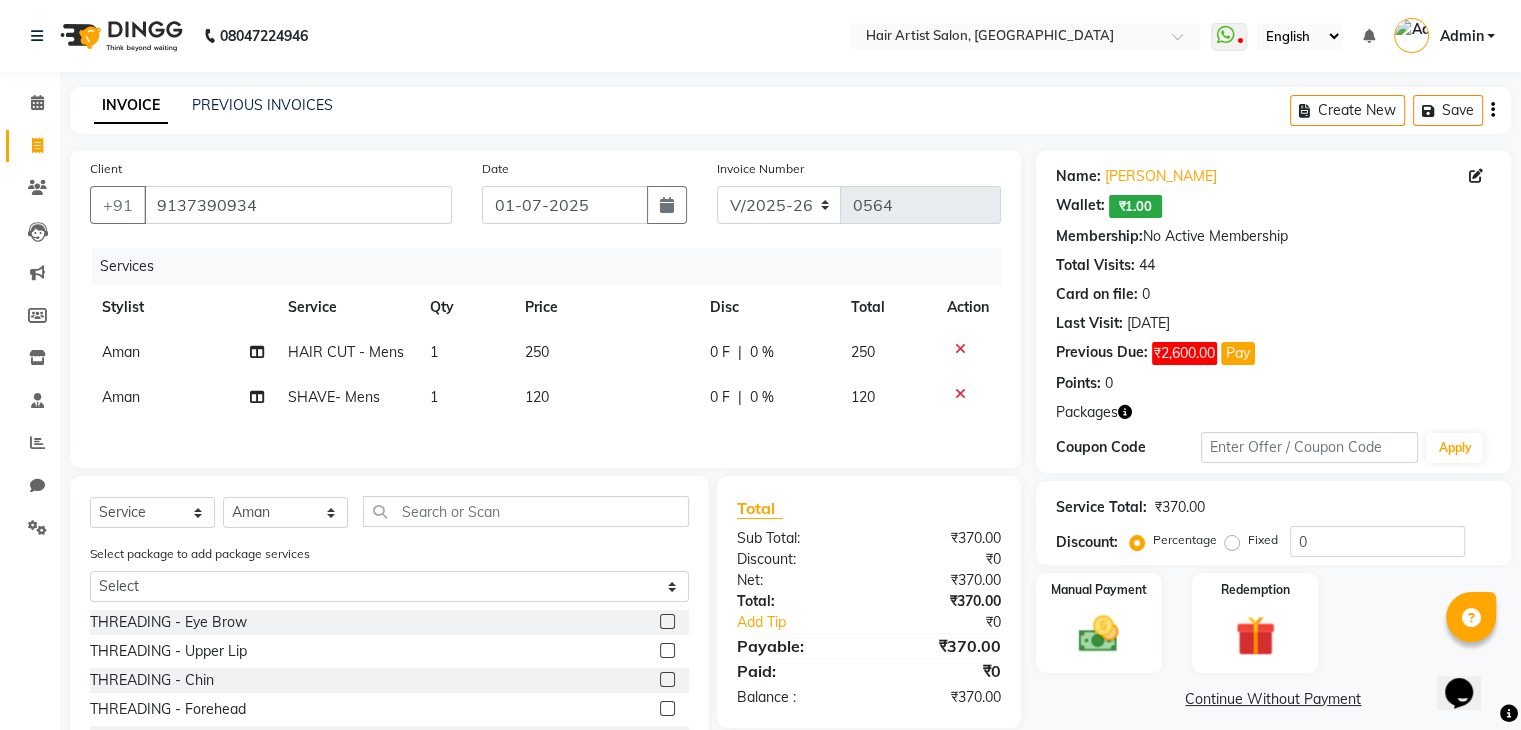 click on "Client +91 9137390934 Date 01-07-2025 Invoice Number V/2025 V/2025-26 0564 Services Stylist Service Qty Price Disc Total Action Aman  HAIR CUT - Mens 1 250 0 F | 0 % 250 Aman  SHAVE- Mens 1 120 0 F | 0 % 120" 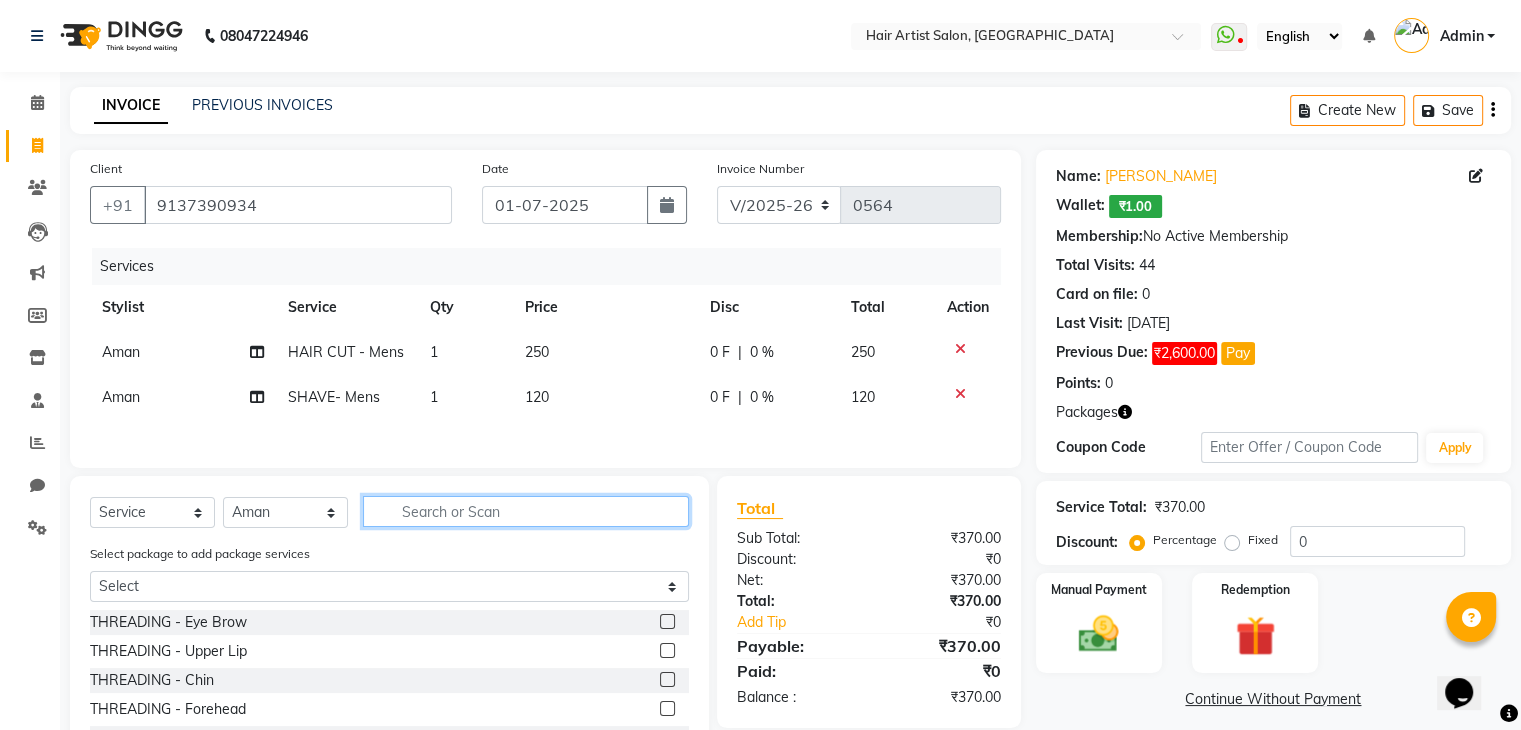 click 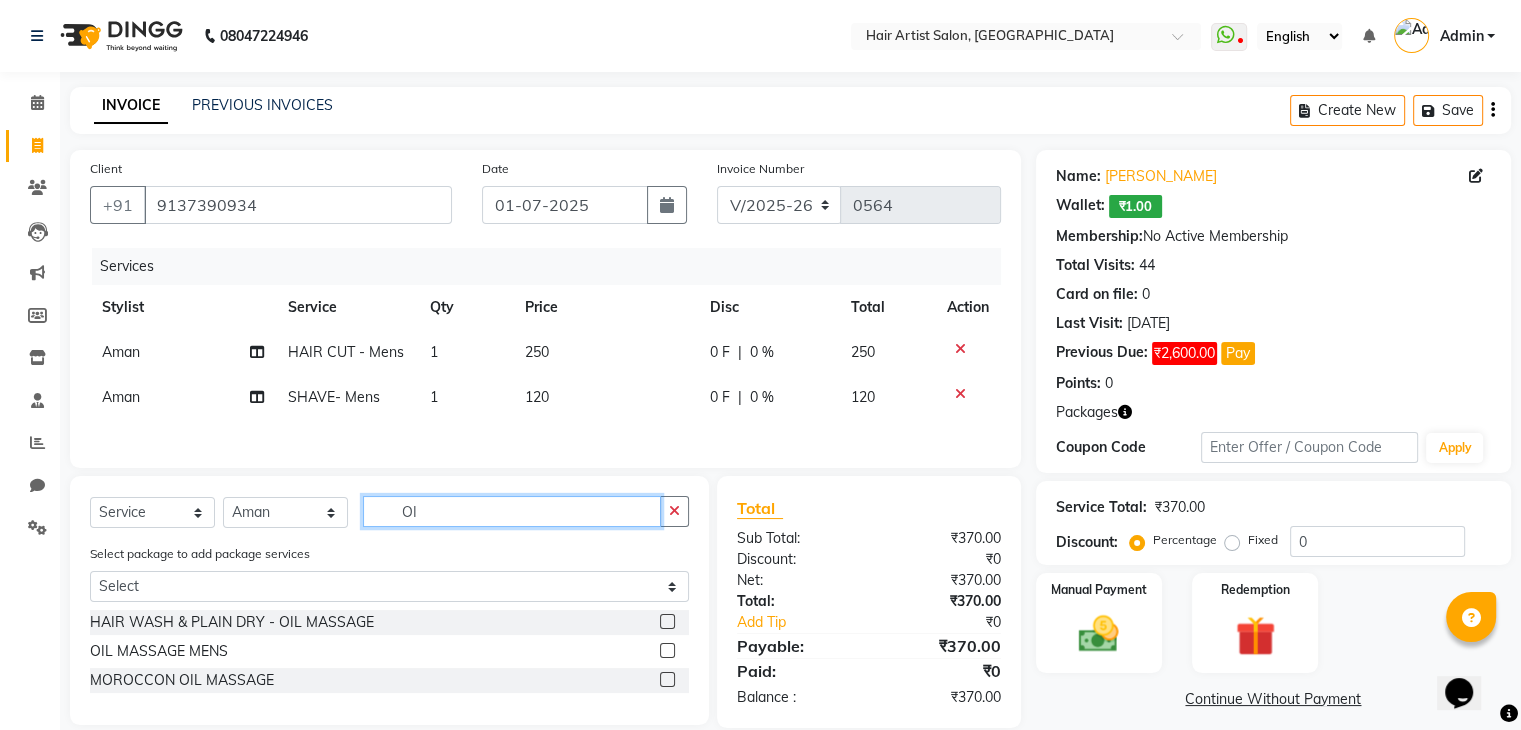 type on "O" 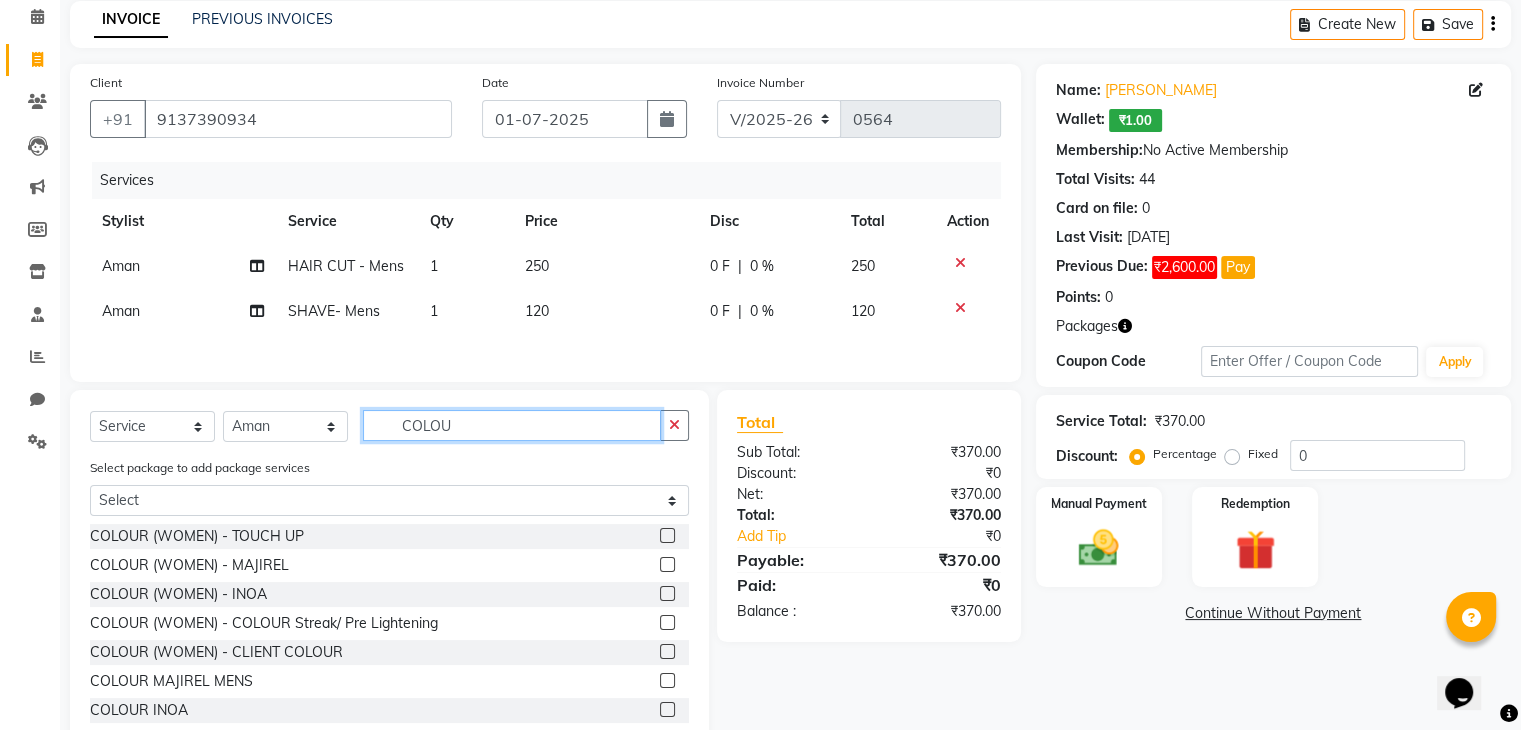 scroll, scrollTop: 144, scrollLeft: 0, axis: vertical 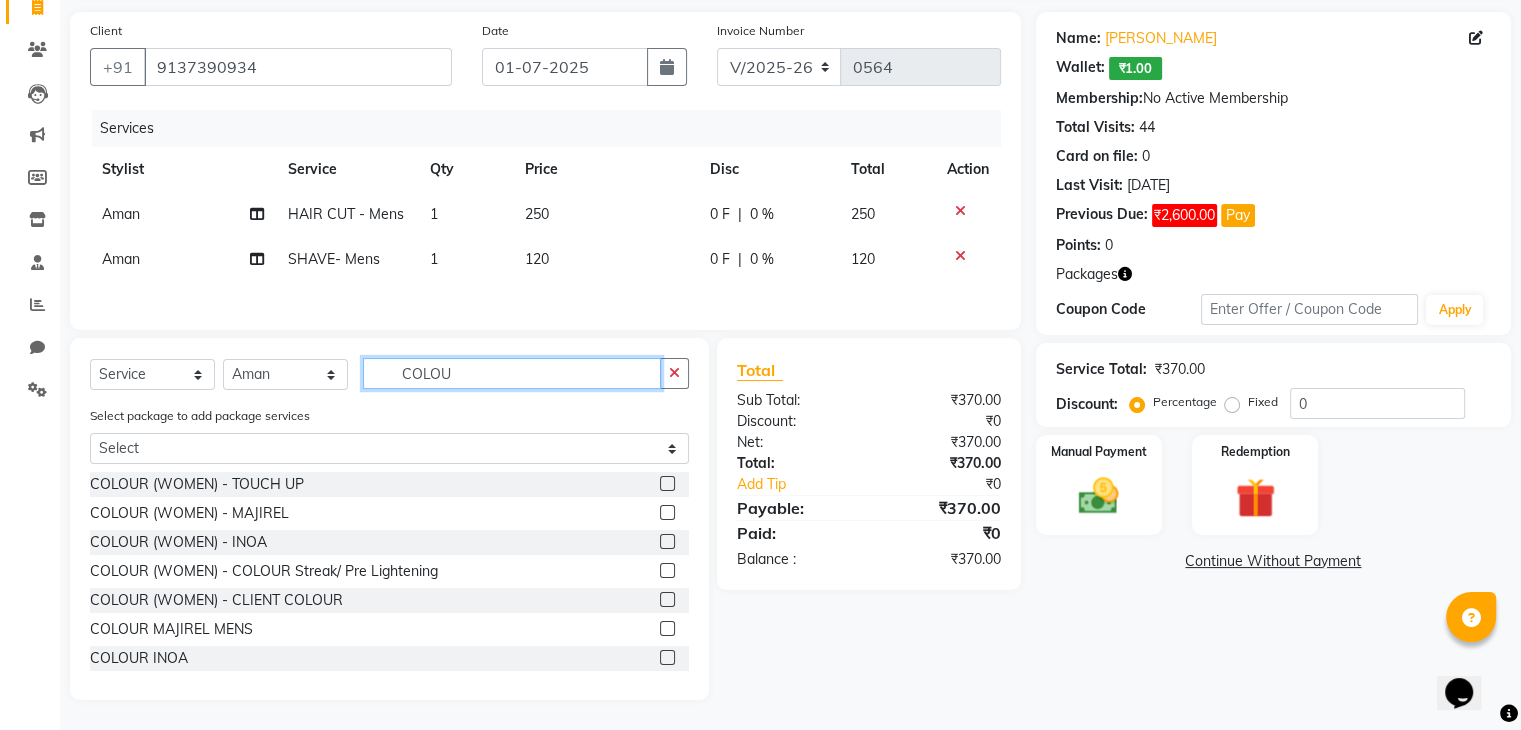 type on "COLOU" 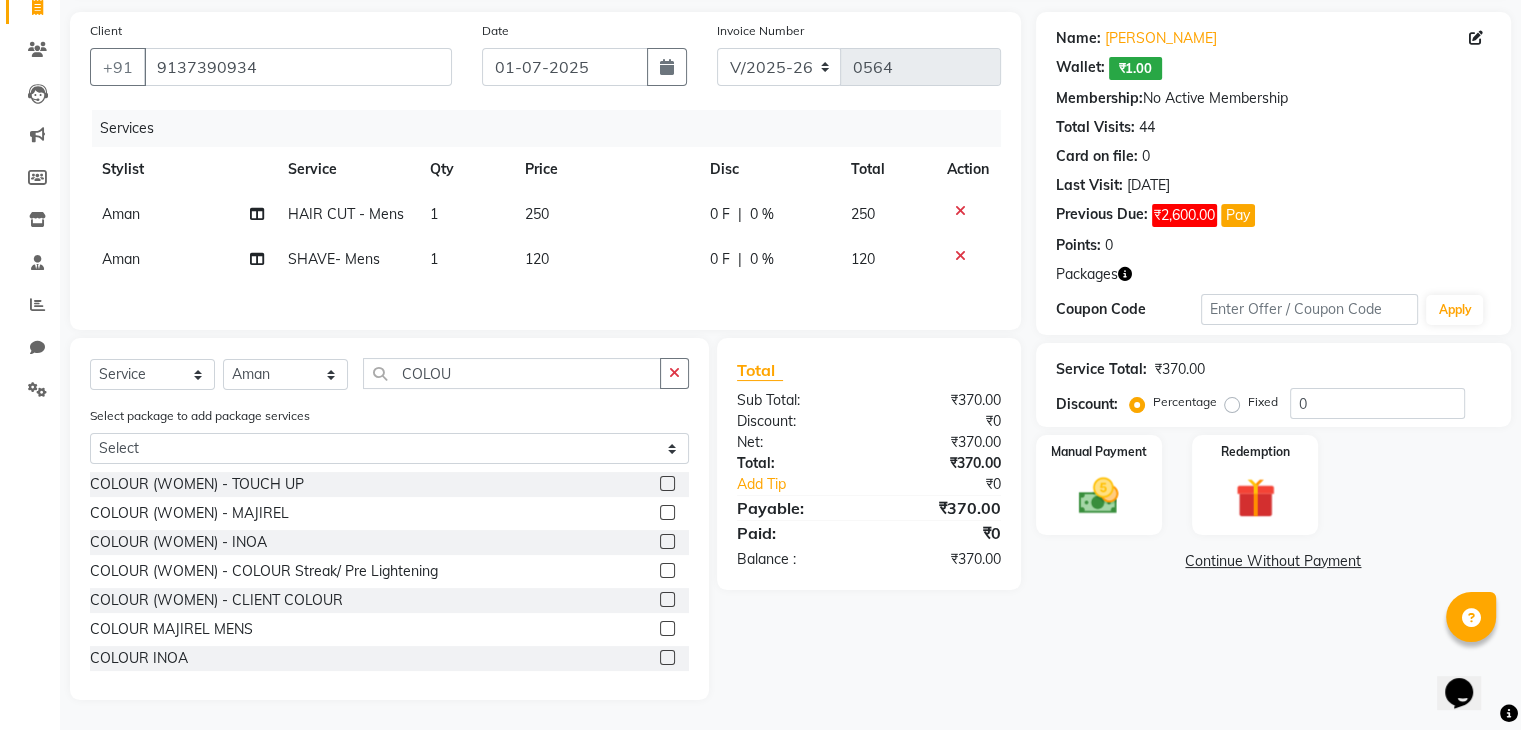 click 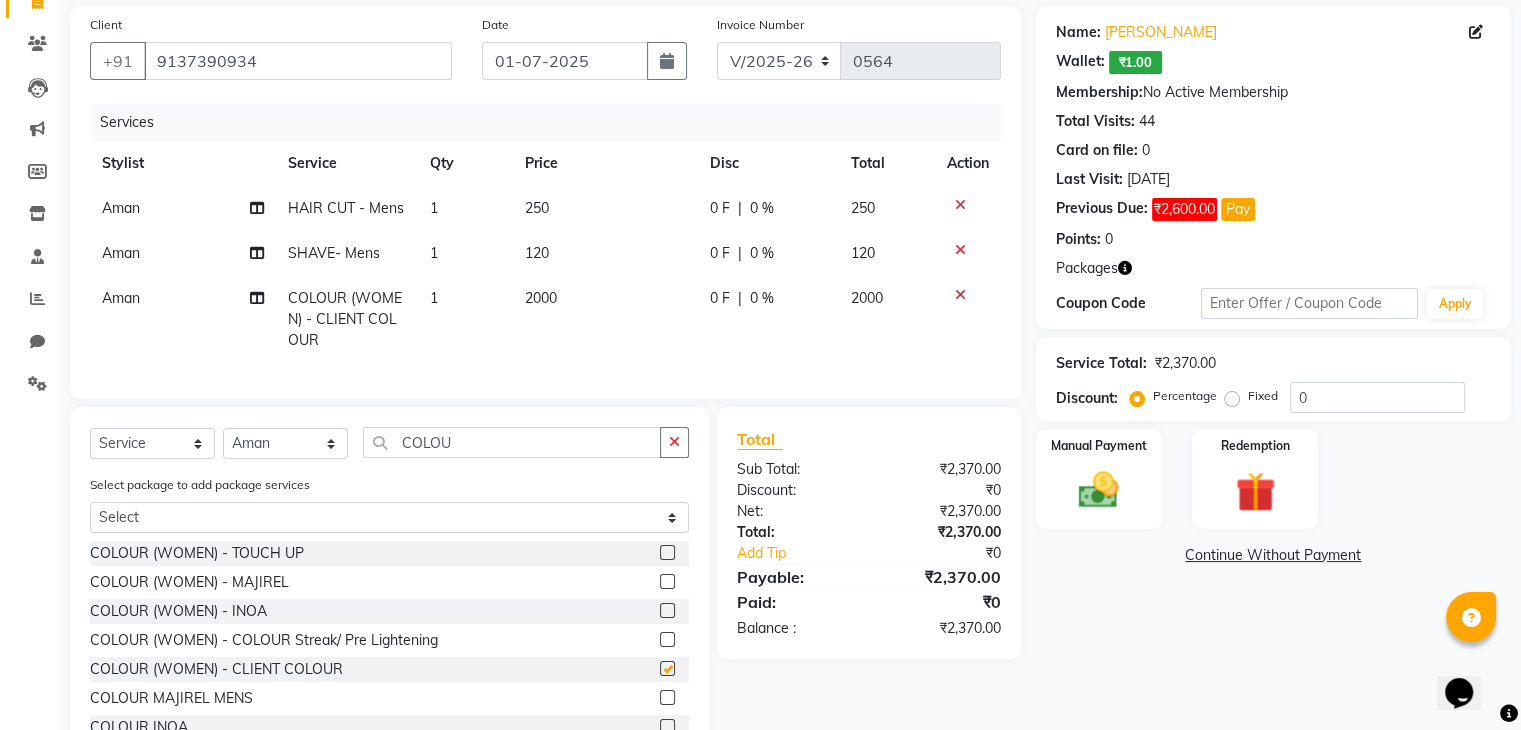 checkbox on "false" 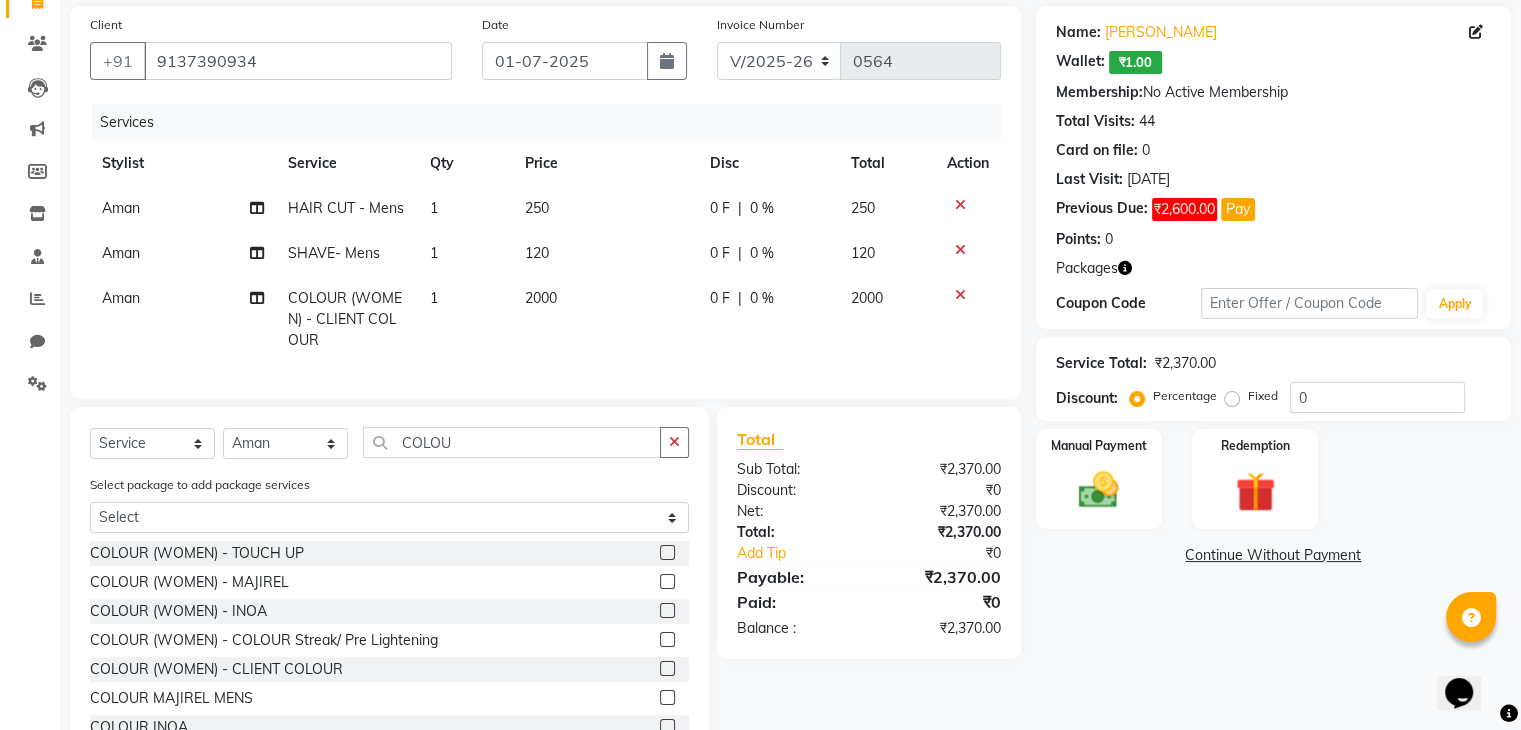 click on "2000" 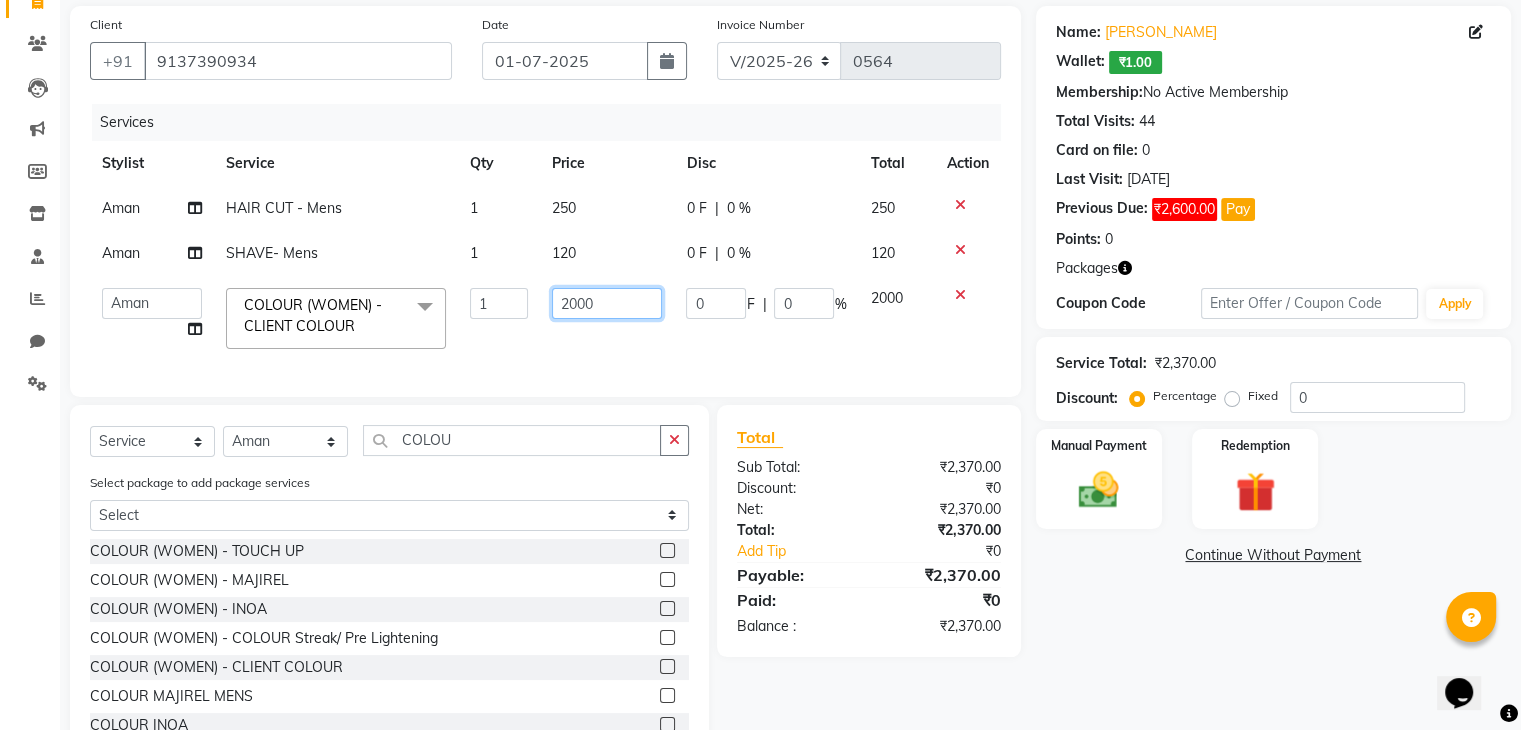 click on "2000" 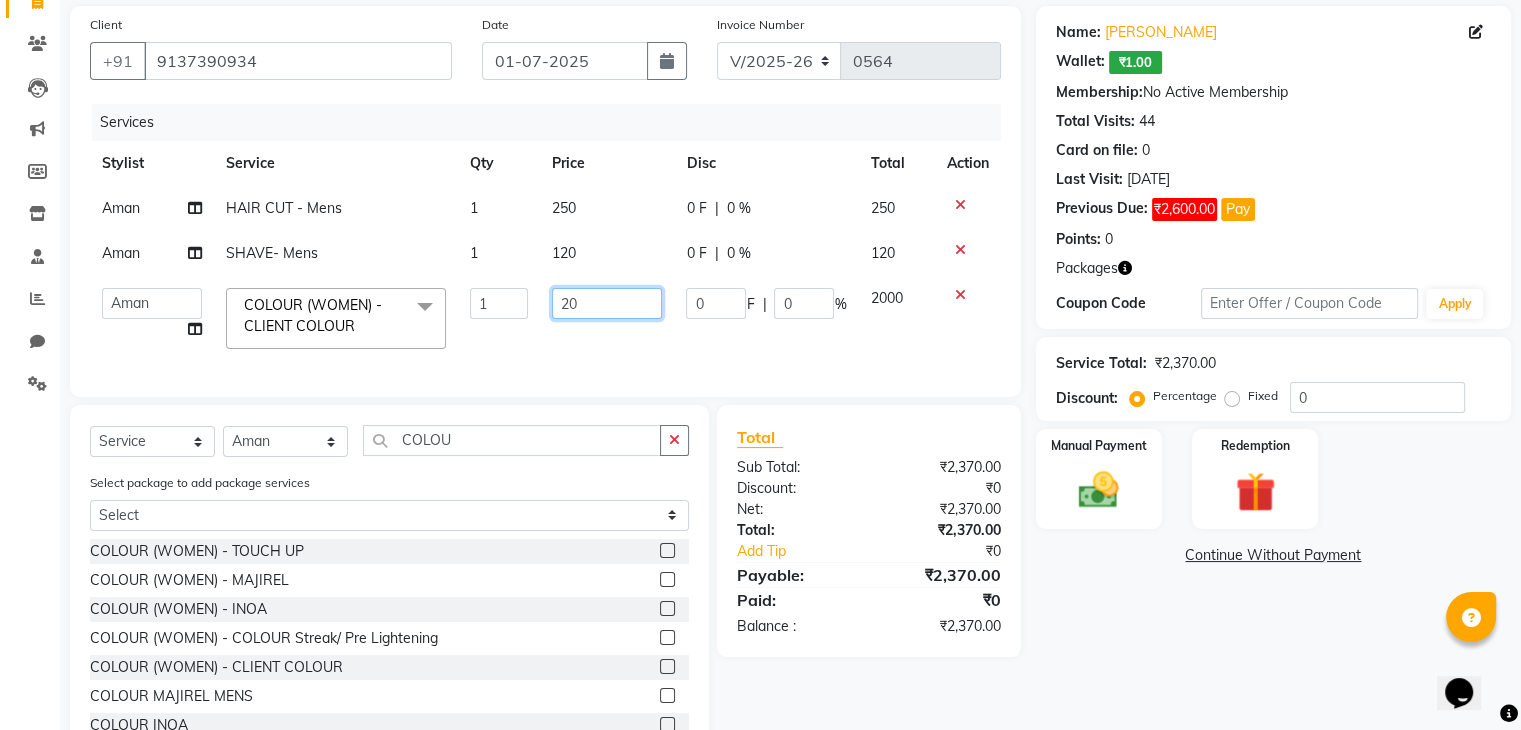 type on "2" 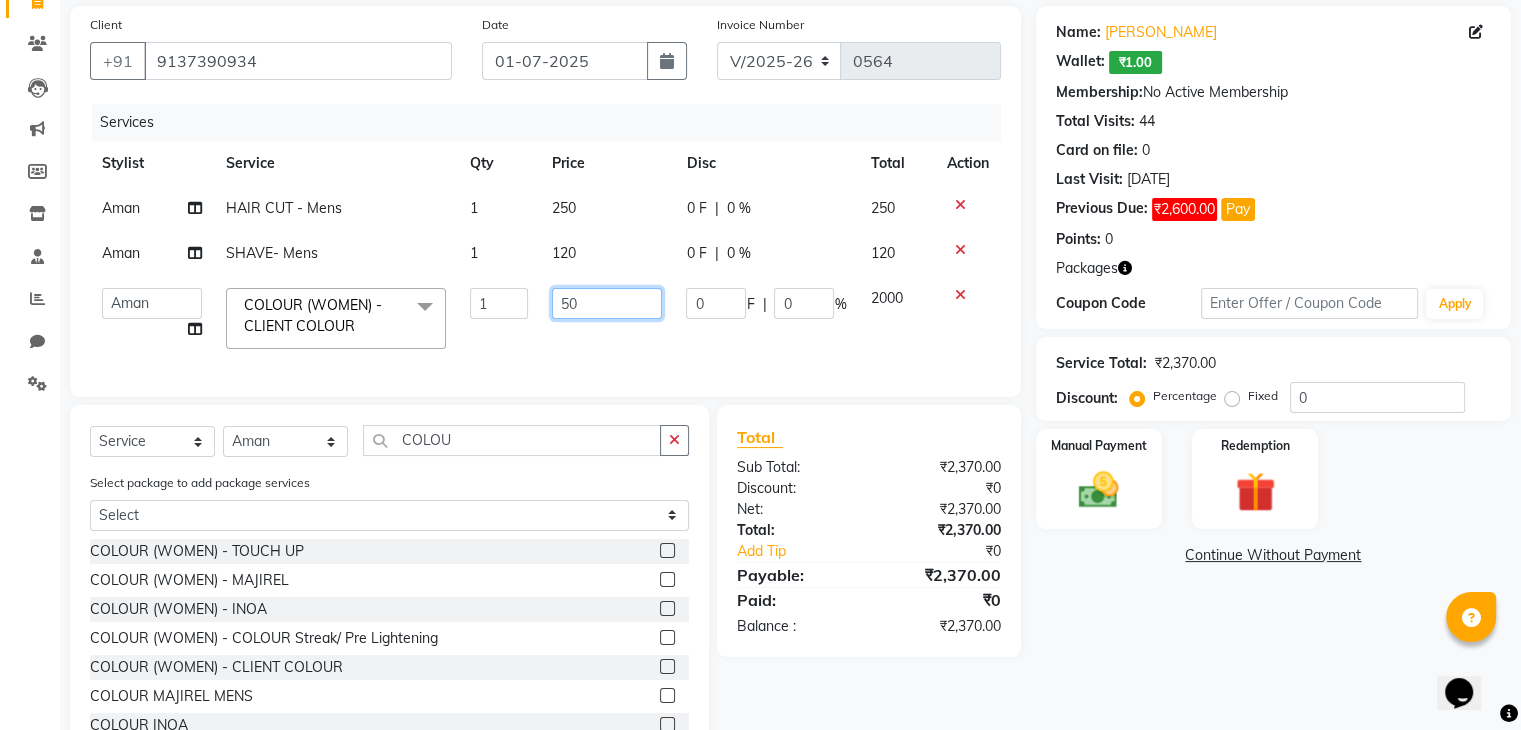 type on "500" 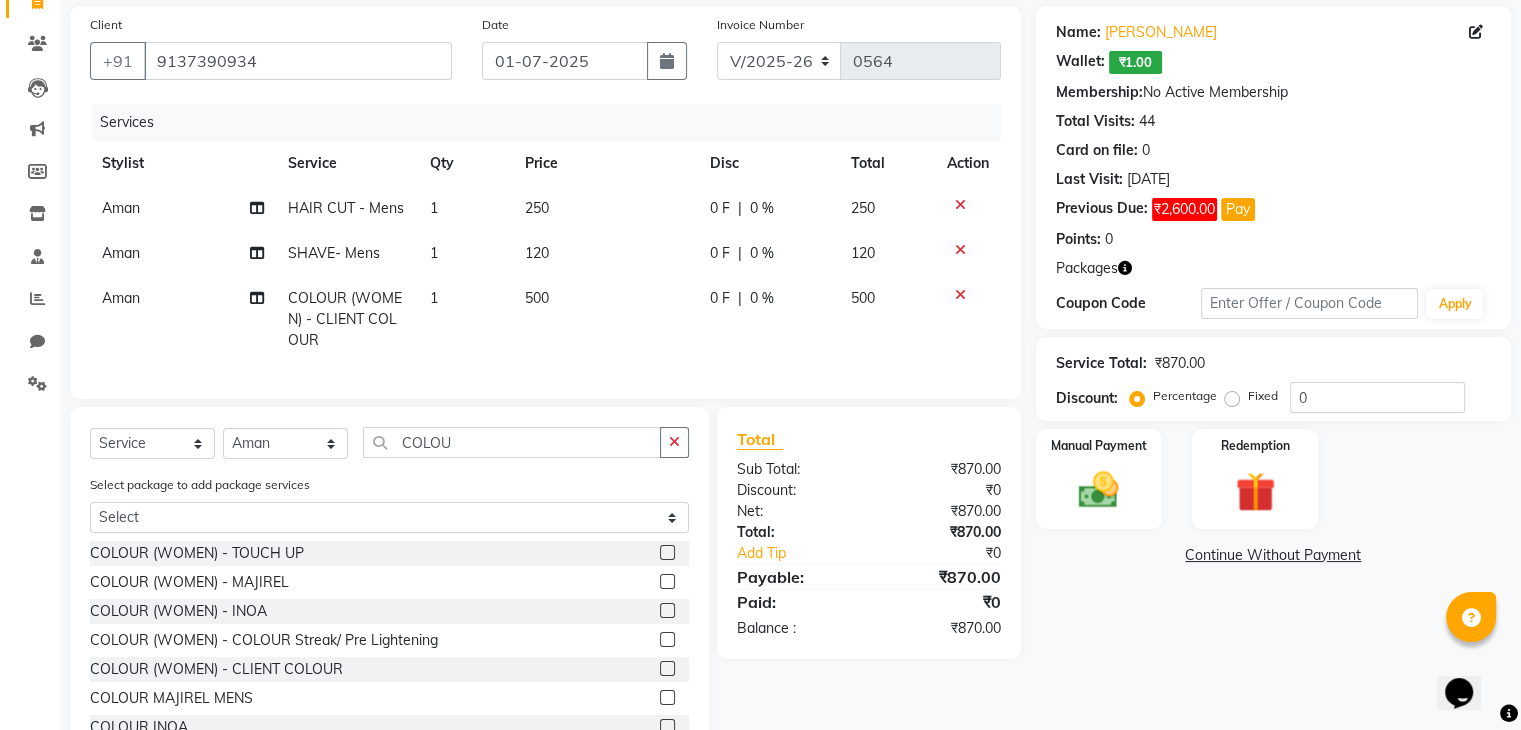 click 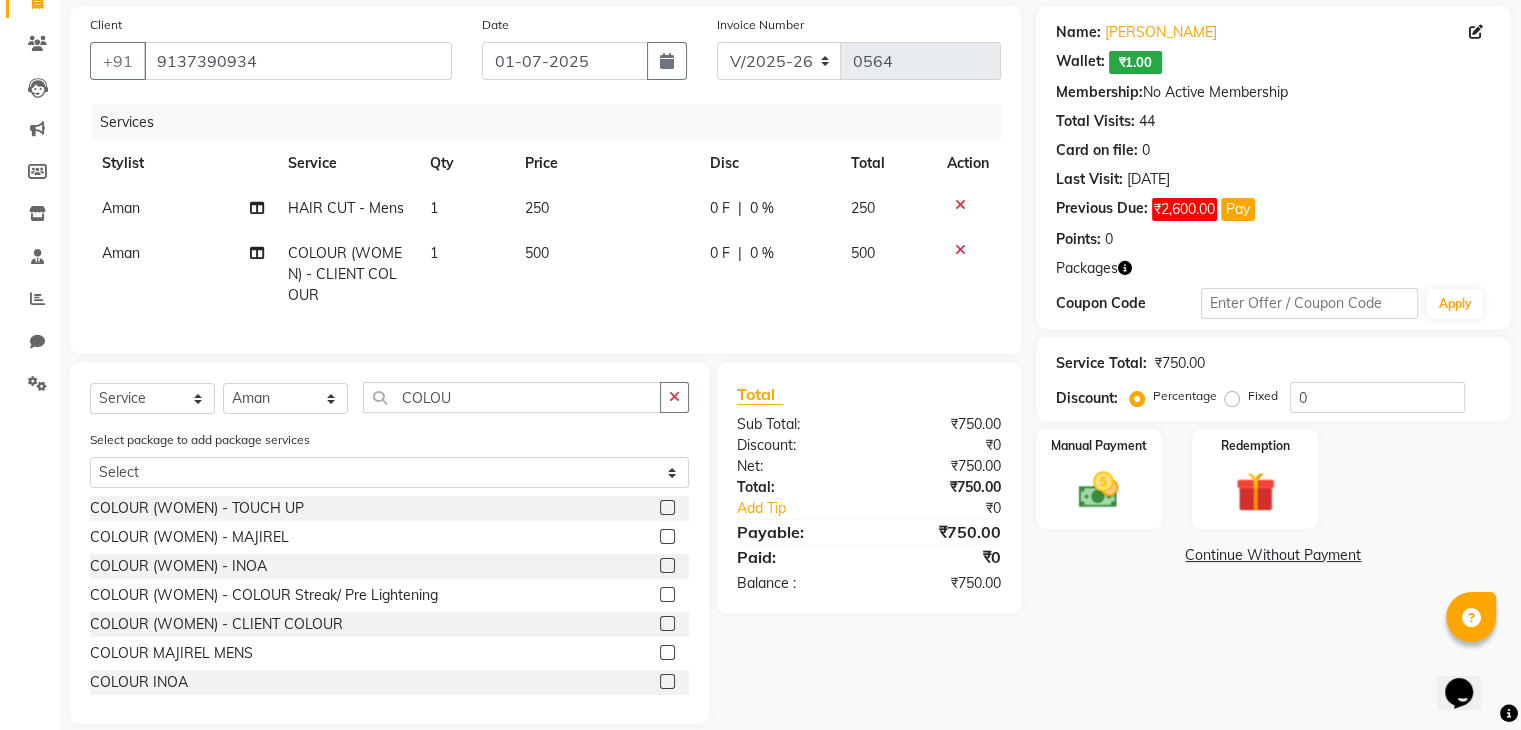 click on "250" 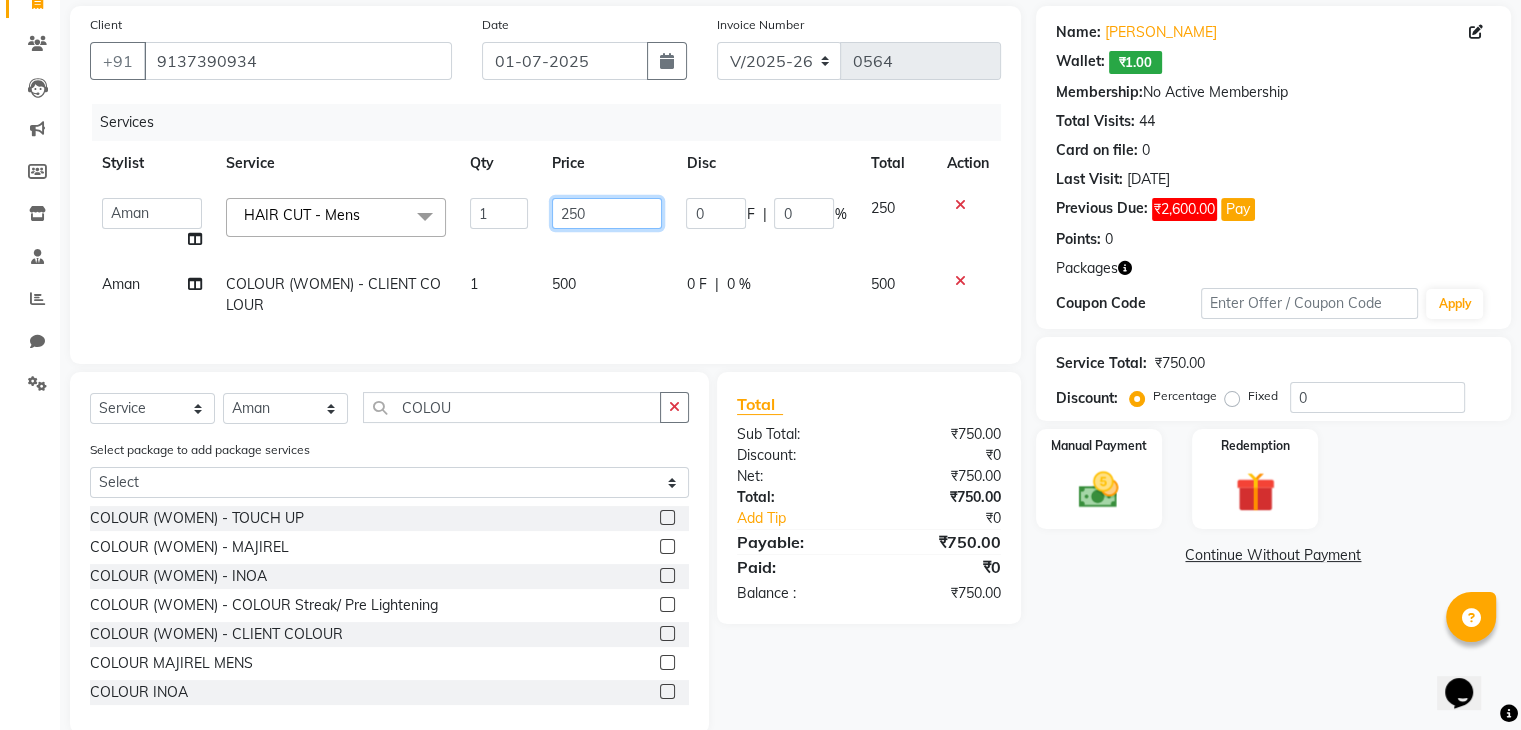 click on "250" 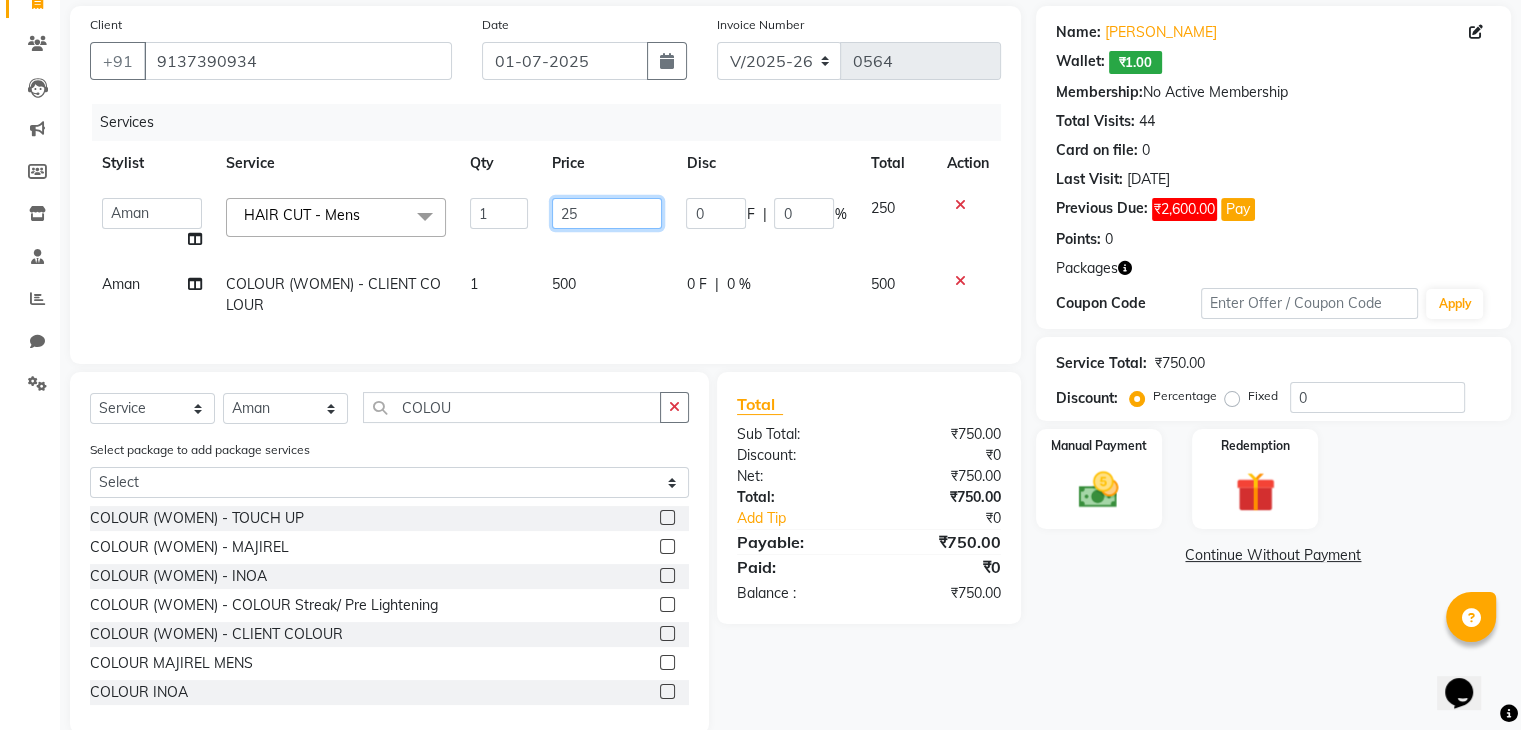 type on "2" 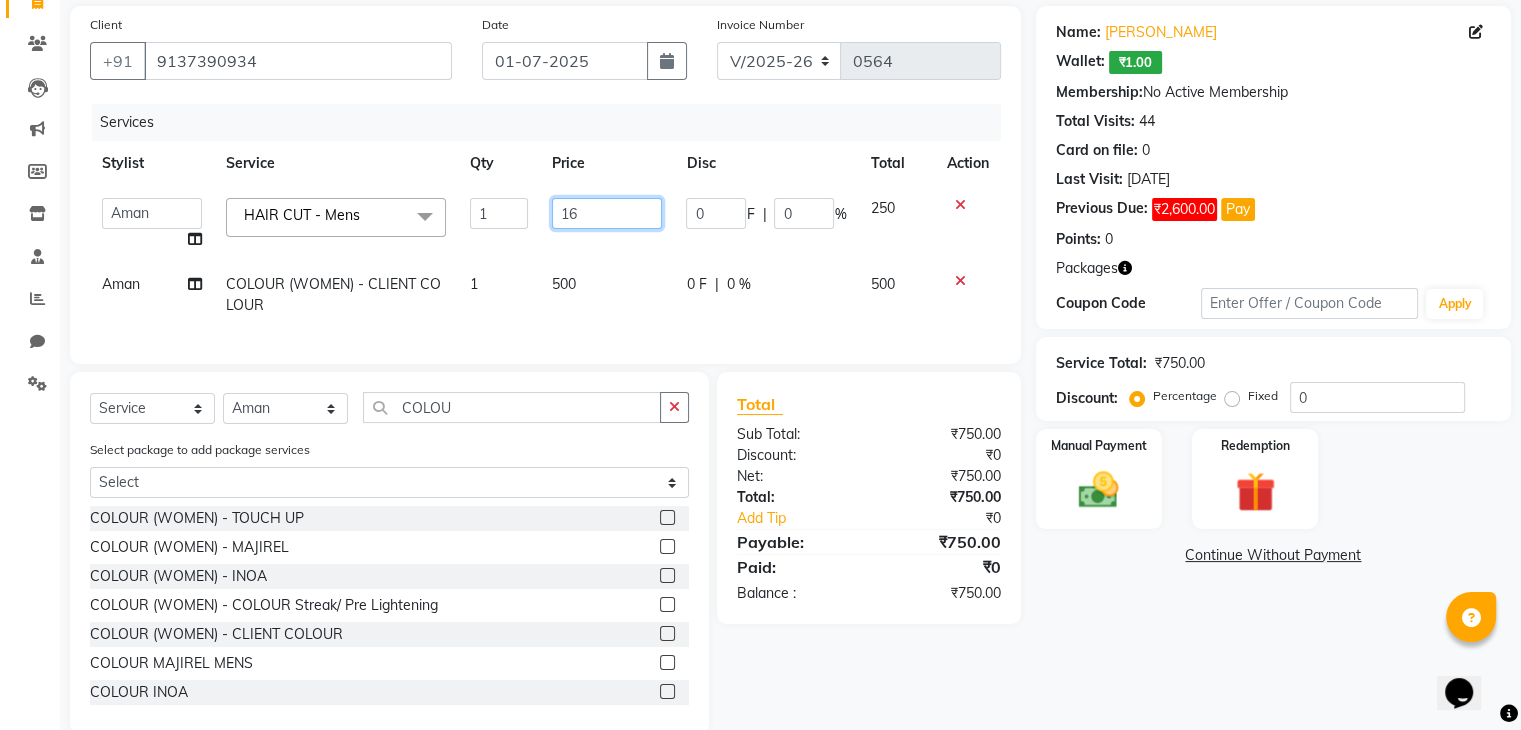 type on "160" 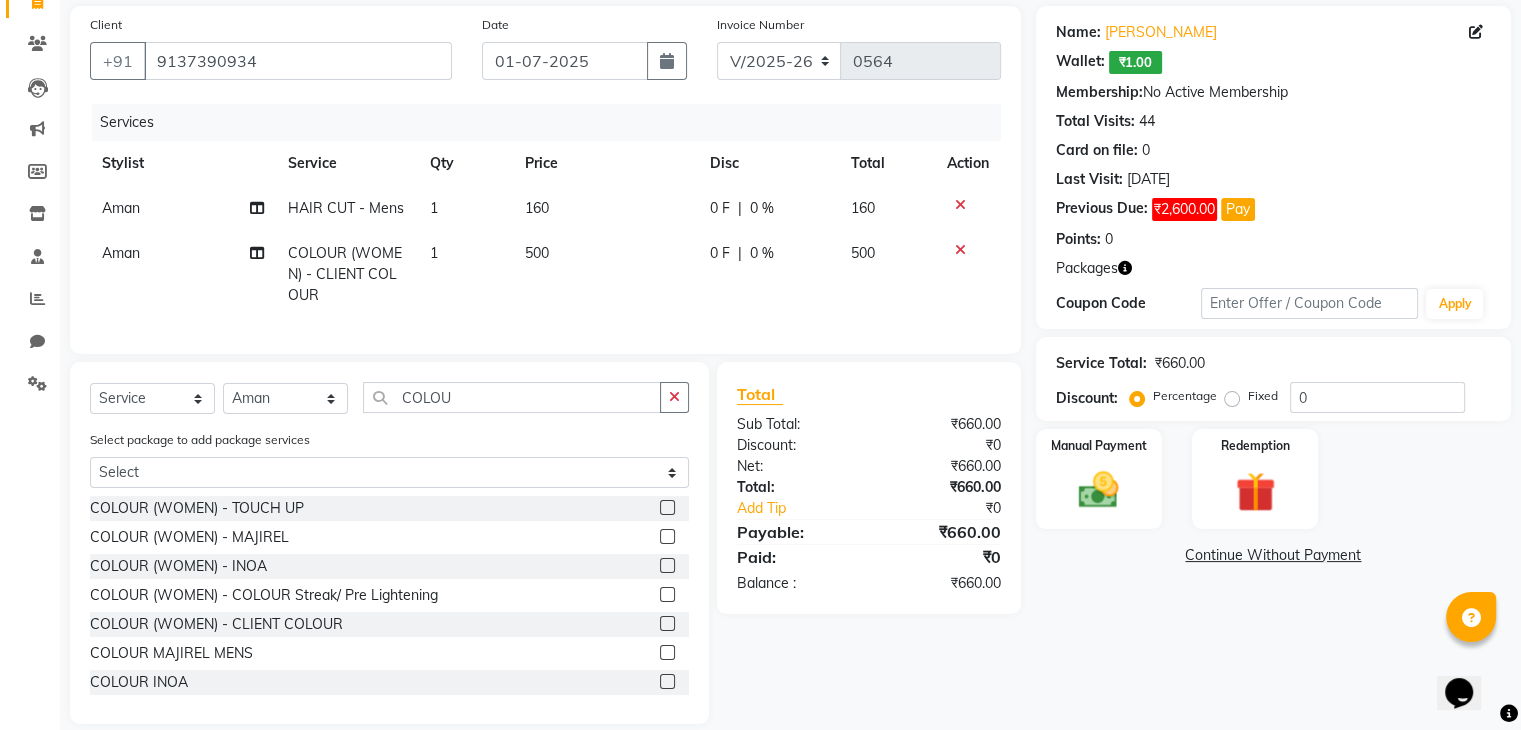 click on "500" 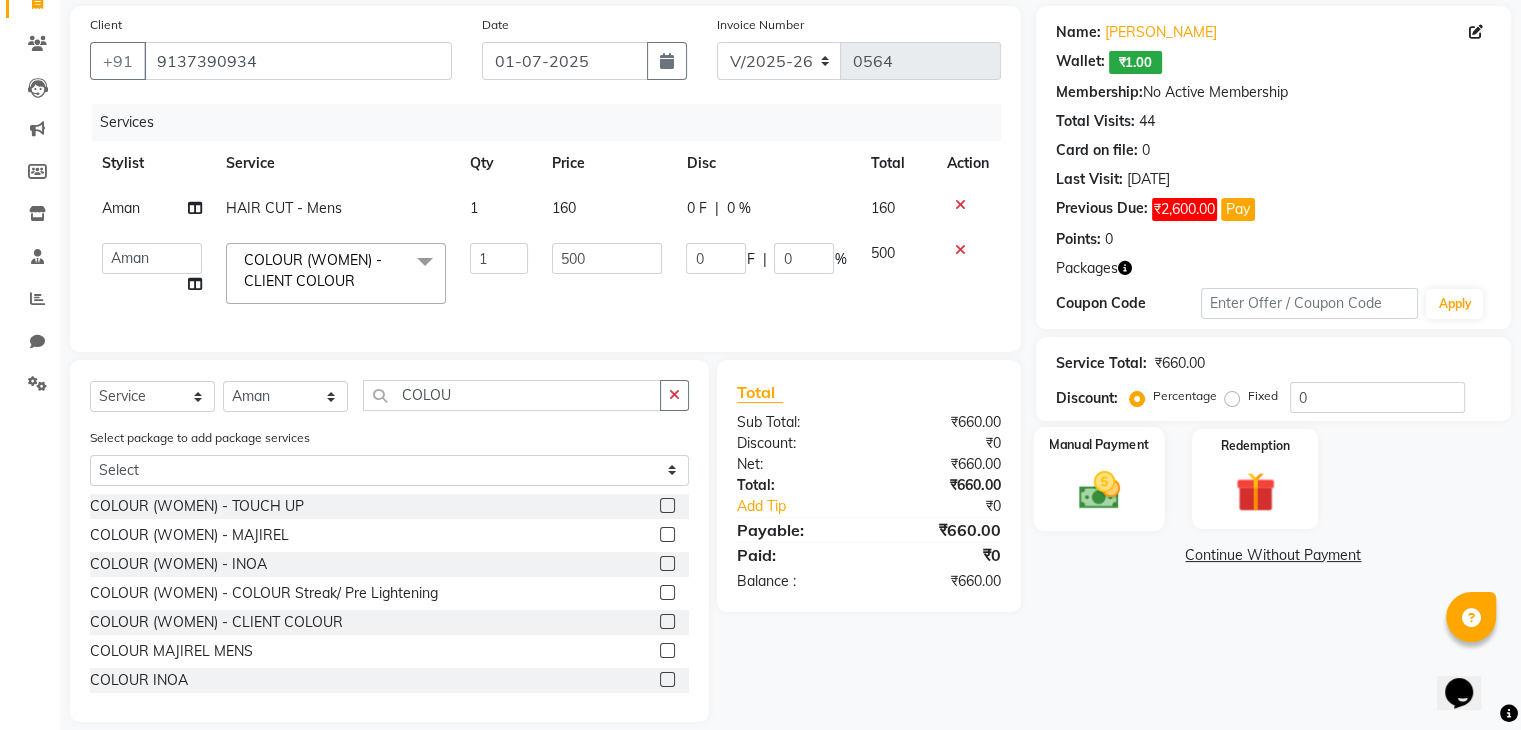 click 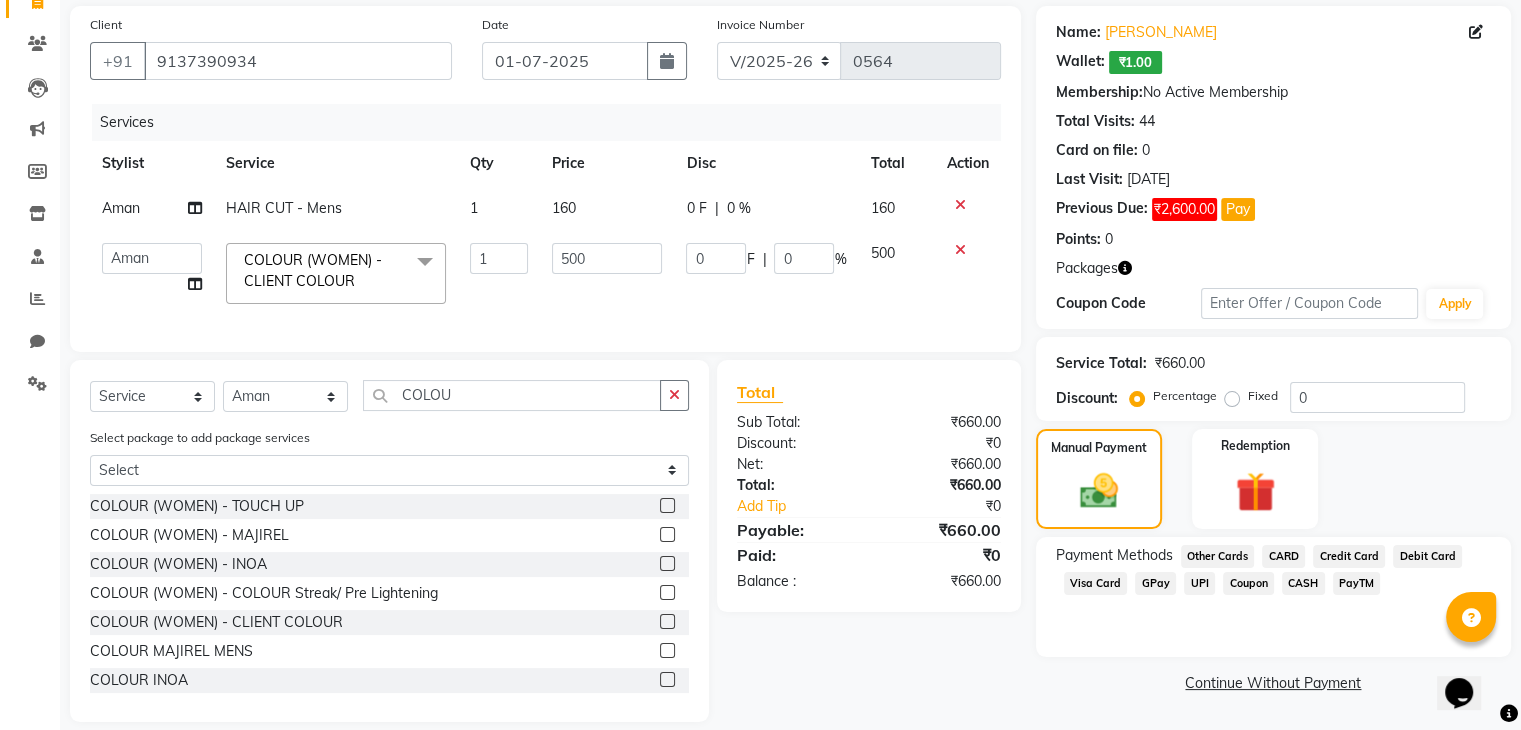 click on "GPay" 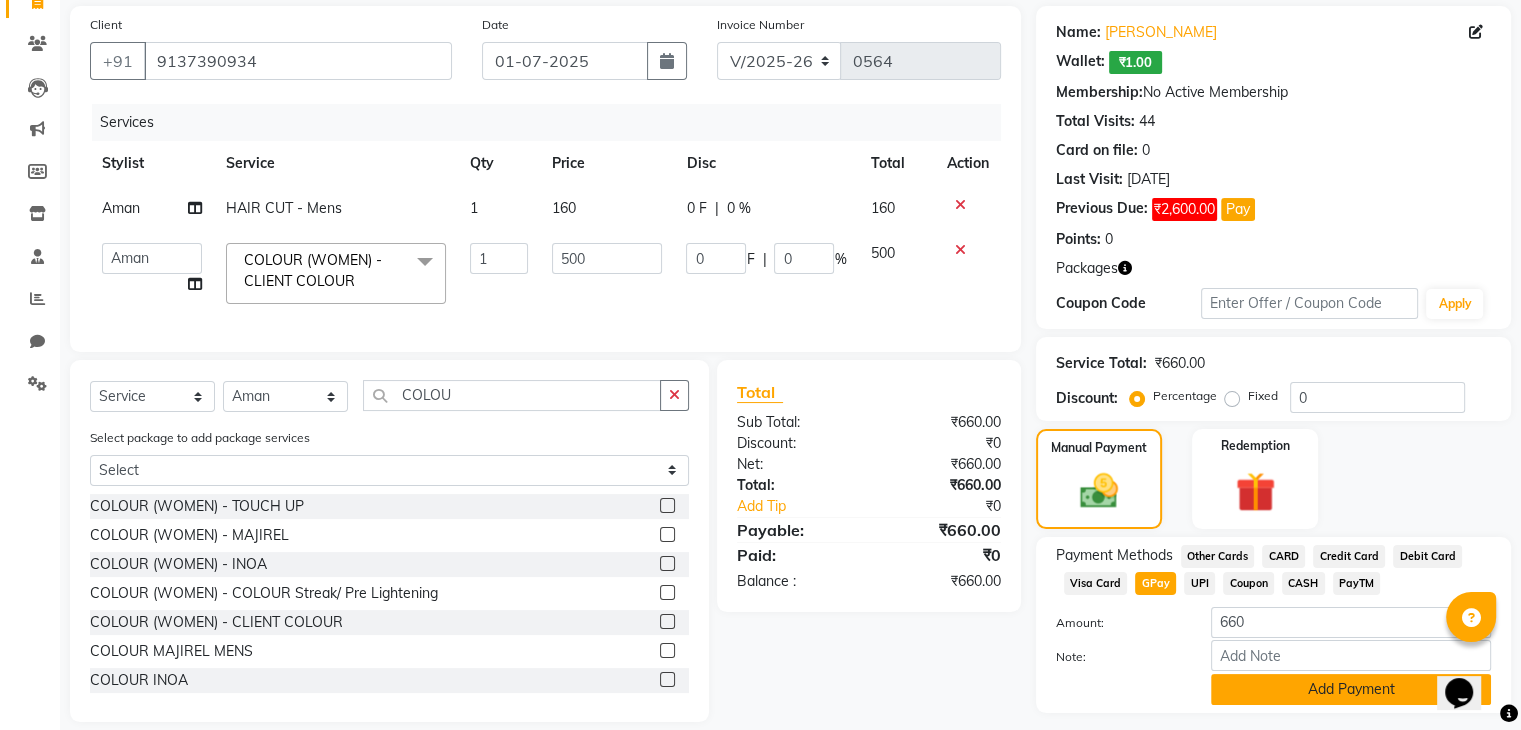 click on "Add Payment" 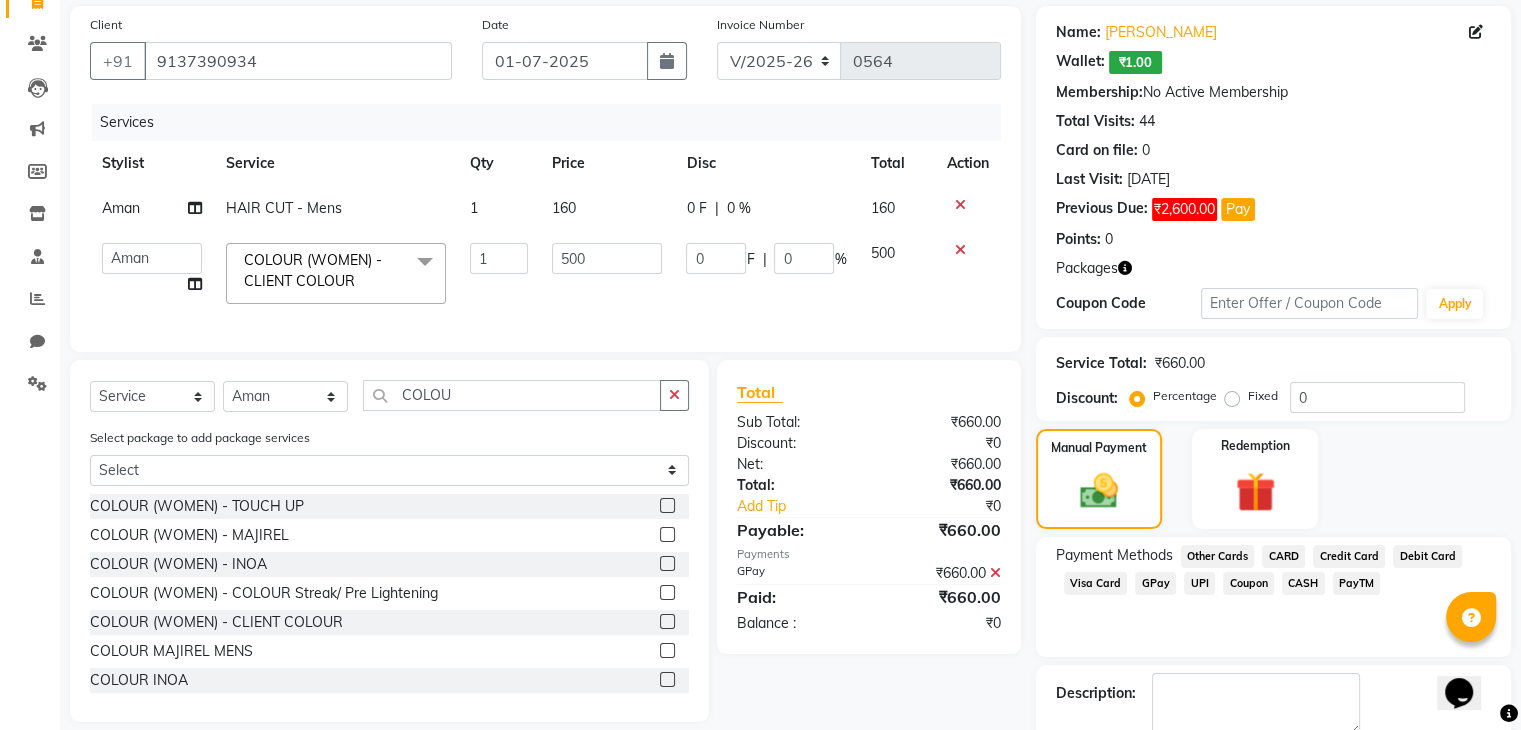 scroll, scrollTop: 253, scrollLeft: 0, axis: vertical 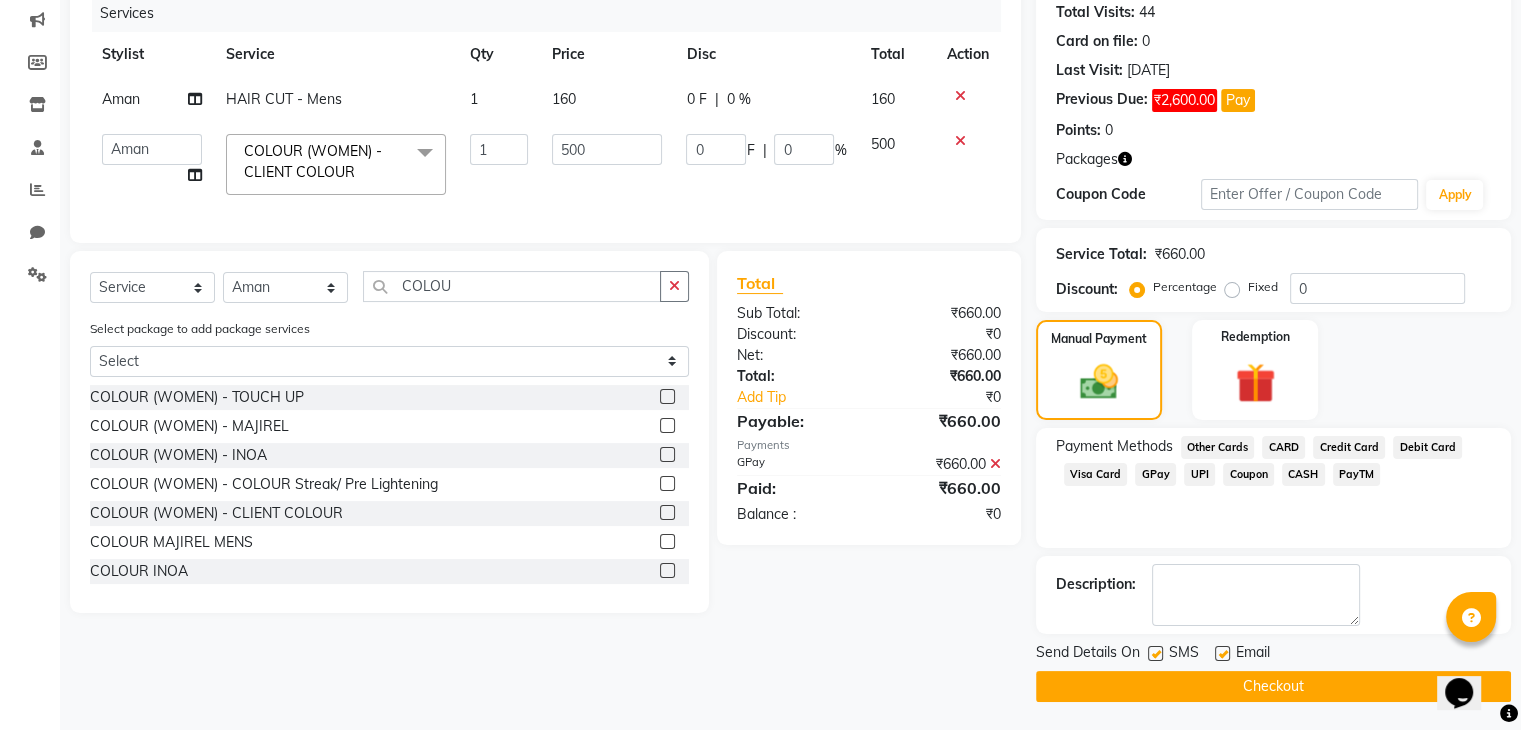 click on "Checkout" 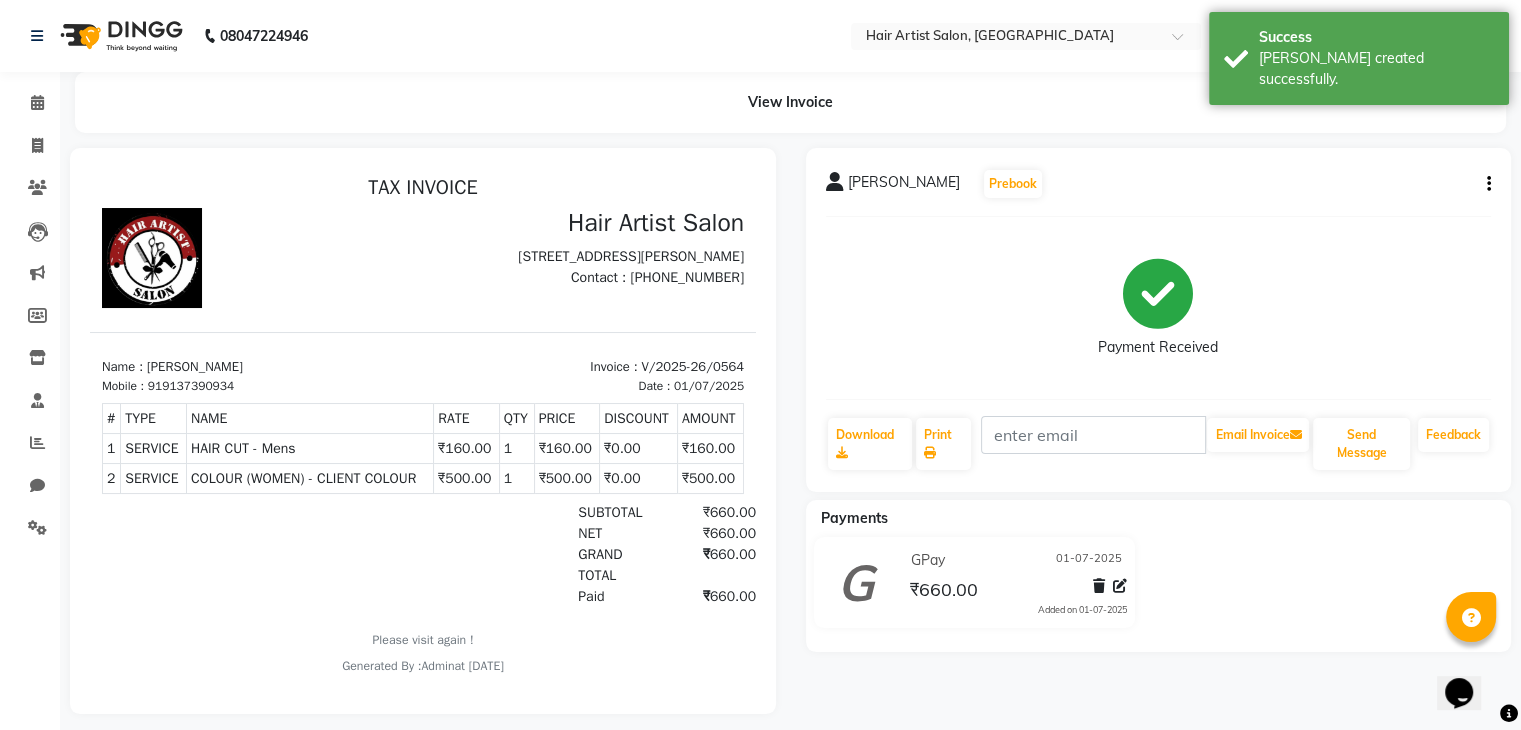 scroll, scrollTop: 0, scrollLeft: 0, axis: both 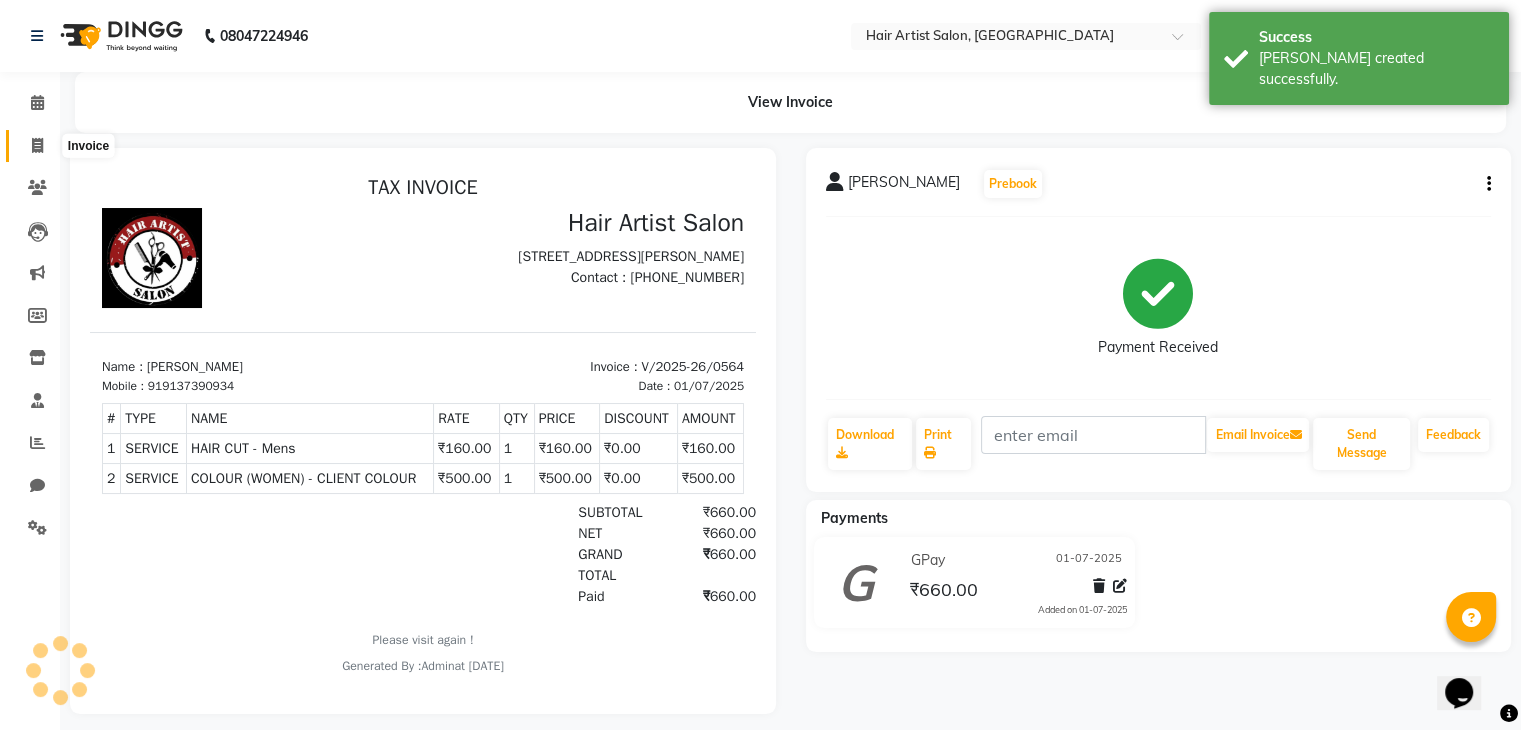 click 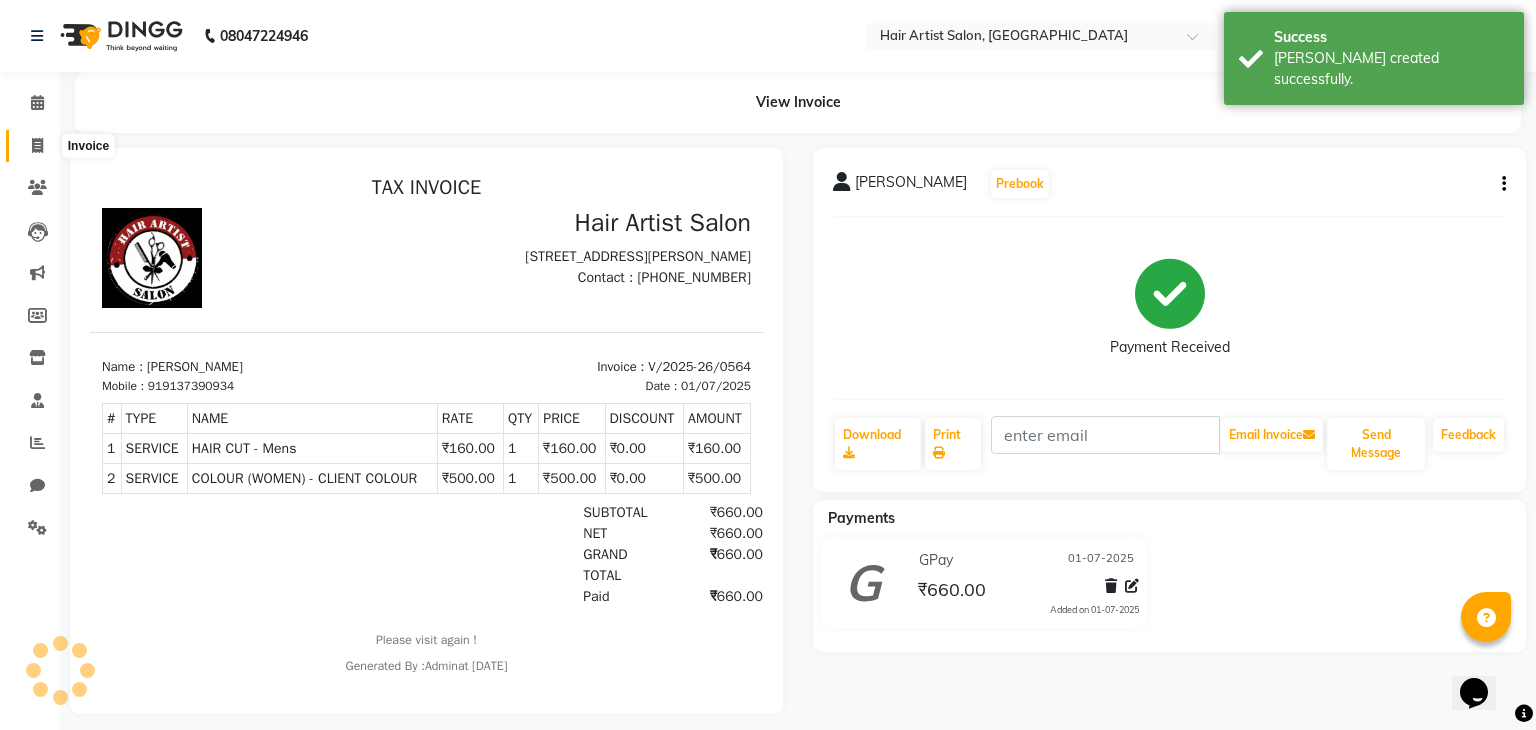 select on "7809" 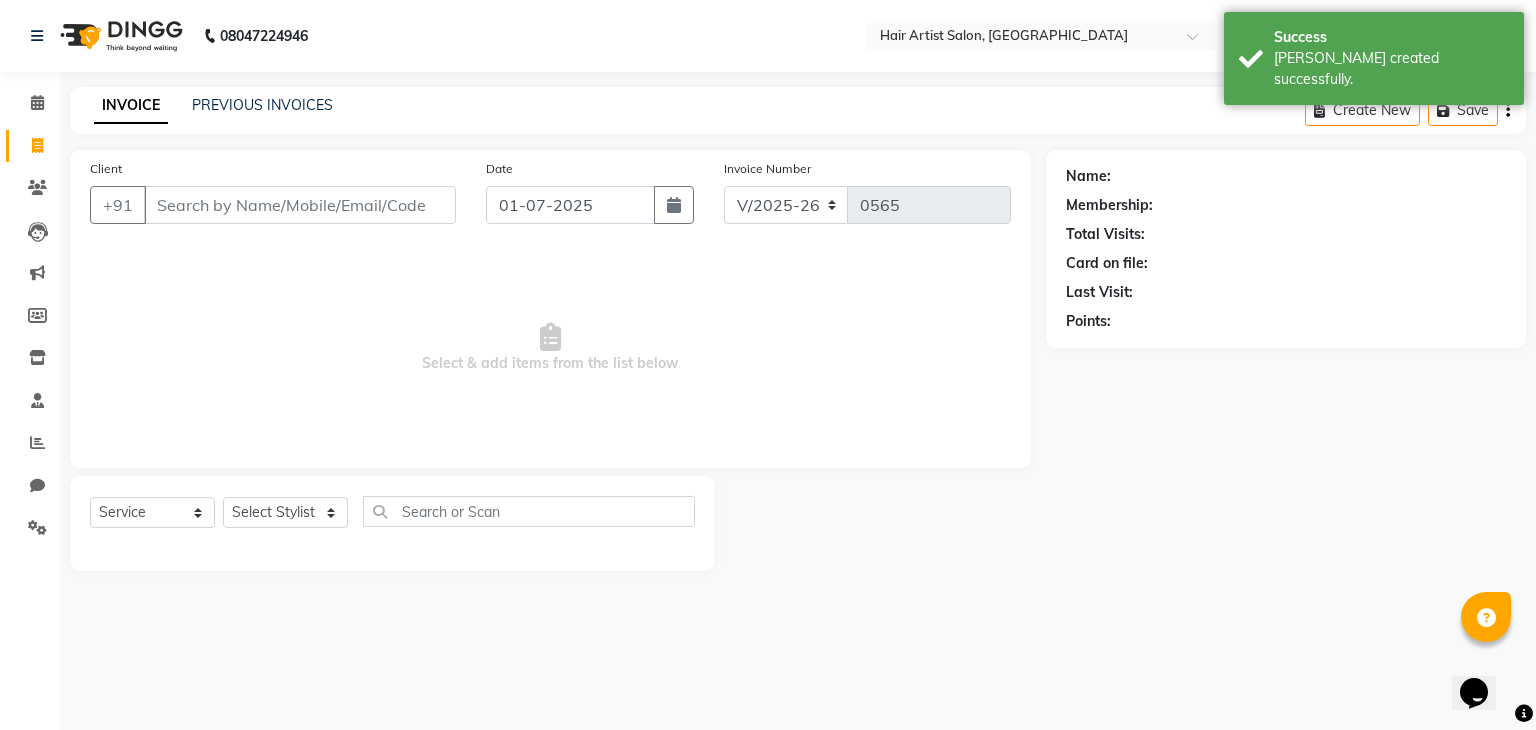 select on "package" 